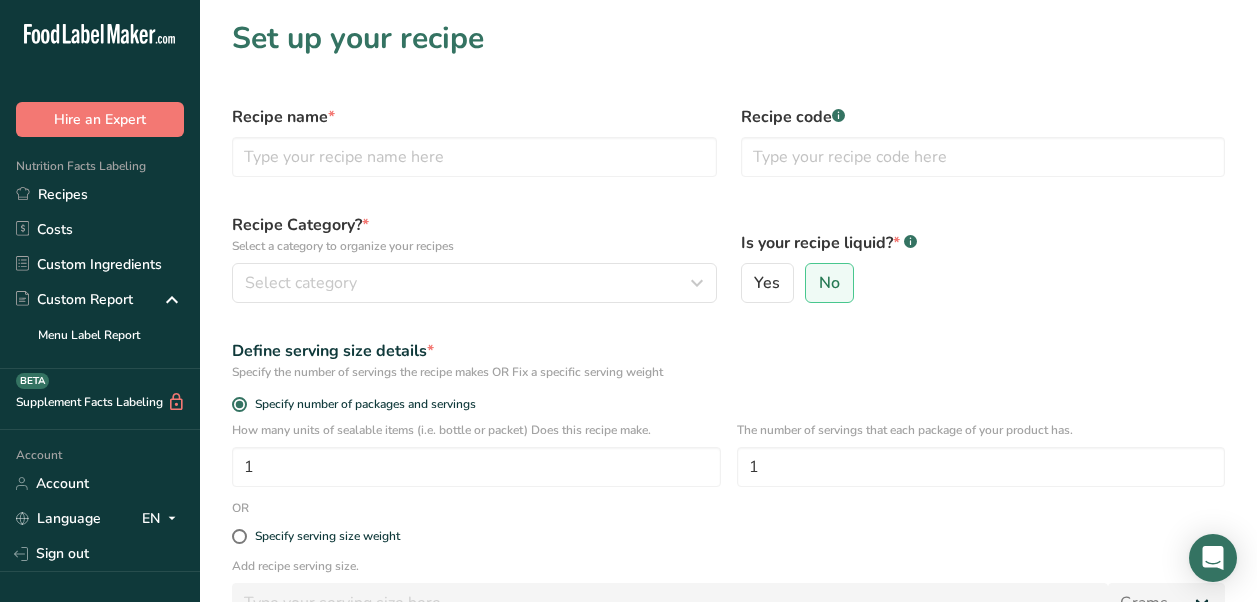 scroll, scrollTop: 0, scrollLeft: 0, axis: both 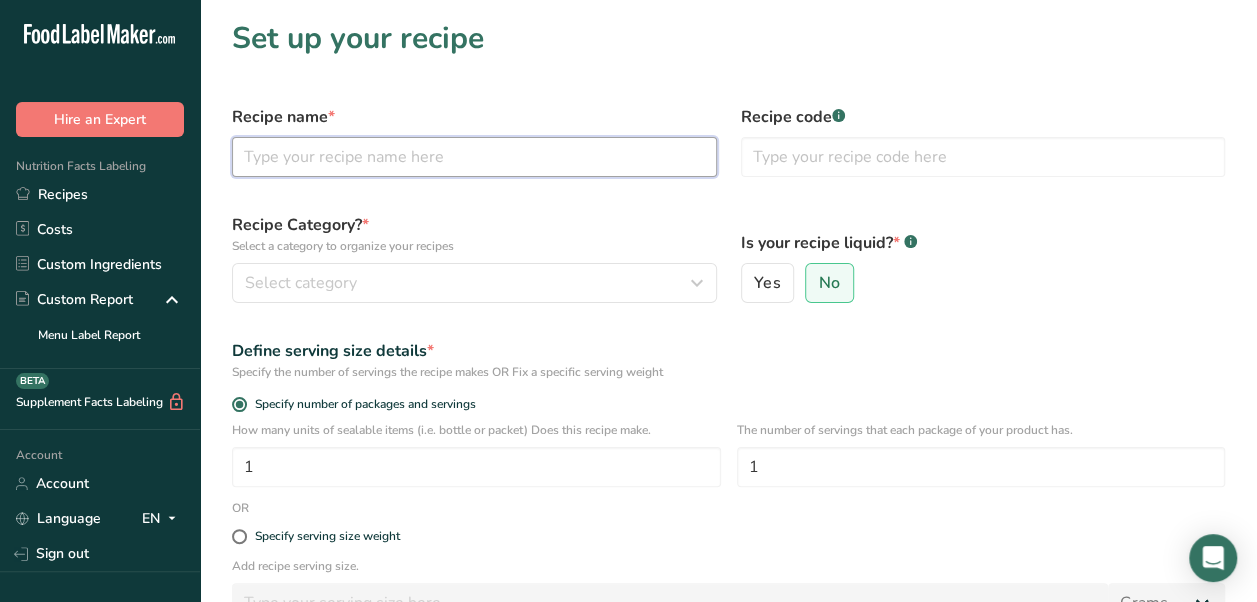 click at bounding box center (474, 157) 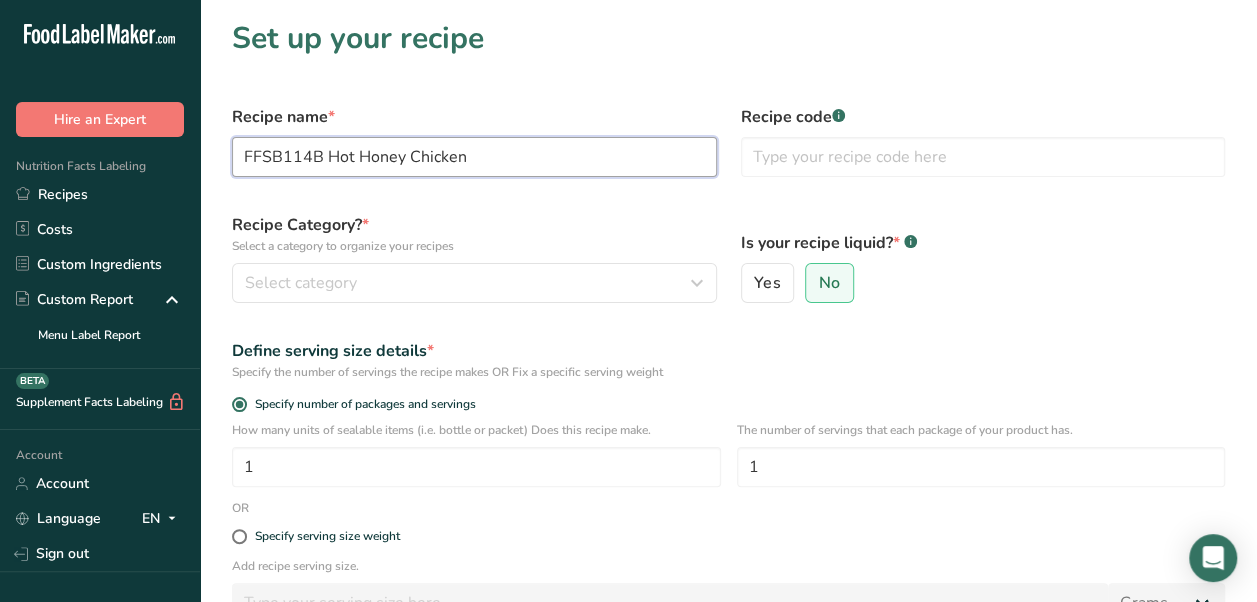 click on "FFSB114B Hot Honey Chicken" at bounding box center (474, 157) 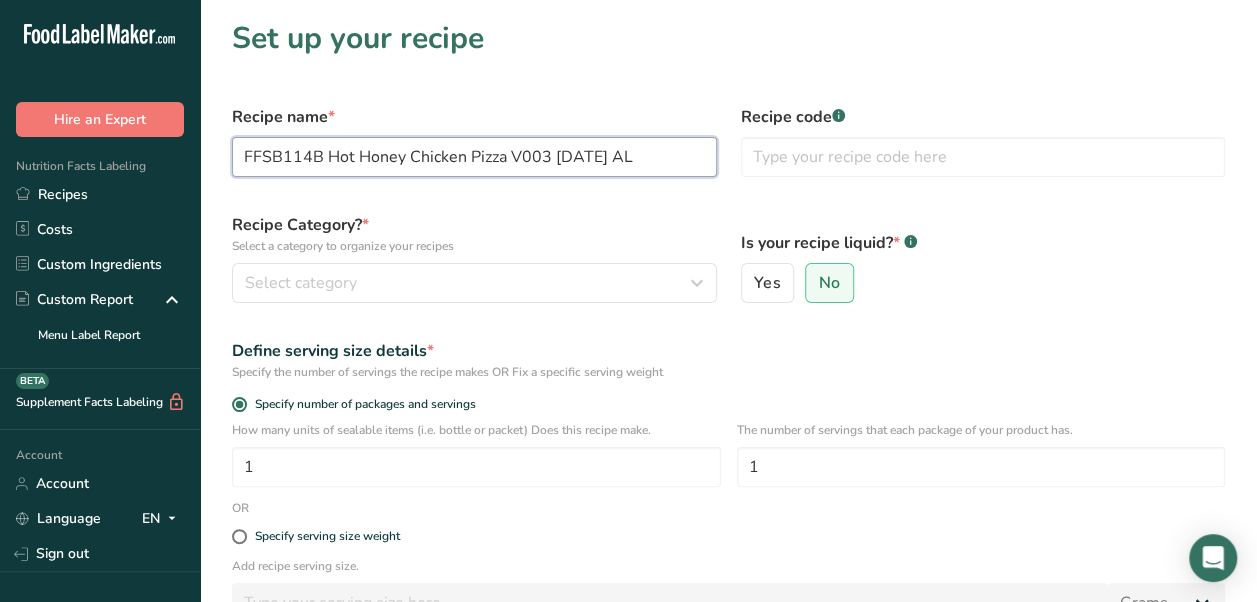 drag, startPoint x: 498, startPoint y: 178, endPoint x: 188, endPoint y: 208, distance: 311.44824 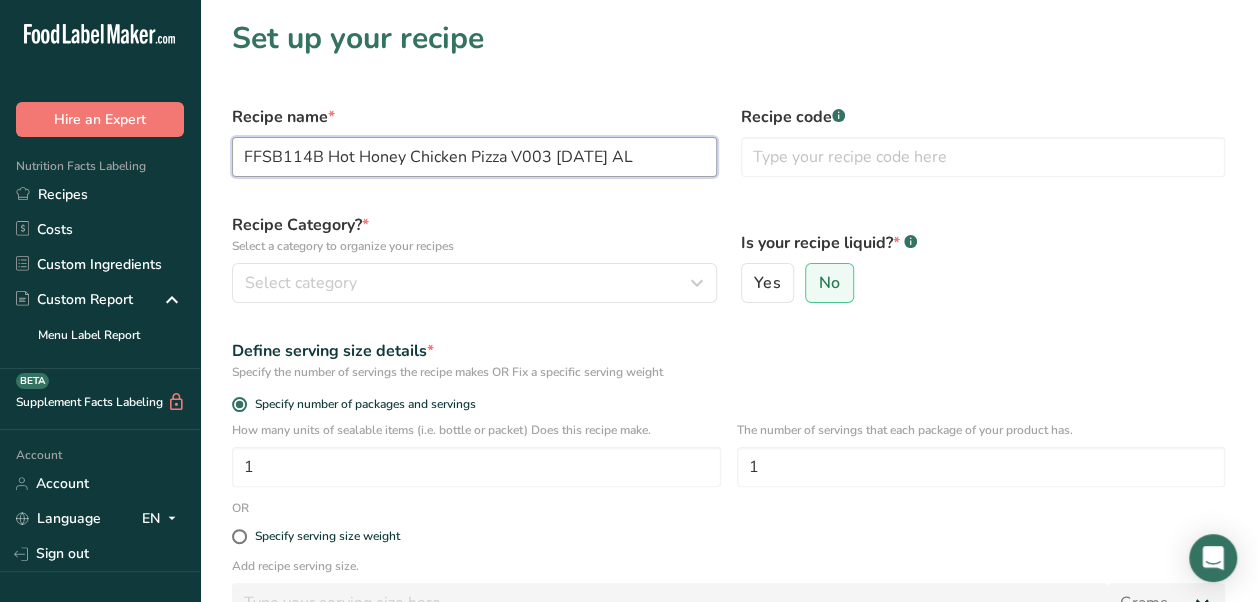 type on "FFSB114B Hot Honey Chicken Pizza V003 7-14-25 AL" 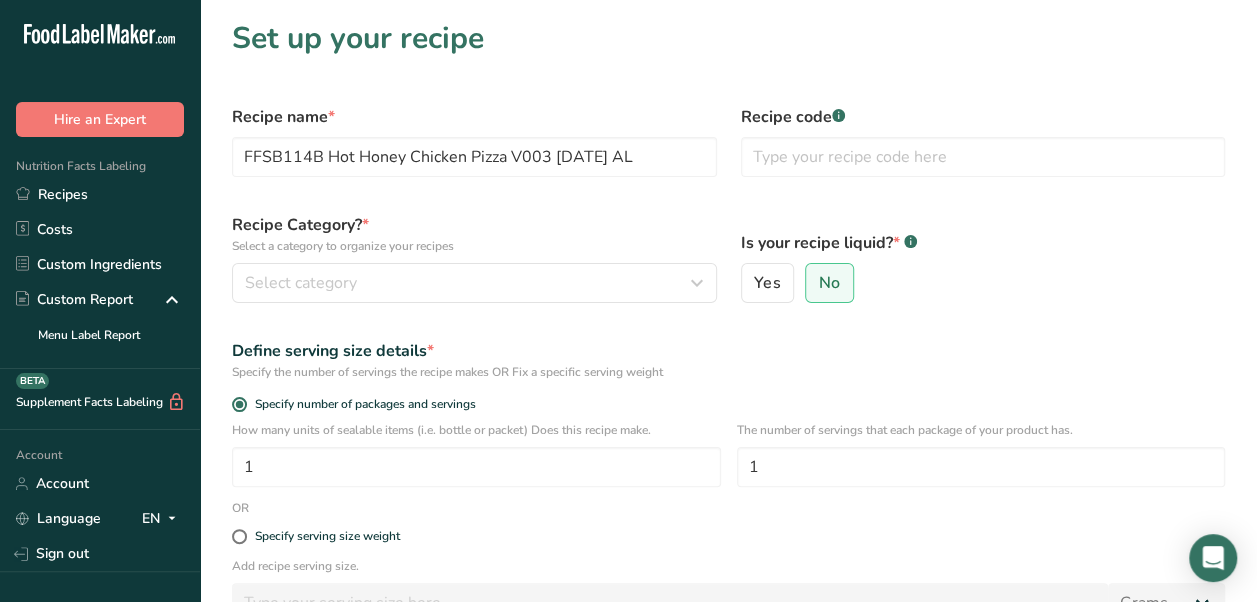 click on "Recipe Category? *
Select a category to organize your recipes" at bounding box center (474, 234) 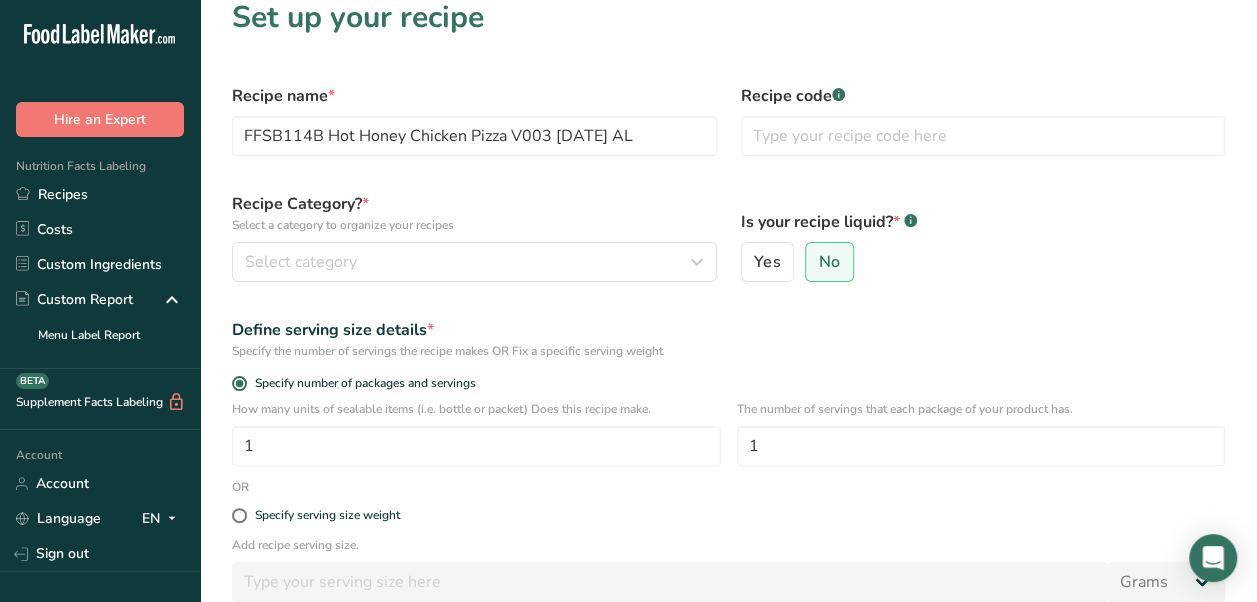 scroll, scrollTop: 20, scrollLeft: 0, axis: vertical 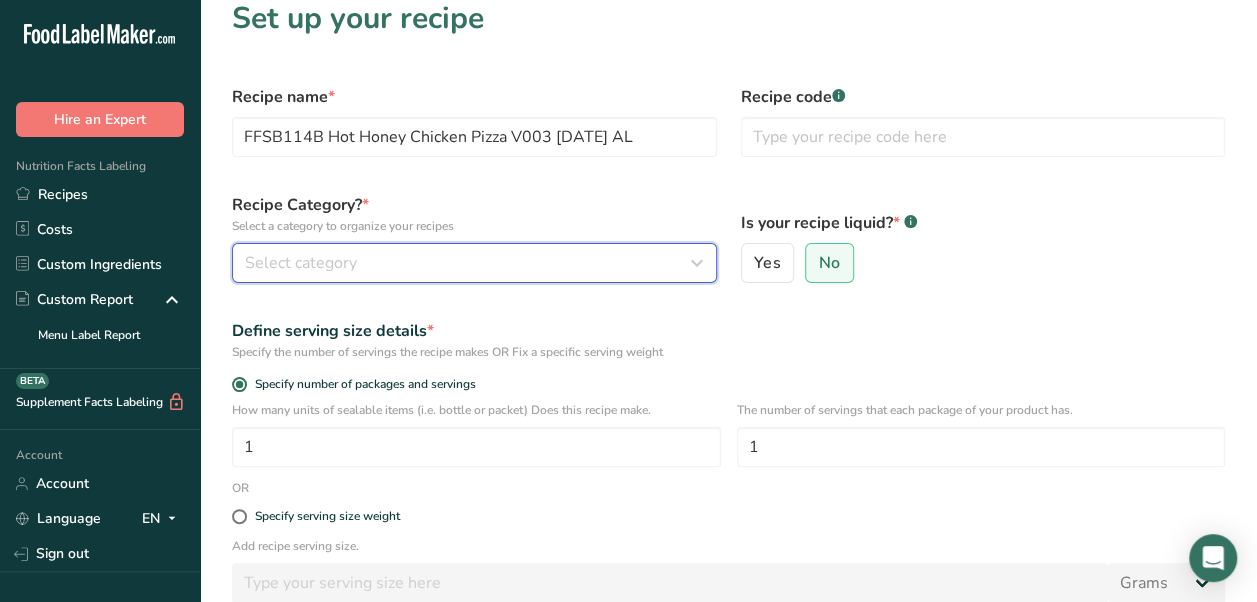click on "Select category" at bounding box center [301, 263] 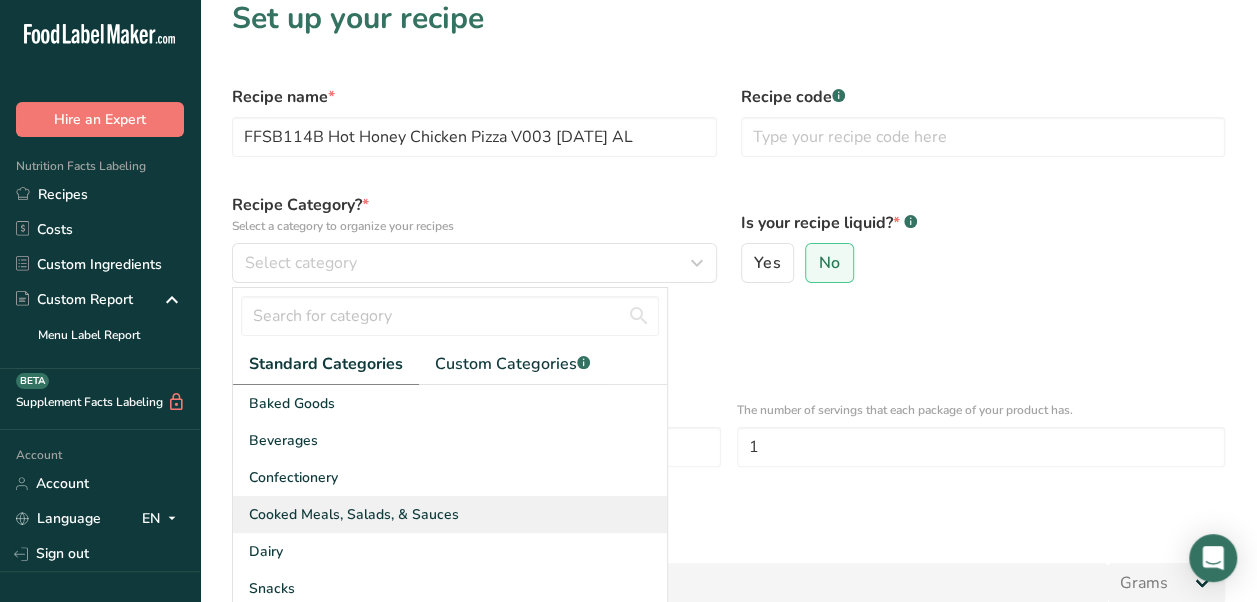 click on "Cooked Meals, Salads, & Sauces" at bounding box center (354, 514) 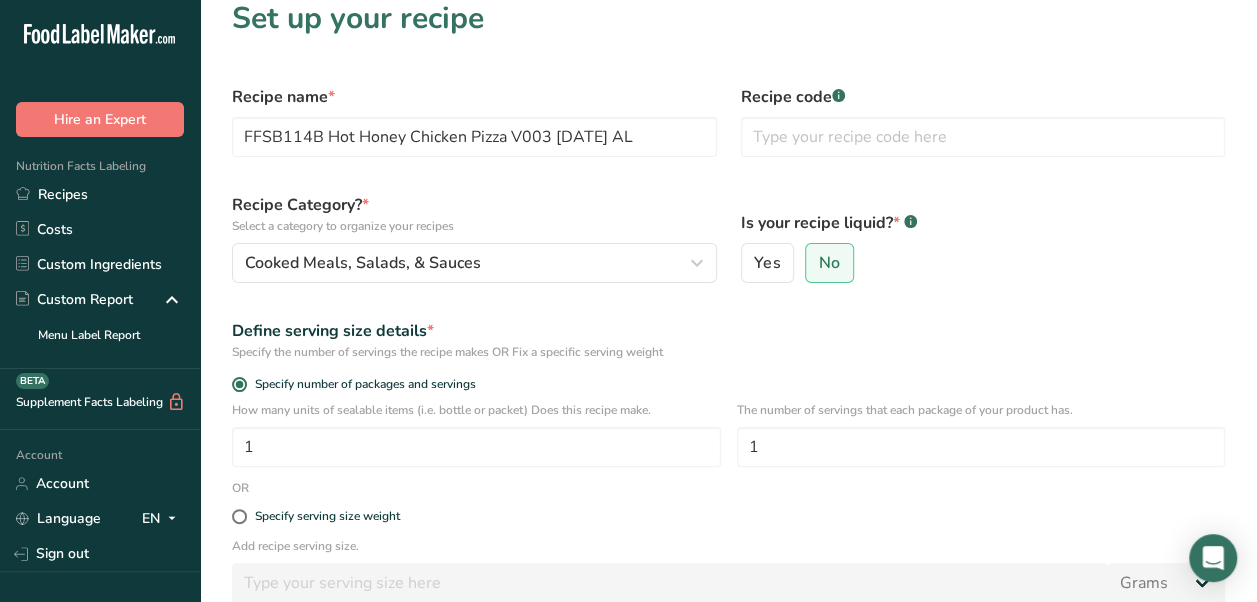 click on "Define serving size details *" at bounding box center (728, 331) 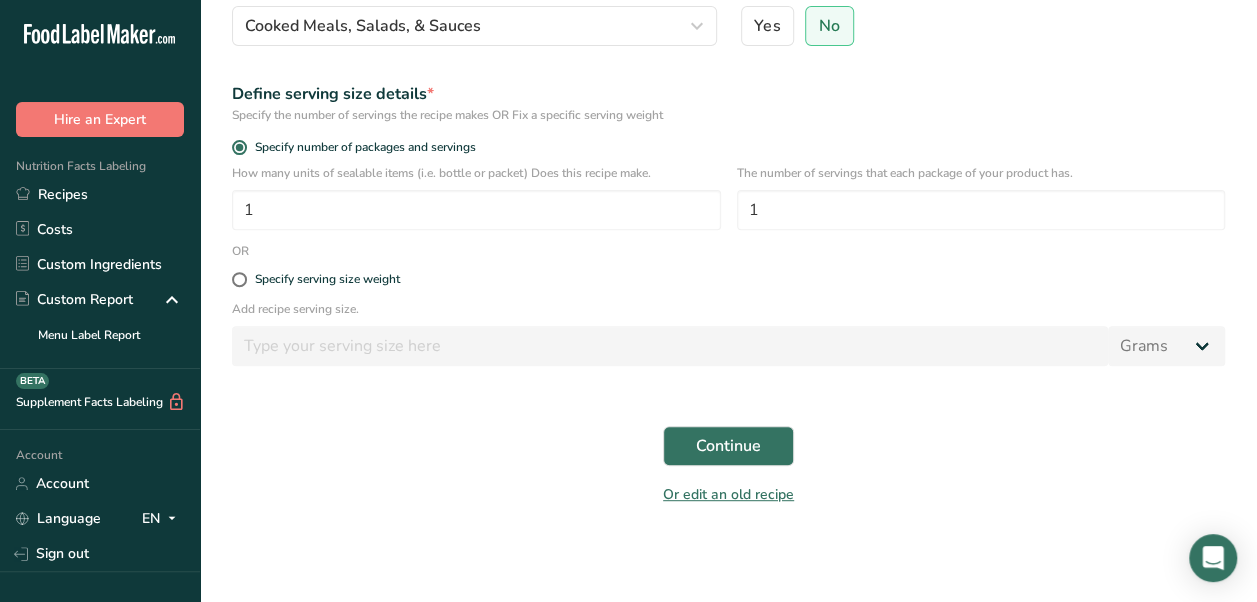 scroll, scrollTop: 256, scrollLeft: 0, axis: vertical 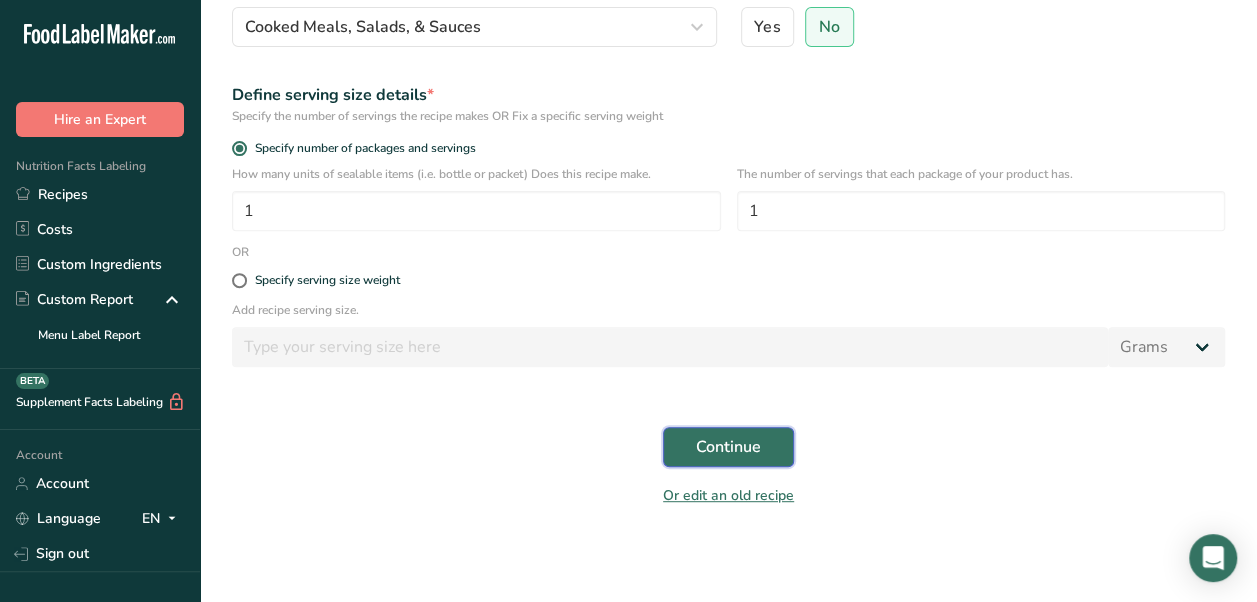 click on "Continue" at bounding box center [728, 447] 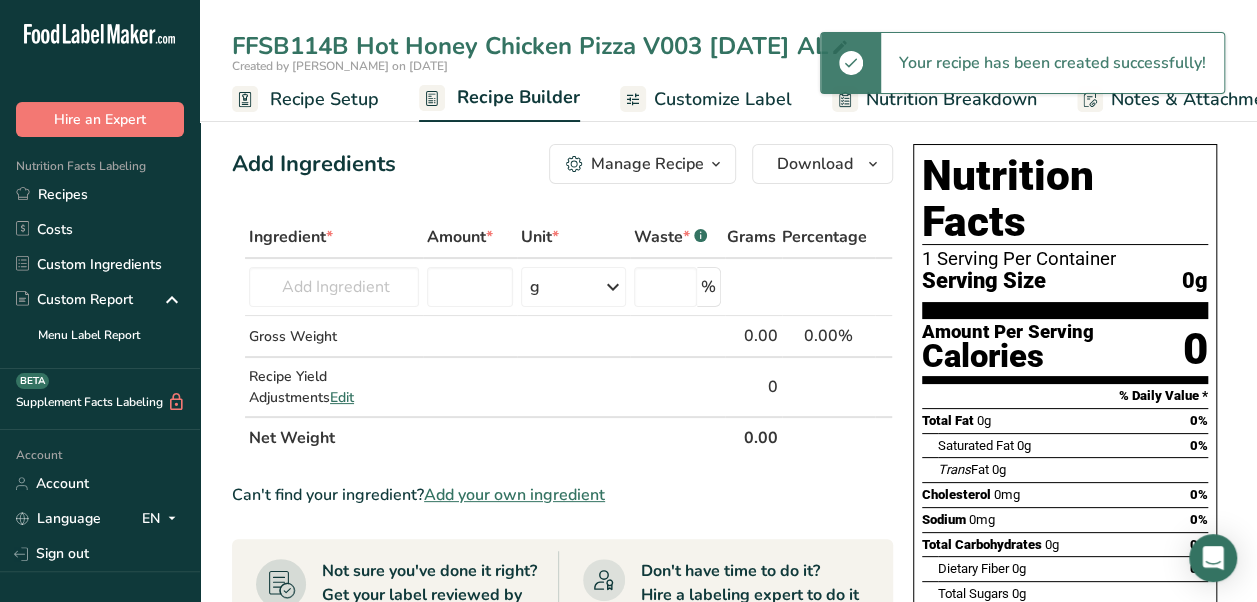 scroll, scrollTop: 27, scrollLeft: 0, axis: vertical 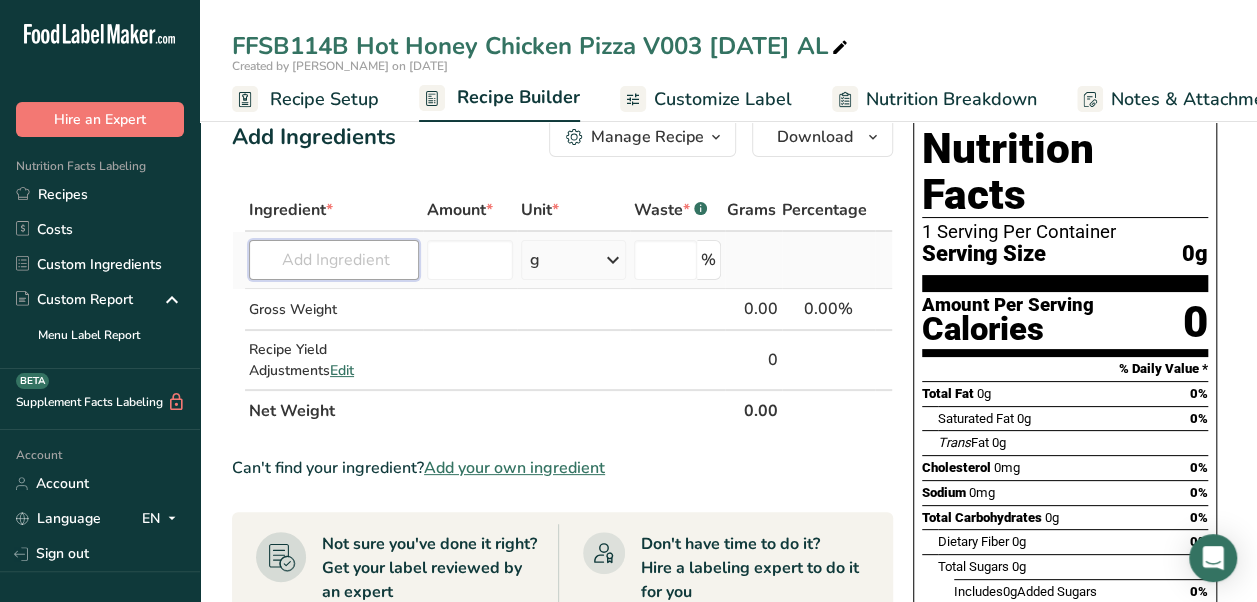 click at bounding box center [334, 260] 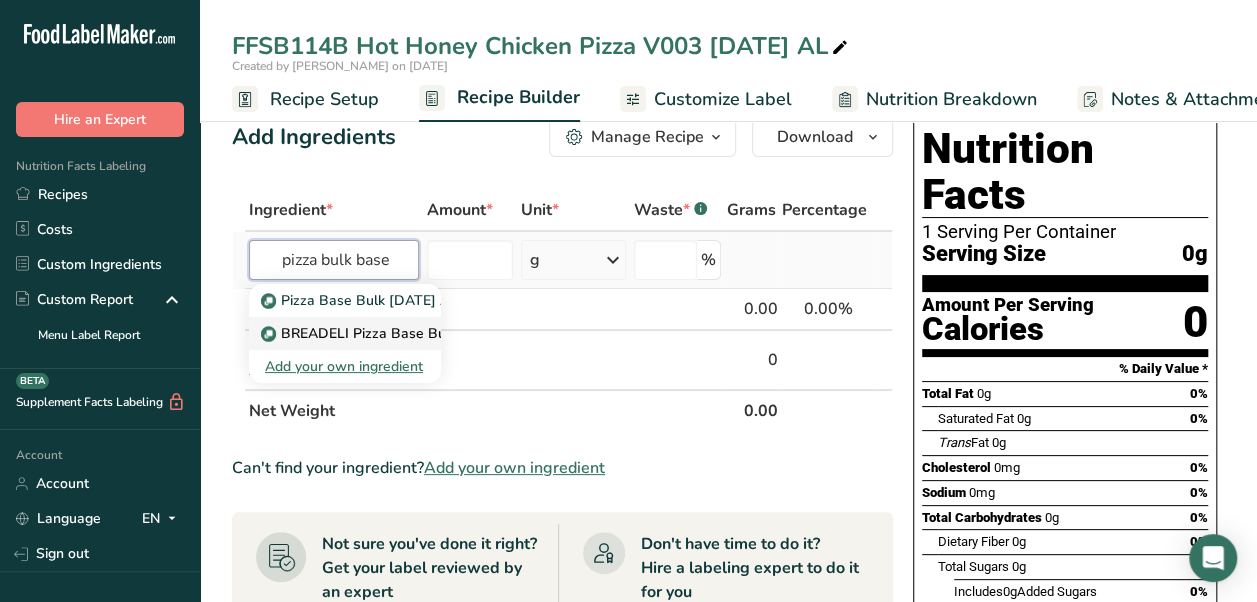 type on "pizza bulk base" 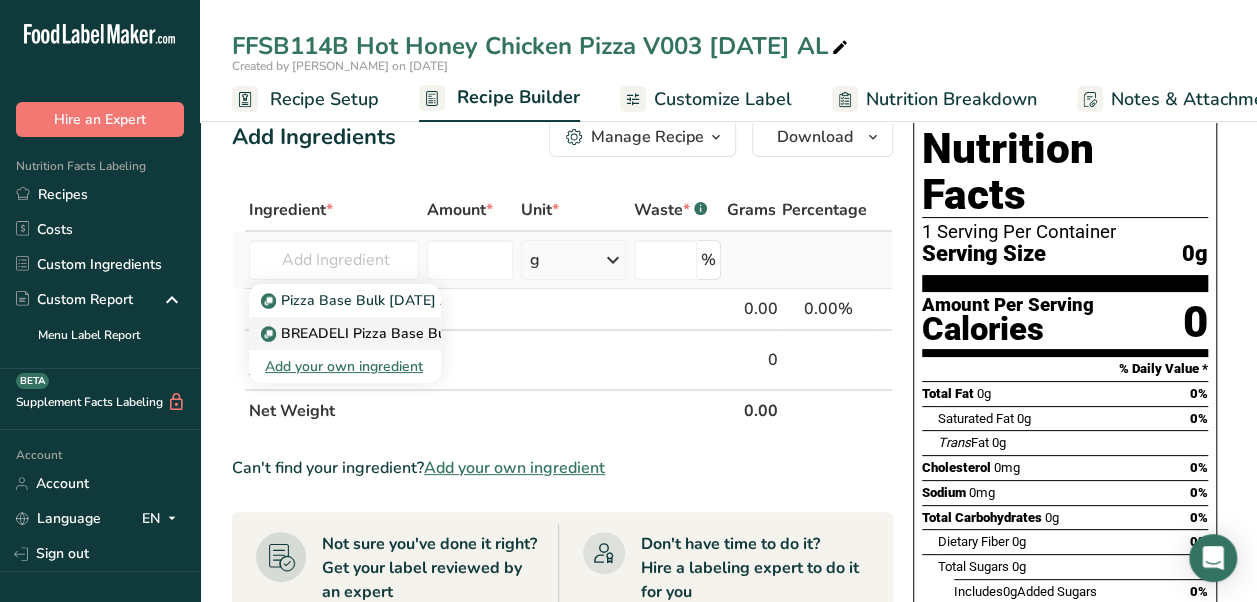 click on "BREADELI Pizza Base Bulk V001 9-19-22 AR/CC" at bounding box center (428, 333) 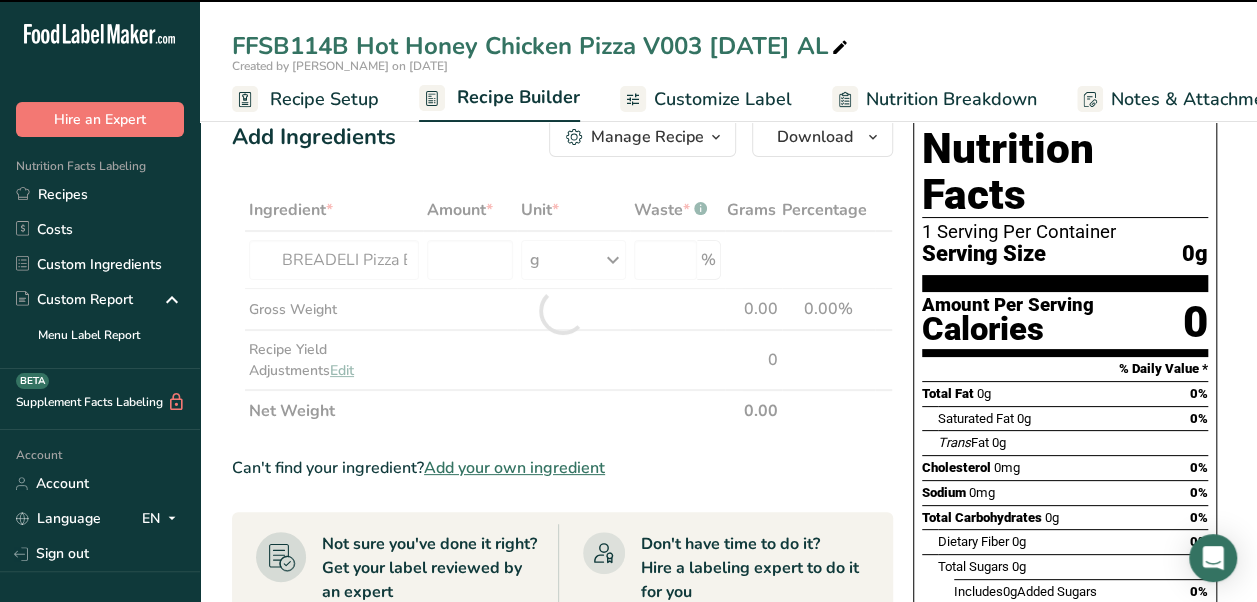 type on "0" 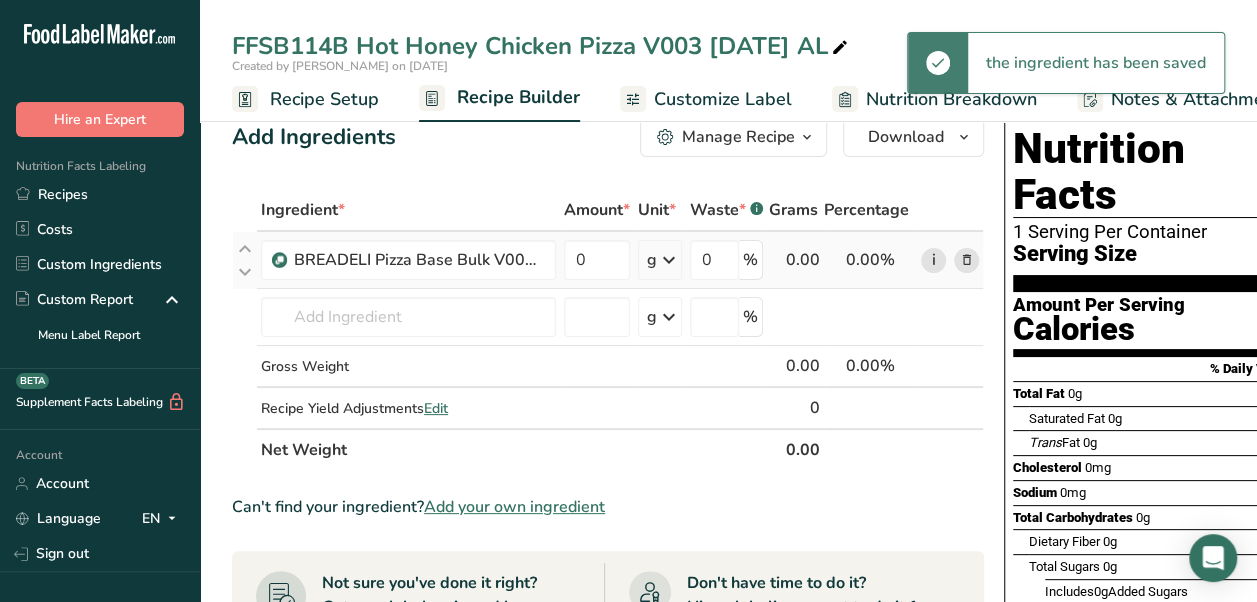 drag, startPoint x: 918, startPoint y: 250, endPoint x: 928, endPoint y: 251, distance: 10.049875 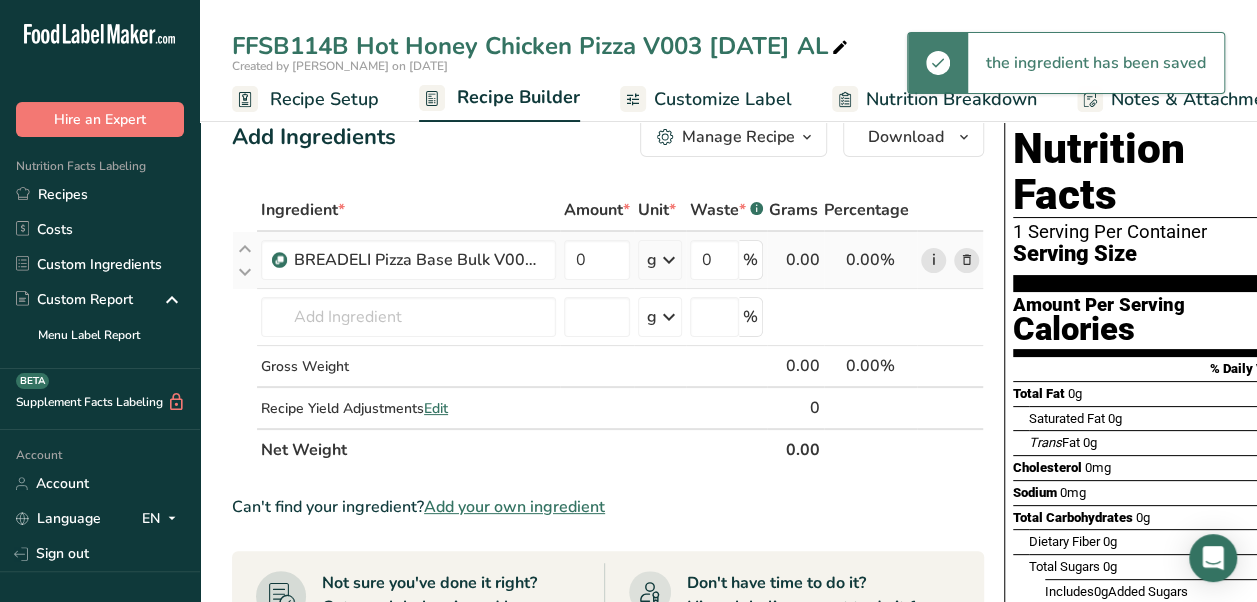 click on "i" at bounding box center (950, 260) 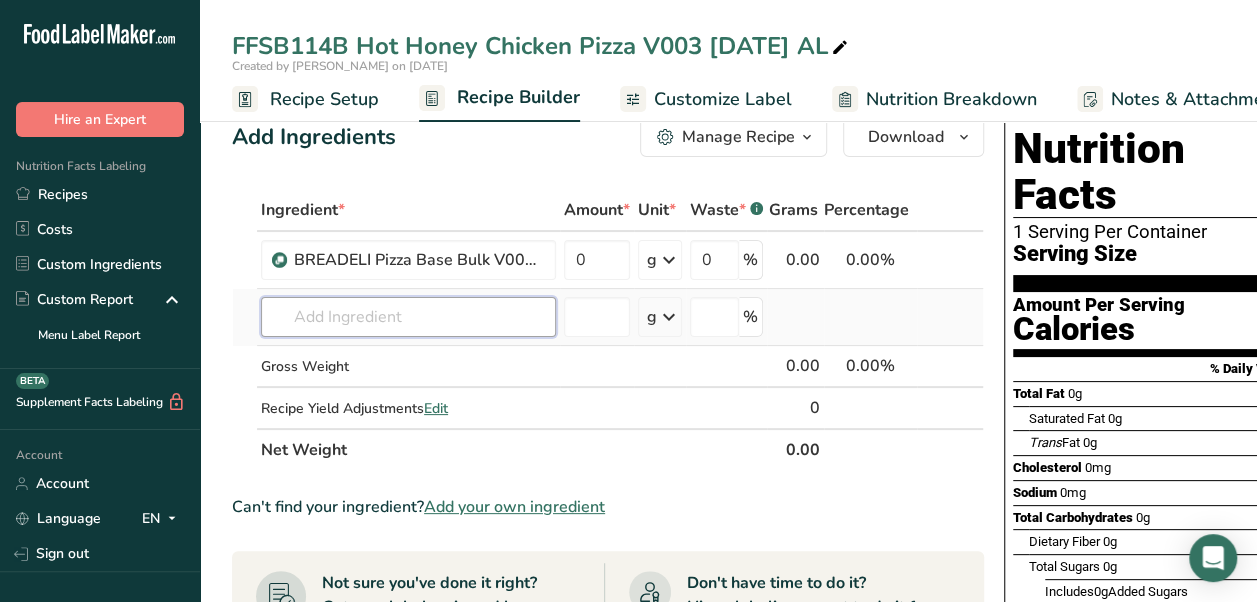 click at bounding box center (408, 317) 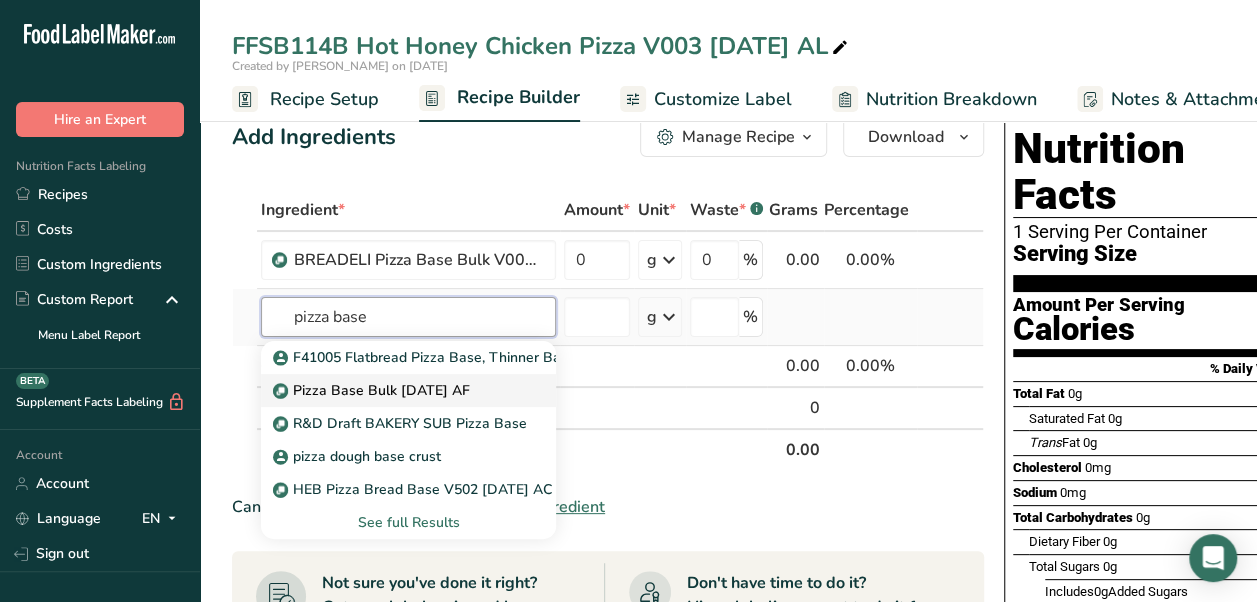 type on "pizza base" 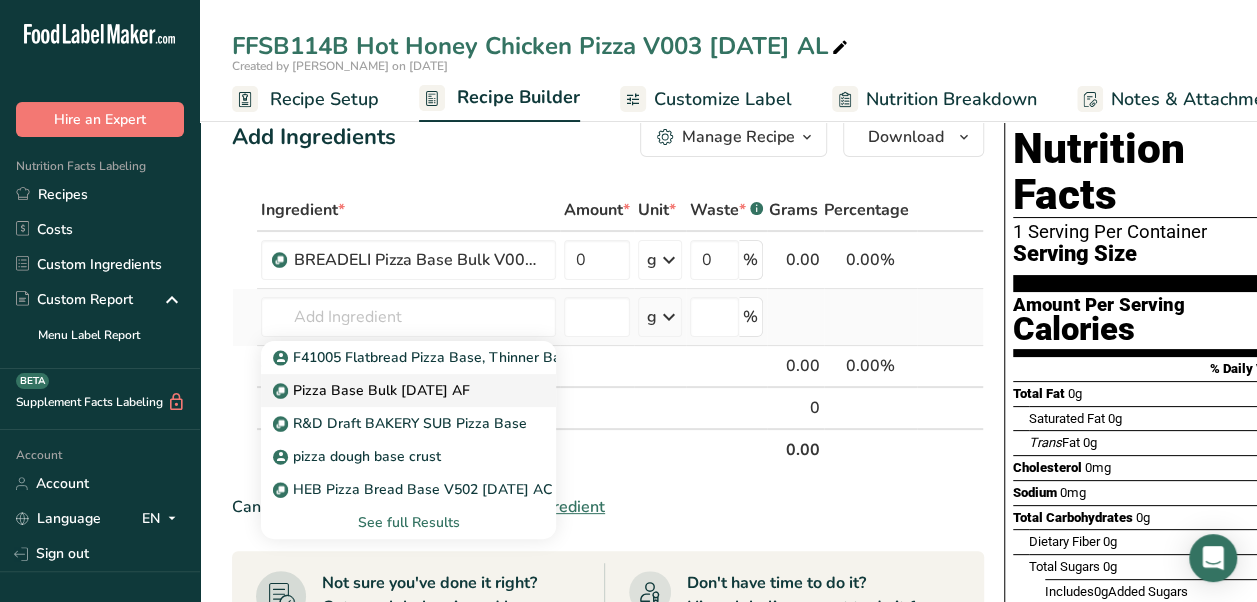 click on "Pizza Base Bulk 04-16-25 AF" at bounding box center [373, 390] 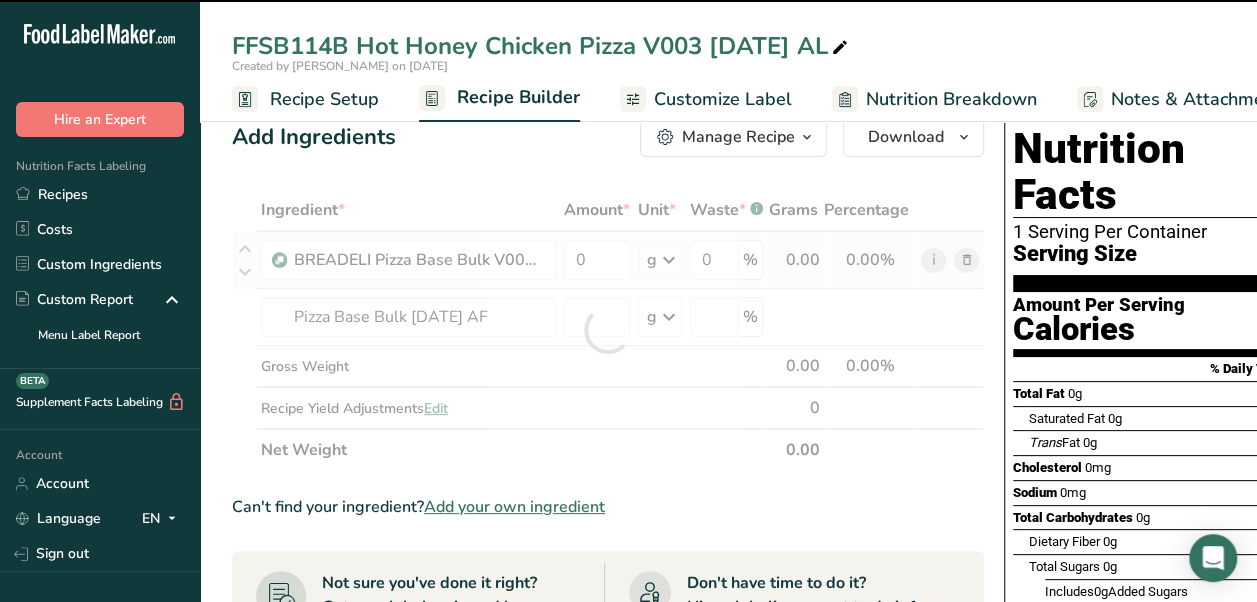 type on "0" 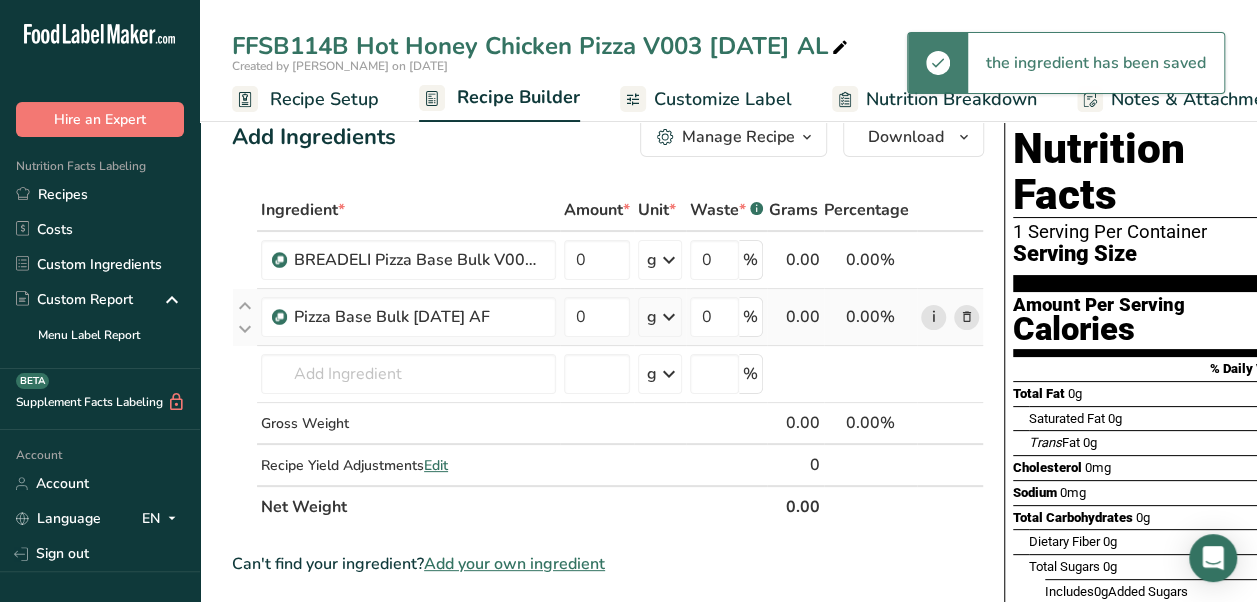 click on "i" at bounding box center [933, 317] 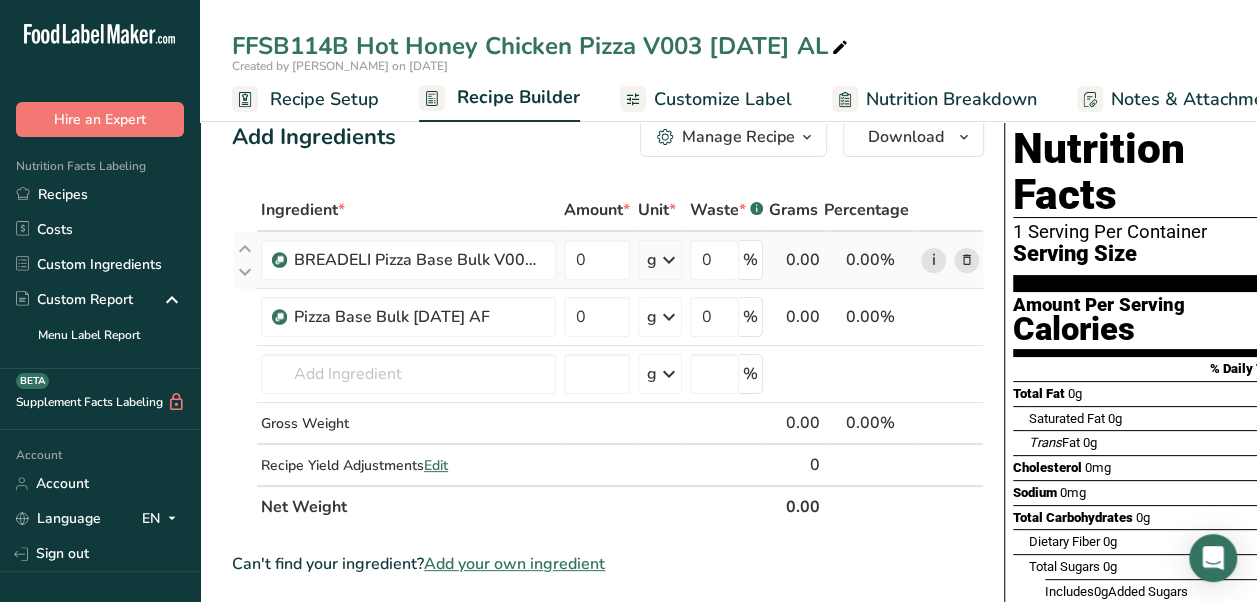 click on "i" at bounding box center [933, 260] 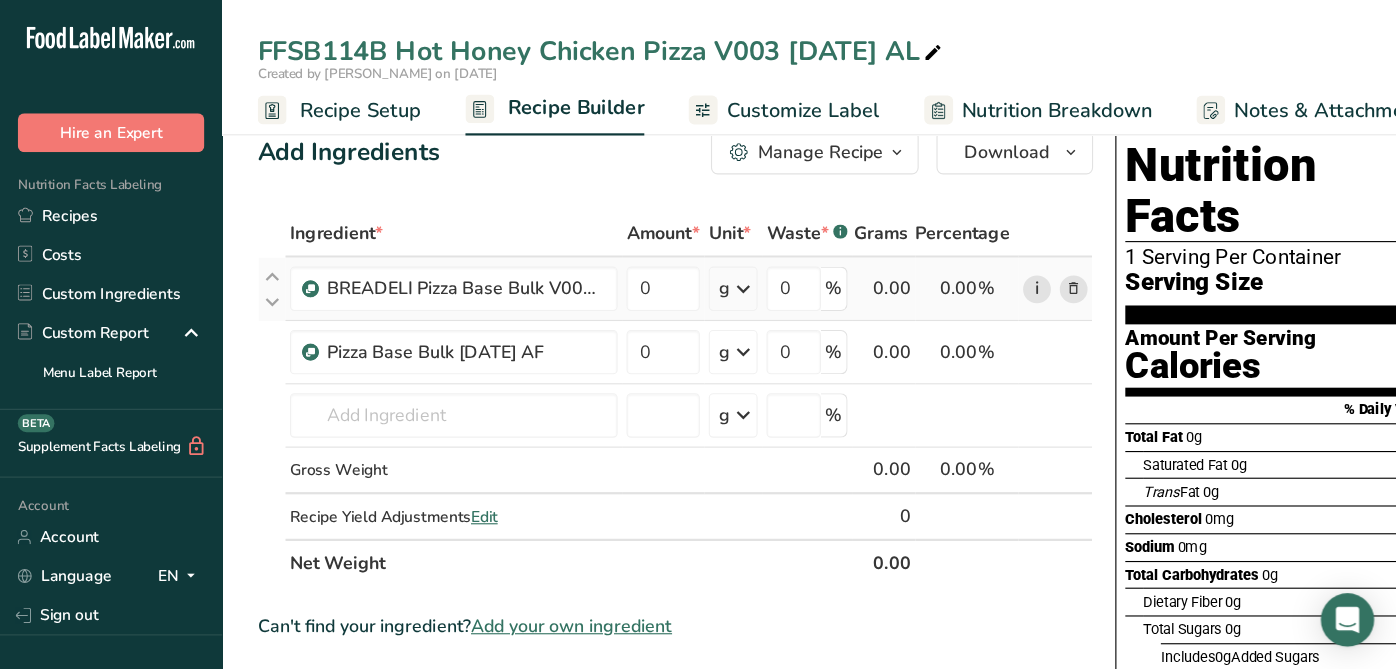 scroll, scrollTop: 27, scrollLeft: 0, axis: vertical 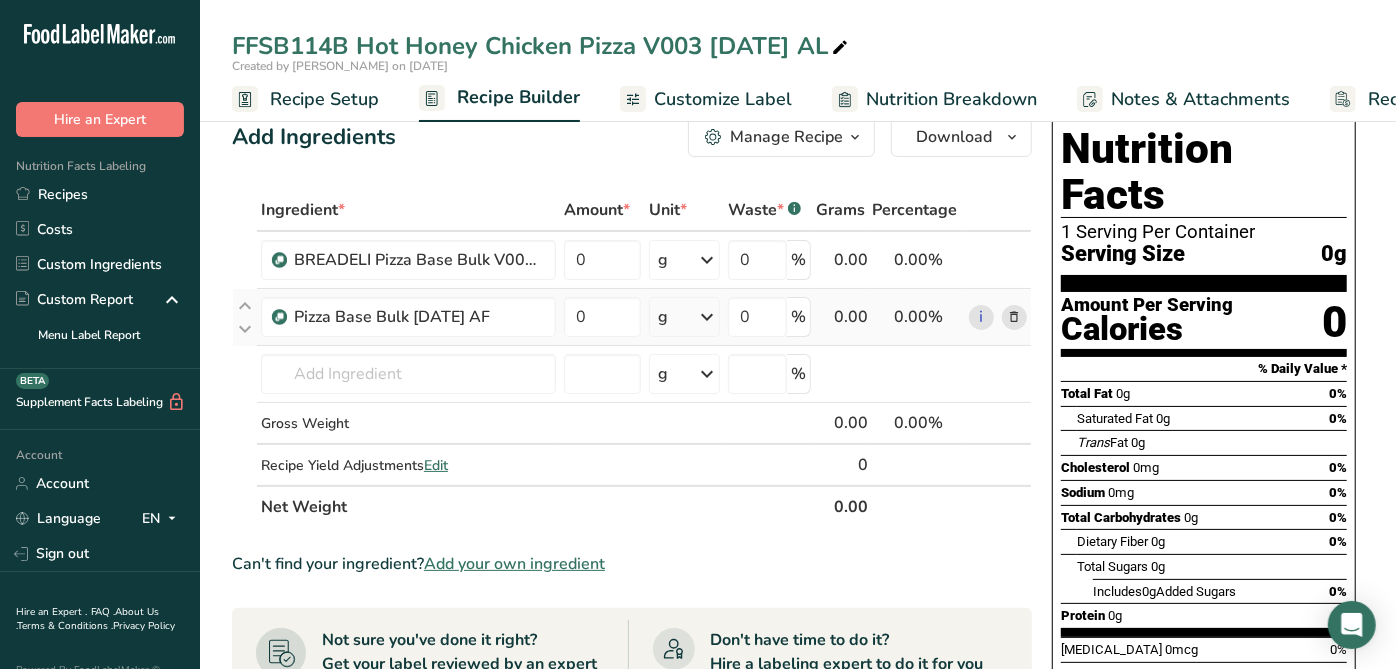 click at bounding box center [1014, 317] 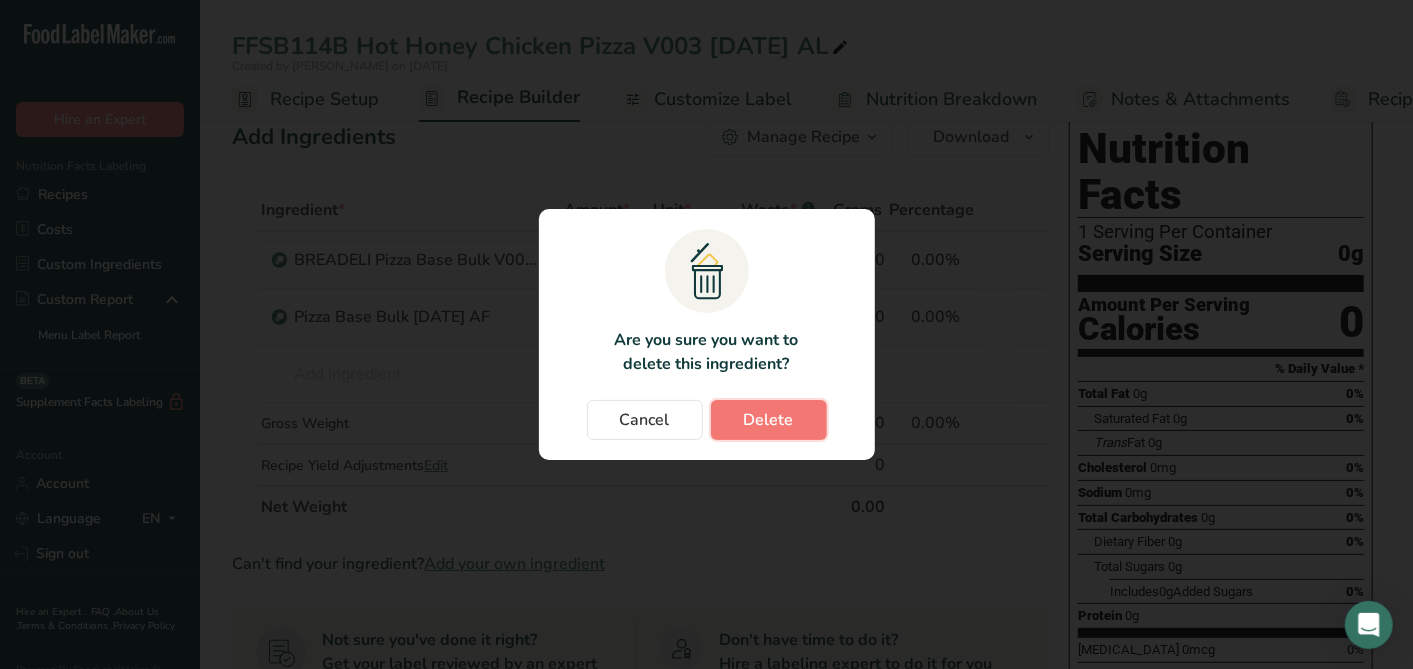 click on "Delete" at bounding box center [769, 420] 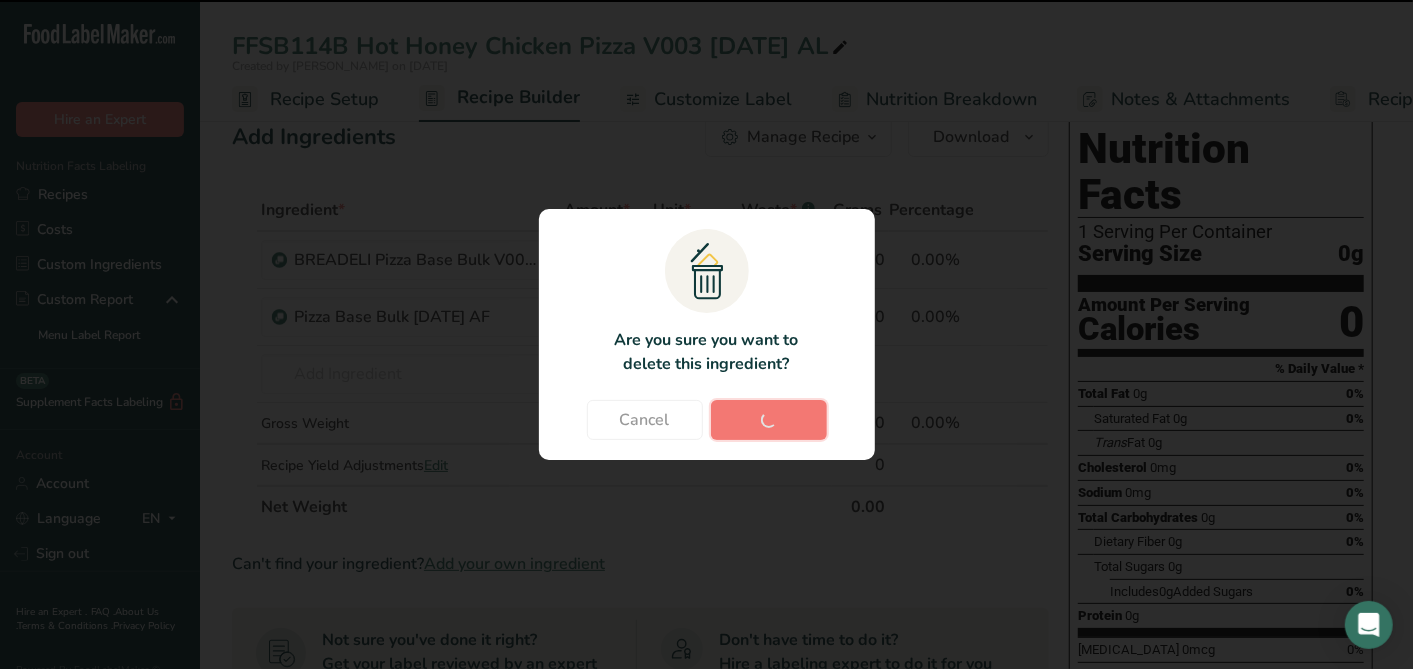 type 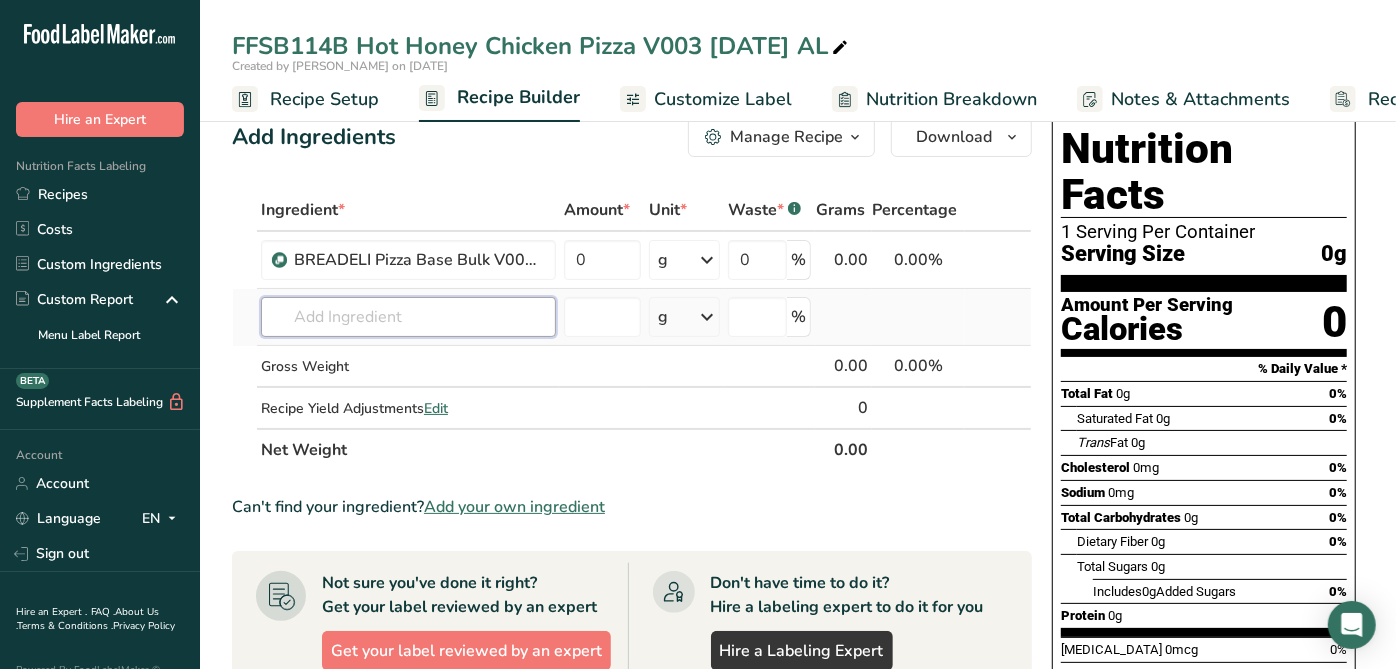 click at bounding box center [408, 317] 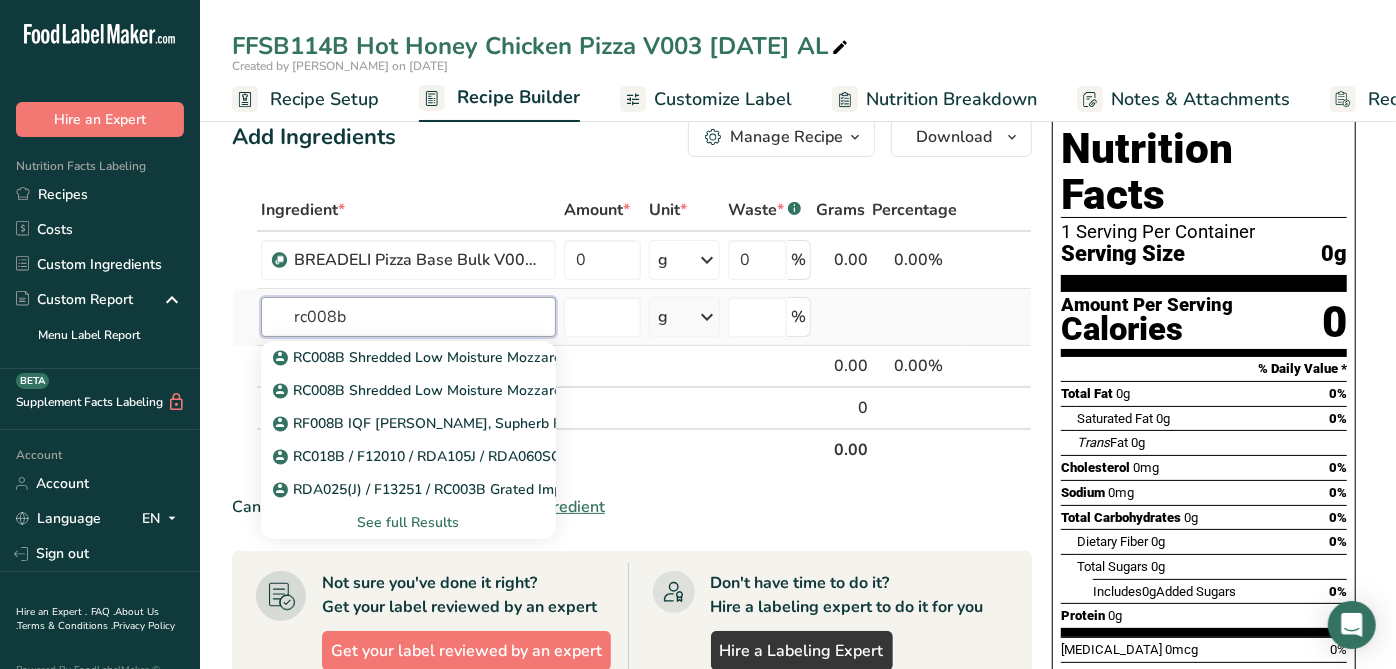 type on "rc008b" 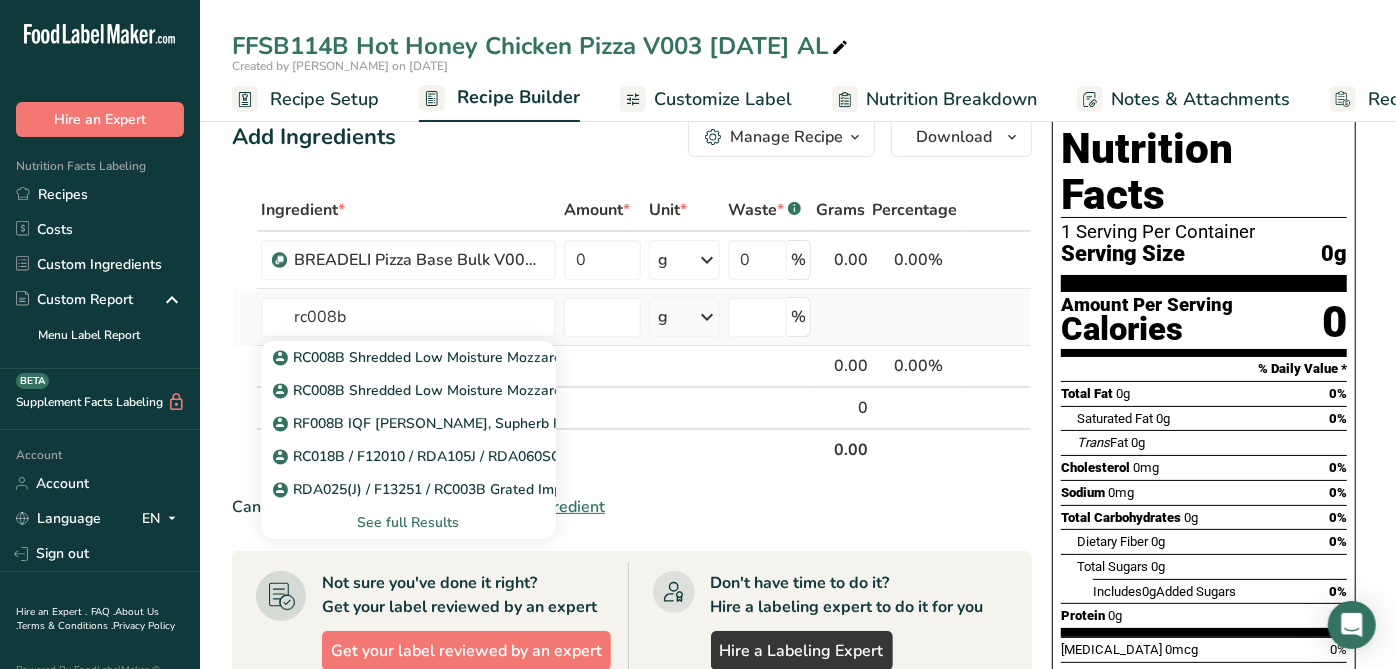 type 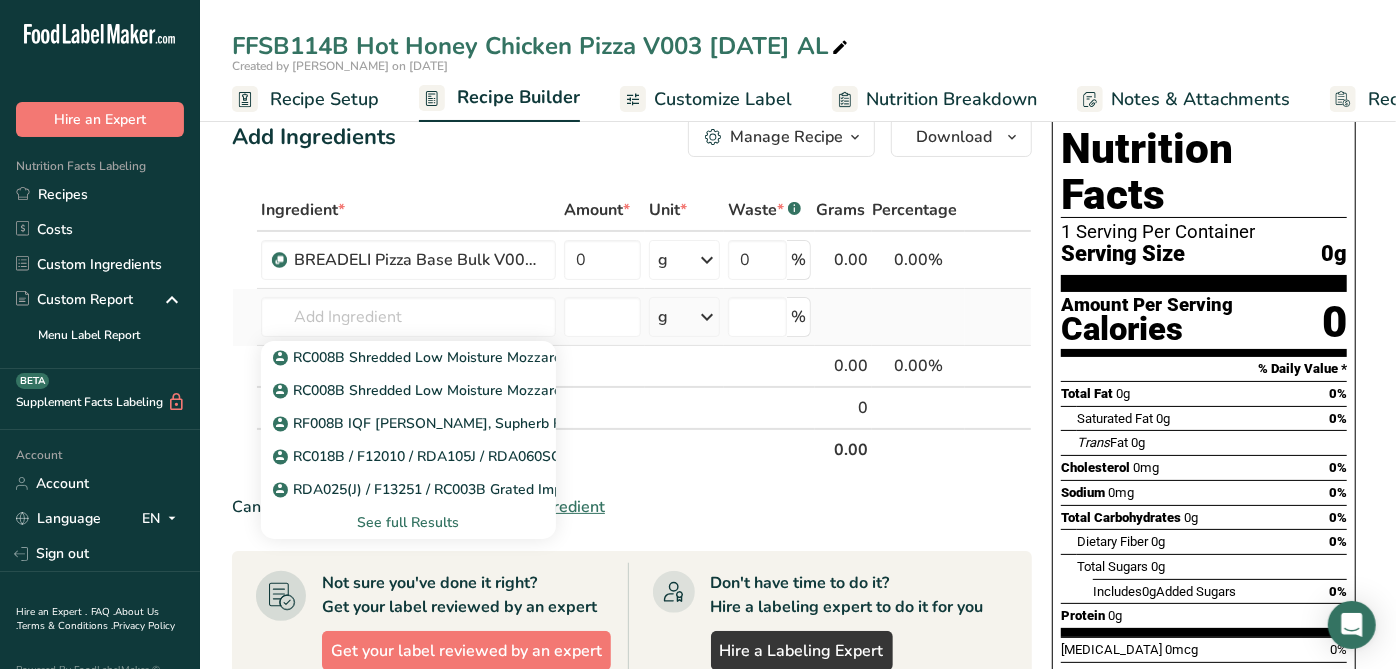 click on "See full Results" at bounding box center [408, 522] 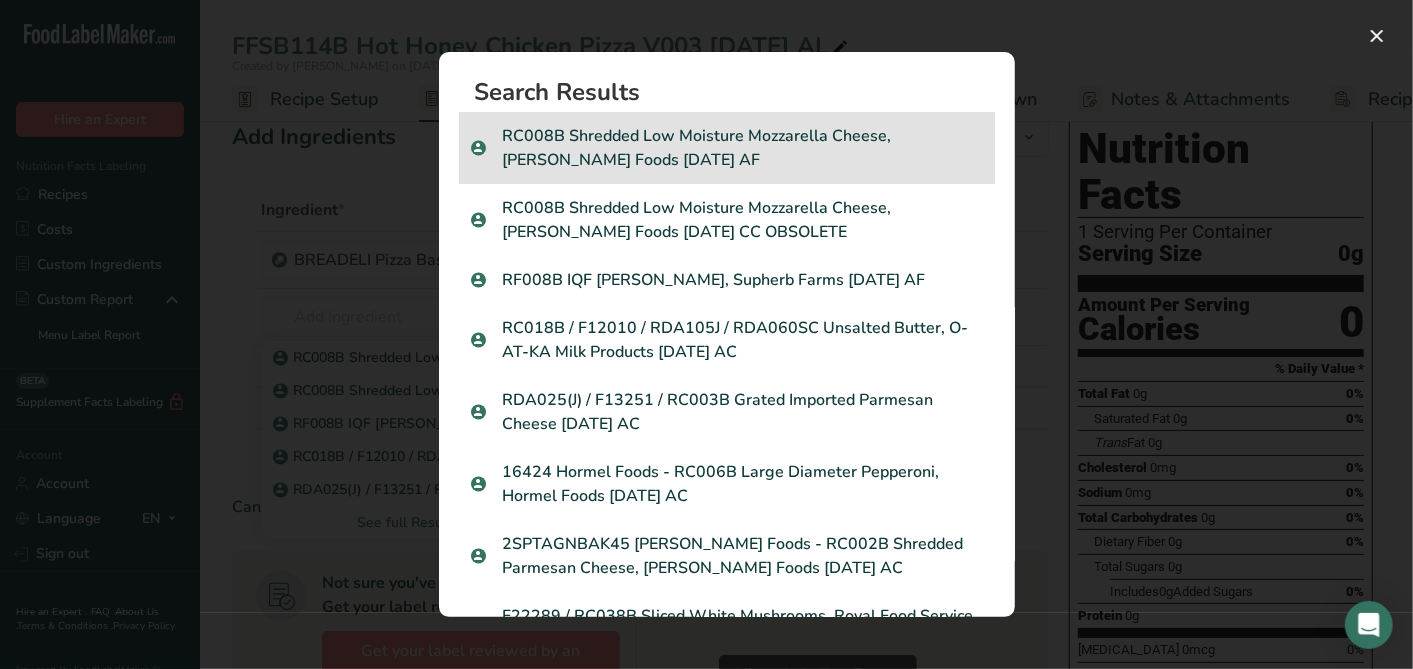 click on "RC008B Shredded Low Moisture Mozzarella Cheese, Talamo Foods 06-20-23 AF" at bounding box center (727, 148) 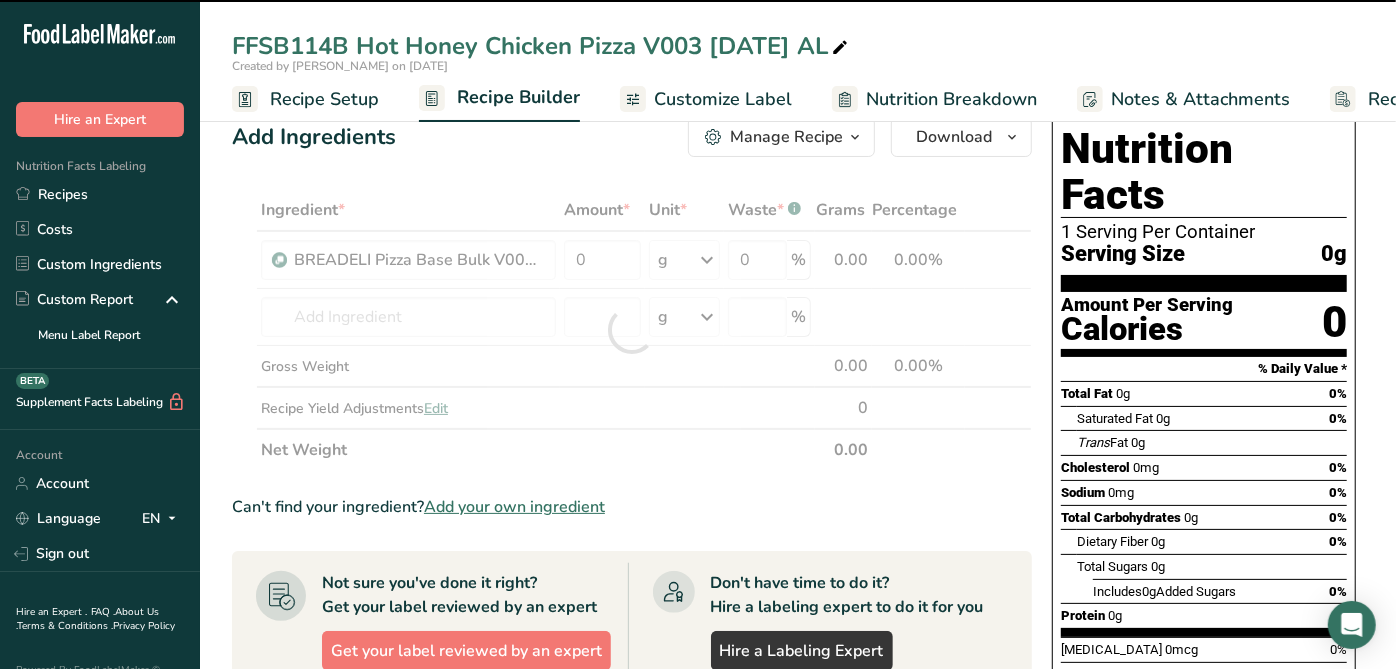 type on "0" 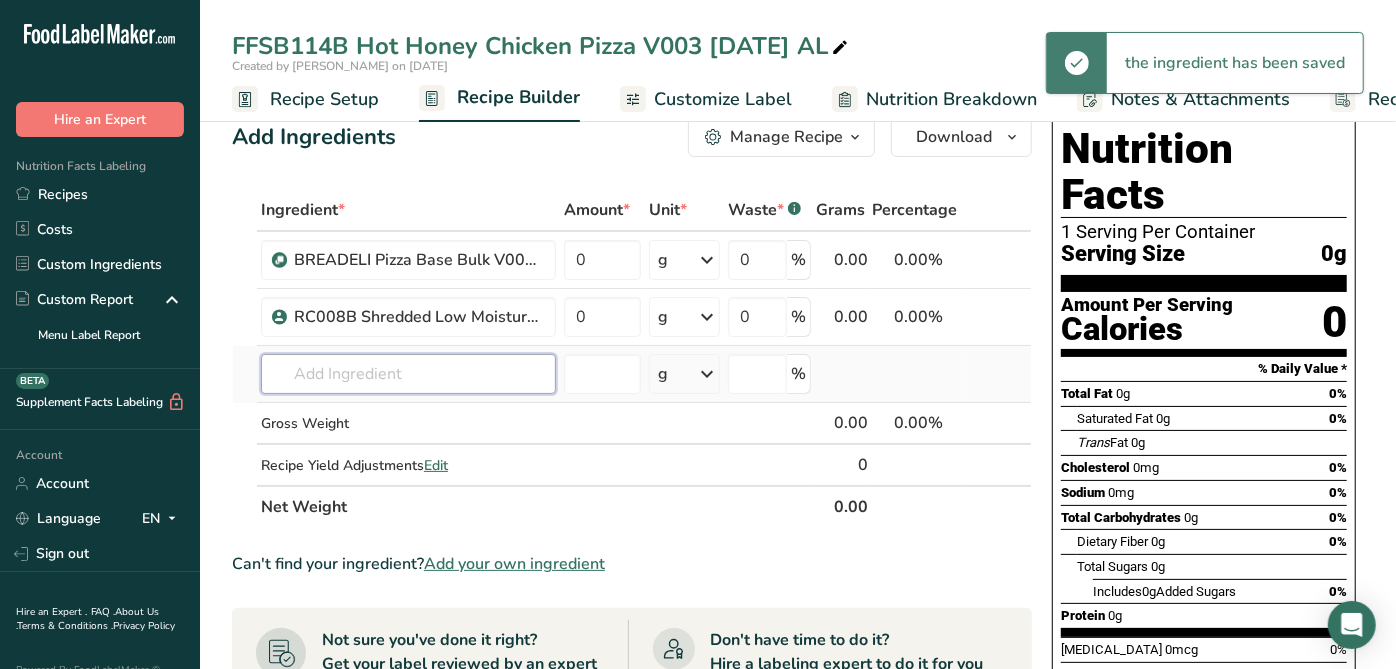 click at bounding box center (408, 374) 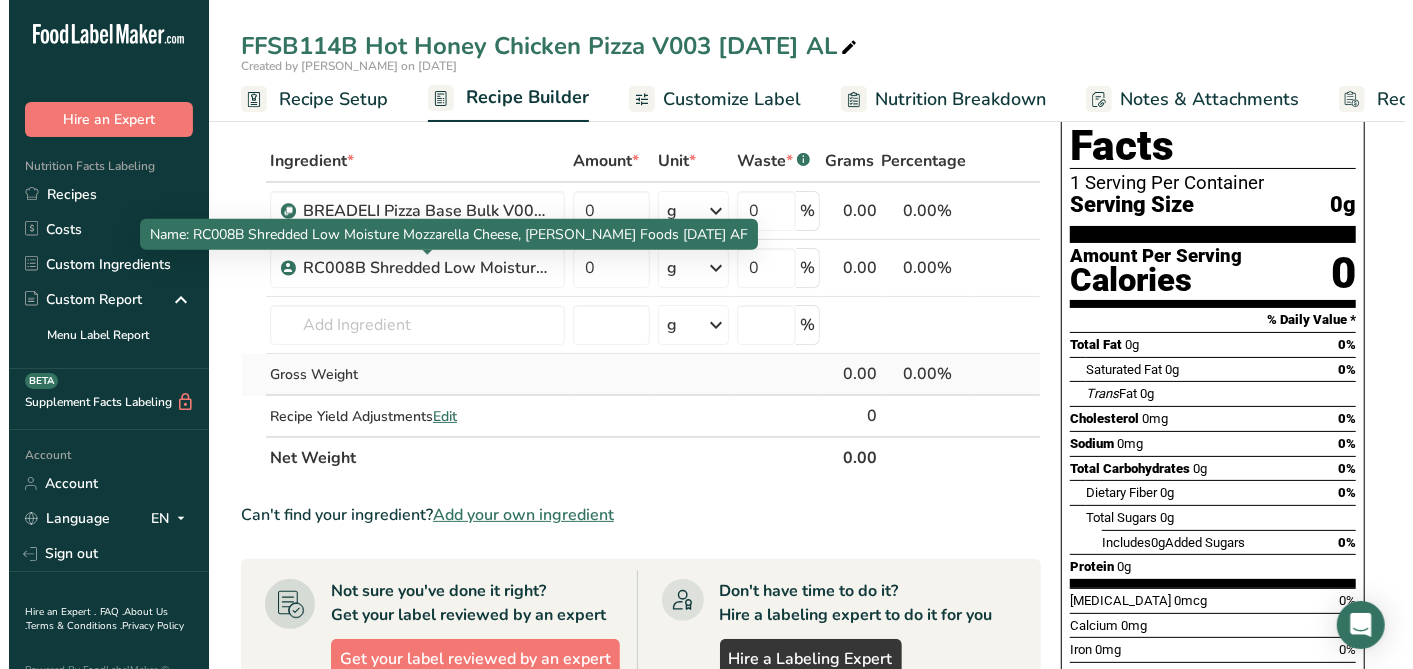 scroll, scrollTop: 111, scrollLeft: 0, axis: vertical 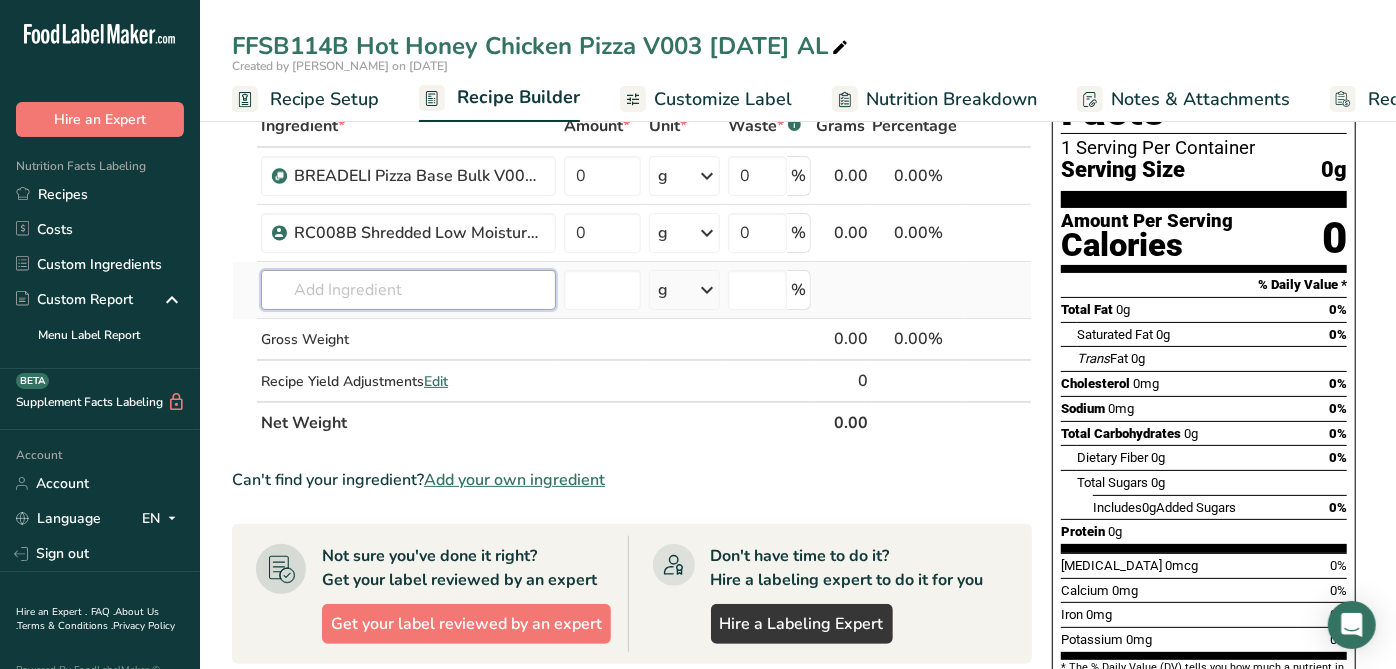 click at bounding box center (408, 290) 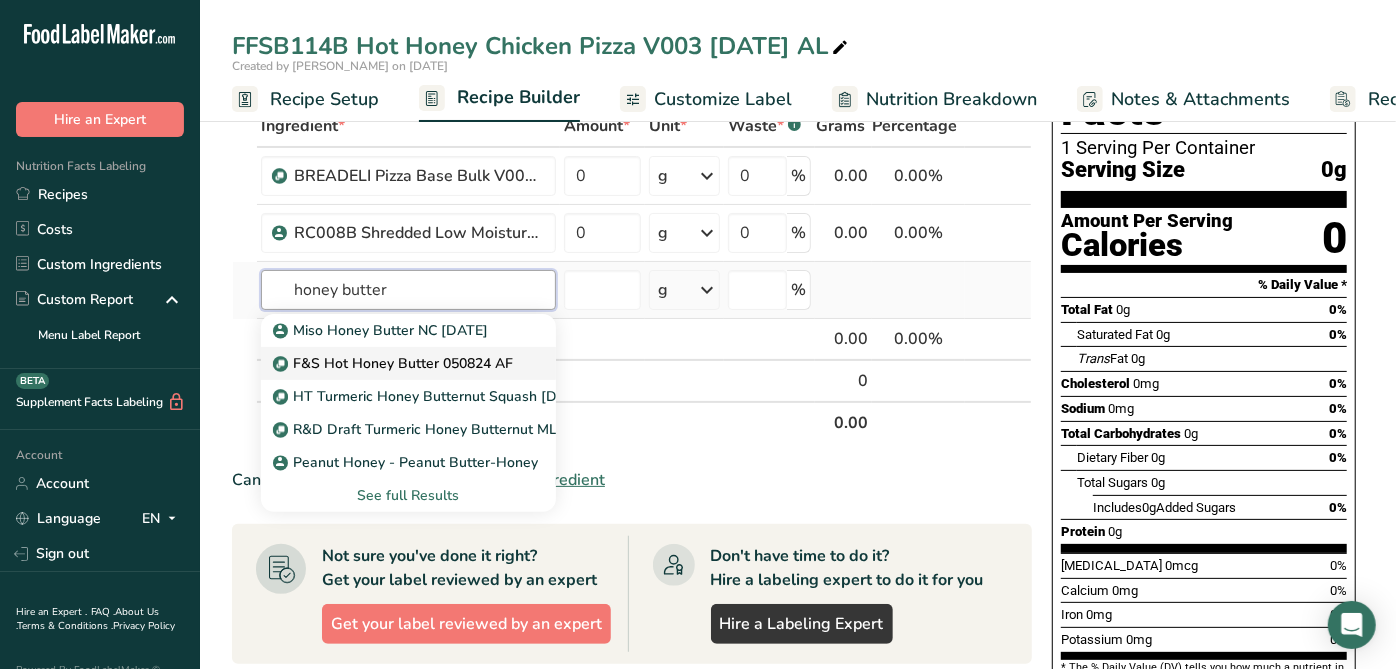 type on "F&S Hot Honey Butter 050824 AF" 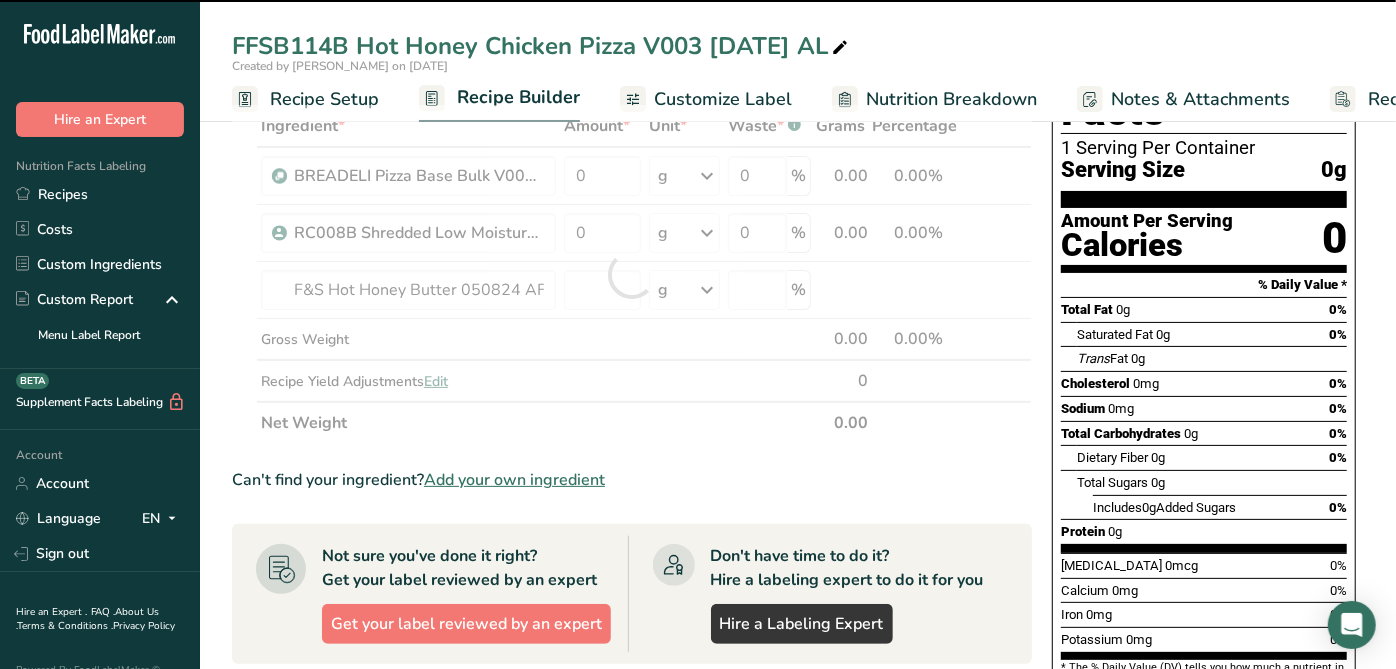 type on "0" 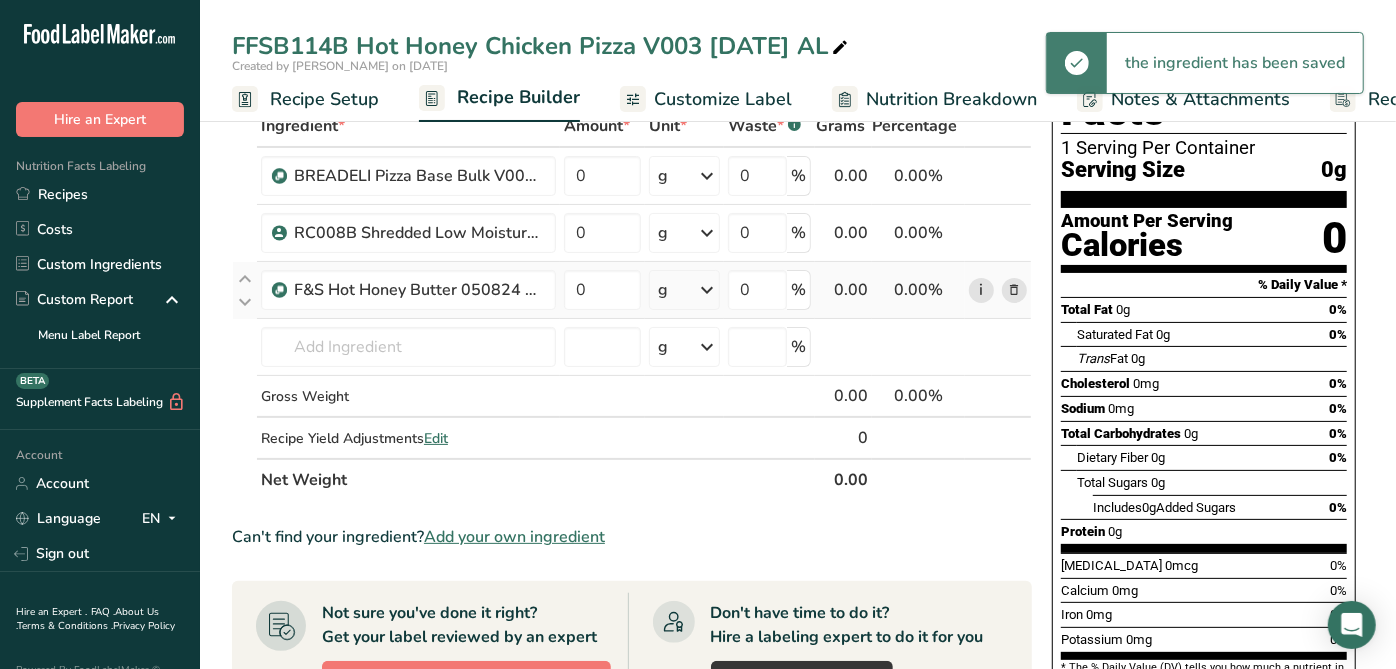 click on "i" at bounding box center (981, 290) 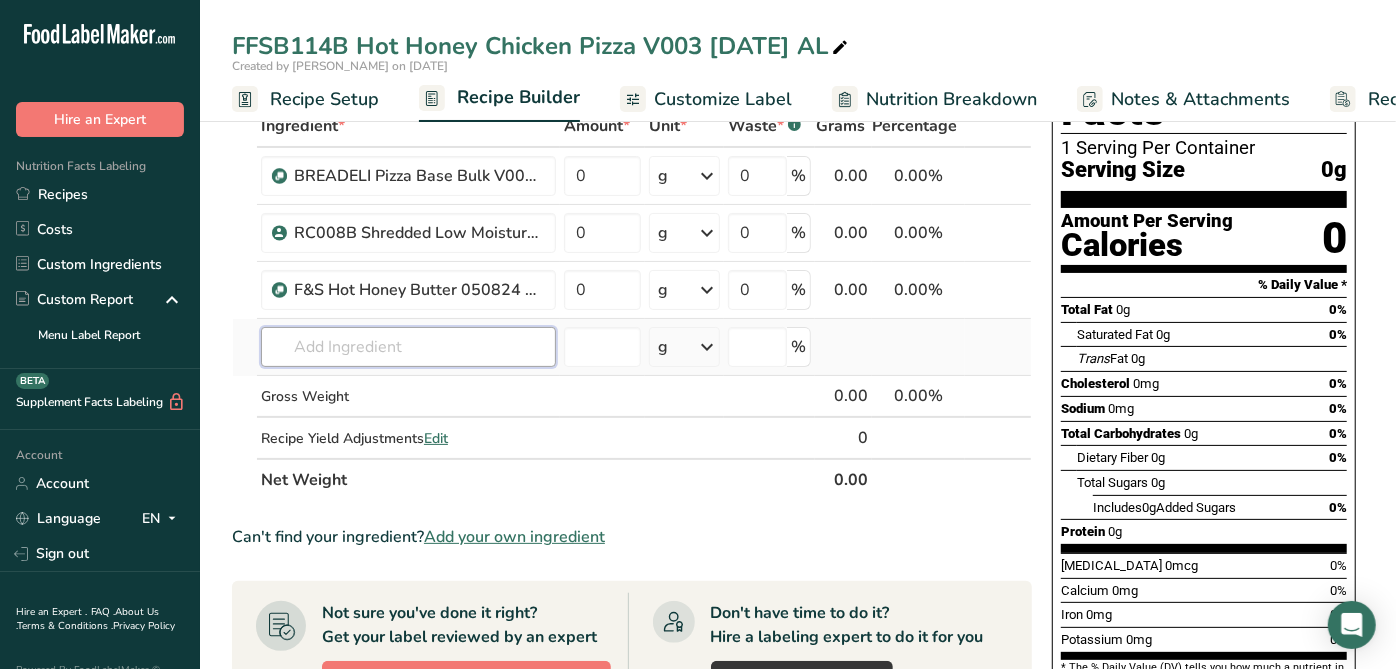 click at bounding box center [408, 347] 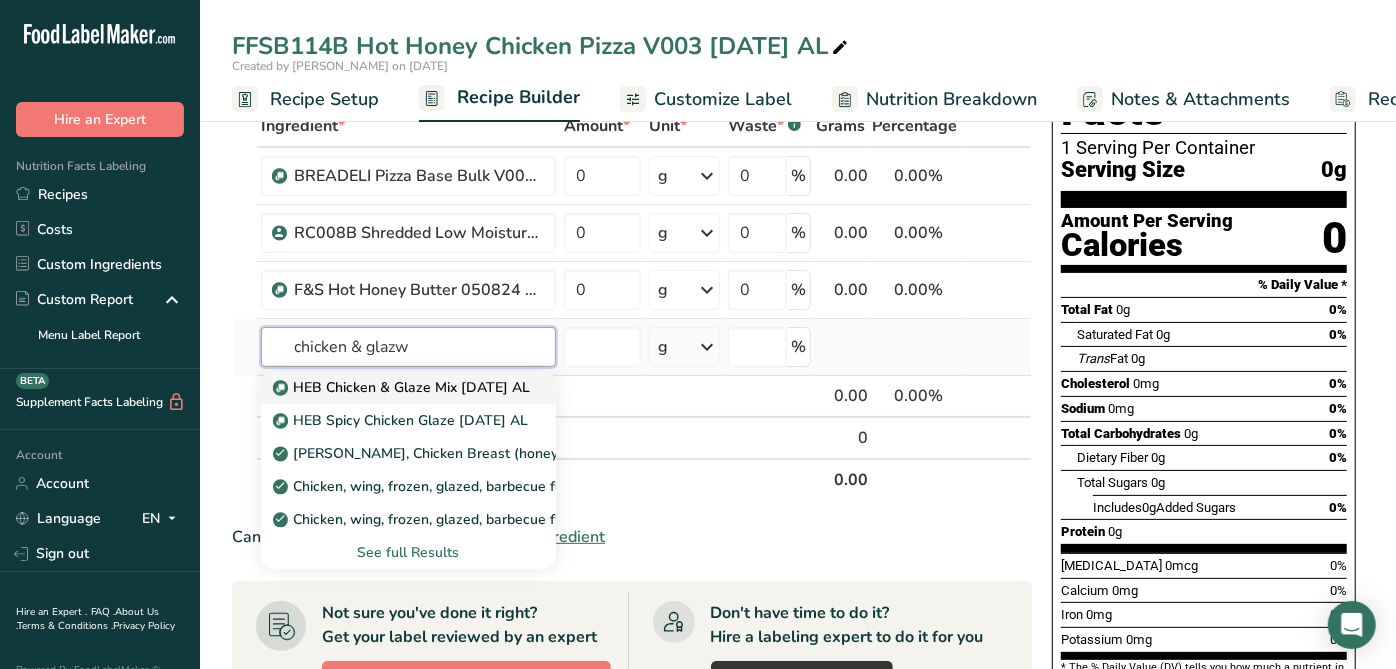 type on "chicken & glazw" 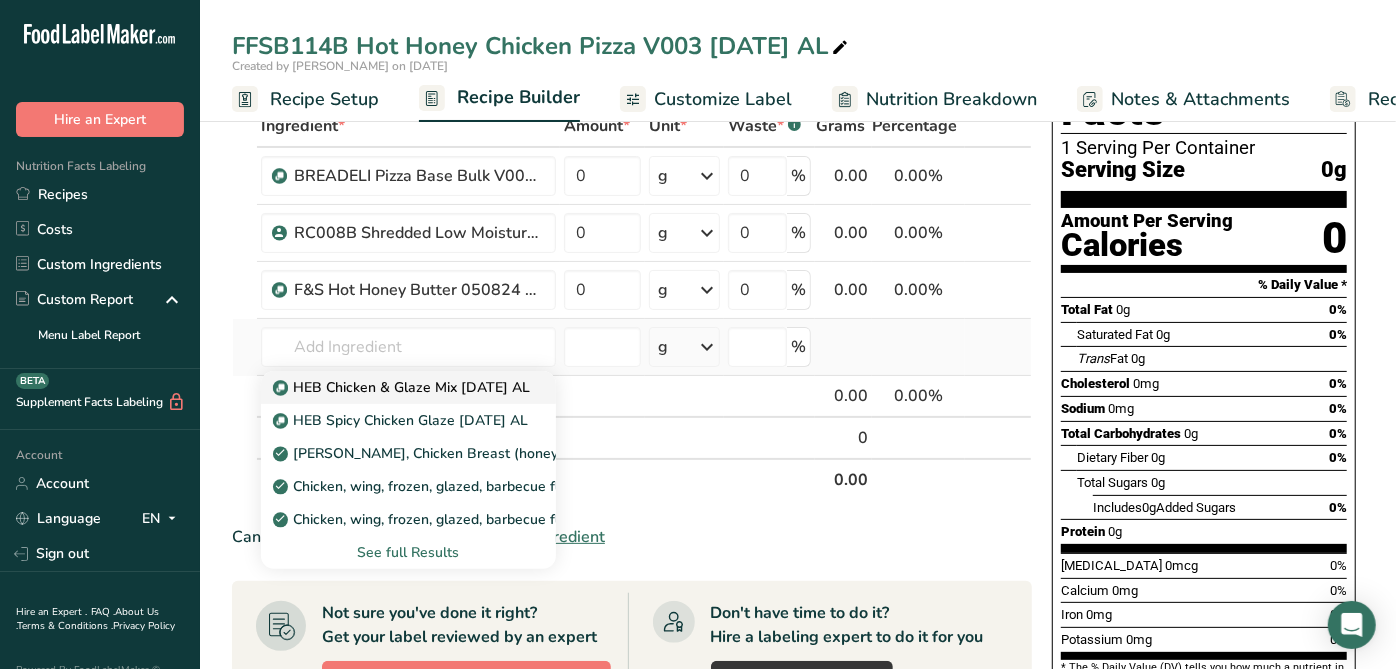 click on "HEB Chicken & Glaze Mix 7-14-25 AL" at bounding box center (403, 387) 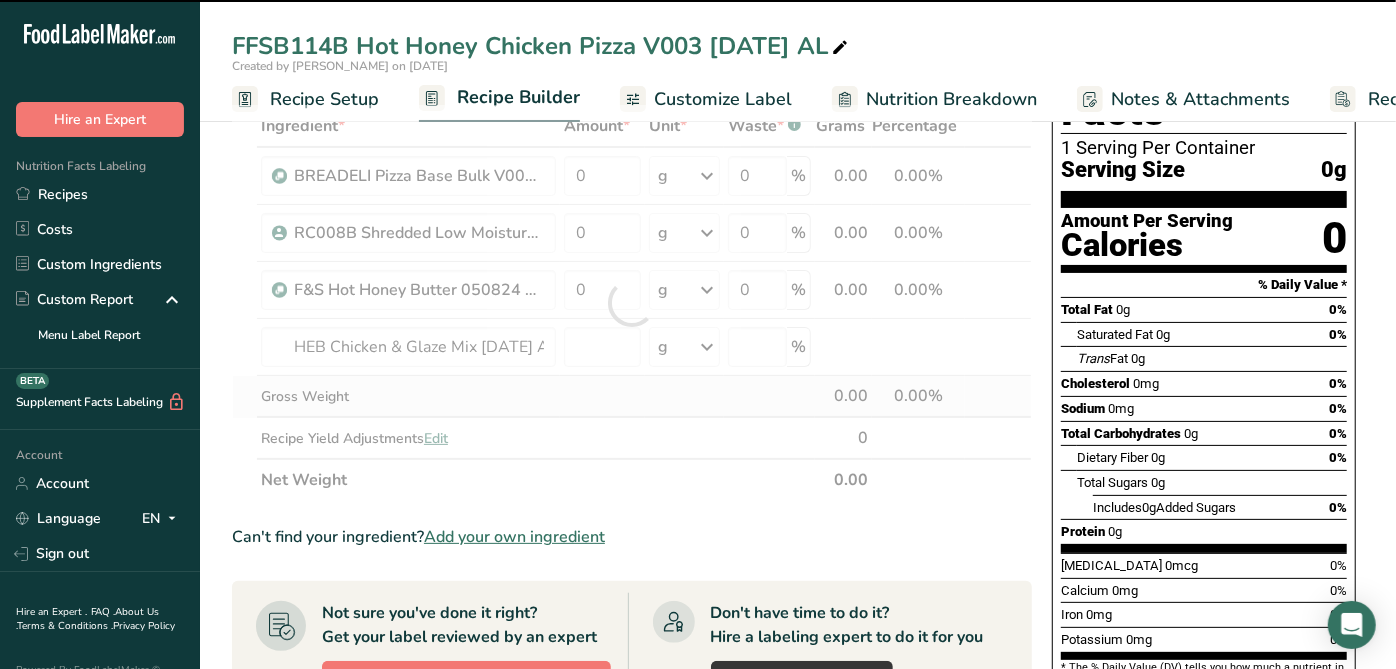 type on "0" 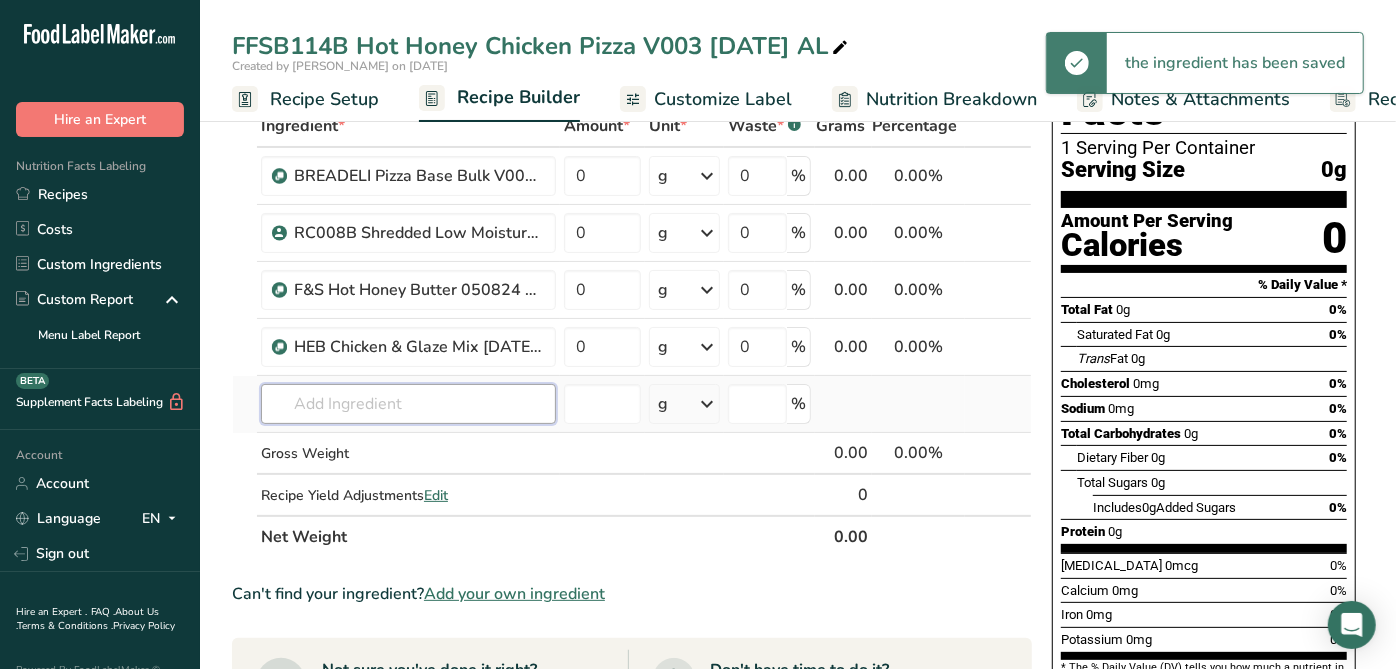 click at bounding box center [408, 404] 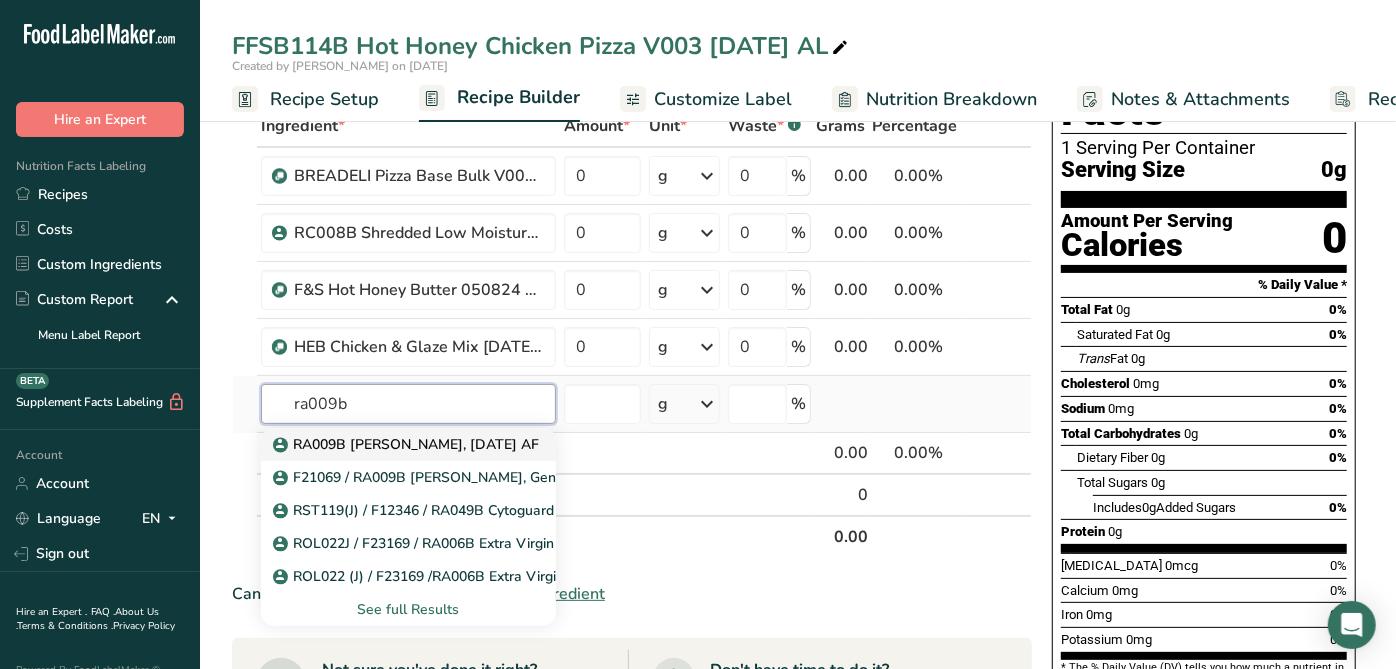 type on "ra009b" 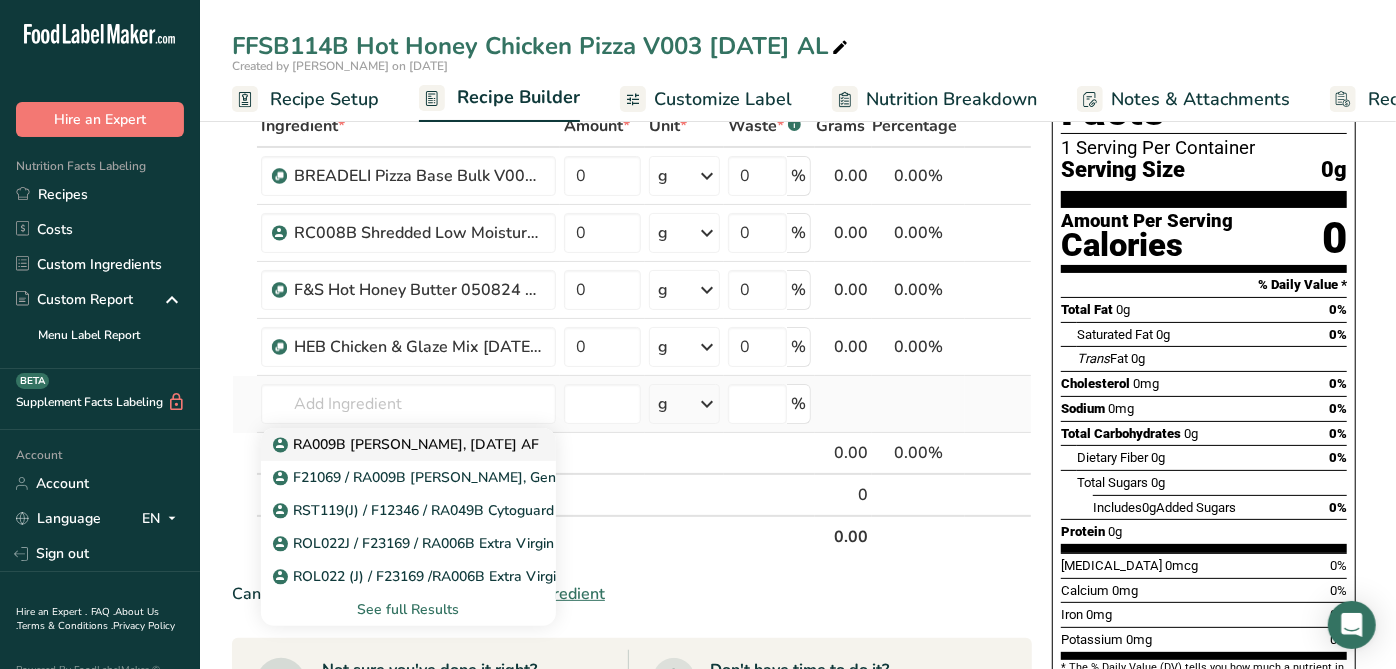 click on "RA009B Enriched Semolina, 09.27.24 AF" at bounding box center (408, 444) 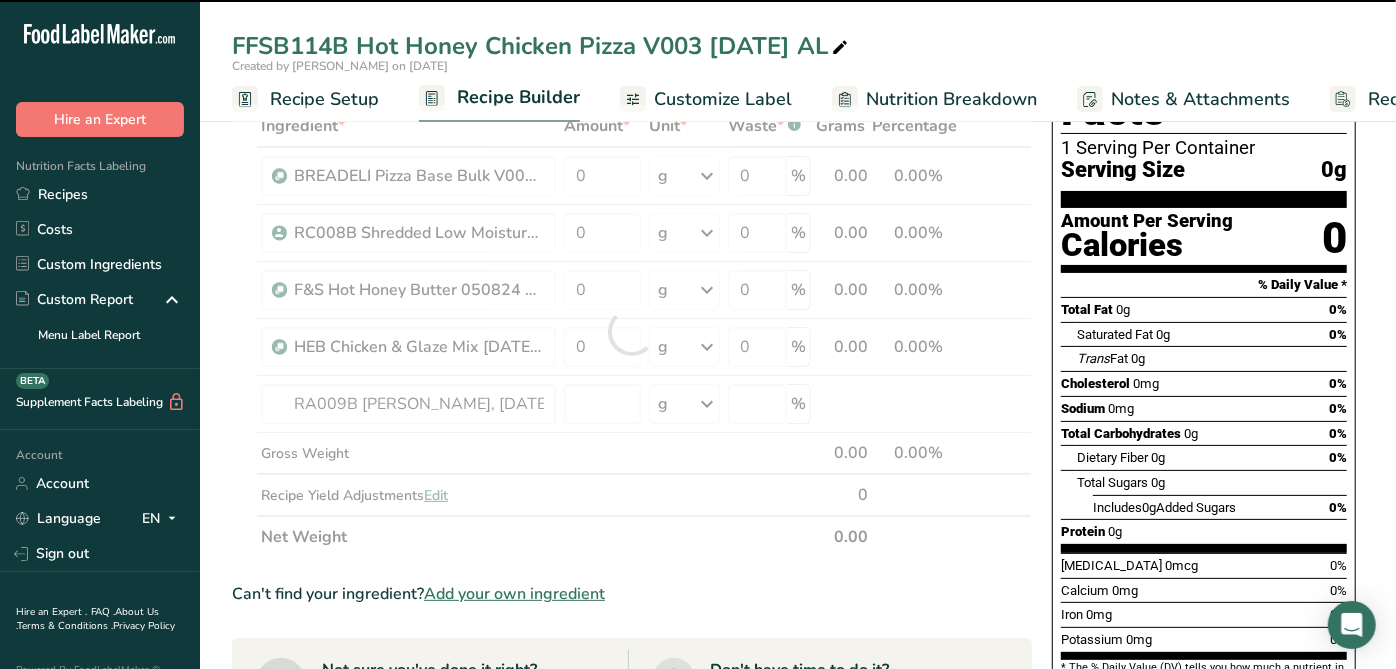 type on "0" 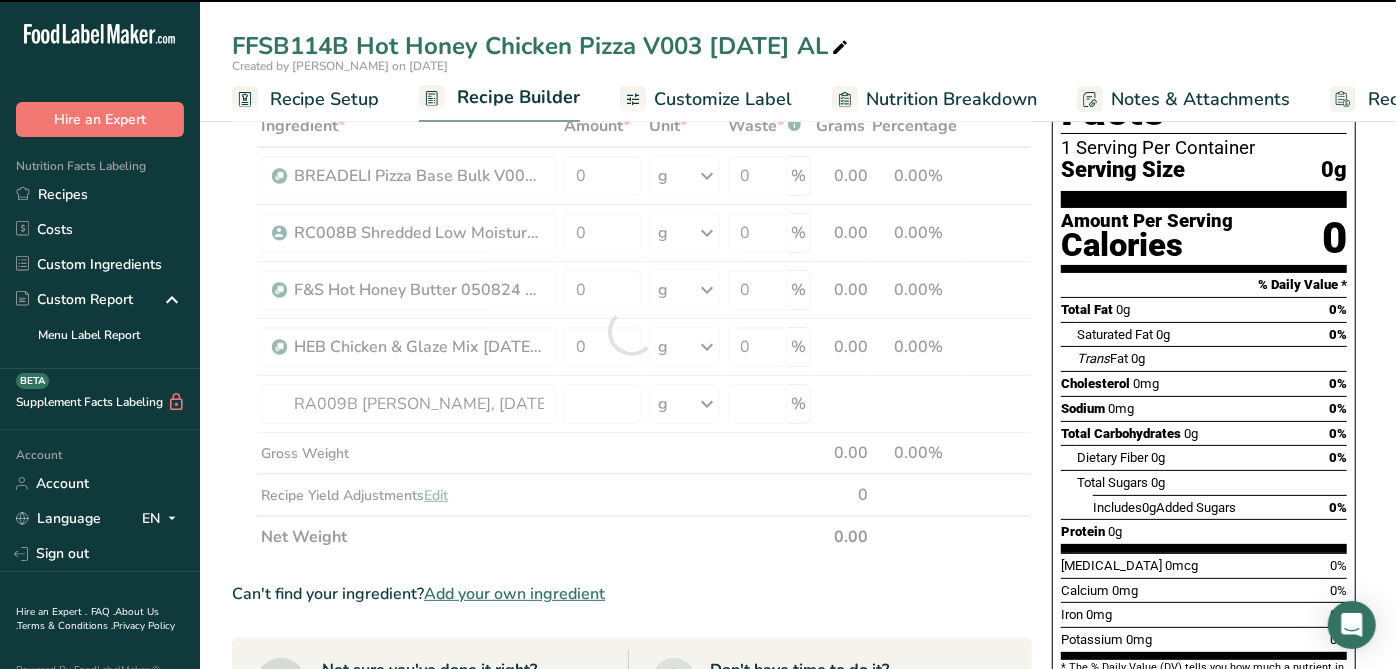 type on "0" 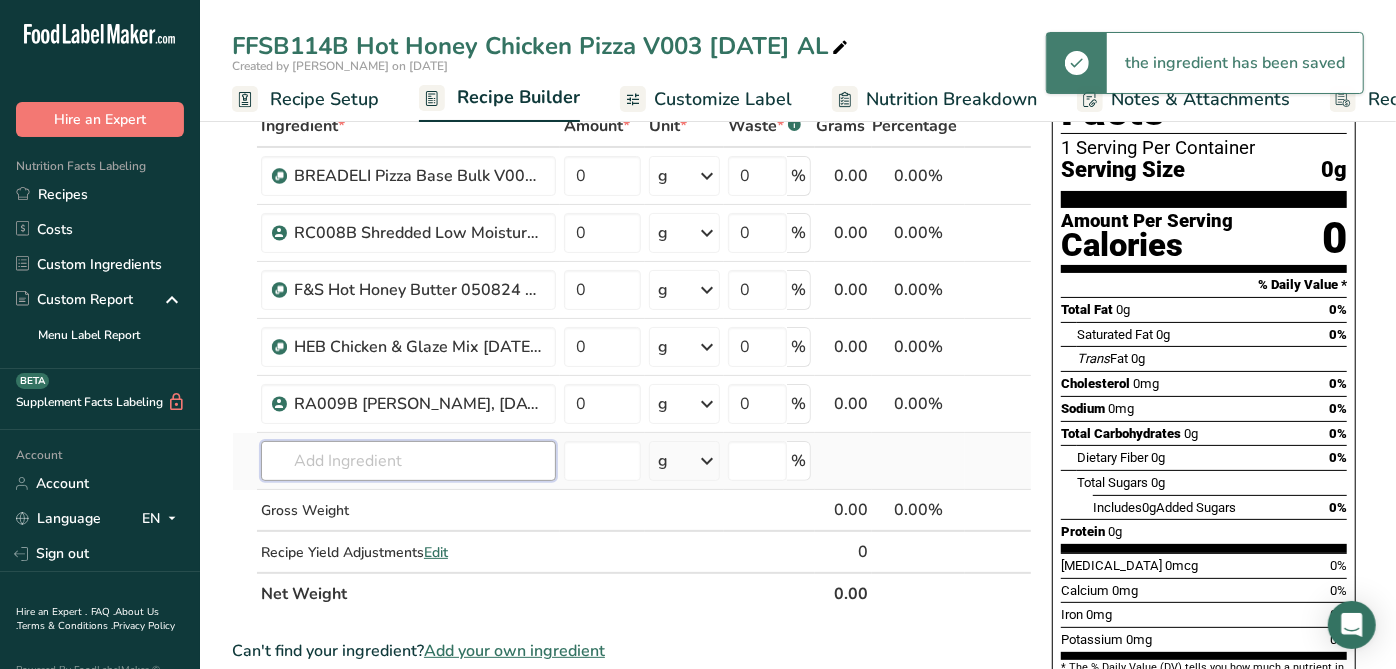 click at bounding box center (408, 461) 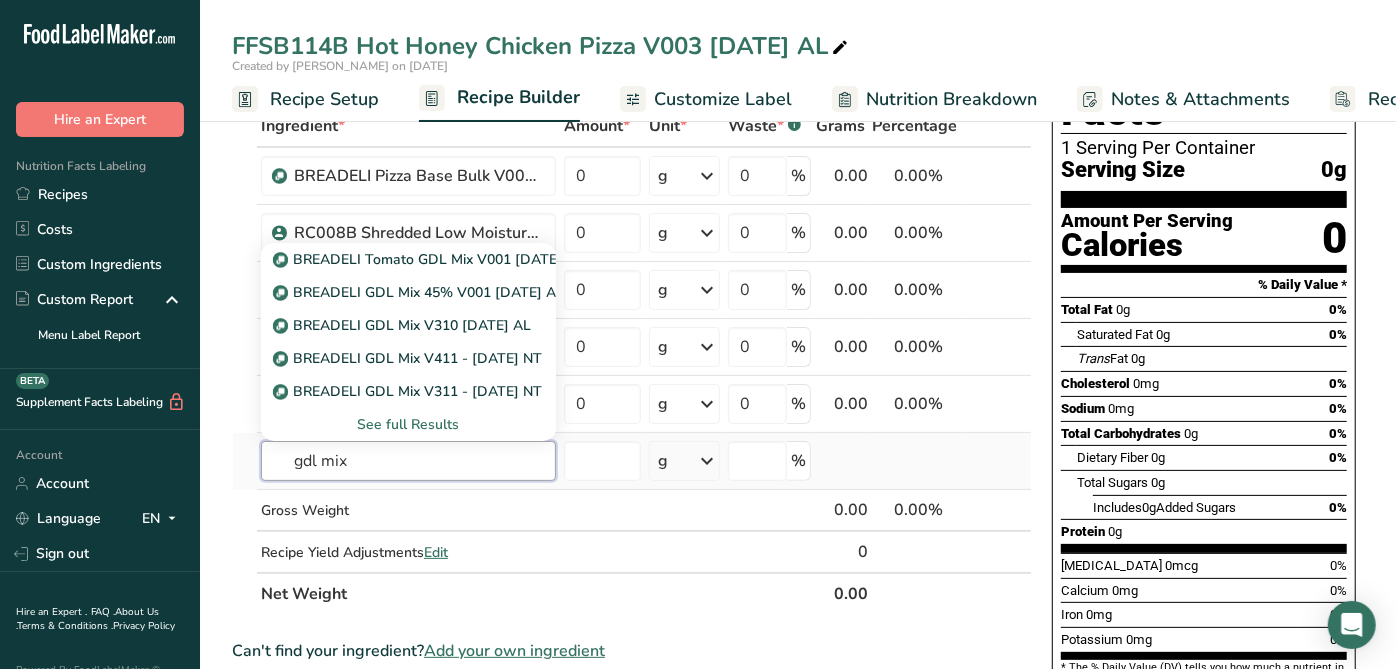 type on "gdl mix" 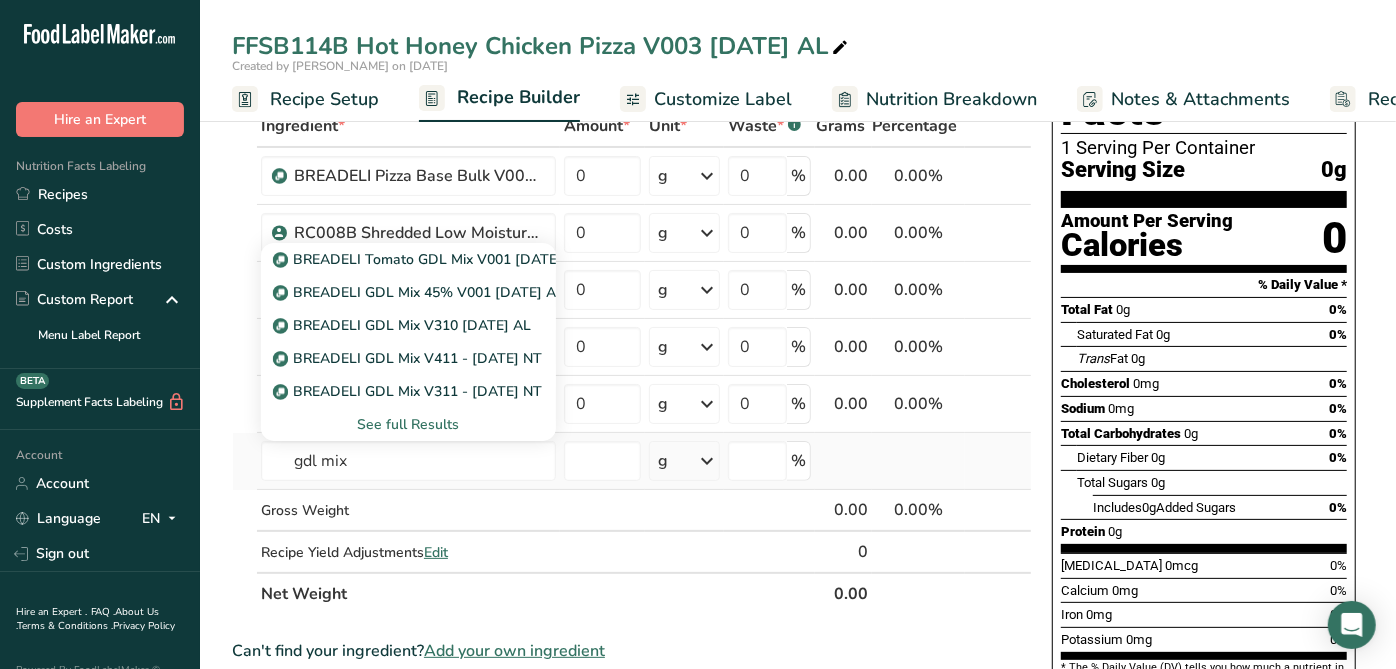 type 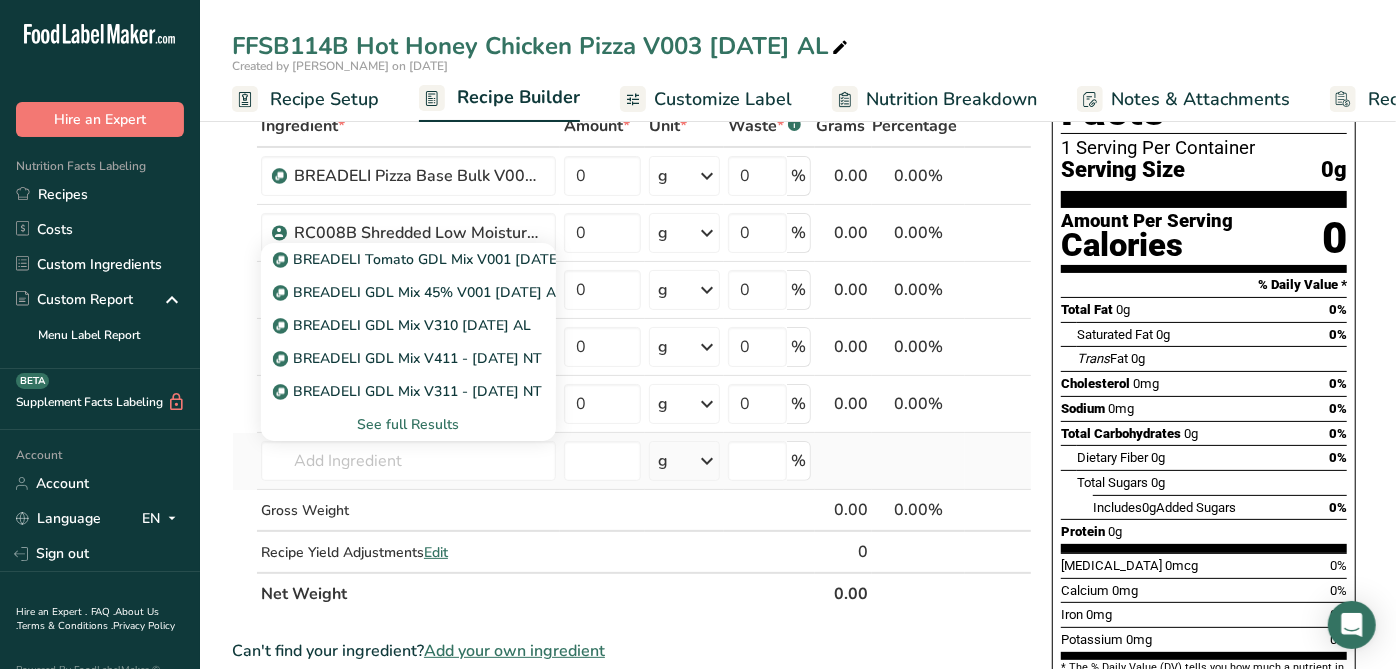 click on "See full Results" at bounding box center (408, 424) 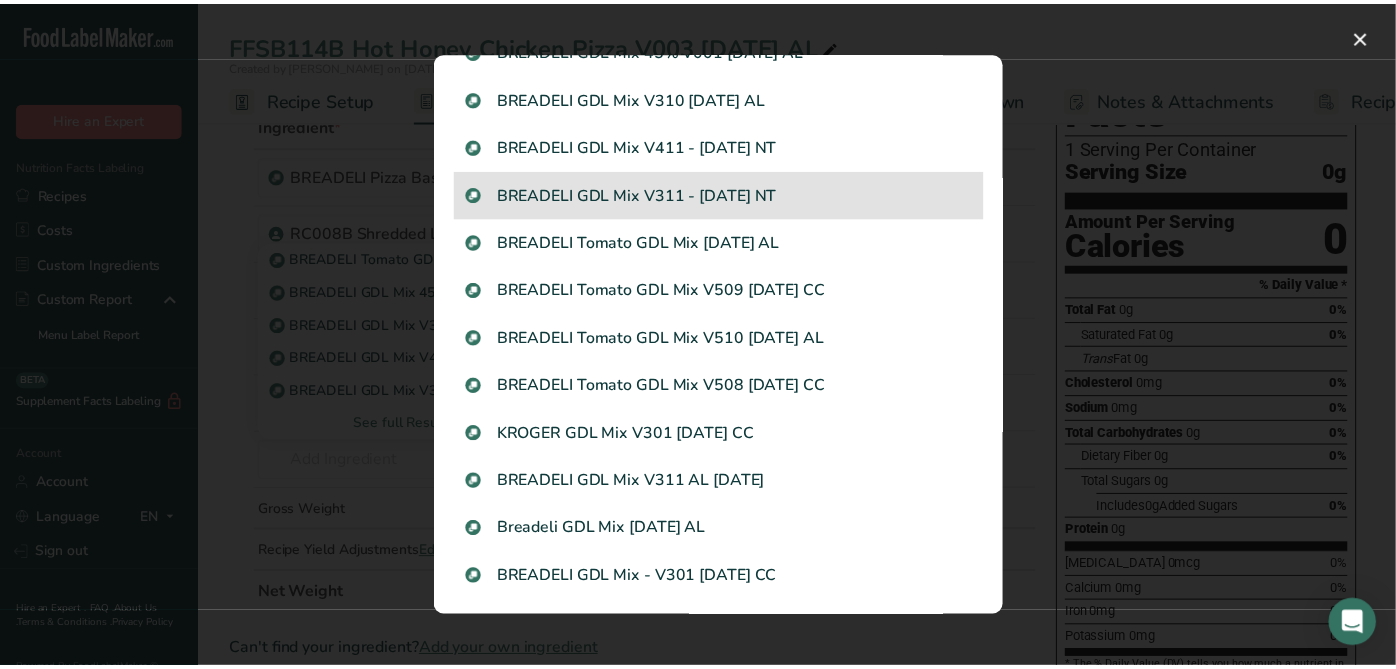 scroll, scrollTop: 144, scrollLeft: 0, axis: vertical 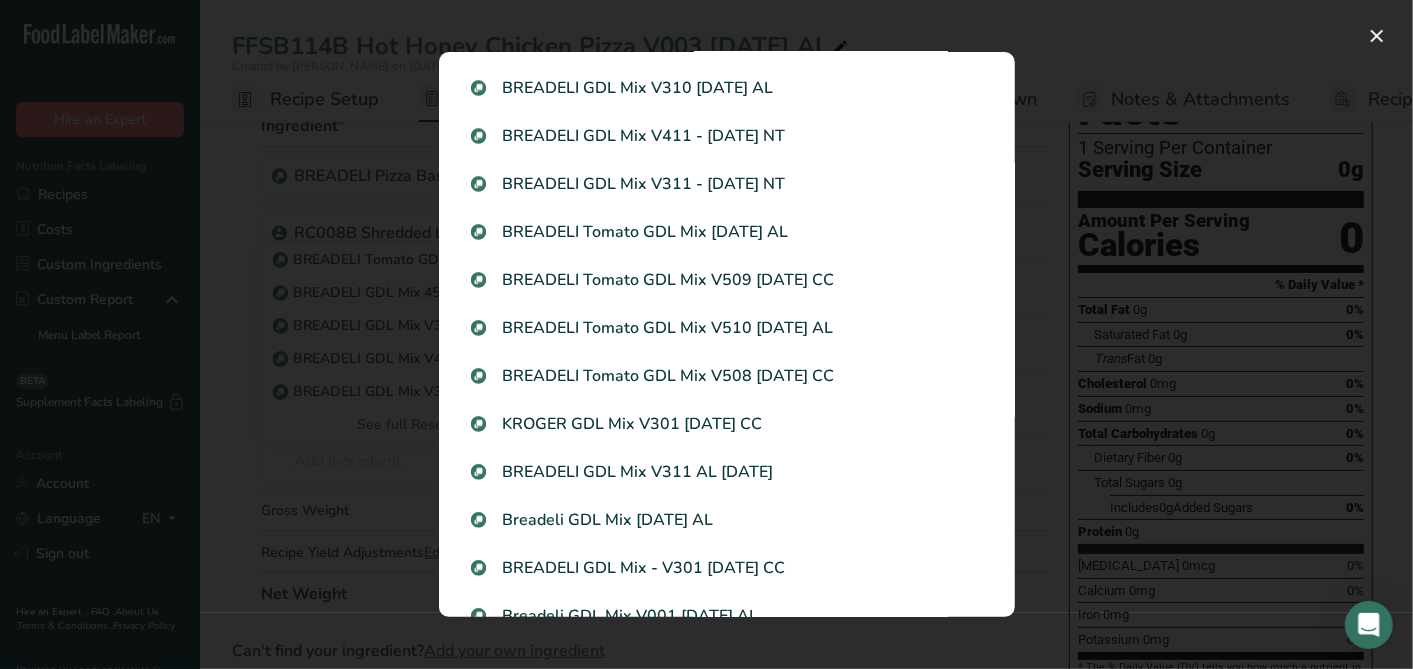 click on "Breadeli GDL Mix 9-5-22 AL" at bounding box center (727, 520) 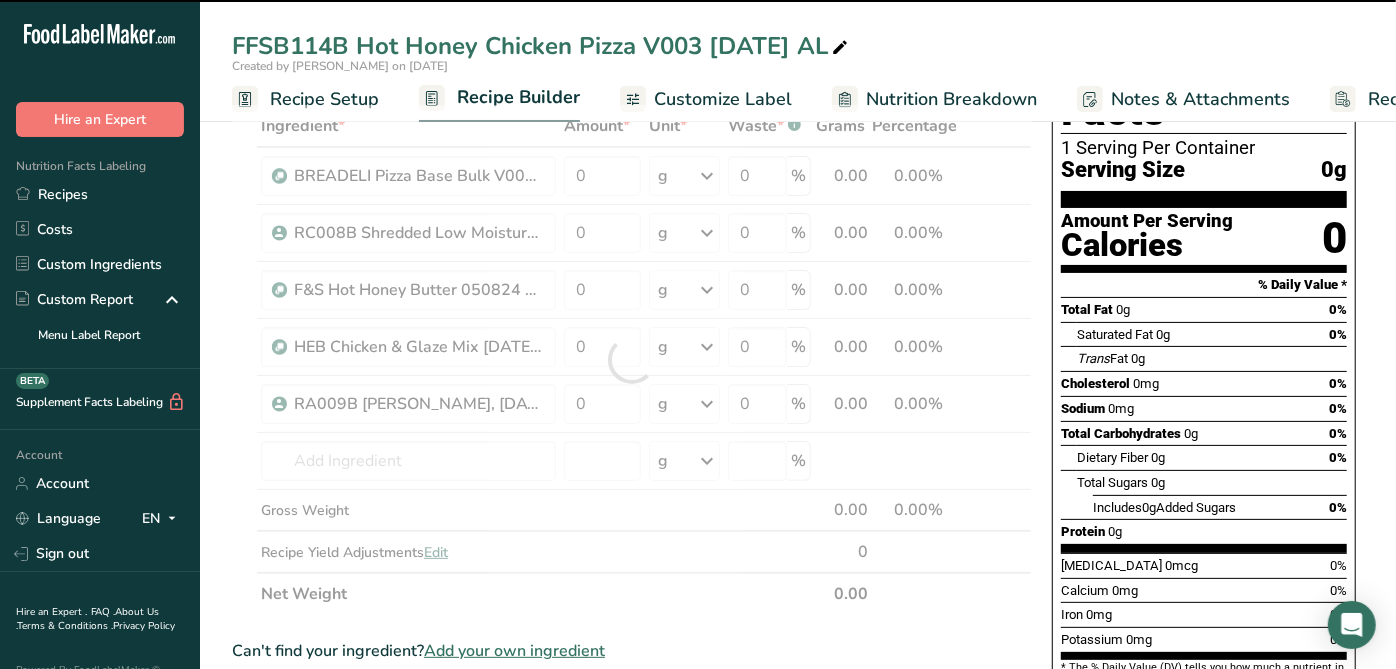 type on "0" 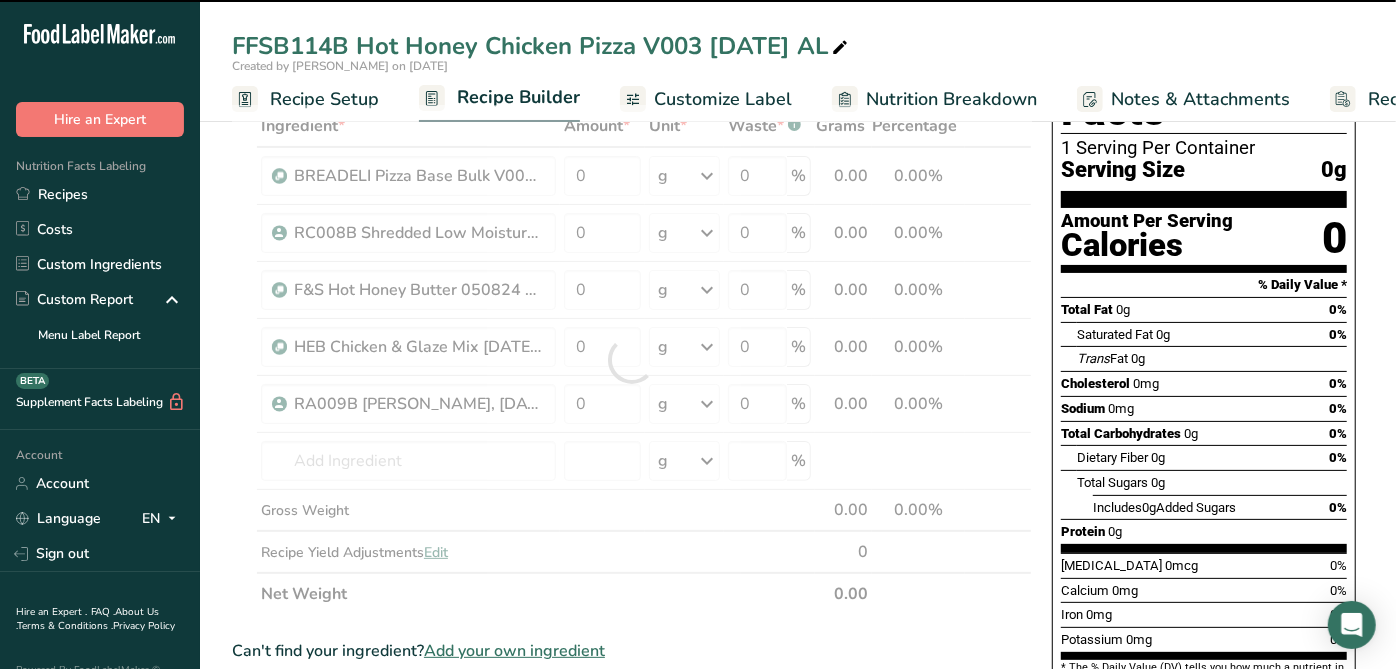 type on "0" 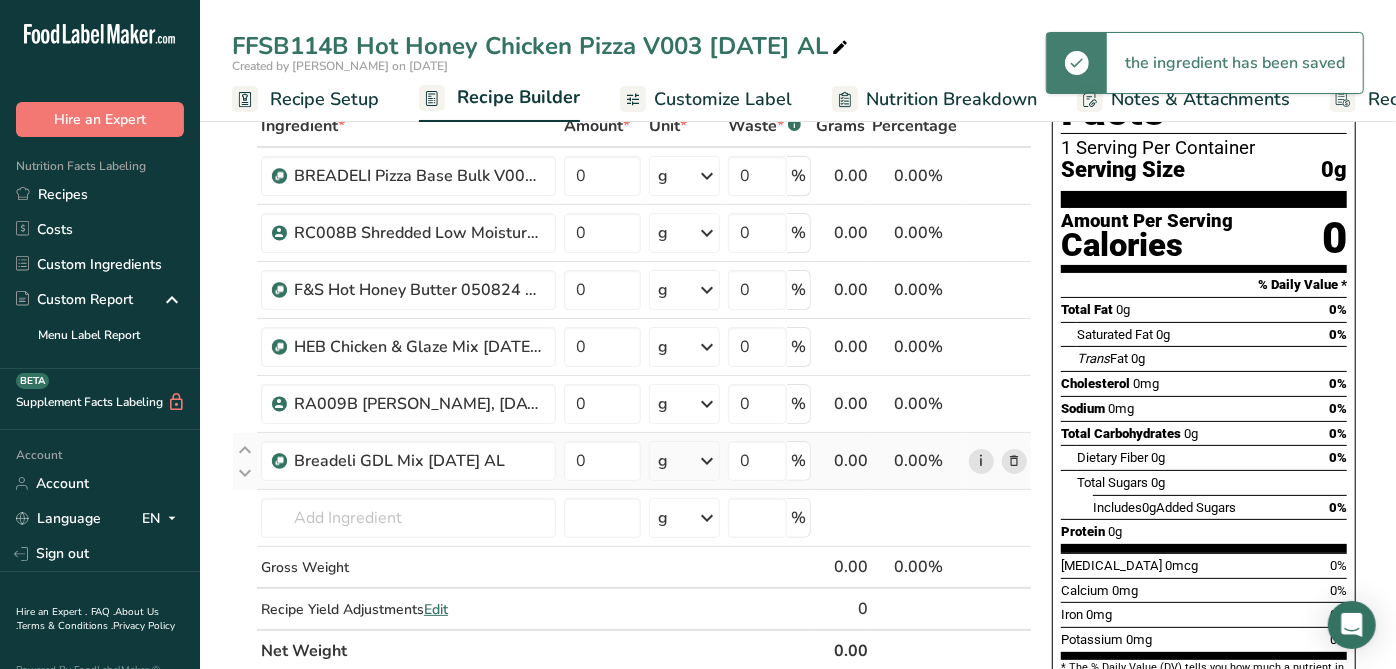 click on "i" at bounding box center (981, 461) 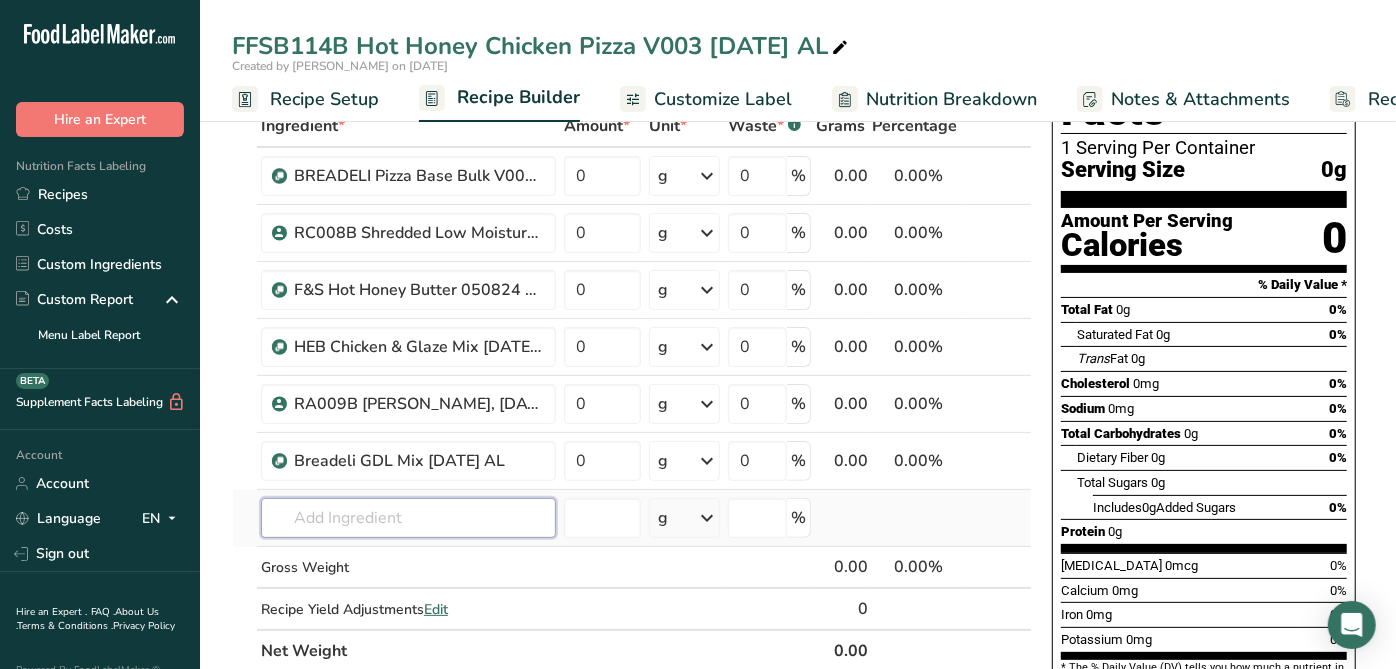 click at bounding box center [408, 518] 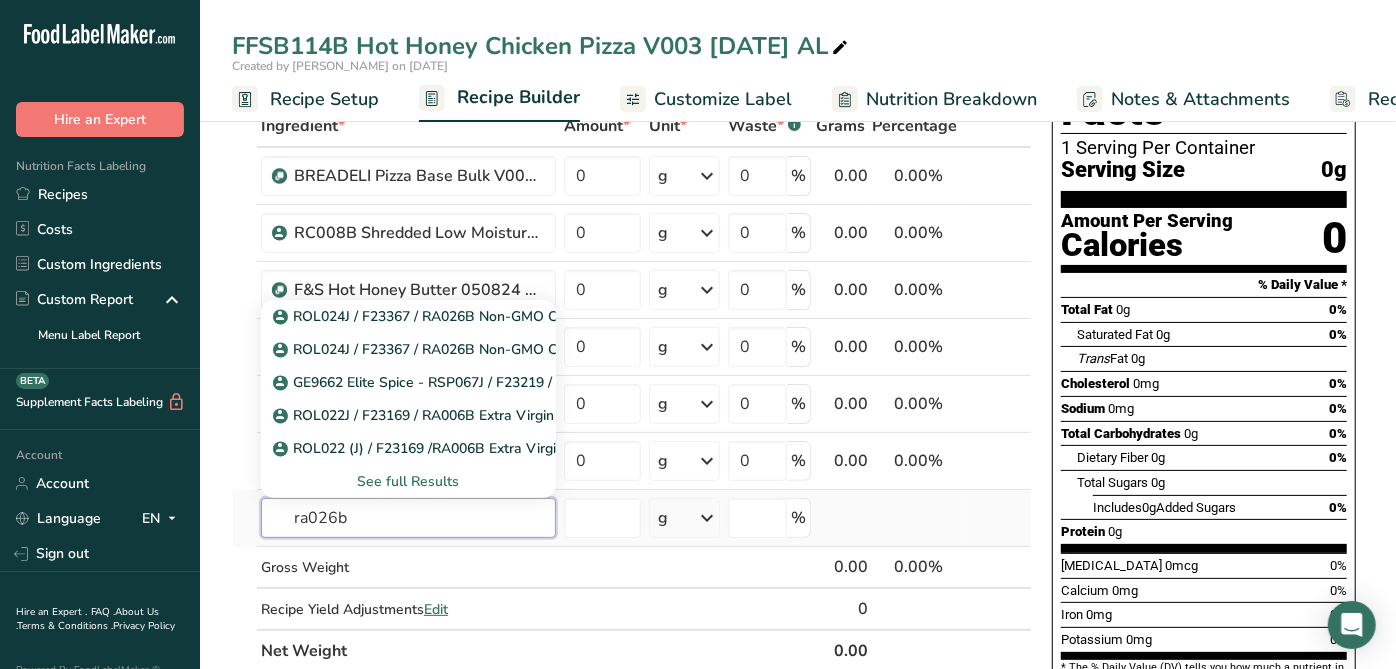 type on "ra026b" 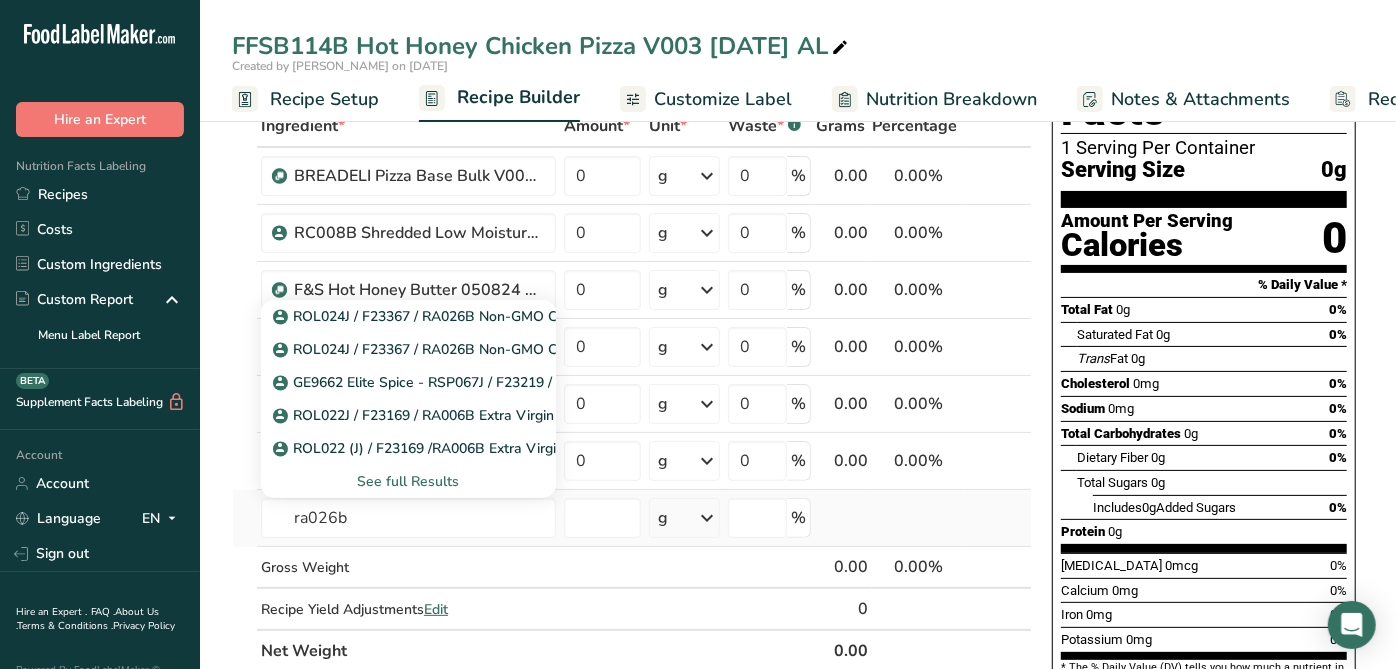 type 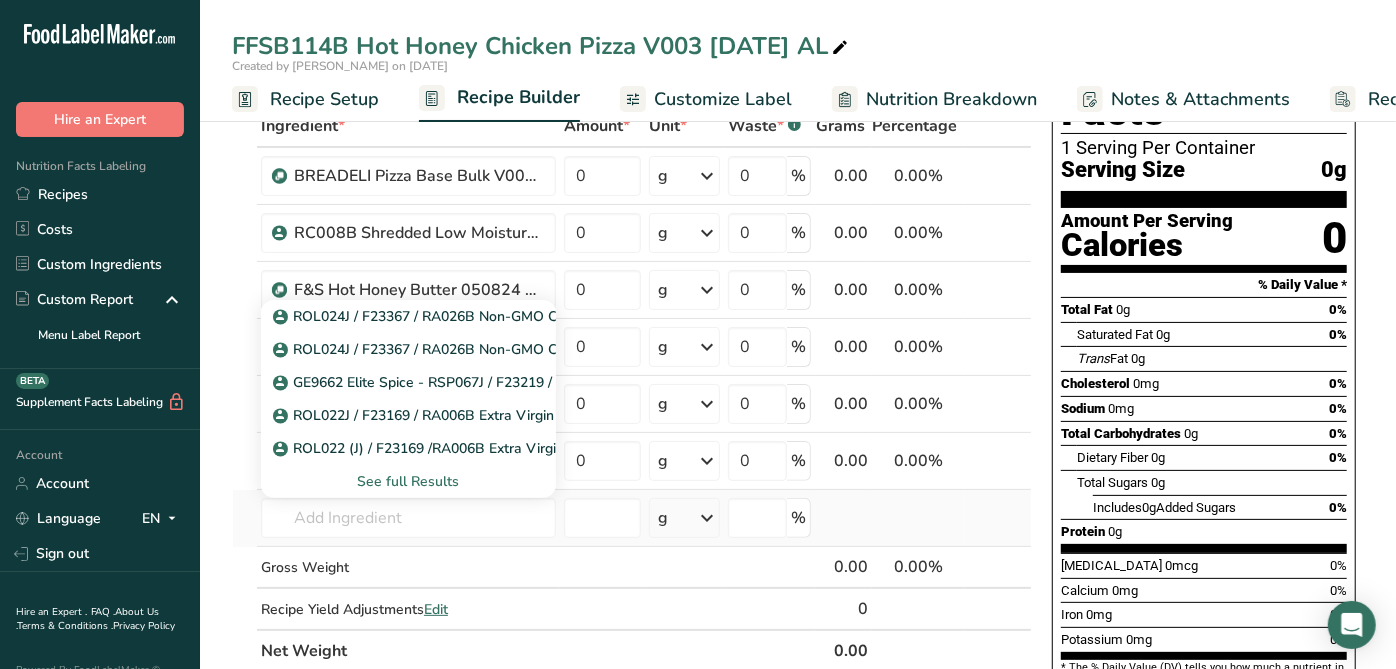 click on "See full Results" at bounding box center [408, 481] 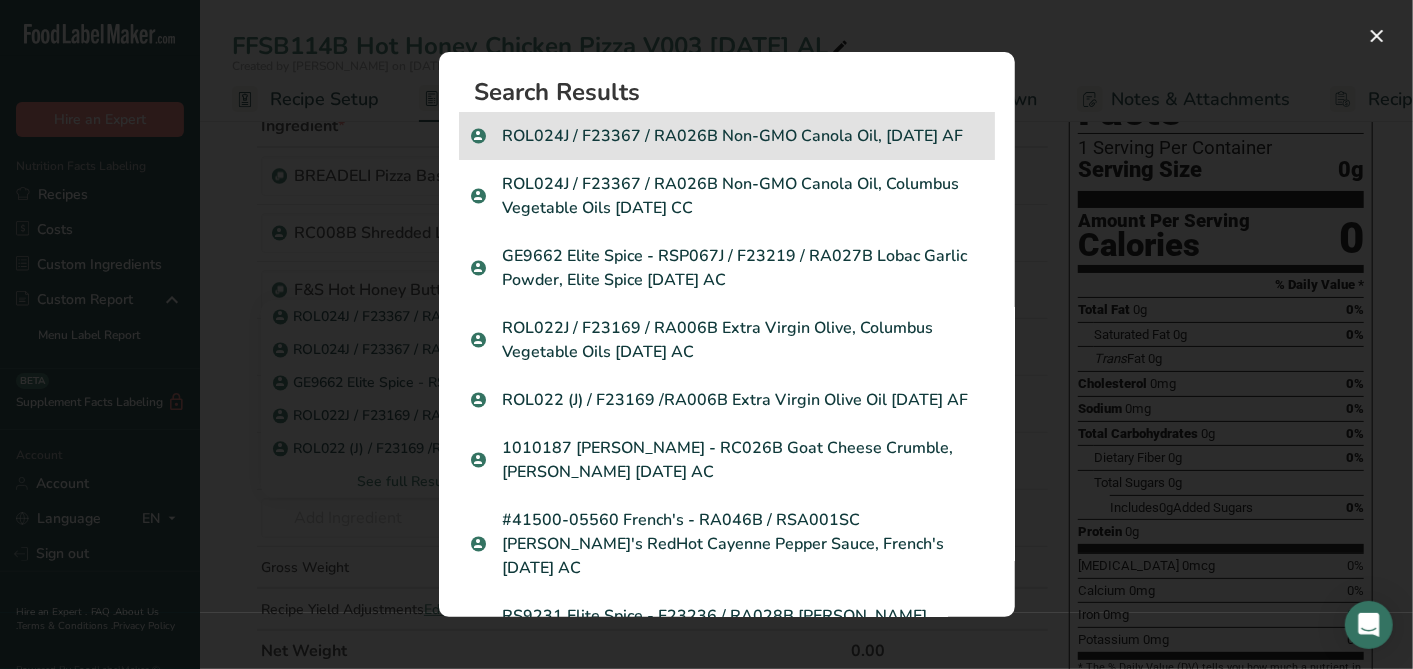 click on "ROL024J / F23367 / RA026B Non-GMO Canola Oil, 05.20.24 AF" at bounding box center (727, 136) 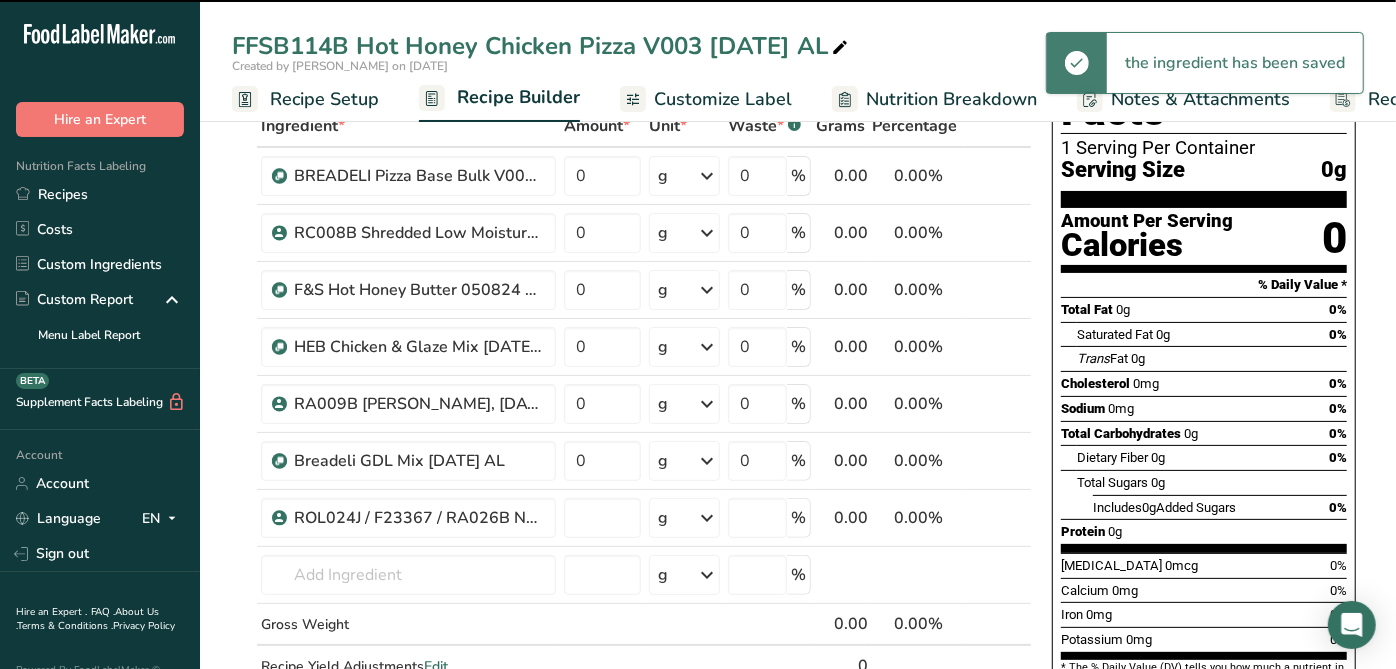 type on "0" 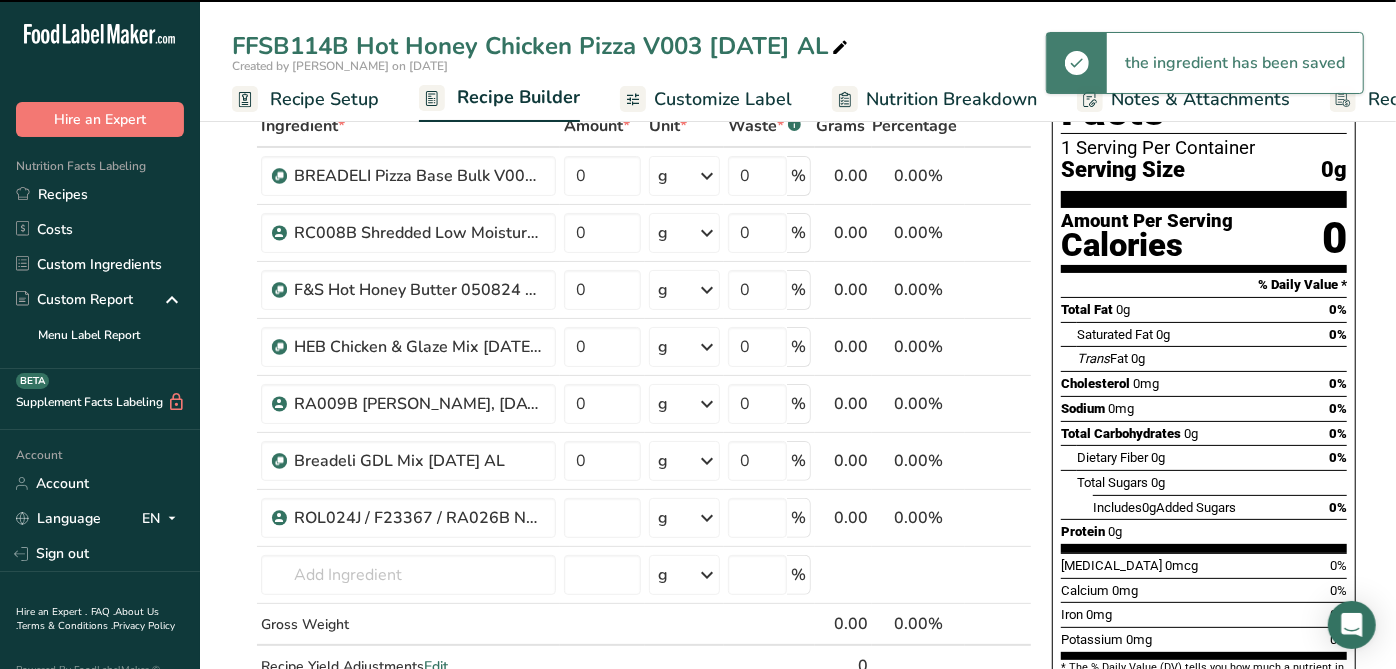 type on "0" 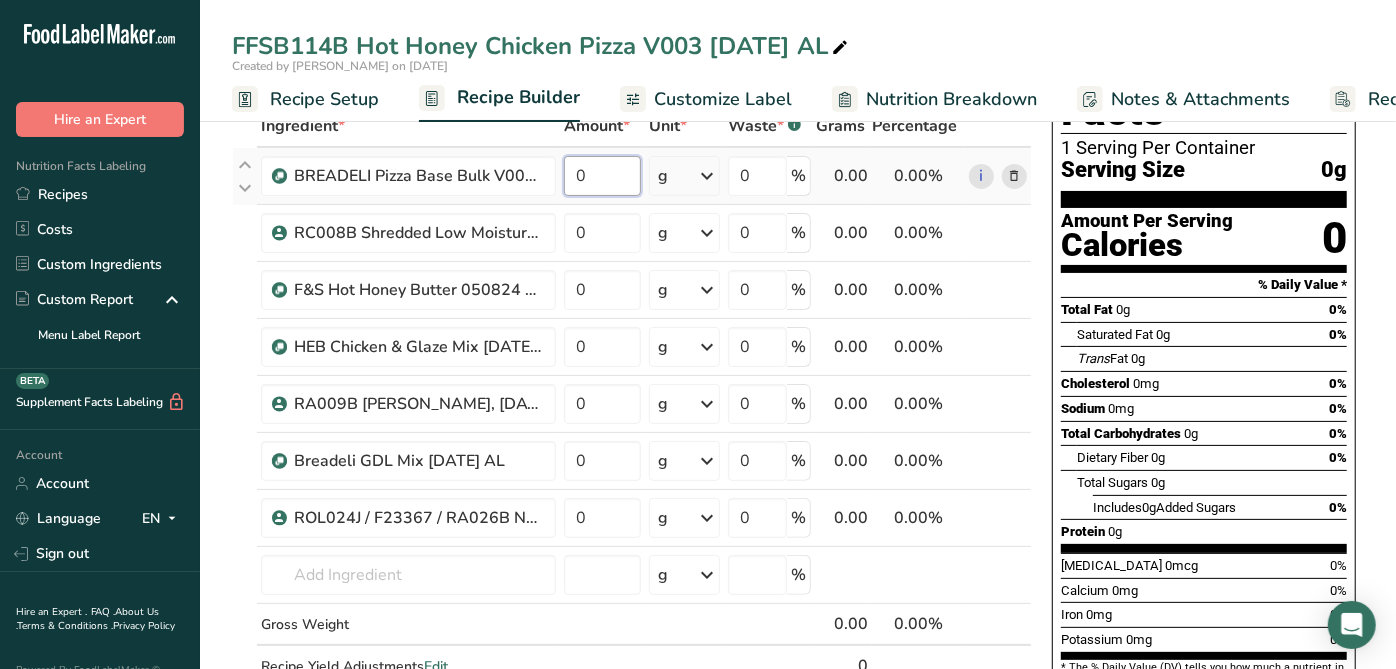 click on "0" at bounding box center (602, 176) 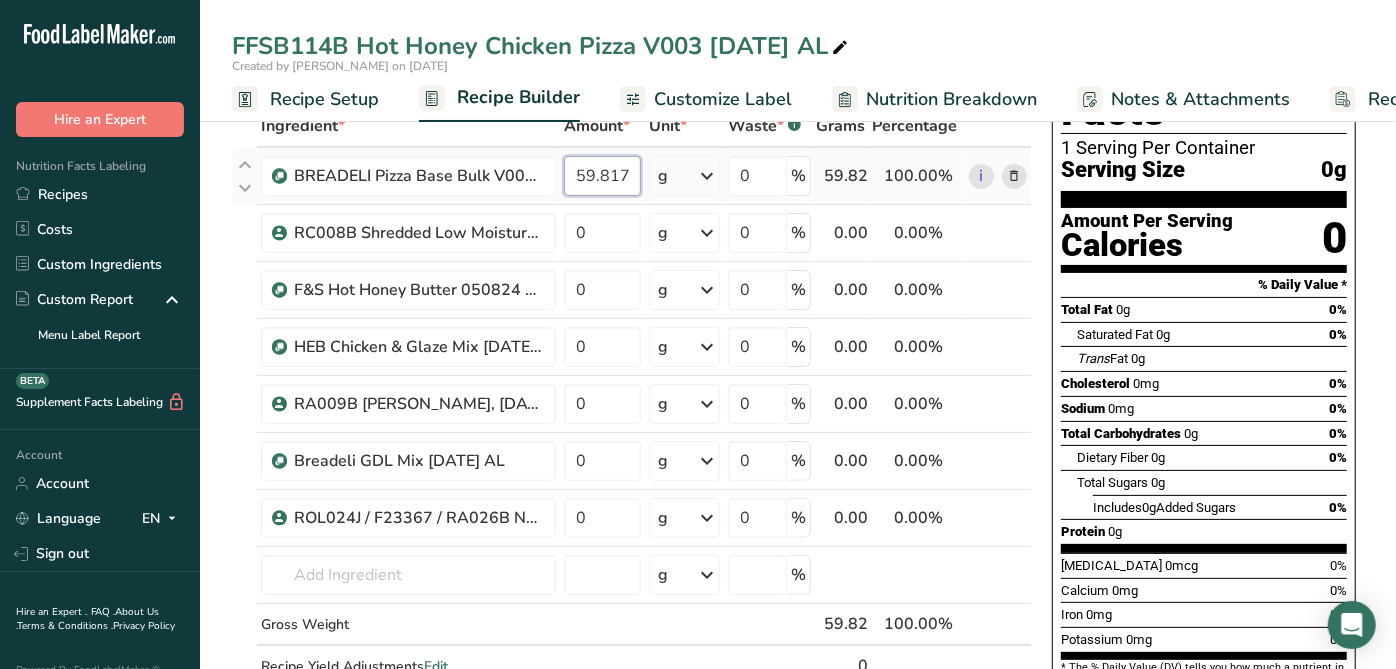 scroll, scrollTop: 0, scrollLeft: 5, axis: horizontal 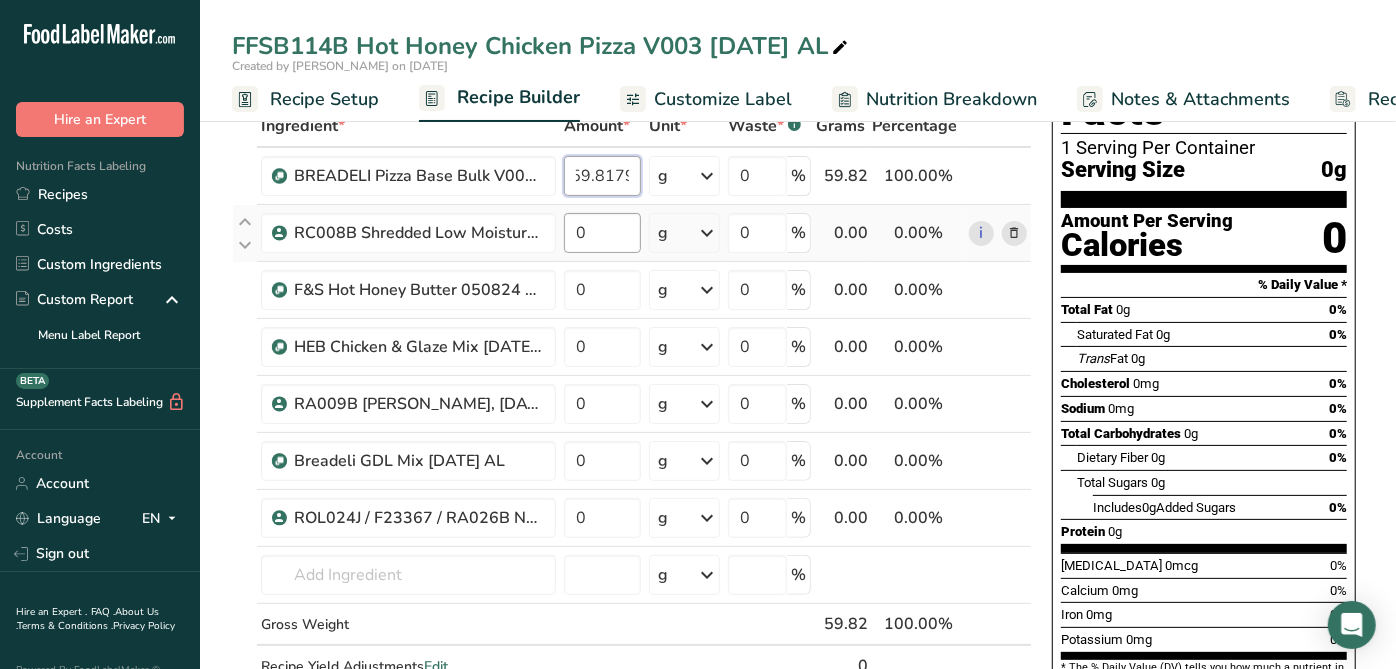 type on "59.8179" 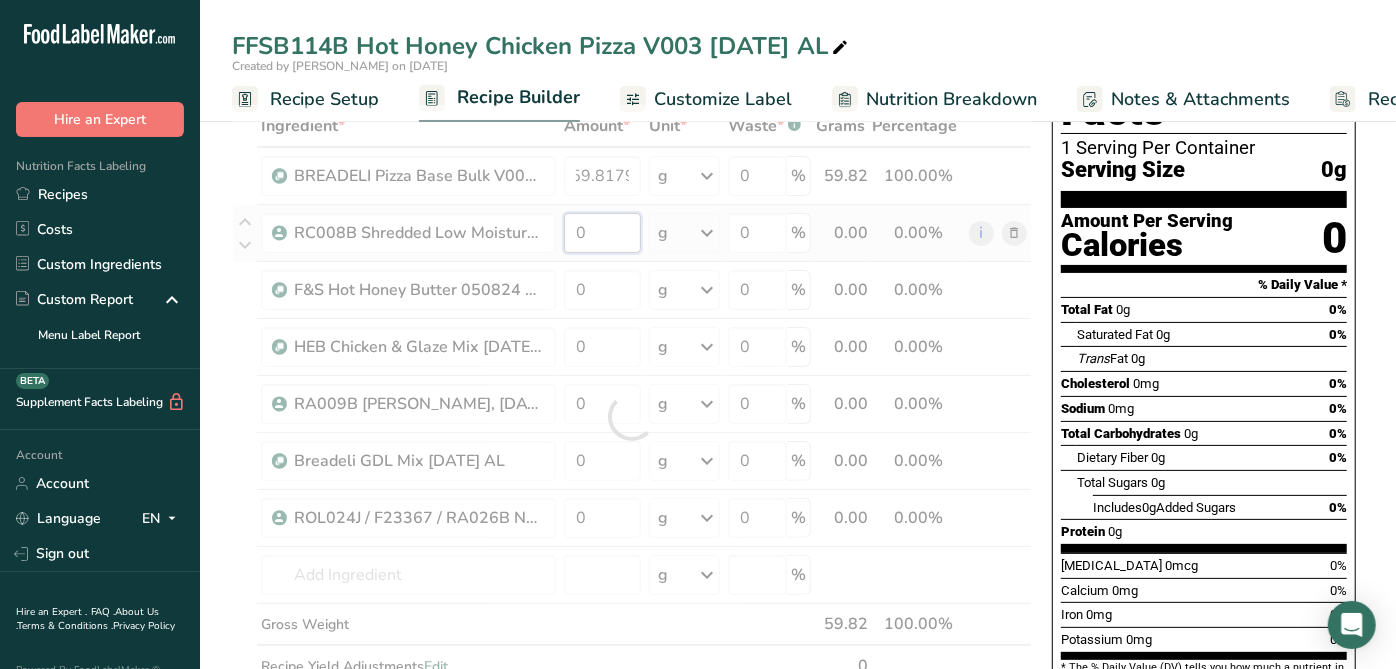 scroll, scrollTop: 0, scrollLeft: 0, axis: both 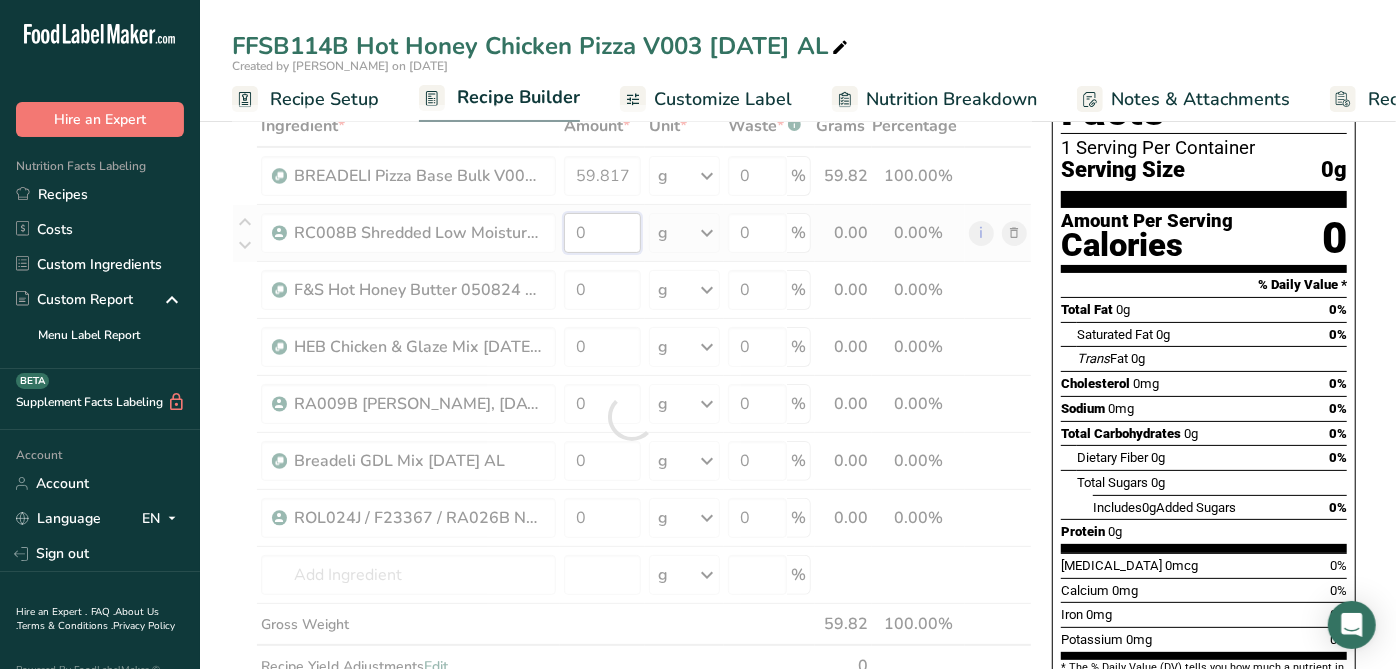 click on "Ingredient *
Amount *
Unit *
Waste *   .a-a{fill:#347362;}.b-a{fill:#fff;}          Grams
Percentage
BREADELI Pizza Base Bulk V001 9-19-22 AR/CC
59.8179
g
Weight Units
g
kg
mg
See more
Volume Units
l
mL
fl oz
See more
0
%
59.82
100.00%
i
RC008B Shredded Low Moisture Mozzarella Cheese, Talamo Foods 06-20-23 AF
0
g
Weight Units
g
kg
mg
See more
Volume Units
l
mL
fl oz
See more
0
%
0.00" at bounding box center [632, 417] 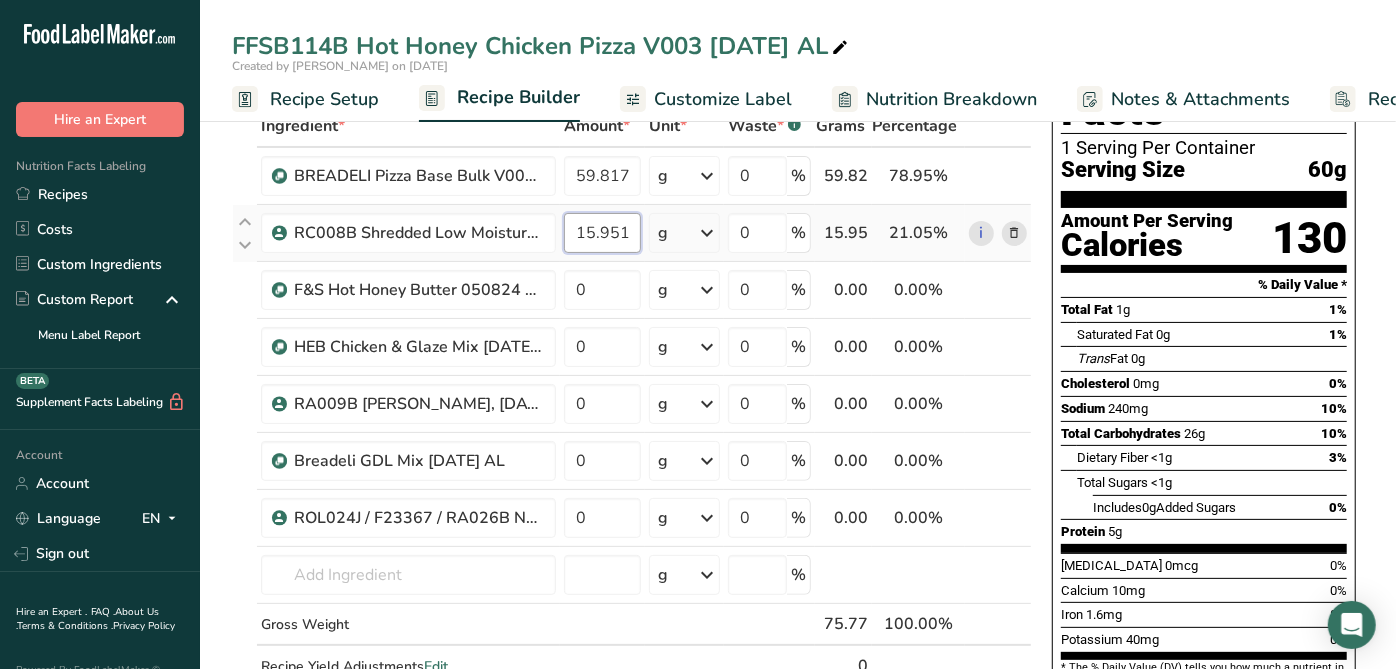 scroll, scrollTop: 0, scrollLeft: 5, axis: horizontal 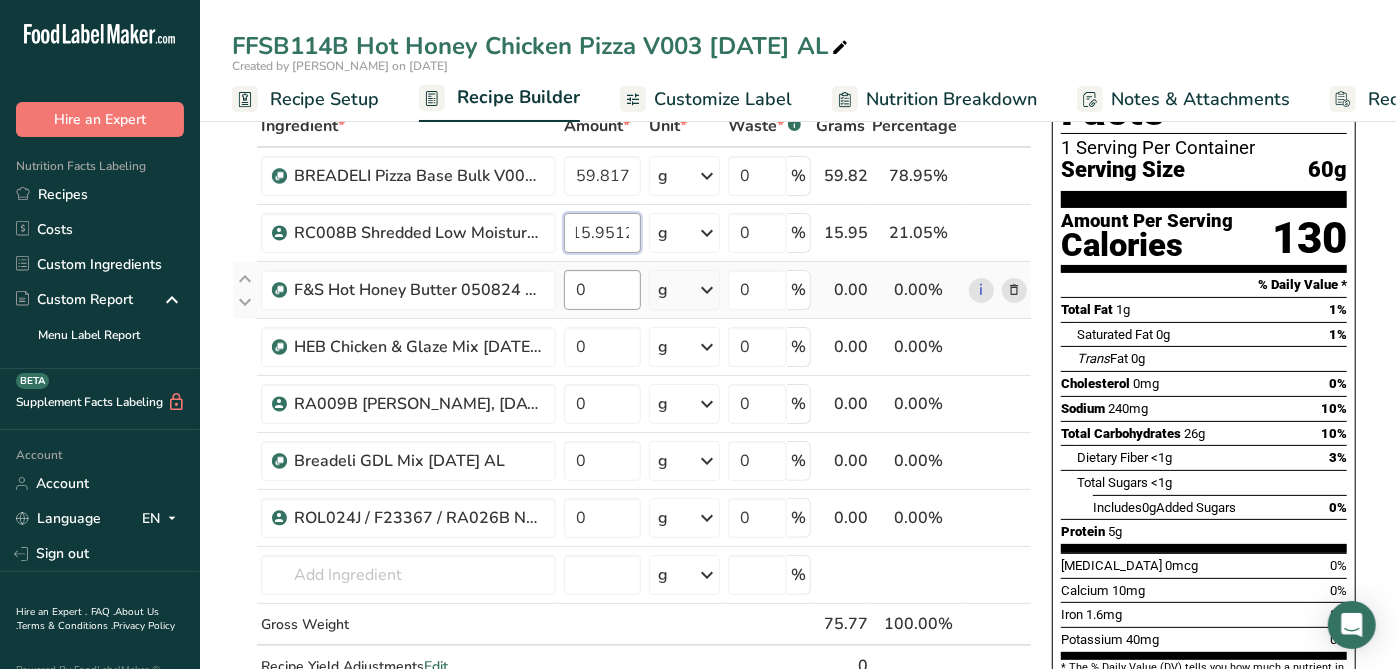 type on "15.9512" 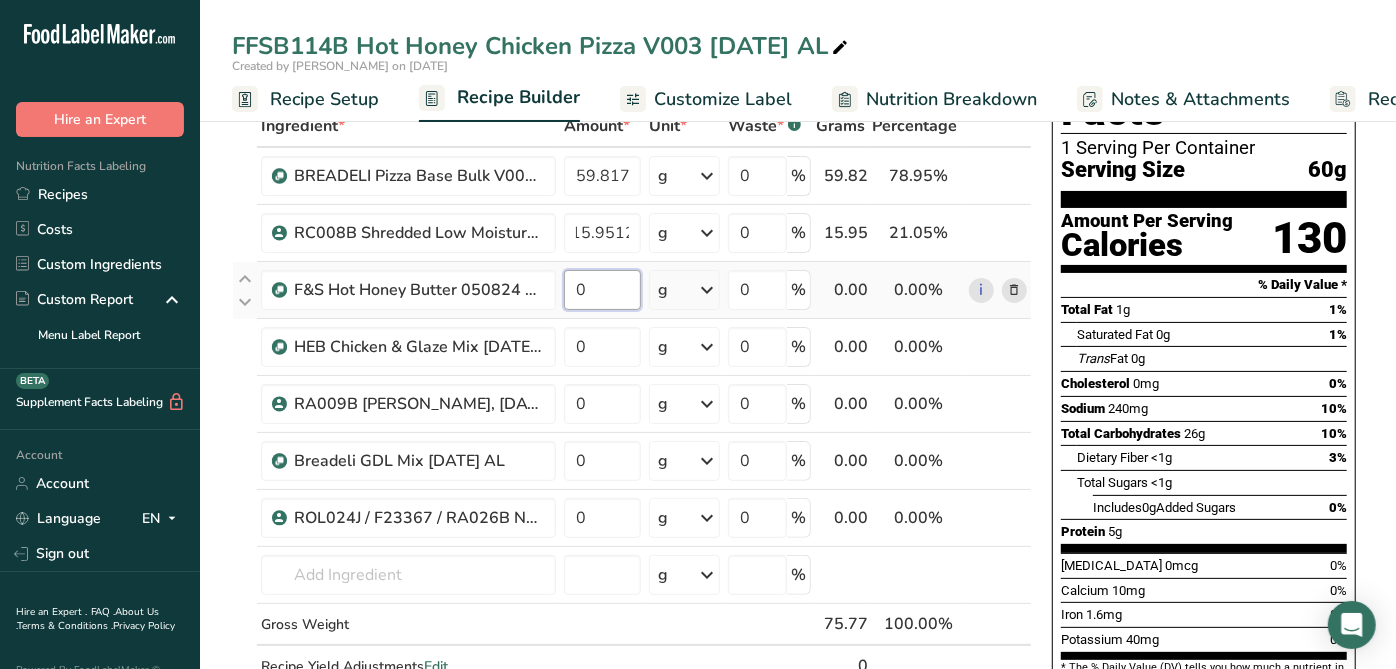 scroll, scrollTop: 0, scrollLeft: 0, axis: both 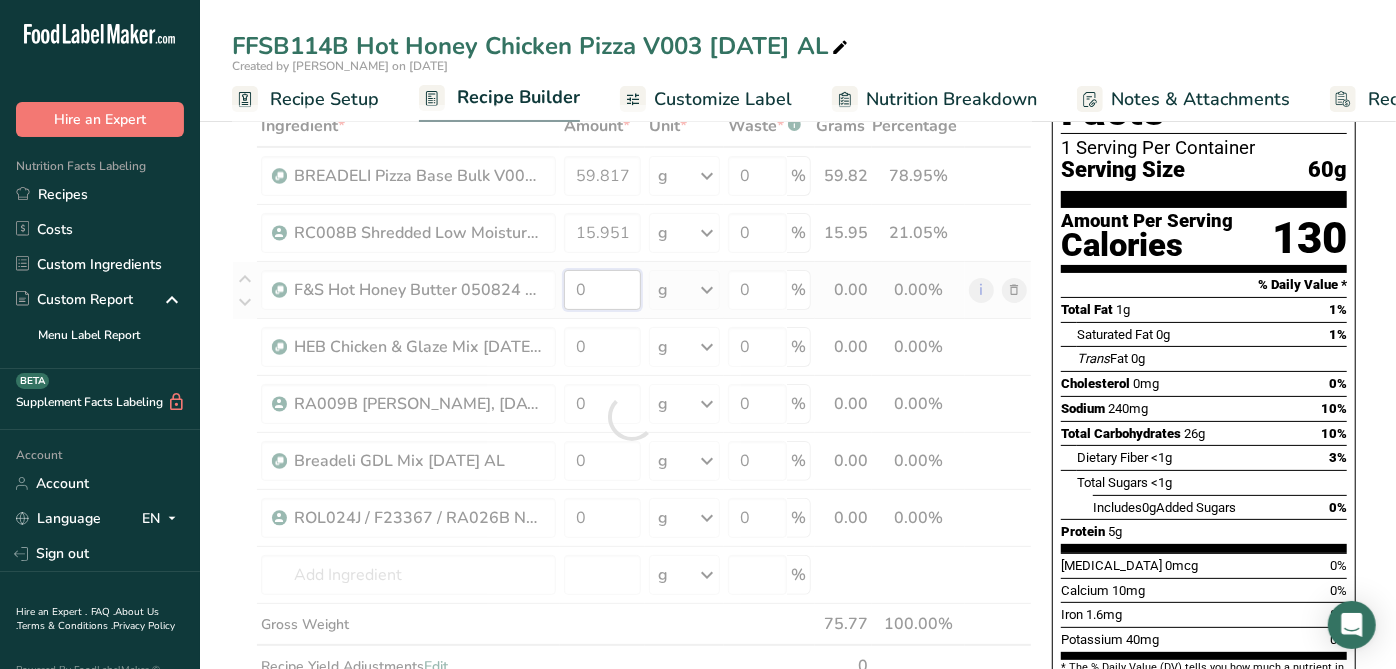 click on "Ingredient *
Amount *
Unit *
Waste *   .a-a{fill:#347362;}.b-a{fill:#fff;}          Grams
Percentage
BREADELI Pizza Base Bulk V001 9-19-22 AR/CC
59.8179
g
Weight Units
g
kg
mg
See more
Volume Units
l
mL
fl oz
See more
0
%
59.82
78.95%
i
RC008B Shredded Low Moisture Mozzarella Cheese, Talamo Foods 06-20-23 AF
15.9512
g
Weight Units
g
kg
mg
See more
Volume Units
l
mL
fl oz
See more
0
%
0" at bounding box center [632, 417] 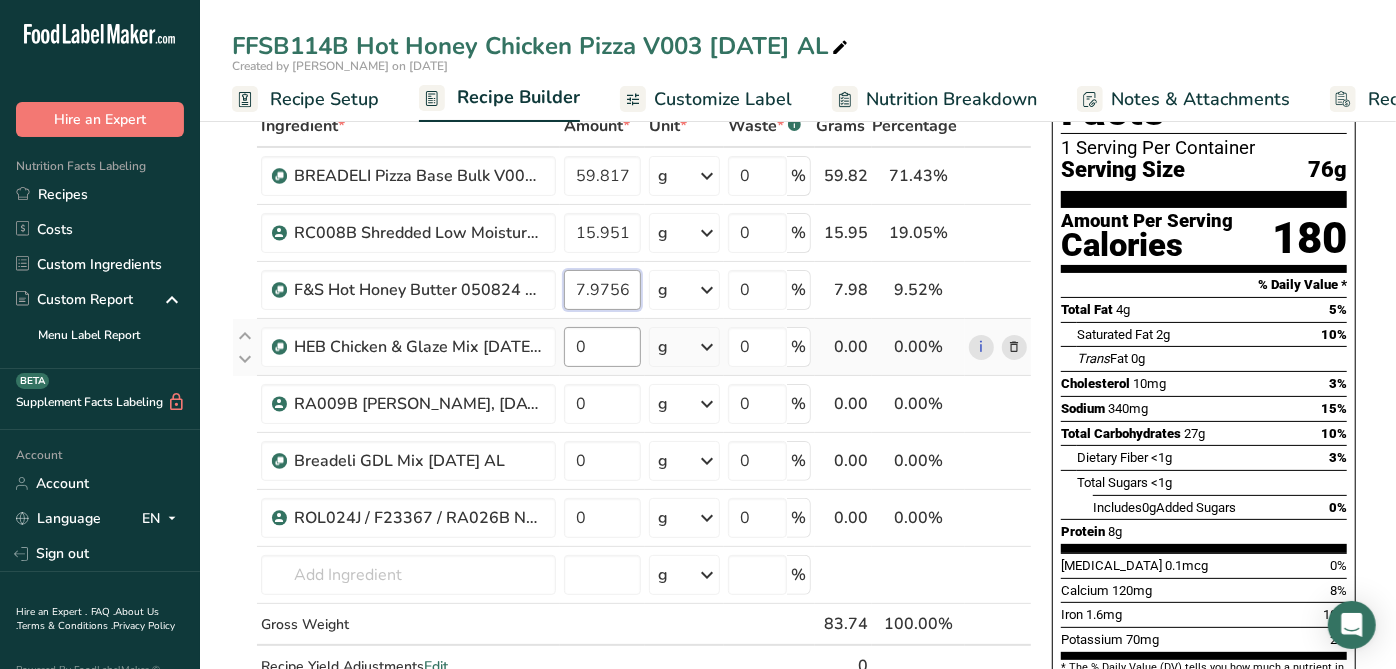 type on "7.9756" 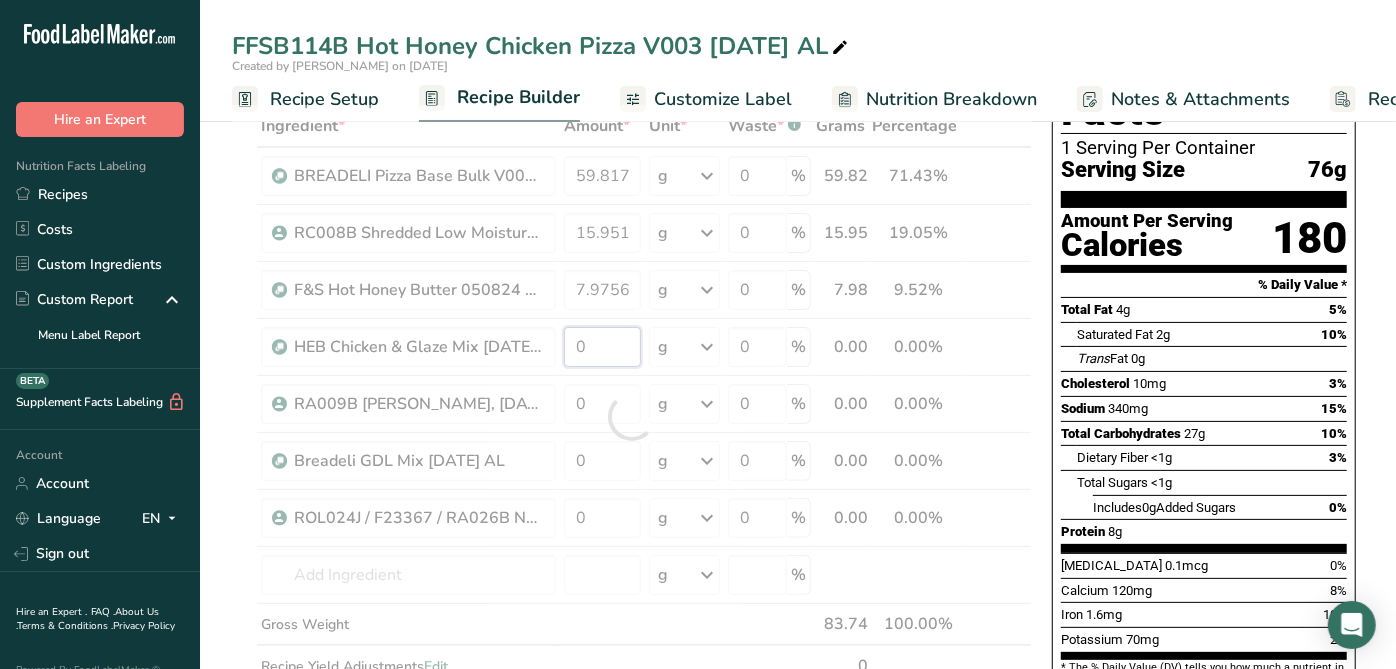 click on "Ingredient *
Amount *
Unit *
Waste *   .a-a{fill:#347362;}.b-a{fill:#fff;}          Grams
Percentage
BREADELI Pizza Base Bulk V001 9-19-22 AR/CC
59.8179
g
Weight Units
g
kg
mg
See more
Volume Units
l
mL
fl oz
See more
0
%
59.82
71.43%
i
RC008B Shredded Low Moisture Mozzarella Cheese, Talamo Foods 06-20-23 AF
15.9512
g
Weight Units
g
kg
mg
See more
Volume Units
l
mL
fl oz
See more
0
%
7.9756" at bounding box center [632, 417] 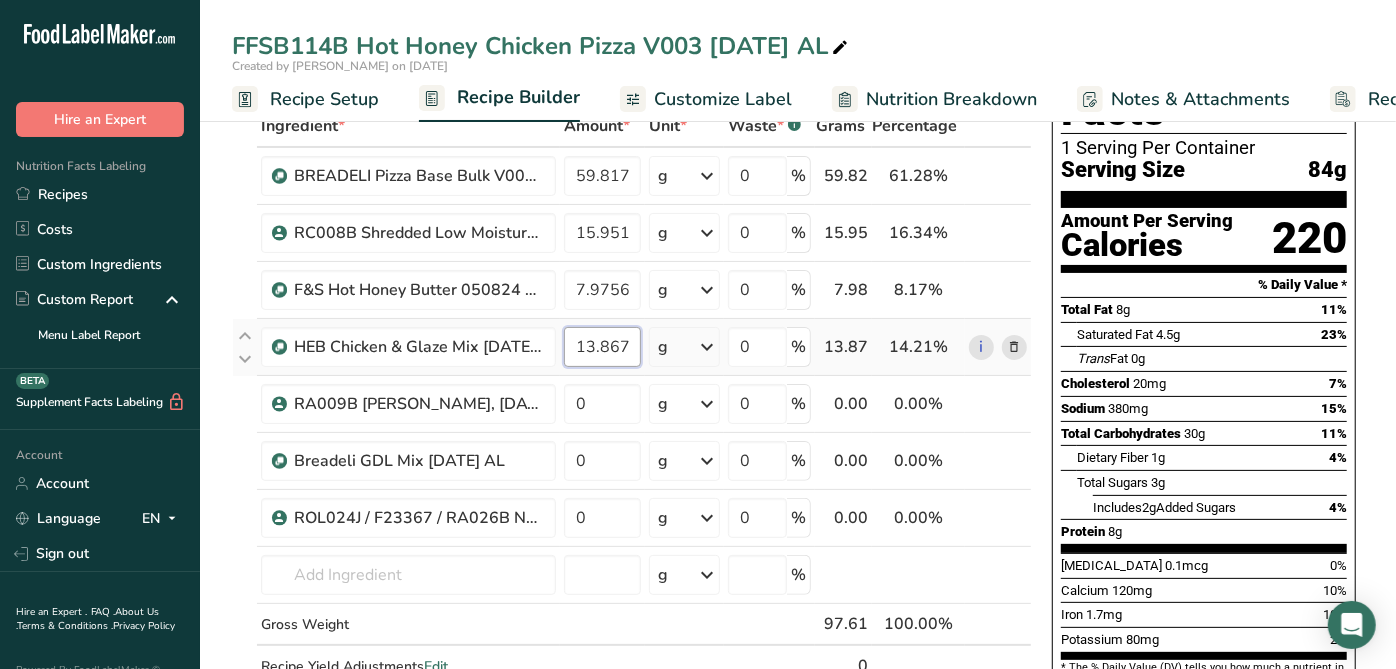 scroll, scrollTop: 0, scrollLeft: 5, axis: horizontal 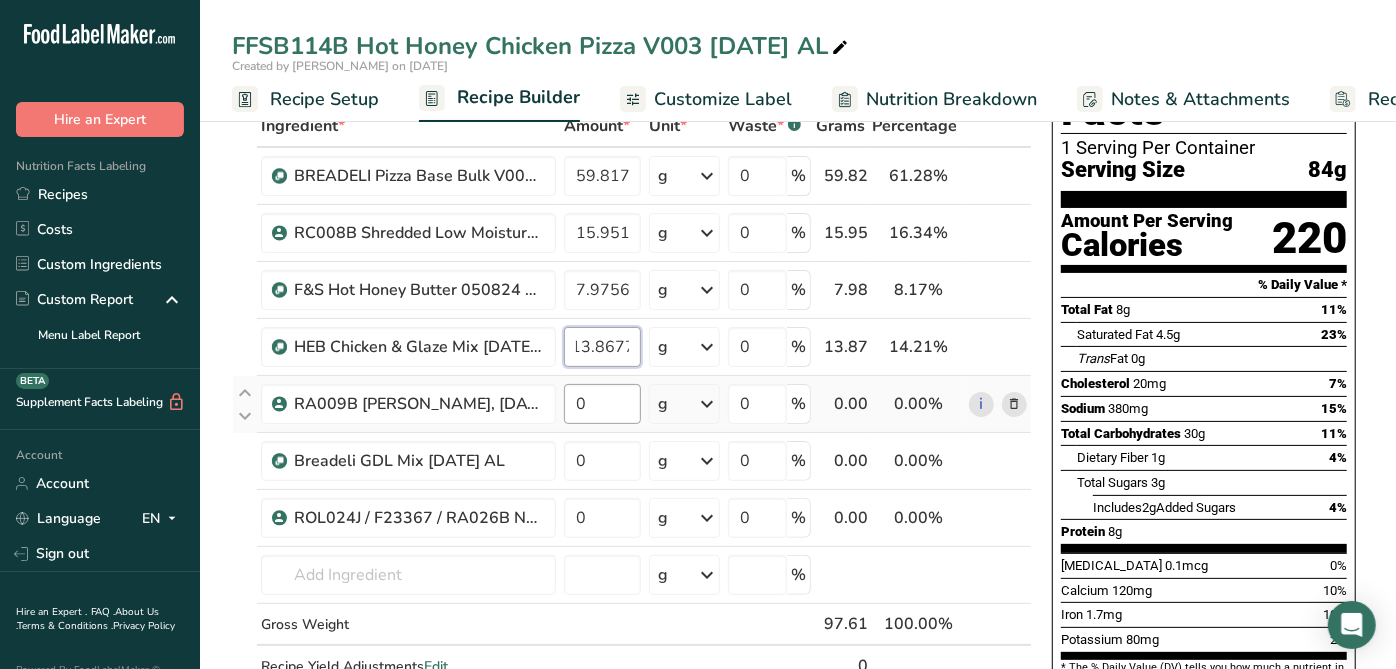 type on "13.8677" 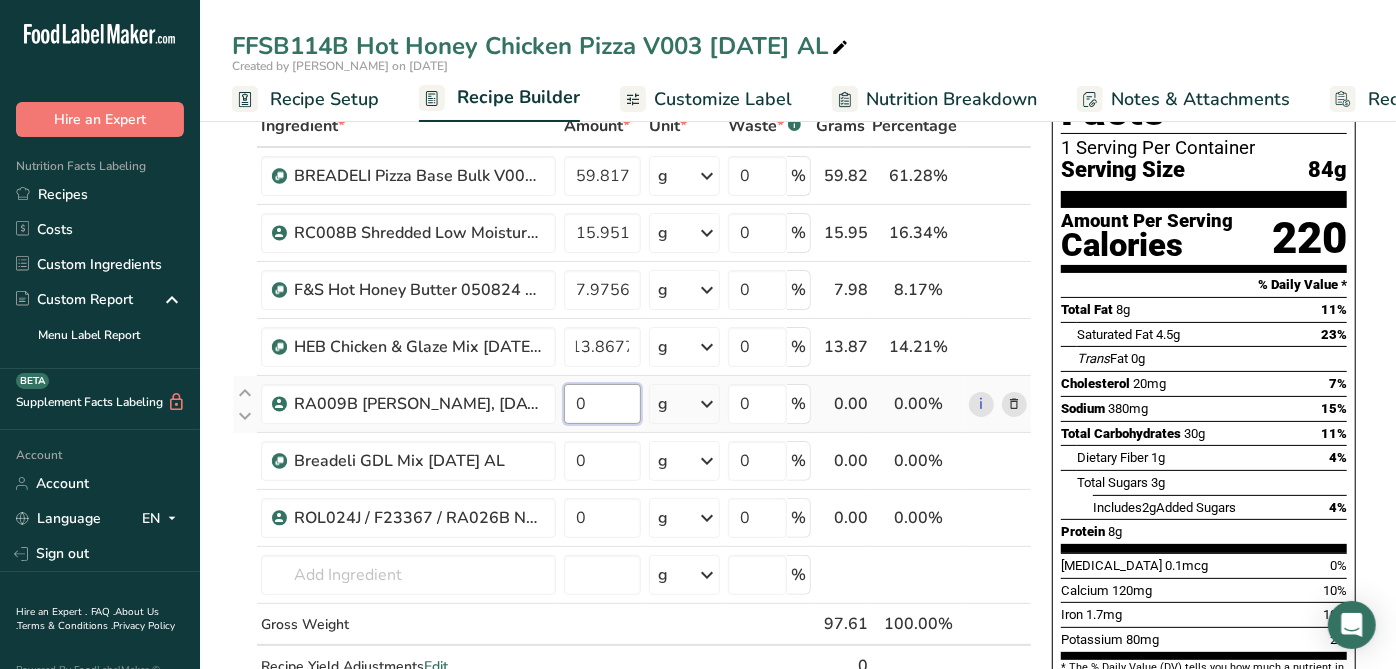 scroll, scrollTop: 0, scrollLeft: 0, axis: both 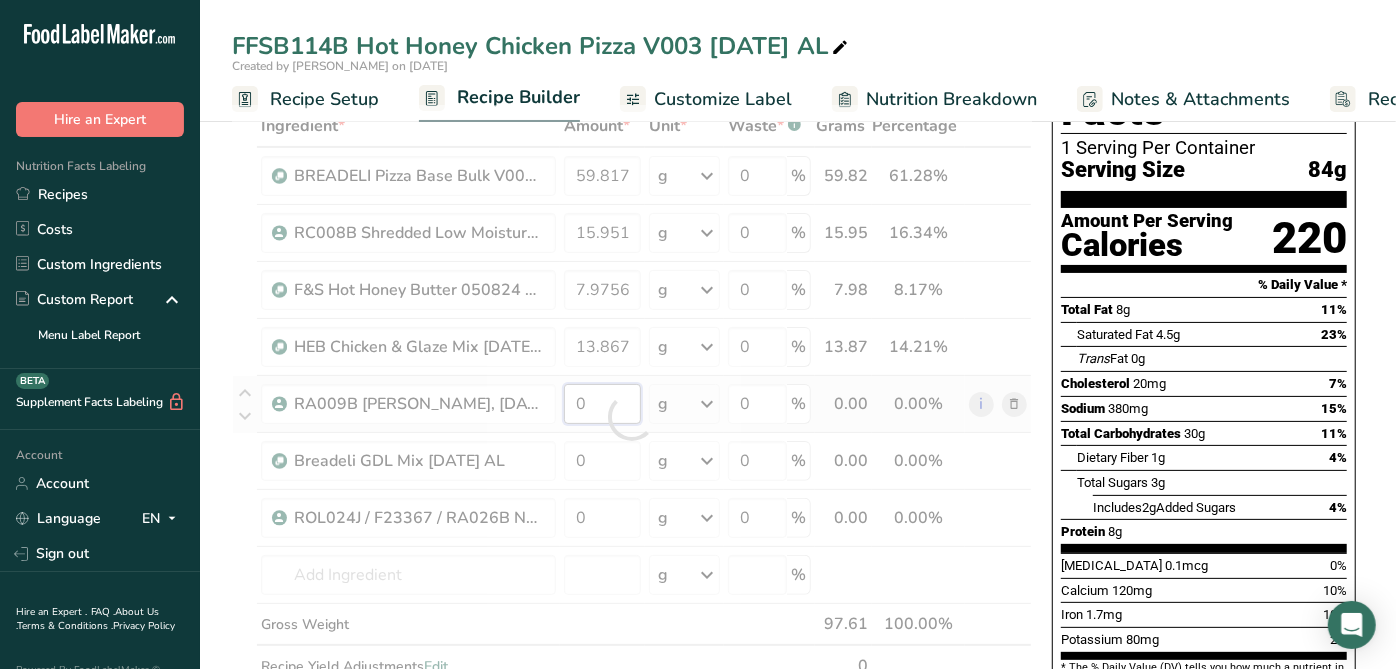 click on "Ingredient *
Amount *
Unit *
Waste *   .a-a{fill:#347362;}.b-a{fill:#fff;}          Grams
Percentage
BREADELI Pizza Base Bulk V001 9-19-22 AR/CC
59.8179
g
Weight Units
g
kg
mg
See more
Volume Units
l
mL
fl oz
See more
0
%
59.82
61.28%
i
RC008B Shredded Low Moisture Mozzarella Cheese, Talamo Foods 06-20-23 AF
15.9512
g
Weight Units
g
kg
mg
See more
Volume Units
l
mL
fl oz
See more
0
%
7.9756" at bounding box center [632, 417] 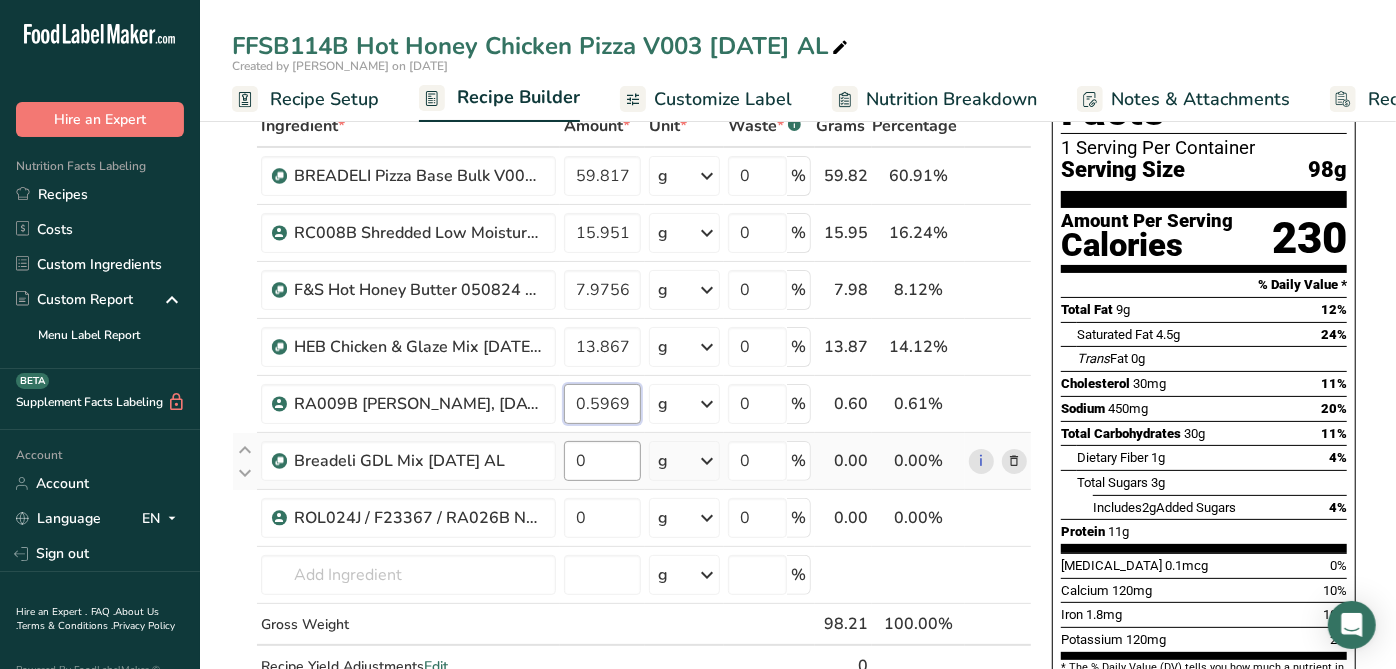 type on "0.5969" 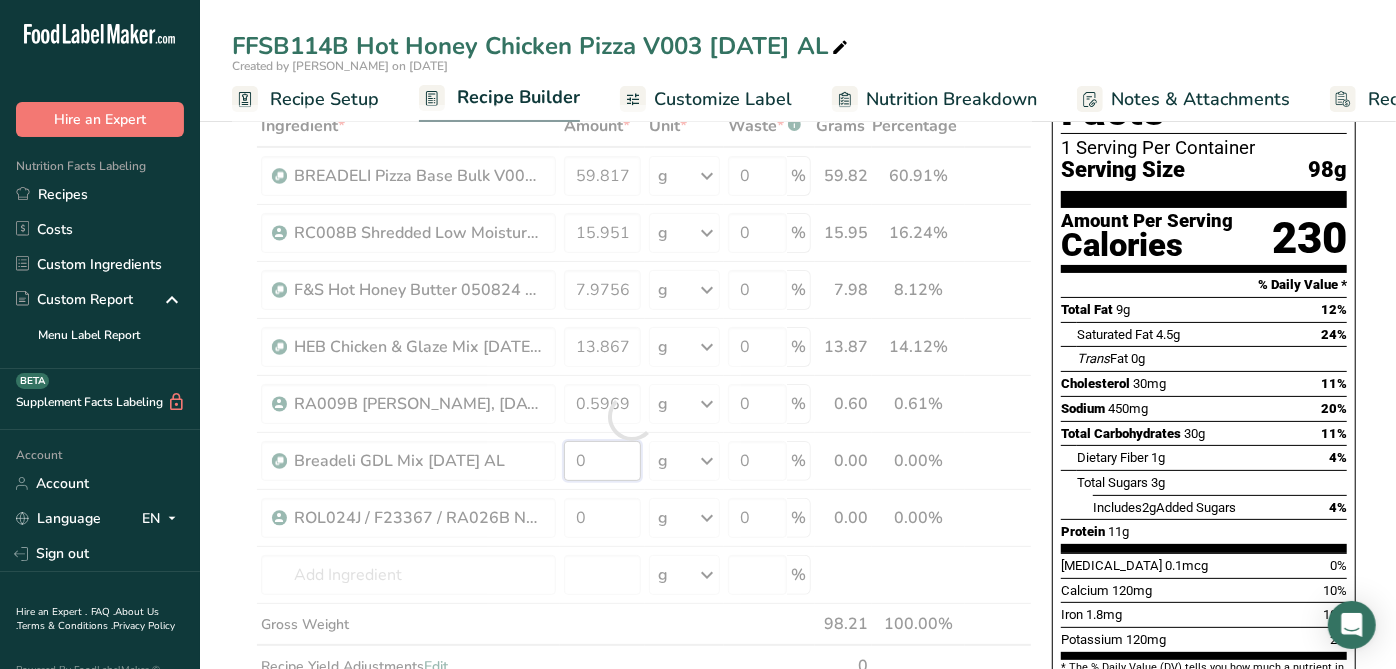 click on "Ingredient *
Amount *
Unit *
Waste *   .a-a{fill:#347362;}.b-a{fill:#fff;}          Grams
Percentage
BREADELI Pizza Base Bulk V001 9-19-22 AR/CC
59.8179
g
Weight Units
g
kg
mg
See more
Volume Units
l
mL
fl oz
See more
0
%
59.82
60.91%
i
RC008B Shredded Low Moisture Mozzarella Cheese, Talamo Foods 06-20-23 AF
15.9512
g
Weight Units
g
kg
mg
See more
Volume Units
l
mL
fl oz
See more
0
%
7.9756" at bounding box center [632, 417] 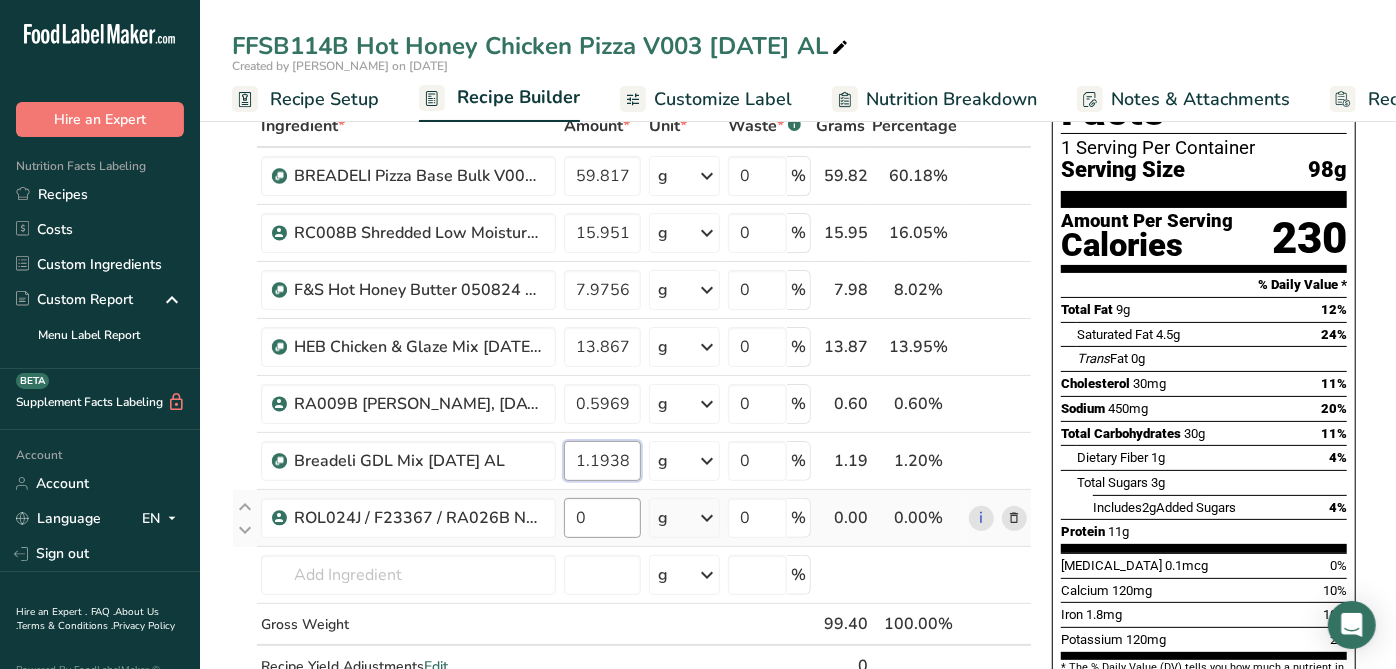 type on "1.1938" 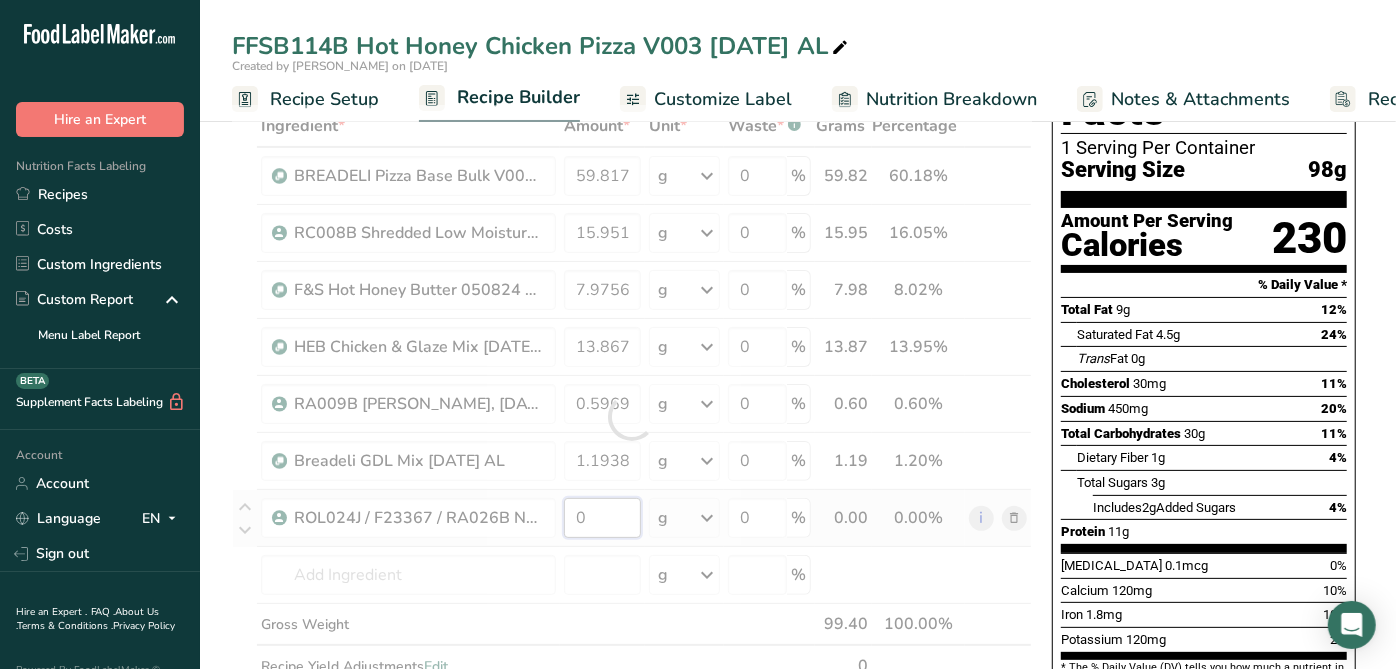 click on "Ingredient *
Amount *
Unit *
Waste *   .a-a{fill:#347362;}.b-a{fill:#fff;}          Grams
Percentage
BREADELI Pizza Base Bulk V001 9-19-22 AR/CC
59.8179
g
Weight Units
g
kg
mg
See more
Volume Units
l
mL
fl oz
See more
0
%
59.82
60.18%
i
RC008B Shredded Low Moisture Mozzarella Cheese, Talamo Foods 06-20-23 AF
15.9512
g
Weight Units
g
kg
mg
See more
Volume Units
l
mL
fl oz
See more
0
%
7.9756" at bounding box center [632, 417] 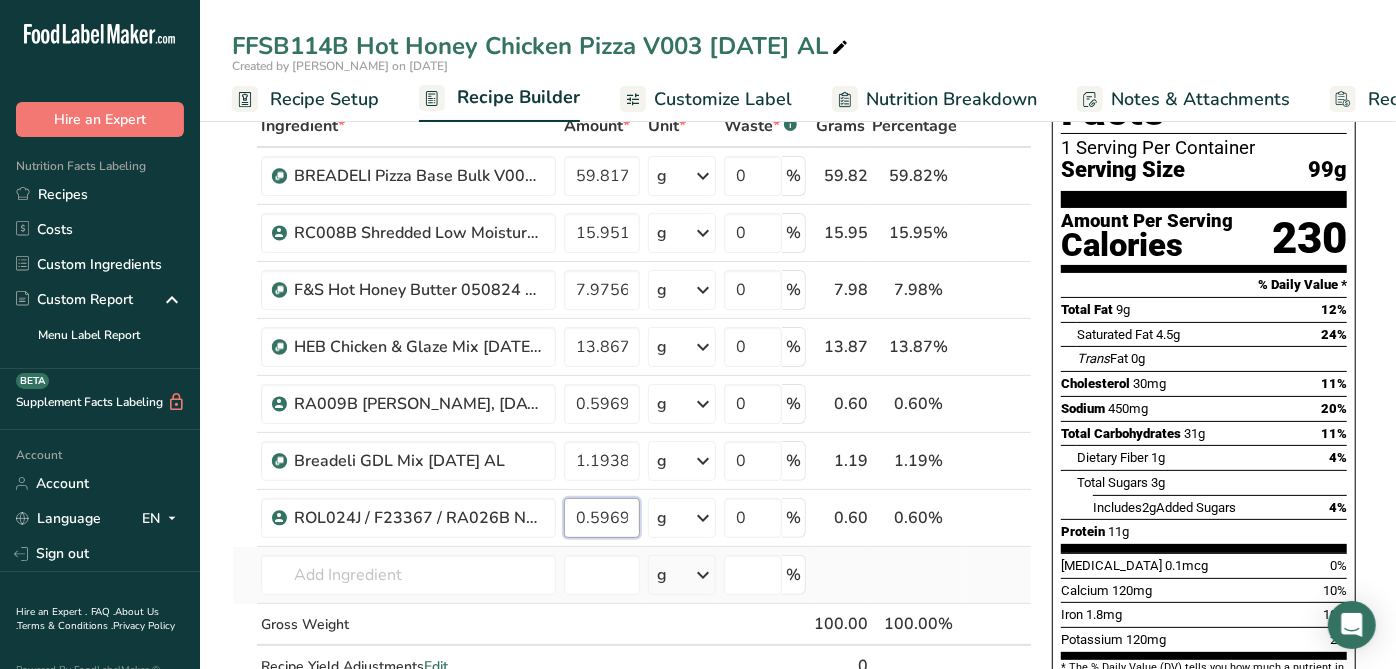 type on "0.5969" 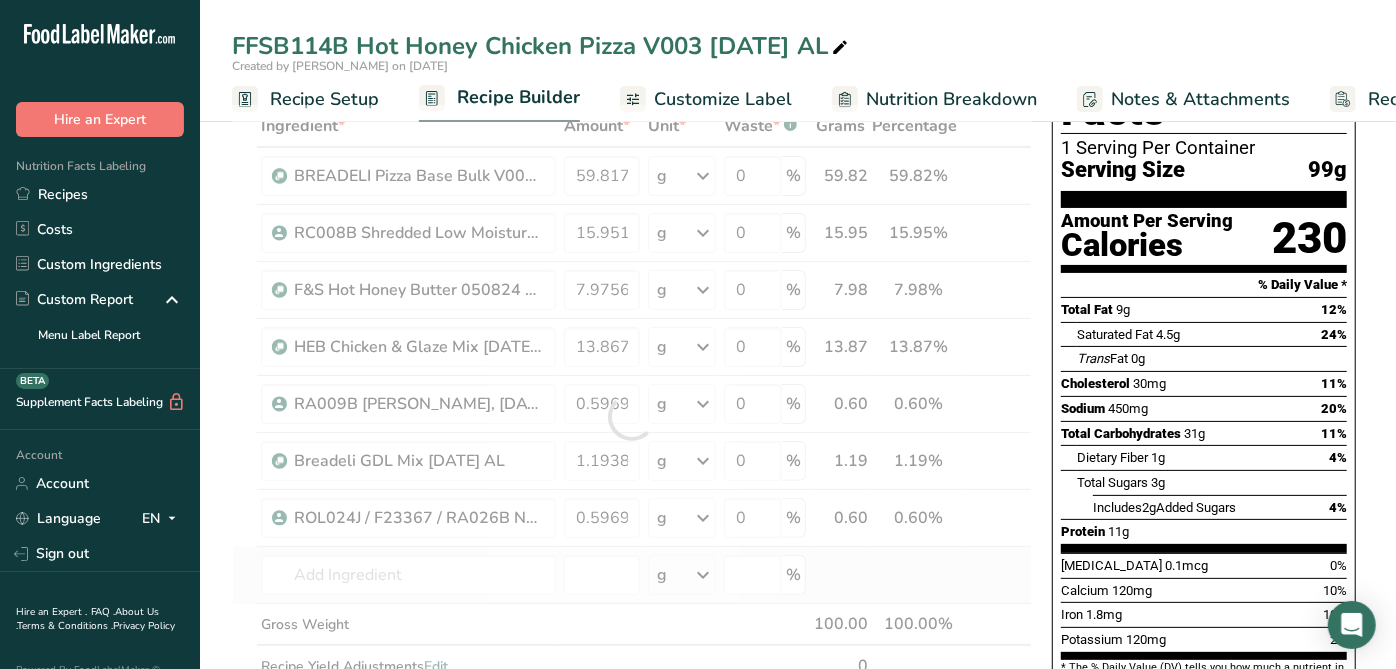 click on "Ingredient *
Amount *
Unit *
Waste *   .a-a{fill:#347362;}.b-a{fill:#fff;}          Grams
Percentage
BREADELI Pizza Base Bulk V001 9-19-22 AR/CC
59.8179
g
Weight Units
g
kg
mg
See more
Volume Units
l
mL
fl oz
See more
0
%
59.82
59.82%
i
RC008B Shredded Low Moisture Mozzarella Cheese, Talamo Foods 06-20-23 AF
15.9512
g
Weight Units
g
kg
mg
See more
Volume Units
l
mL
fl oz
See more
0
%
7.9756" at bounding box center [632, 417] 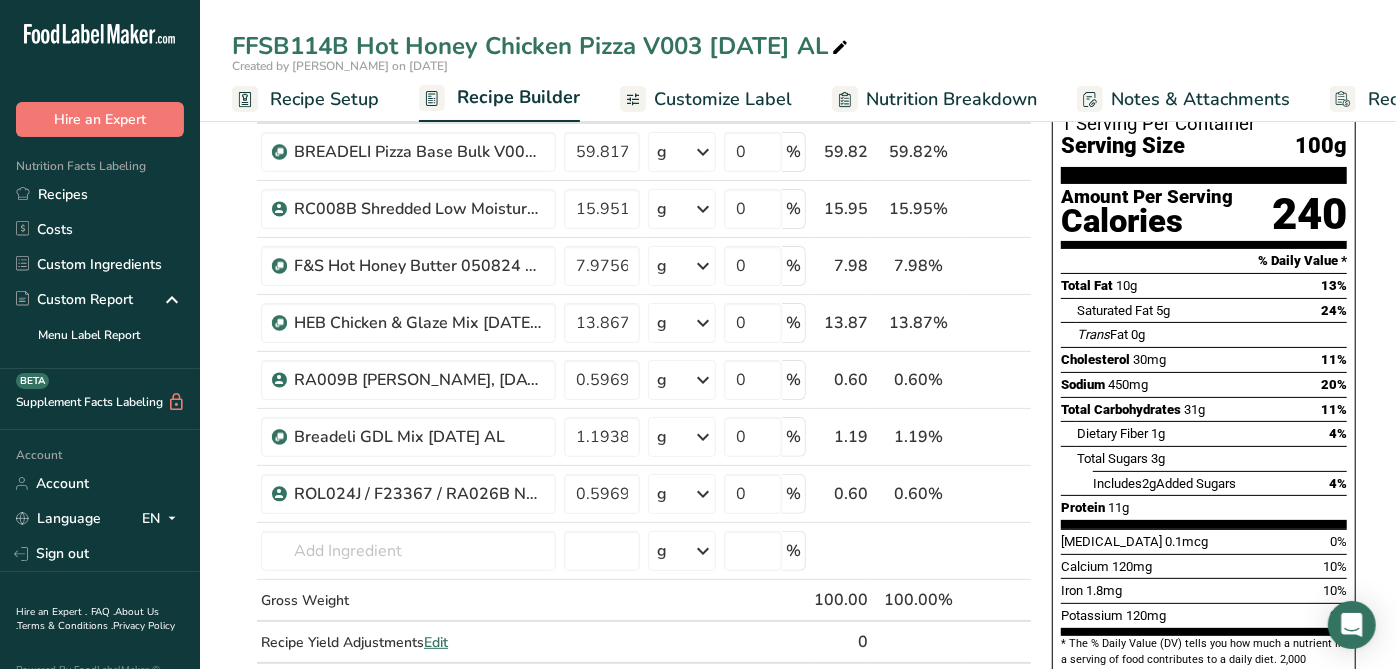 scroll, scrollTop: 0, scrollLeft: 0, axis: both 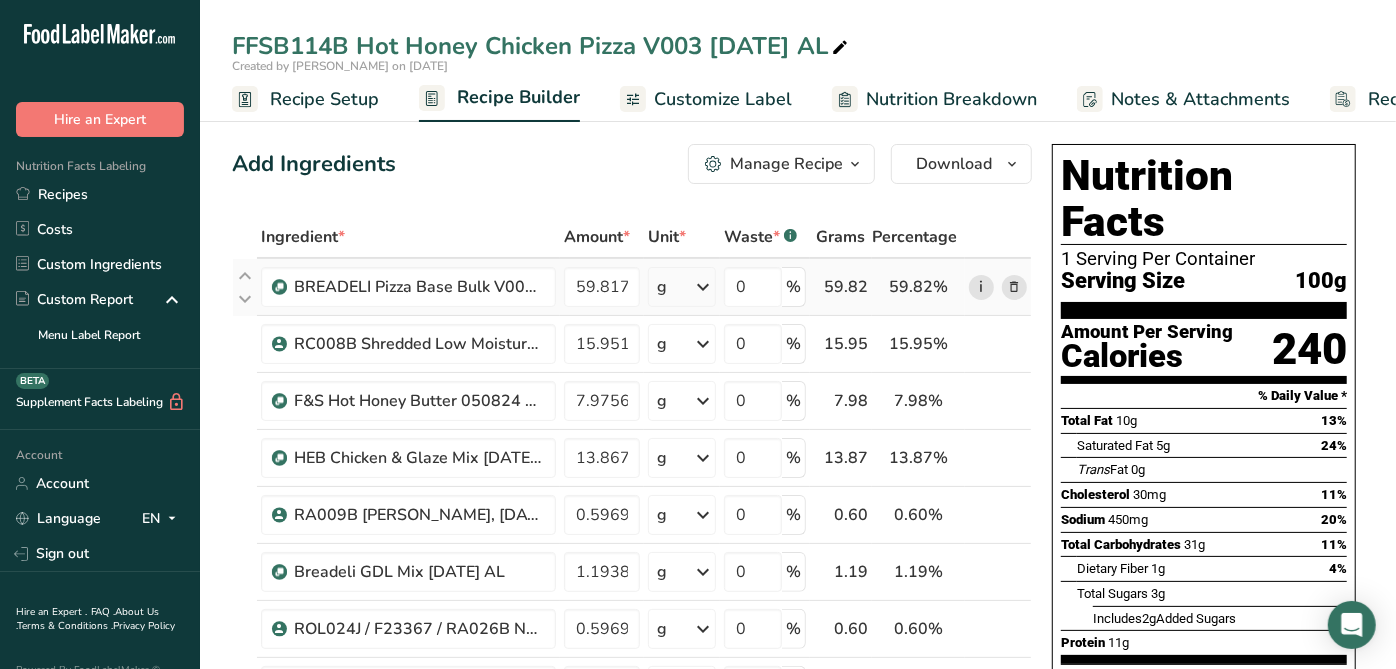 click on "i" at bounding box center (981, 287) 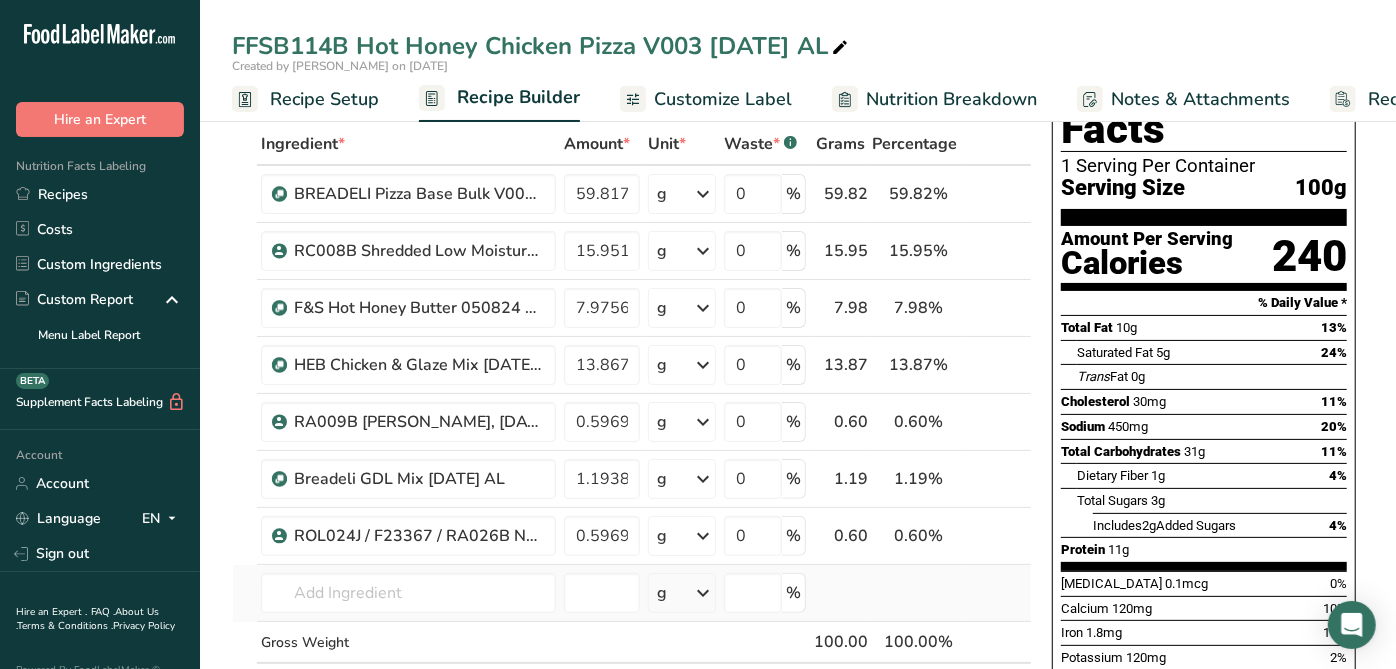 scroll, scrollTop: 92, scrollLeft: 0, axis: vertical 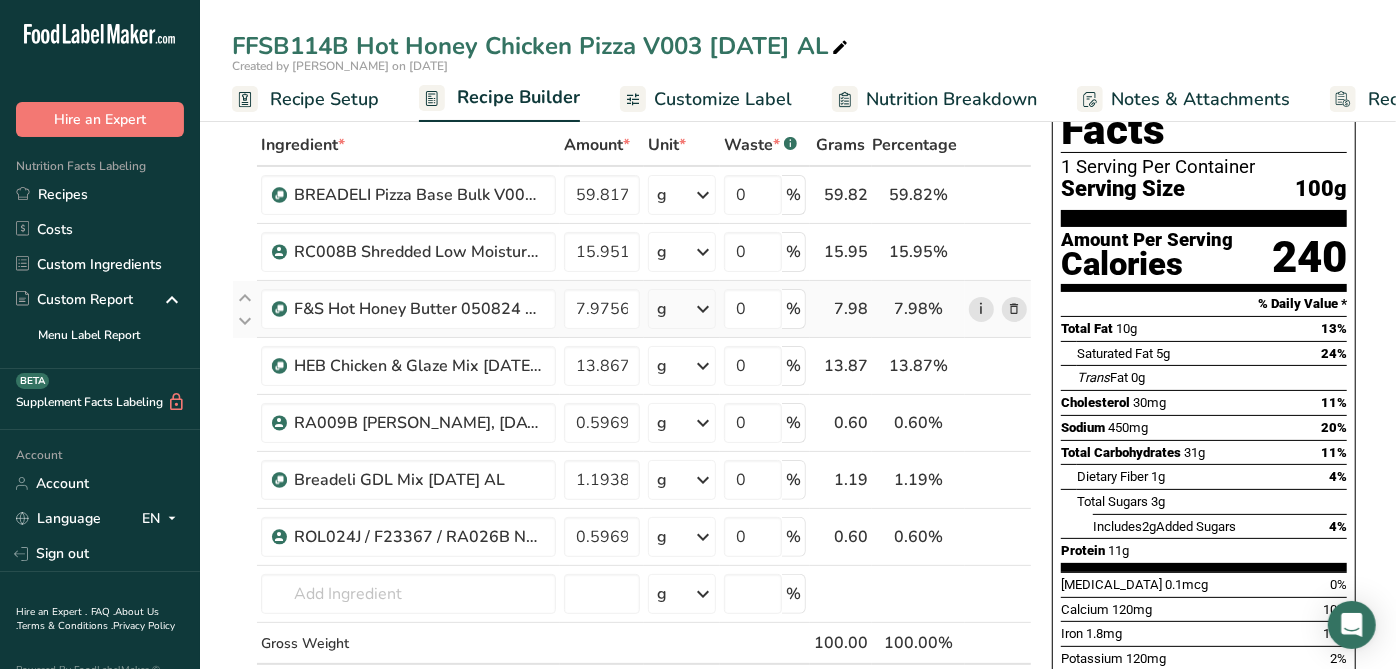click on "i" at bounding box center [981, 309] 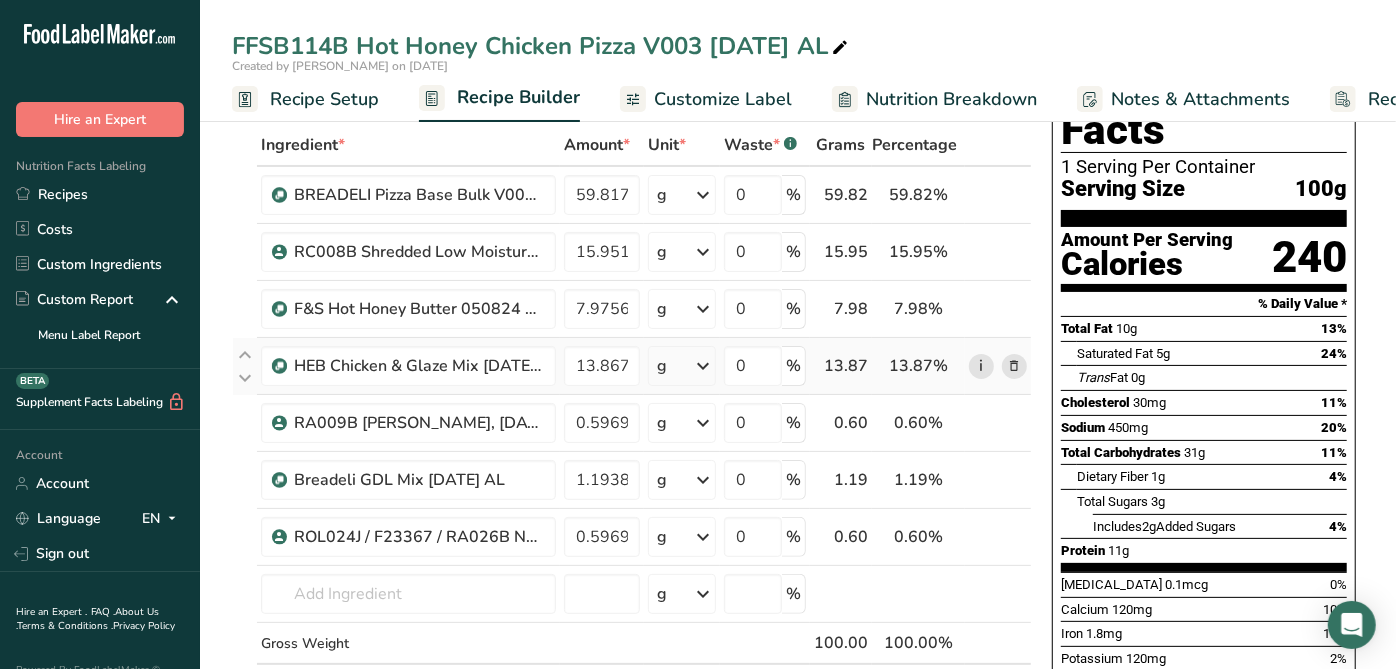 click on "i" at bounding box center (981, 366) 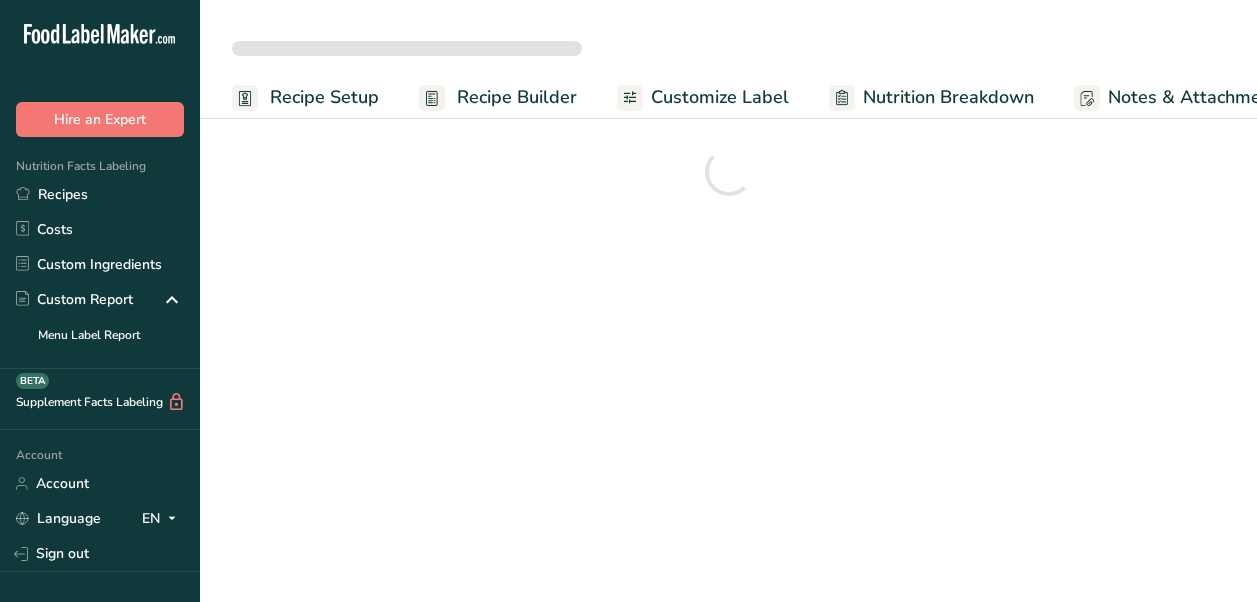 scroll, scrollTop: 0, scrollLeft: 0, axis: both 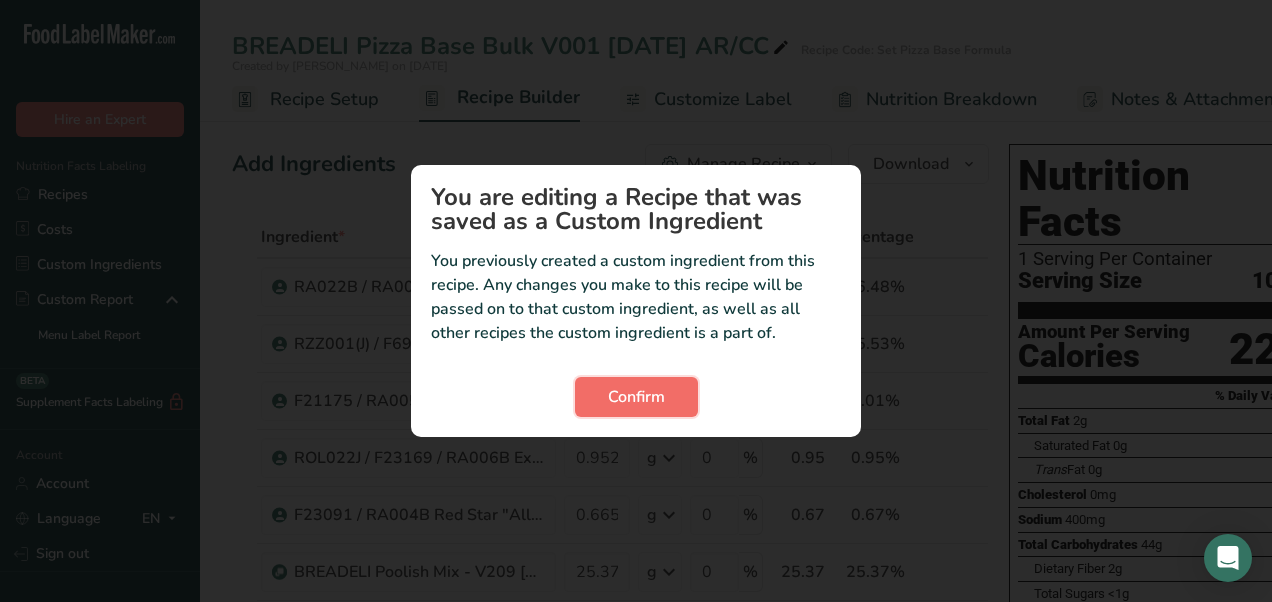 click on "Confirm" at bounding box center [636, 397] 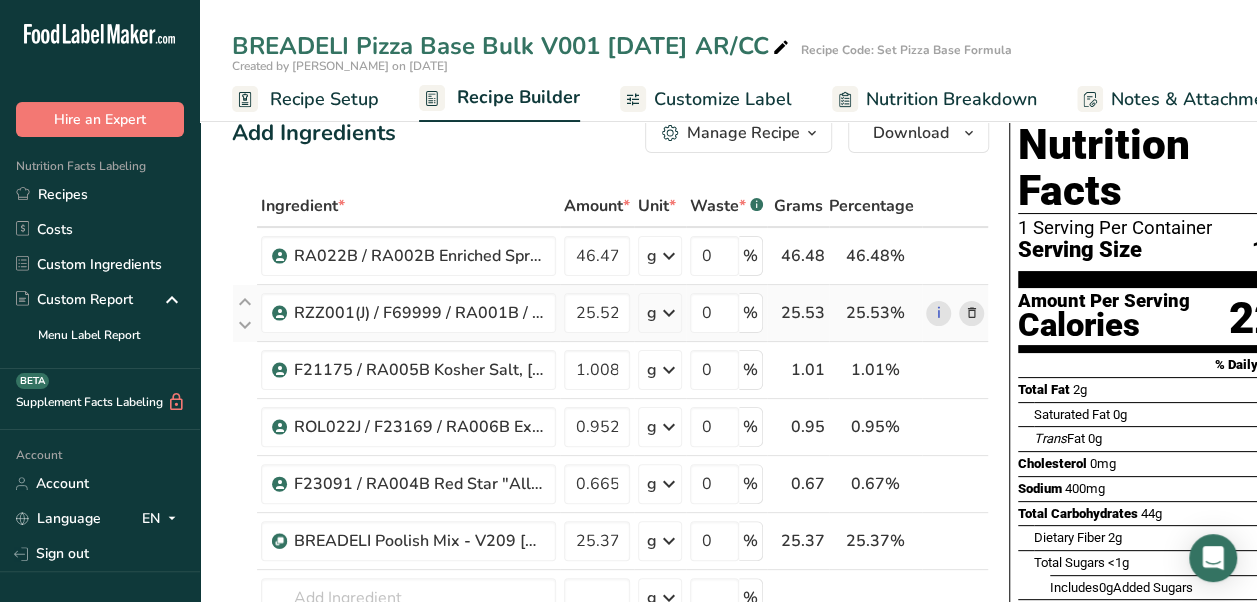 scroll, scrollTop: 0, scrollLeft: 0, axis: both 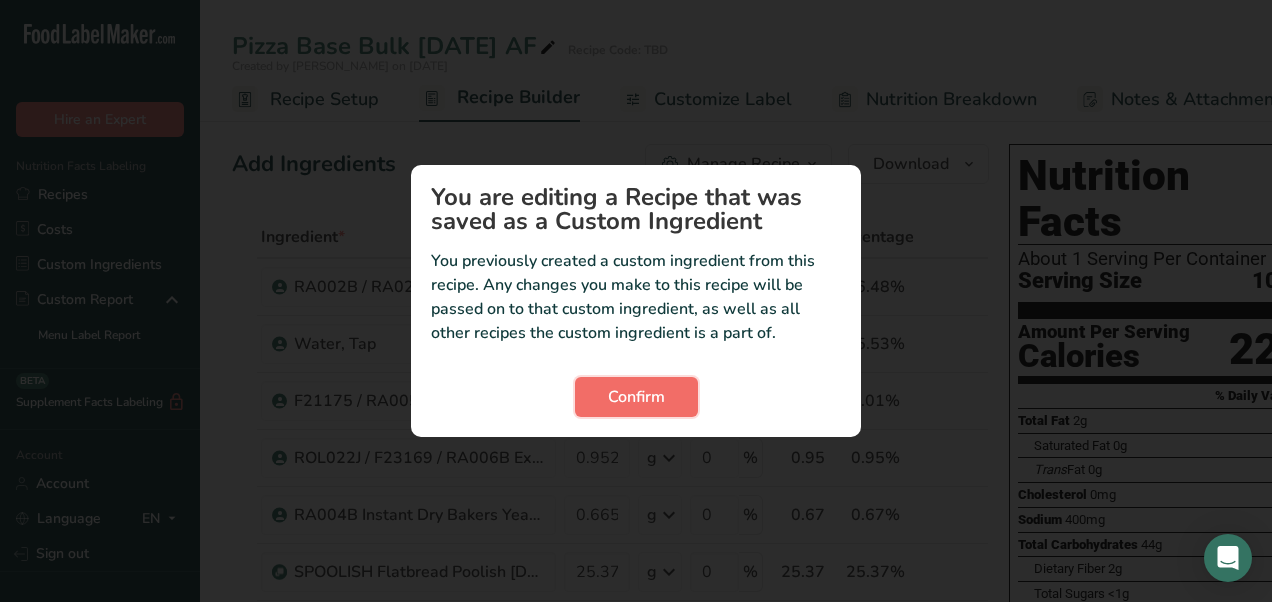 click on "Confirm" at bounding box center (636, 397) 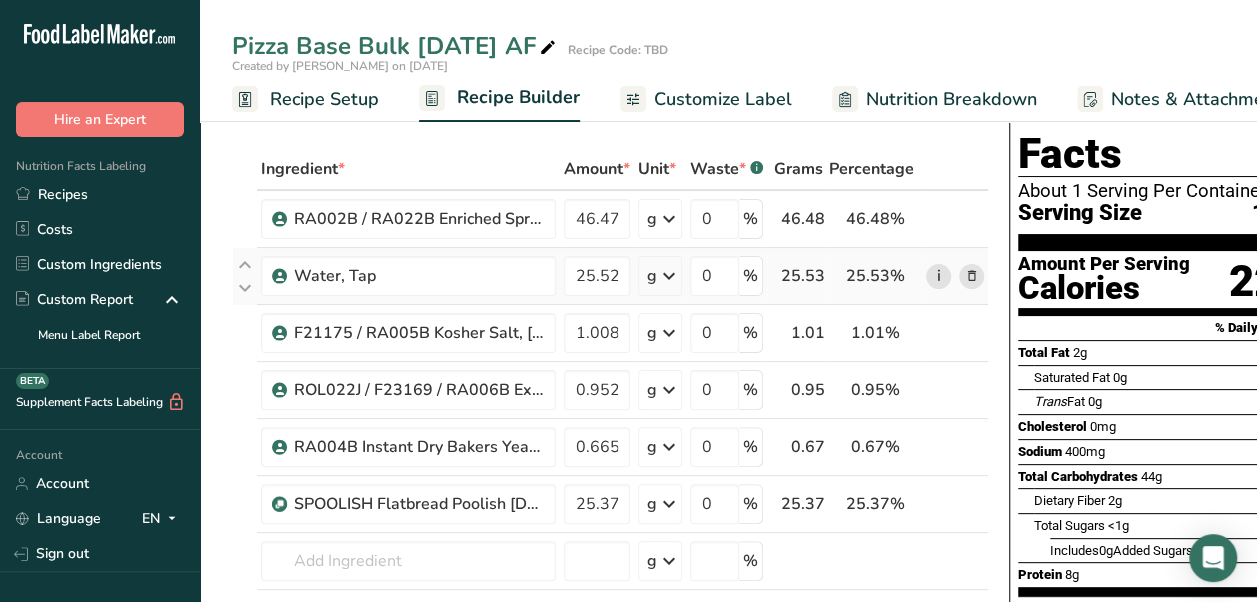 scroll, scrollTop: 100, scrollLeft: 0, axis: vertical 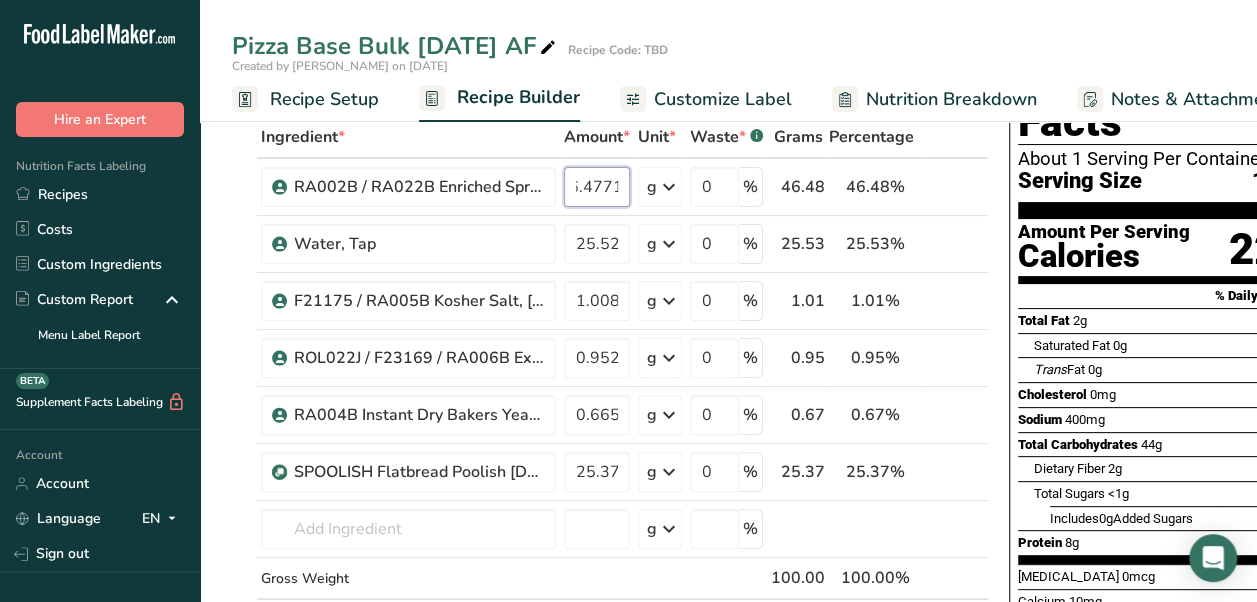 drag, startPoint x: 604, startPoint y: 184, endPoint x: 759, endPoint y: 61, distance: 197.8737 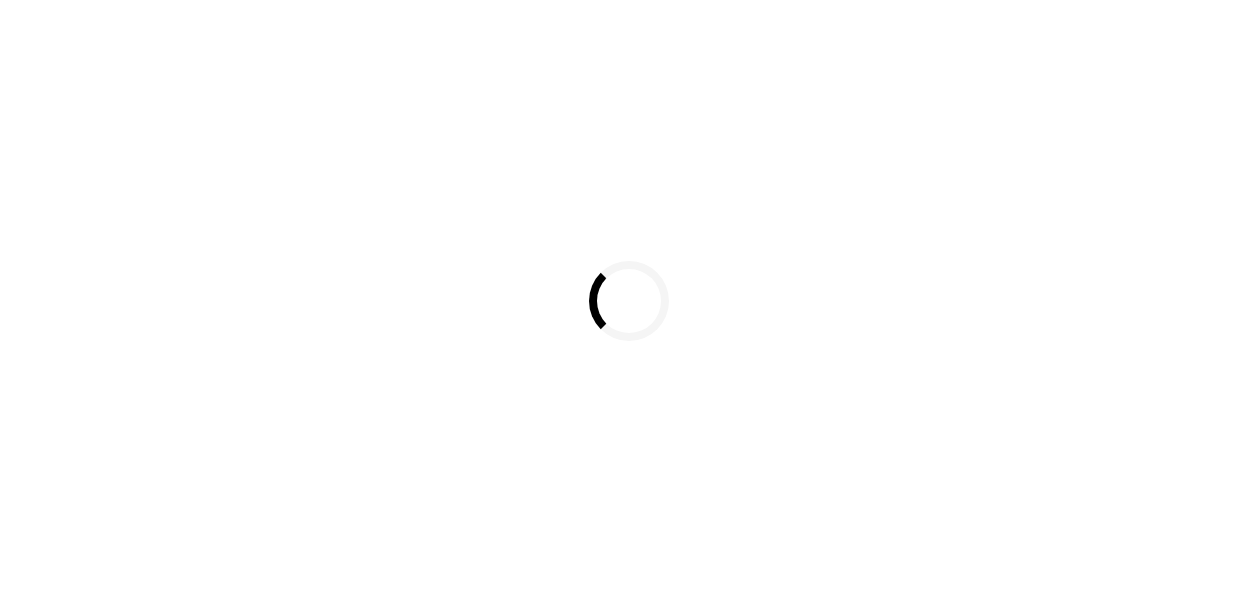 scroll, scrollTop: 0, scrollLeft: 0, axis: both 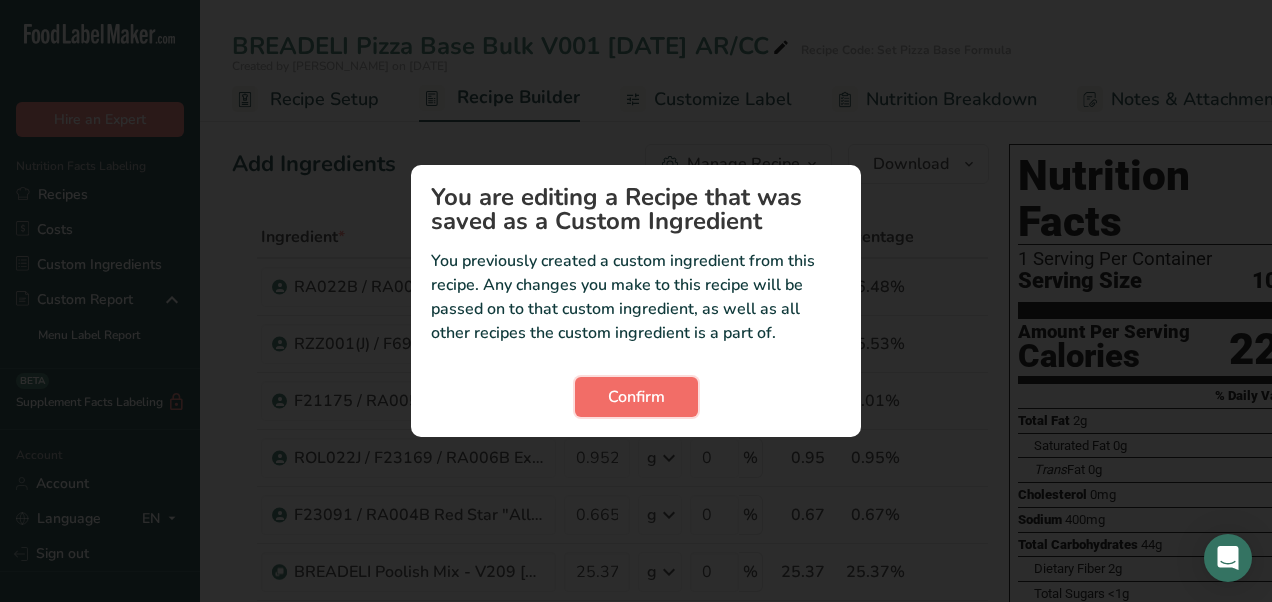 click on "Confirm" at bounding box center (636, 397) 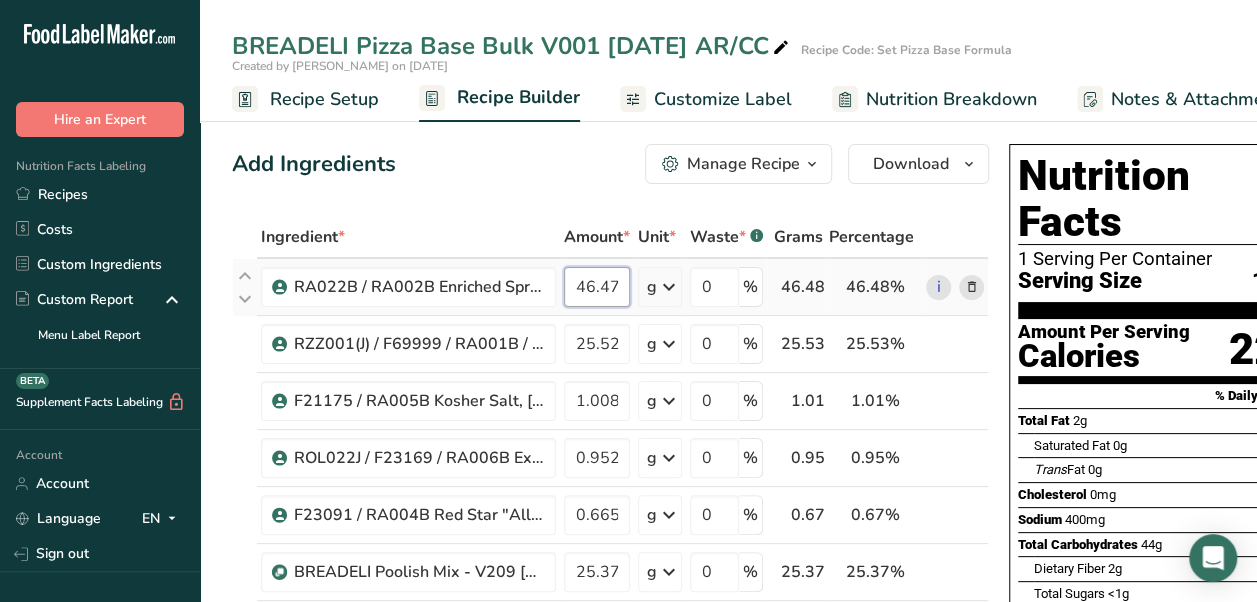 scroll, scrollTop: 0, scrollLeft: 17, axis: horizontal 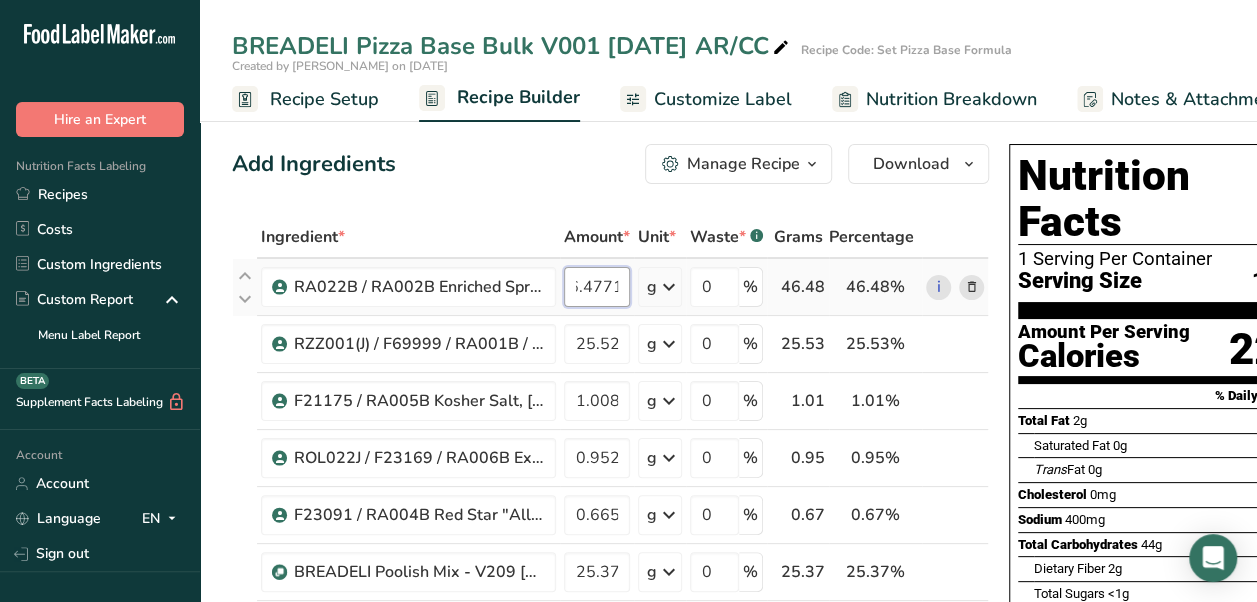 drag, startPoint x: 582, startPoint y: 294, endPoint x: 686, endPoint y: 275, distance: 105.72133 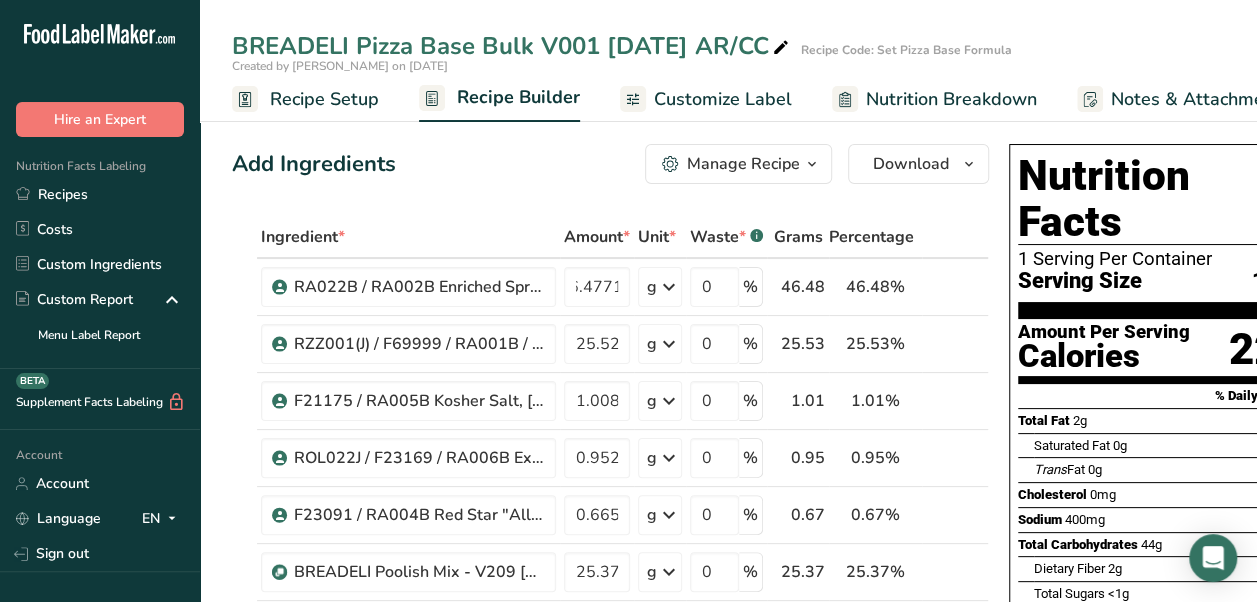 click on "Add Ingredients
Manage Recipe         Delete Recipe           Duplicate Recipe             Scale Recipe             Save as Sub-Recipe   .a-a{fill:#347362;}.b-a{fill:#fff;}                               Nutrition Breakdown                 Recipe Card
NEW
Amino Acids Pattern Report           Activity History
Download
Choose your preferred label style
Standard FDA label
Standard FDA label
The most common format for nutrition facts labels in compliance with the FDA's typeface, style and requirements
Tabular FDA label
A label format compliant with the FDA regulations presented in a tabular (horizontal) display.
Linear FDA label
A simple linear display for small sized packages.
Simplified FDA label" at bounding box center [610, 164] 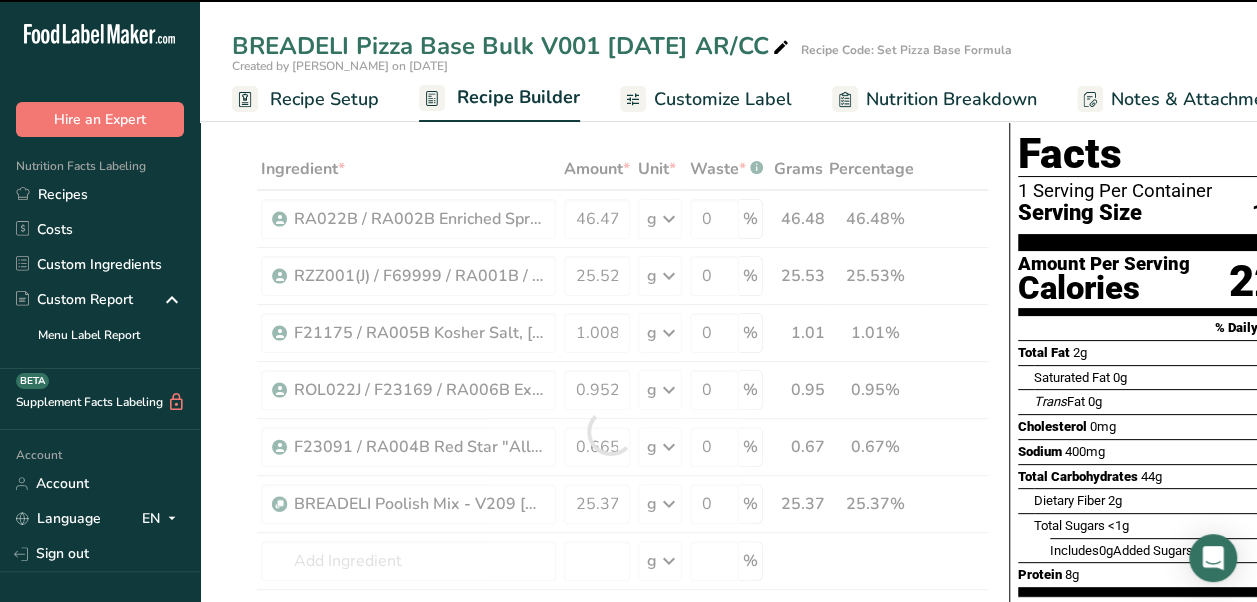 scroll, scrollTop: 100, scrollLeft: 0, axis: vertical 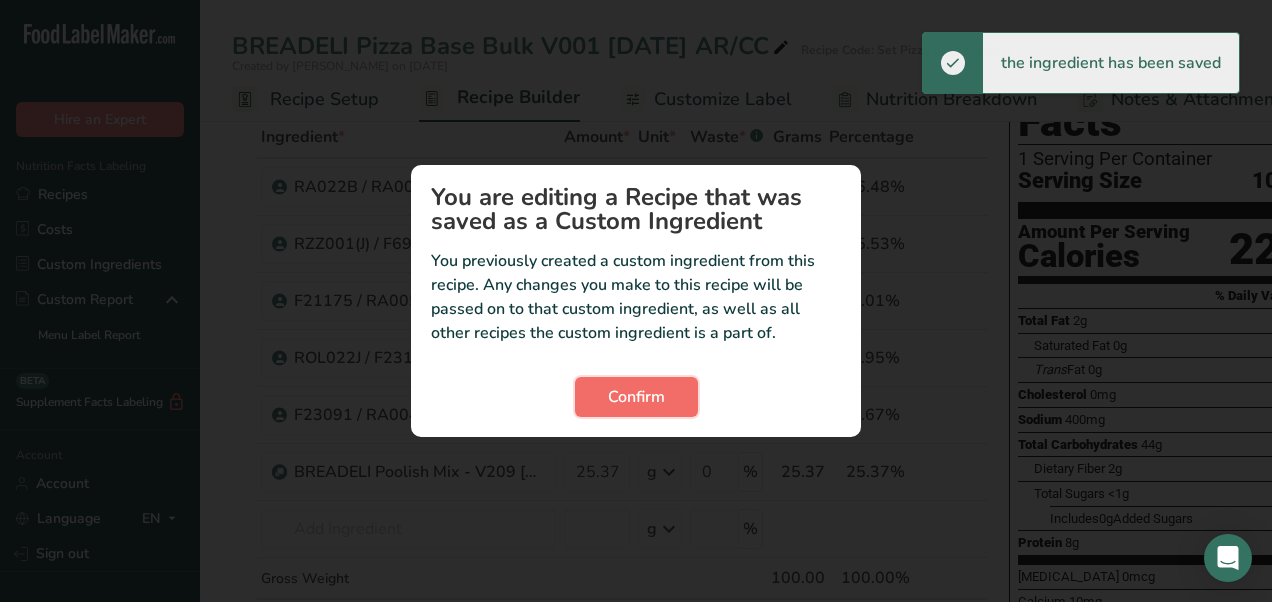 click on "Confirm" at bounding box center (636, 397) 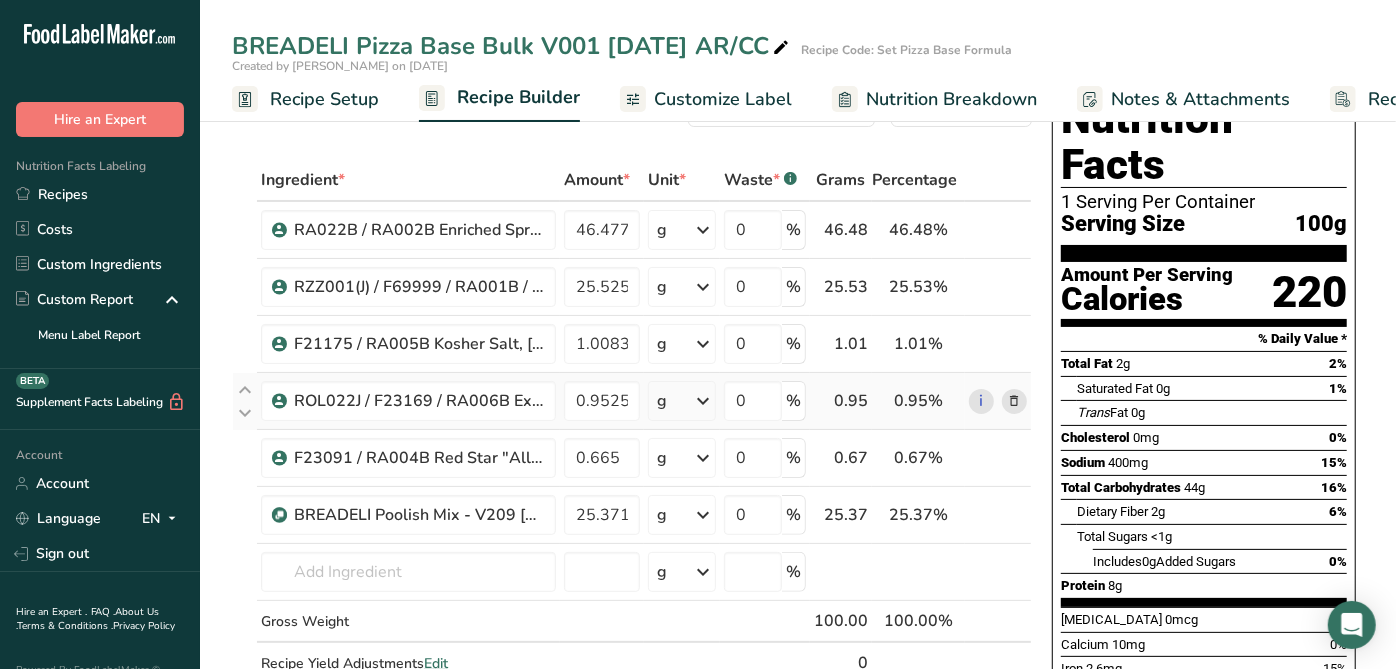 scroll, scrollTop: 59, scrollLeft: 0, axis: vertical 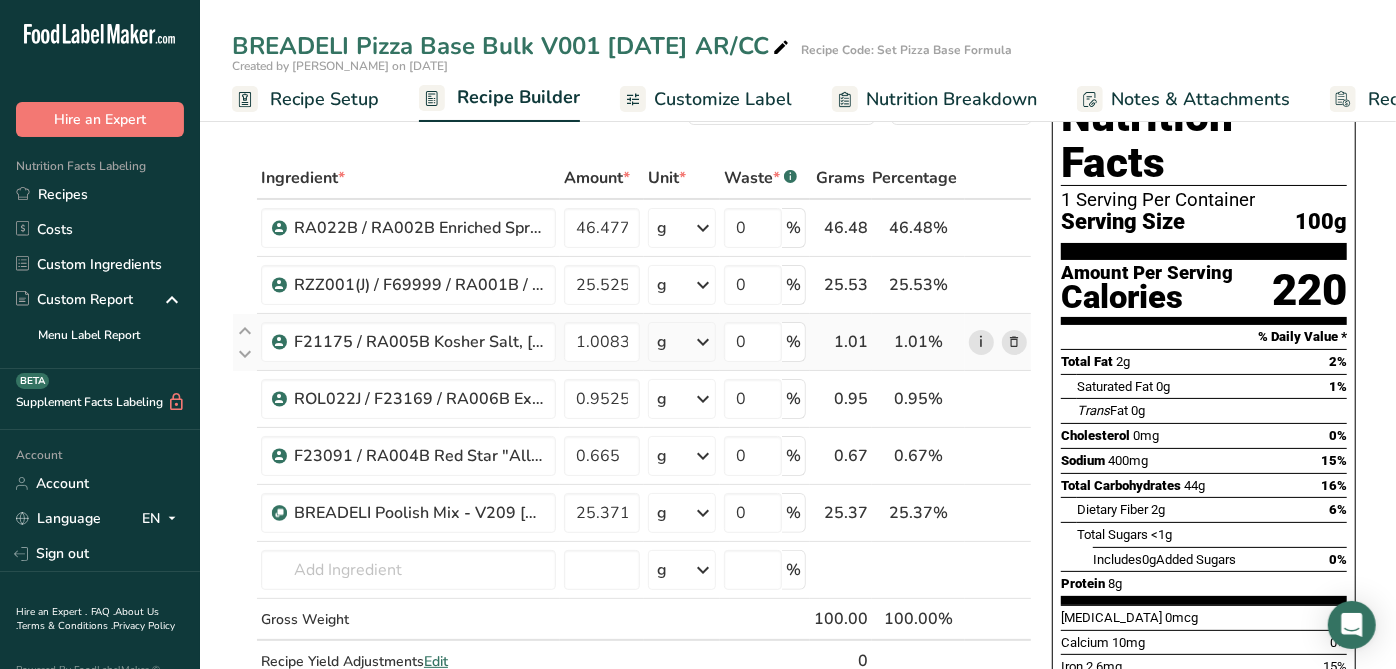 click on "i" at bounding box center (981, 342) 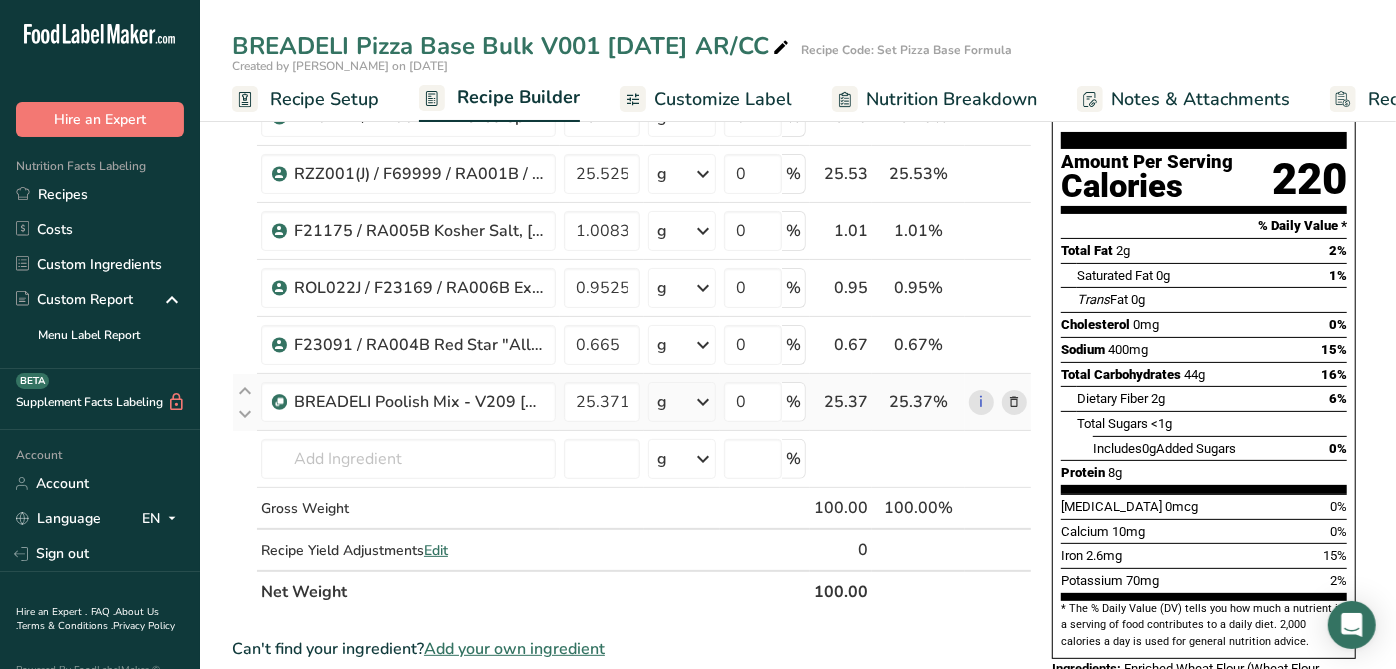 scroll, scrollTop: 0, scrollLeft: 0, axis: both 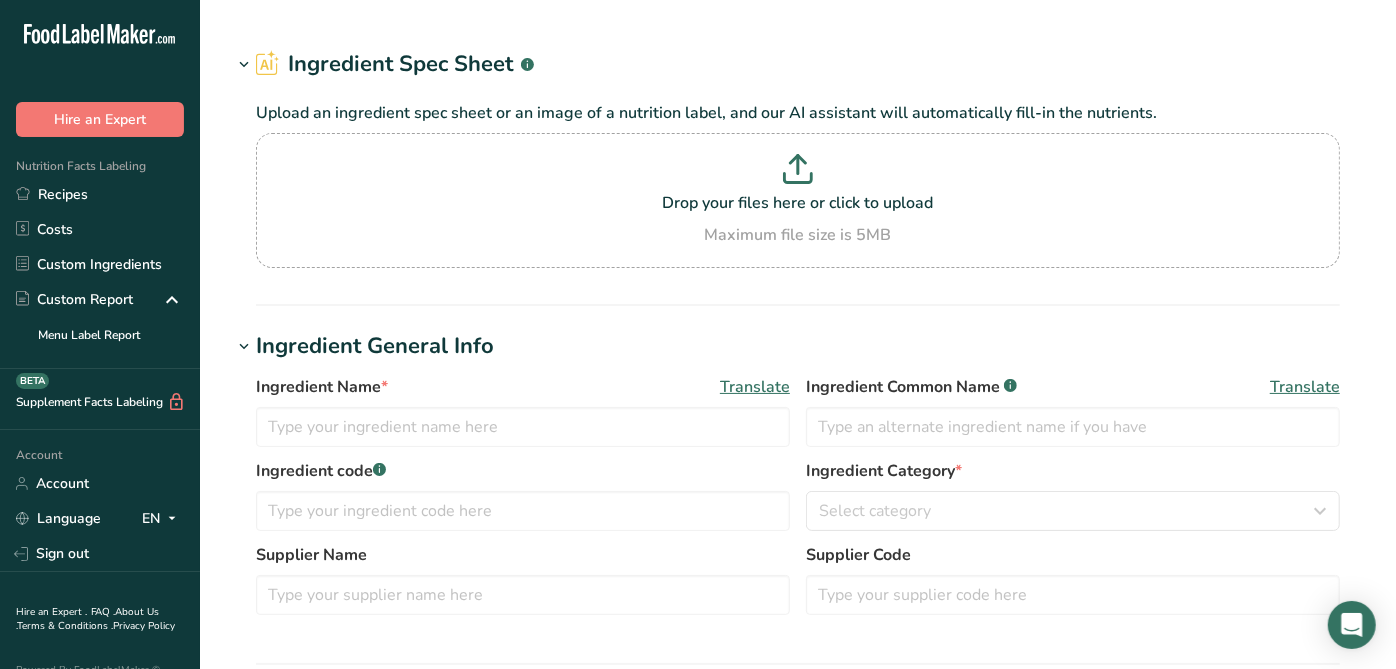 type on "F21175 / RA005B Kosher Salt, [PERSON_NAME] [DATE] AC" 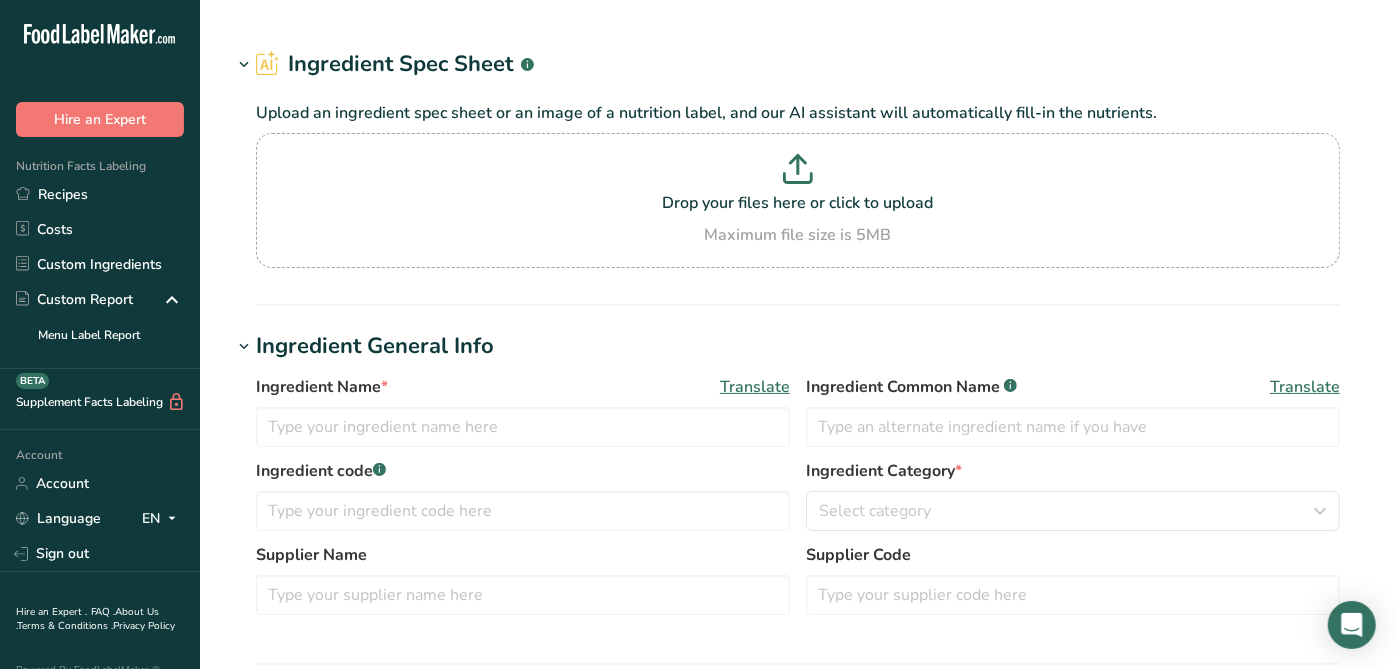 type on "Salt" 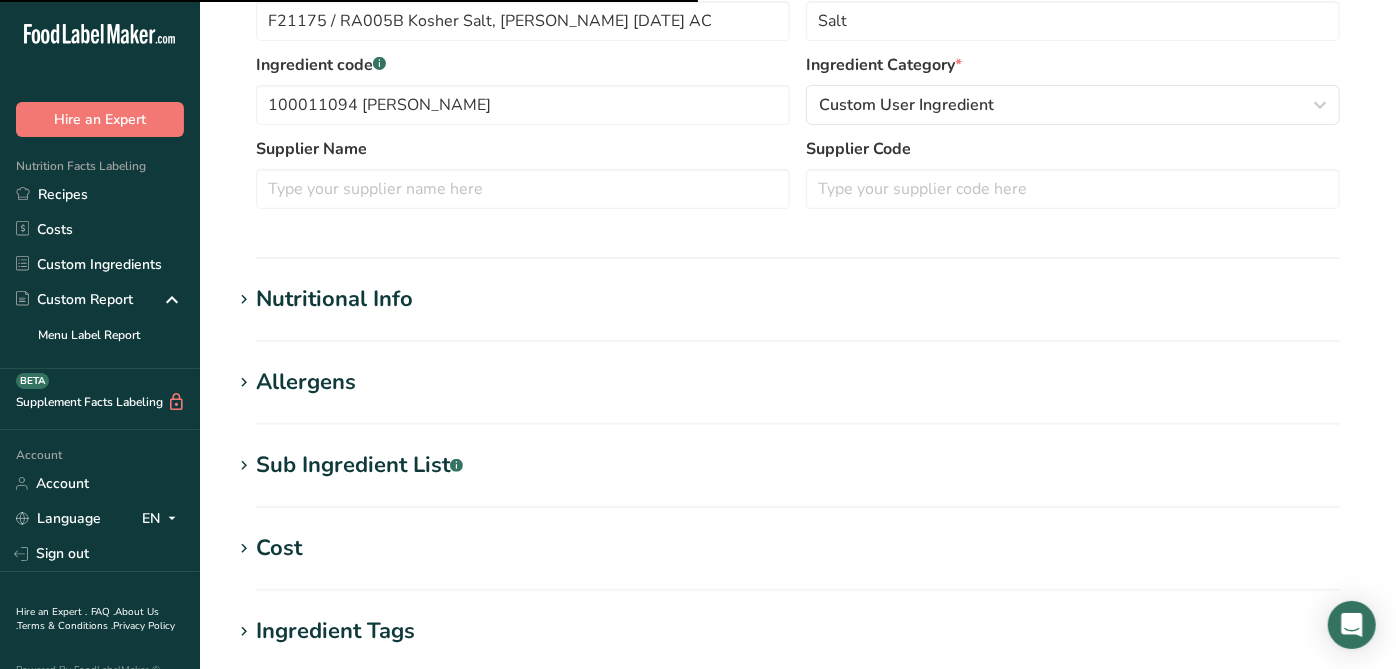 scroll, scrollTop: 448, scrollLeft: 0, axis: vertical 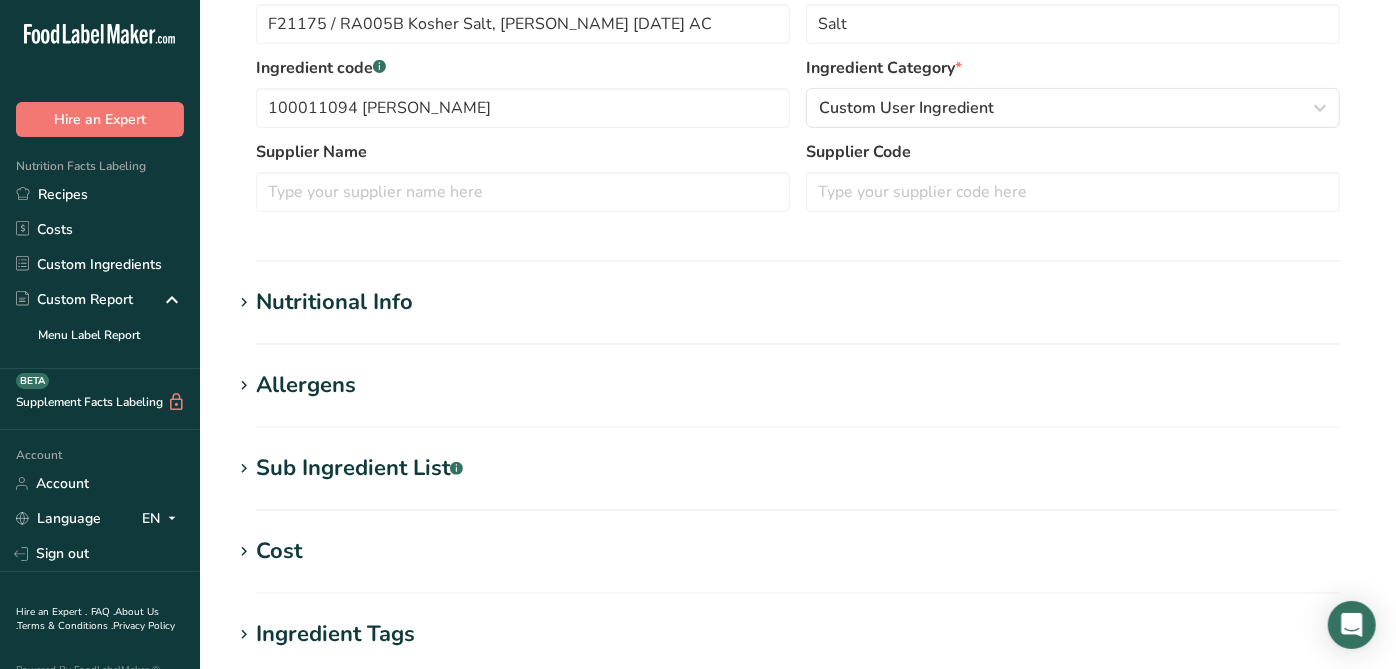 click on "Sub Ingredient List
.a-a{fill:#347362;}.b-a{fill:#fff;}" at bounding box center (359, 468) 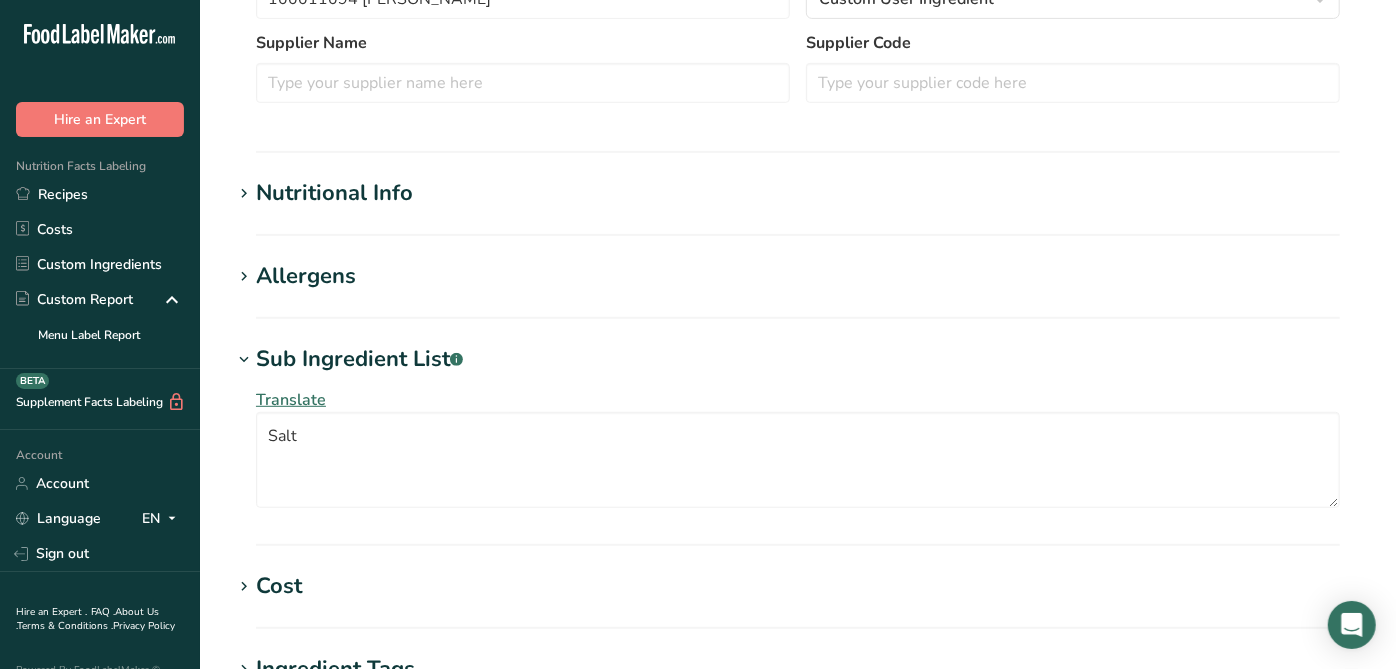 scroll, scrollTop: 557, scrollLeft: 0, axis: vertical 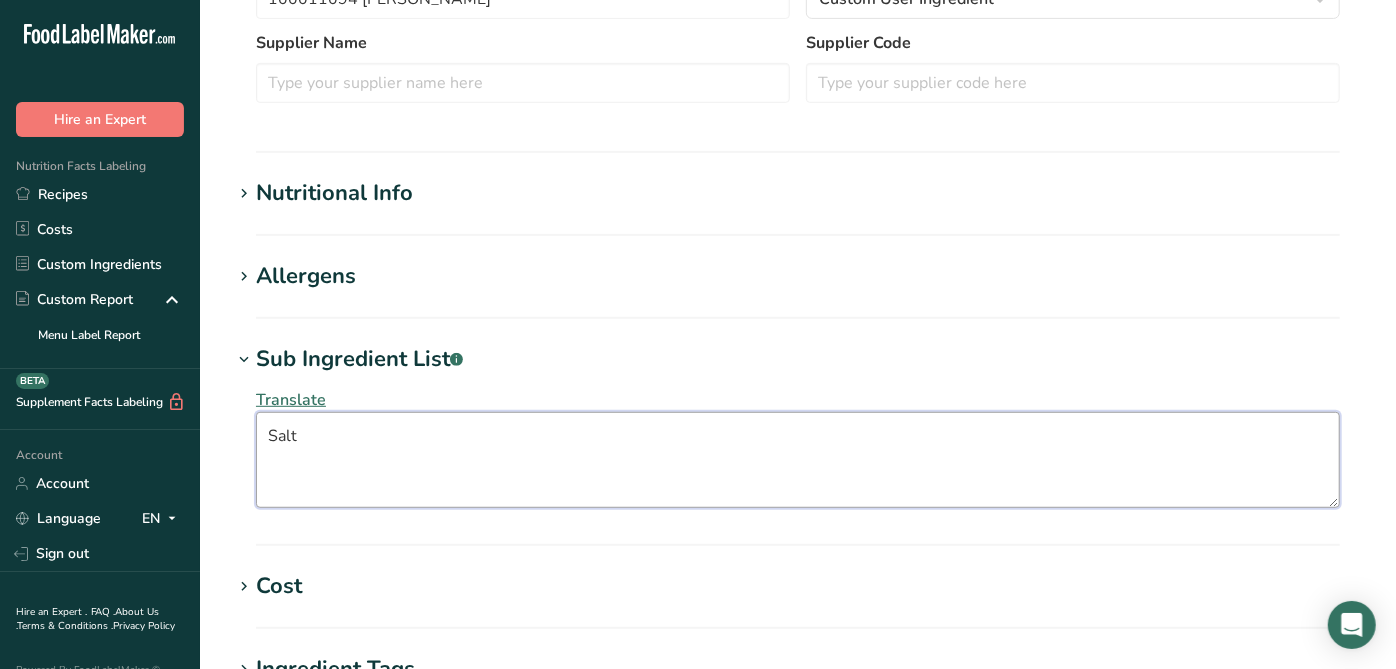 click on "Salt" at bounding box center (798, 460) 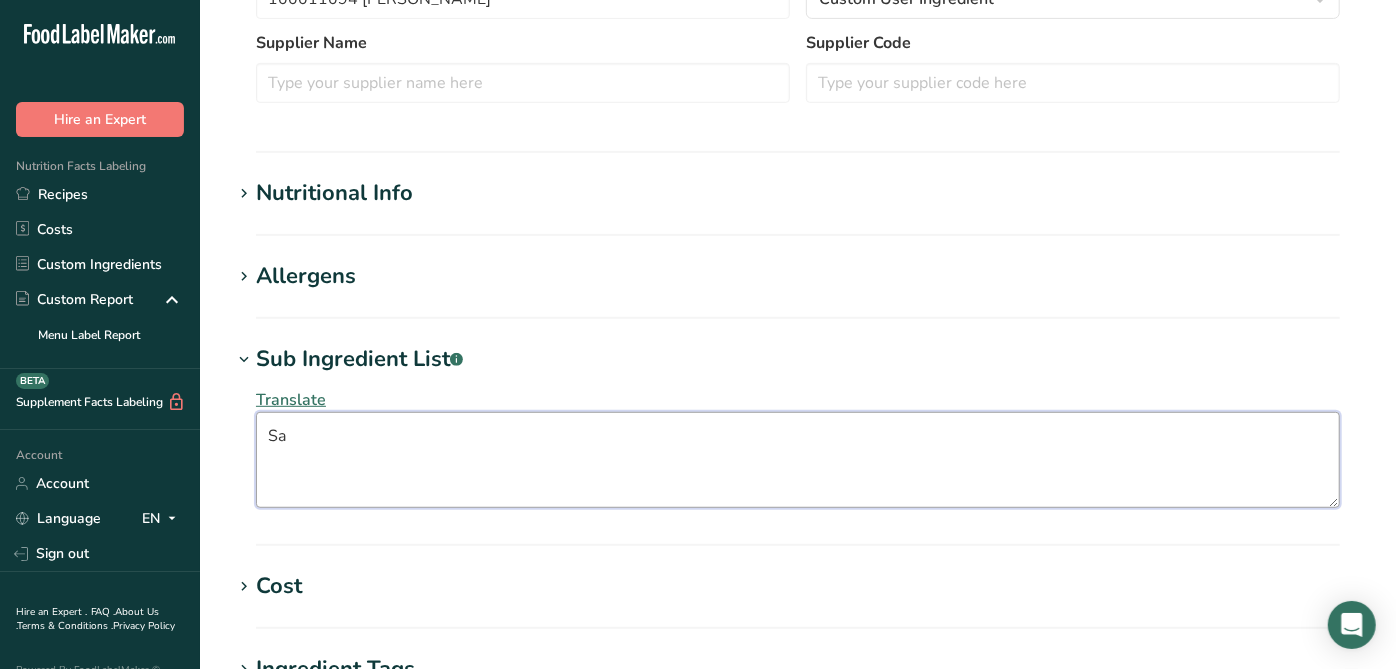 type on "S" 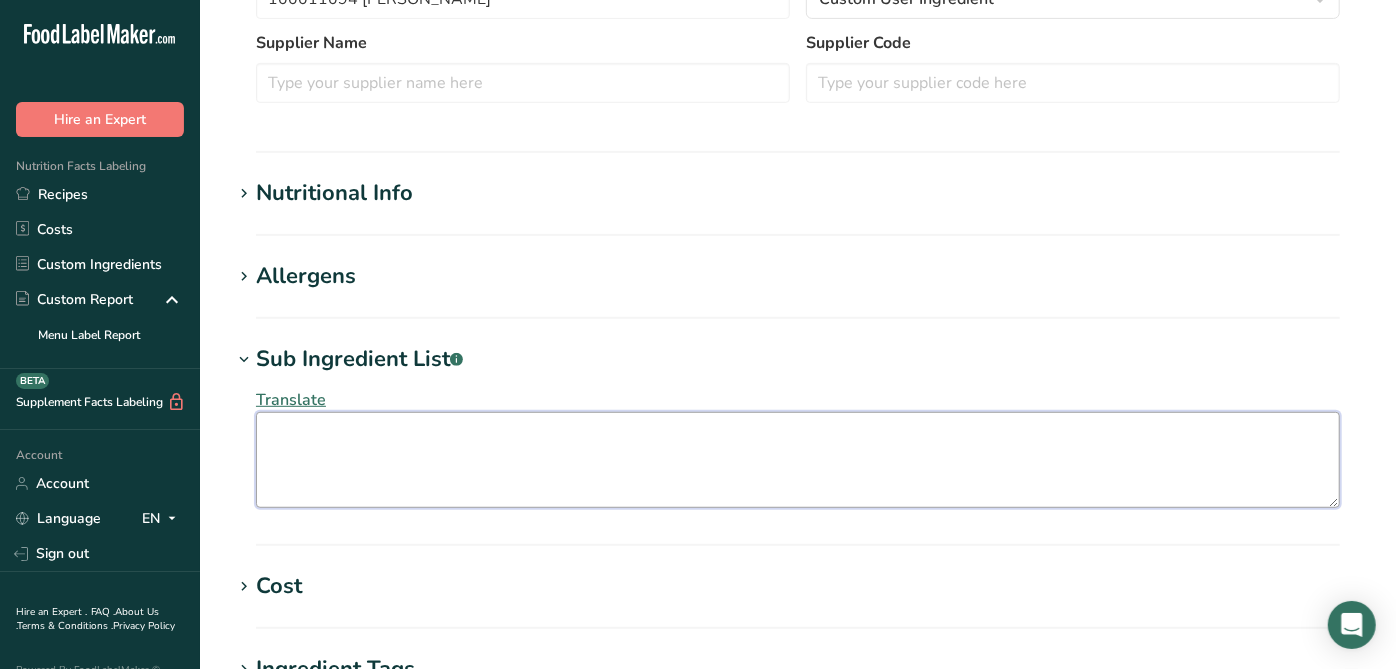 type 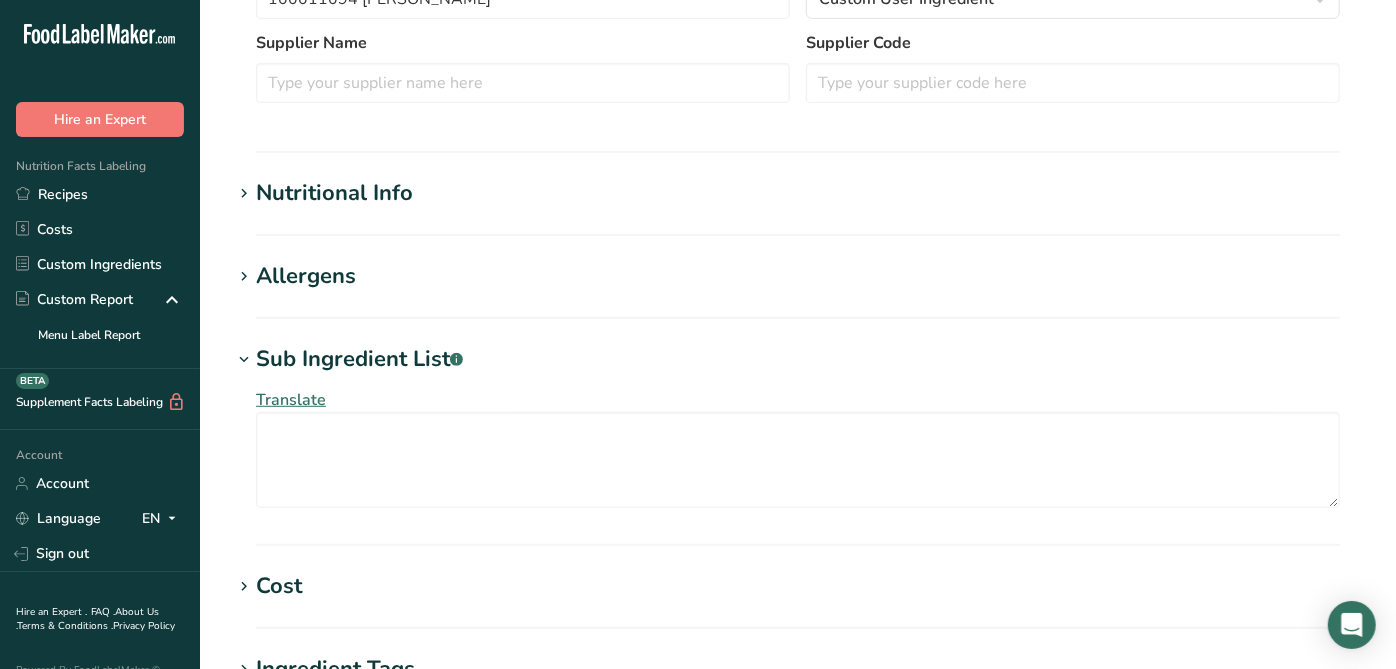 click on "Sub Ingredient List
.a-a{fill:#347362;}.b-a{fill:#fff;}
Translate" at bounding box center (798, 444) 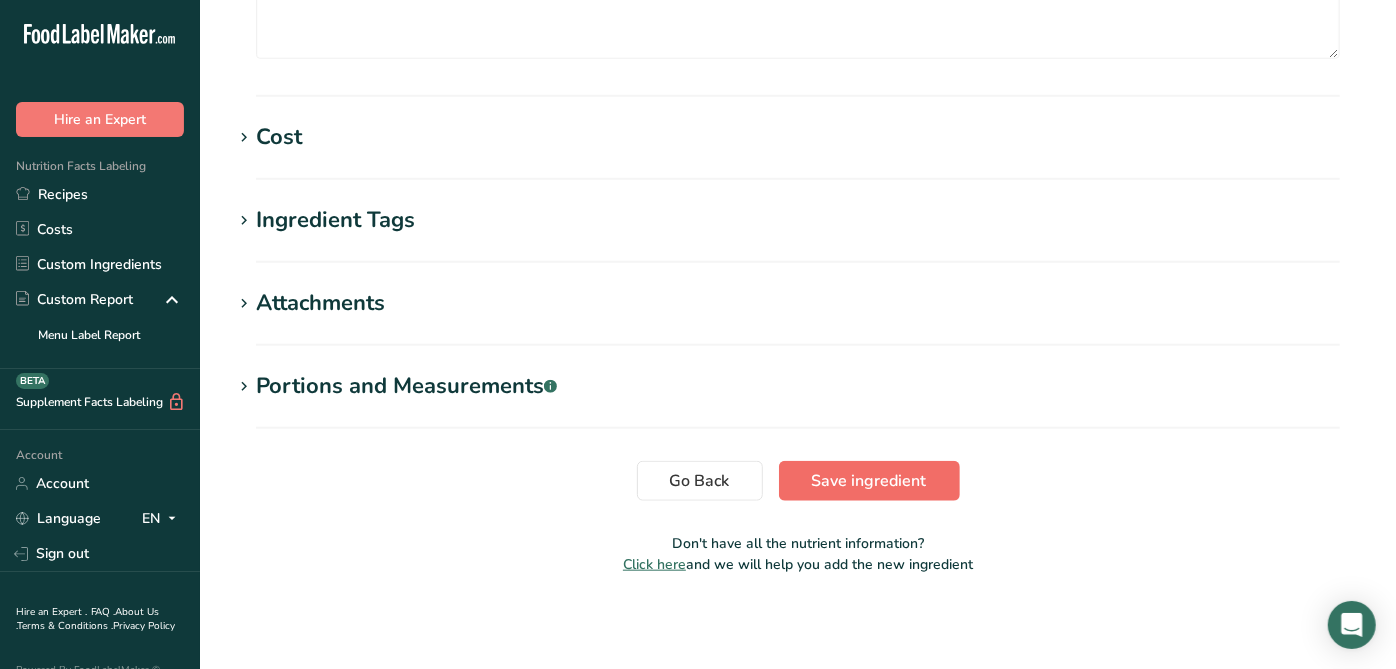 drag, startPoint x: 914, startPoint y: 508, endPoint x: 882, endPoint y: 477, distance: 44.553337 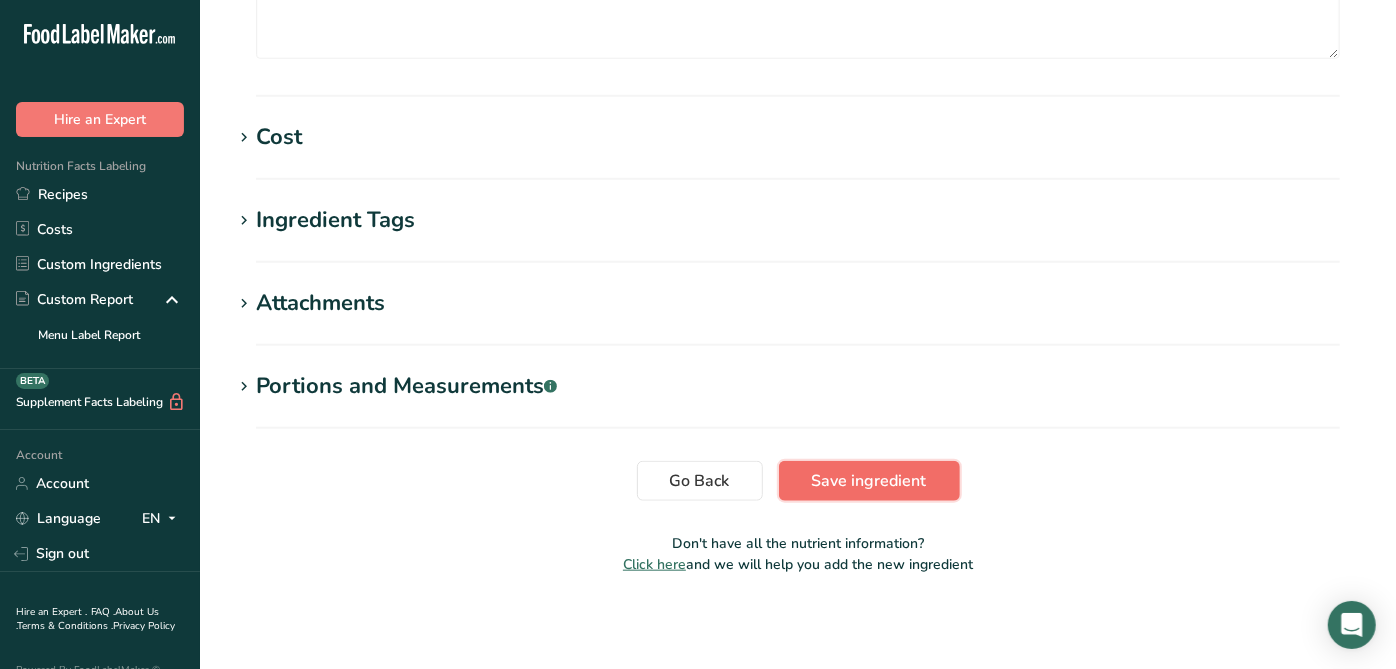 click on "Save ingredient" at bounding box center (869, 481) 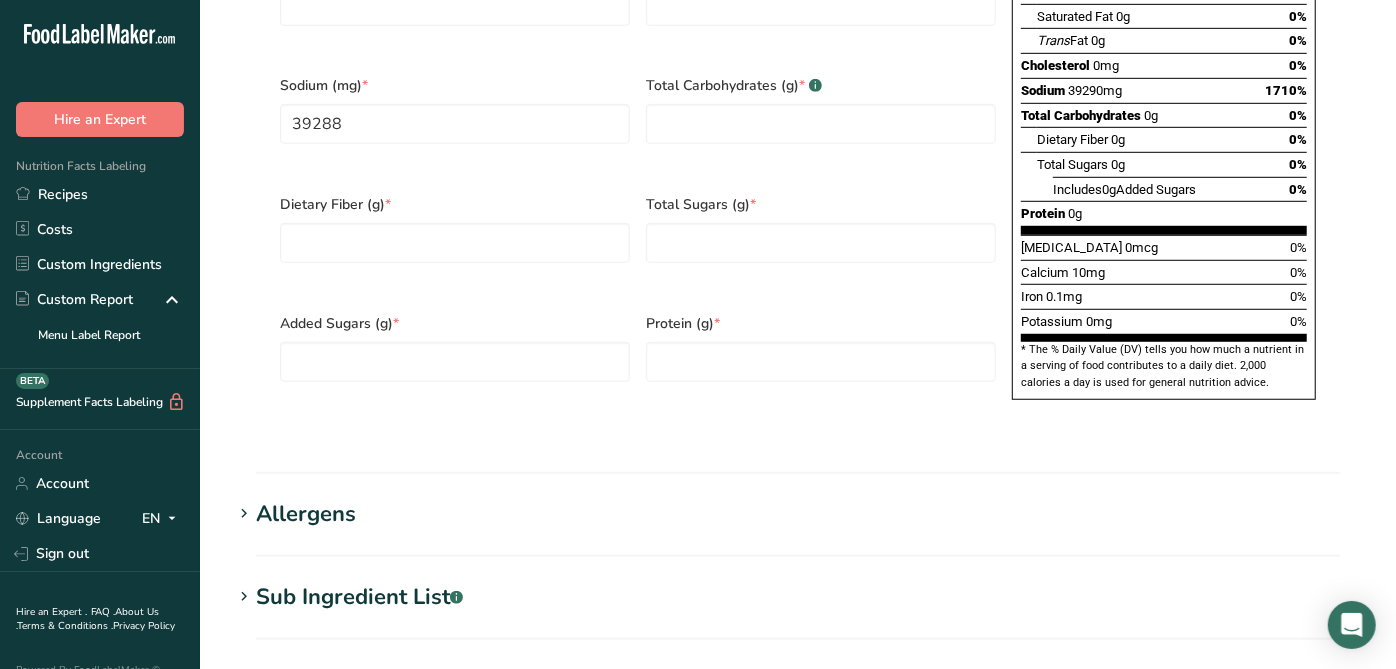 scroll, scrollTop: 733, scrollLeft: 0, axis: vertical 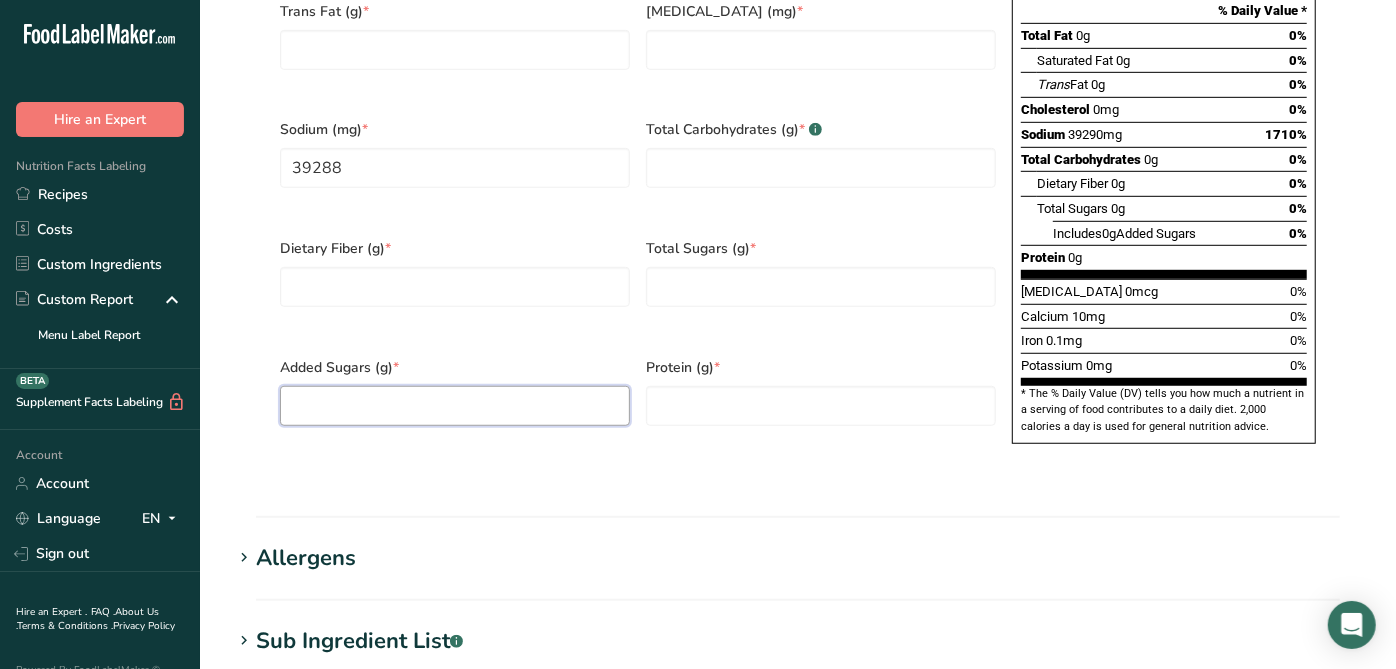 click at bounding box center [455, 406] 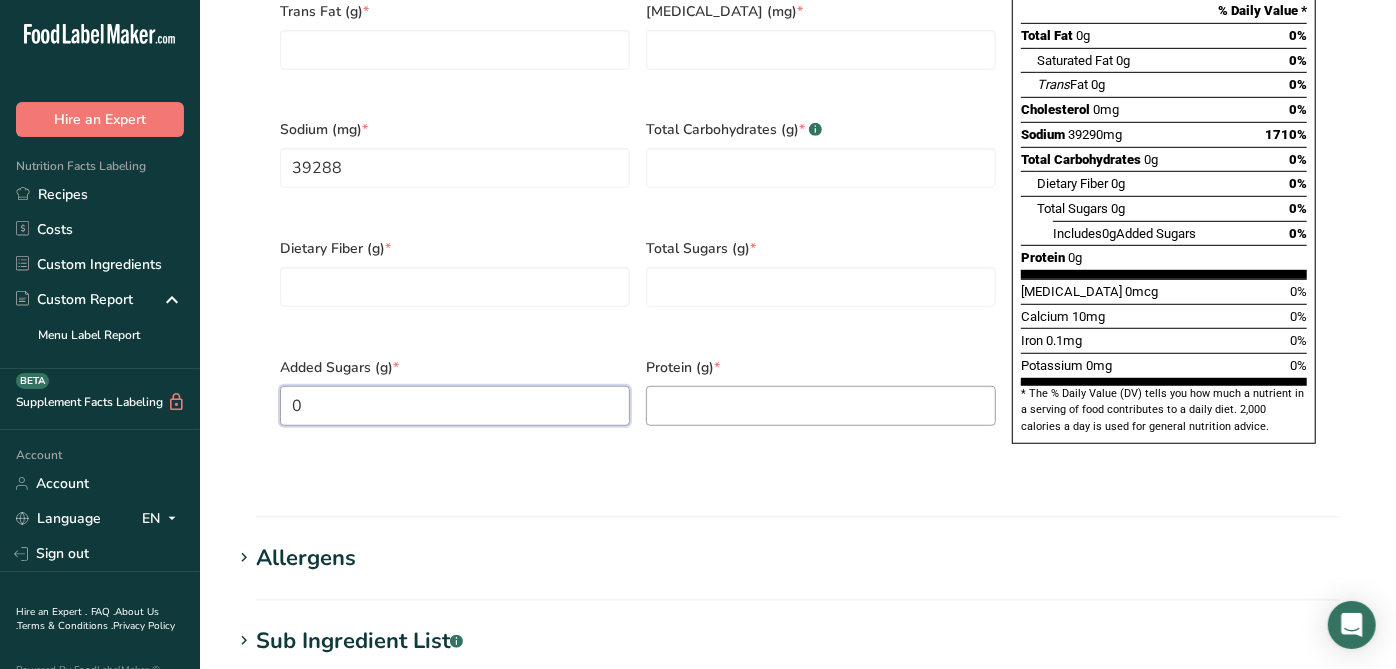 type on "0" 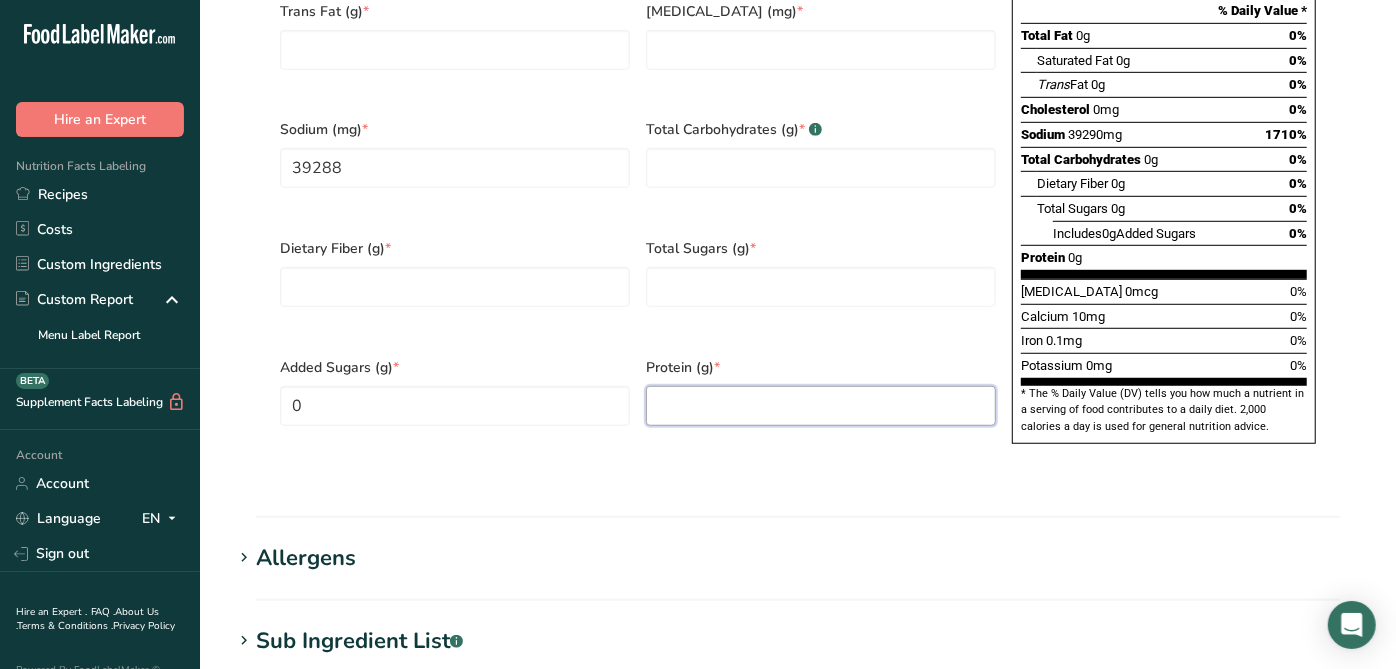 click at bounding box center [821, 406] 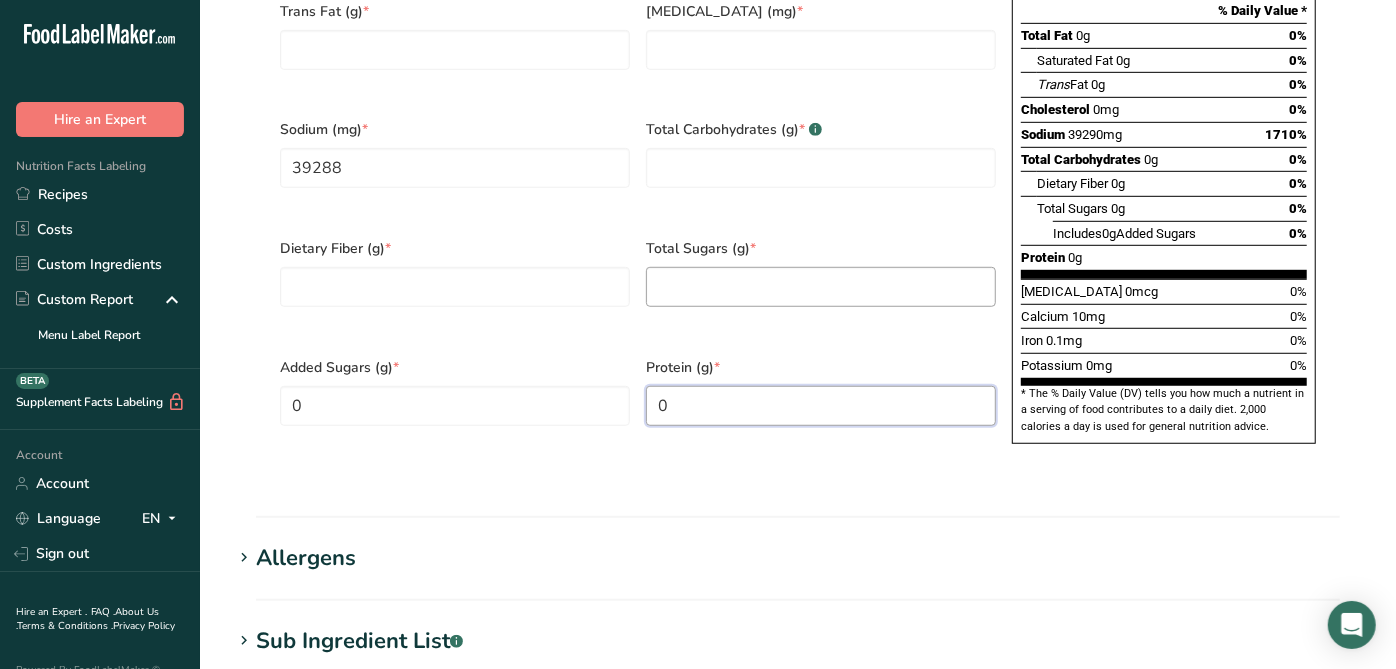 type on "0" 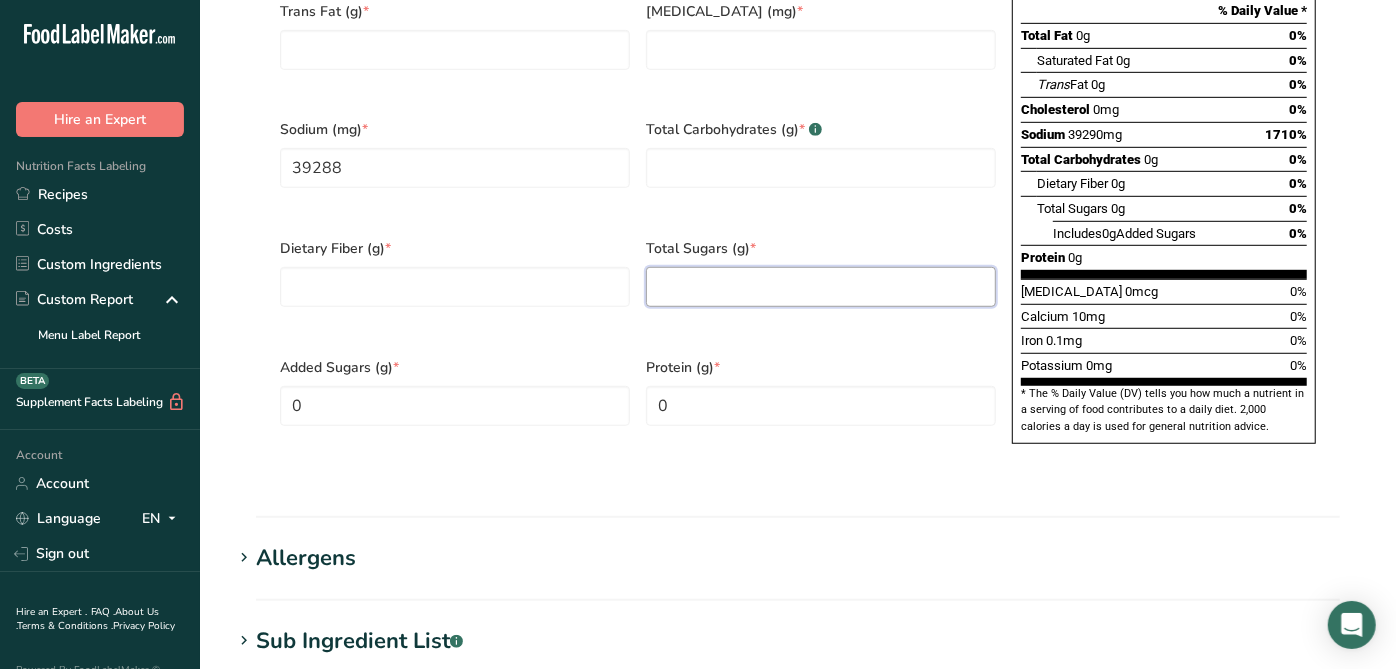 click at bounding box center [821, 287] 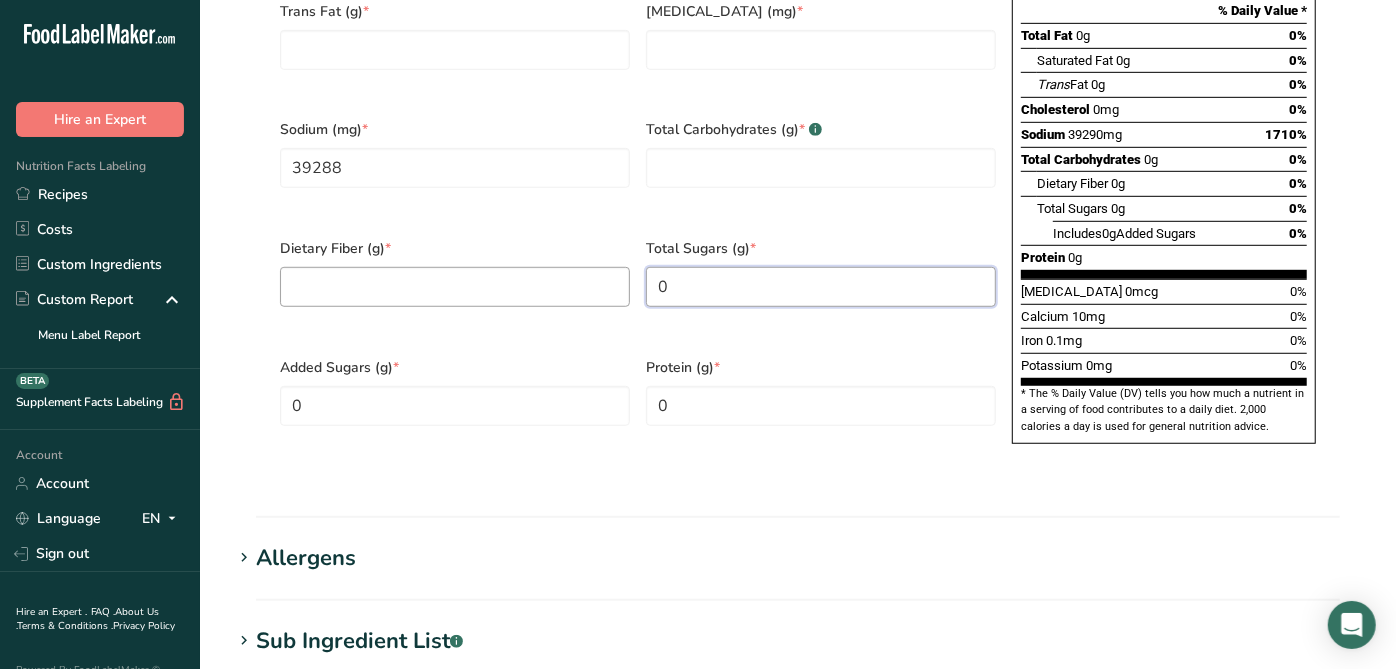 type on "0" 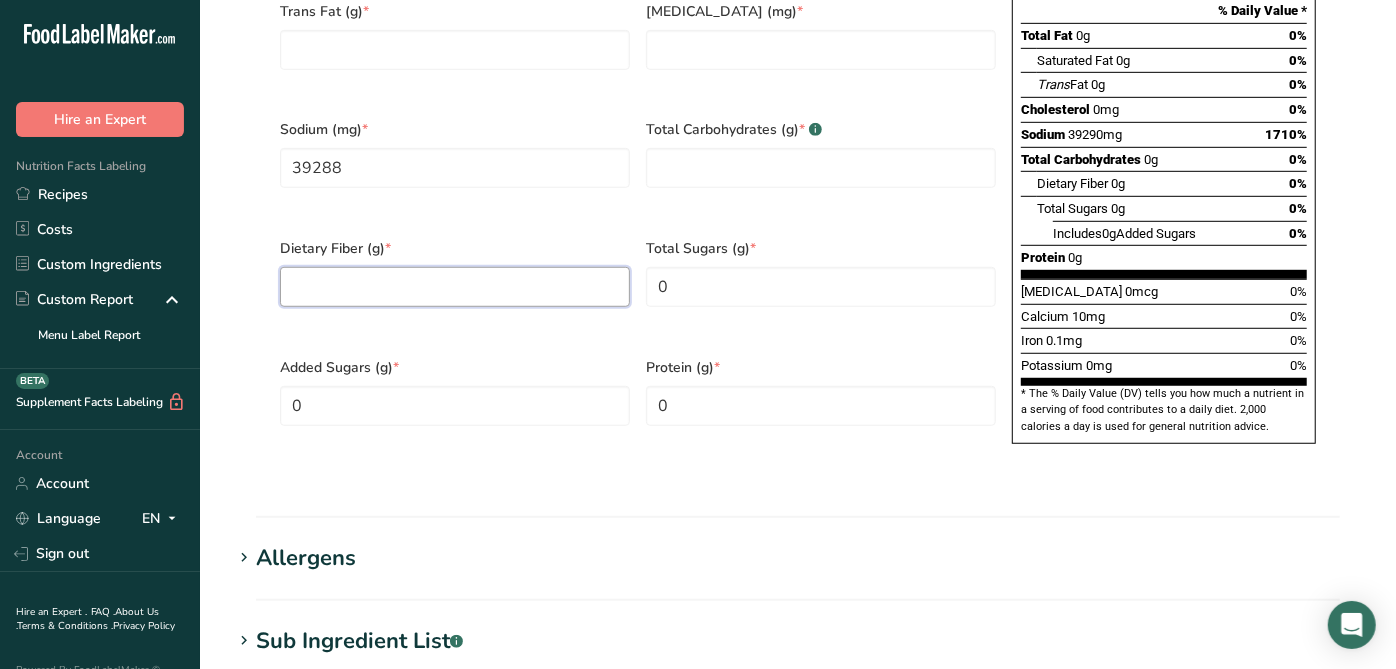 click at bounding box center [455, 287] 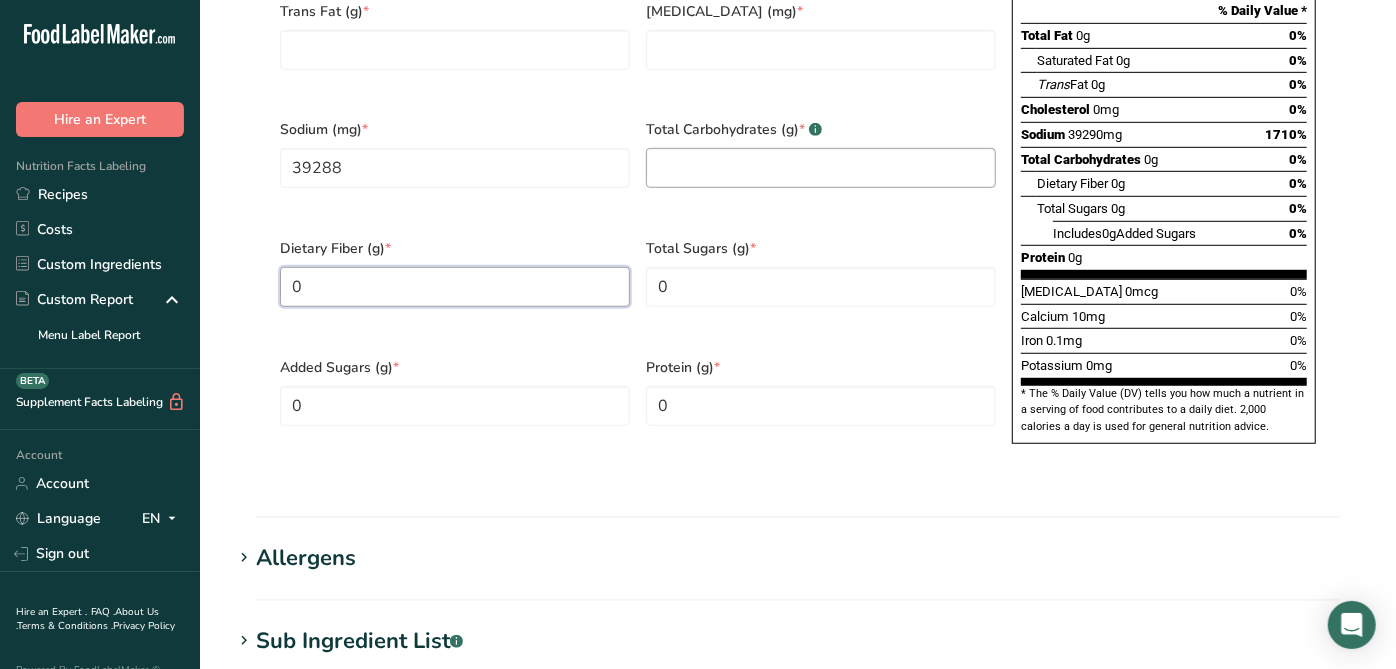 type on "0" 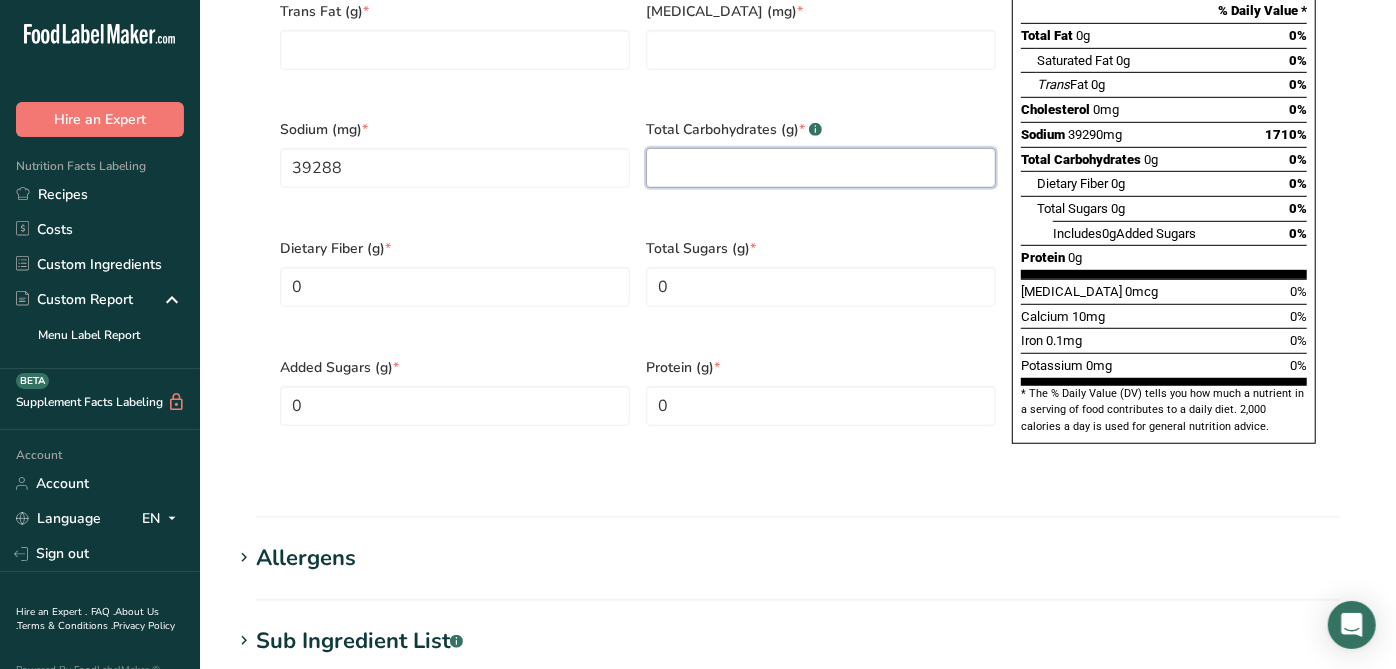 click at bounding box center (821, 168) 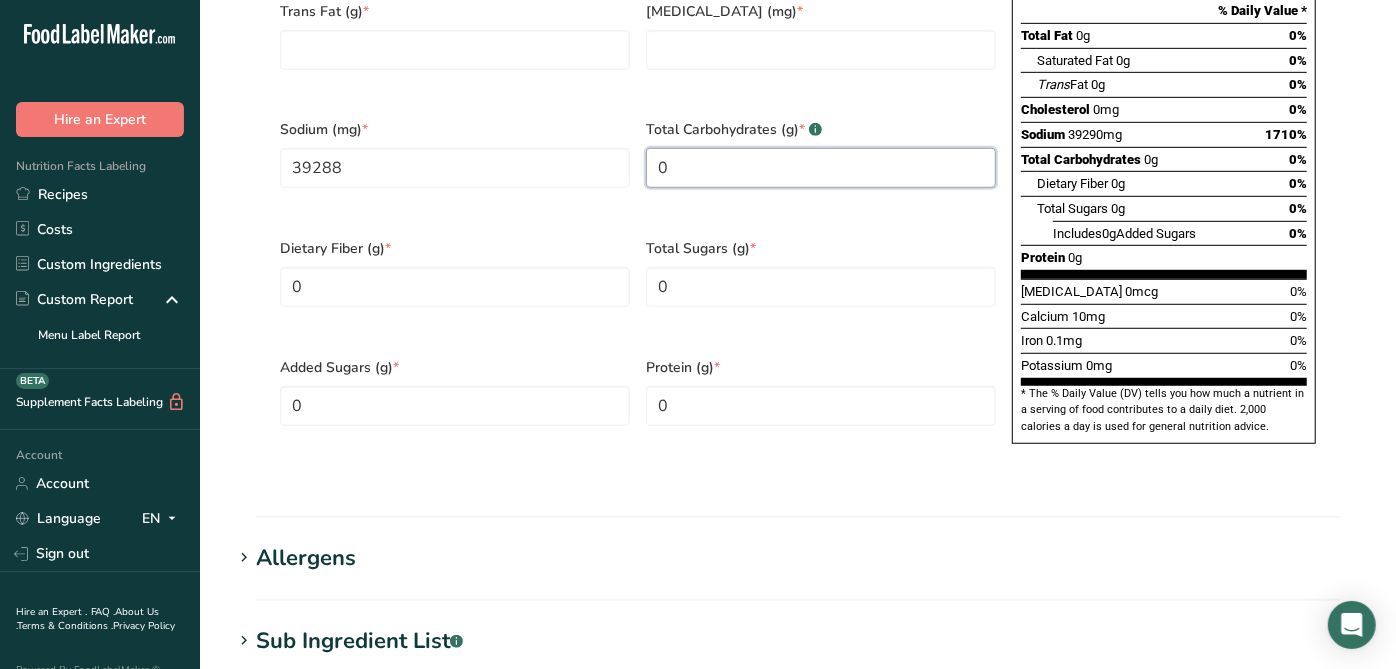 type on "0" 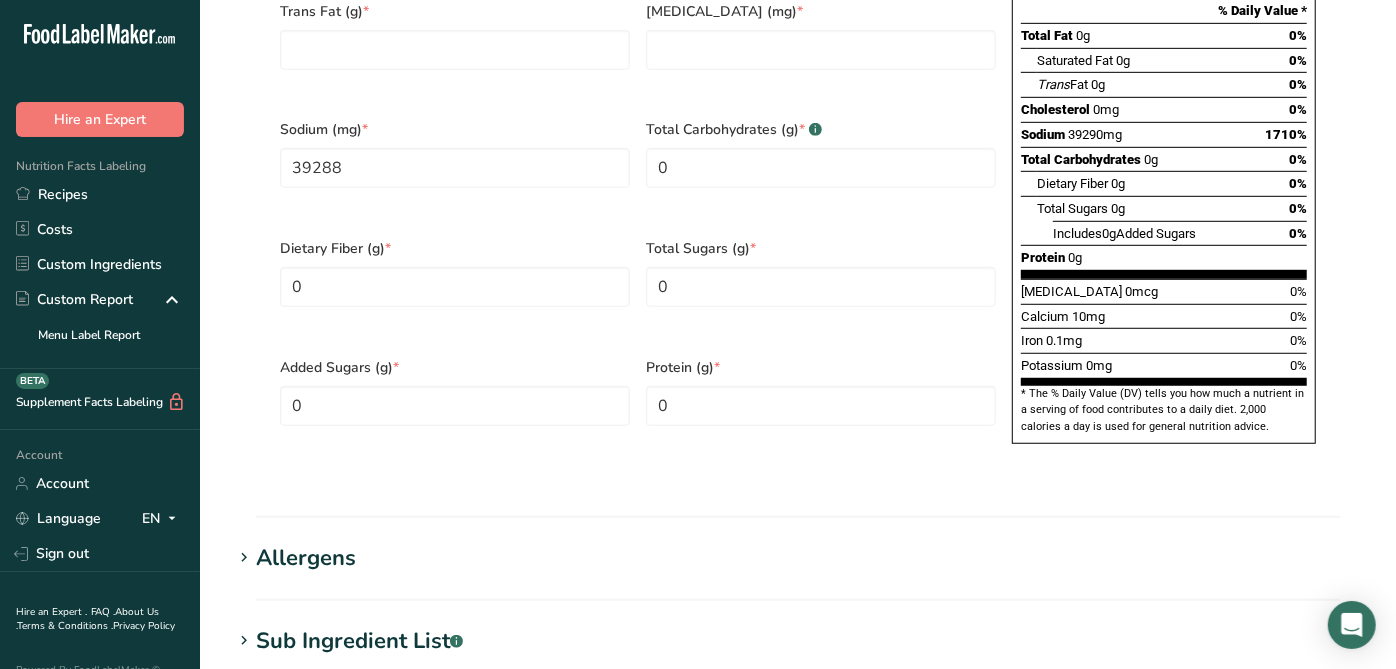 click on "Total Sugars
(g) *     0" at bounding box center [821, 285] 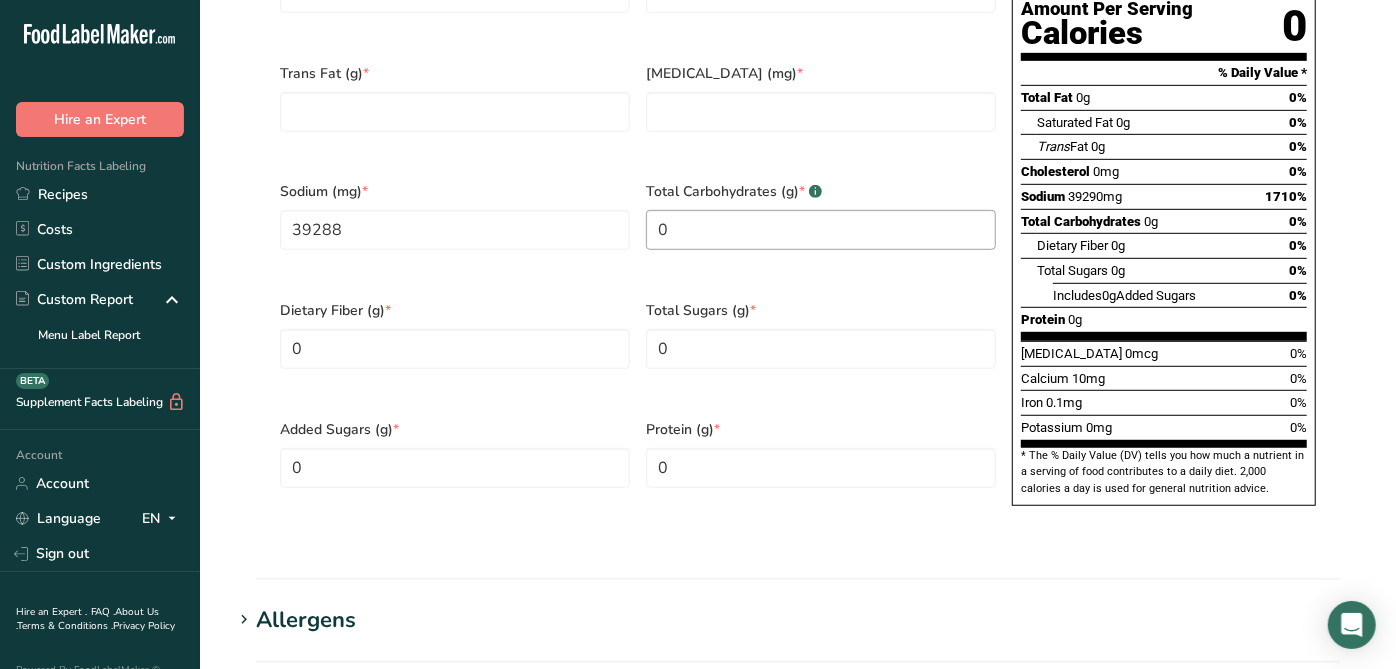 scroll, scrollTop: 622, scrollLeft: 0, axis: vertical 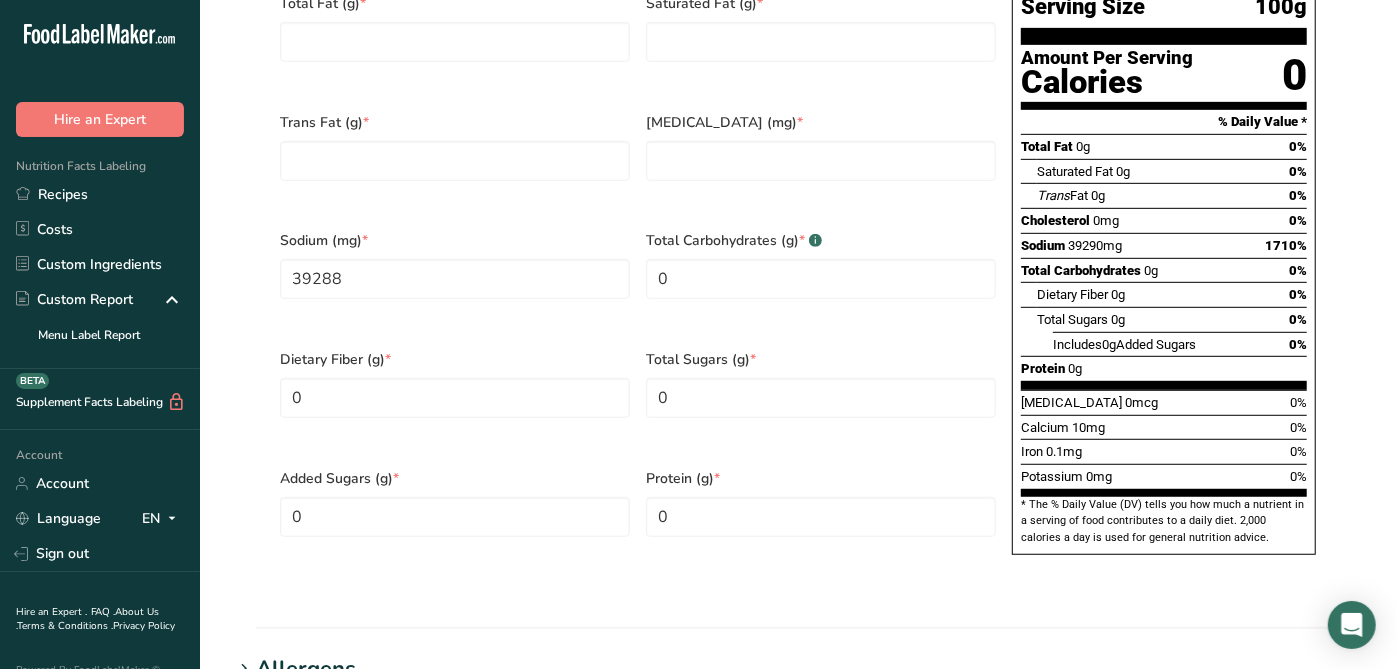 click on "Cholesterol
(mg) *" at bounding box center (821, 159) 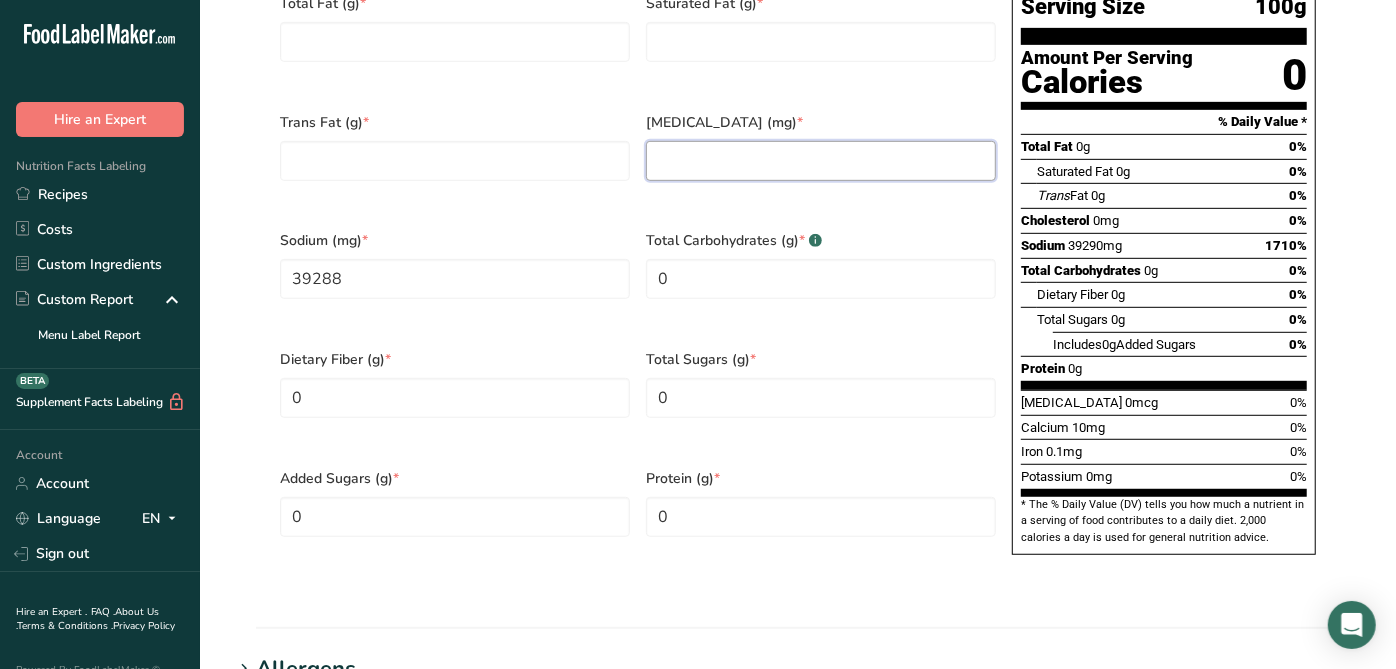 click at bounding box center [821, 161] 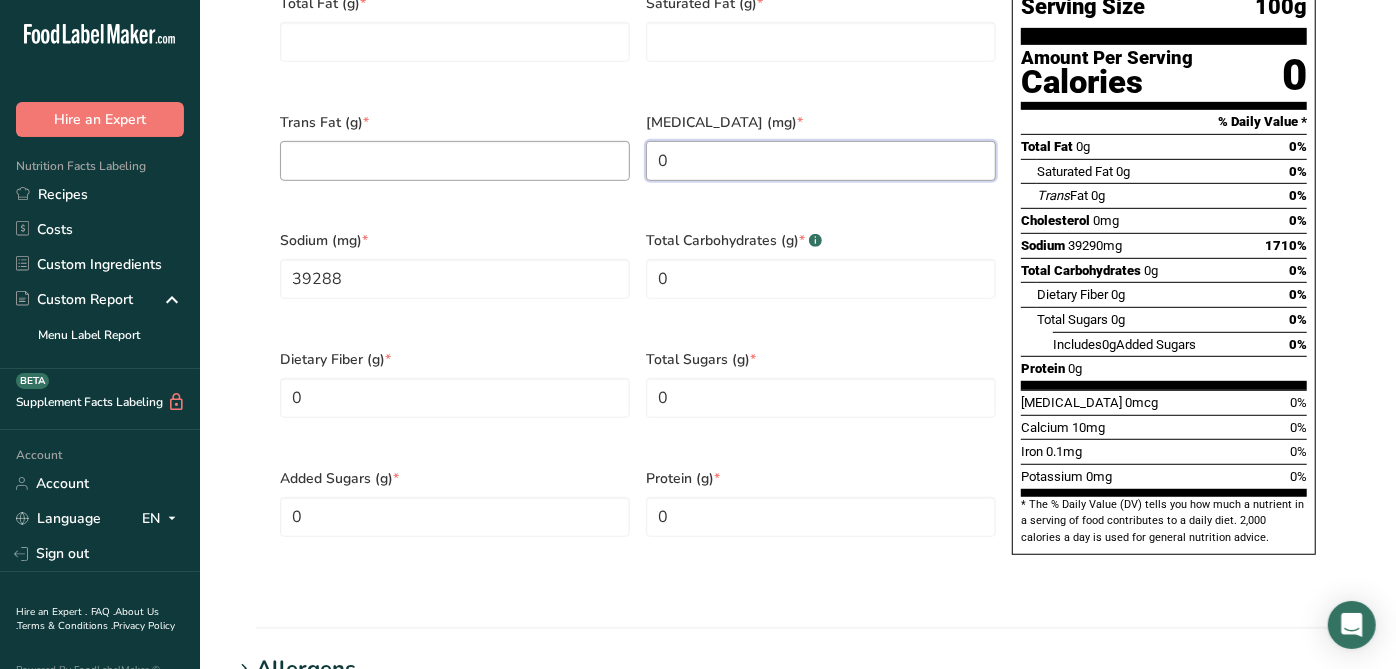 type on "0" 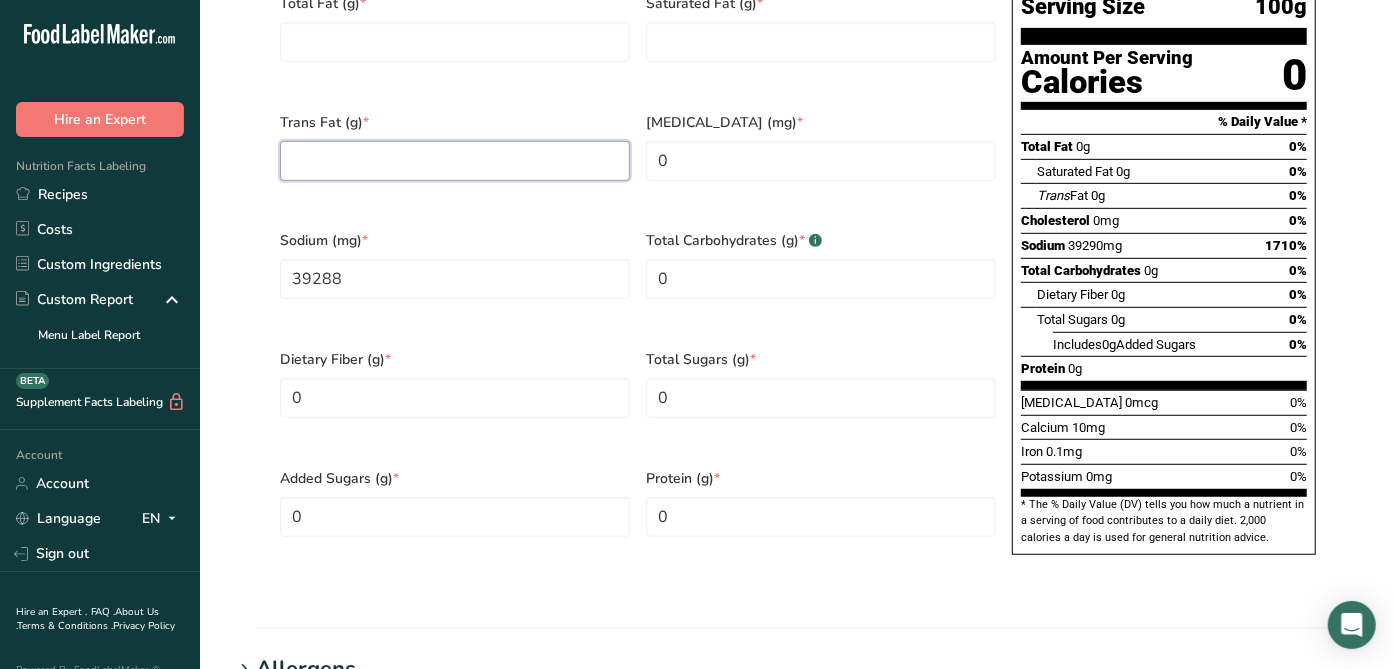 click at bounding box center [455, 161] 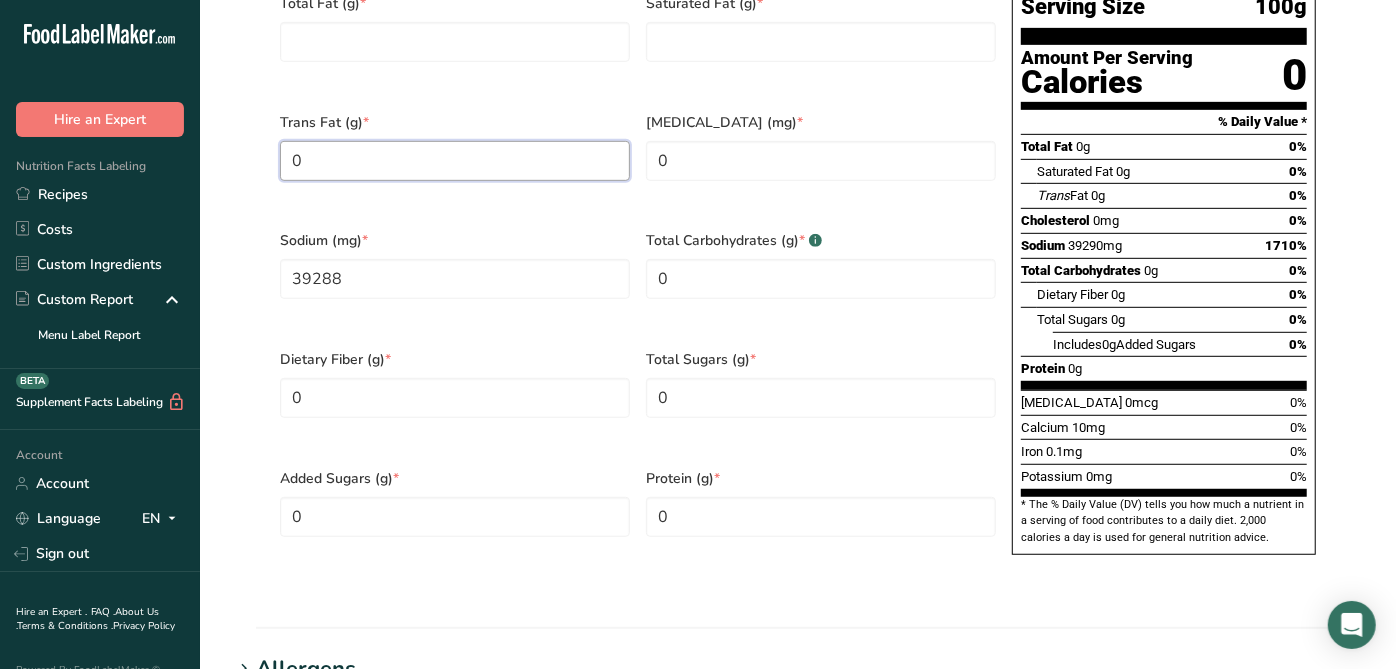 type on "0" 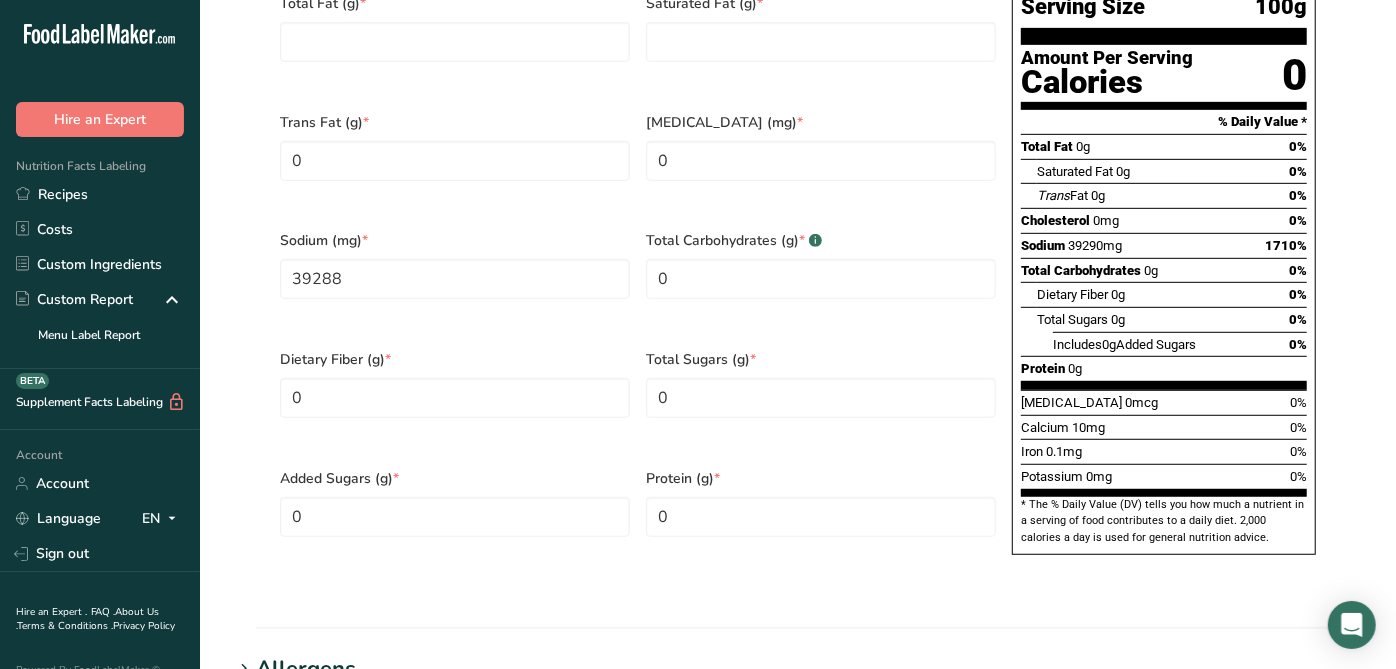 drag, startPoint x: 532, startPoint y: 182, endPoint x: 525, endPoint y: 193, distance: 13.038404 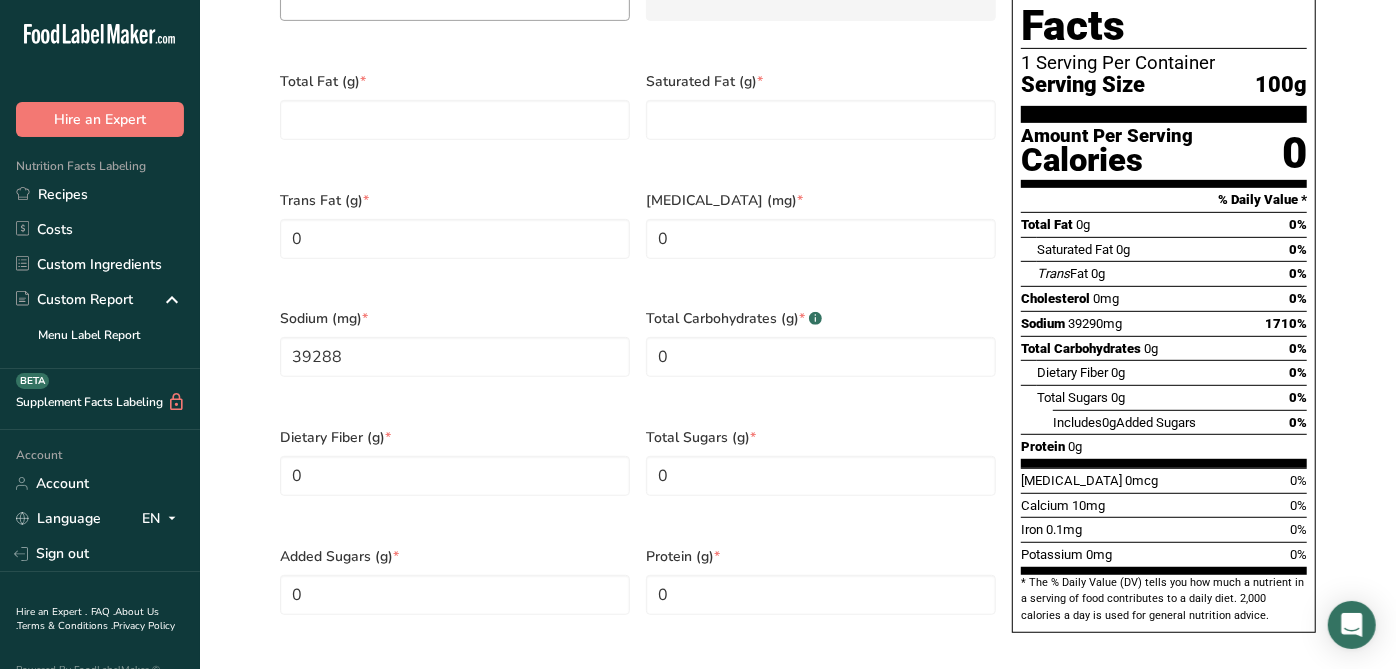scroll, scrollTop: 400, scrollLeft: 0, axis: vertical 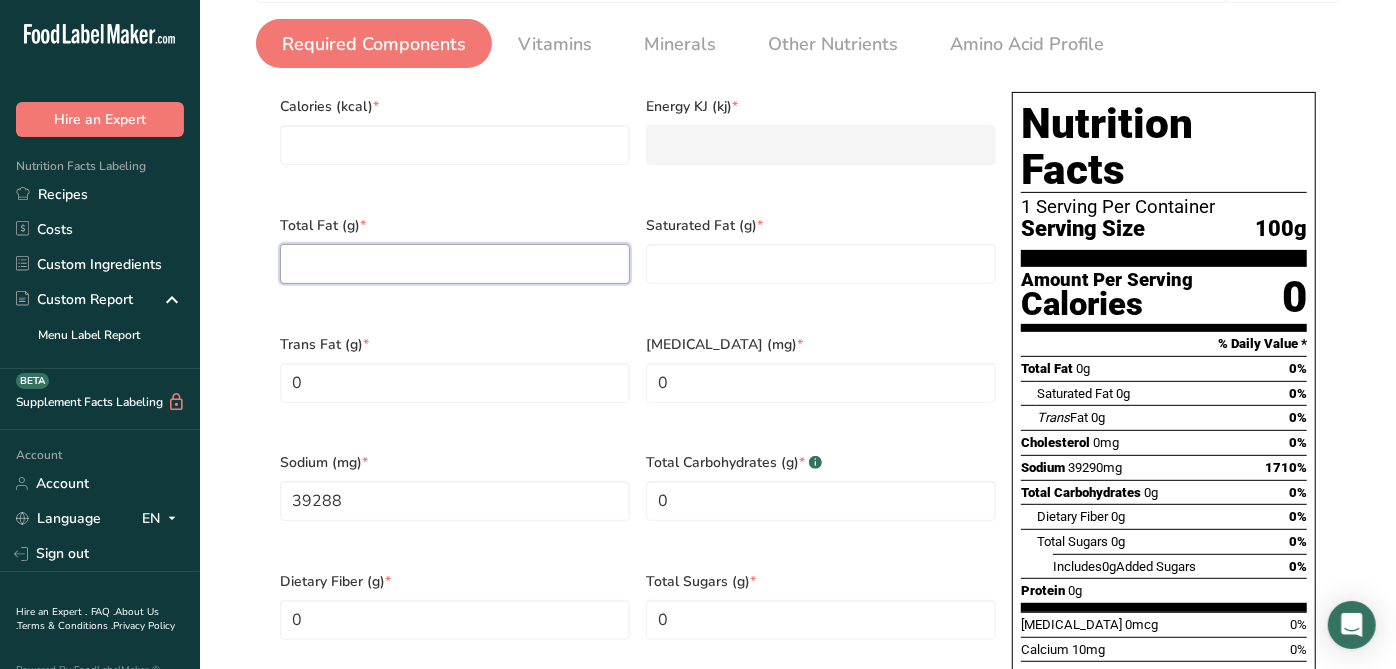 click at bounding box center [455, 264] 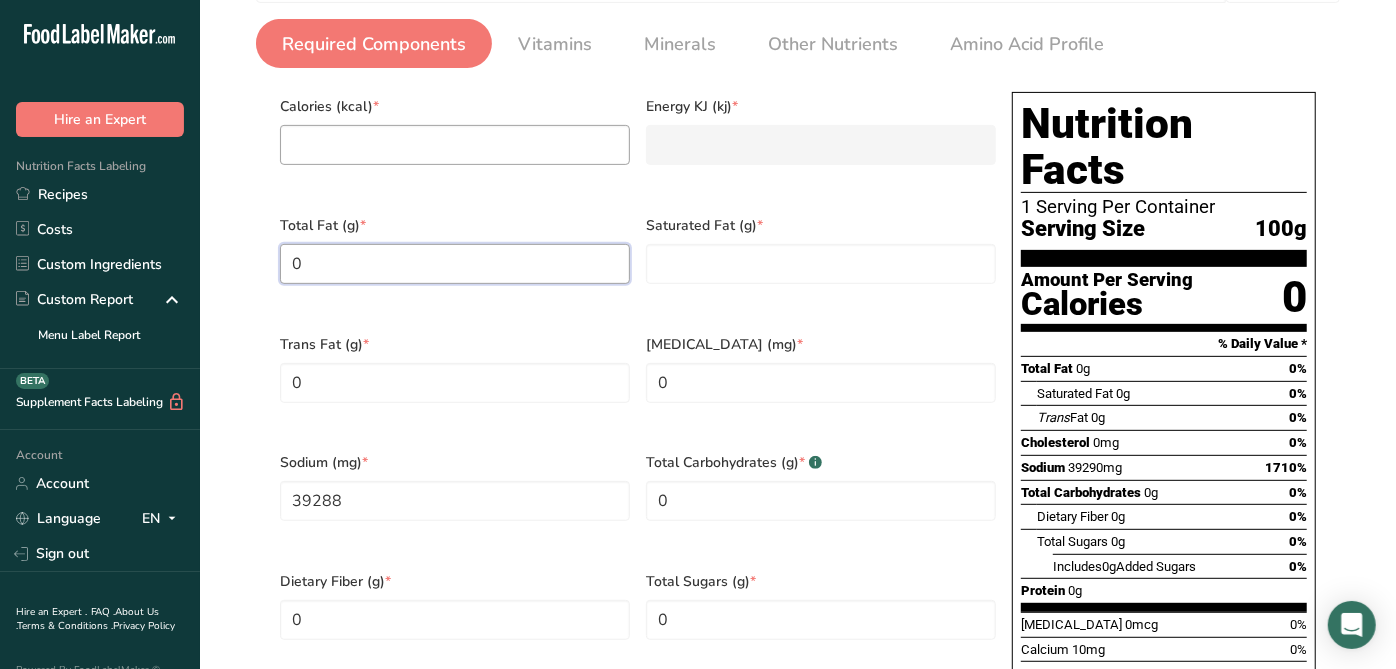 type on "0" 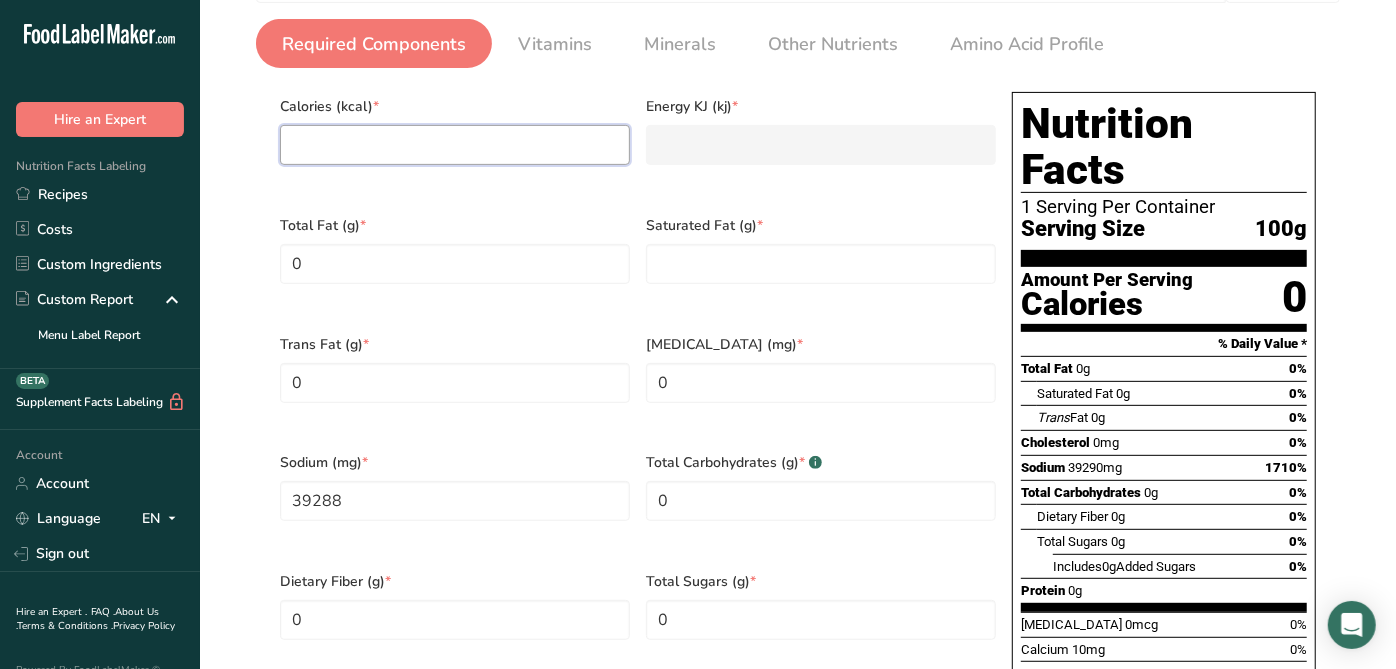 click at bounding box center (455, 145) 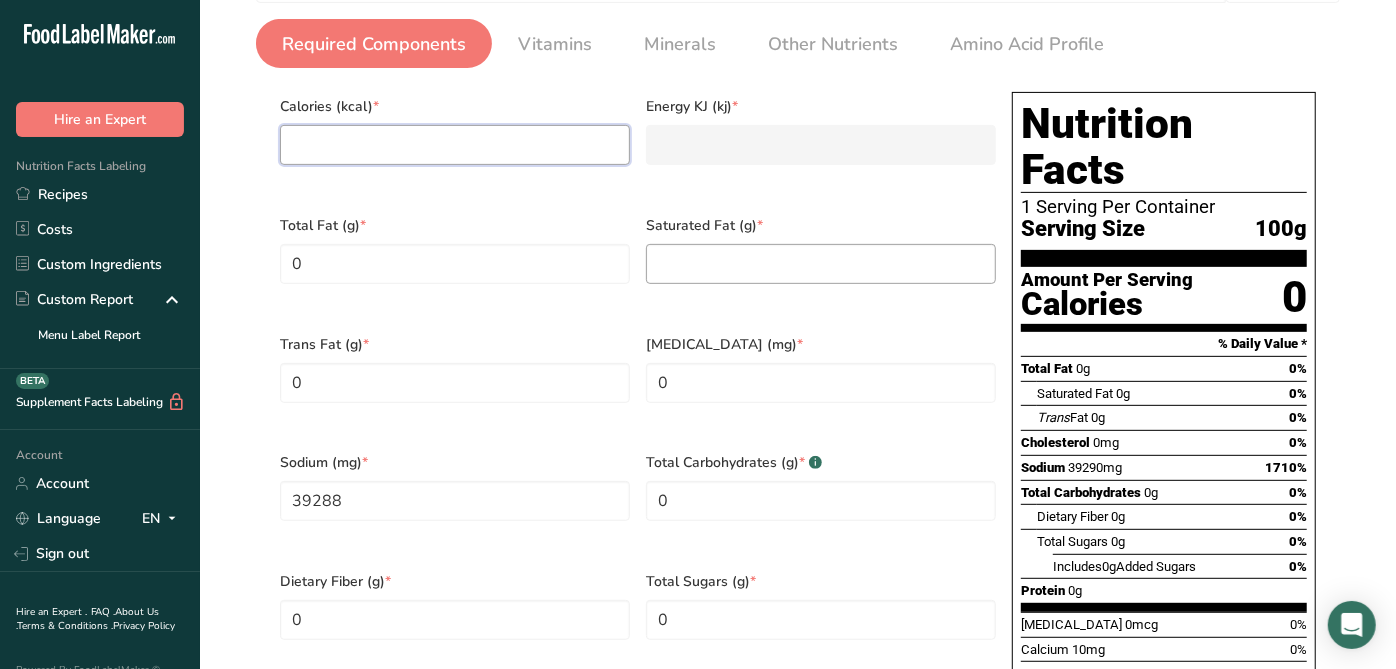 type on "0" 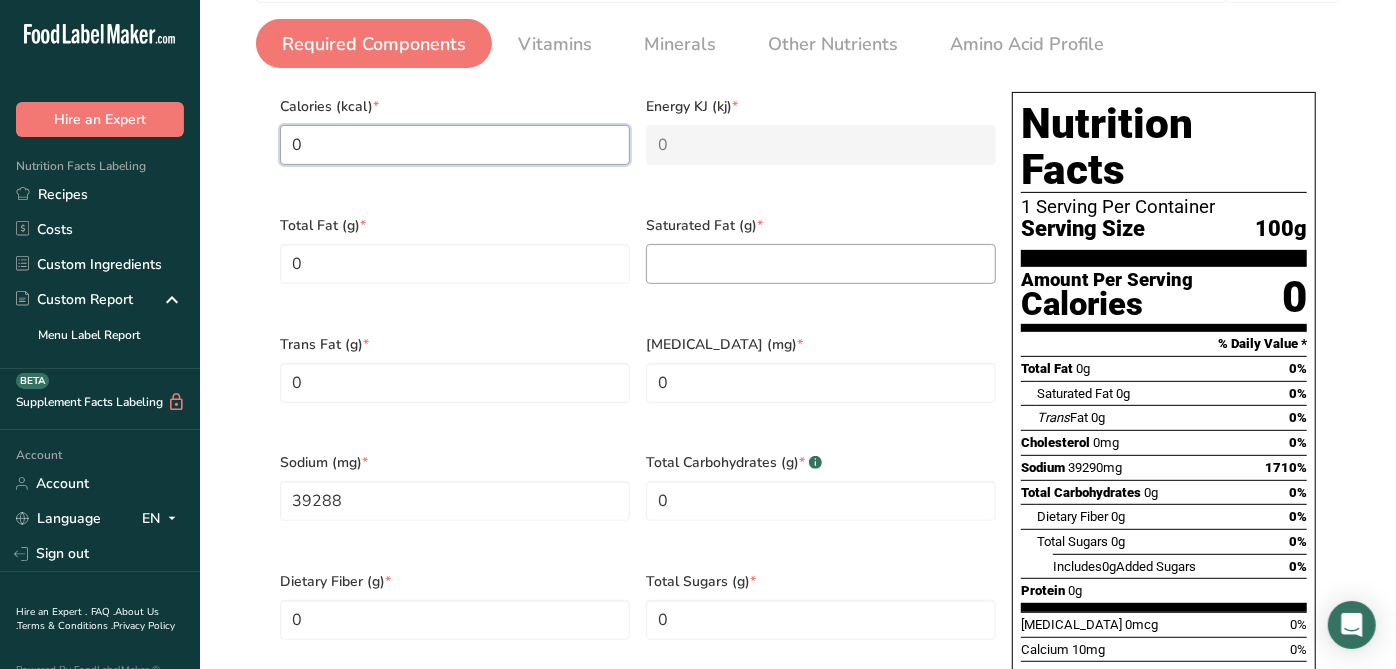 type on "0" 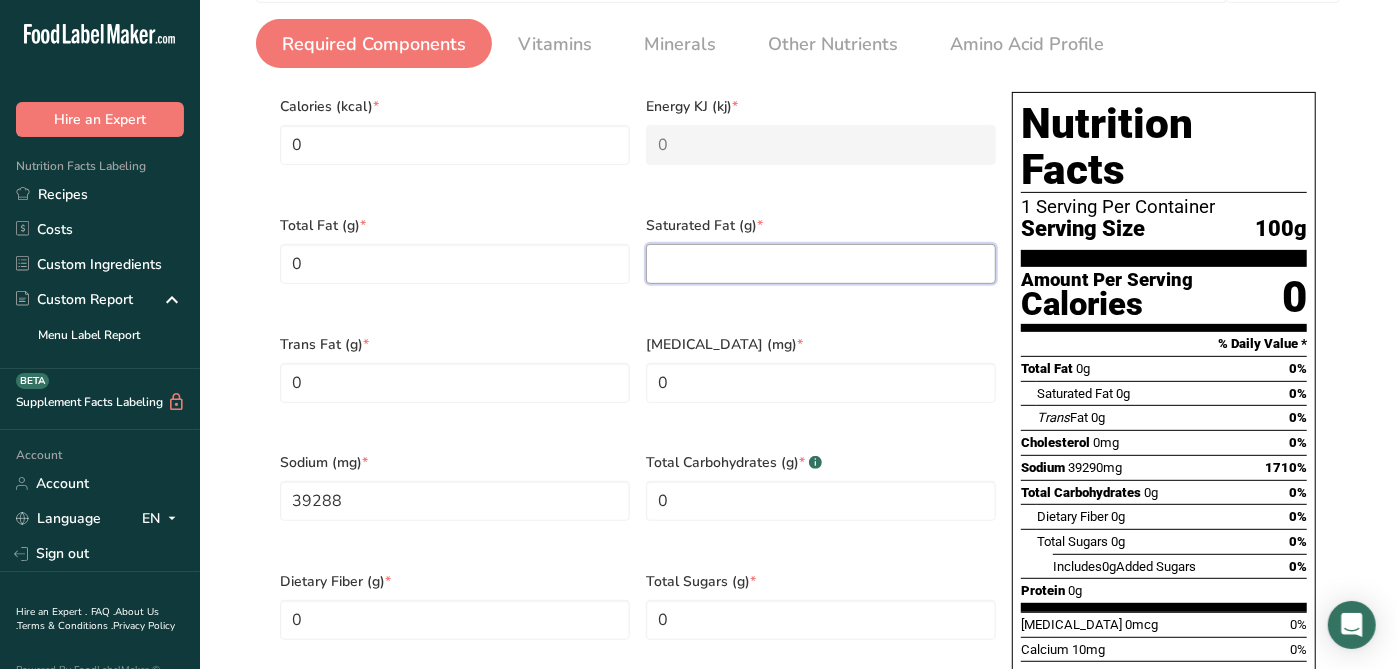 click at bounding box center (821, 264) 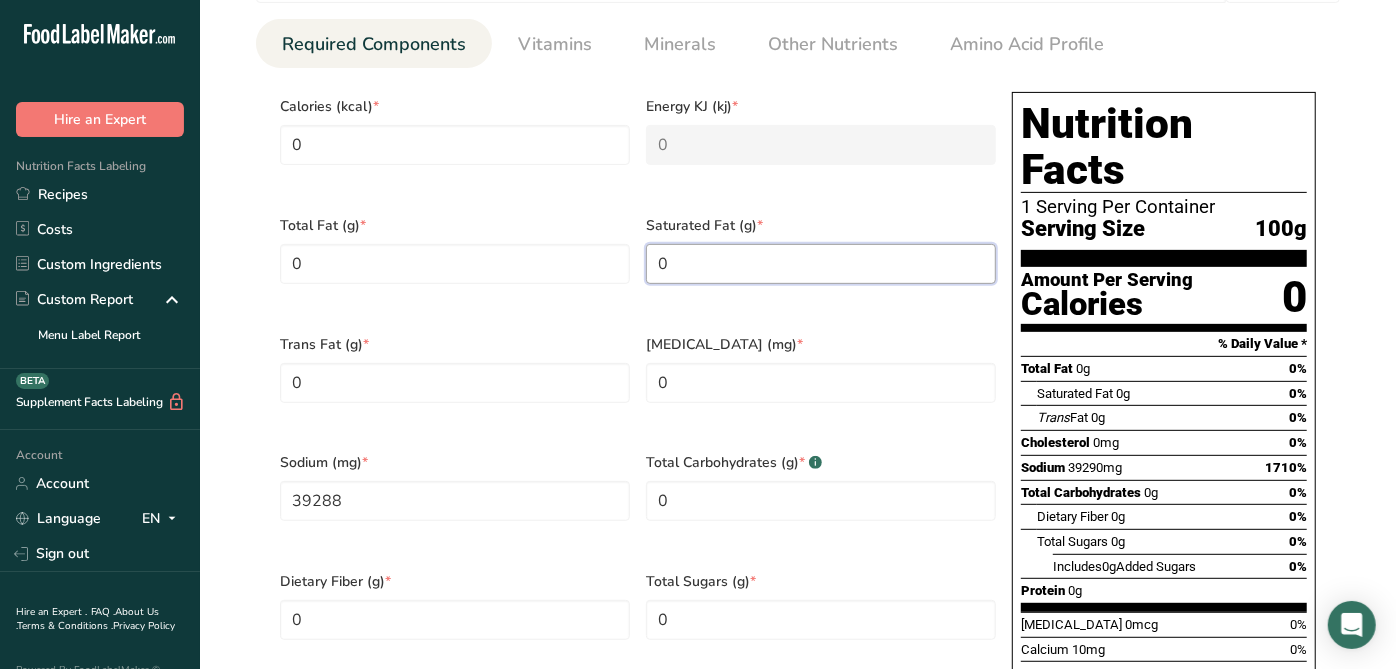 type on "0" 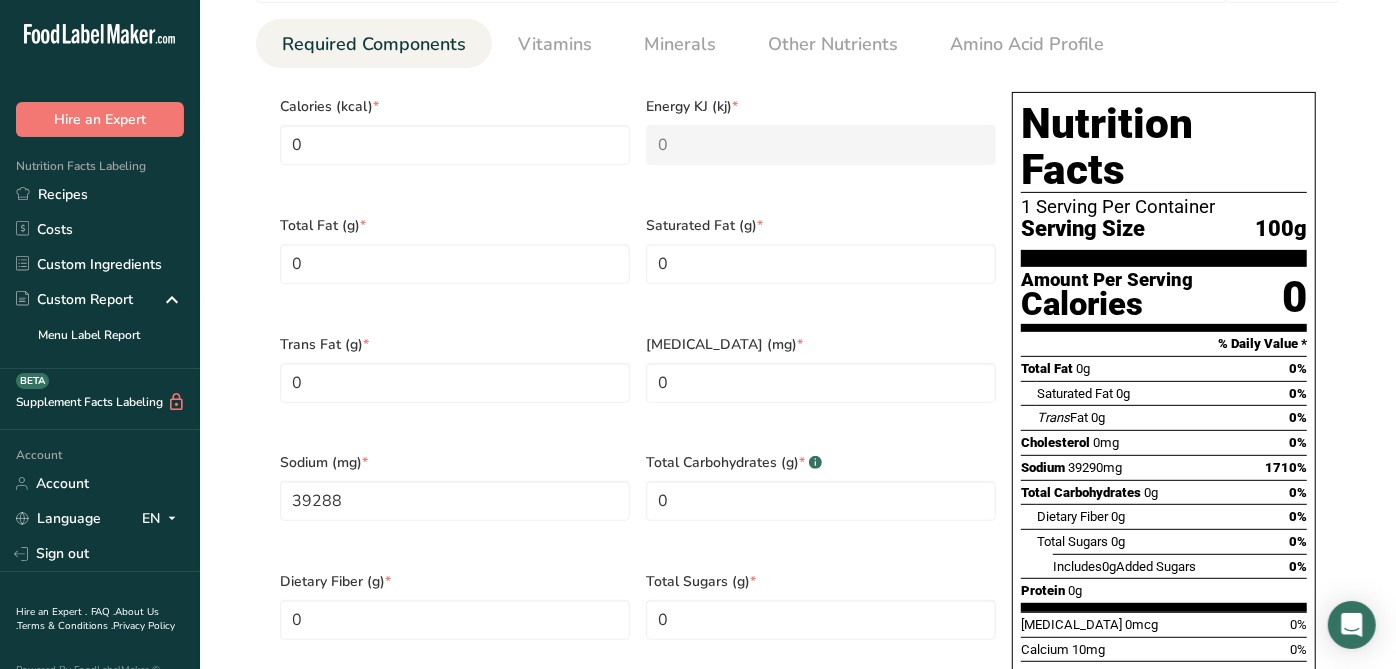 click on "Saturated Fat
(g) *     0" at bounding box center [821, 262] 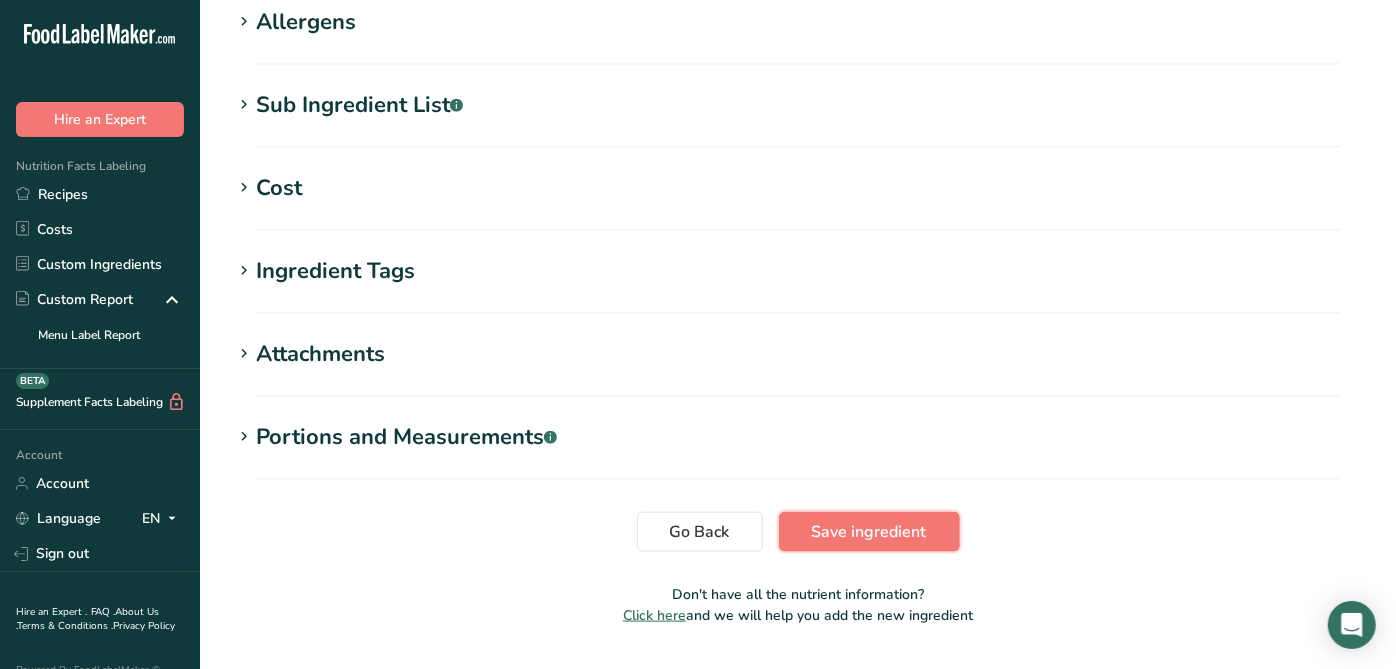click on "Save ingredient" at bounding box center (869, 532) 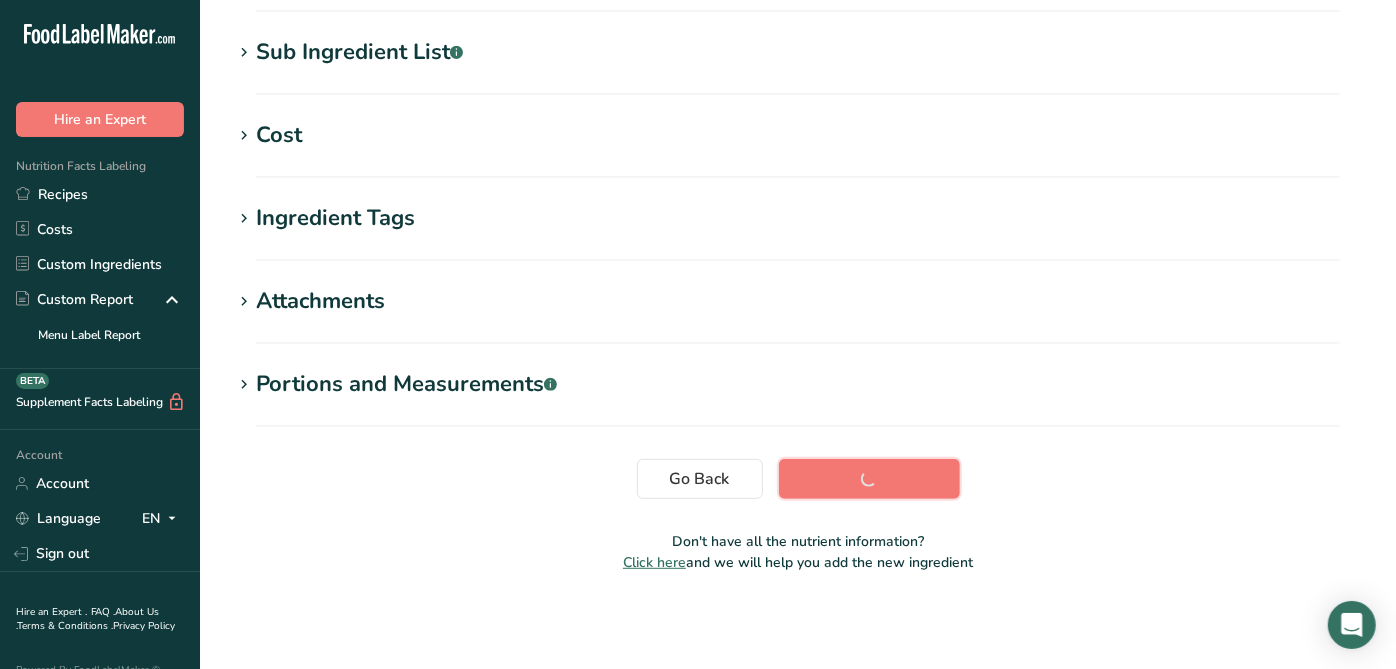scroll, scrollTop: 388, scrollLeft: 0, axis: vertical 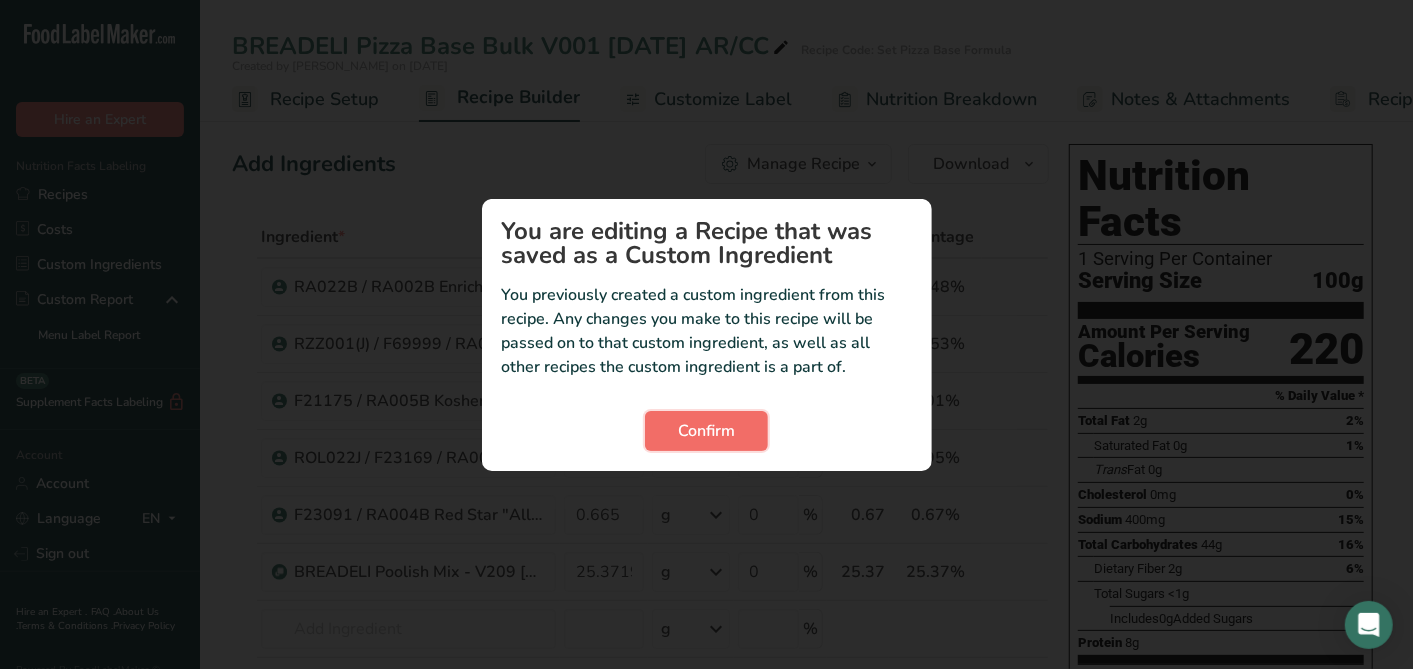 click on "Confirm" at bounding box center [706, 431] 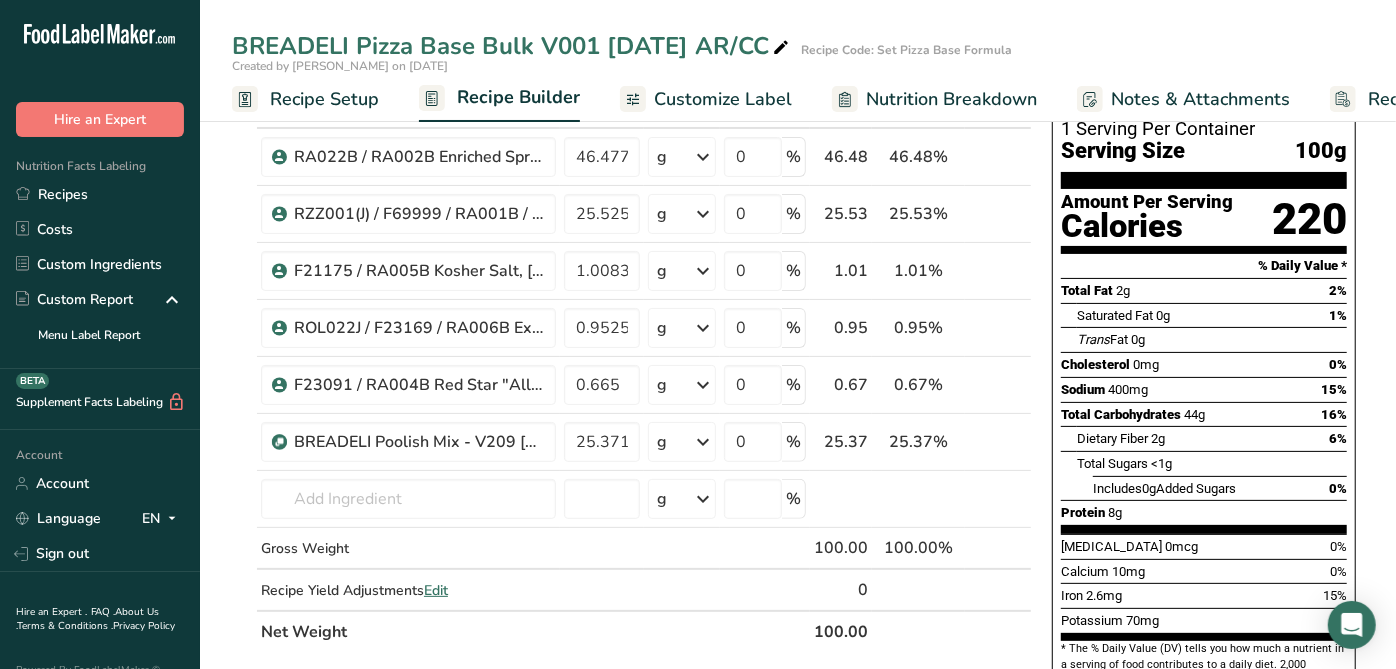 scroll, scrollTop: 333, scrollLeft: 0, axis: vertical 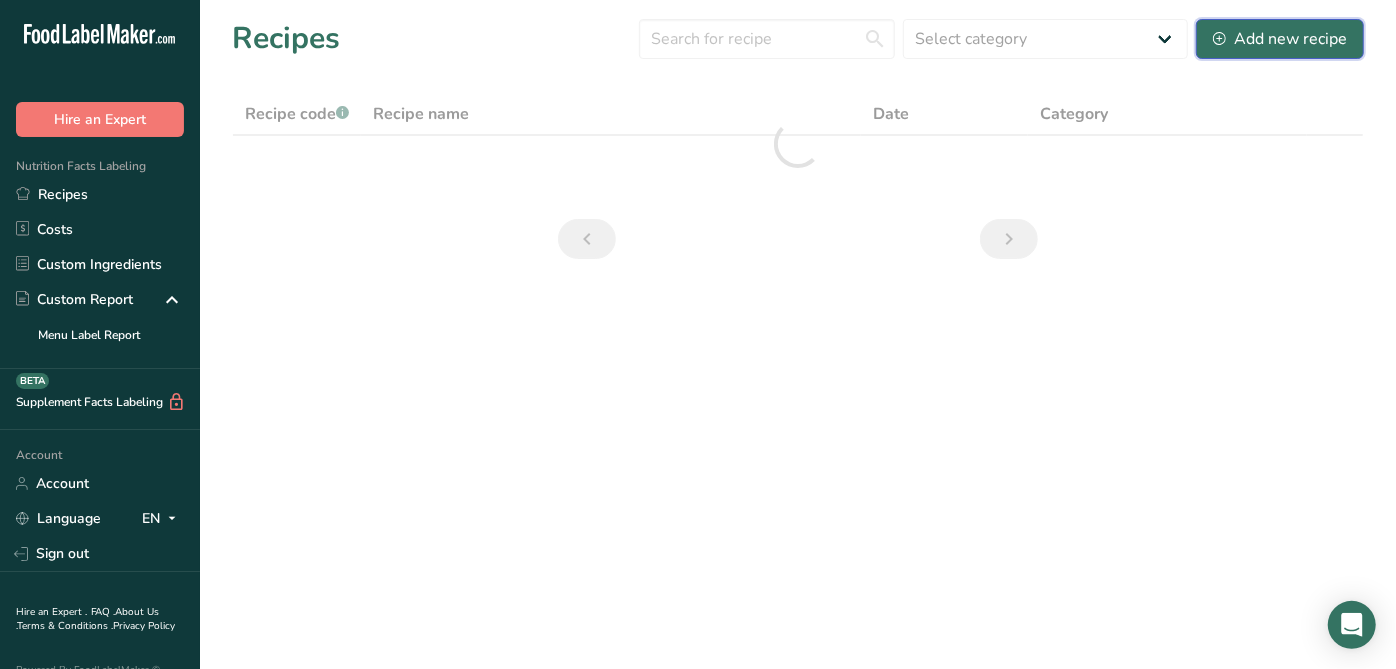 click on "Add new recipe" at bounding box center (1280, 39) 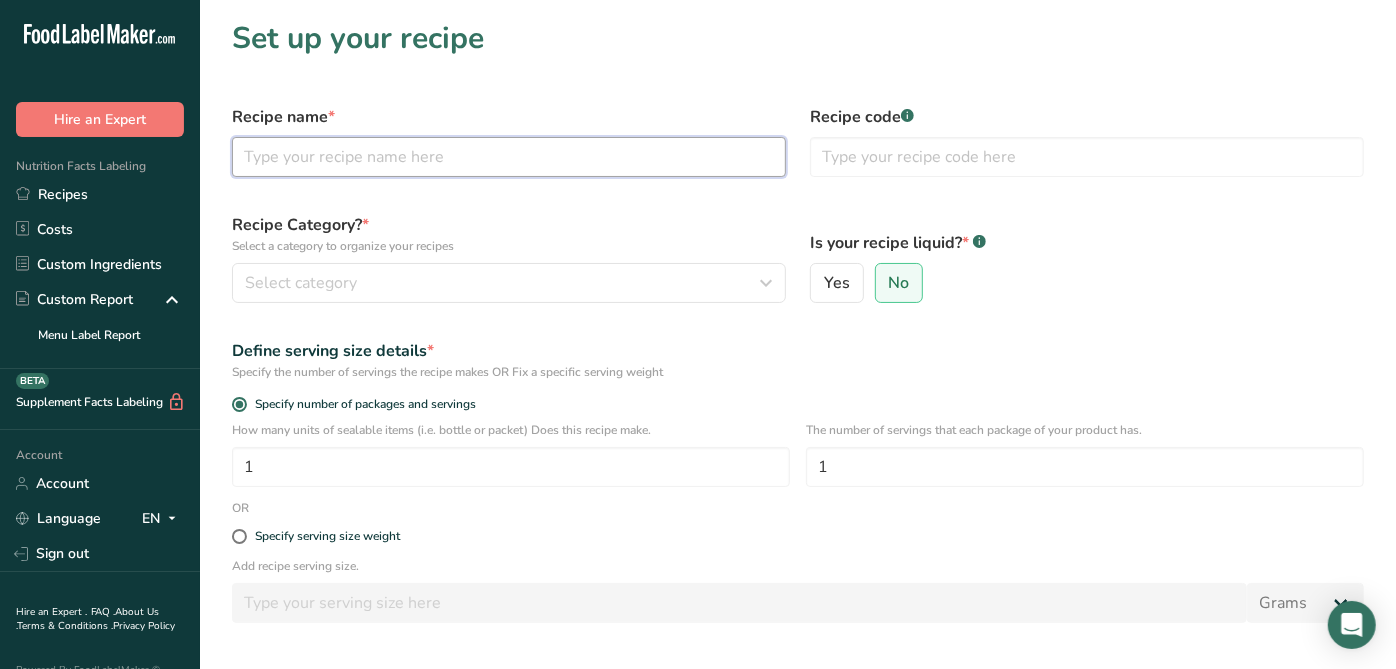 click at bounding box center [509, 157] 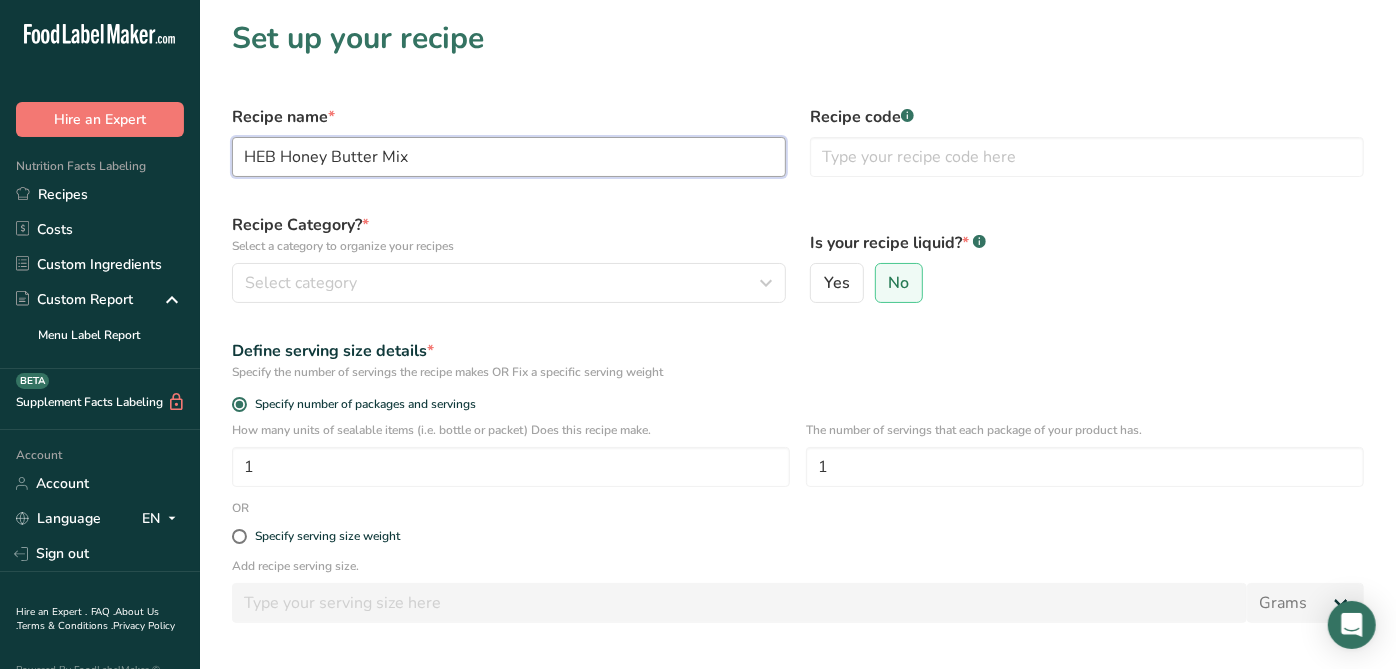 type on "HEB Honey Butter Mix" 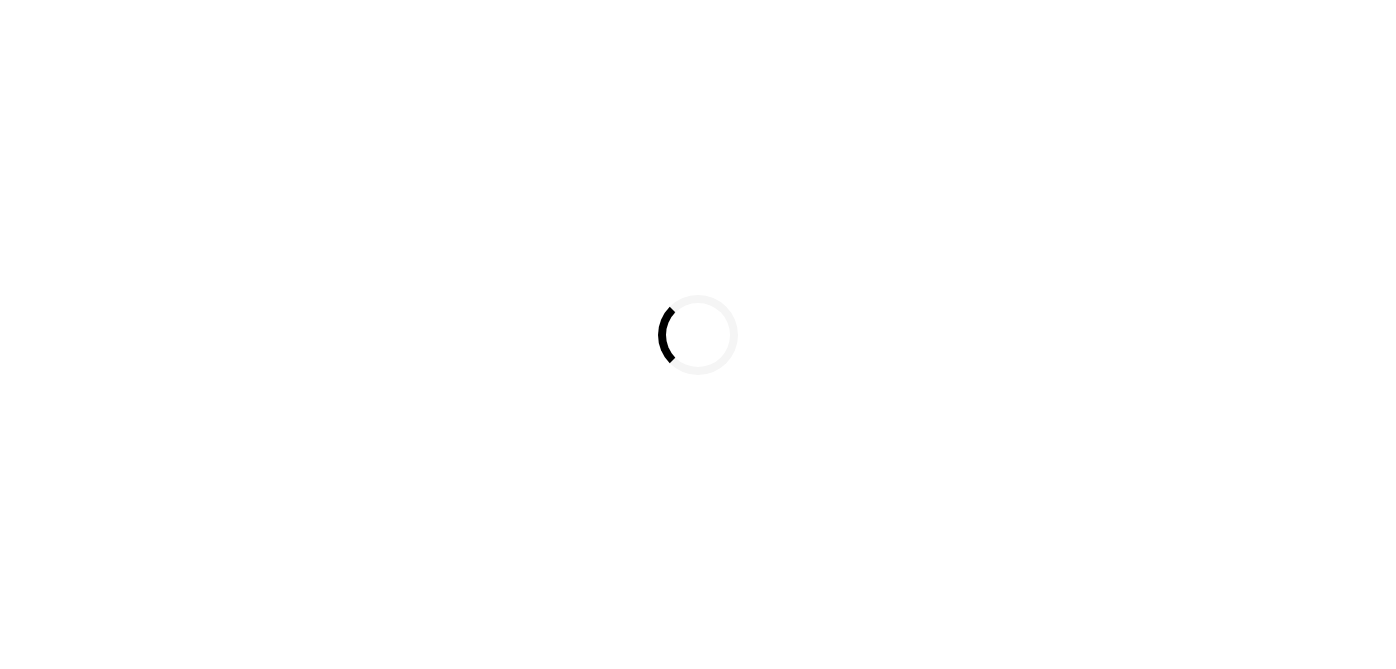 scroll, scrollTop: 0, scrollLeft: 0, axis: both 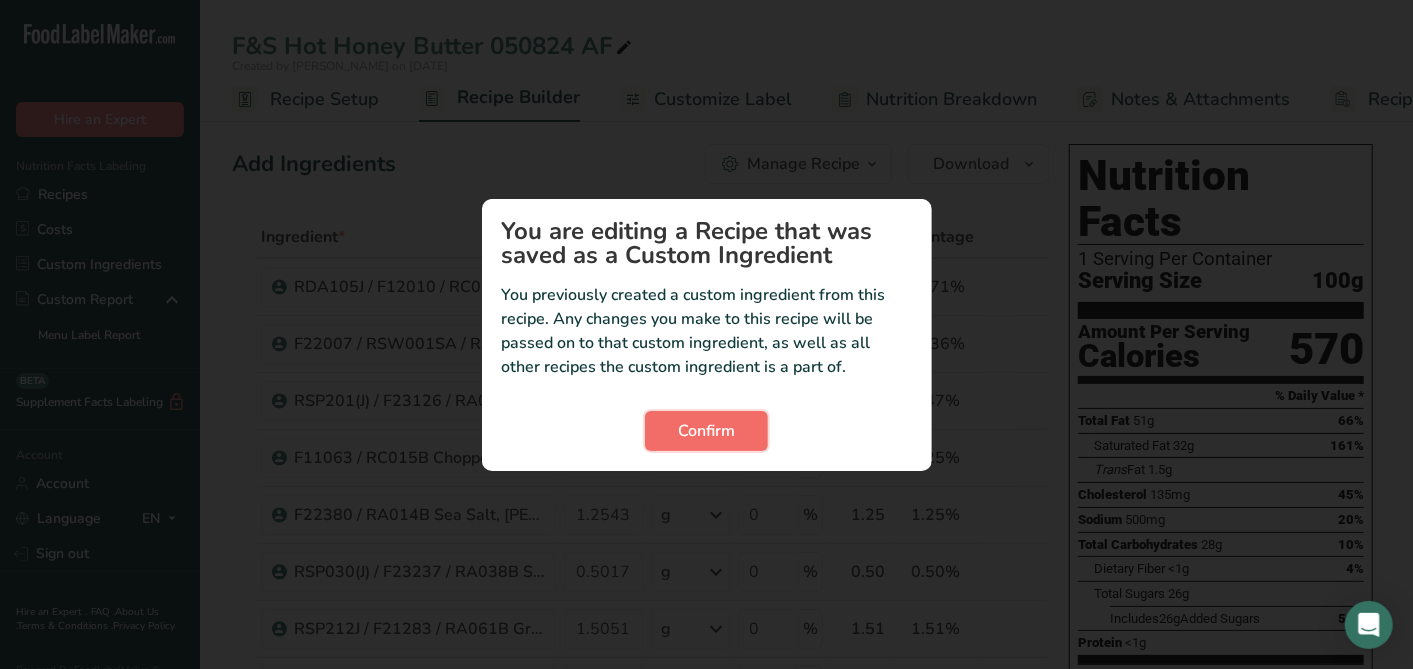 click on "Confirm" at bounding box center (706, 431) 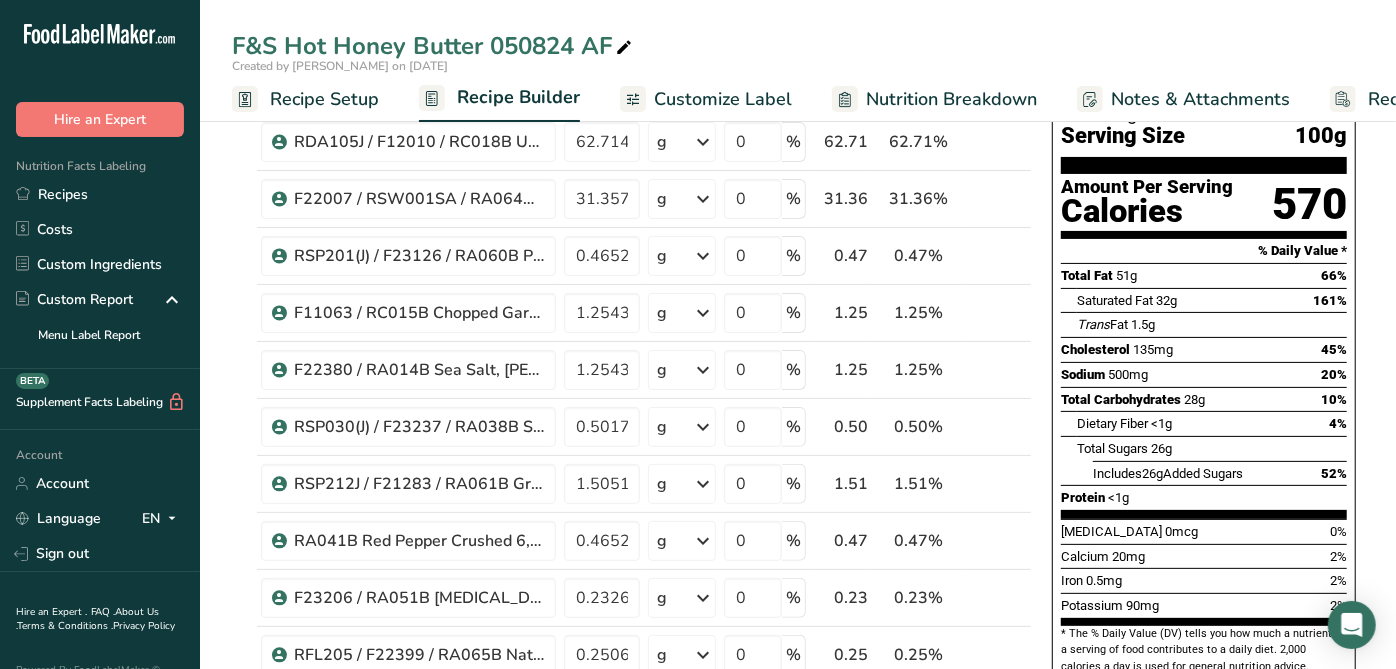 scroll, scrollTop: 0, scrollLeft: 0, axis: both 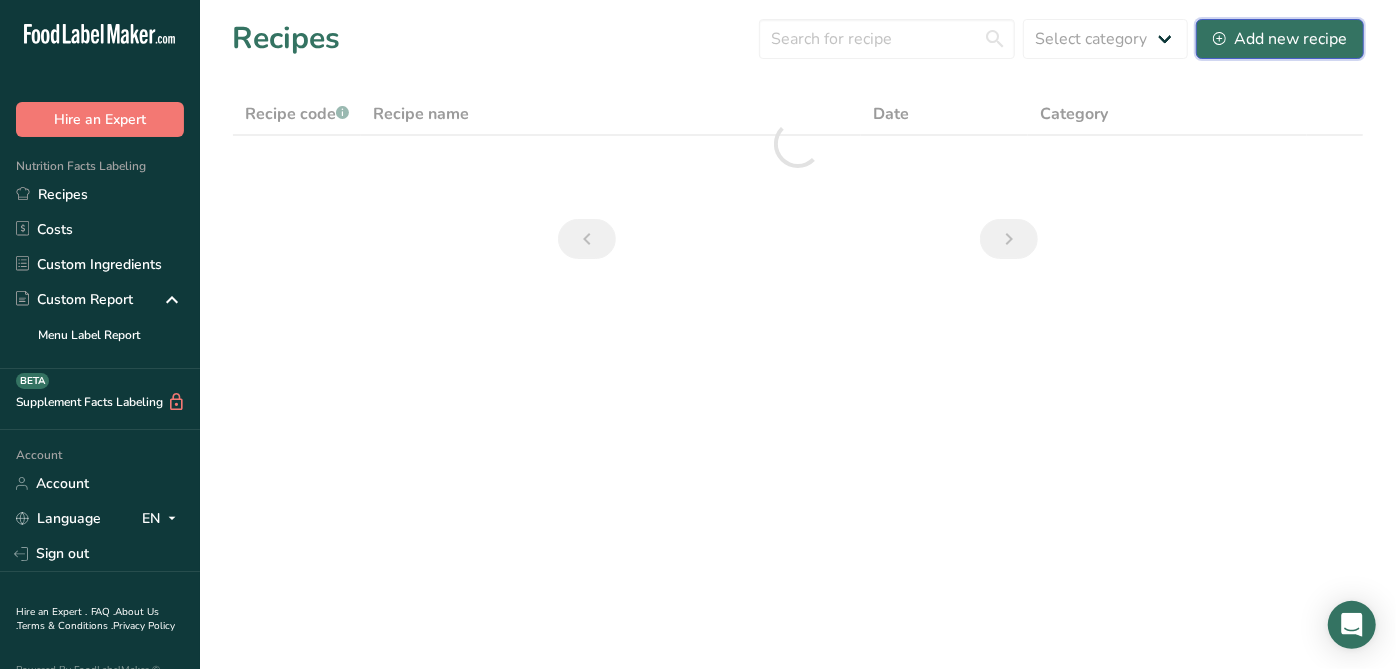 click on "Add new recipe" at bounding box center [1280, 39] 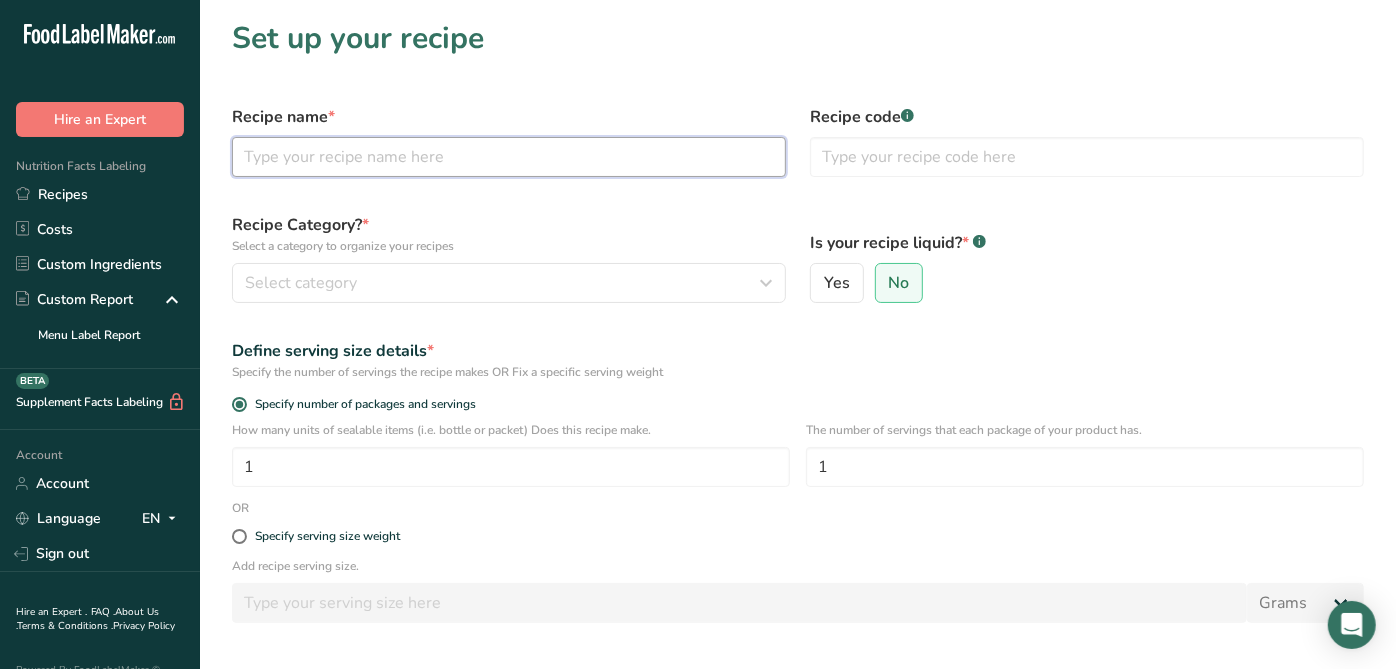 click at bounding box center (509, 157) 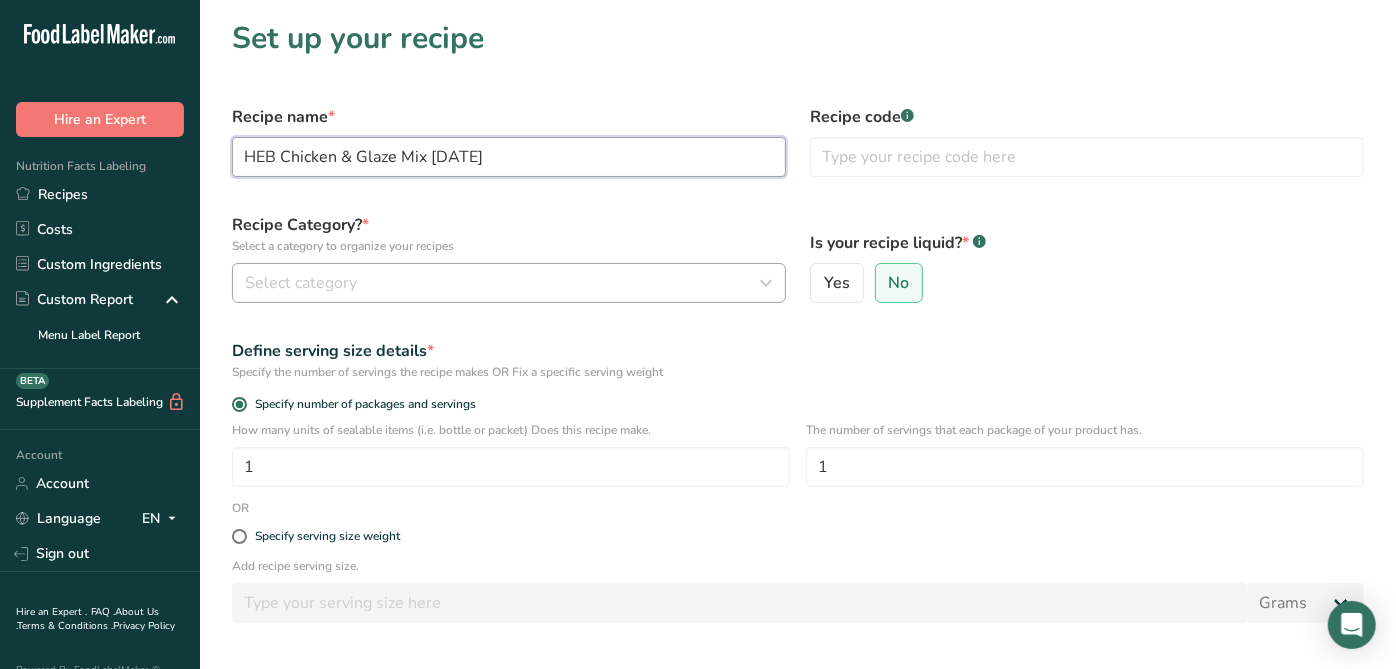 type on "HEB Chicken & Glaze Mix [DATE]" 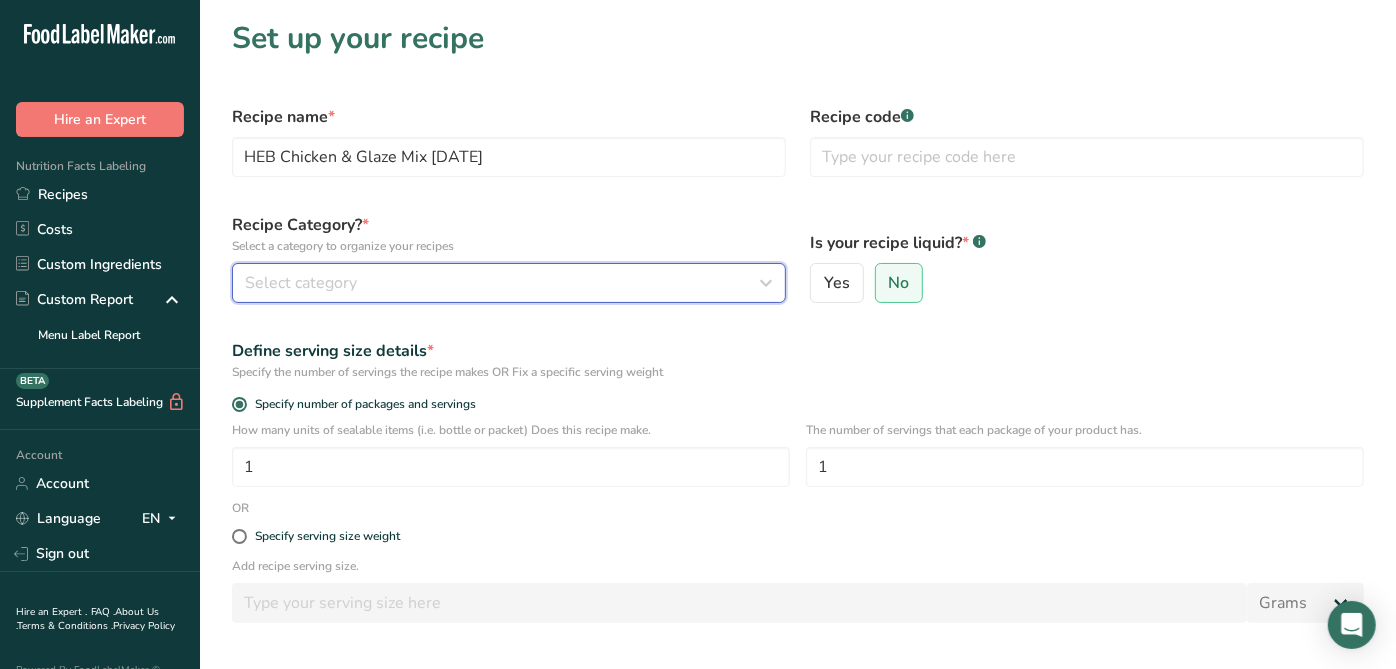 click on "Select category" at bounding box center (503, 283) 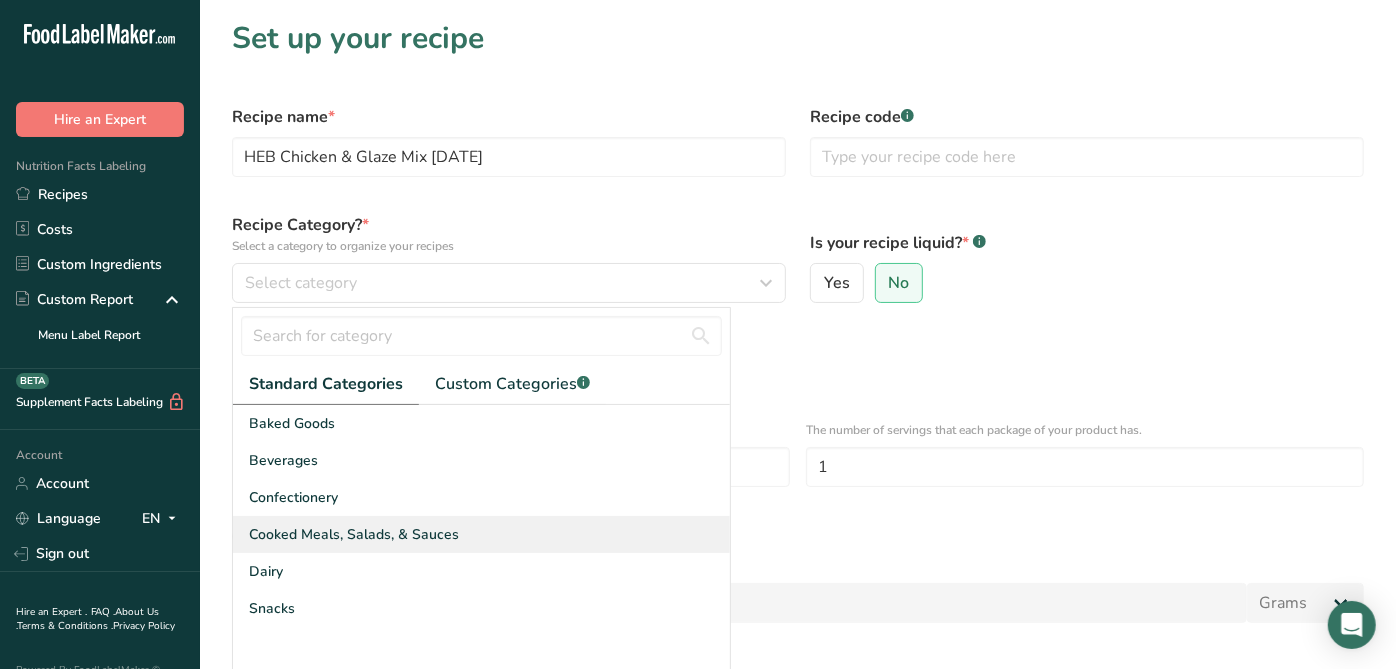 click on "Cooked Meals, Salads, & Sauces" at bounding box center [354, 534] 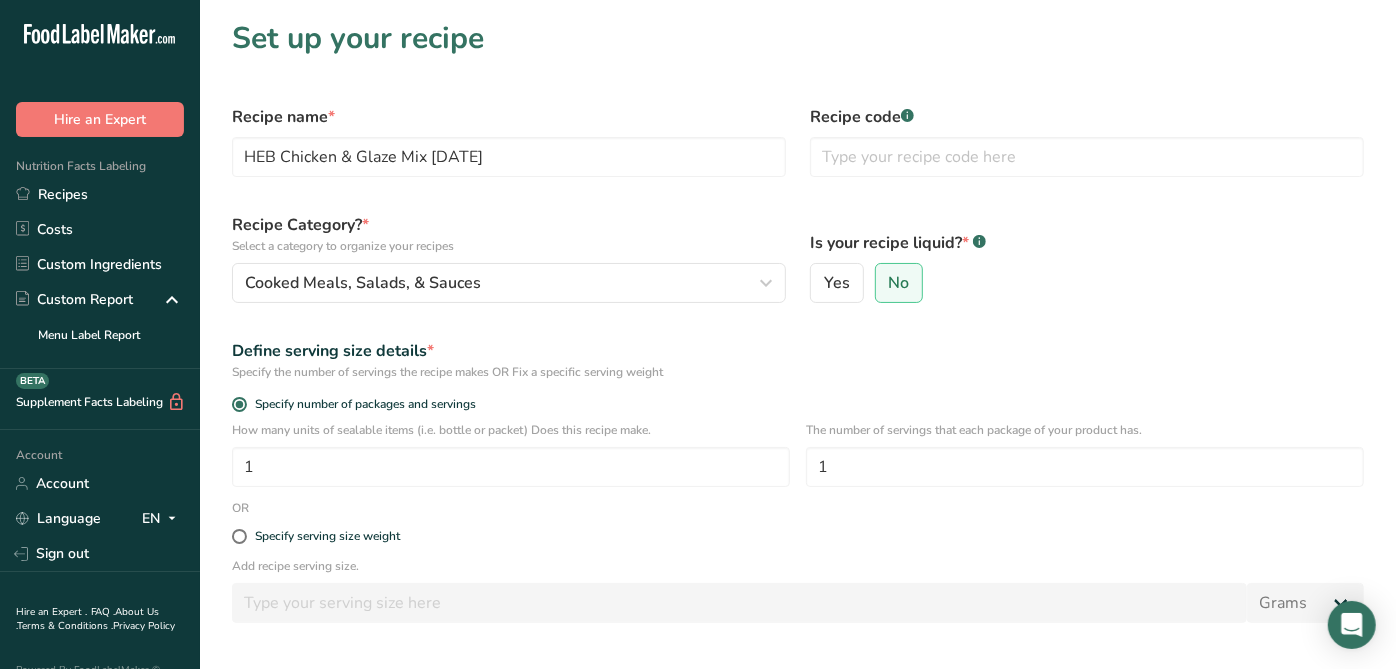 click on "Define serving size details *" at bounding box center (798, 351) 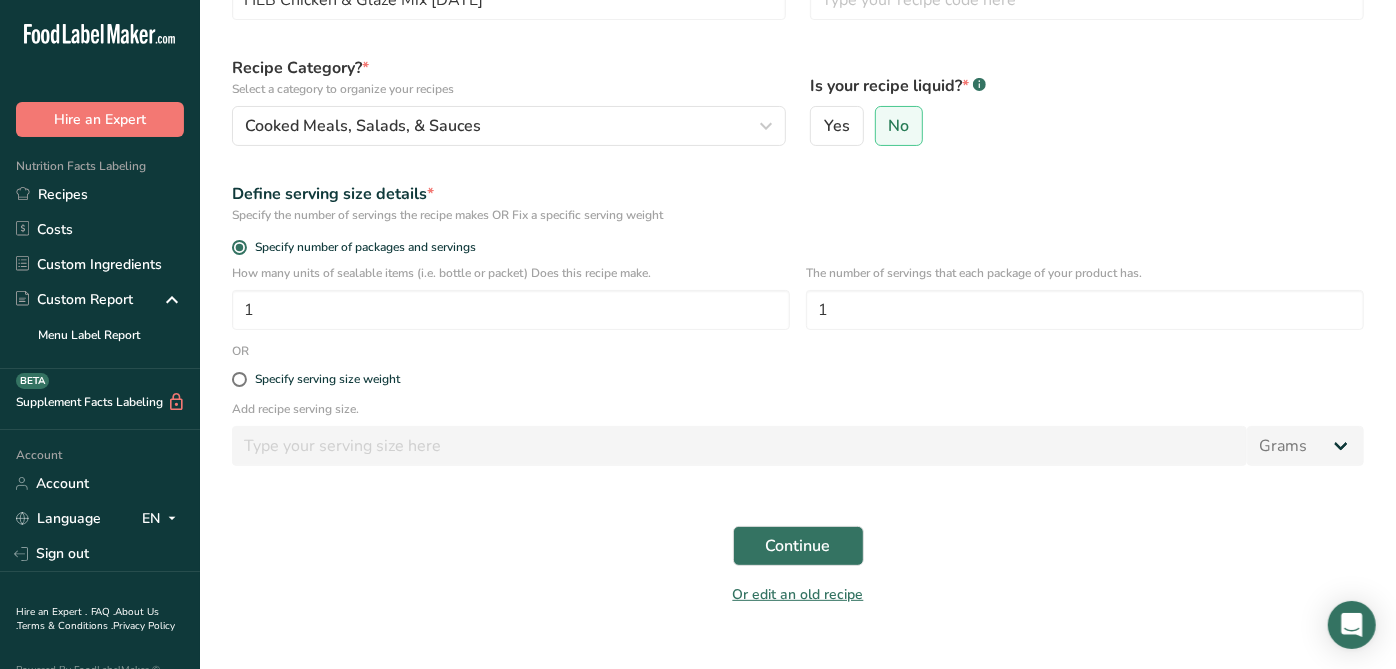 scroll, scrollTop: 190, scrollLeft: 0, axis: vertical 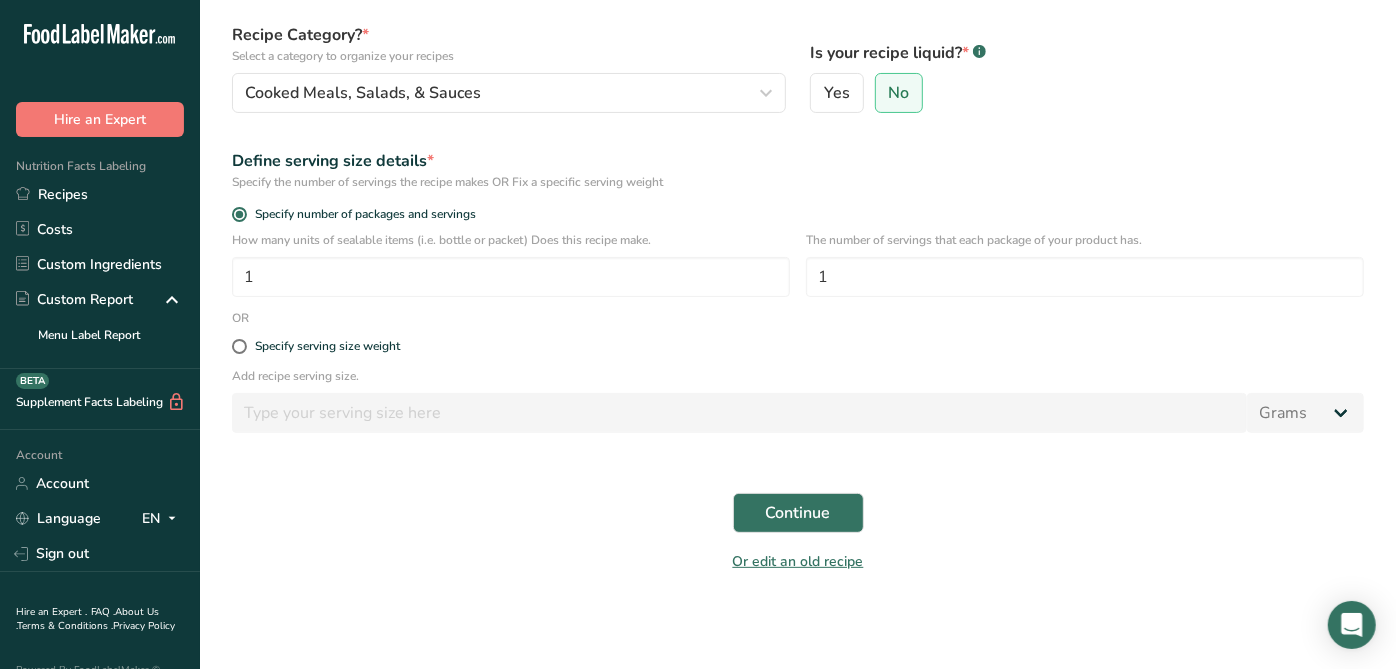 click on "Specify serving size weight" at bounding box center (798, 347) 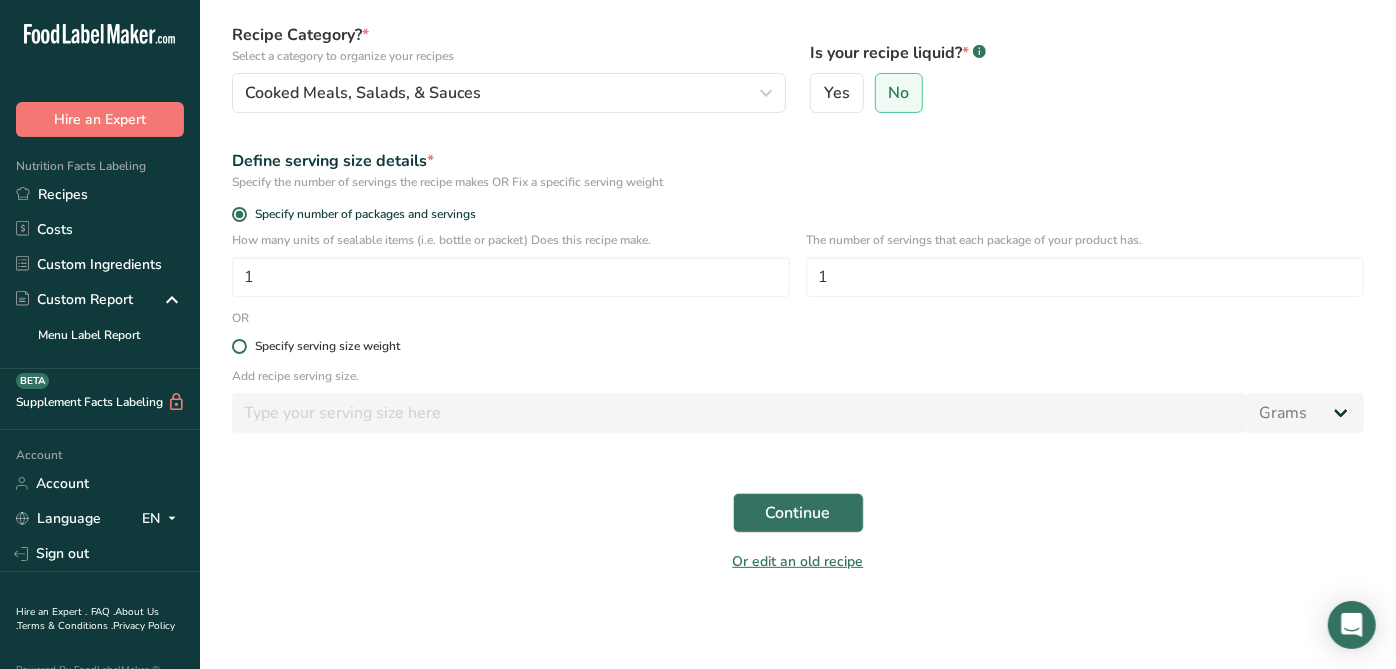 click on "Specify serving size weight" at bounding box center [327, 346] 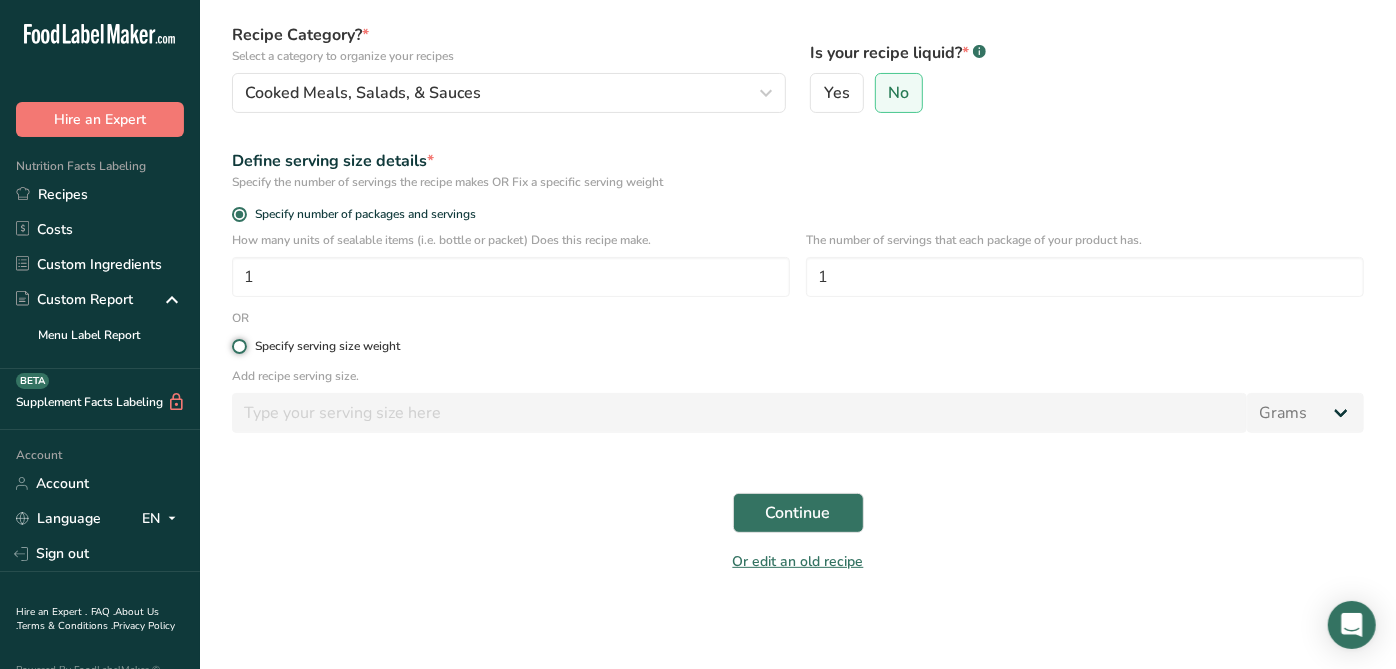 click on "Specify serving size weight" at bounding box center [238, 346] 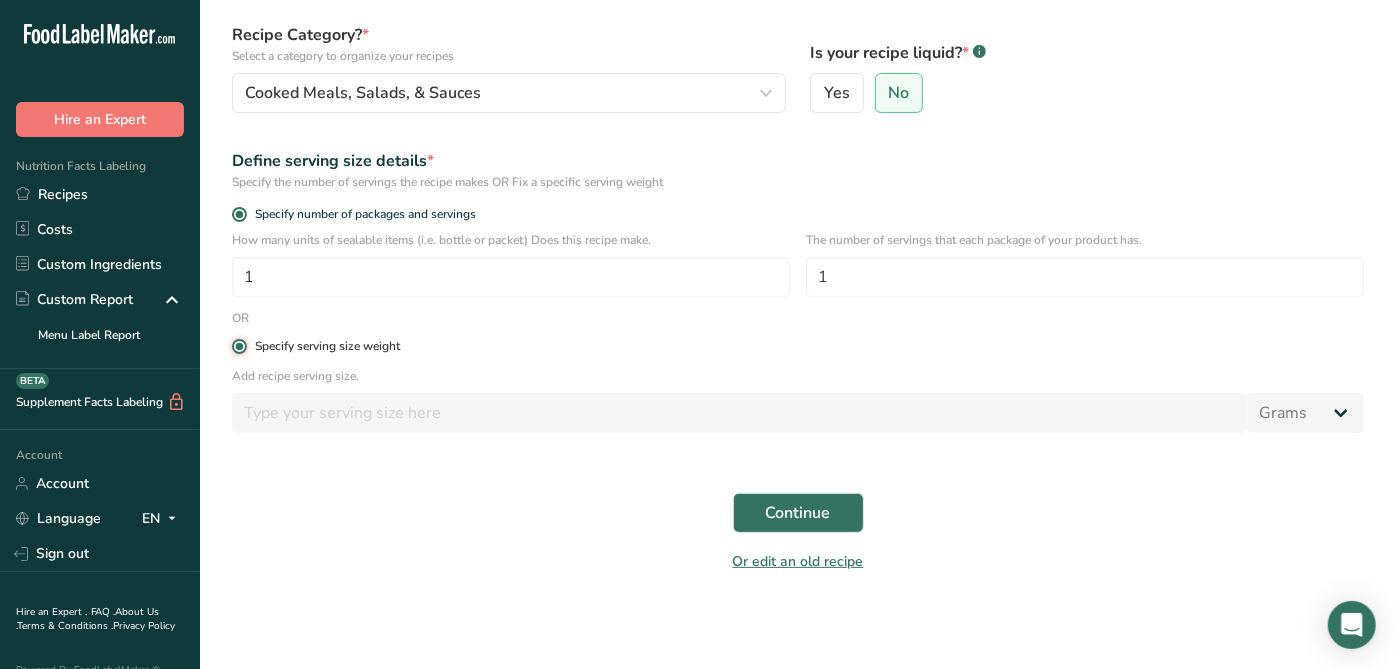 radio on "false" 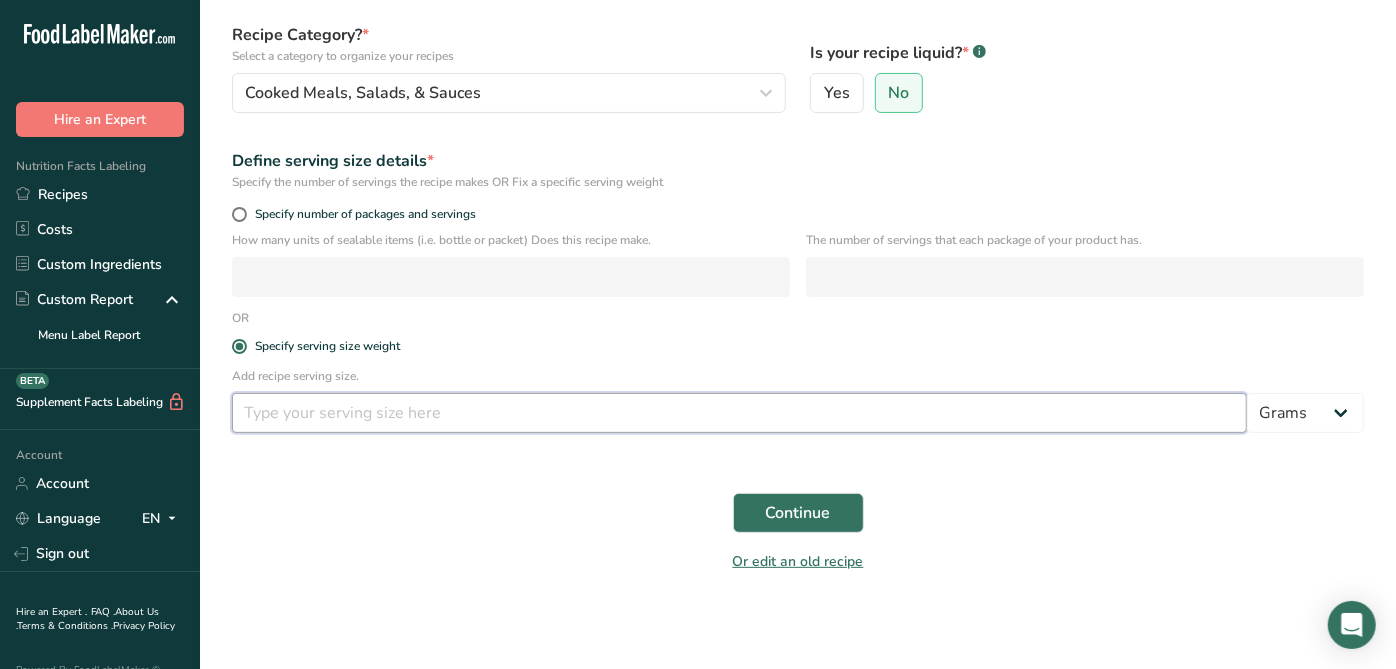 click at bounding box center [739, 413] 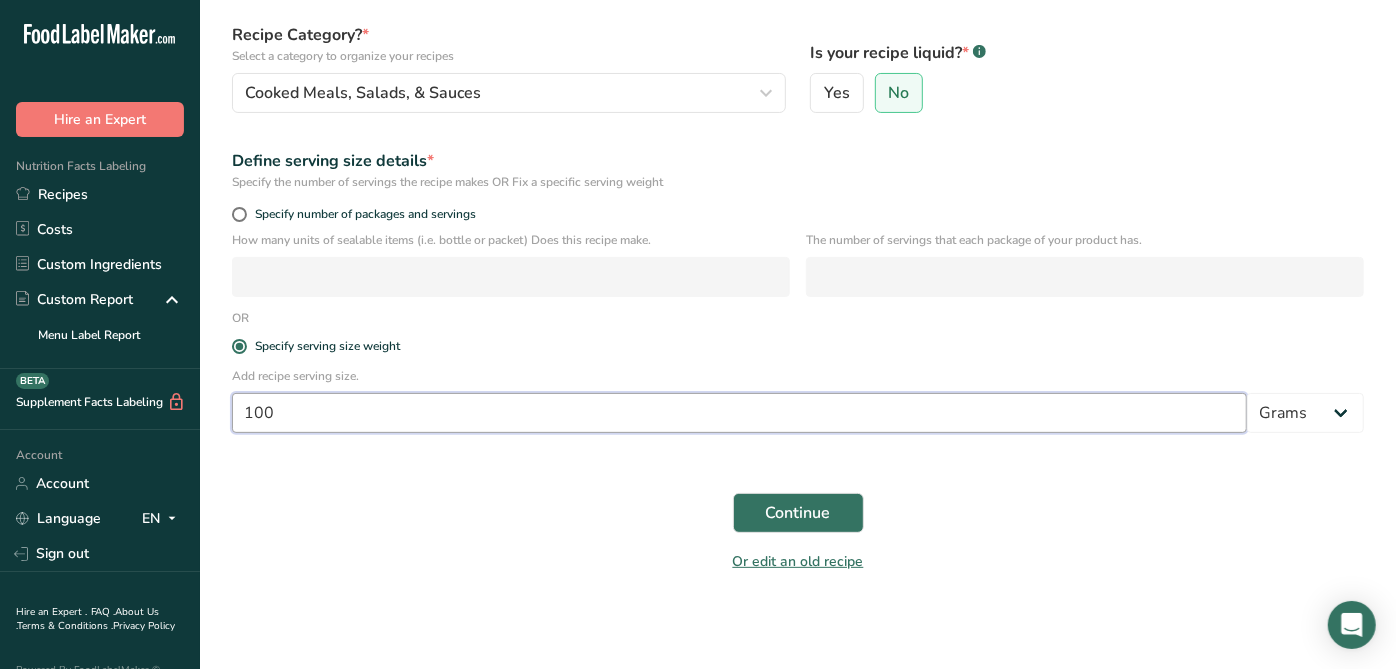 type on "100" 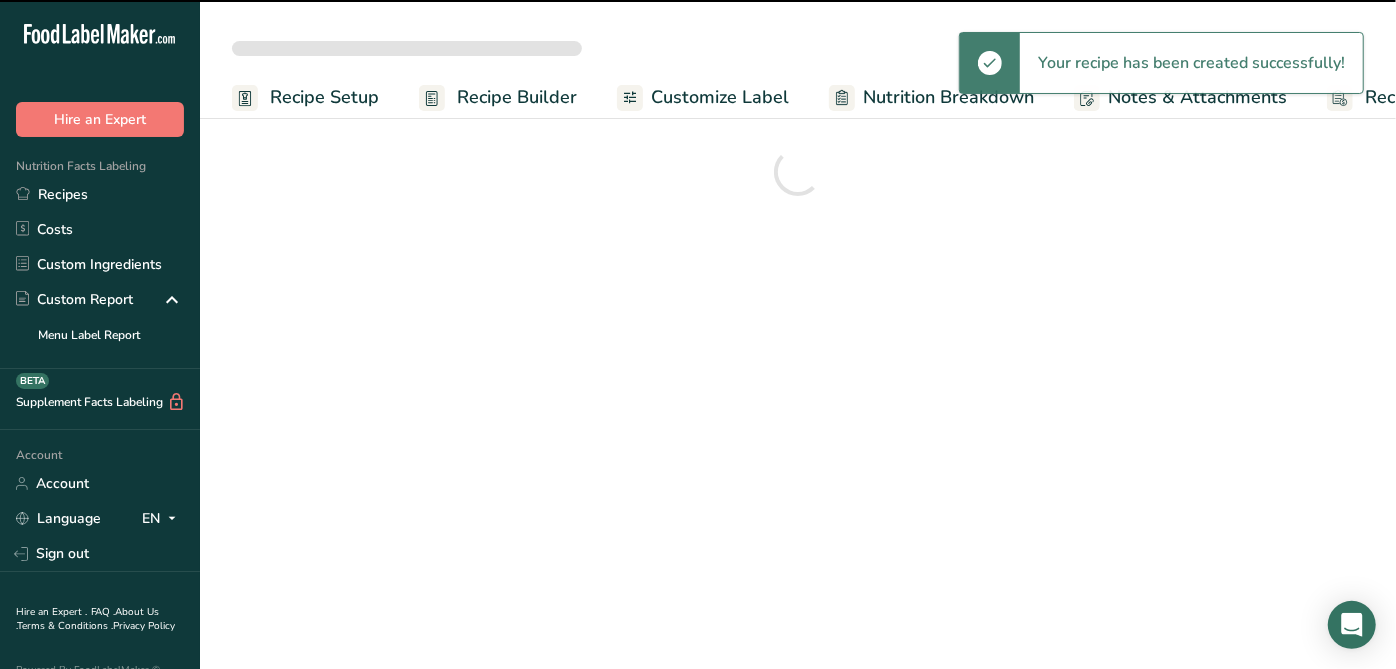 scroll, scrollTop: 0, scrollLeft: 0, axis: both 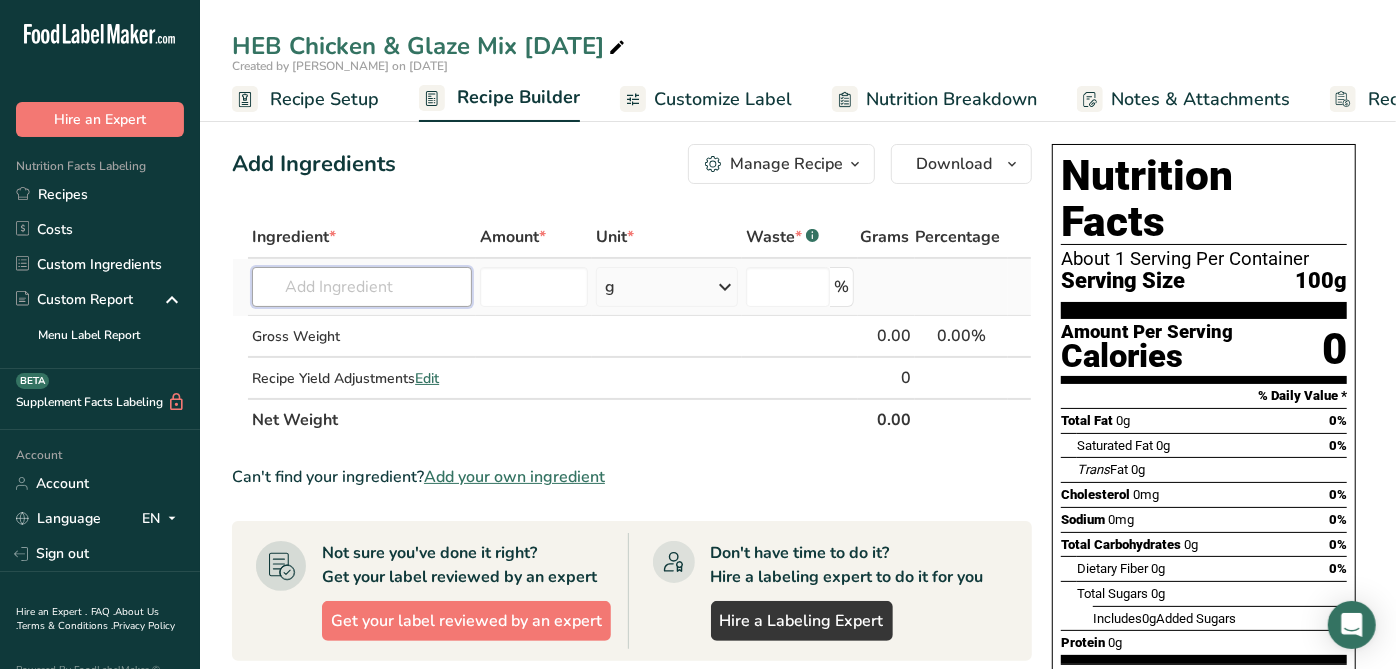 click at bounding box center (362, 287) 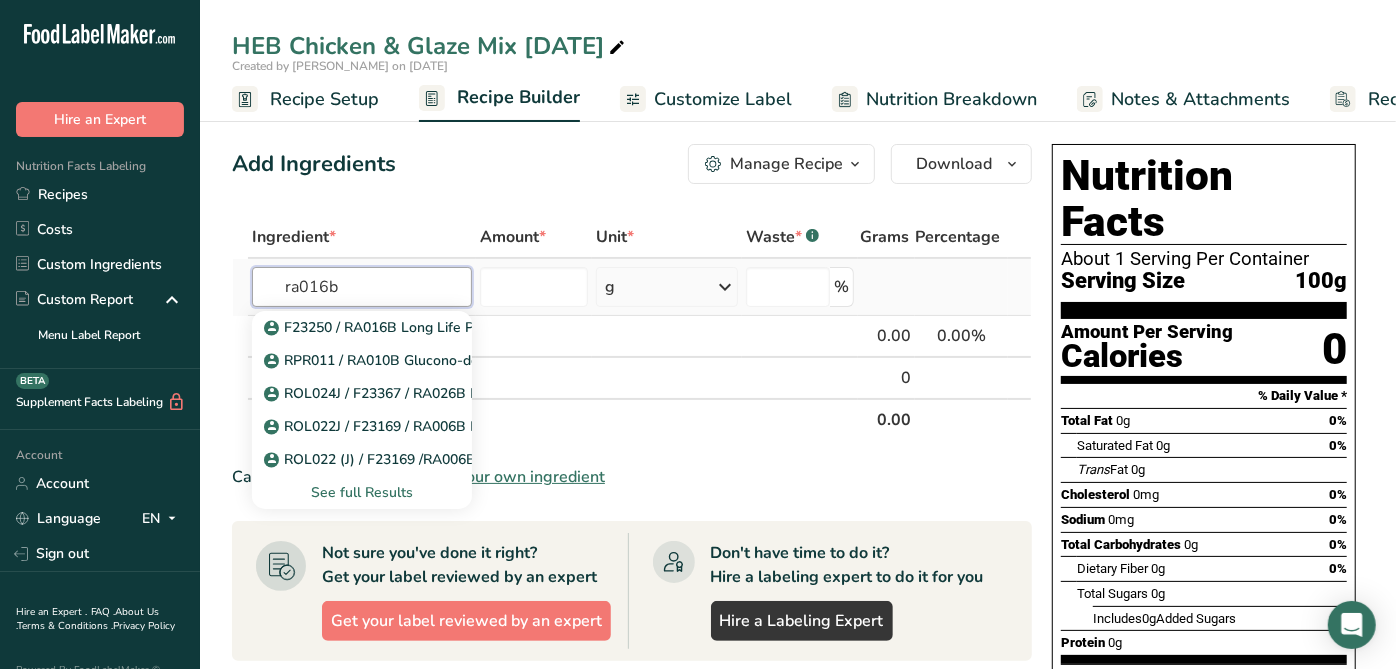 type on "ra016b" 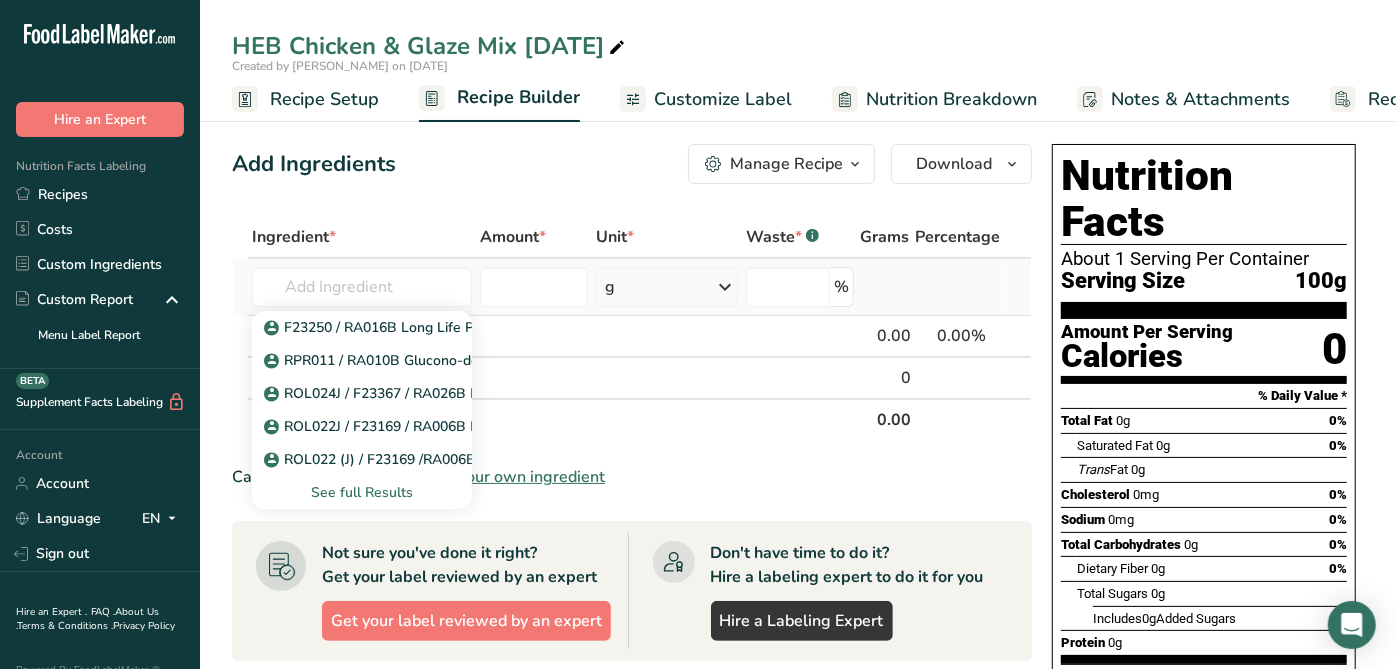 click on "See full Results" at bounding box center (362, 492) 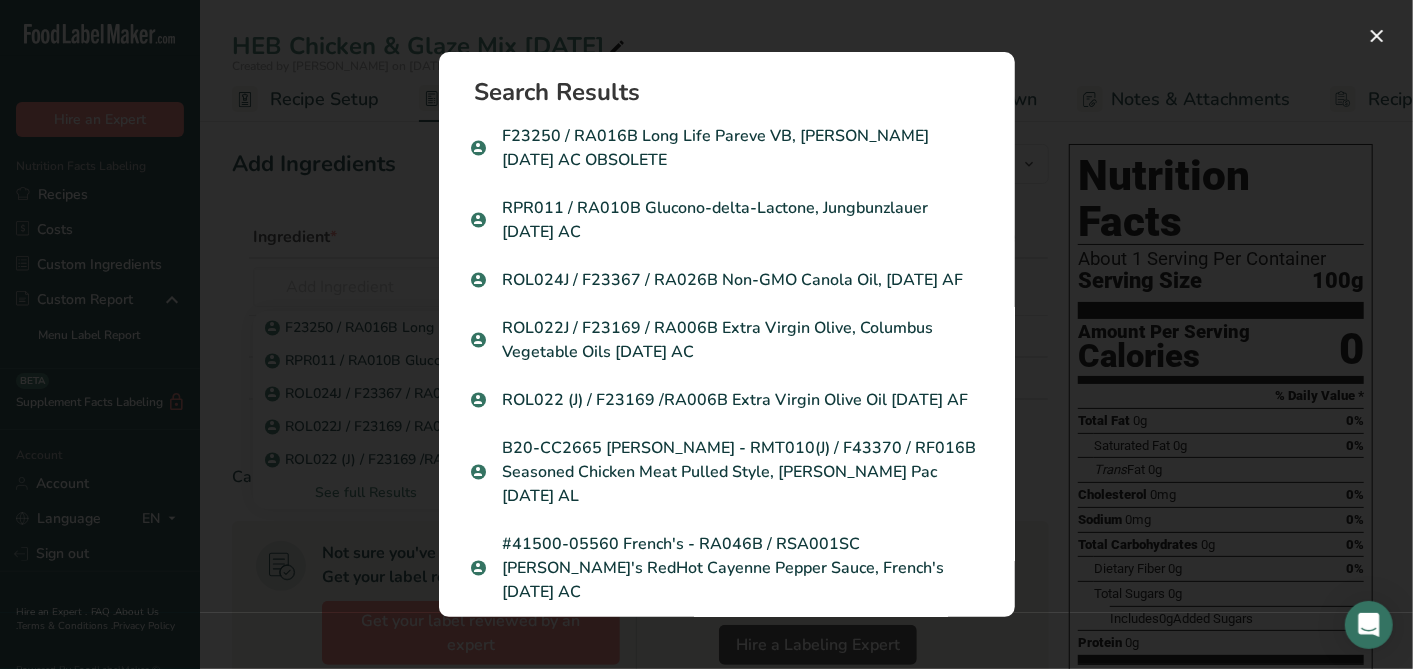 click at bounding box center (706, 334) 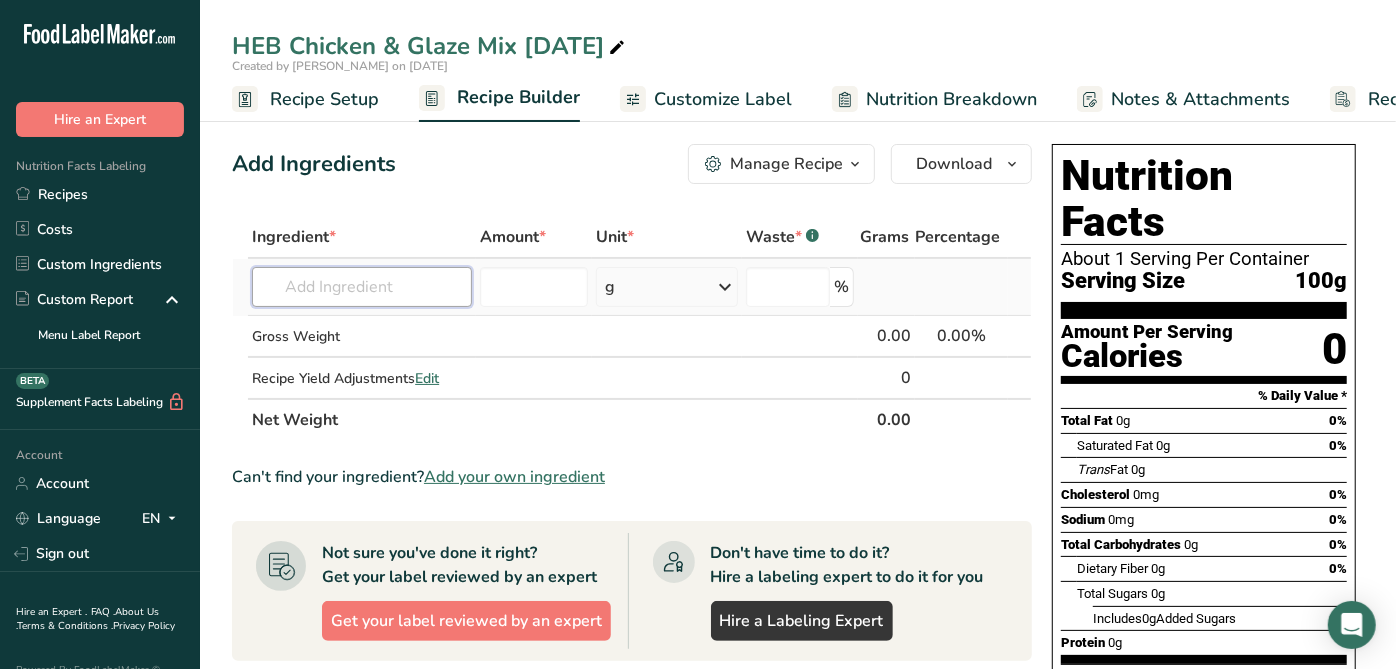 click at bounding box center (362, 287) 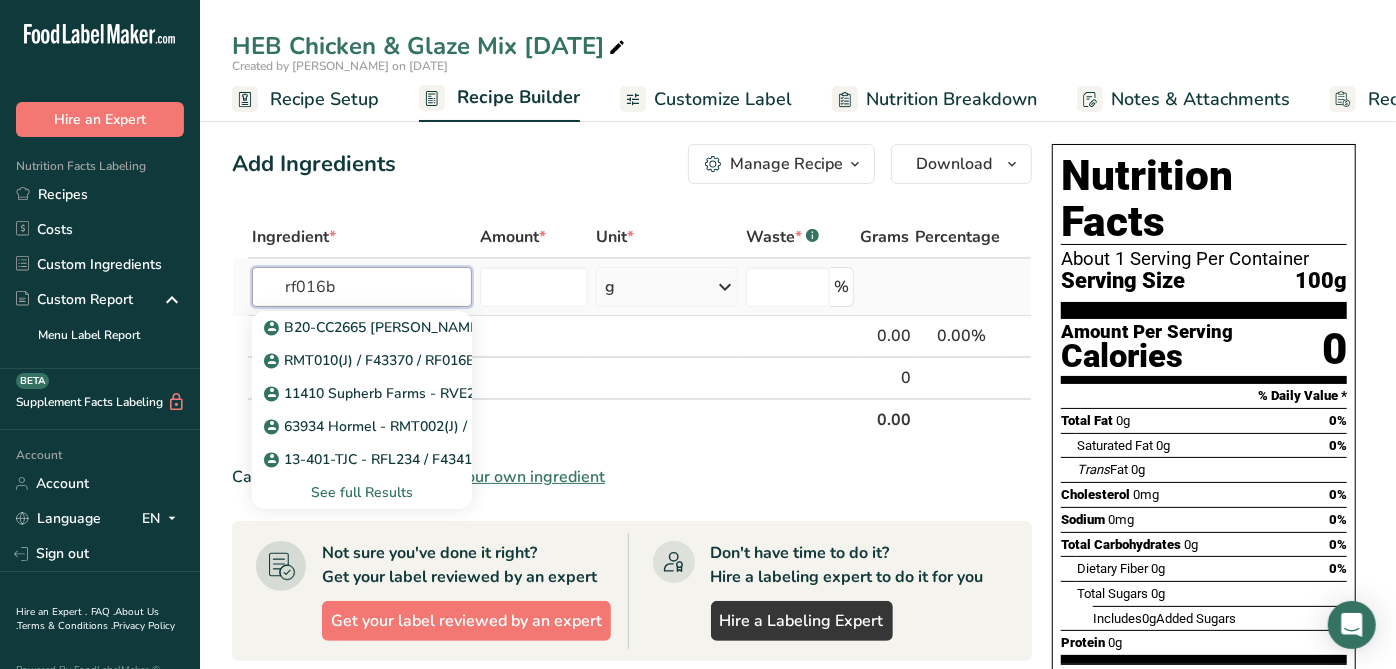 type on "rf016b" 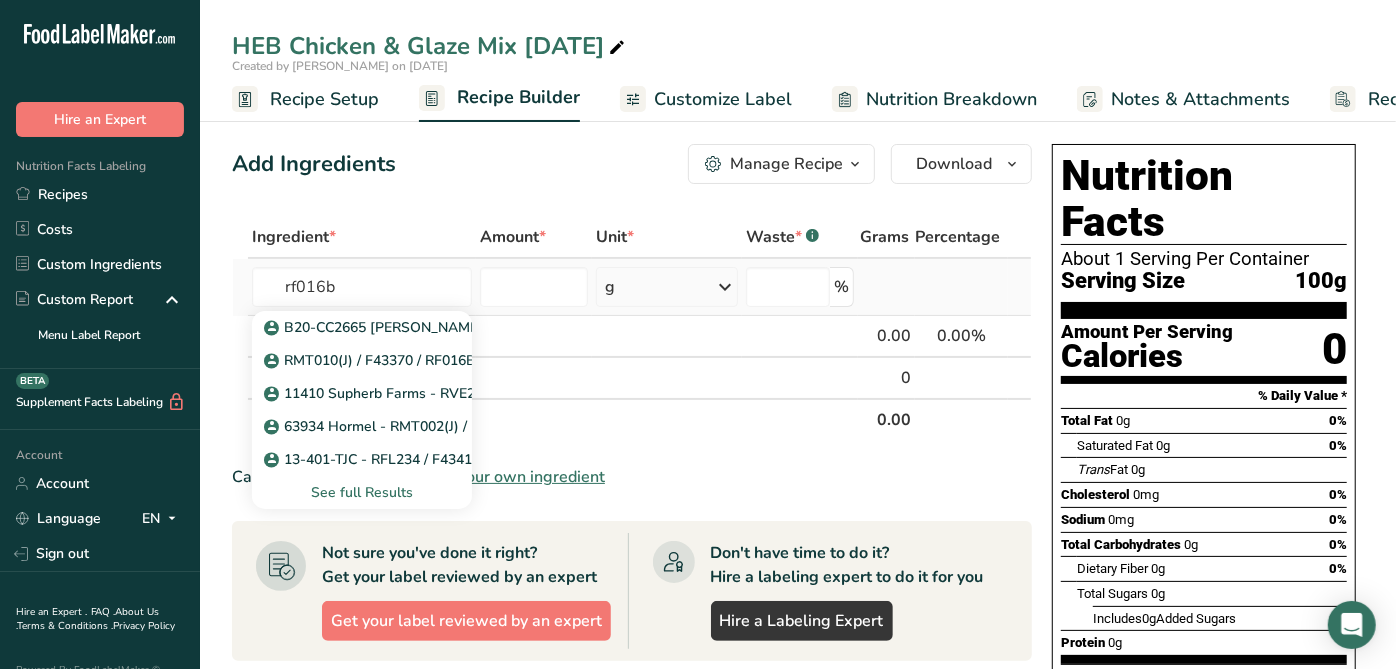 type 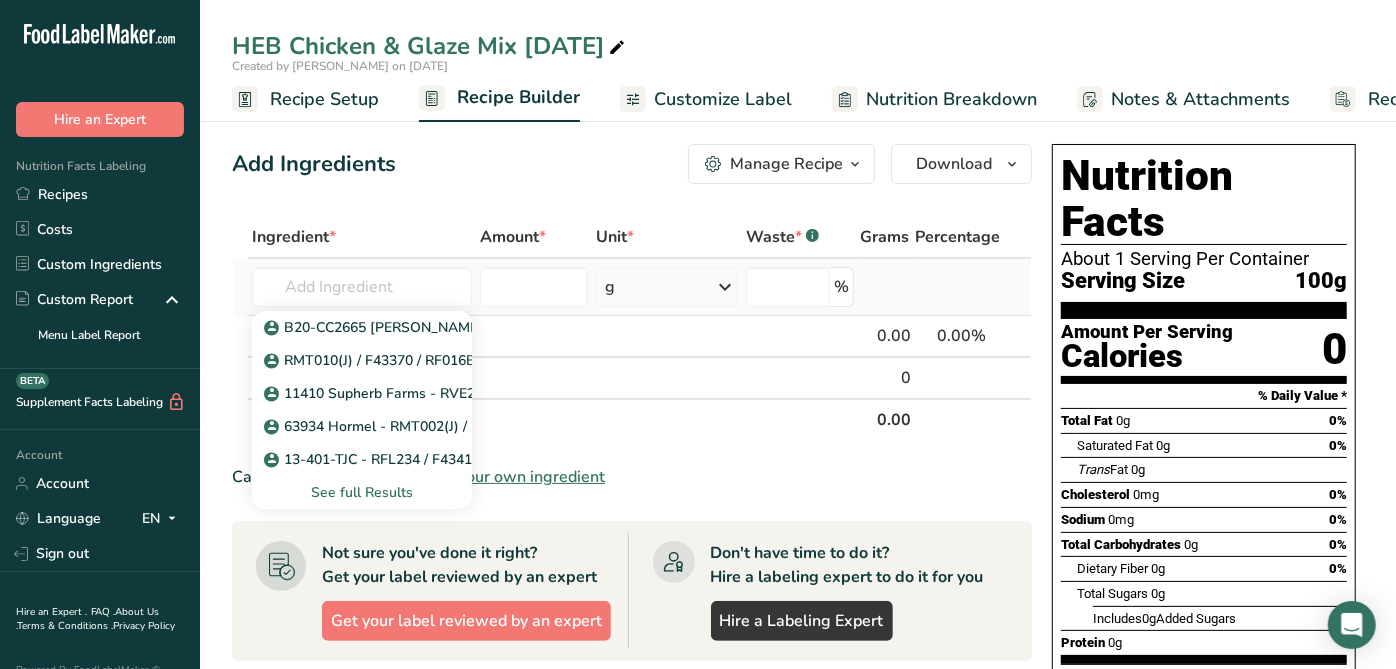 click on "See full Results" at bounding box center [362, 492] 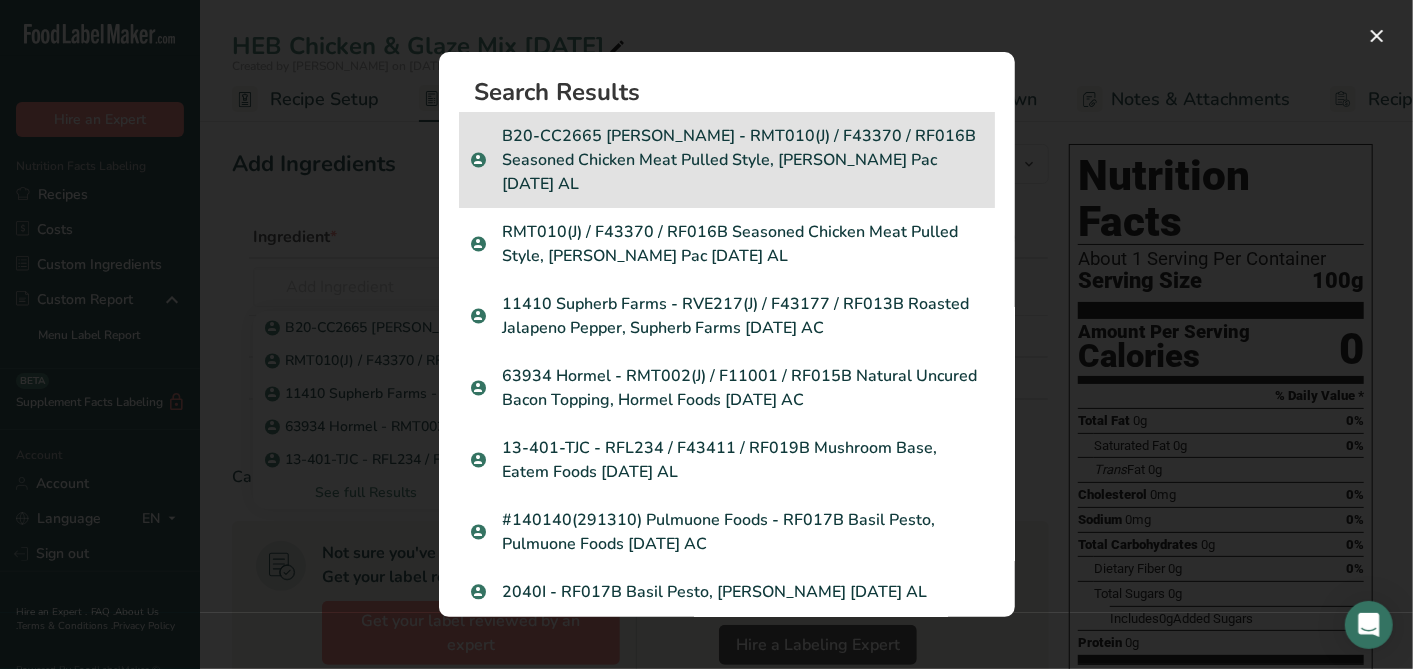 click on "B20-CC2665 Bruce Pac - RMT010(J) / F43370 / RF016B Seasoned Chicken Meat Pulled Style, Bruce Pac 1-4-22 AL" at bounding box center (727, 160) 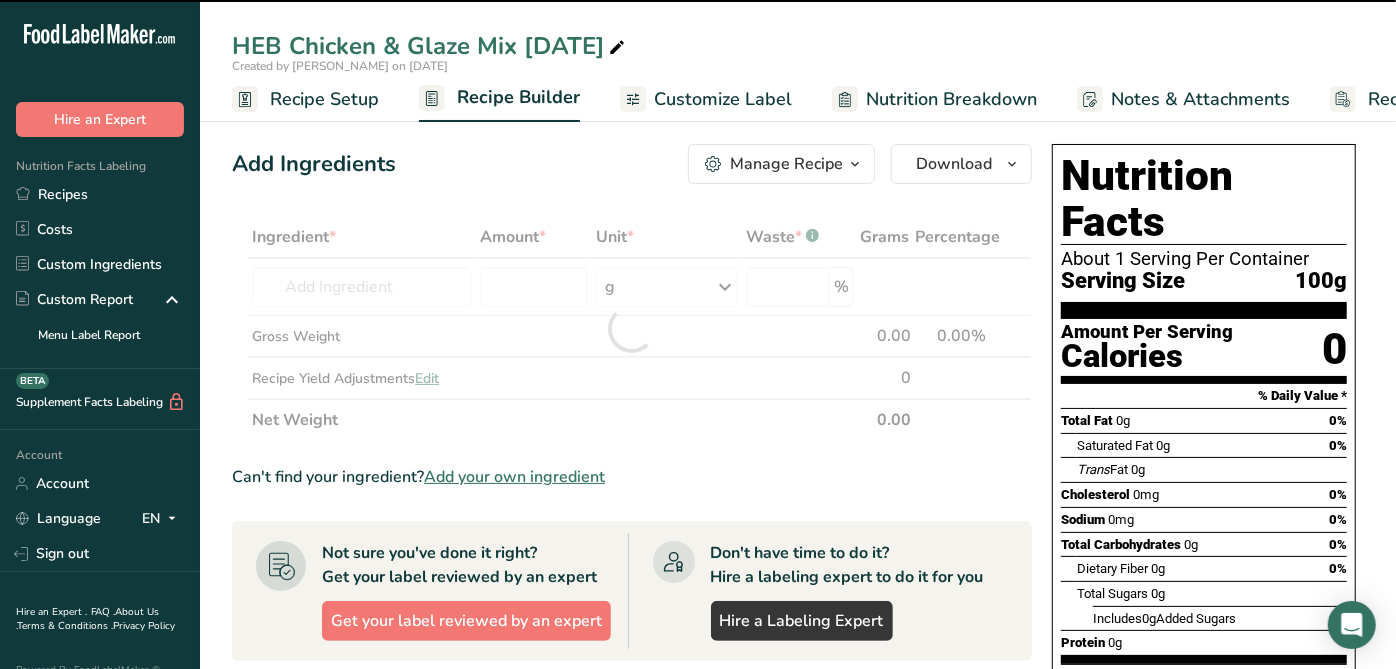 type on "0" 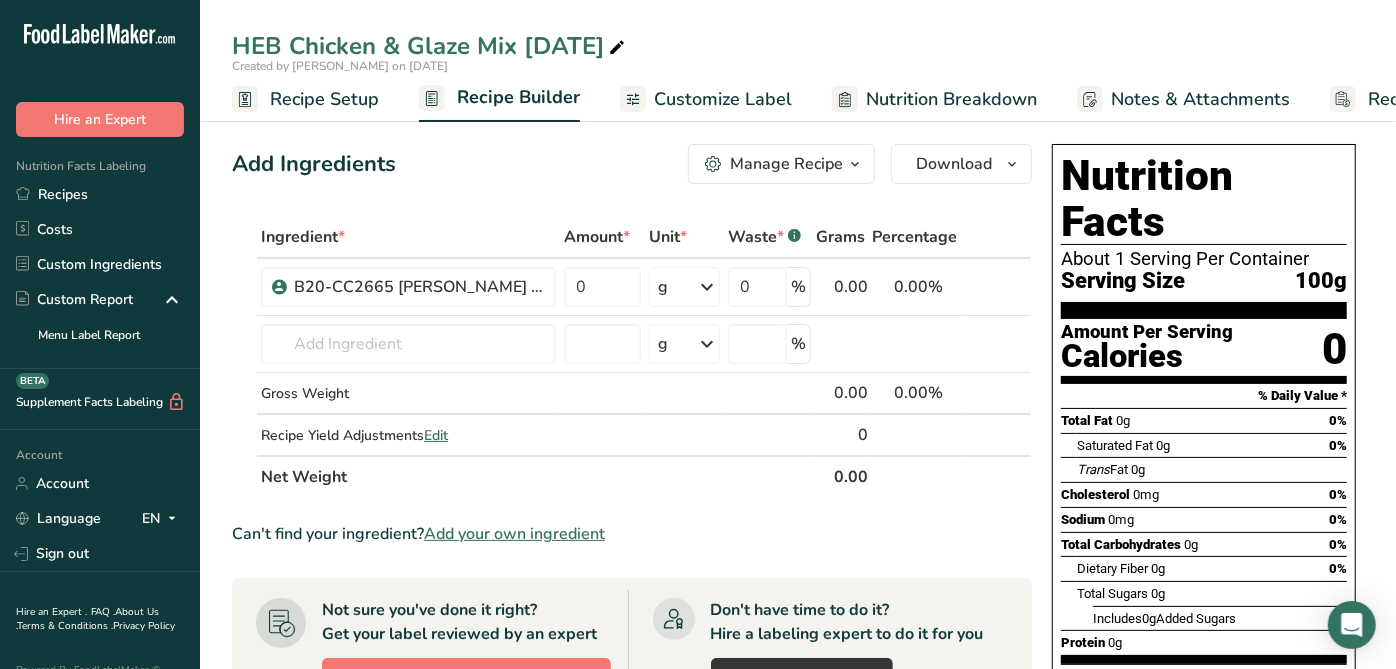 click at bounding box center [617, 48] 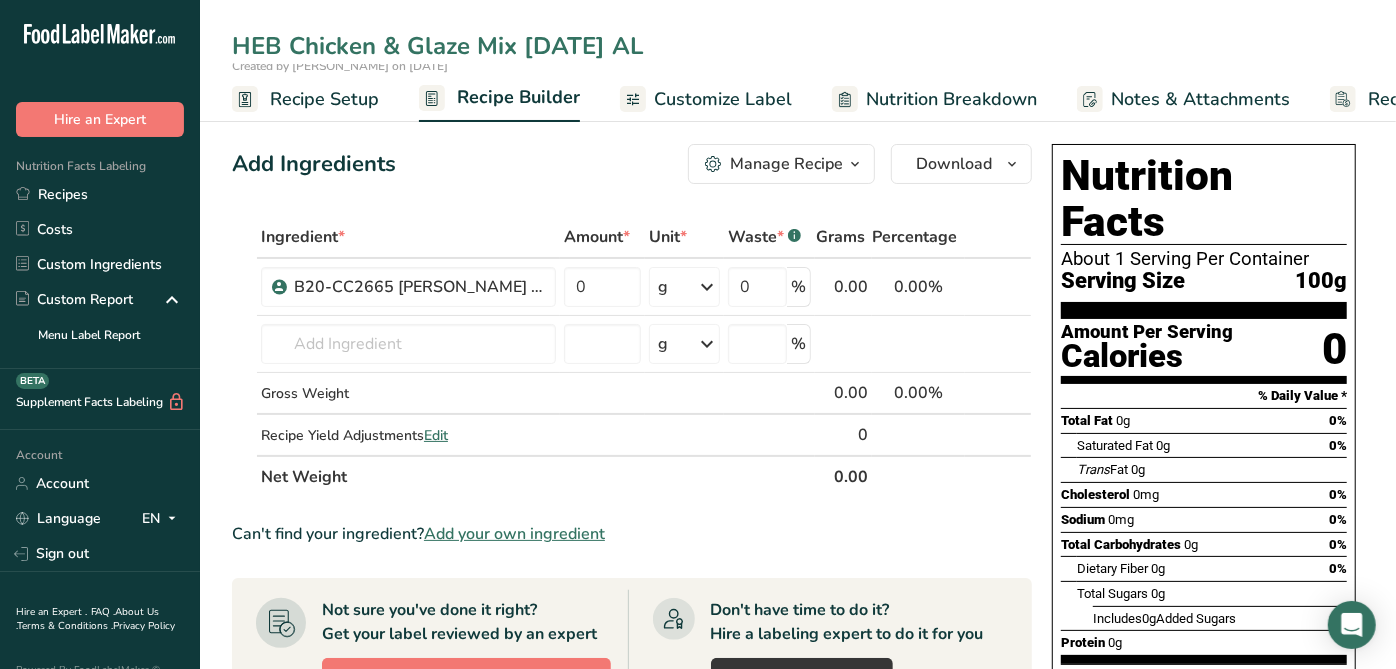 type on "HEB Chicken & Glaze Mix 7-14-25 AL" 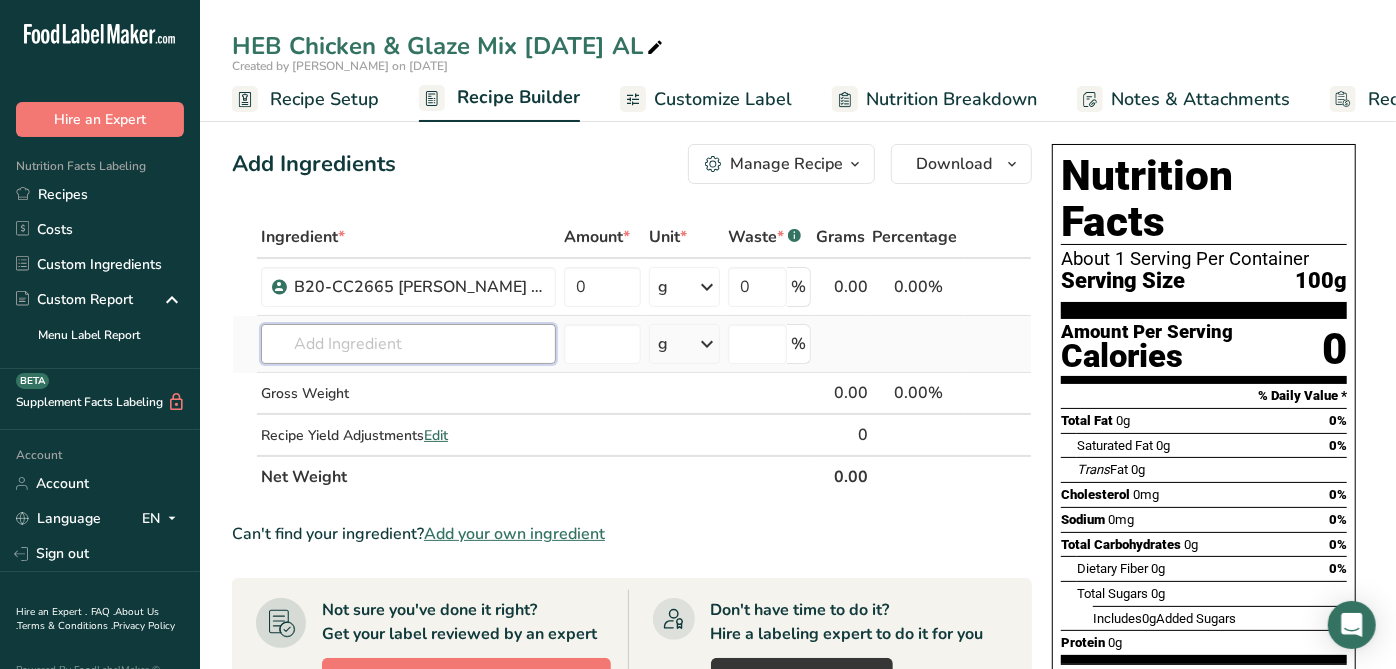 click at bounding box center (408, 344) 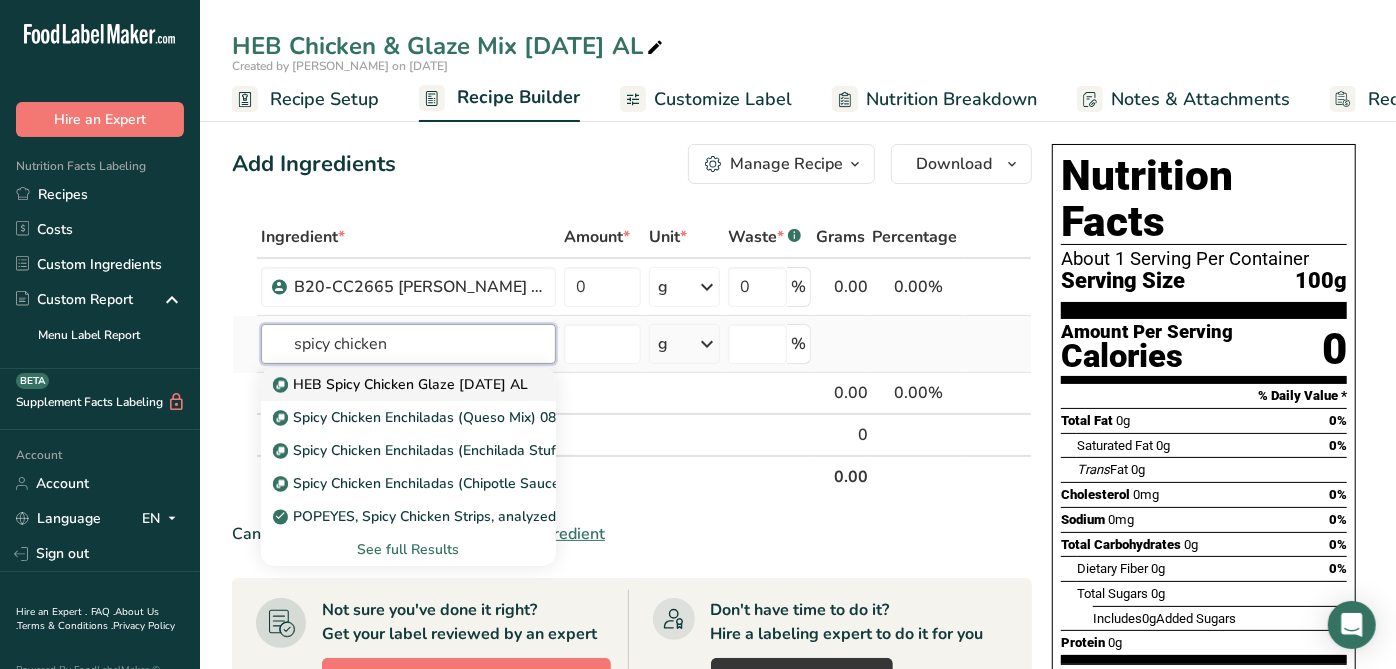 type on "spicy chicken" 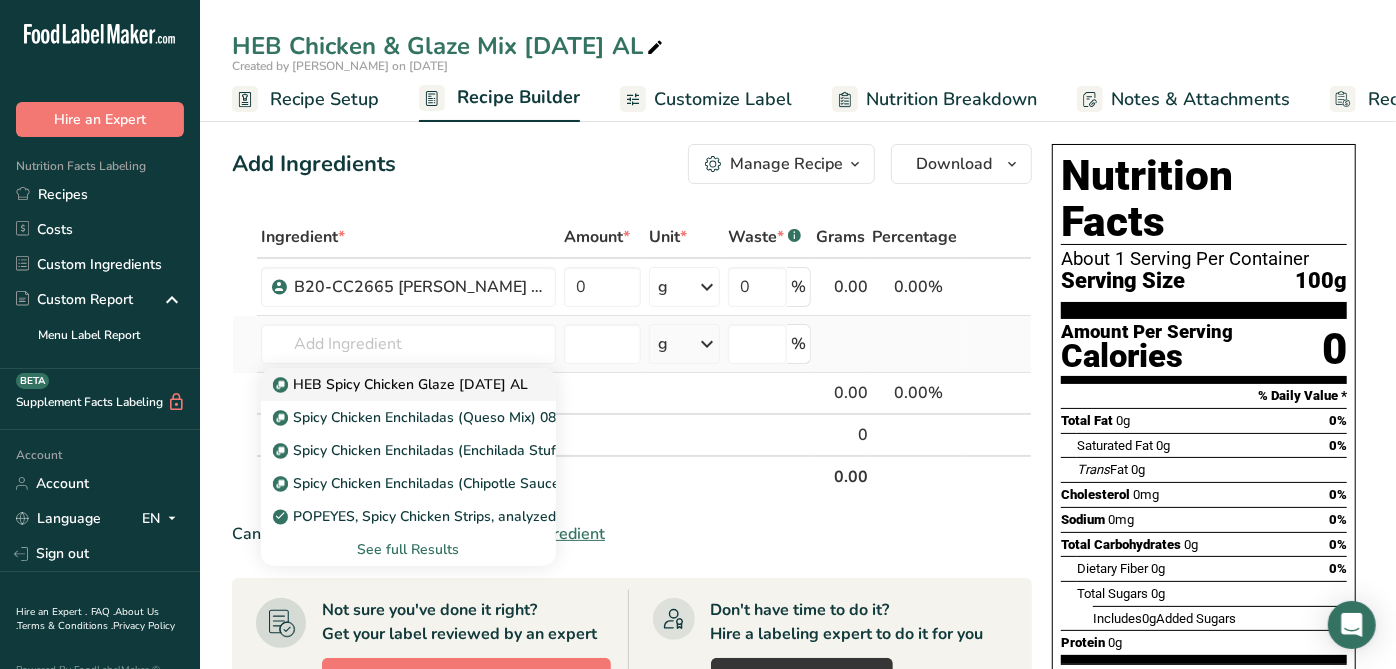 click on "HEB Spicy Chicken Glaze [DATE] AL" at bounding box center (402, 384) 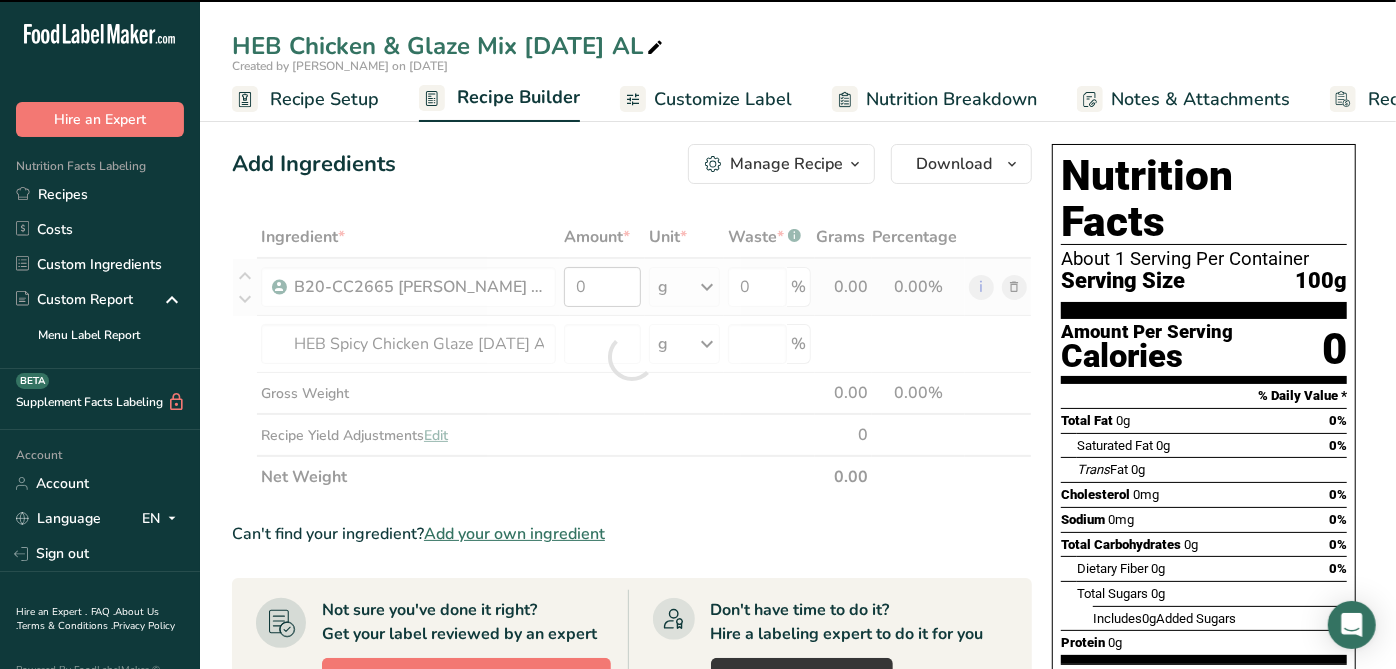 type on "0" 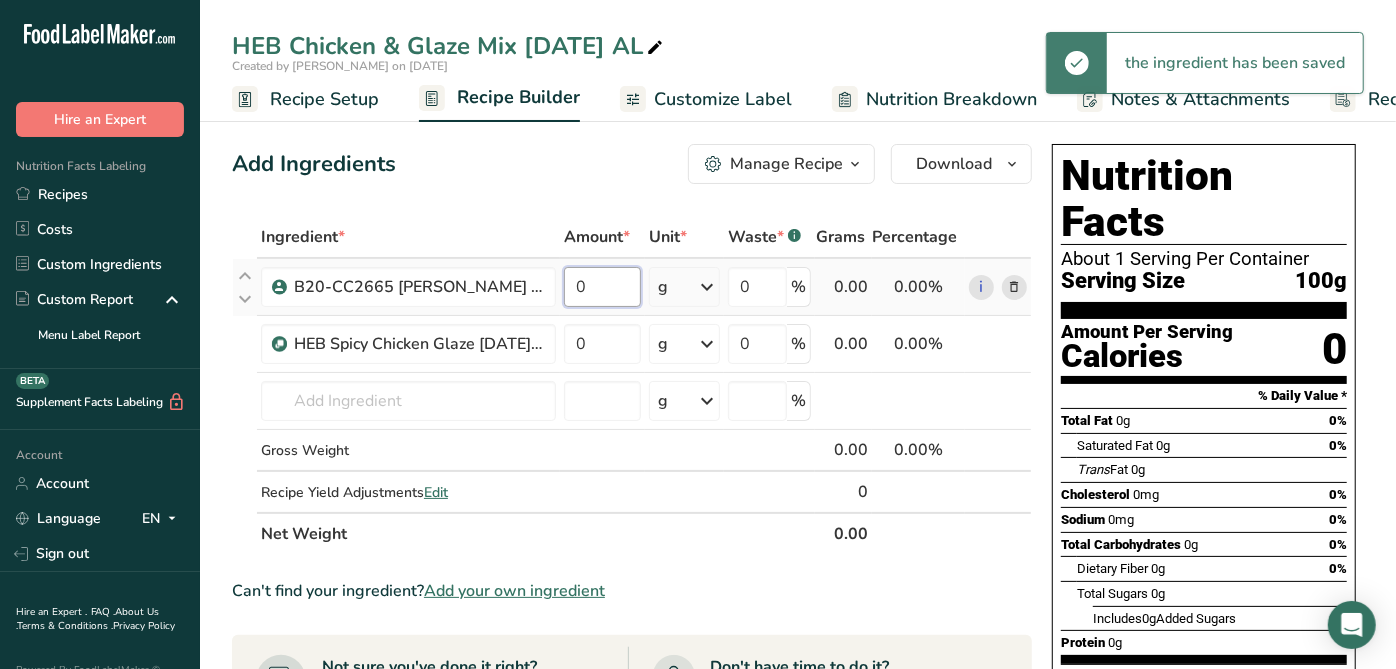 click on "0" at bounding box center [602, 287] 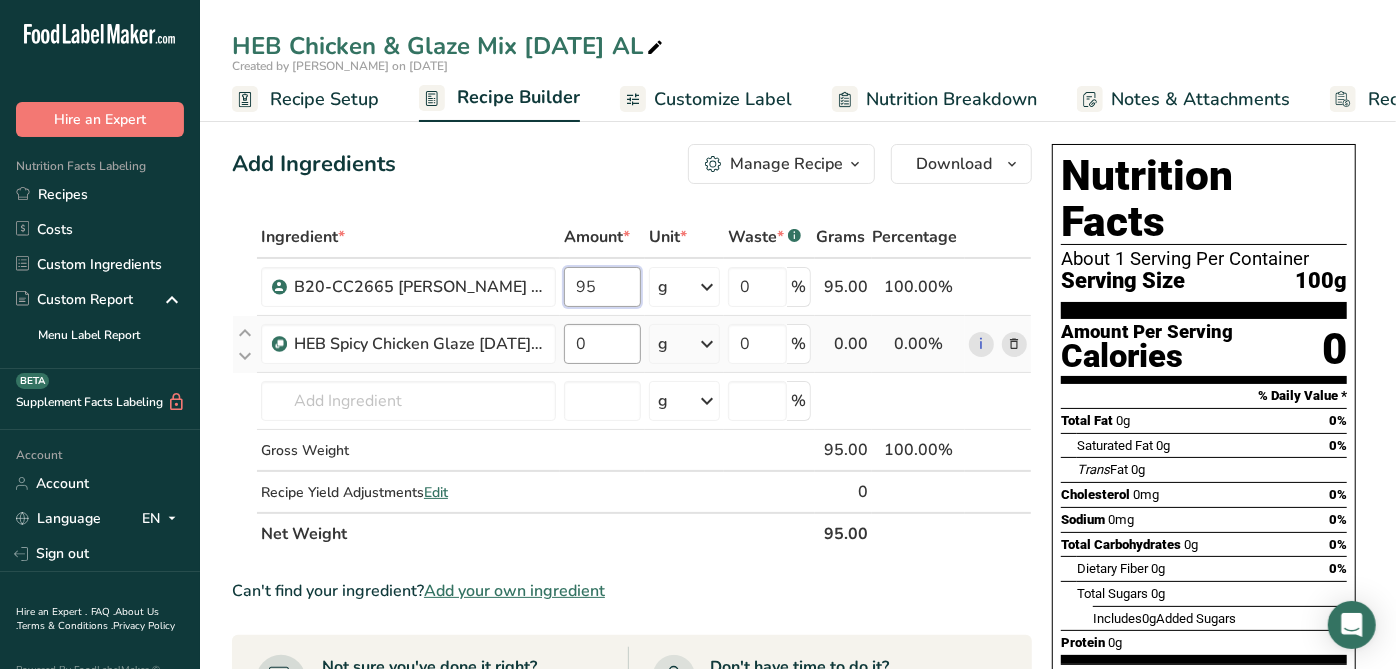 type on "95" 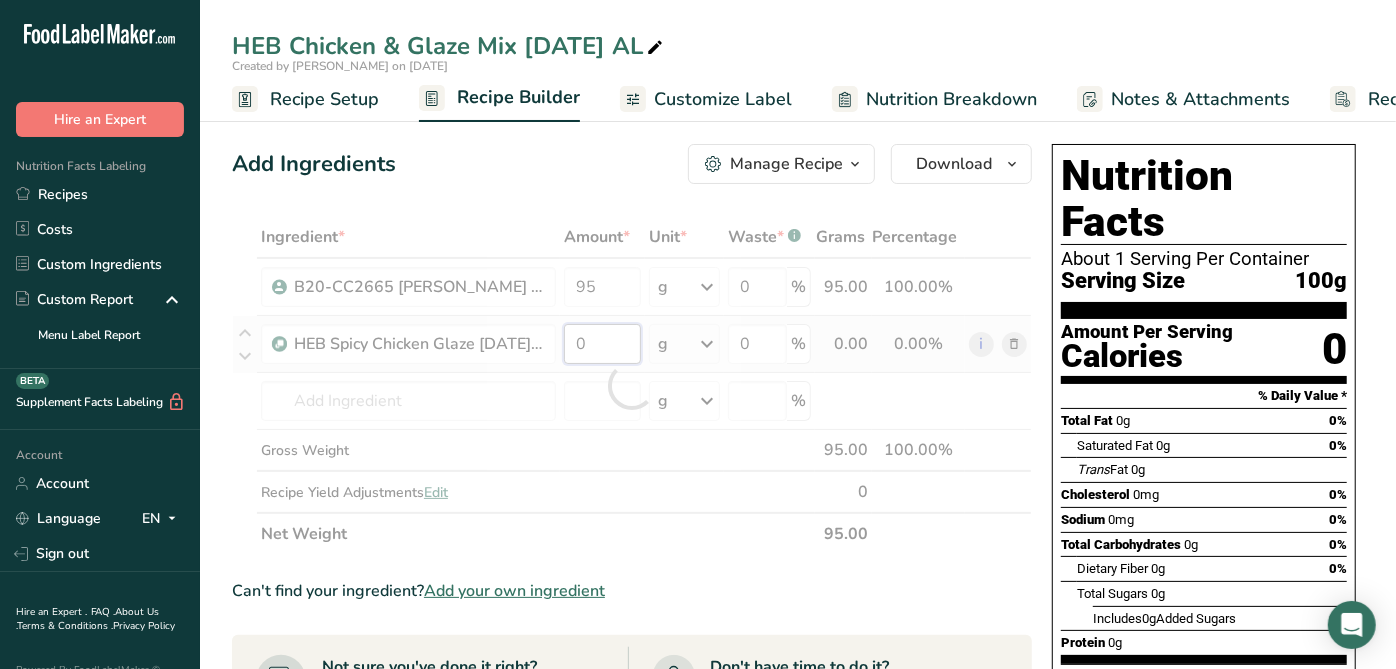 click on "Ingredient *
Amount *
Unit *
Waste *   .a-a{fill:#347362;}.b-a{fill:#fff;}          Grams
Percentage
B20-CC2665 Bruce Pac - RMT010(J) / F43370 / RF016B Seasoned Chicken Meat Pulled Style, Bruce Pac 1-4-22 AL
95
g
Weight Units
g
kg
mg
See more
Volume Units
l
mL
fl oz
See more
0
%
95.00
100.00%
i
HEB Spicy Chicken Glaze 7-14-25 AL
0
g
Weight Units
g
kg
mg
See more
Volume Units
l
mL
fl oz
See more
0
%" at bounding box center (632, 385) 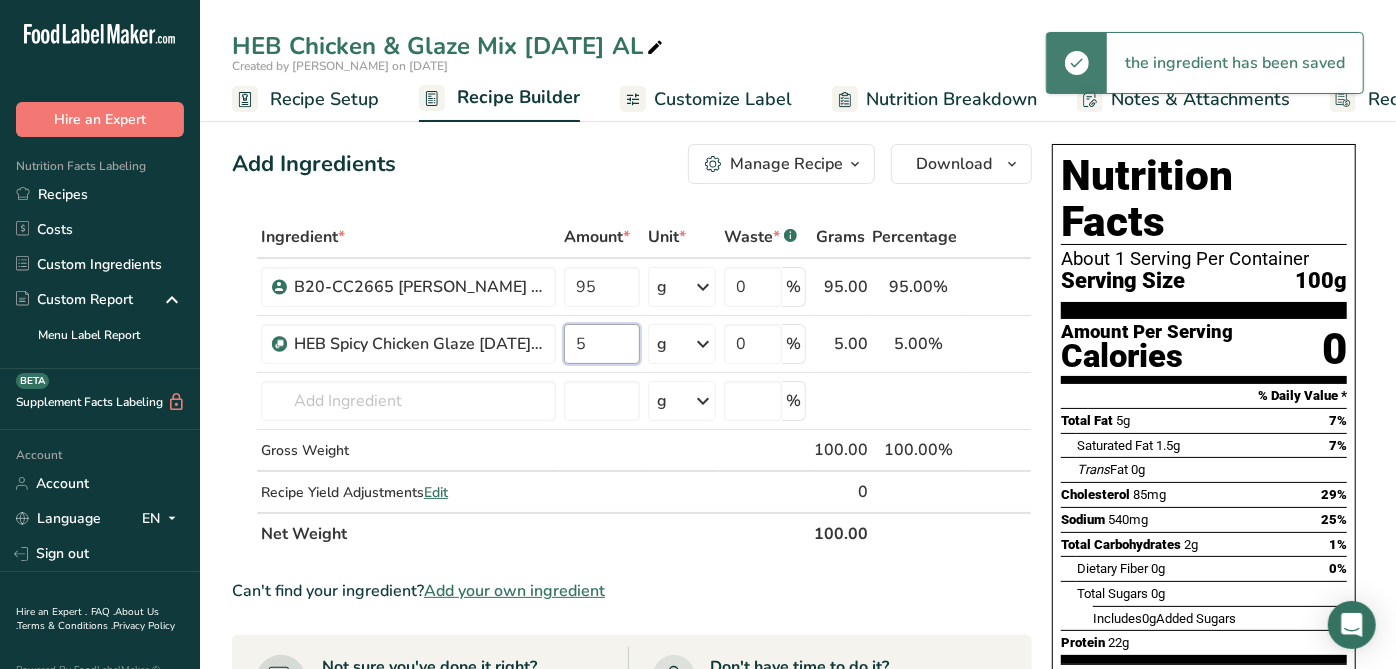 type on "5" 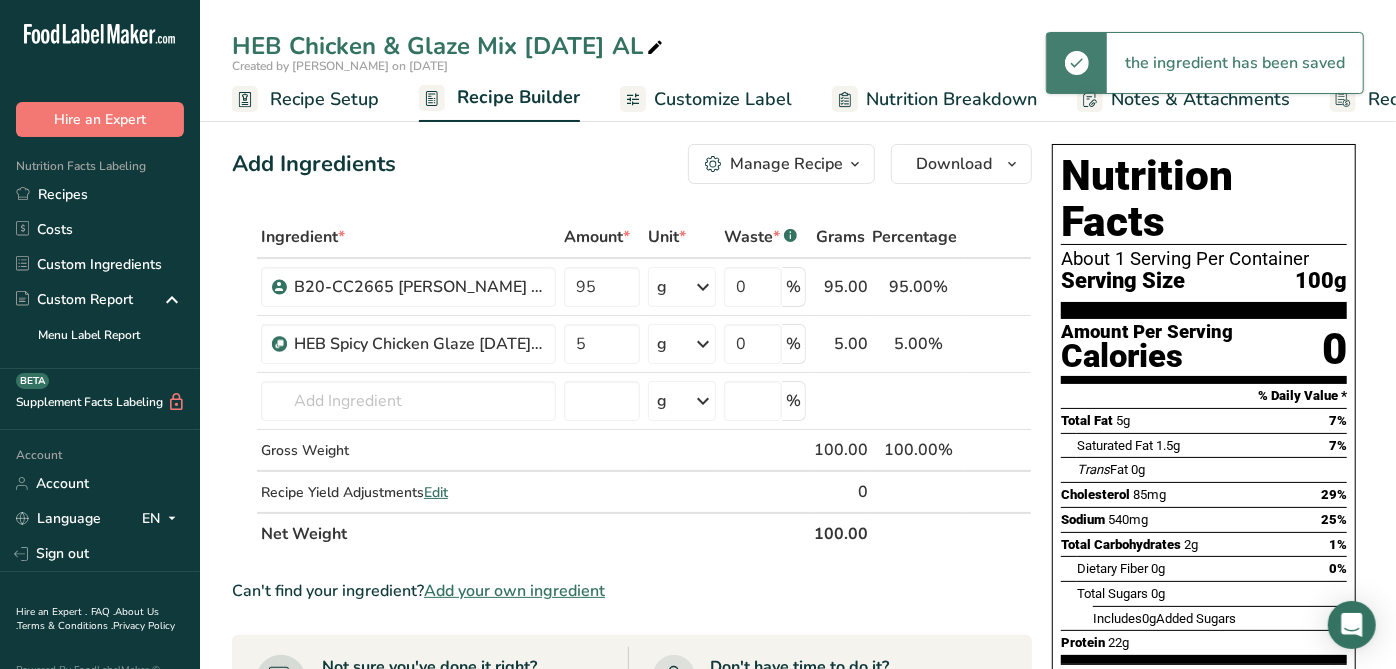click on "Add Ingredients
Manage Recipe         Delete Recipe           Duplicate Recipe             Scale Recipe             Save as Sub-Recipe   .a-a{fill:#347362;}.b-a{fill:#fff;}                               Nutrition Breakdown                 Recipe Card
NEW
Amino Acids Pattern Report           Activity History
Download
Choose your preferred label style
Standard FDA label
Standard FDA label
The most common format for nutrition facts labels in compliance with the FDA's typeface, style and requirements
Tabular FDA label
A label format compliant with the FDA regulations presented in a tabular (horizontal) display.
Linear FDA label
A simple linear display for small sized packages.
Simplified FDA label" at bounding box center (638, 690) 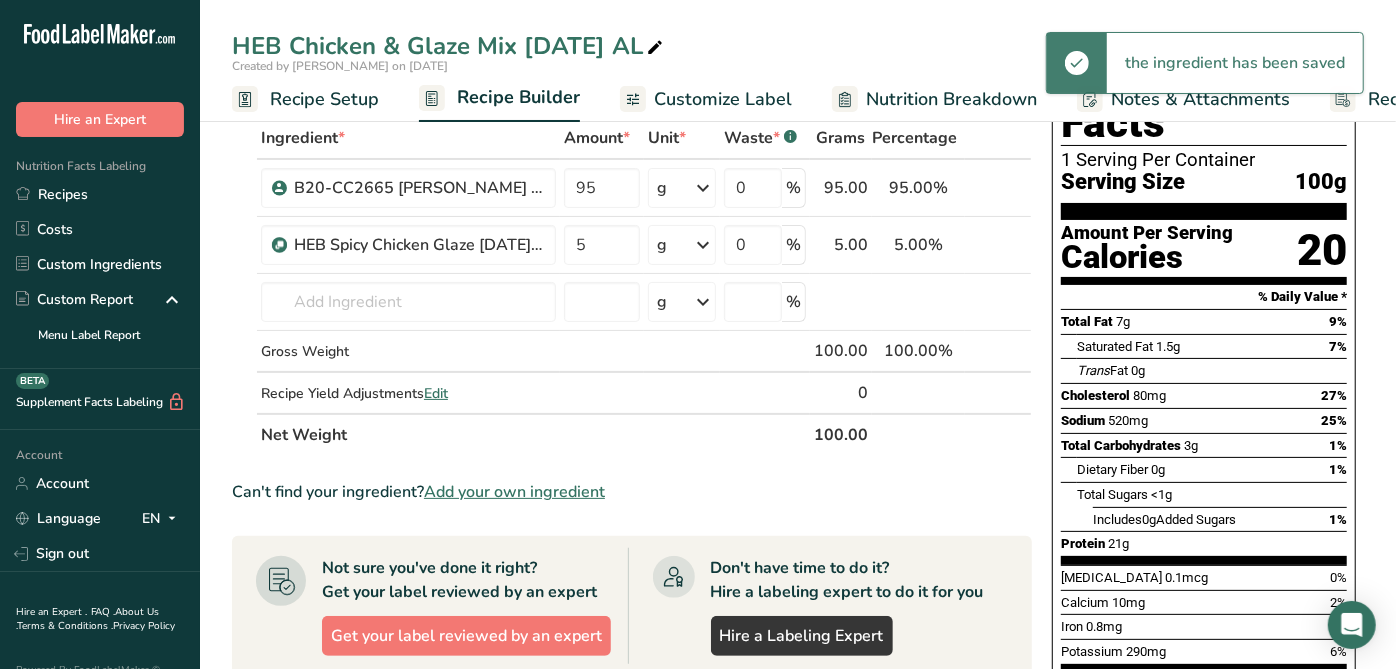 scroll, scrollTop: 0, scrollLeft: 0, axis: both 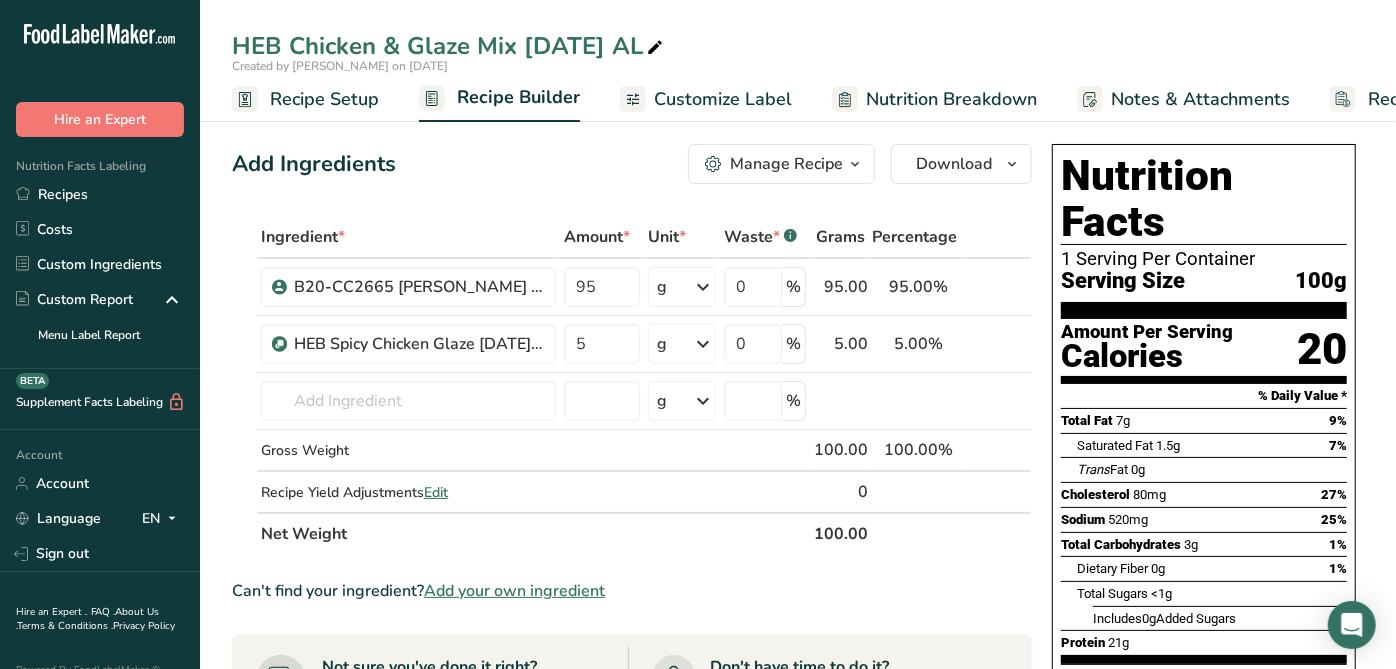 click on "Manage Recipe" at bounding box center [781, 164] 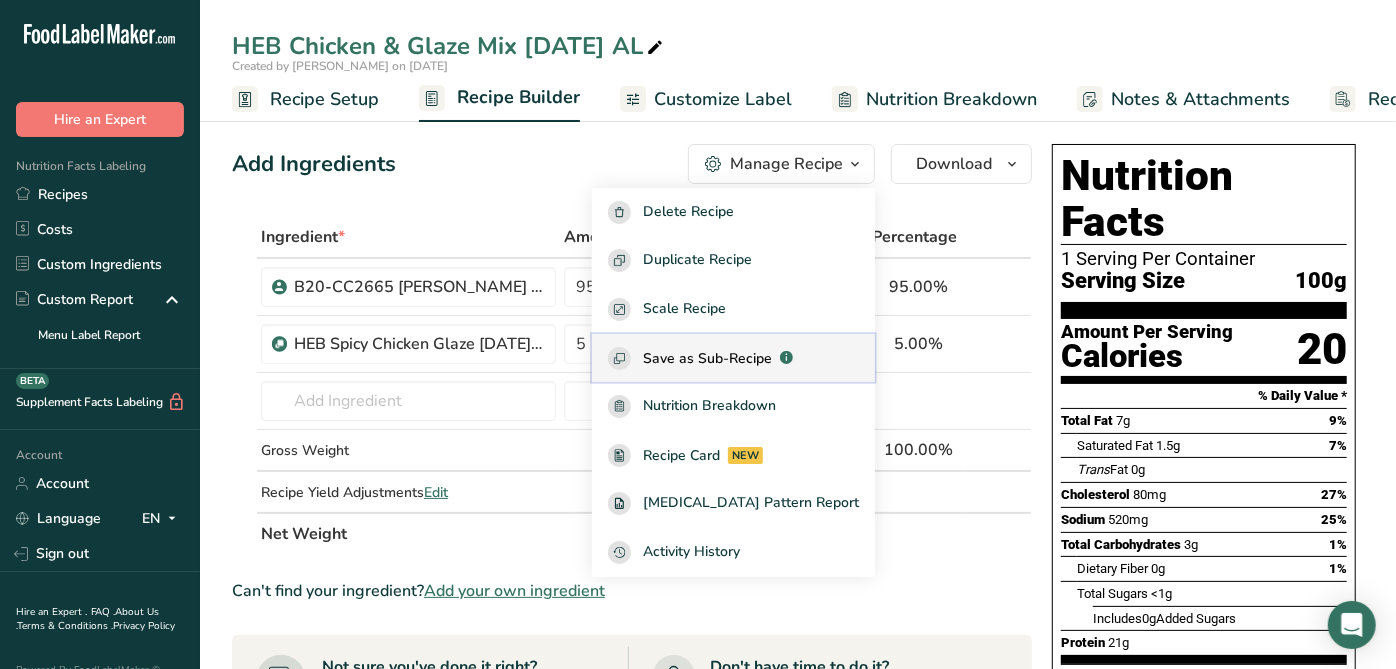 click on "Save as Sub-Recipe" at bounding box center (707, 358) 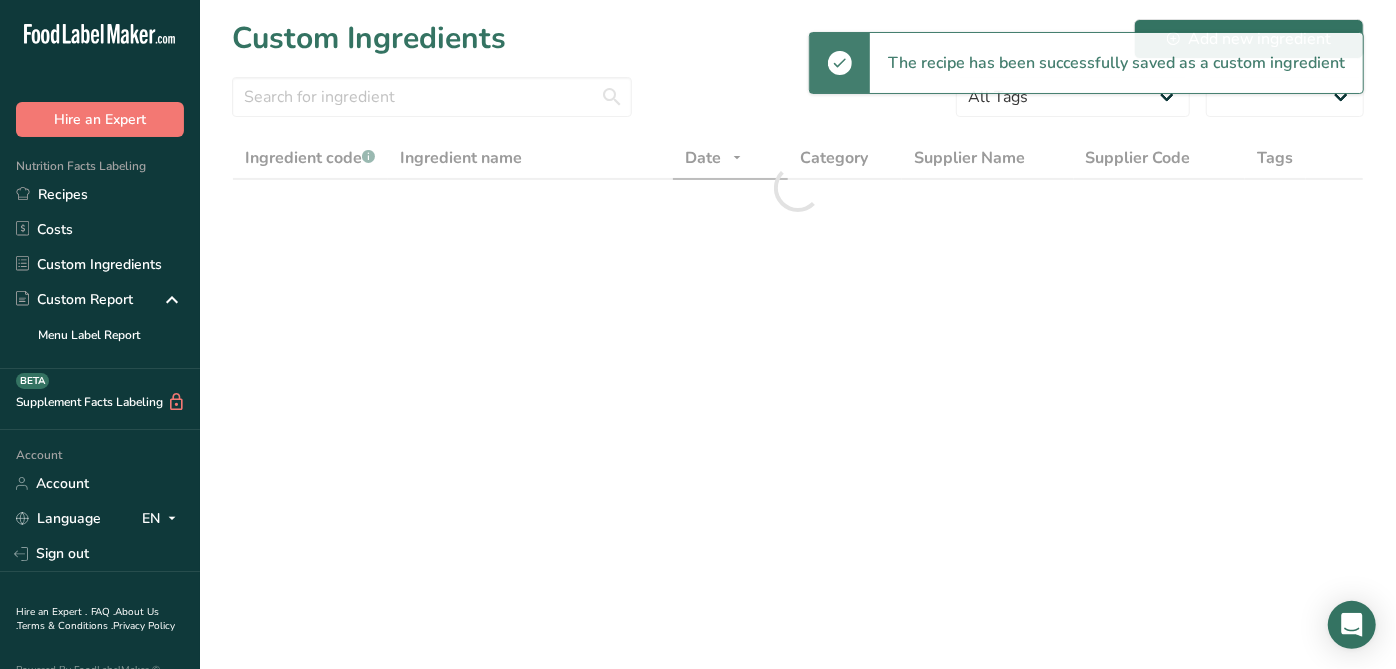 select on "30" 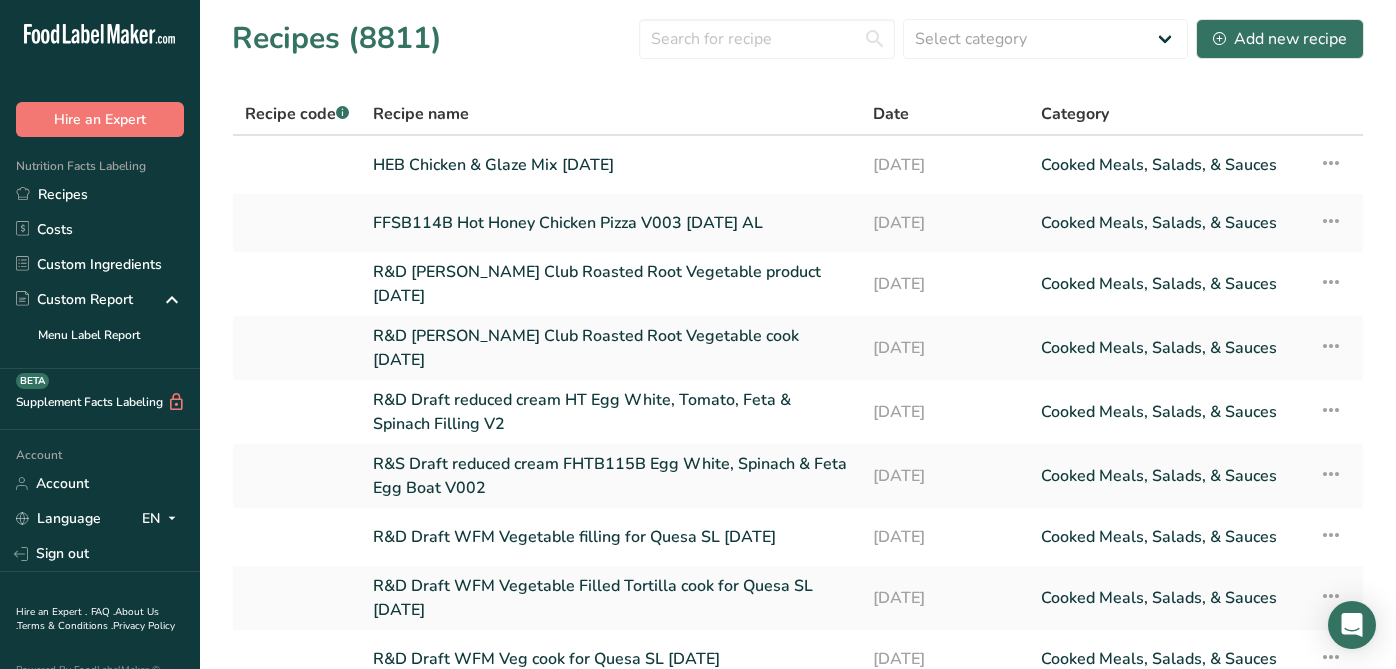 scroll, scrollTop: 0, scrollLeft: 0, axis: both 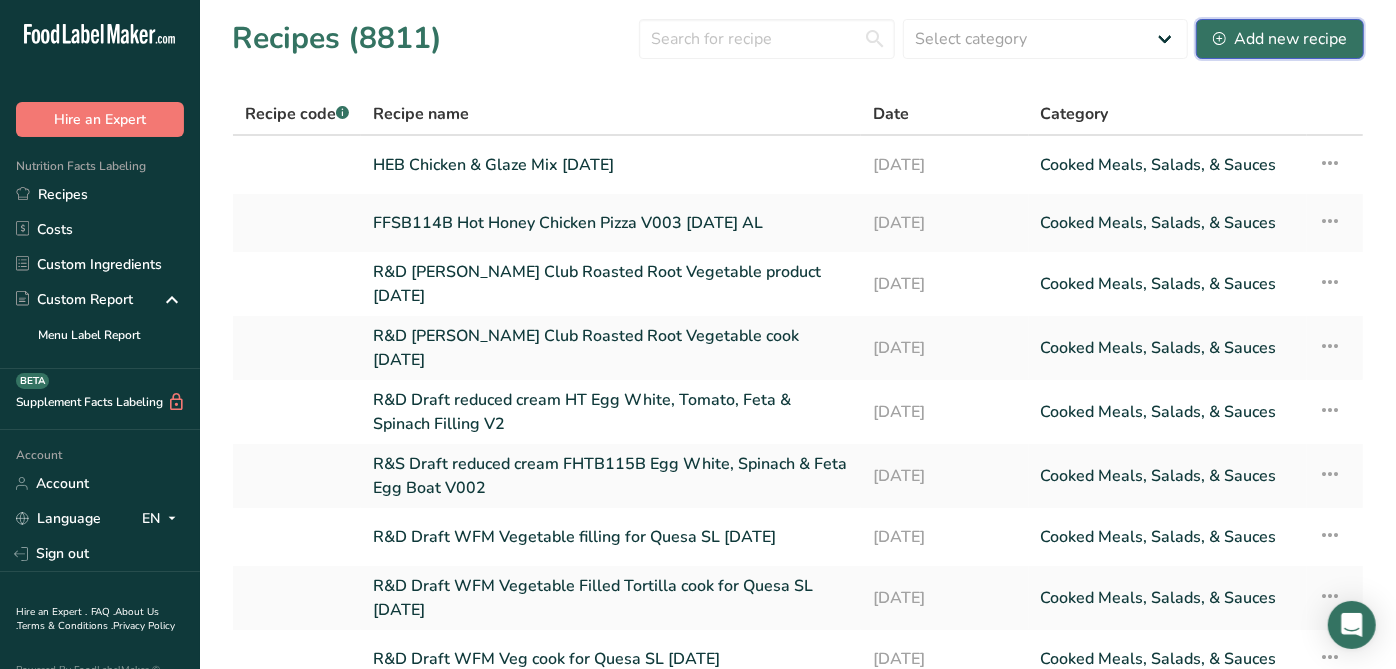 click on "Add new recipe" at bounding box center (1280, 39) 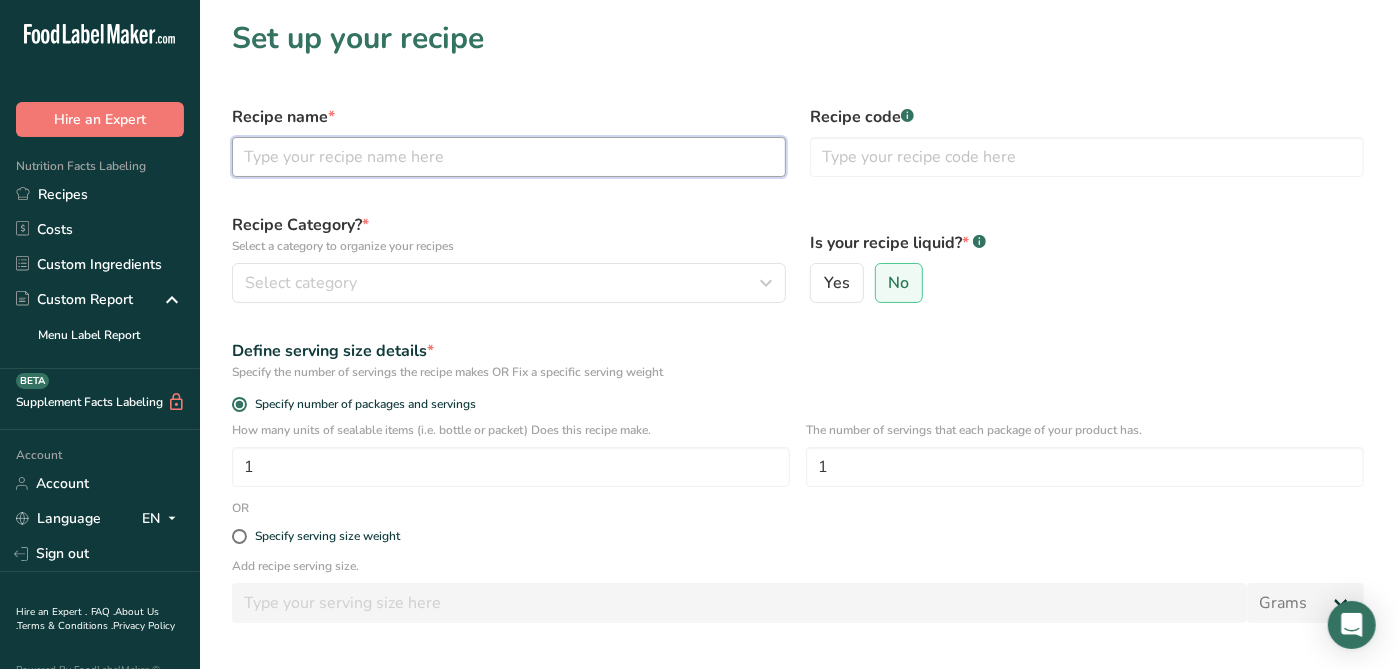 click at bounding box center [509, 157] 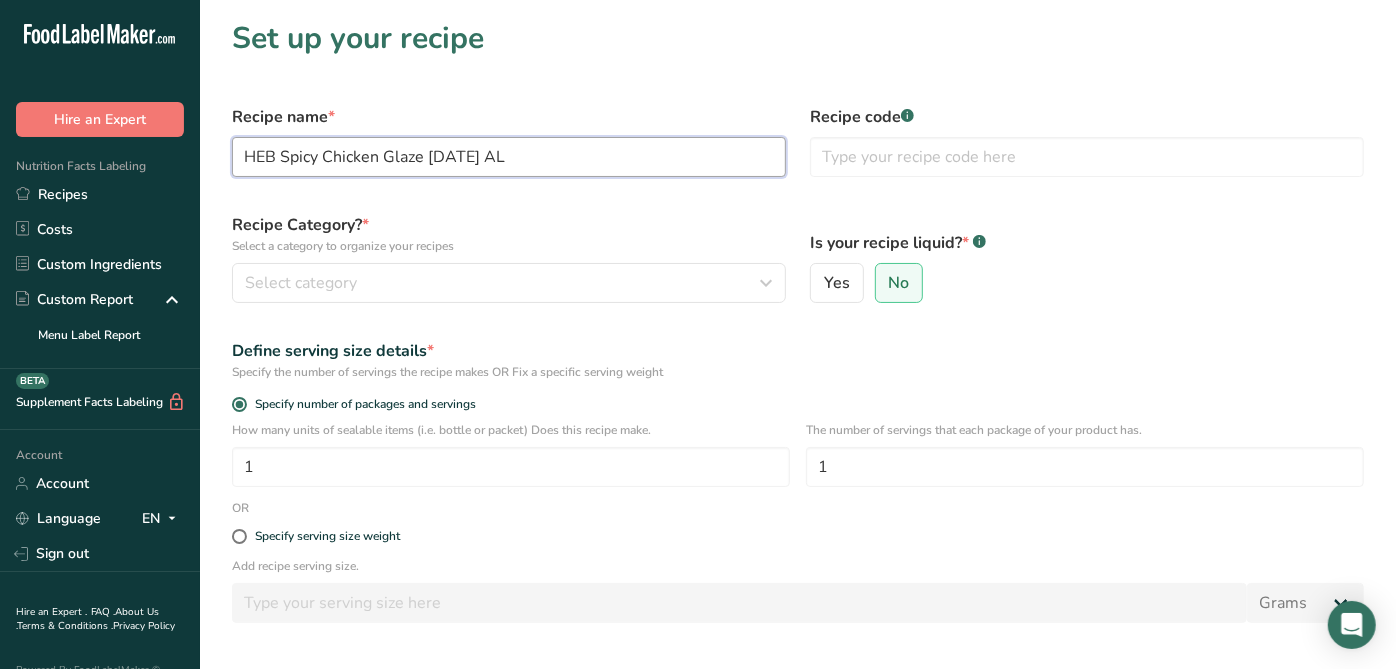 type on "HEB Spicy Chicken Glaze [DATE] AL" 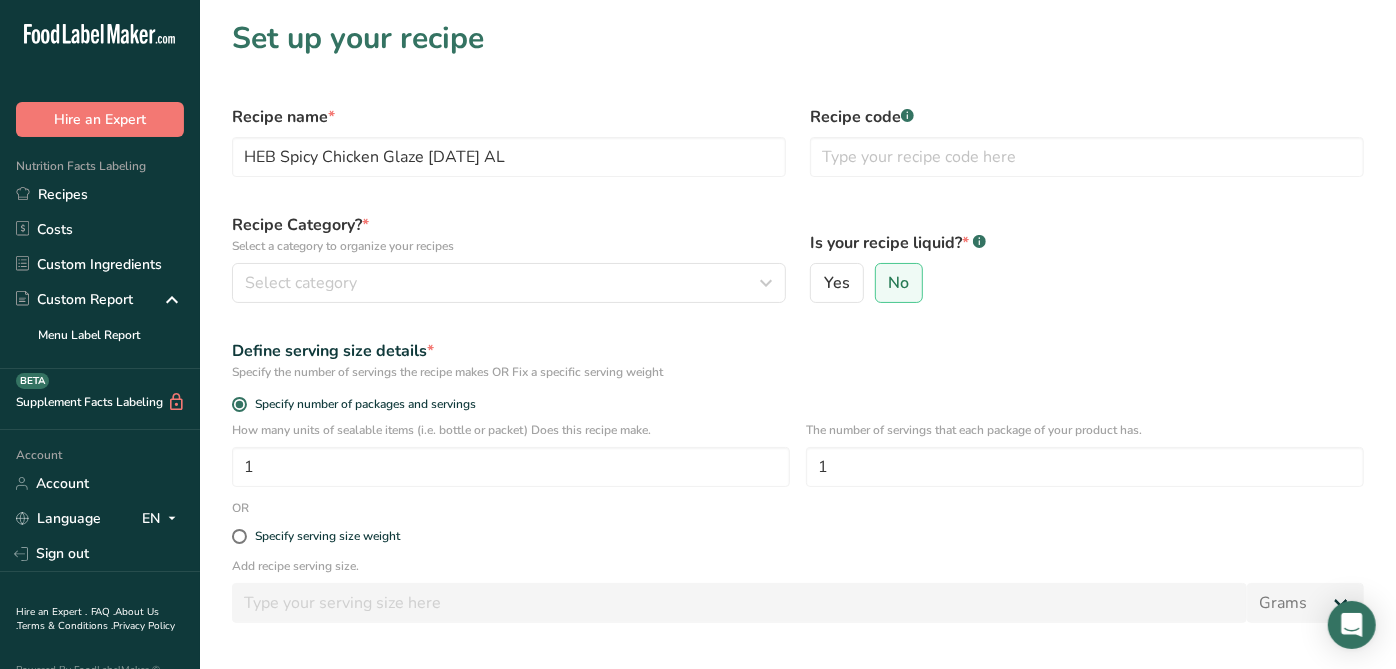 click on "Recipe name *   HEB Spicy Chicken Glaze [DATE] AL
Recipe code
.a-a{fill:#347362;}.b-a{fill:#fff;}
Recipe Category? *
Select a category to organize your recipes
Select category
Standard Categories
Custom Categories
.a-a{fill:#347362;}.b-a{fill:#fff;}
Baked Goods
[GEOGRAPHIC_DATA]
Confectionery
Cooked Meals, Salads, & Sauces
[GEOGRAPHIC_DATA]
Snacks
Add New Category
Is your recipe liquid? *   .a-a{fill:#347362;}.b-a{fill:#fff;}           Yes   No
Define serving size details *
Specify the number of servings the recipe makes OR Fix a specific serving weight
Specify number of packages and servings
1     1
OR" at bounding box center [798, 434] 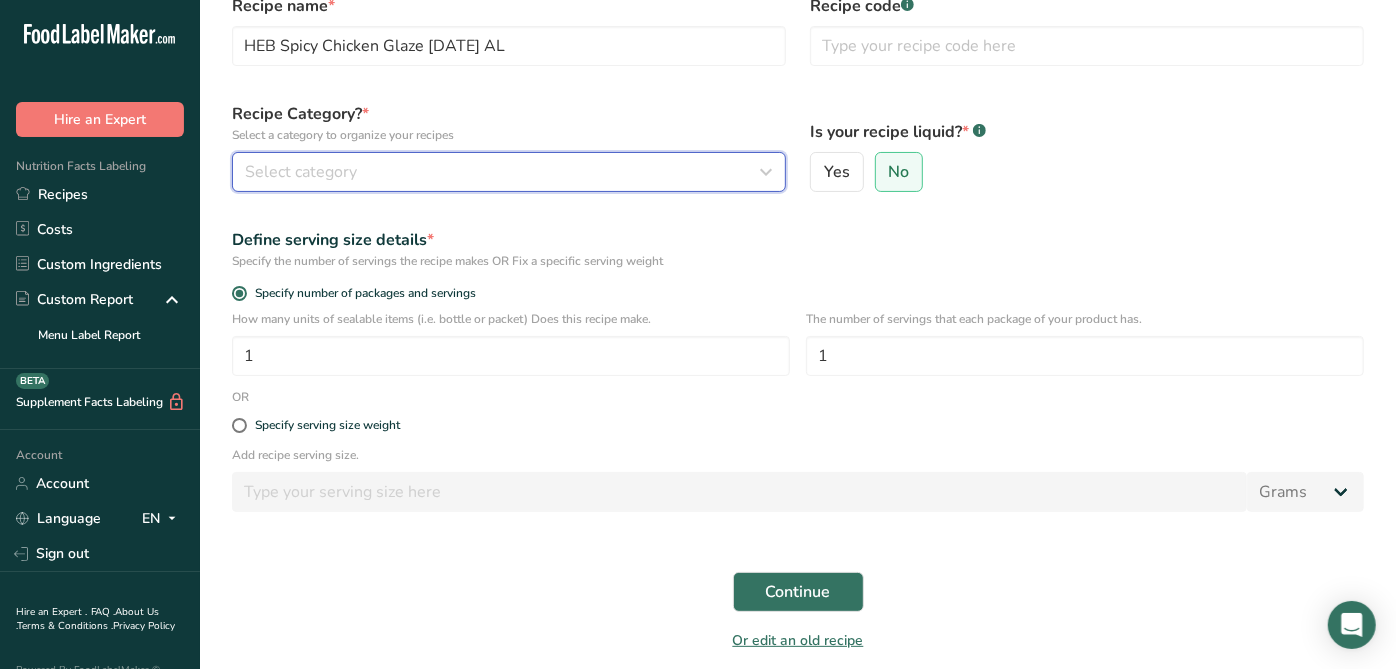 click on "Select category" at bounding box center (503, 172) 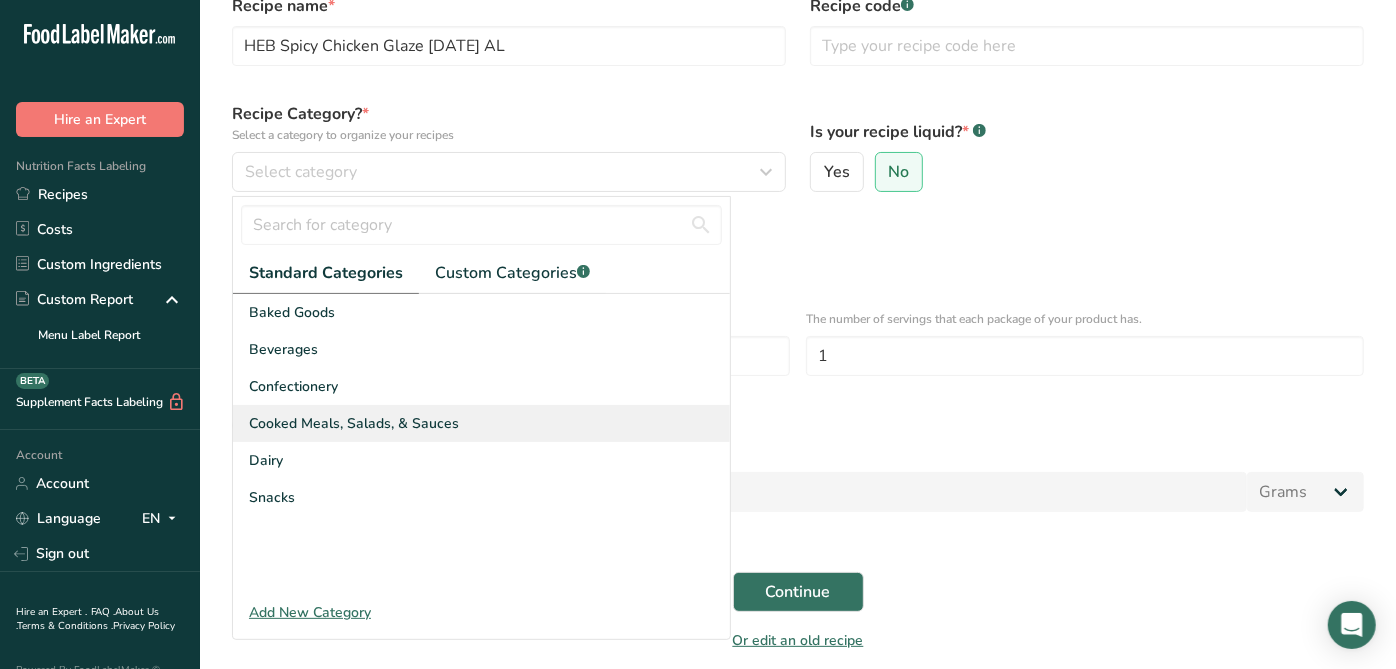 click on "Cooked Meals, Salads, & Sauces" at bounding box center [481, 423] 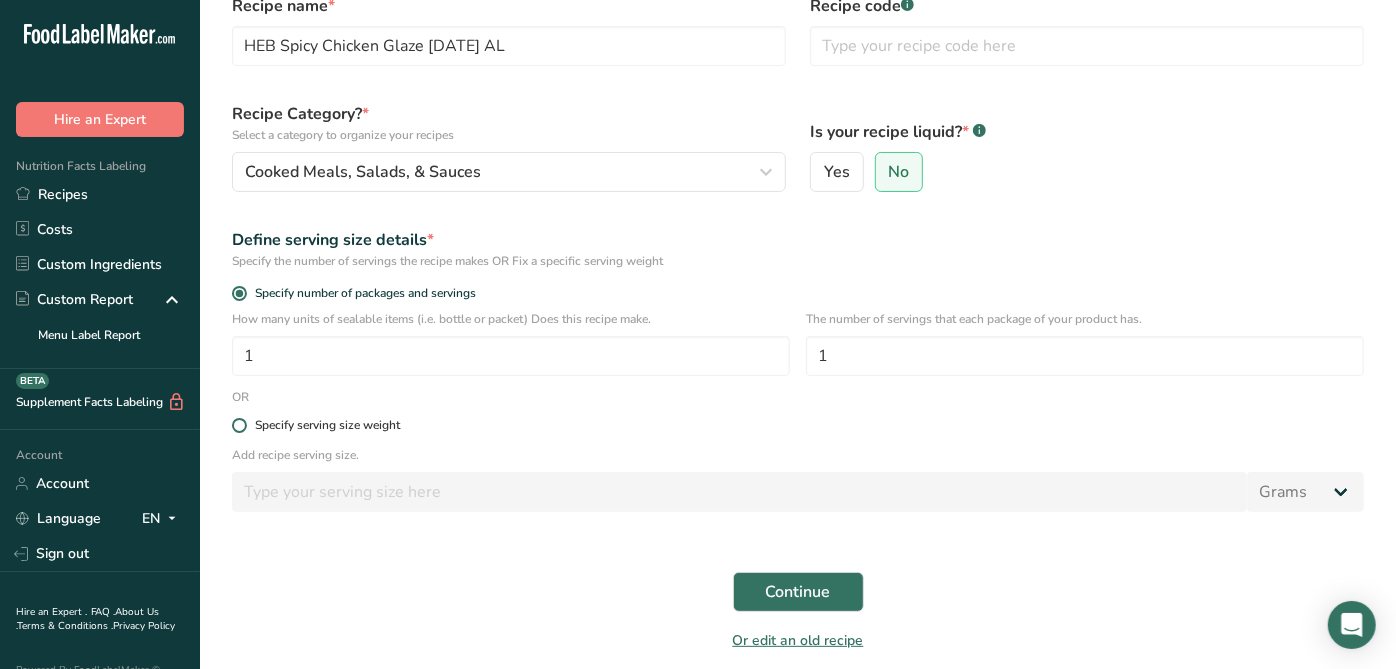 click on "Specify serving size weight" at bounding box center [327, 425] 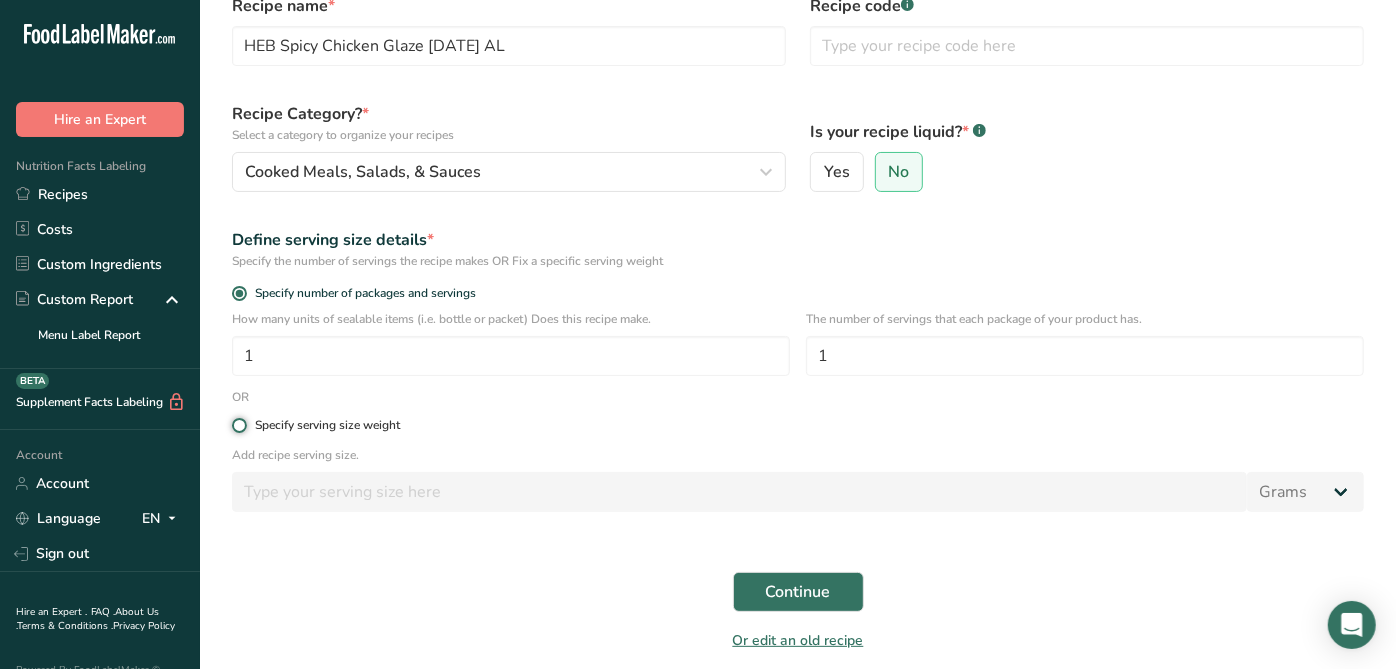 click on "Specify serving size weight" at bounding box center (238, 425) 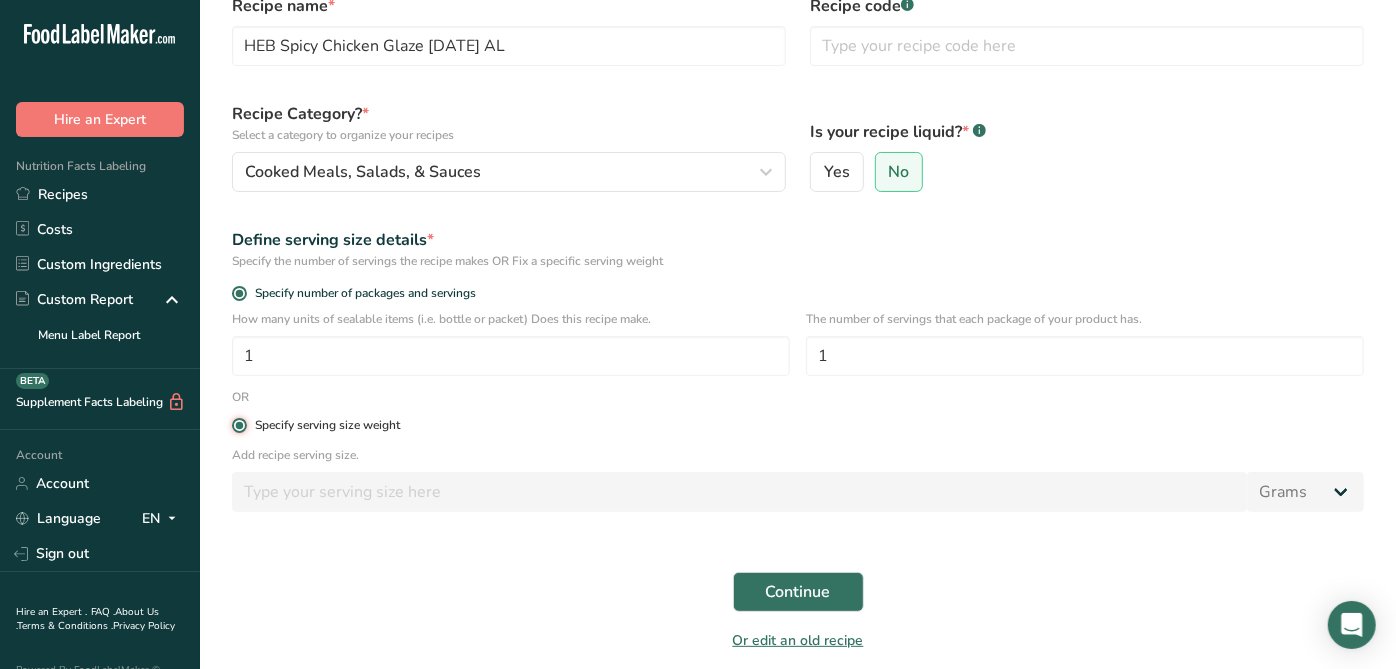 radio on "false" 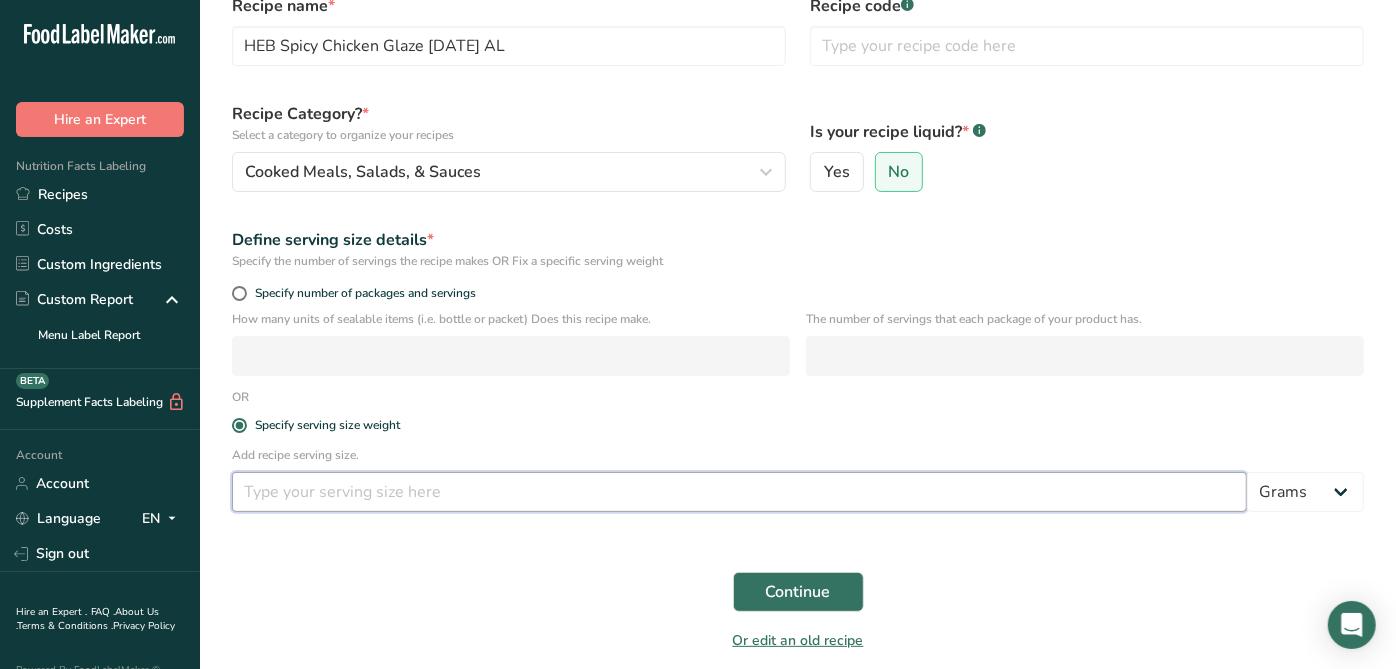 click at bounding box center (739, 492) 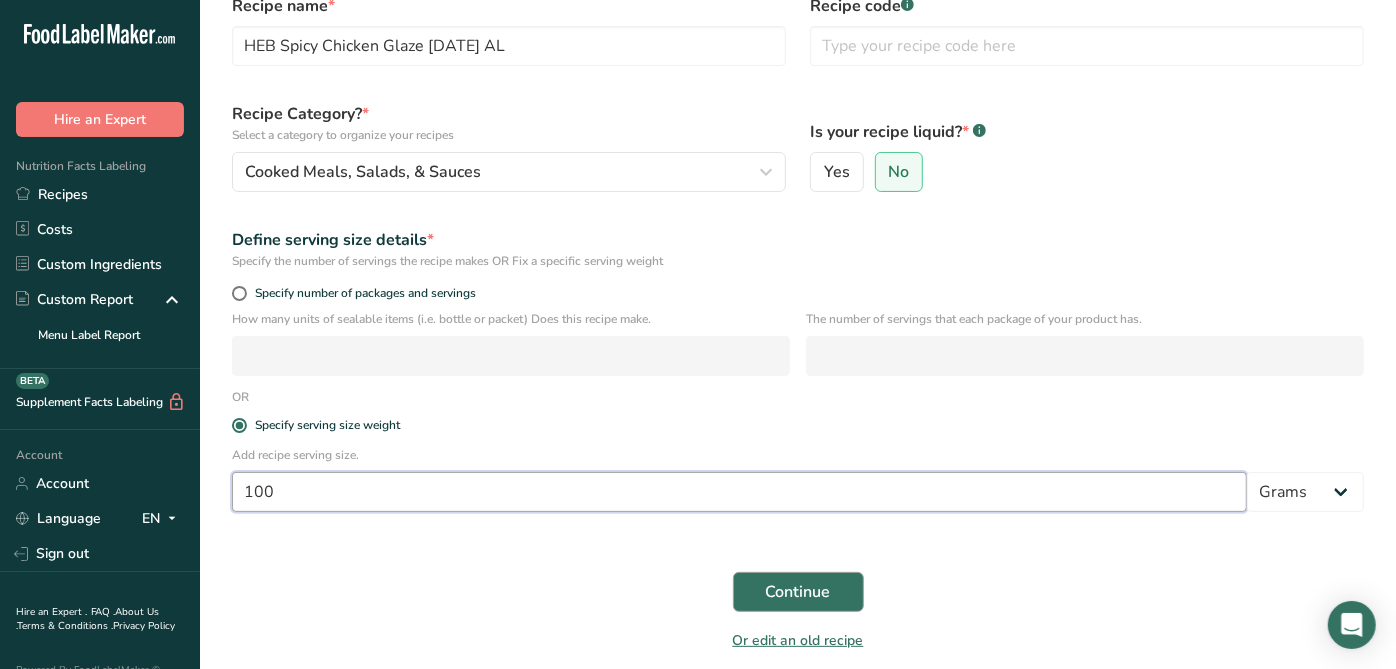 type on "100" 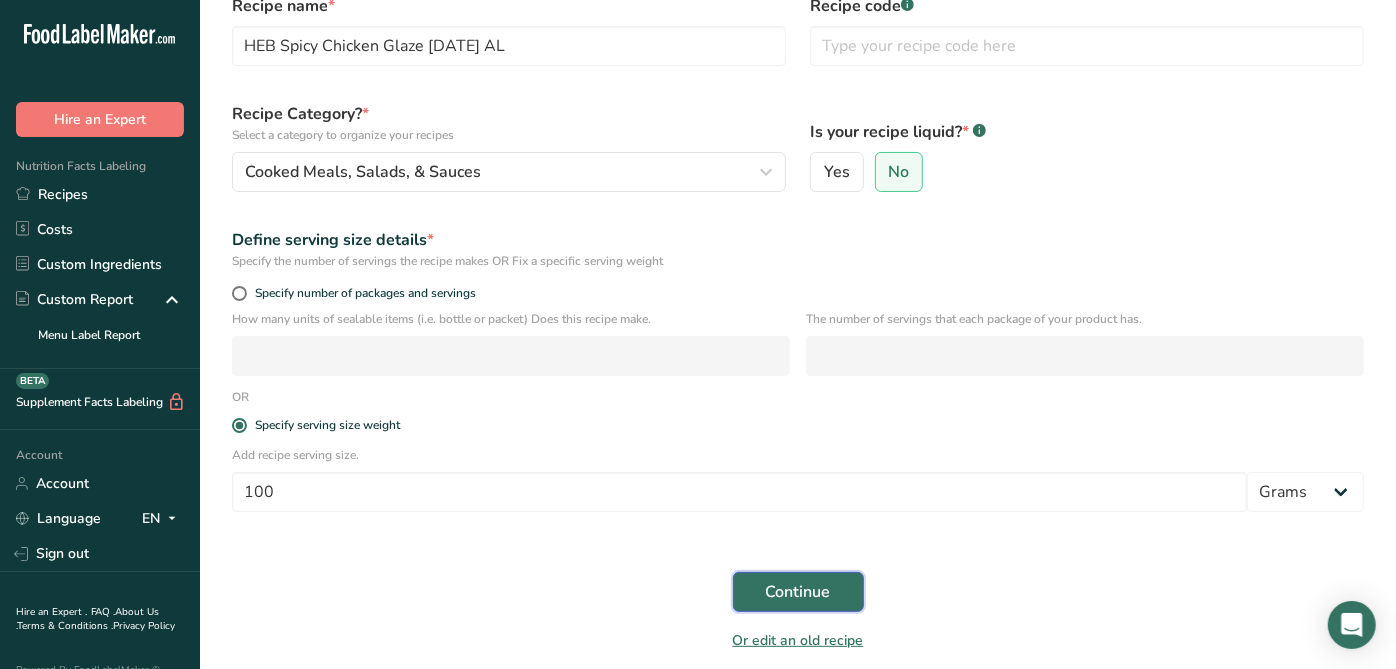 click on "Continue" at bounding box center [798, 592] 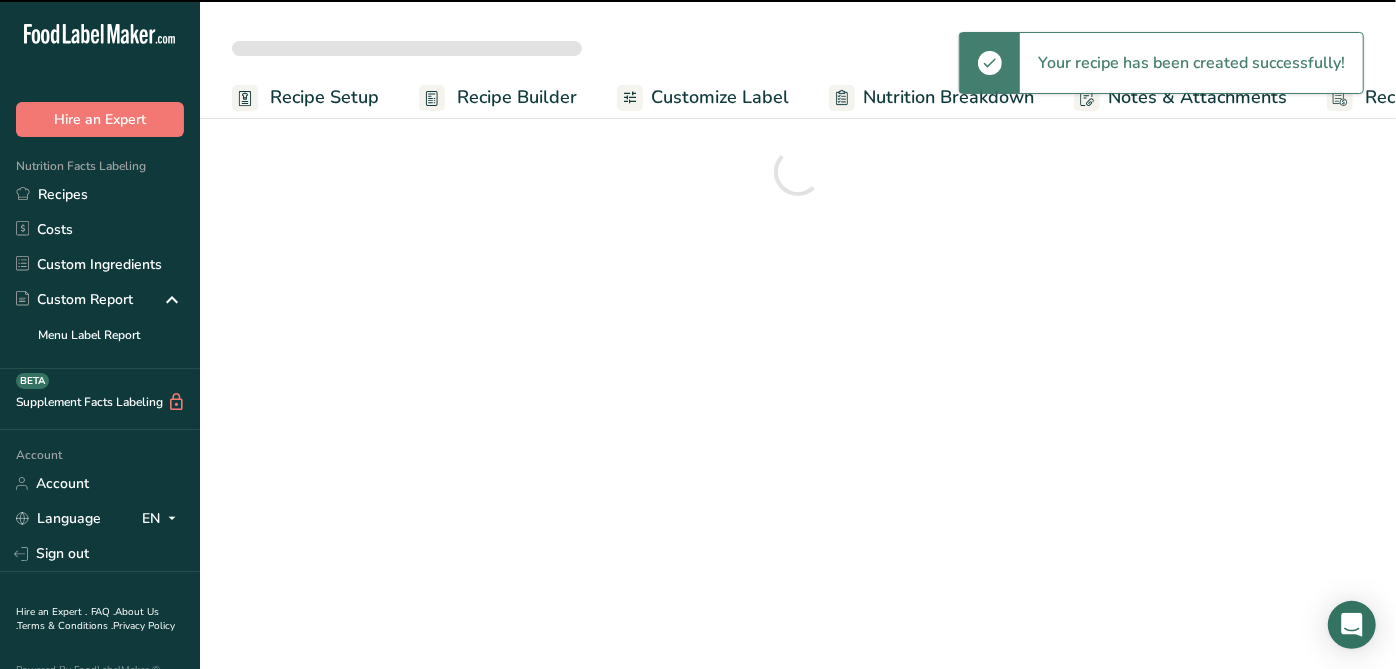 scroll, scrollTop: 0, scrollLeft: 0, axis: both 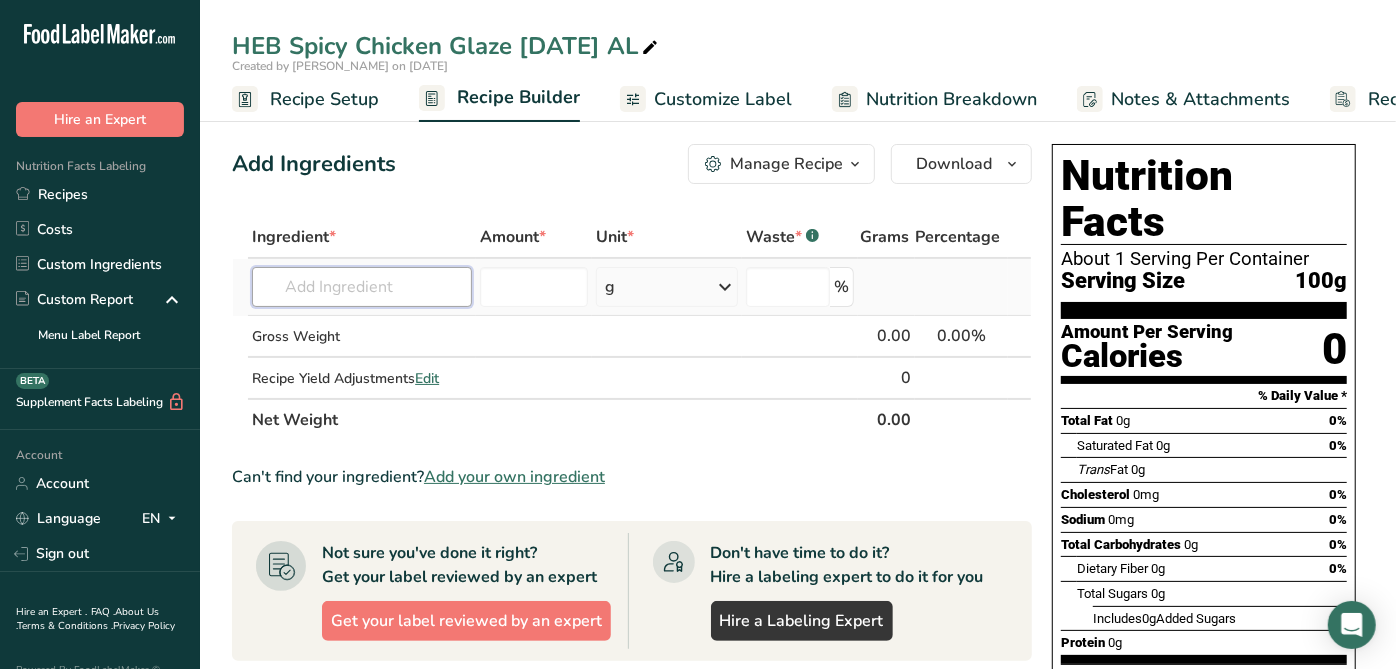 click at bounding box center (362, 287) 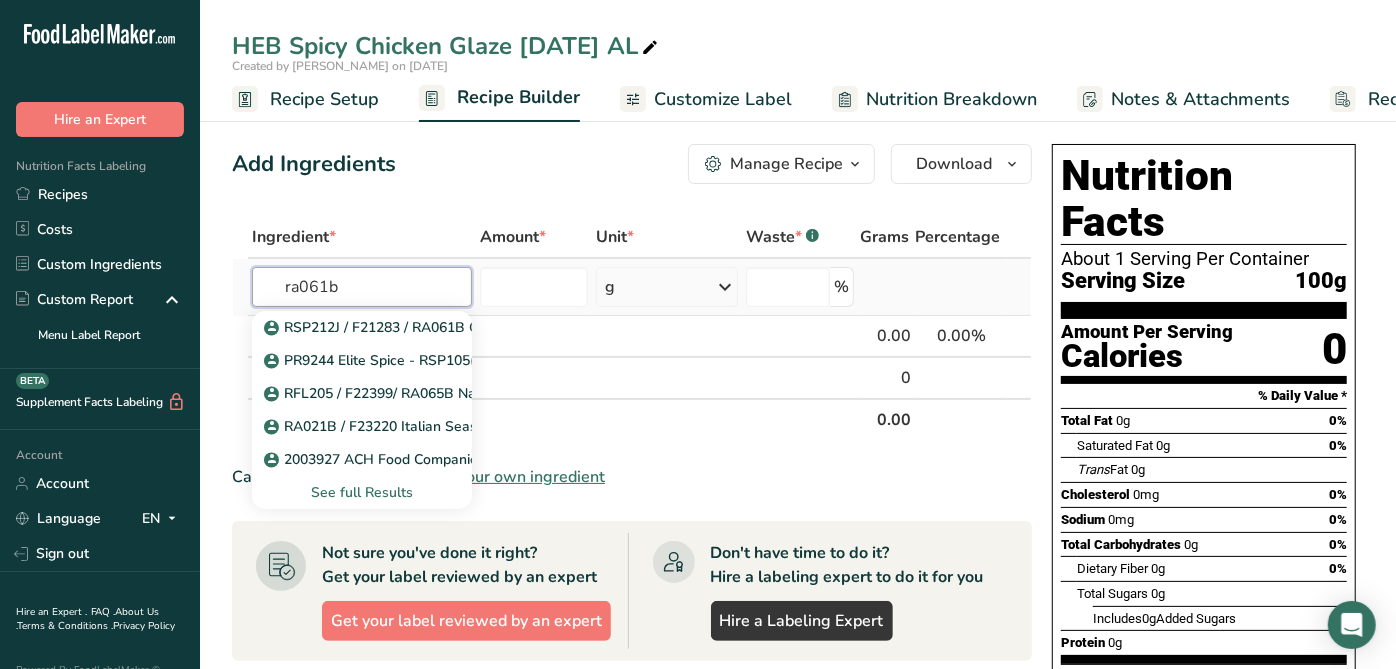 type on "ra061b" 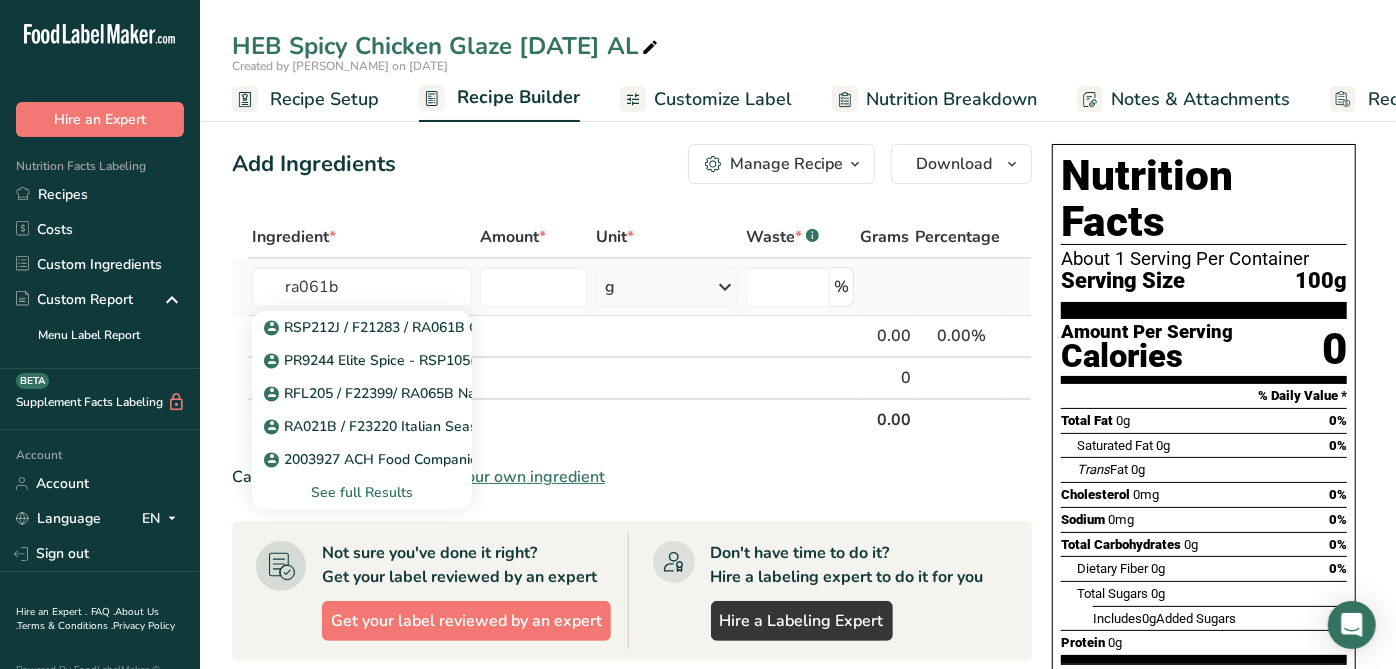 type 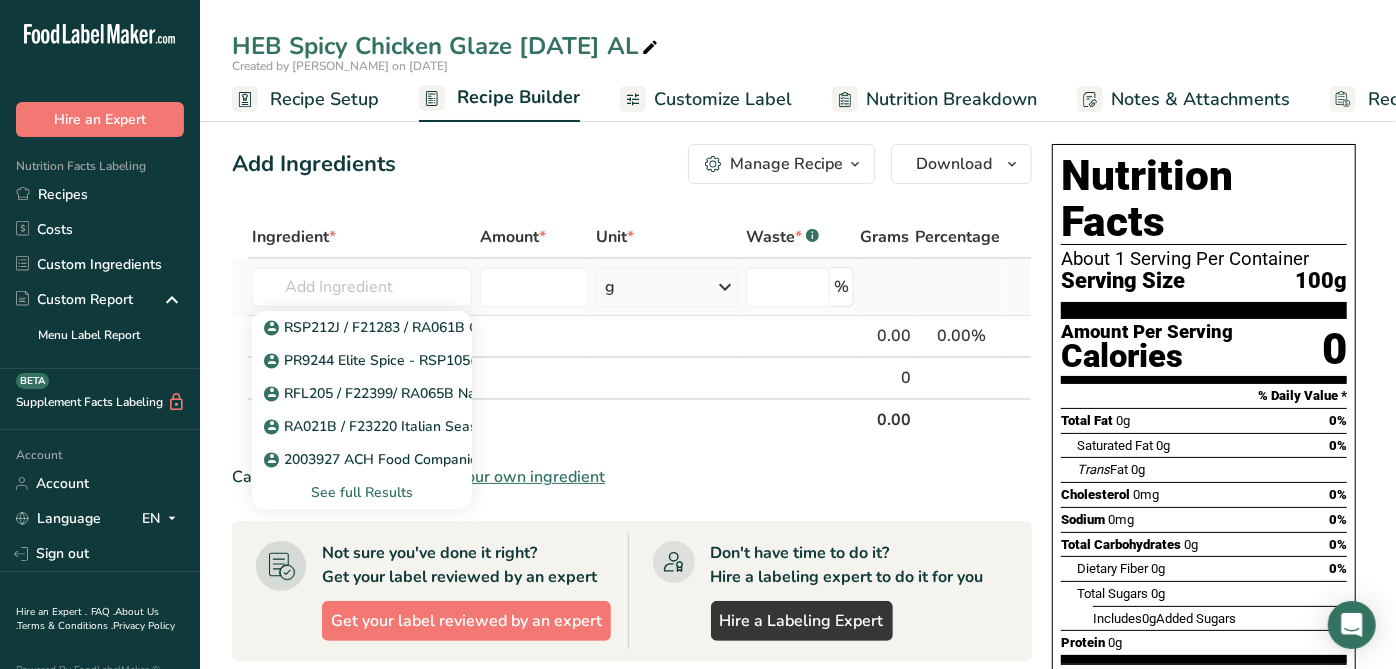 click on "See full Results" at bounding box center (362, 492) 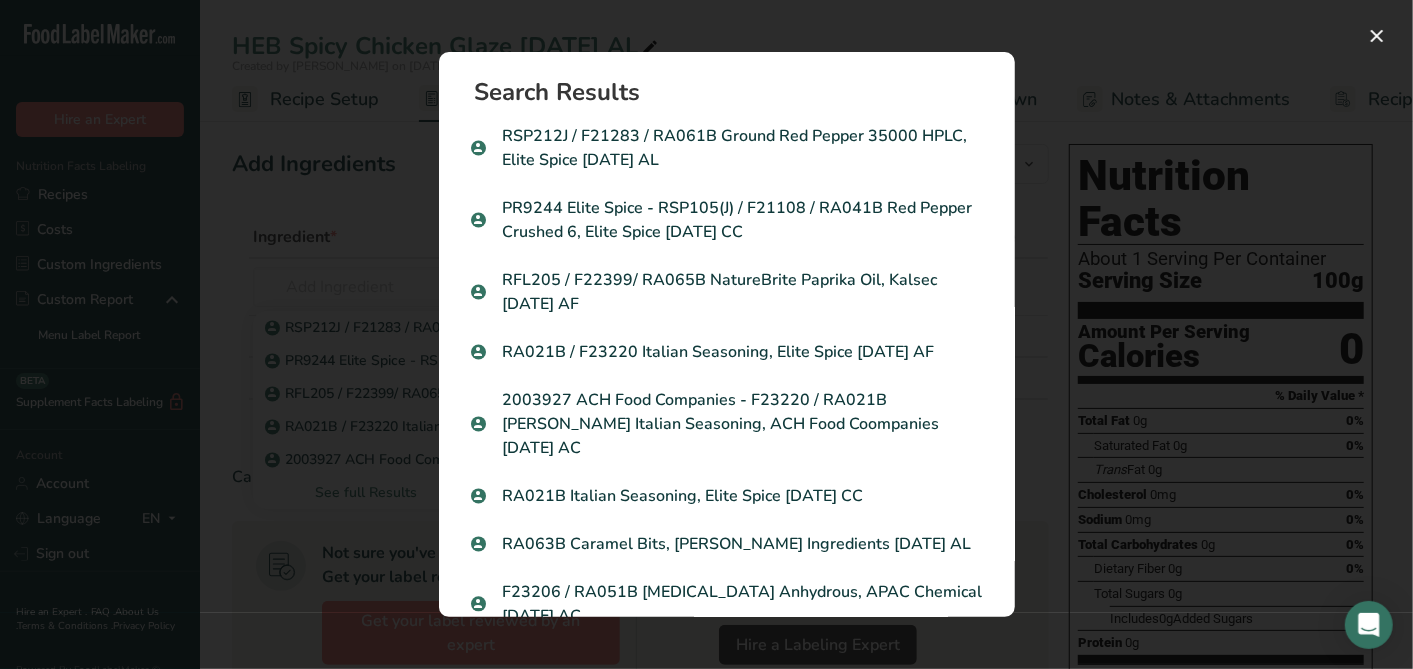click on "RSP212J / F21283 / RA061B Ground Red Pepper 35000 HPLC, Elite Spice 05-22-23 AL" at bounding box center (727, 148) 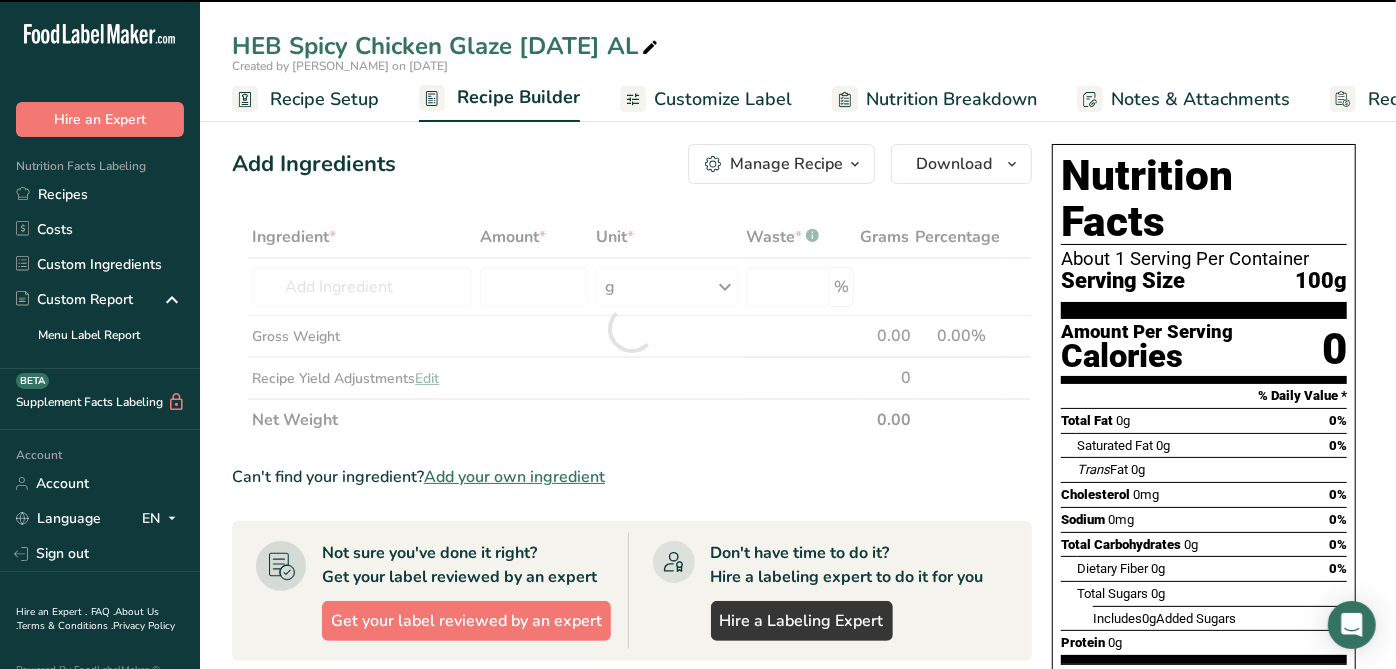 type on "0" 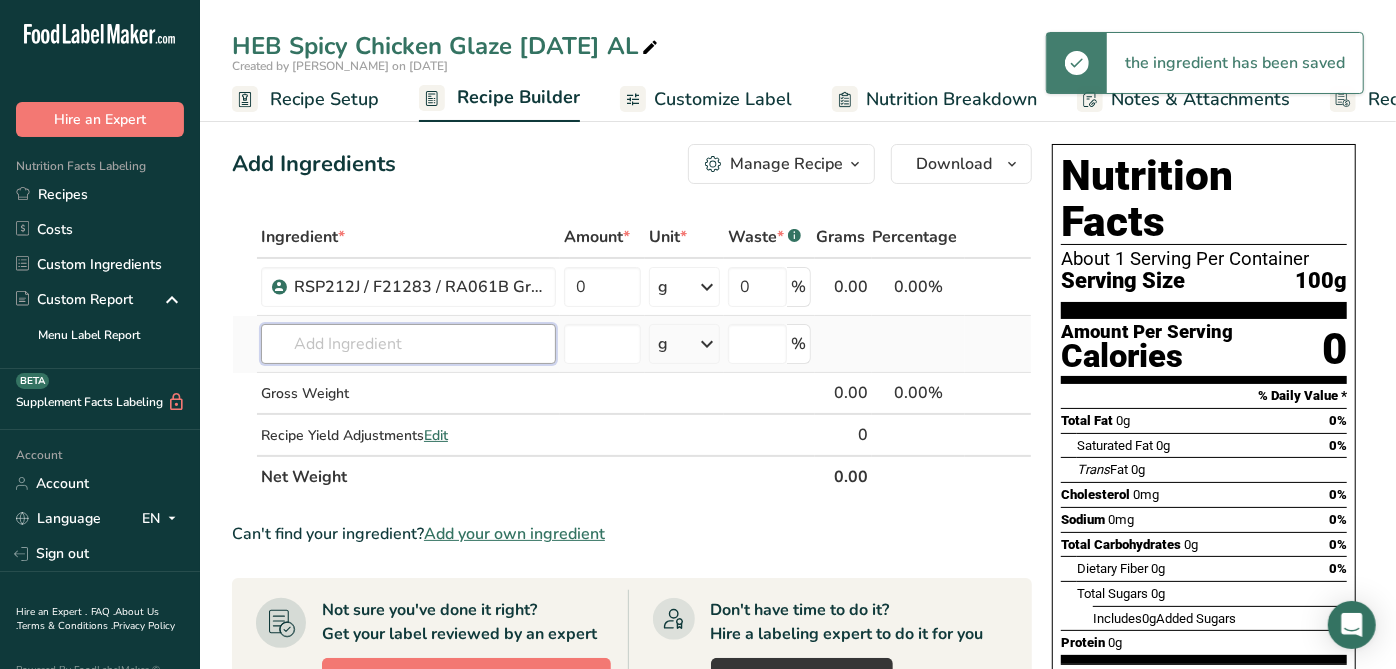 click at bounding box center [408, 344] 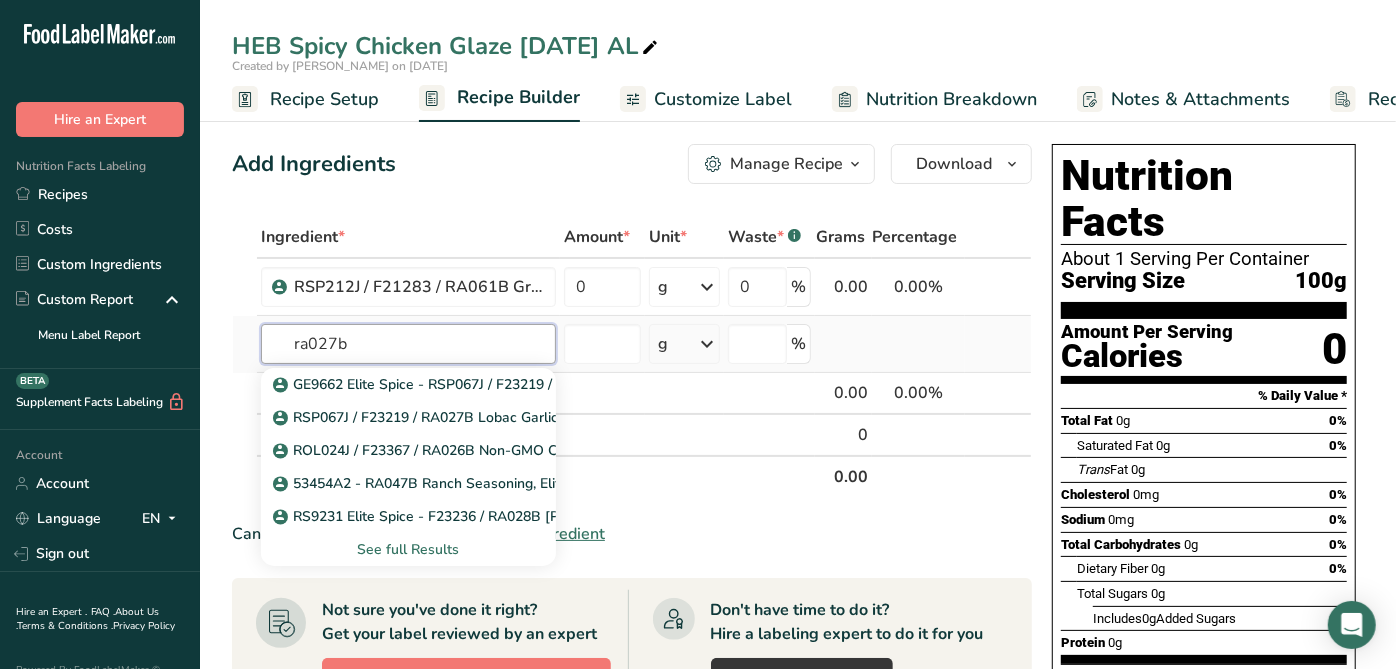 type on "ra027b" 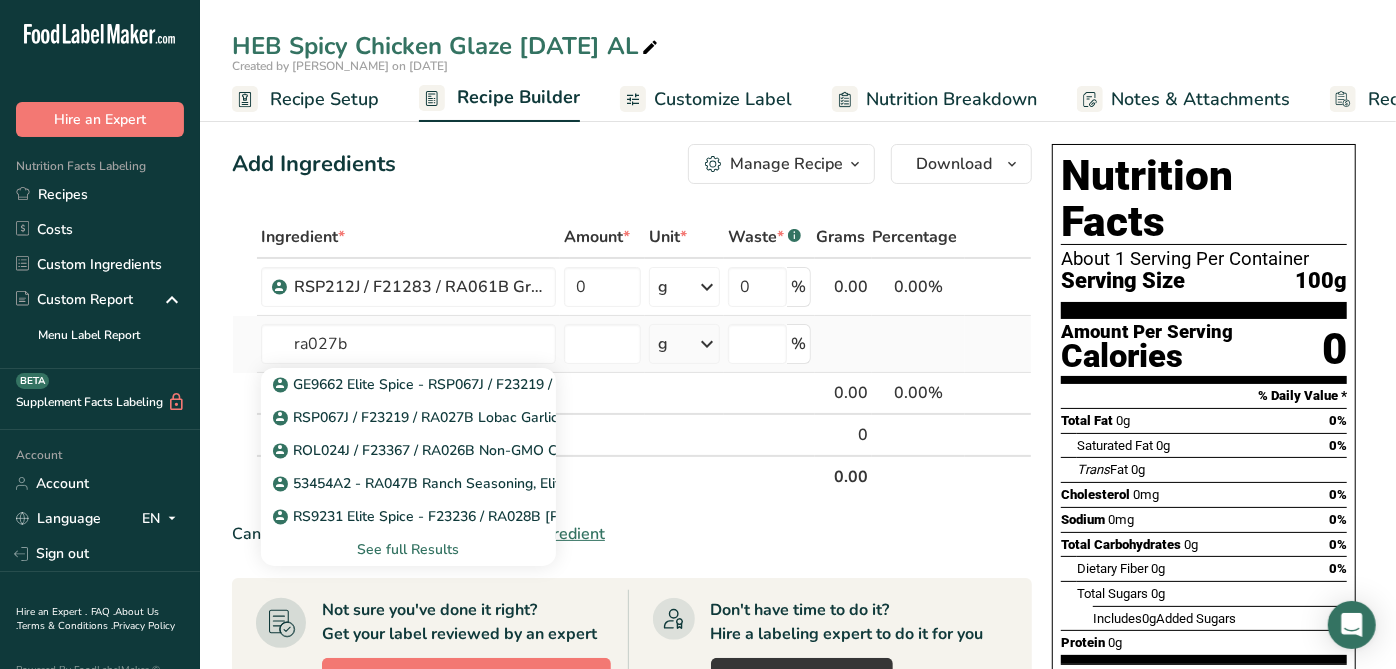 type 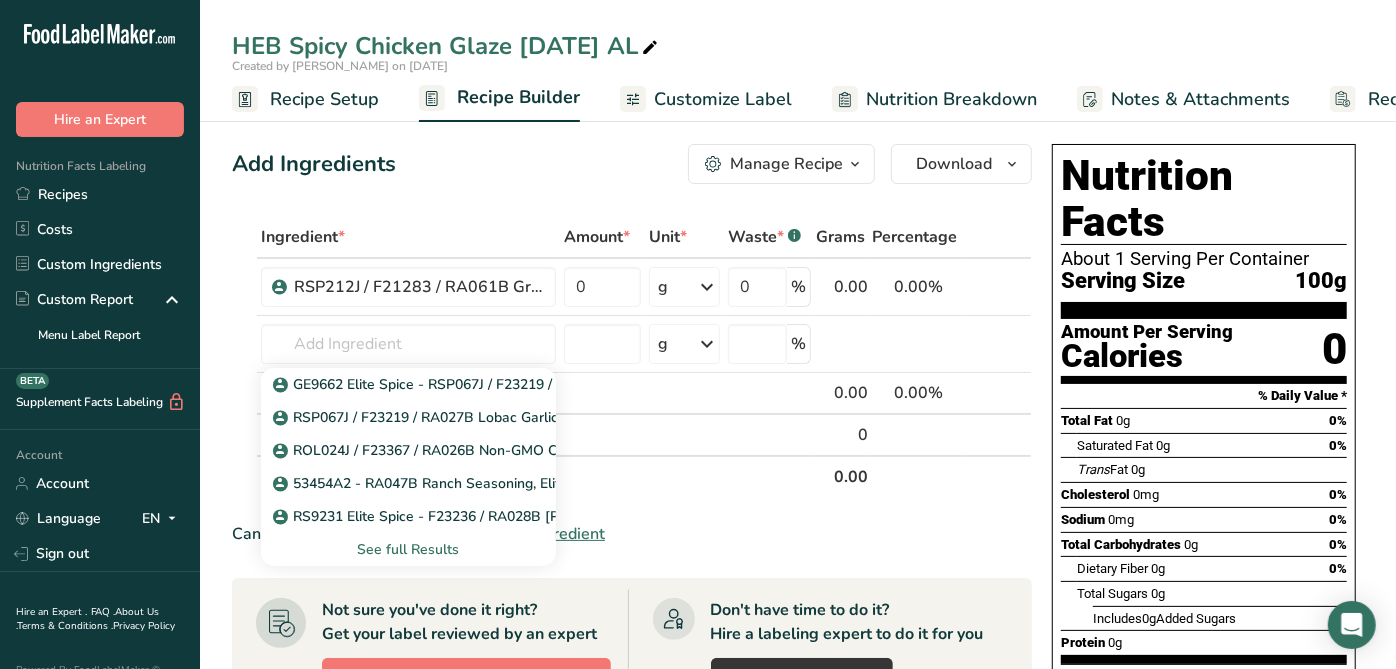click on "See full Results" at bounding box center [408, 549] 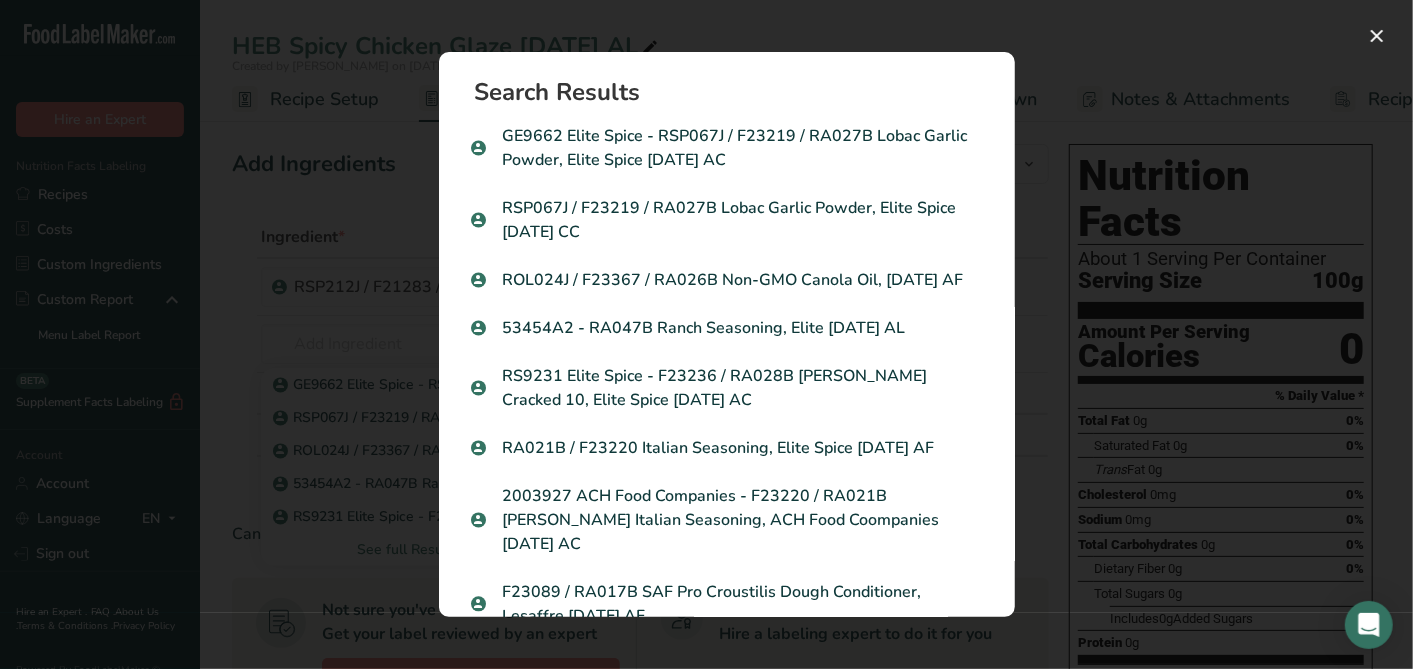 click on "GE9662 Elite Spice - RSP067J / F23219 / RA027B Lobac Garlic Powder, Elite Spice 01-04-19 AC" at bounding box center (727, 148) 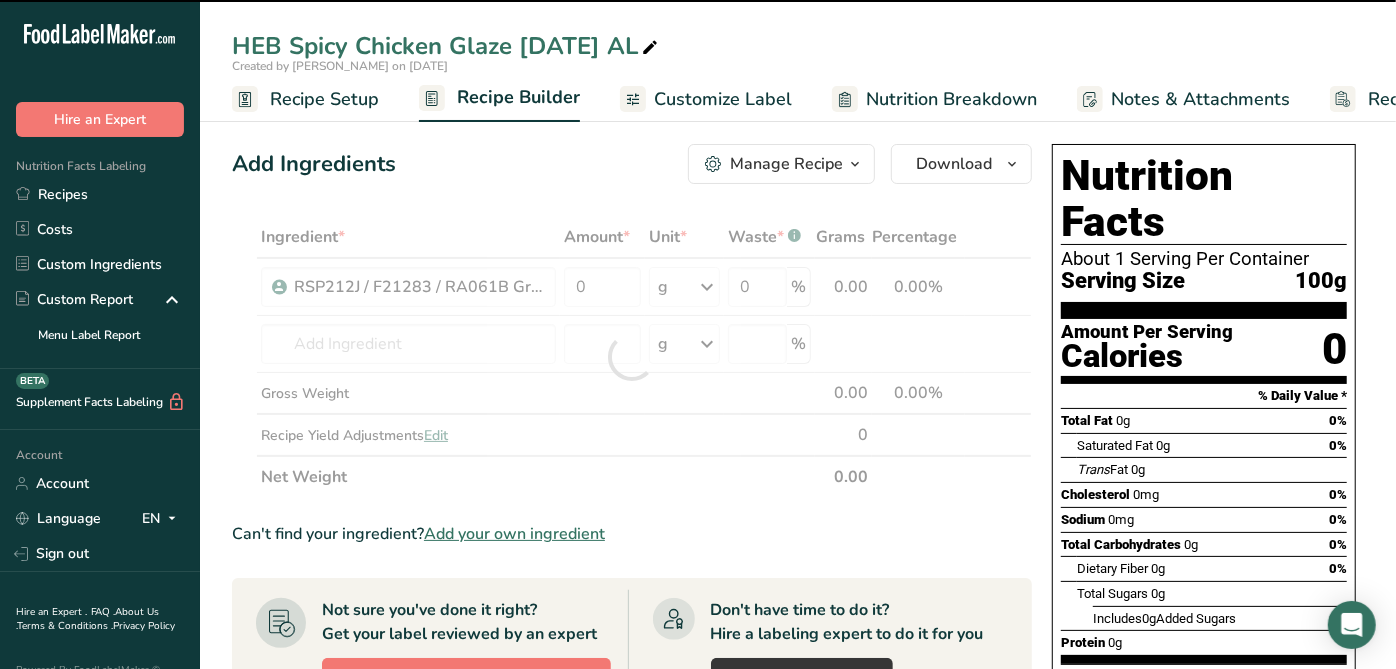 type on "0" 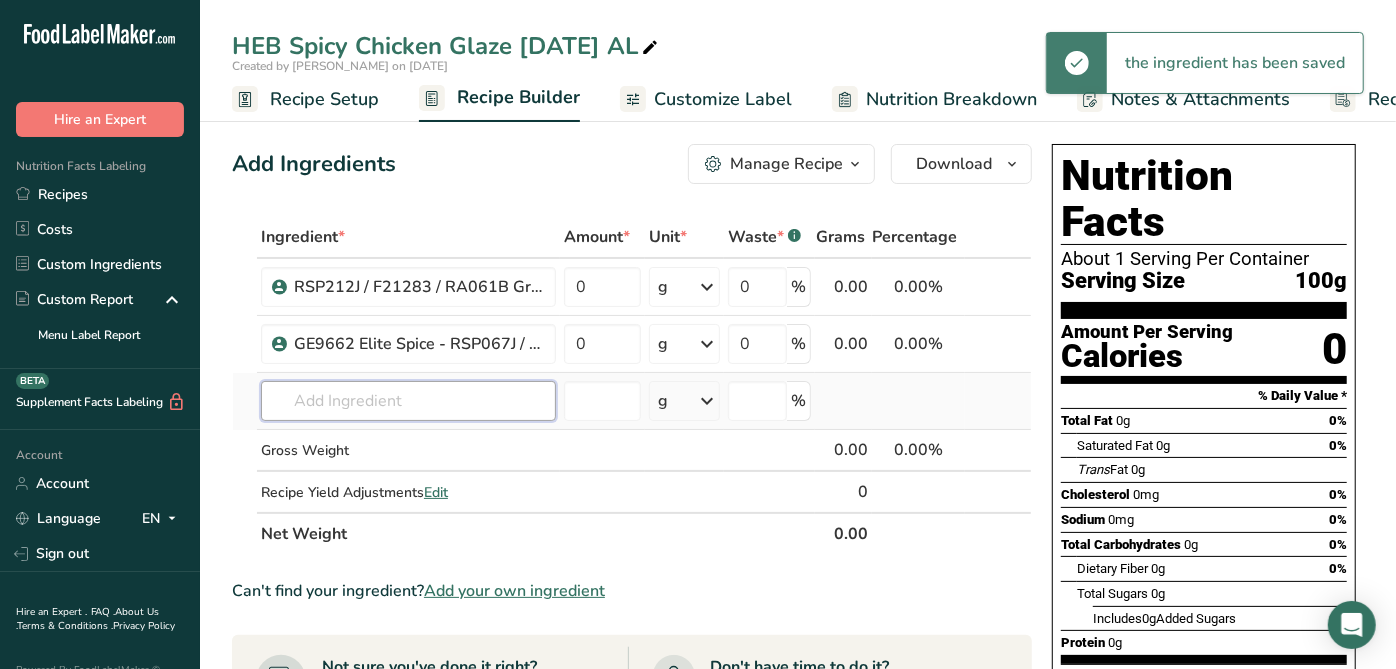 click at bounding box center [408, 401] 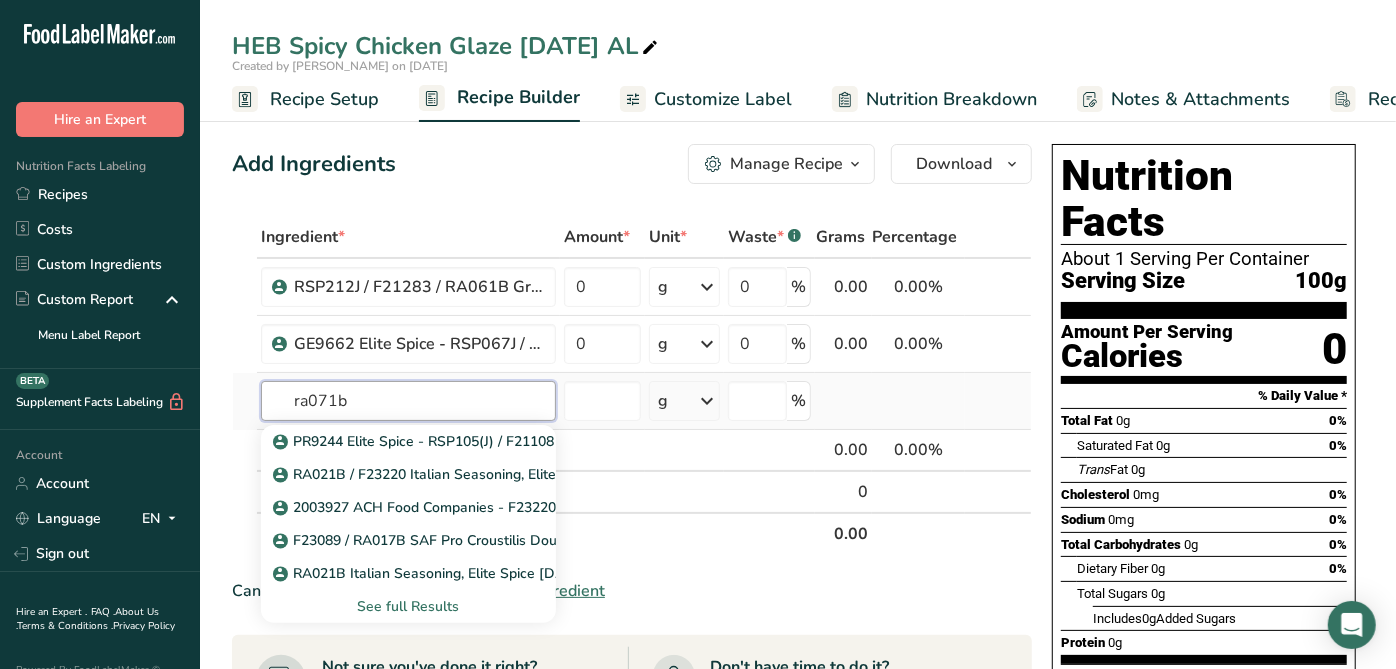type on "ra071b" 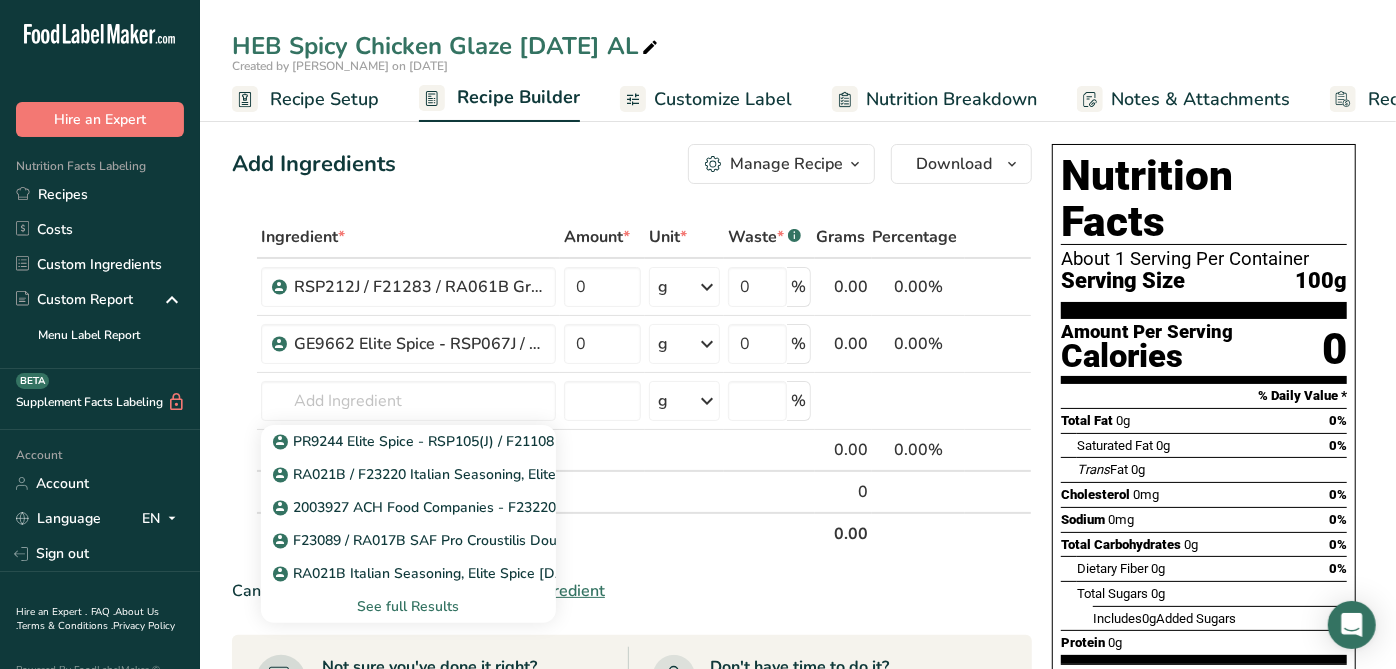 click on "See full Results" at bounding box center [408, 606] 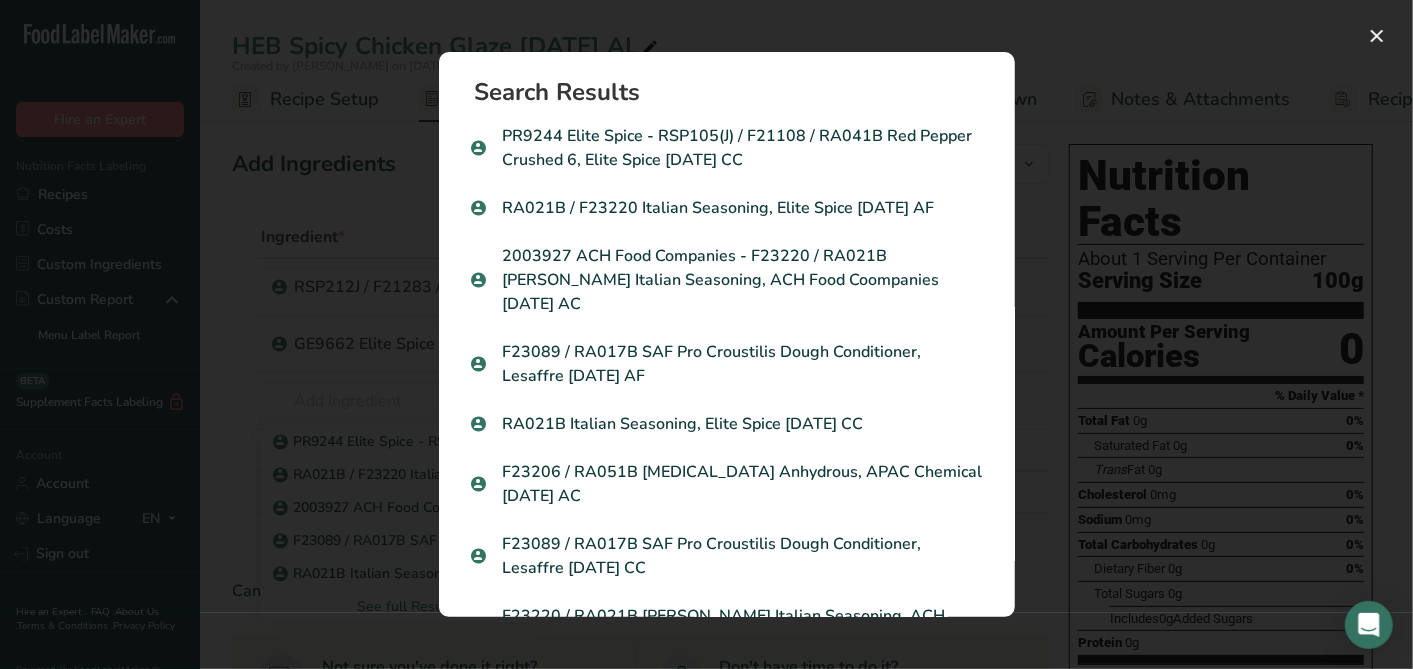 click at bounding box center (706, 334) 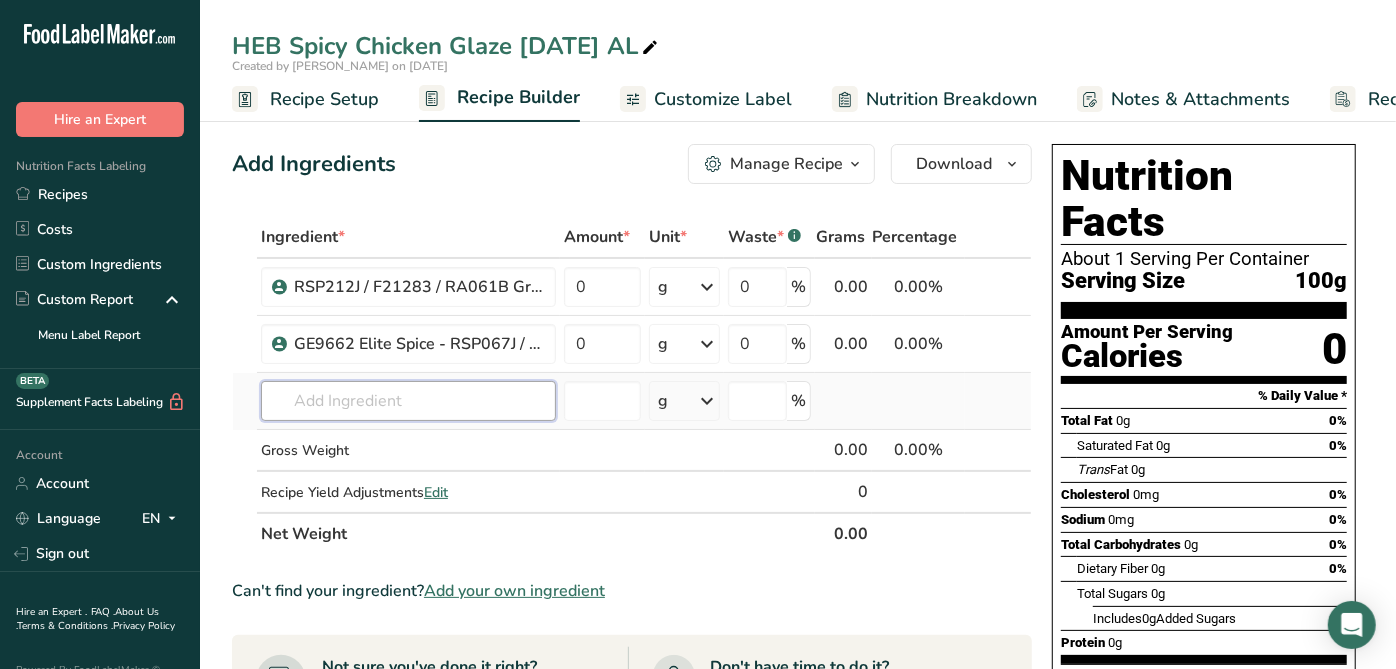 click at bounding box center (408, 401) 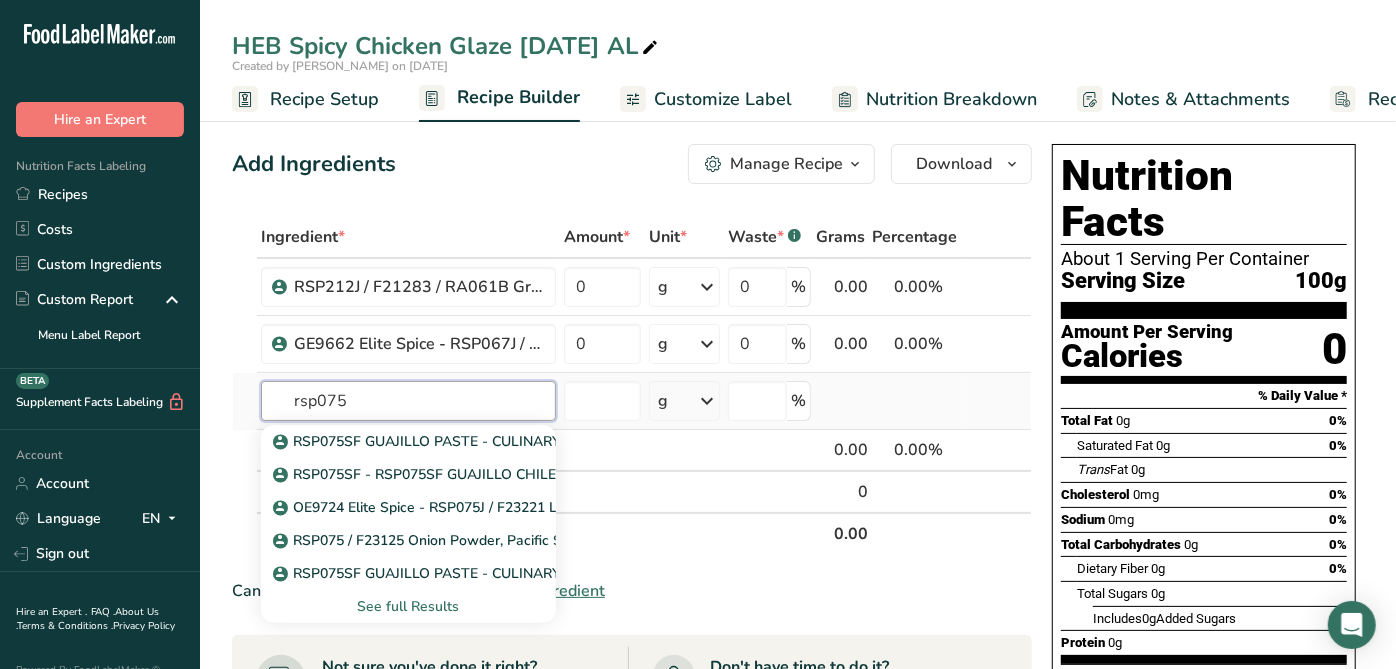 type on "rsp075" 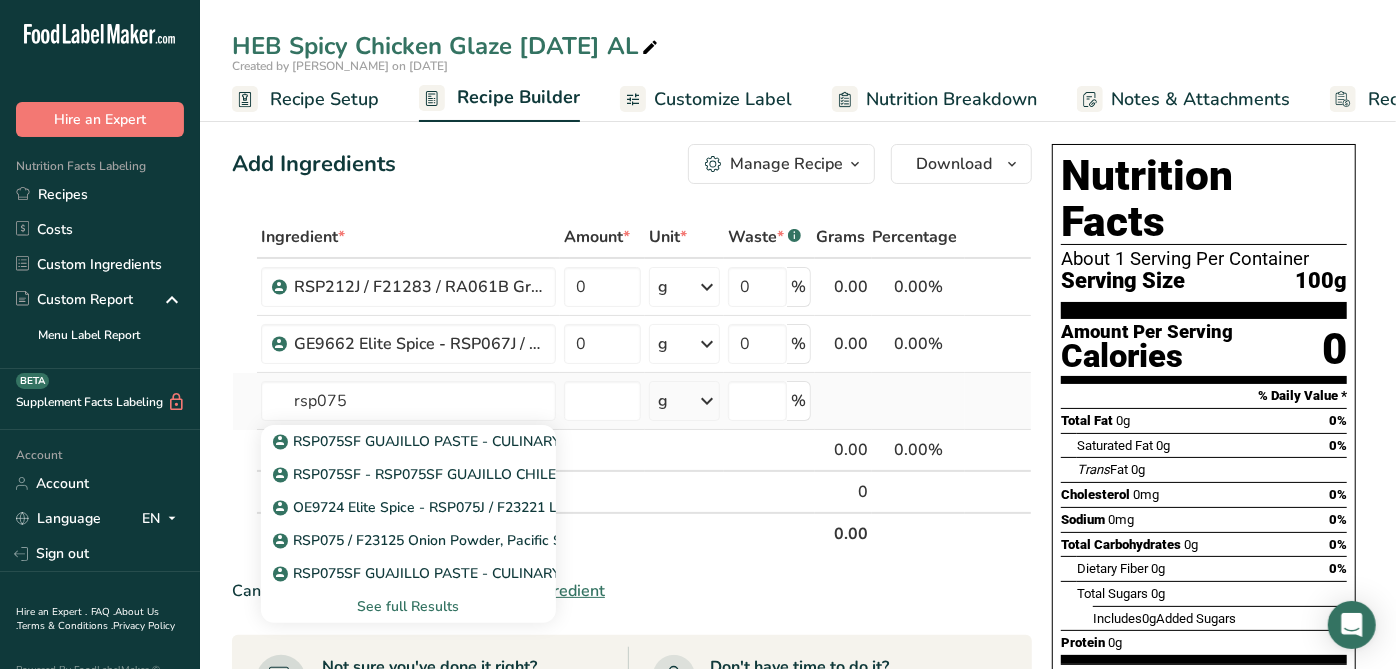 type 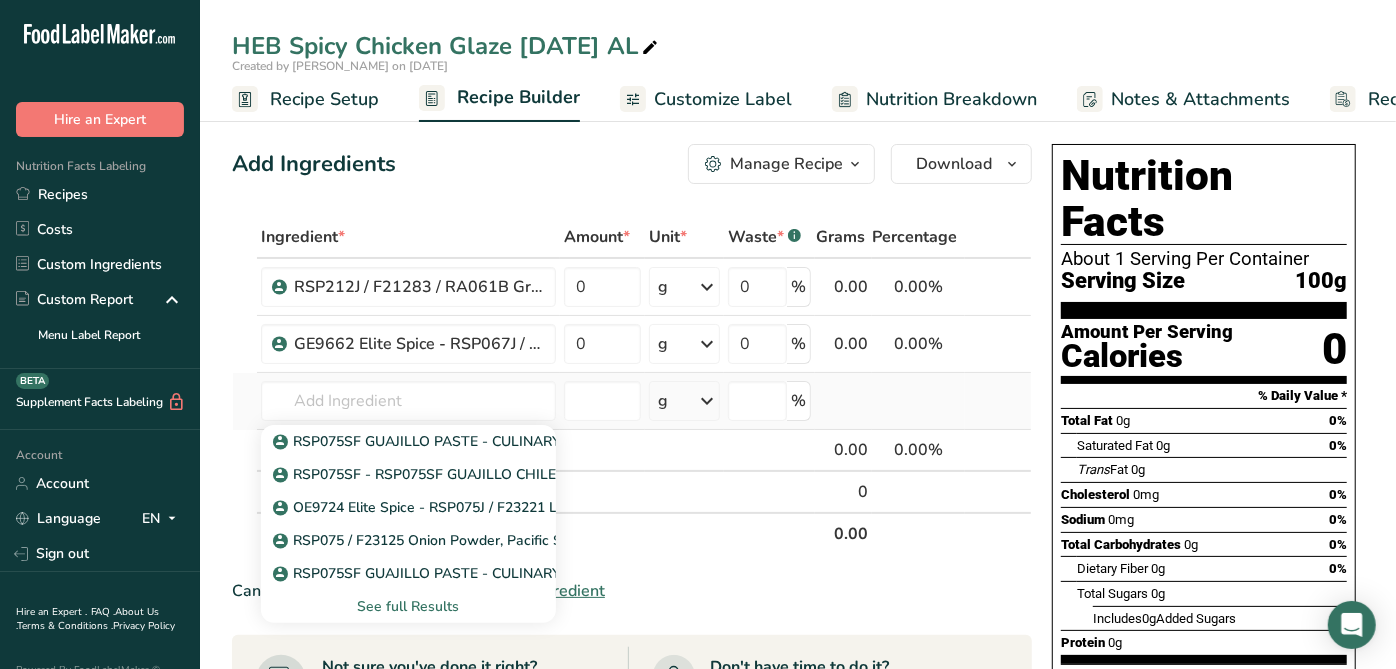 click on "See full Results" at bounding box center [408, 606] 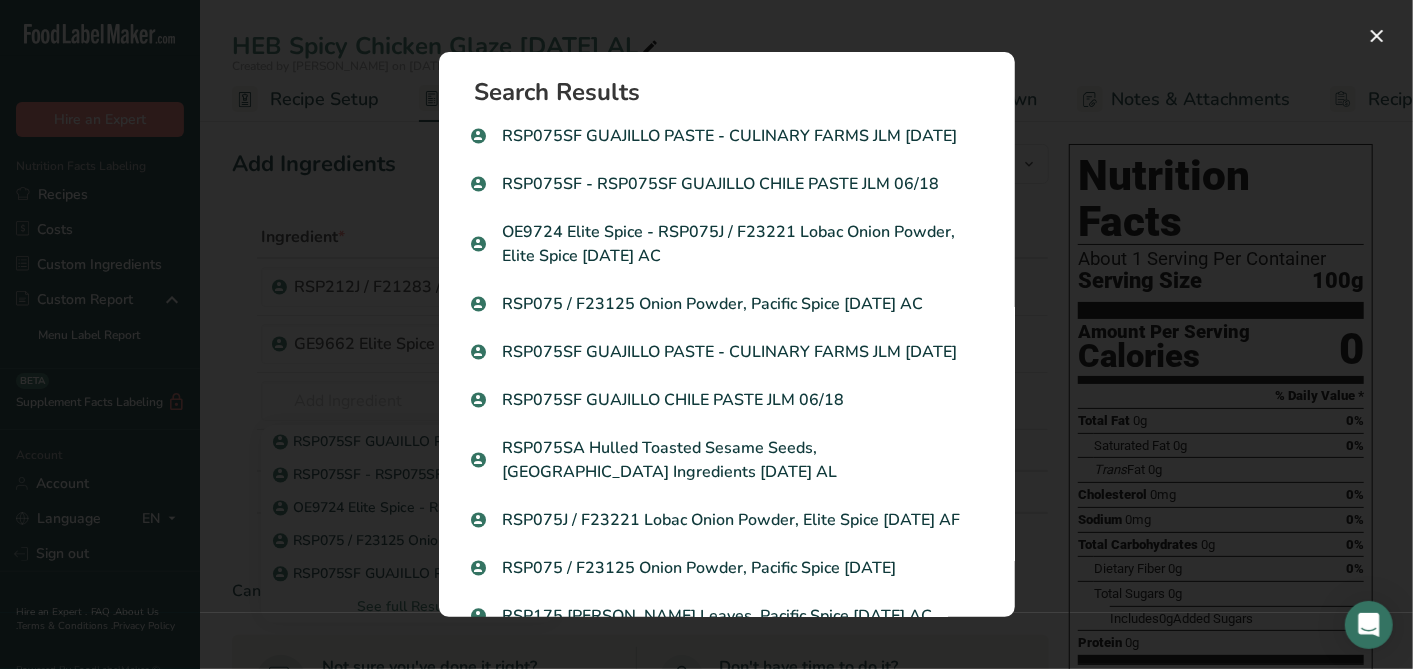 click on "RSP075 / F23125 Onion Powder, Pacific Spice 09-20-19 AC" at bounding box center (727, 304) 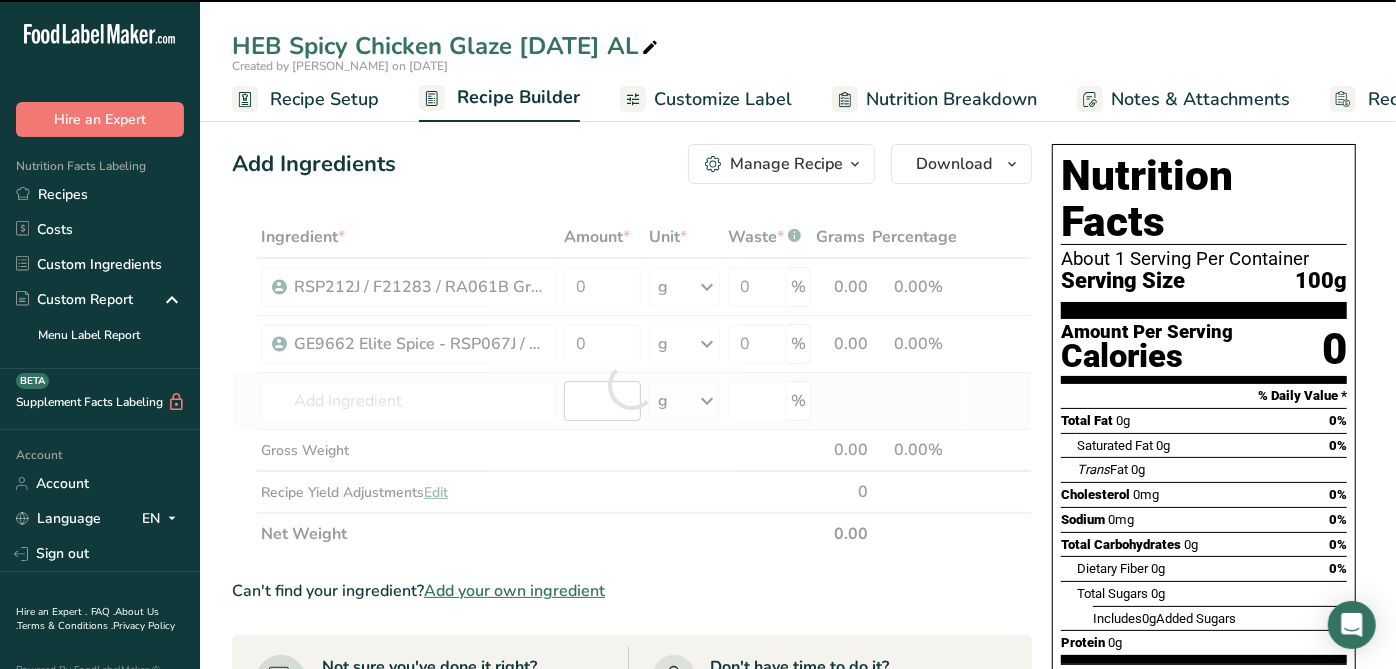 type on "0" 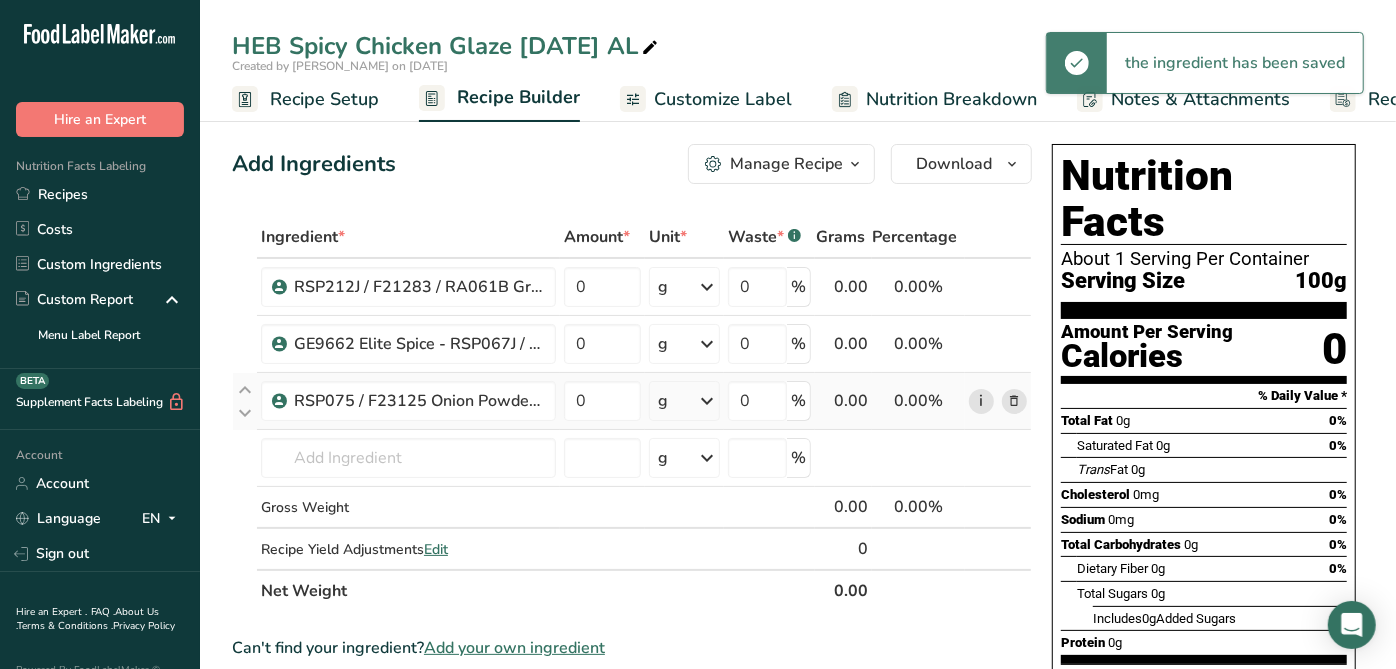 click on "i" at bounding box center (981, 401) 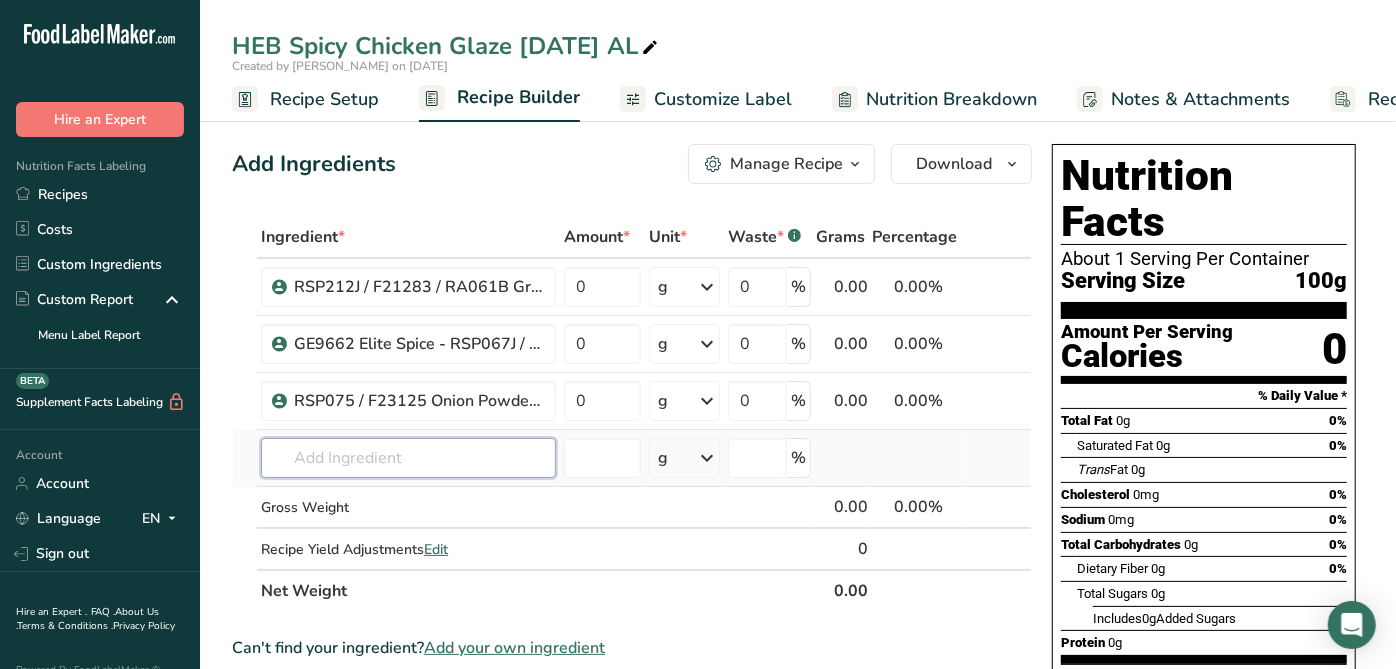 click at bounding box center [408, 458] 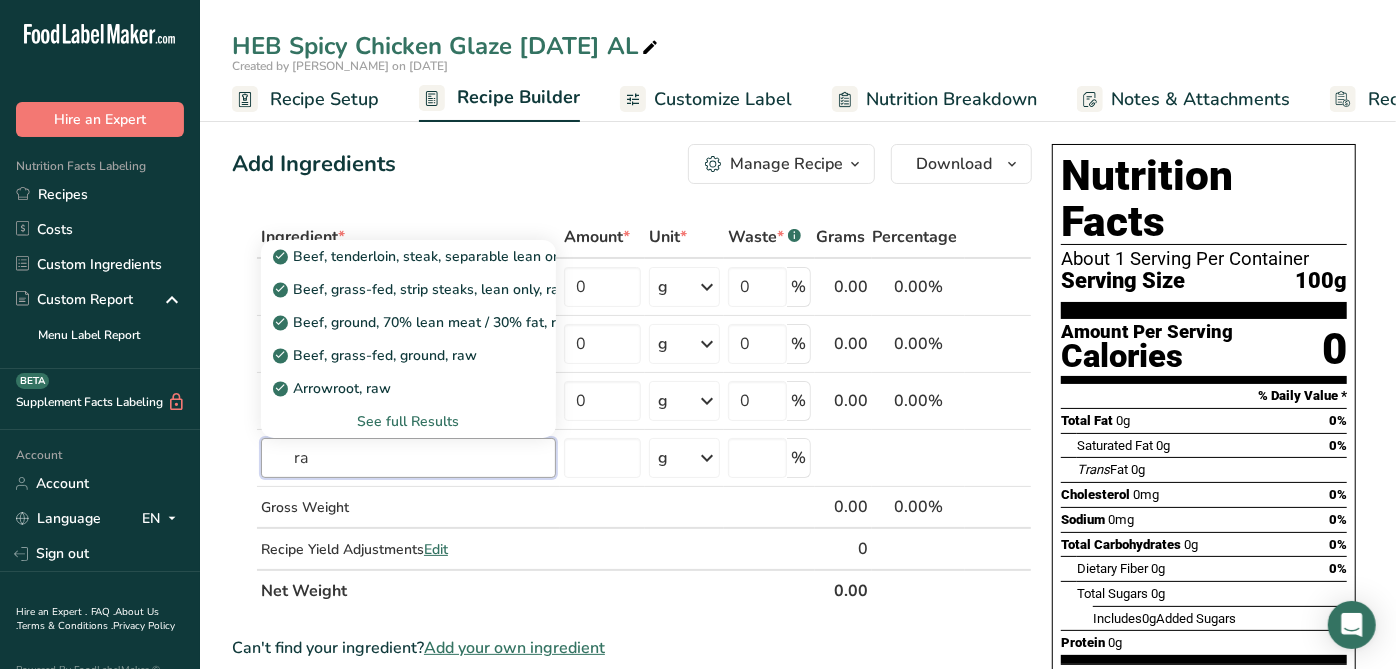 type on "ra" 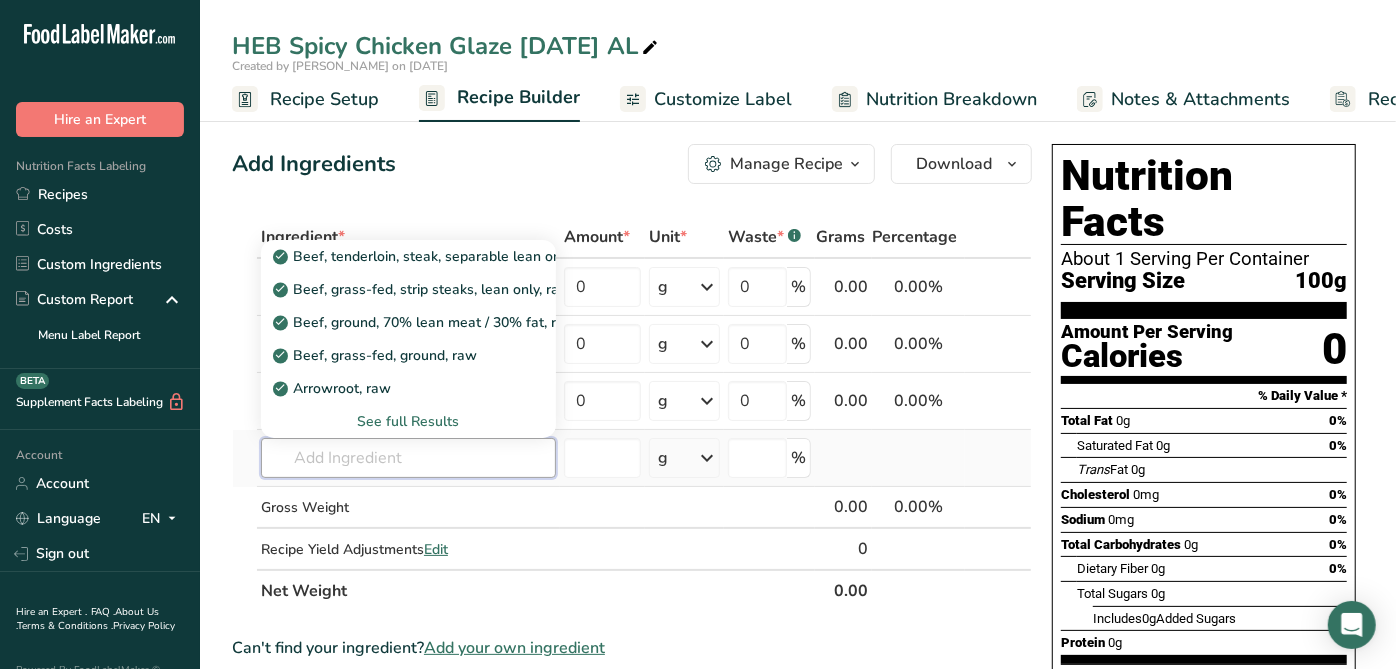 click at bounding box center (408, 458) 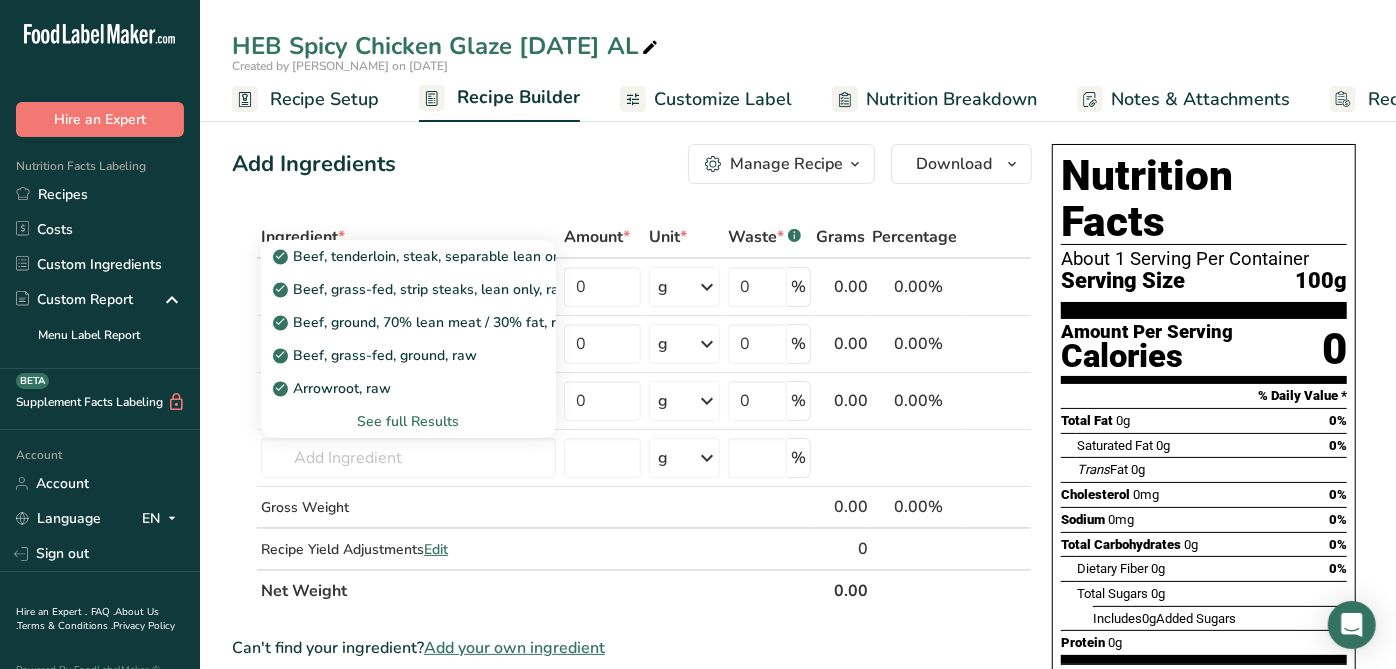 click on "Add Ingredients
Manage Recipe         Delete Recipe           Duplicate Recipe             Scale Recipe             Save as Sub-Recipe   .a-a{fill:#347362;}.b-a{fill:#fff;}                               Nutrition Breakdown                 Recipe Card
NEW
Amino Acids Pattern Report           Activity History
Download
Choose your preferred label style
Standard FDA label
Standard FDA label
The most common format for nutrition facts labels in compliance with the FDA's typeface, style and requirements
Tabular FDA label
A label format compliant with the FDA regulations presented in a tabular (horizontal) display.
Linear FDA label
A simple linear display for small sized packages.
Simplified FDA label" at bounding box center [798, 719] 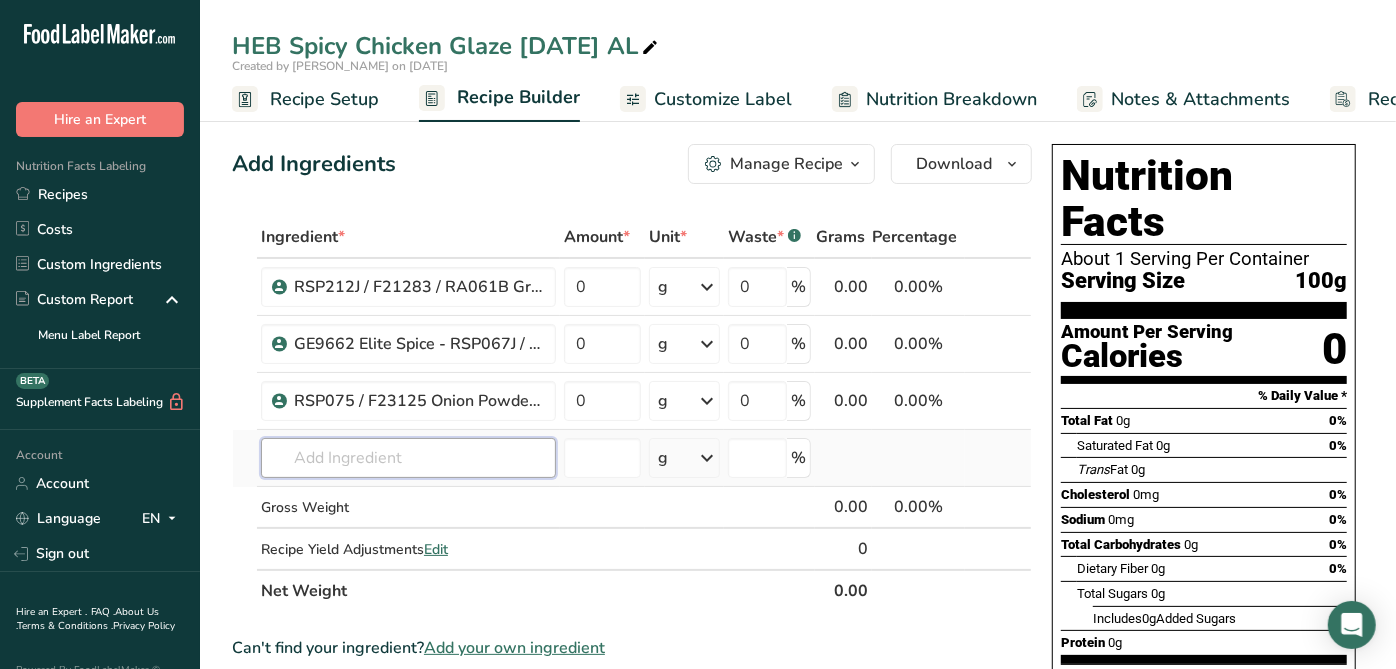 click at bounding box center [408, 458] 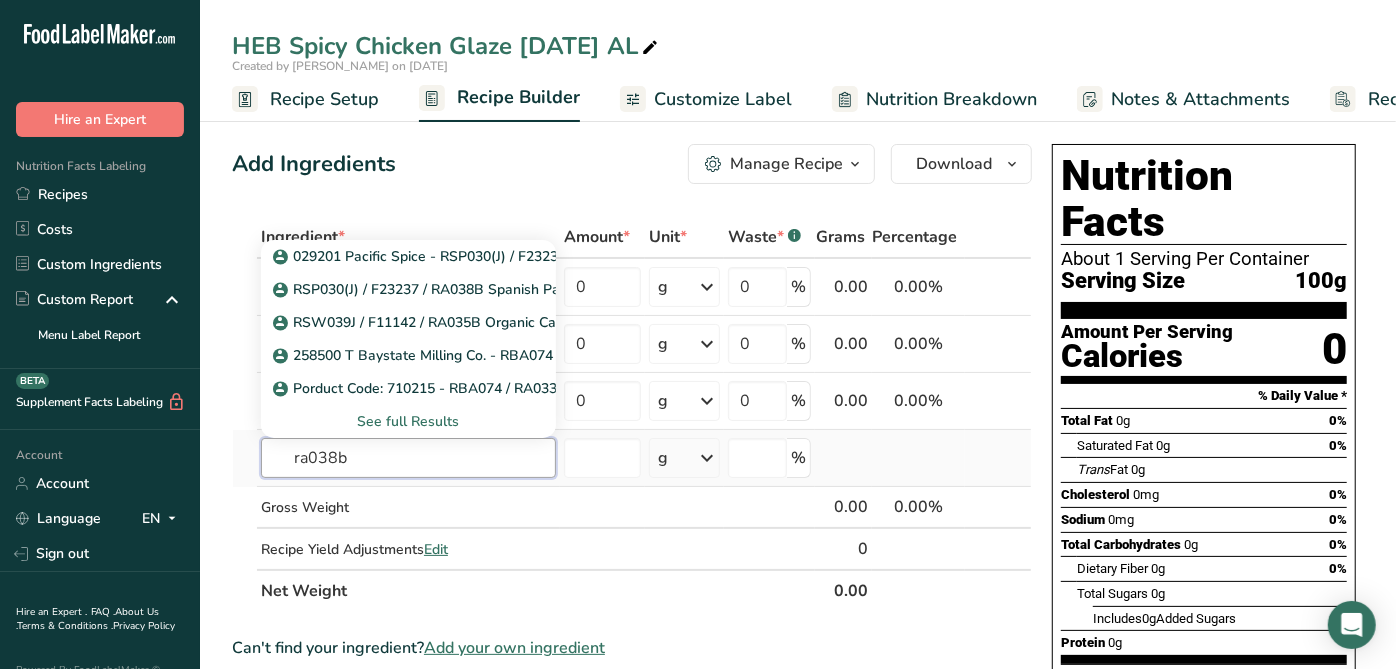 type on "ra038b" 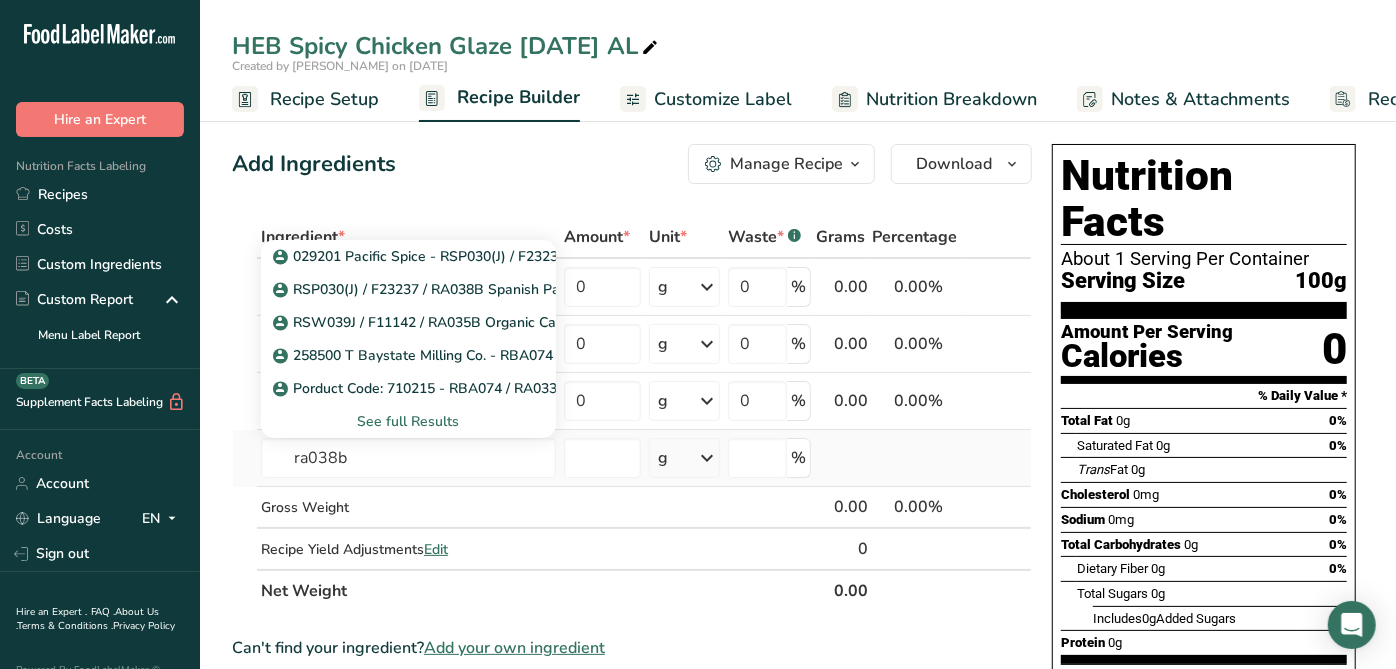 type 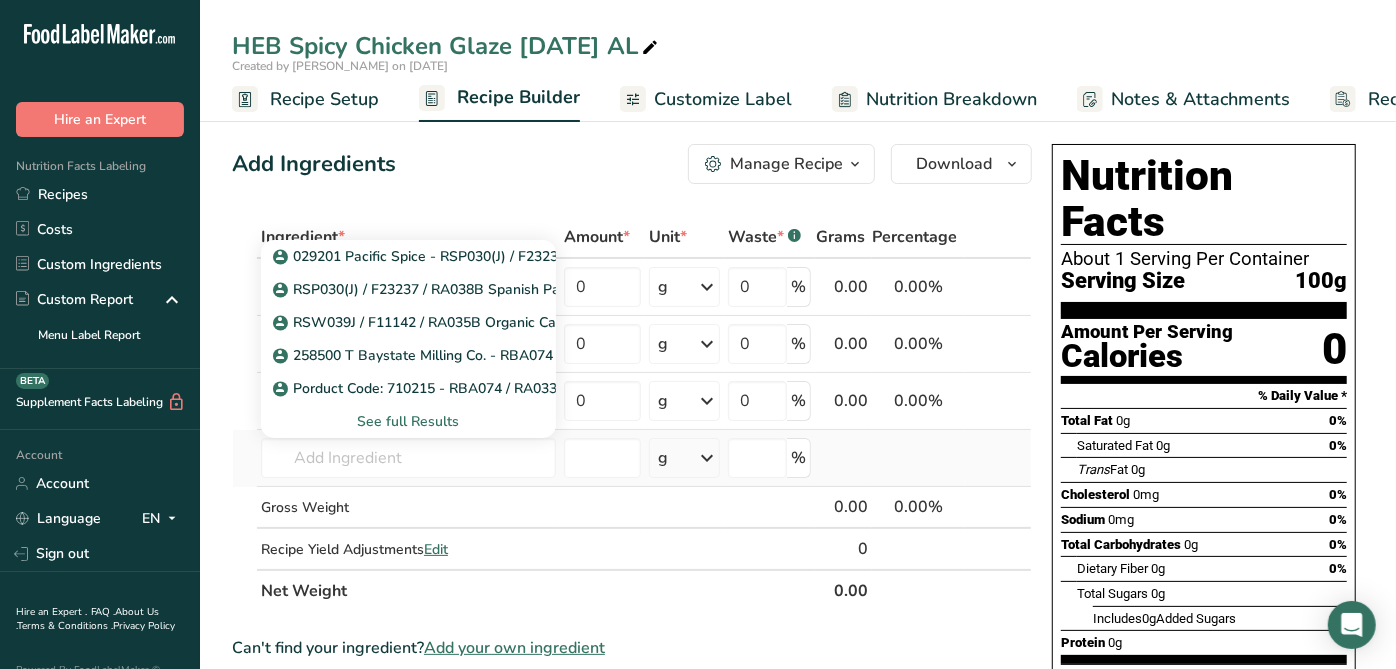 click on "See full Results" at bounding box center (408, 421) 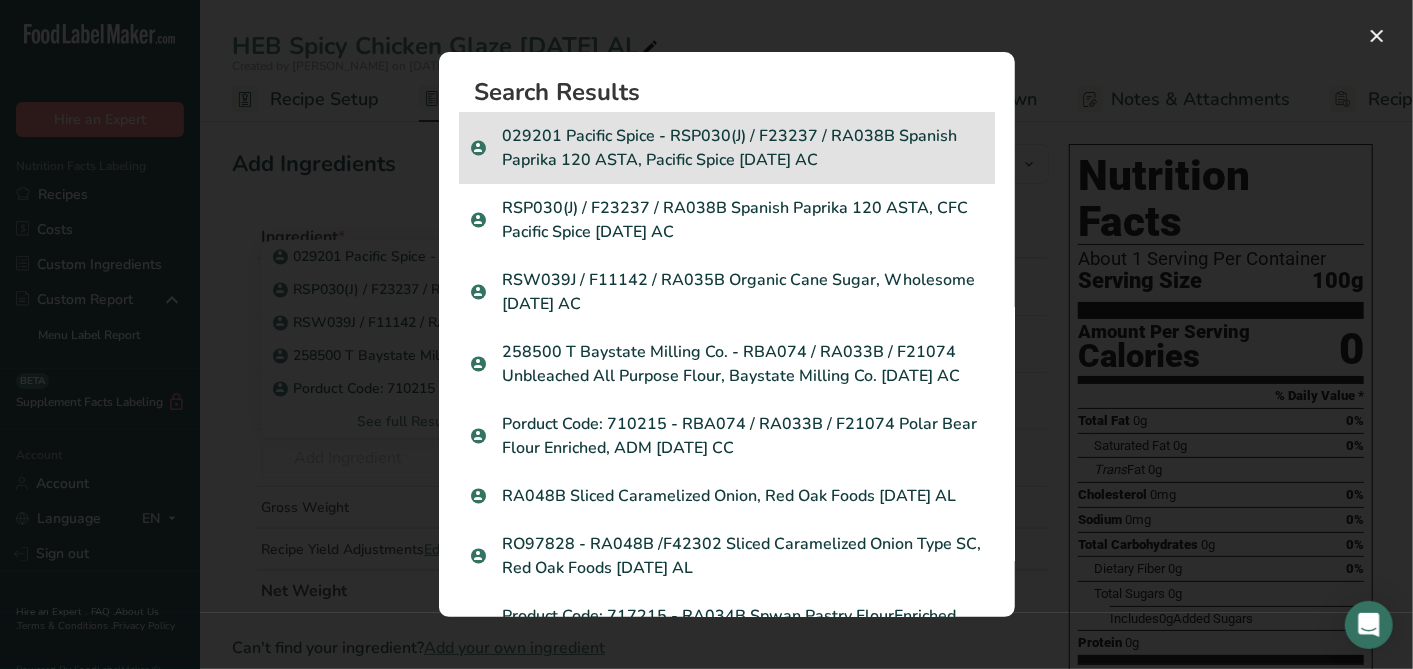 click on "029201 Pacific Spice - RSP030(J) / F23237 / RA038B Spanish Paprika 120 ASTA, Pacific Spice 09-20-18 AC" at bounding box center (727, 148) 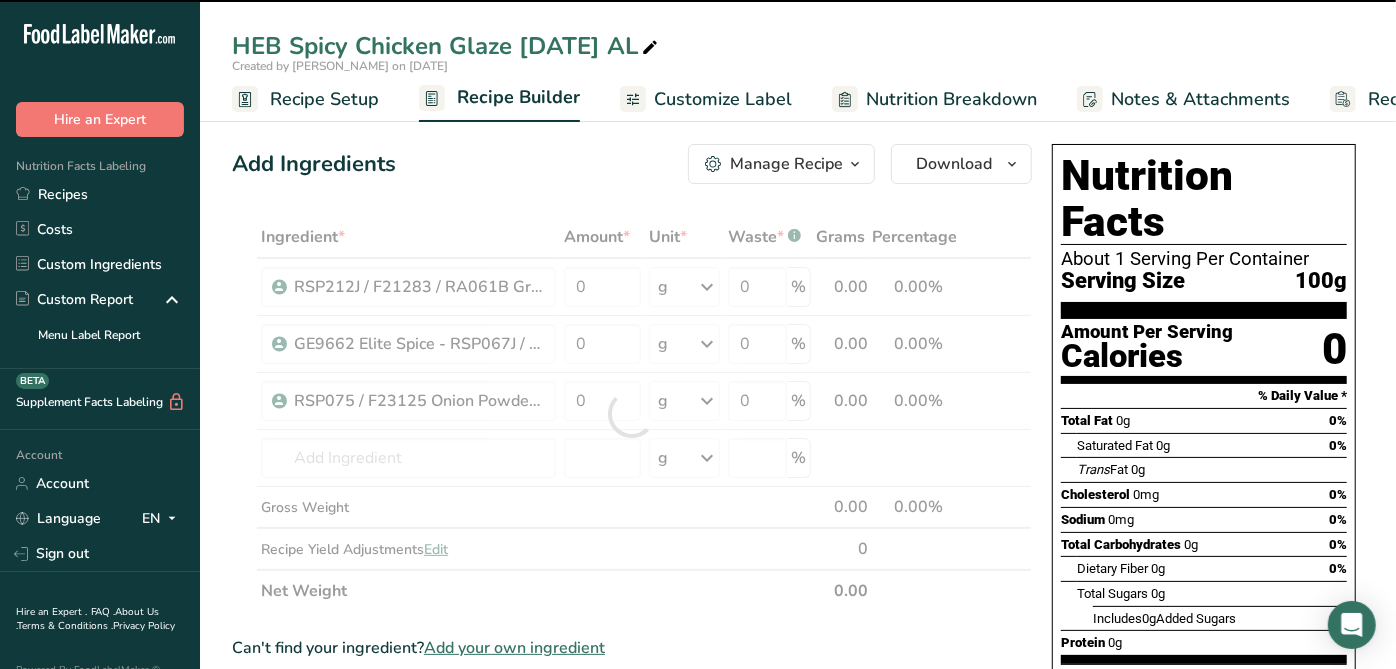 type on "0" 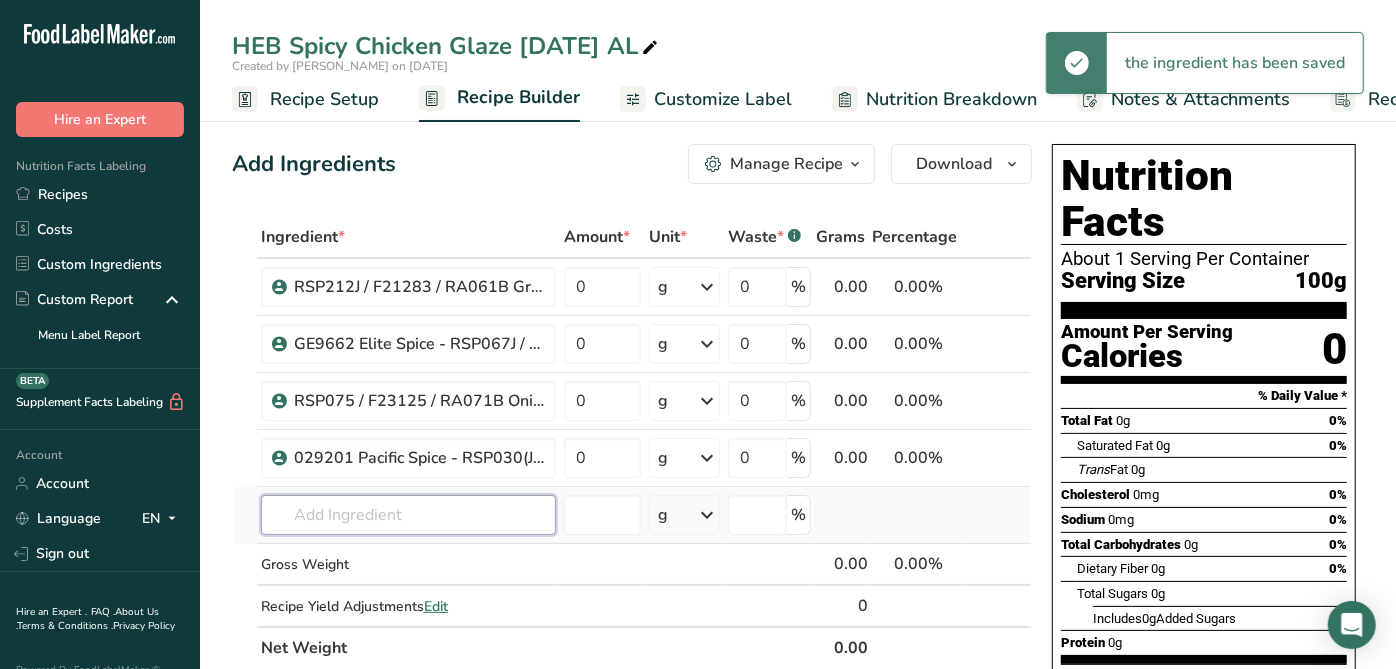 click at bounding box center [408, 515] 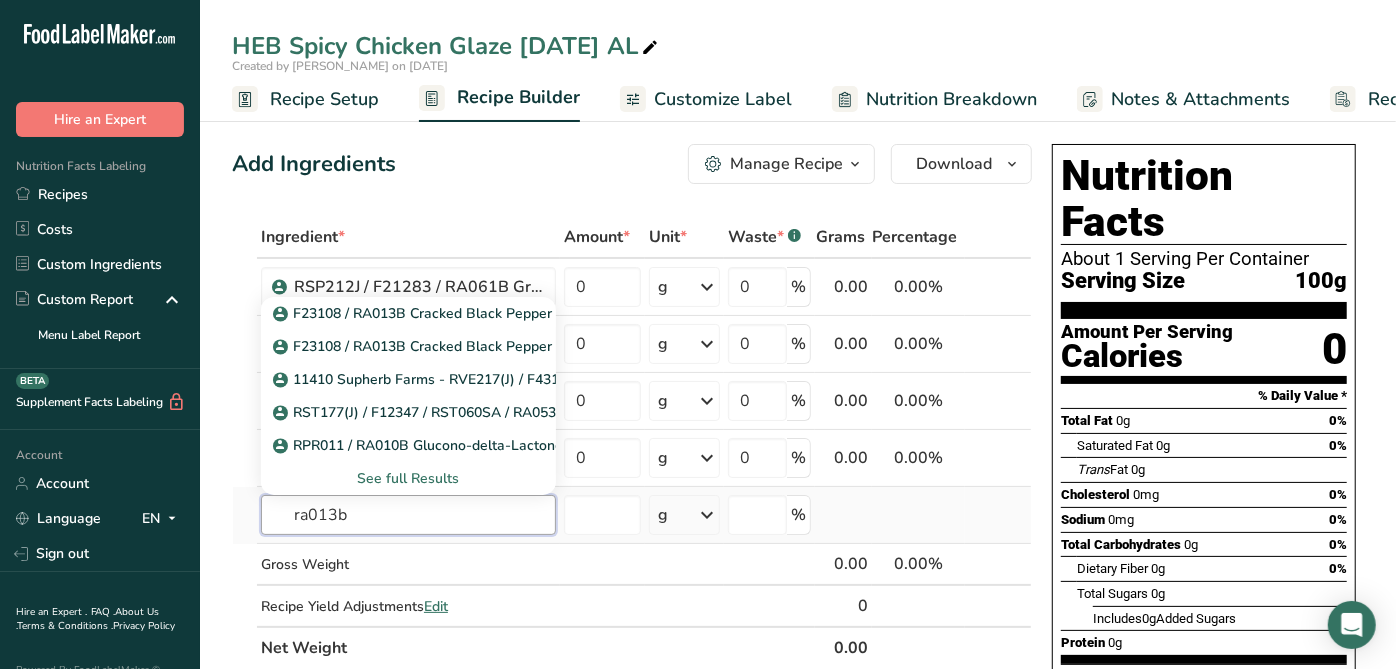 type on "ra013b" 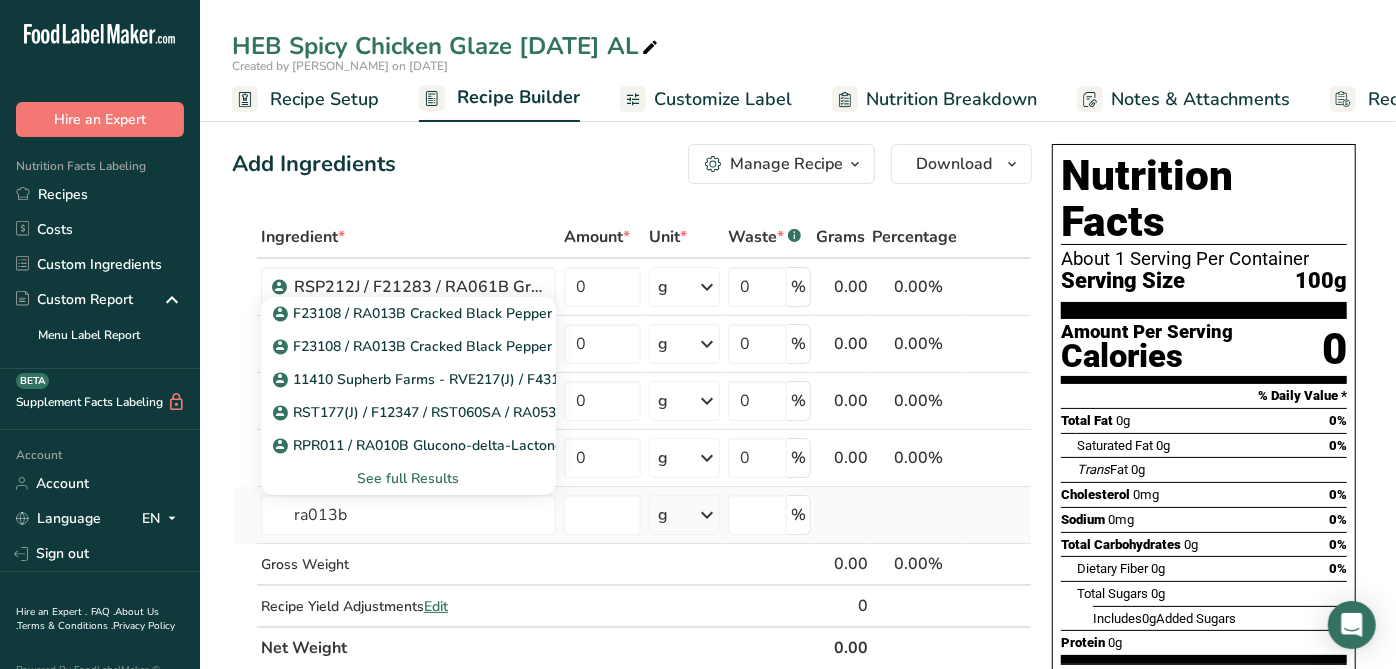 type 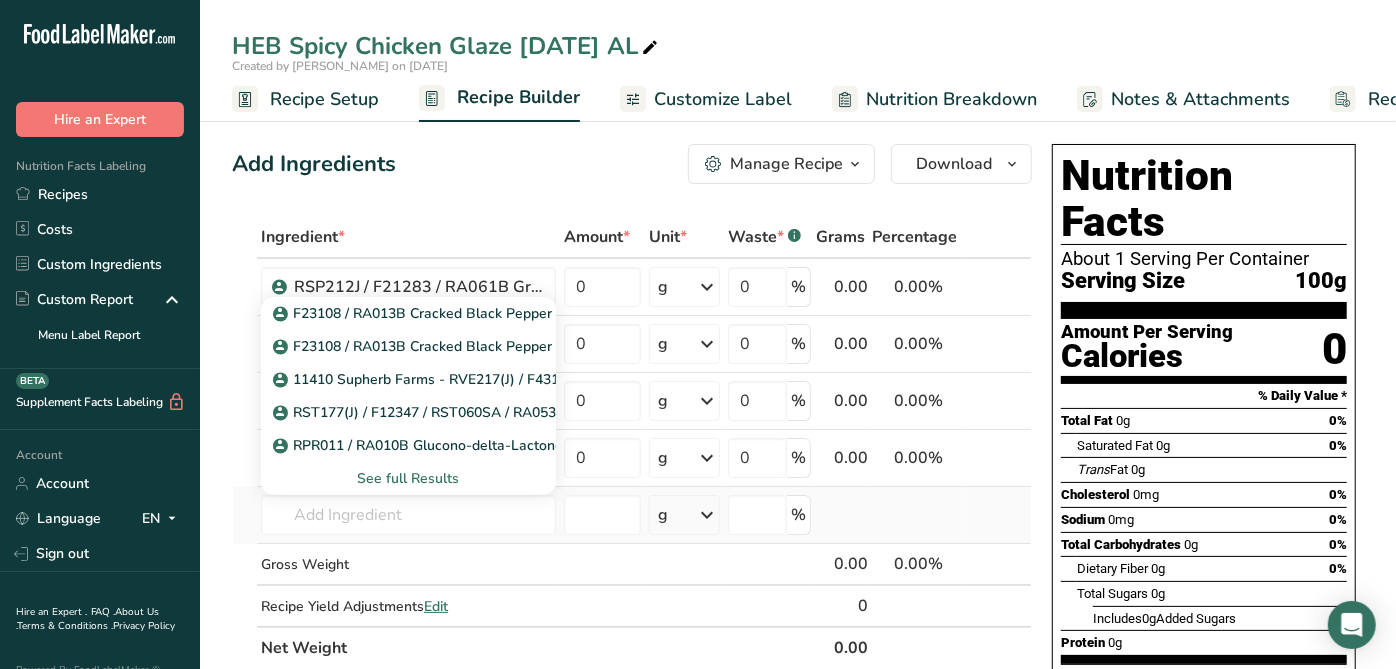 click on "See full Results" at bounding box center (408, 478) 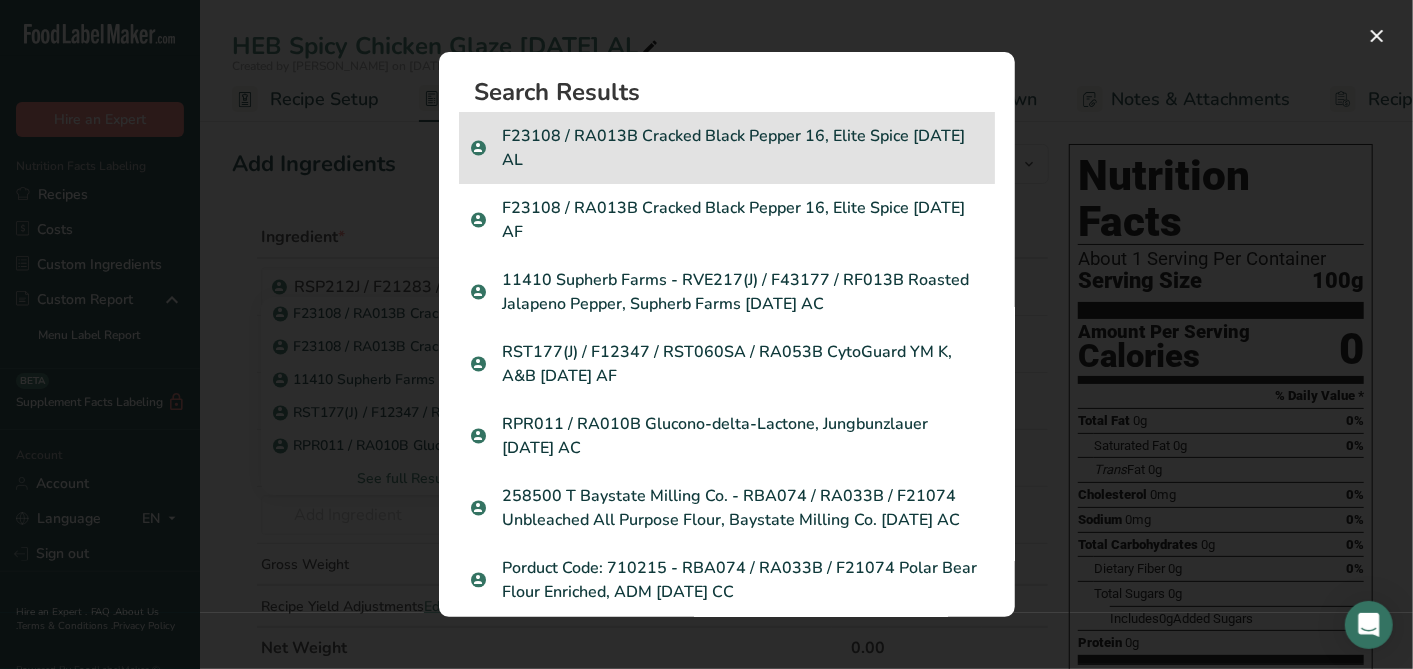 click on "F23108 / RA013B Cracked Black Pepper 16, Elite Spice 01-01-23 AL" at bounding box center [727, 148] 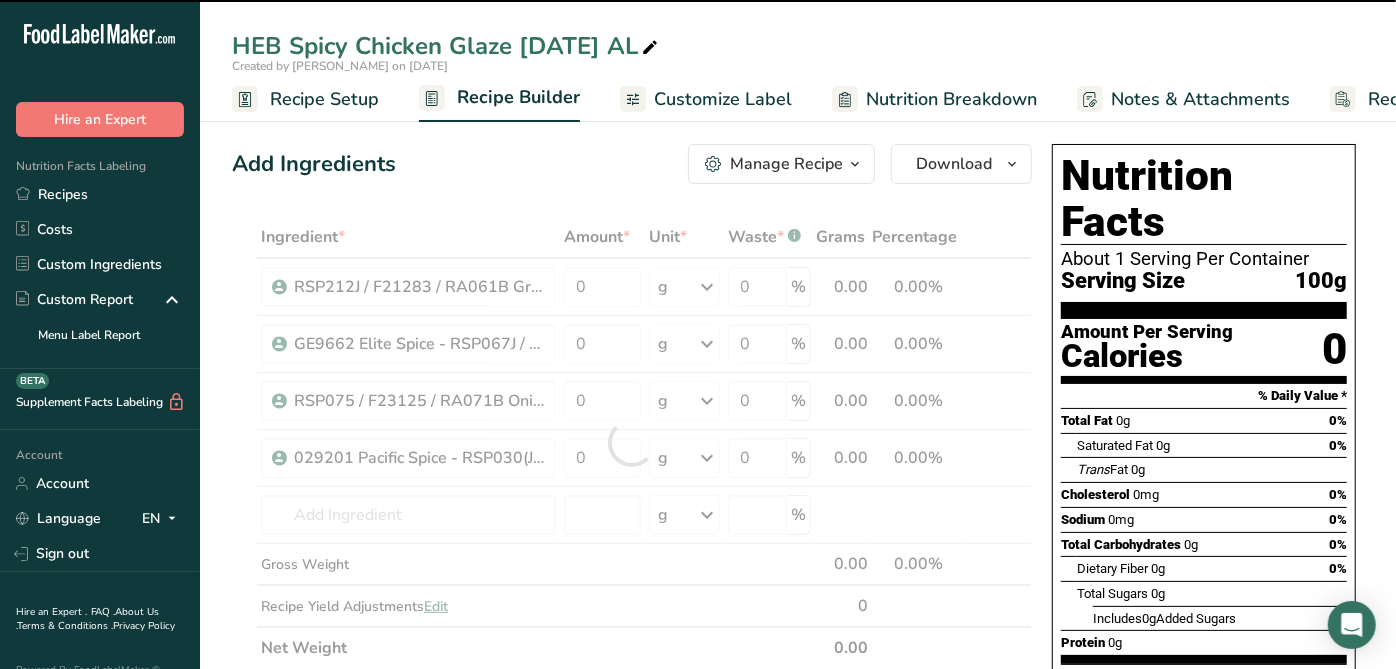 type on "0" 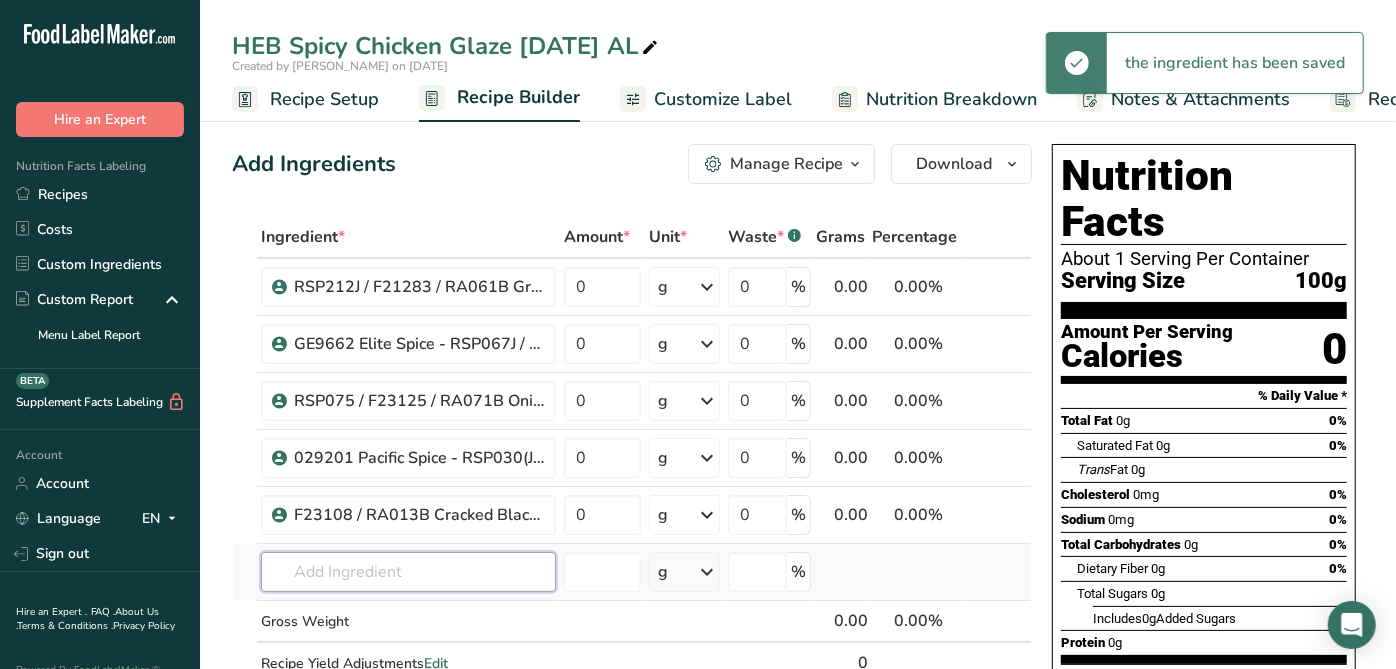 click at bounding box center (408, 572) 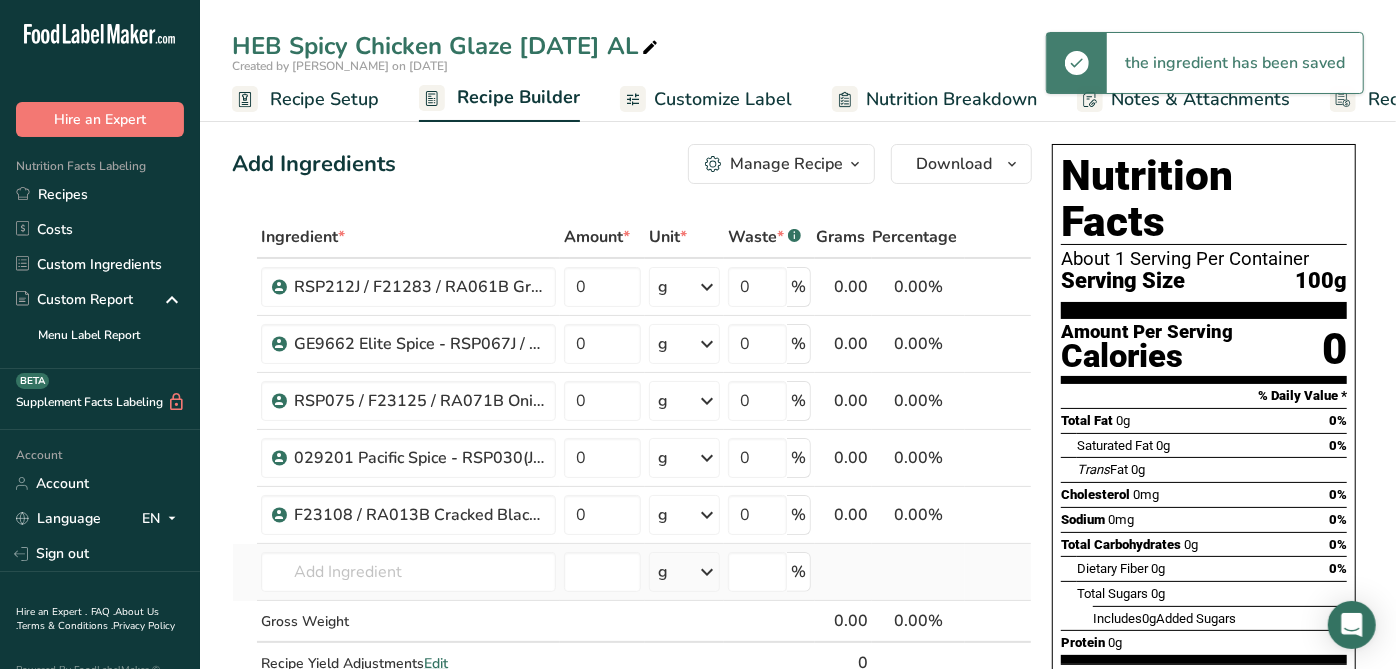 click at bounding box center [245, 572] 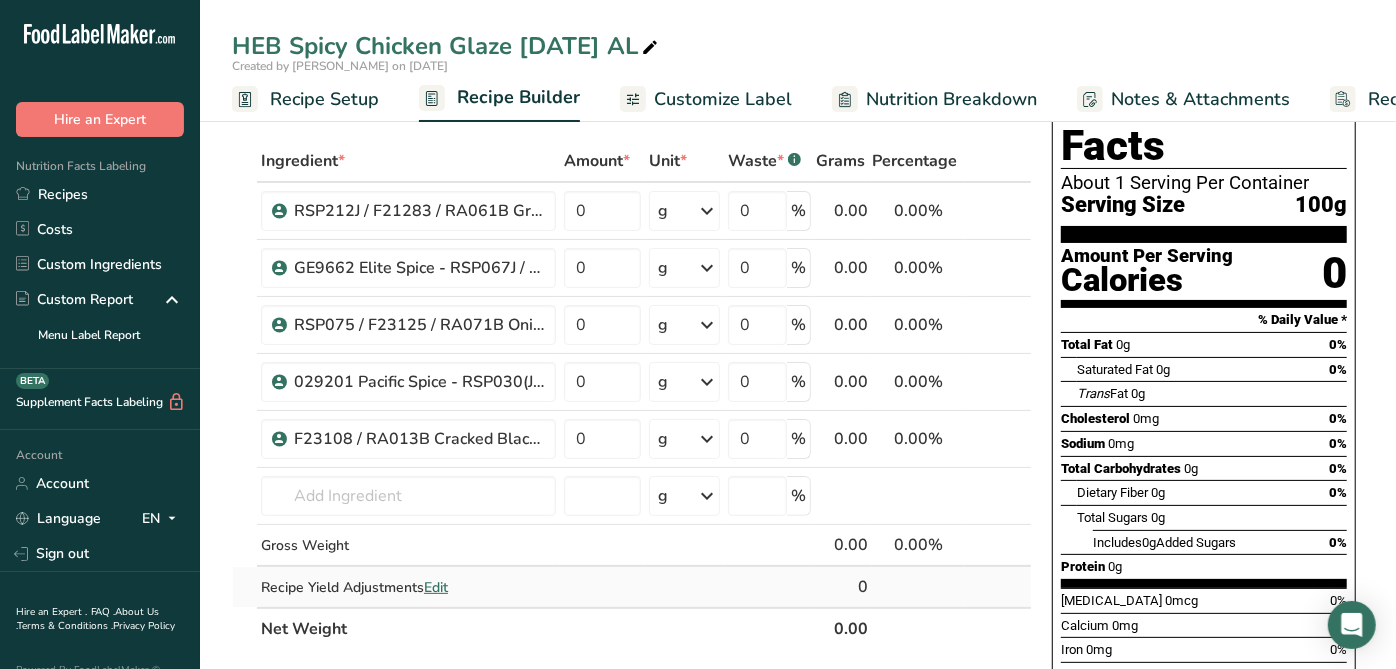 scroll, scrollTop: 111, scrollLeft: 0, axis: vertical 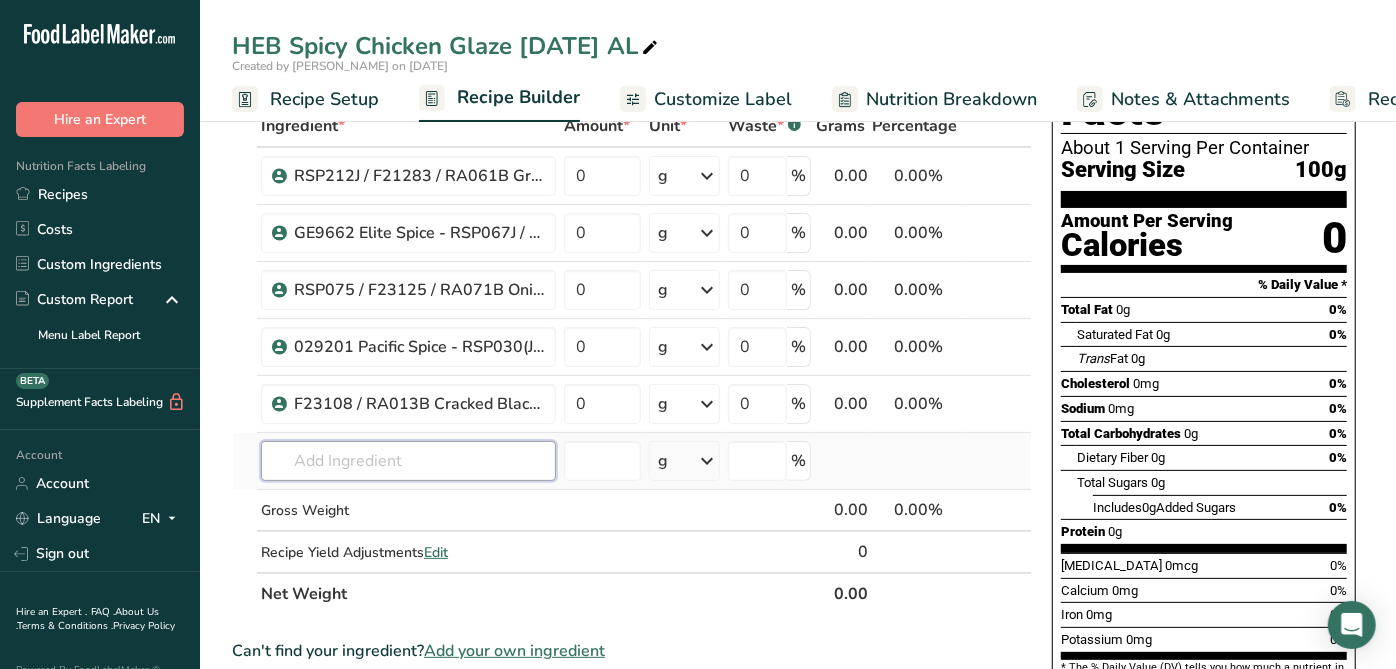 click at bounding box center [408, 461] 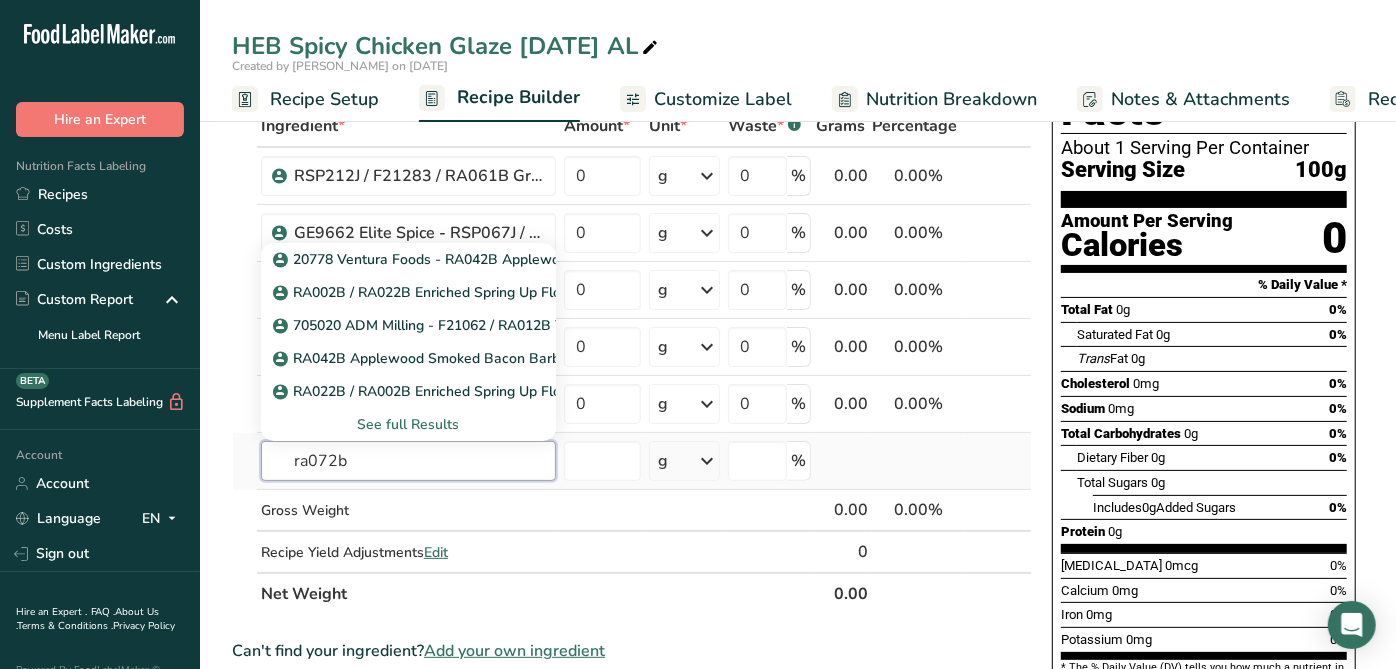type on "ra072b" 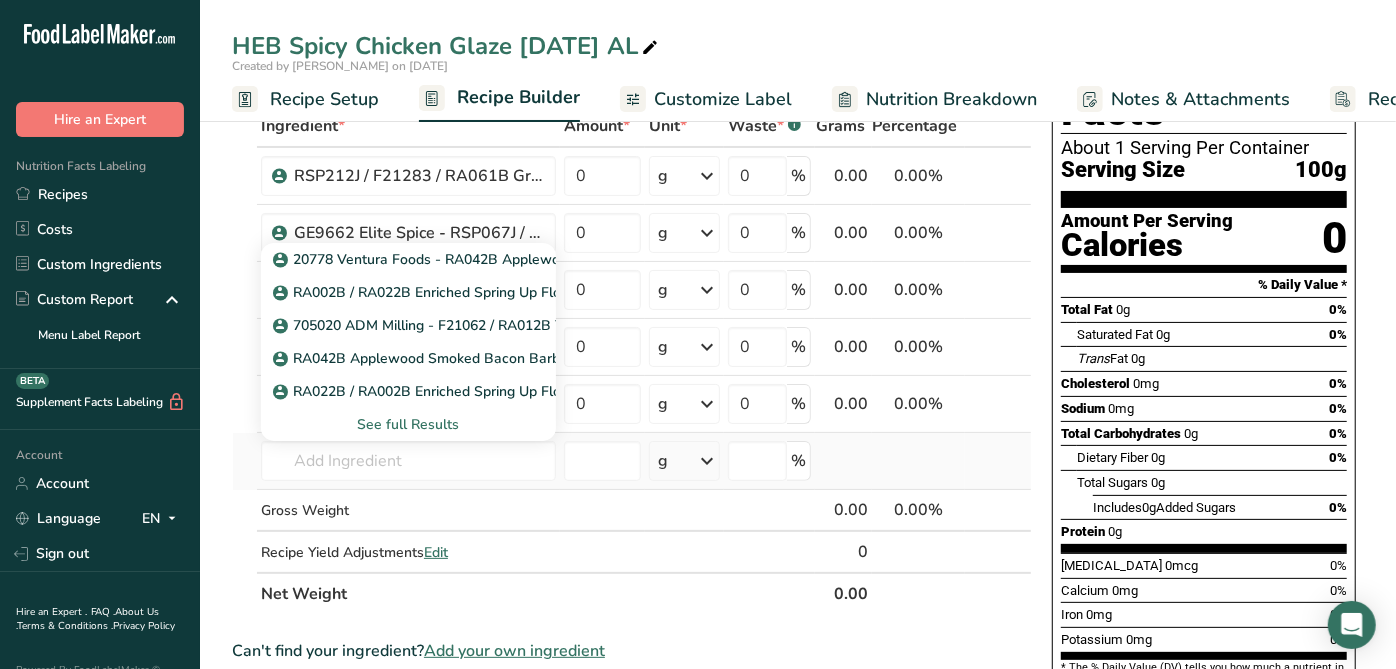 click on "See full Results" at bounding box center [408, 424] 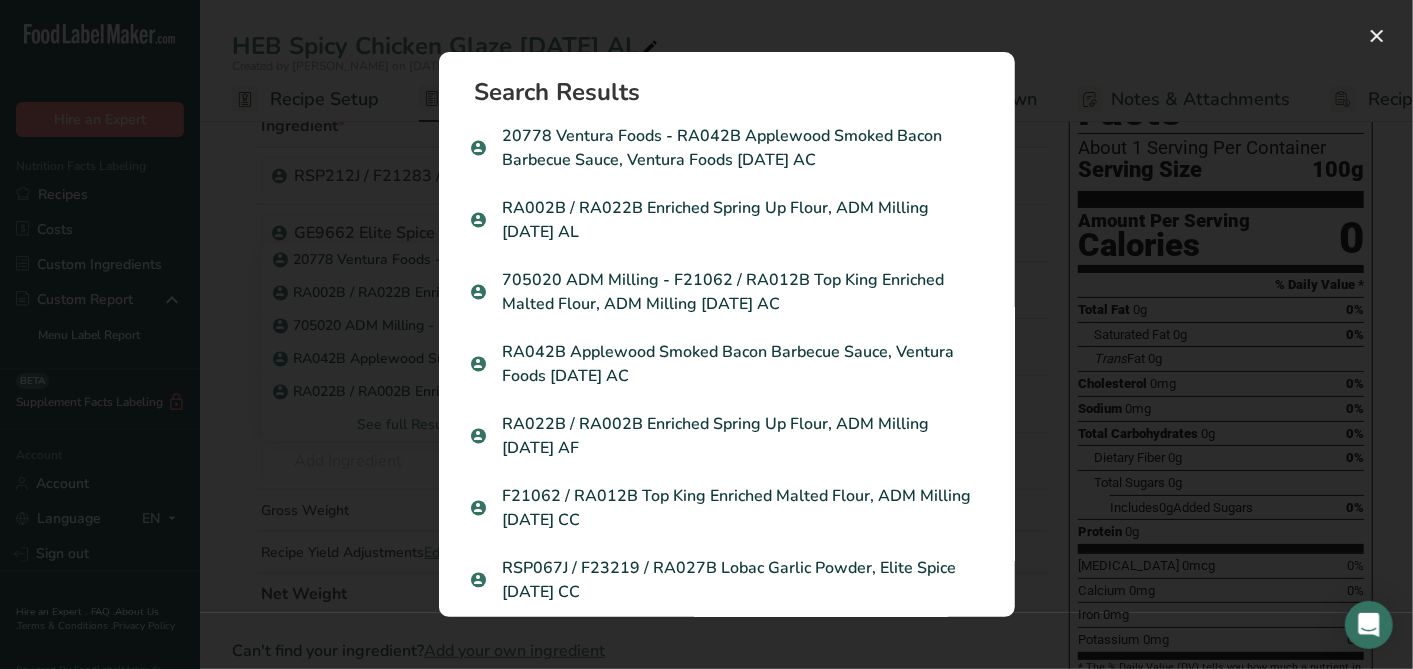 drag, startPoint x: 394, startPoint y: 412, endPoint x: 278, endPoint y: 486, distance: 137.5936 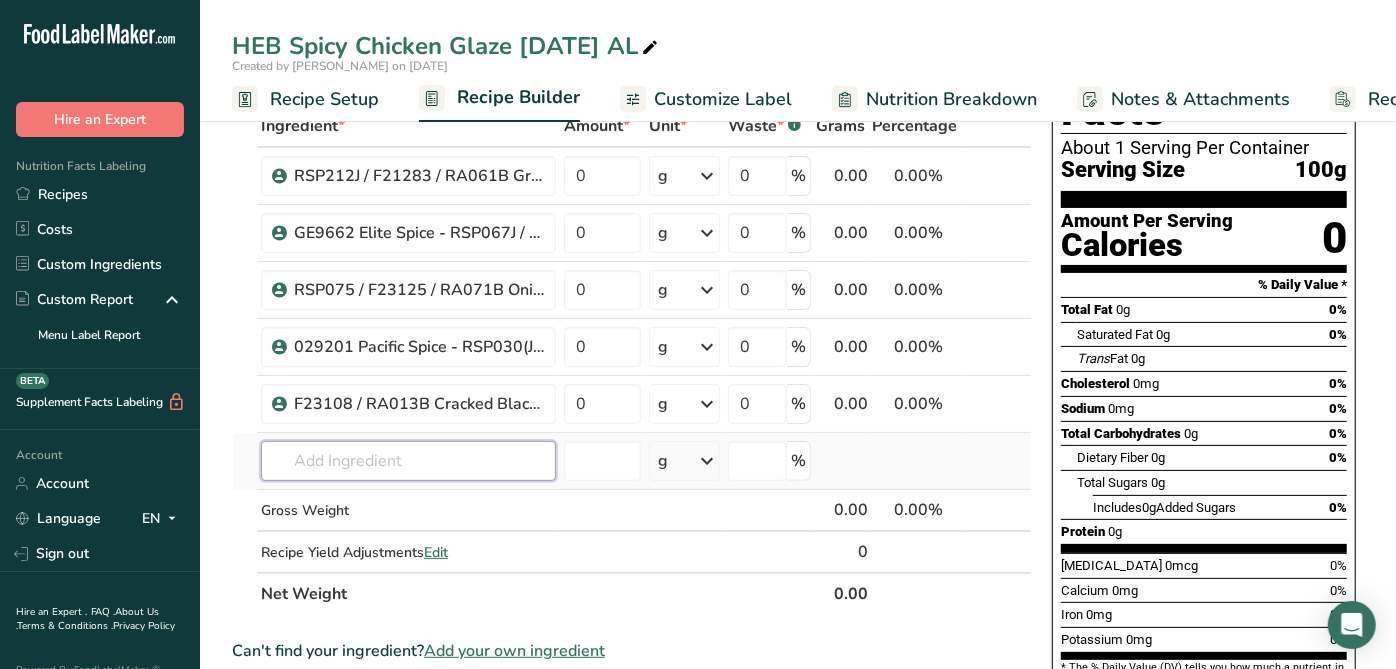 click at bounding box center [408, 461] 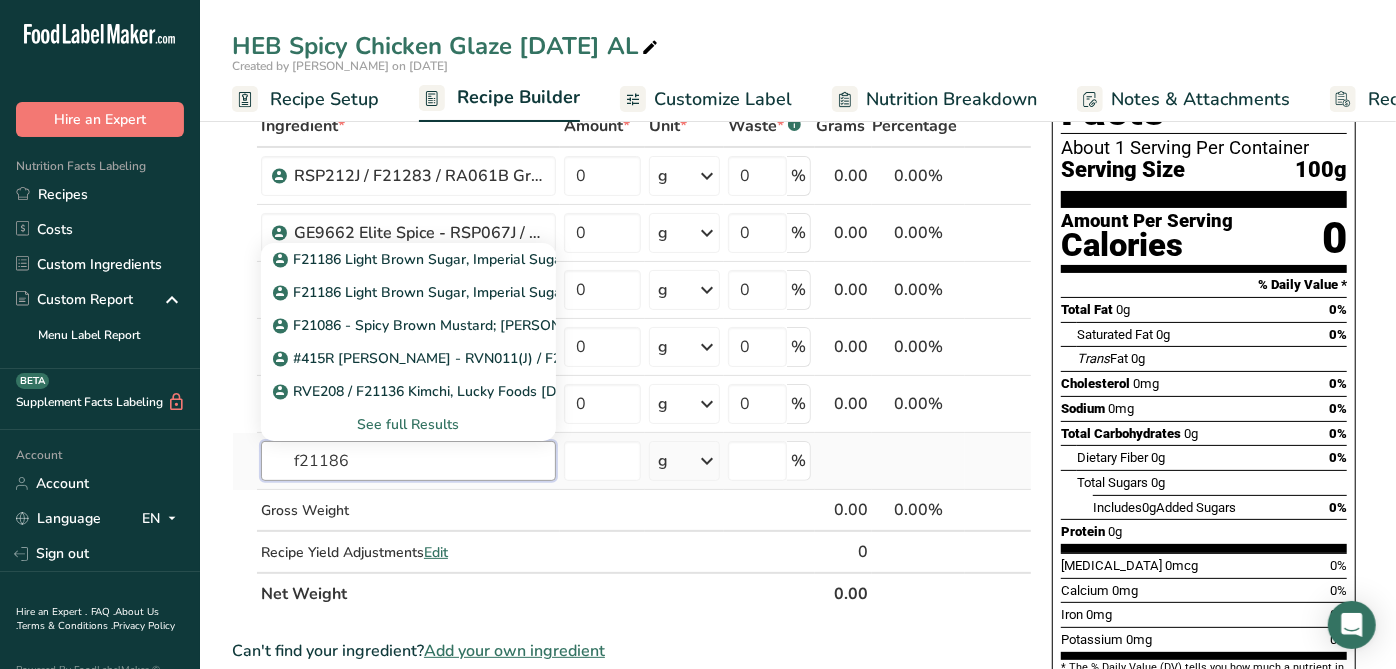 type on "f21186" 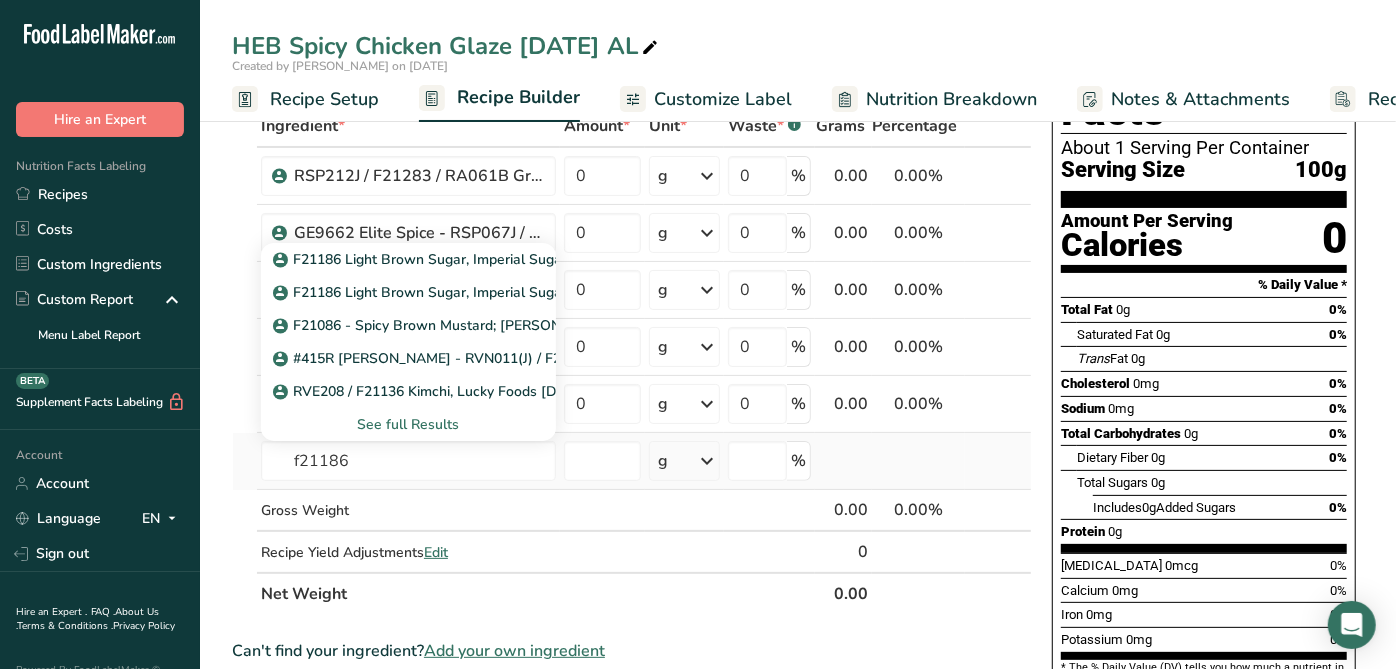 type 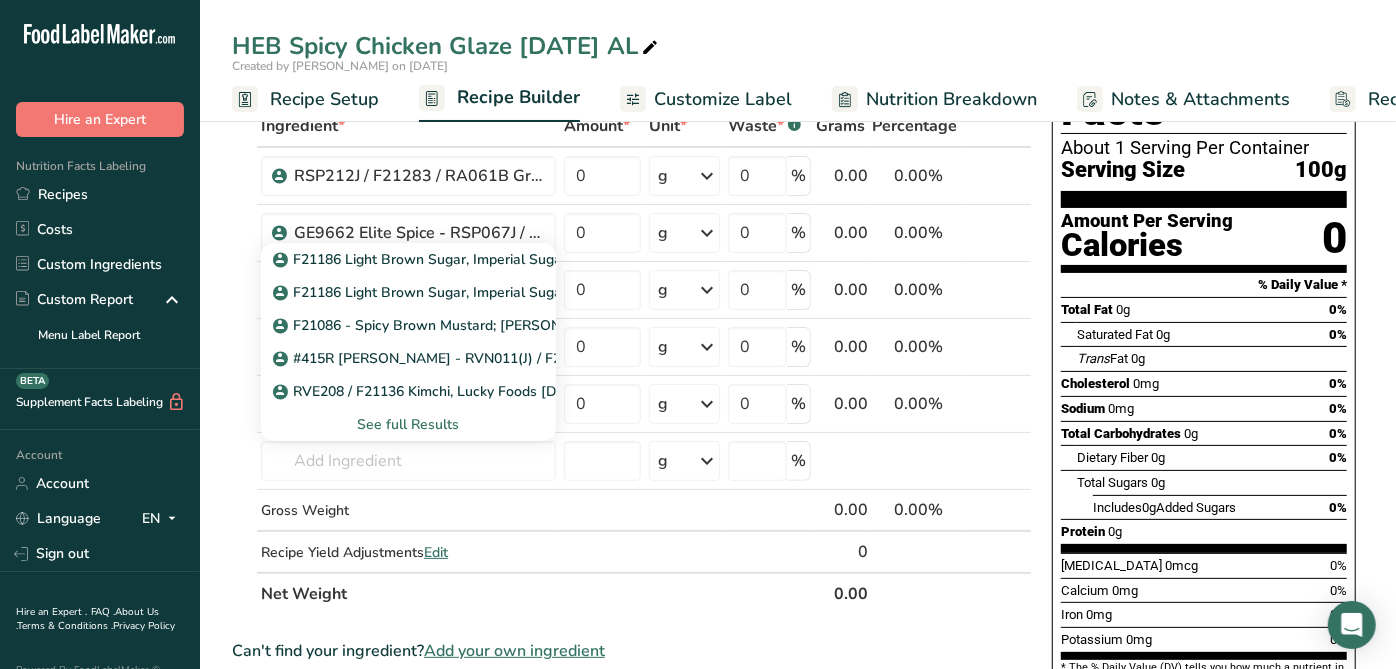 click on "See full Results" at bounding box center [408, 424] 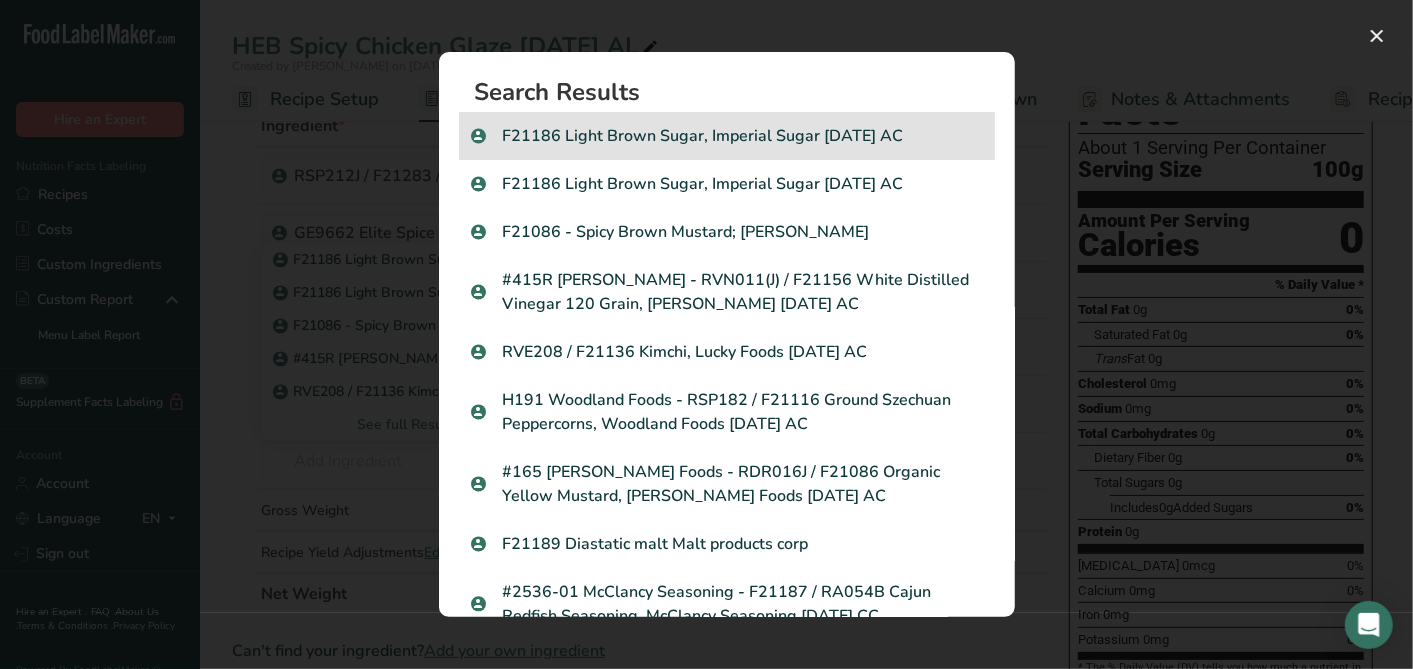 click on "F21186 Light Brown Sugar, Imperial Sugar 04-11-19 AC" at bounding box center (727, 136) 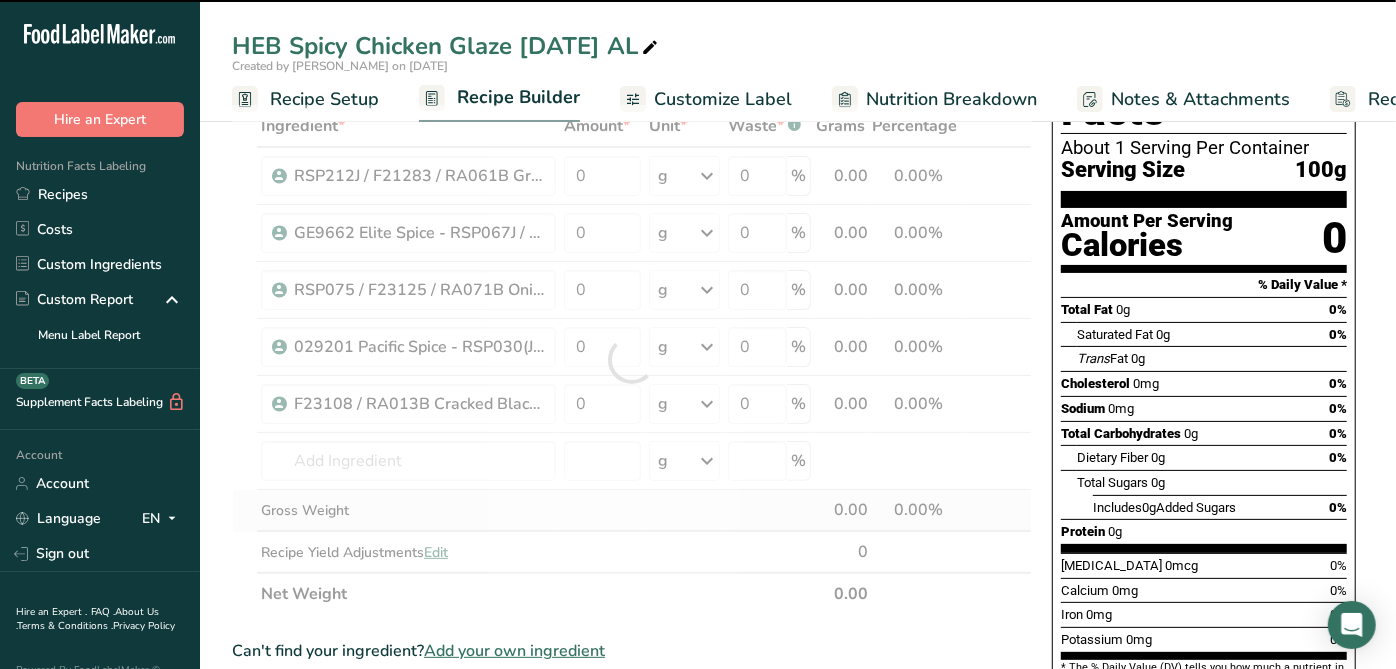 type on "0" 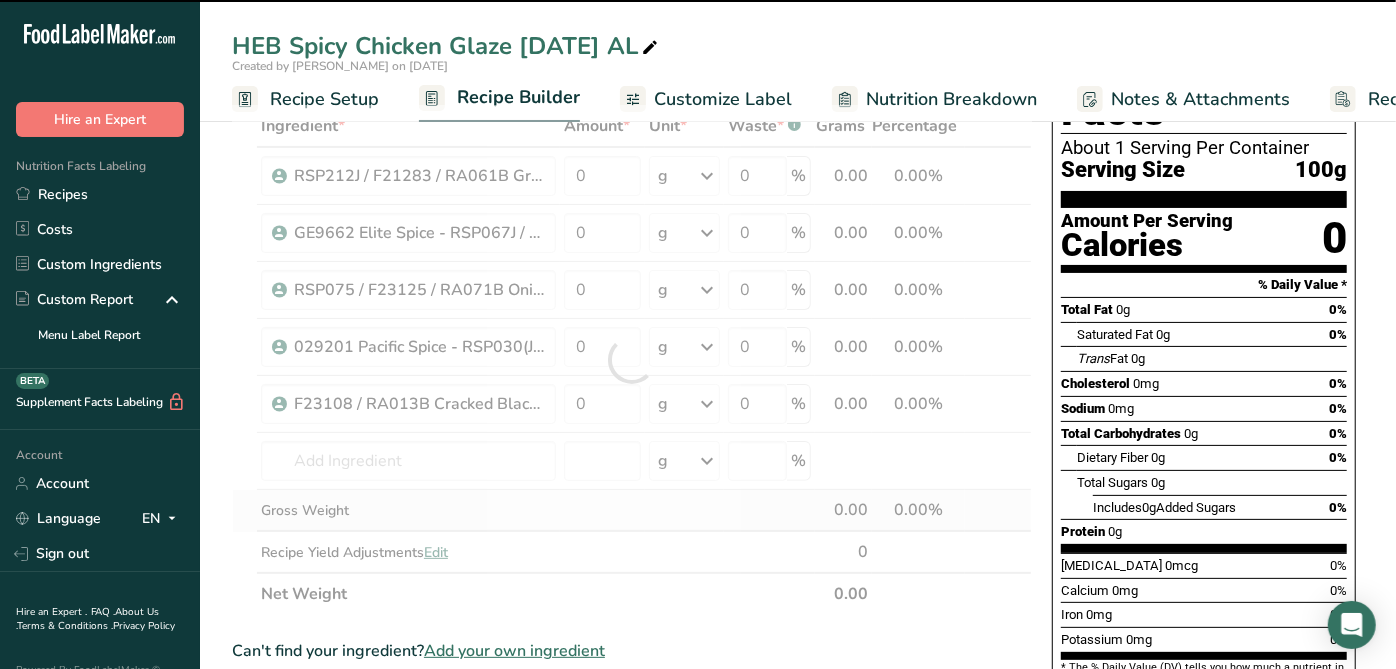 type on "0" 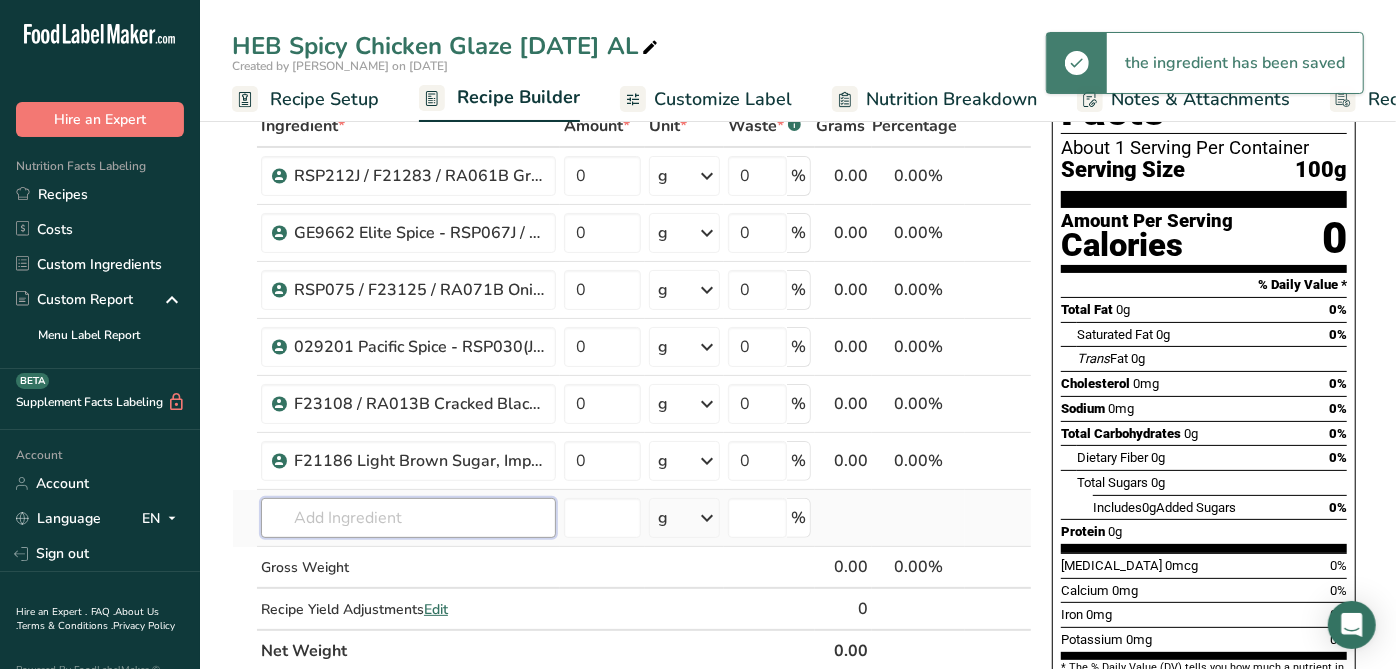 click at bounding box center (408, 518) 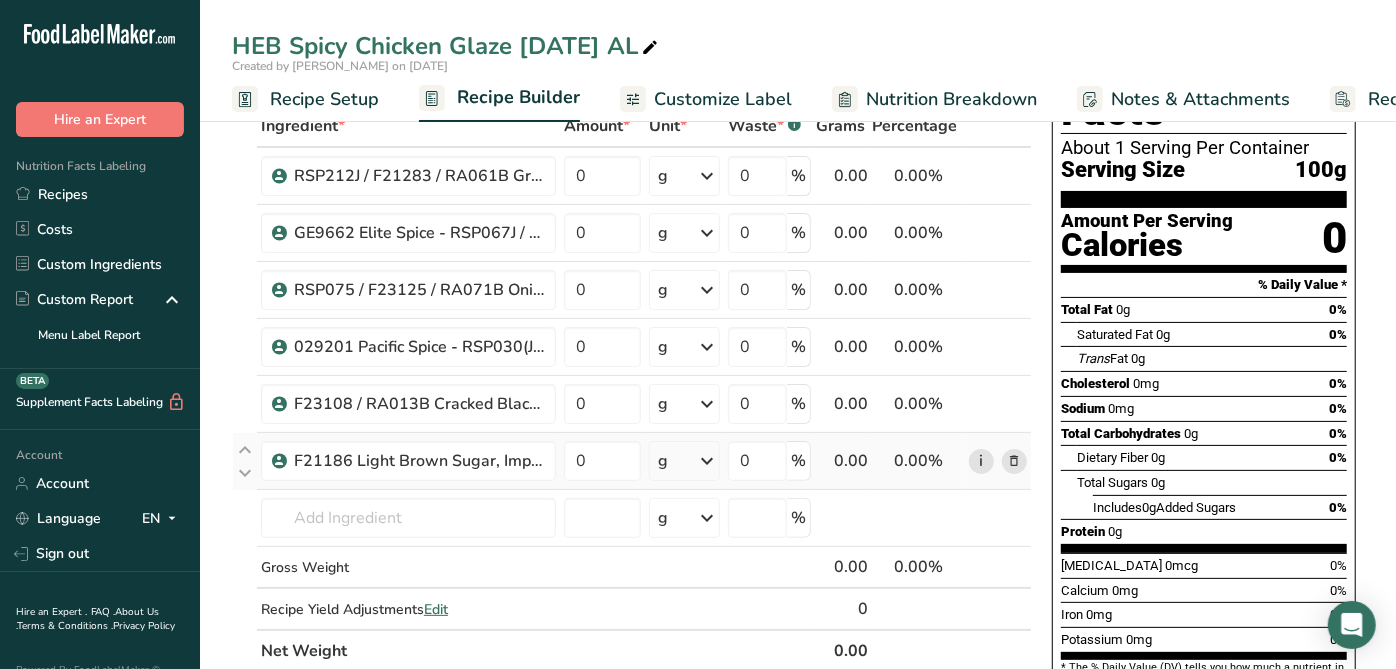 click on "i" at bounding box center [981, 461] 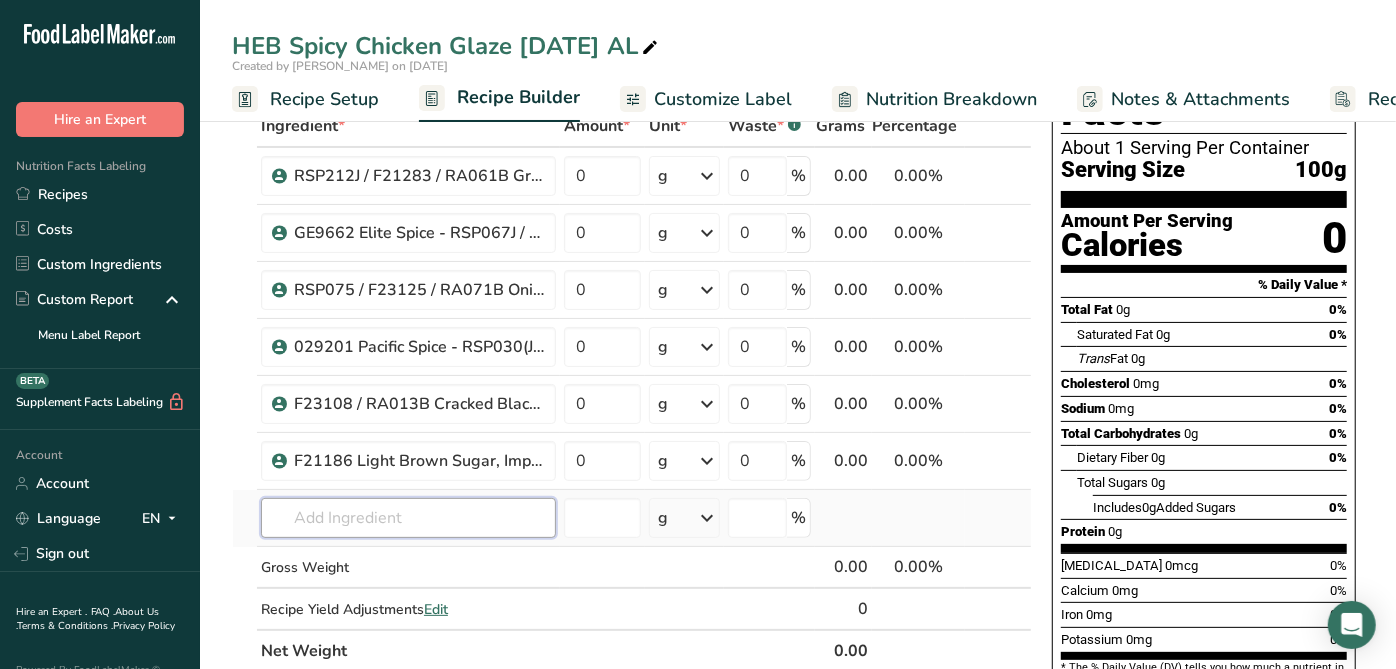 click at bounding box center (408, 518) 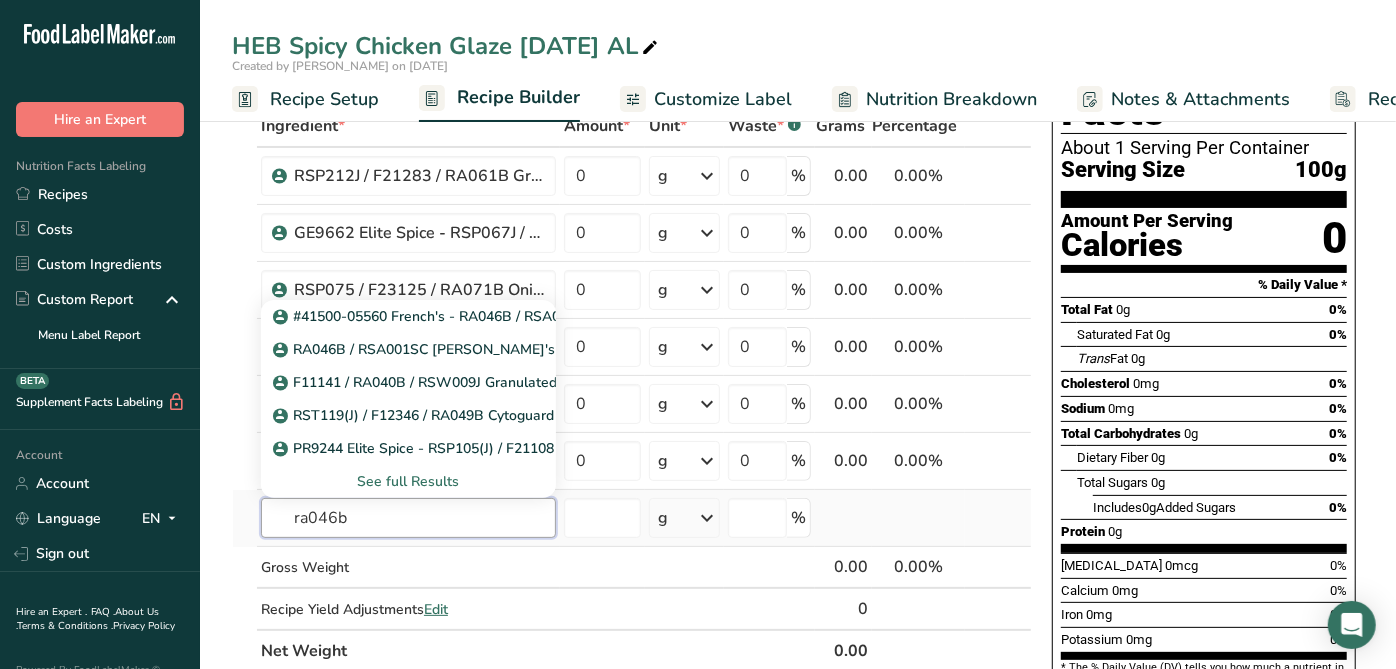 type on "ra046b" 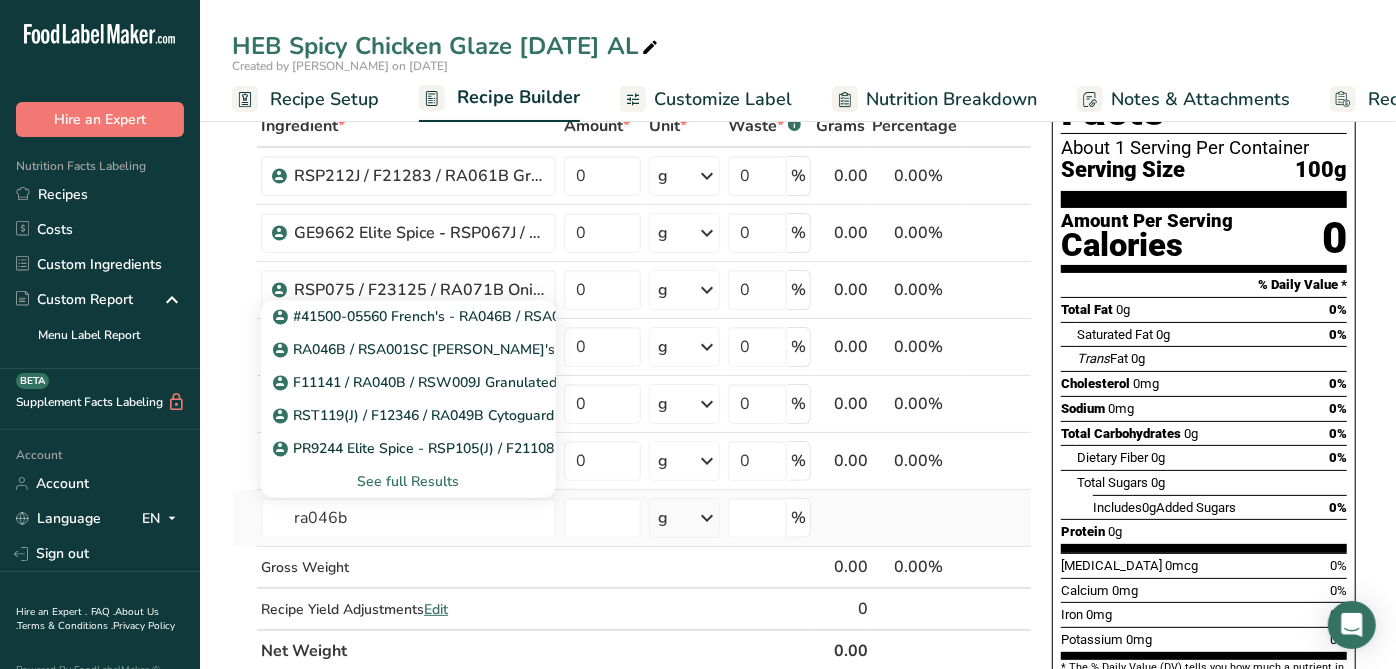 type 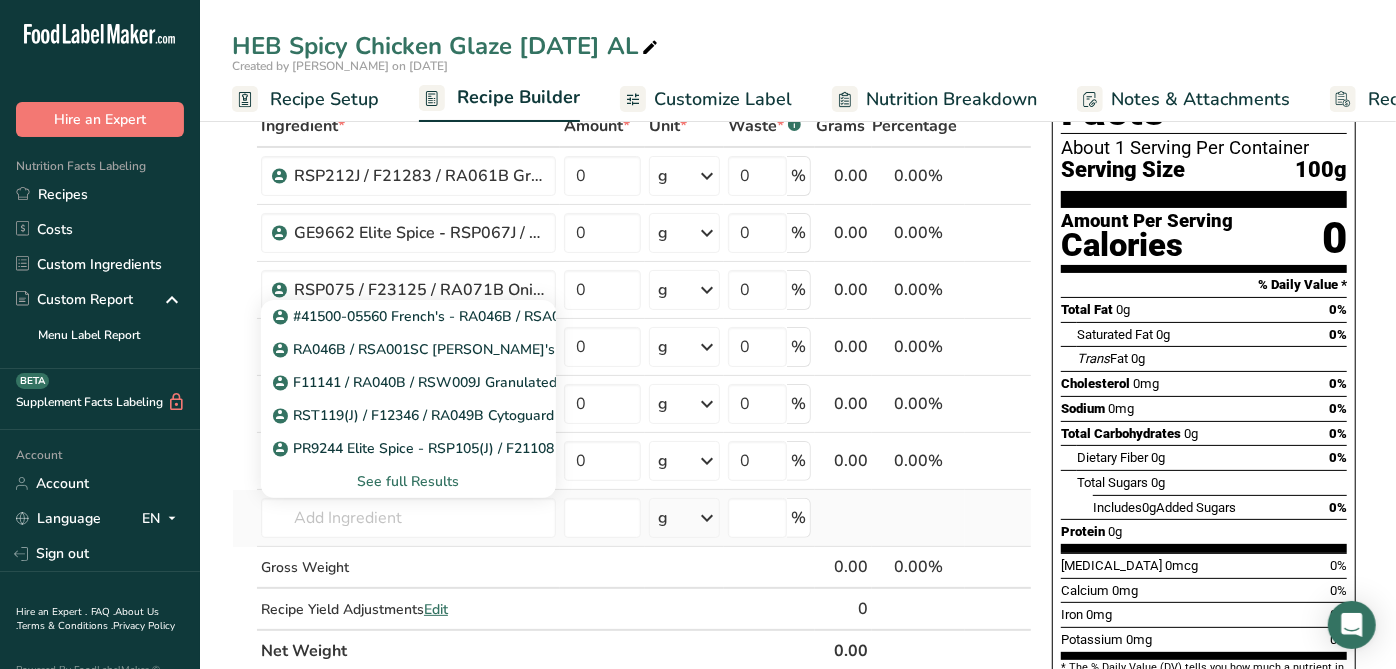 click on "See full Results" at bounding box center [408, 481] 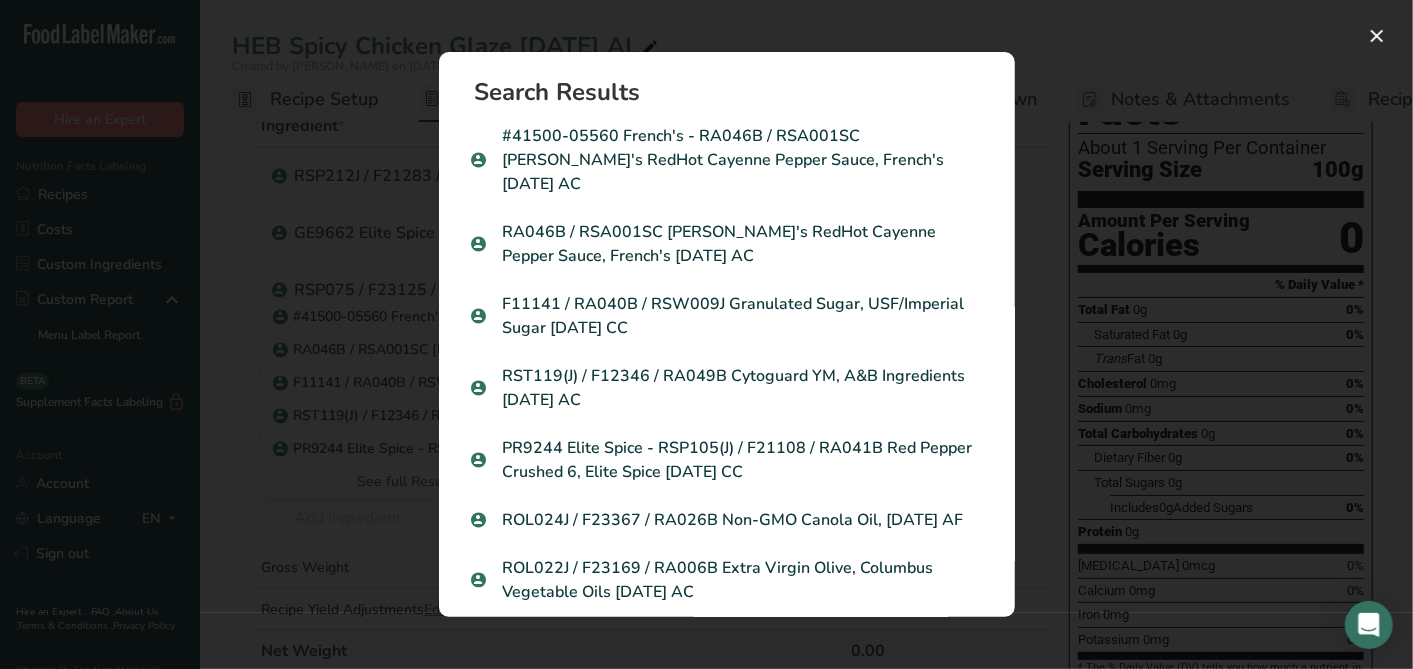 click on "RA046B / RSA001SC Frank's RedHot Cayenne Pepper Sauce, French's 08-07-18 AC" at bounding box center [727, 244] 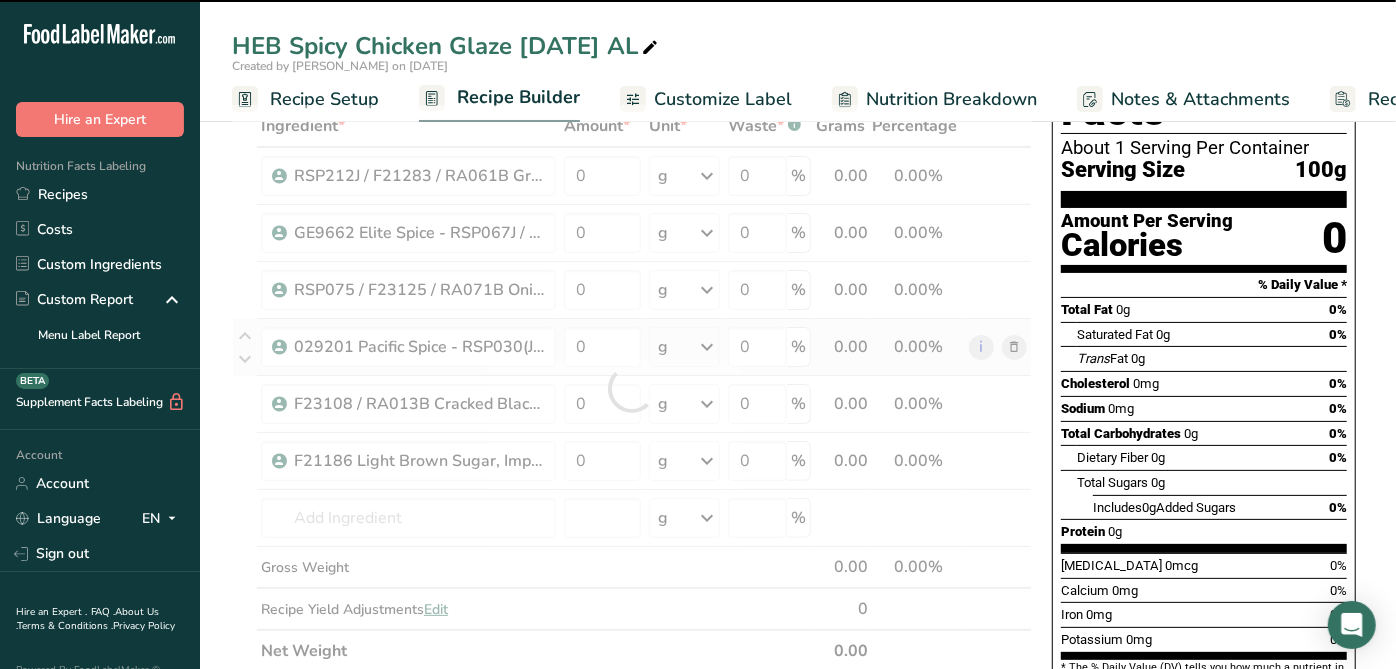 type on "0" 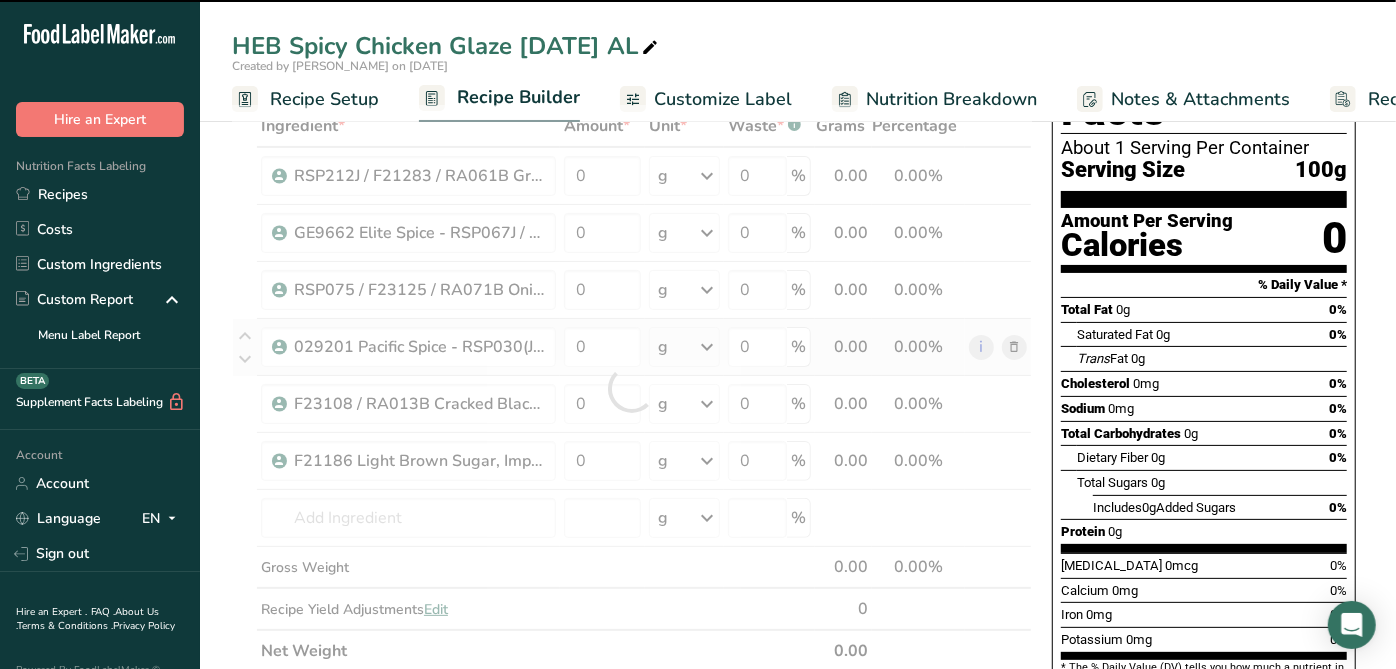 type on "0" 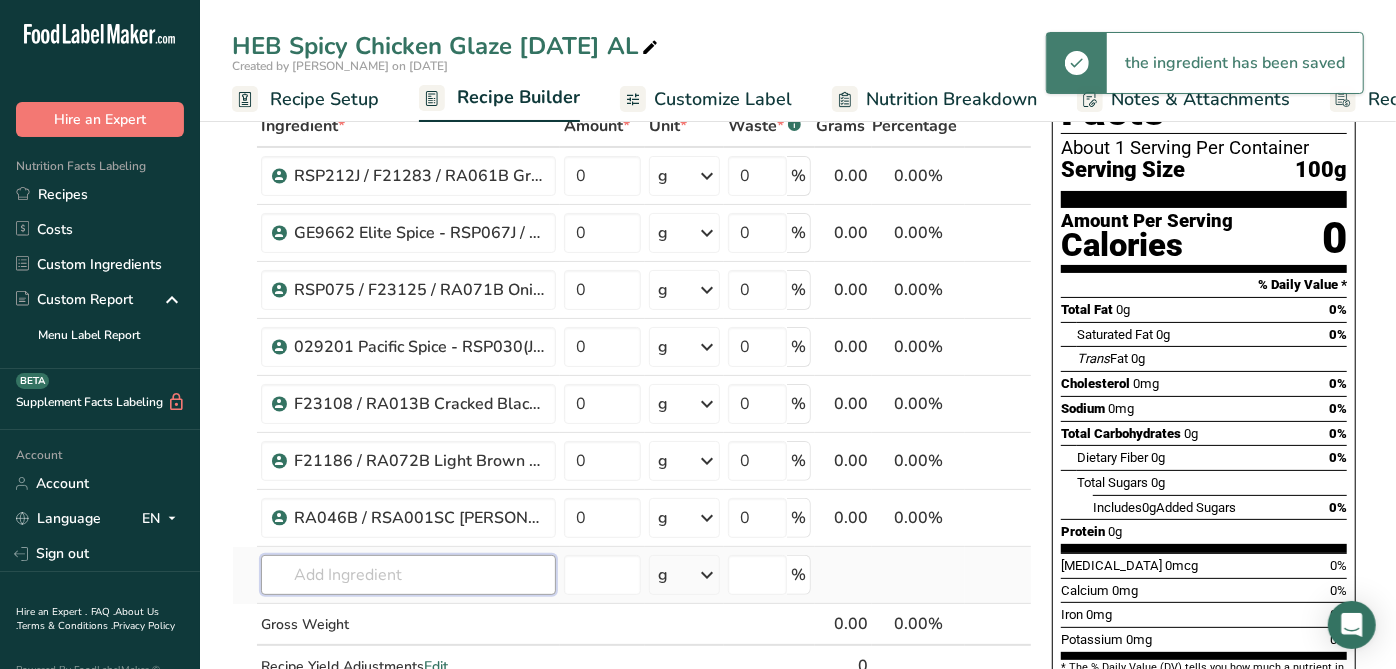 click at bounding box center [408, 575] 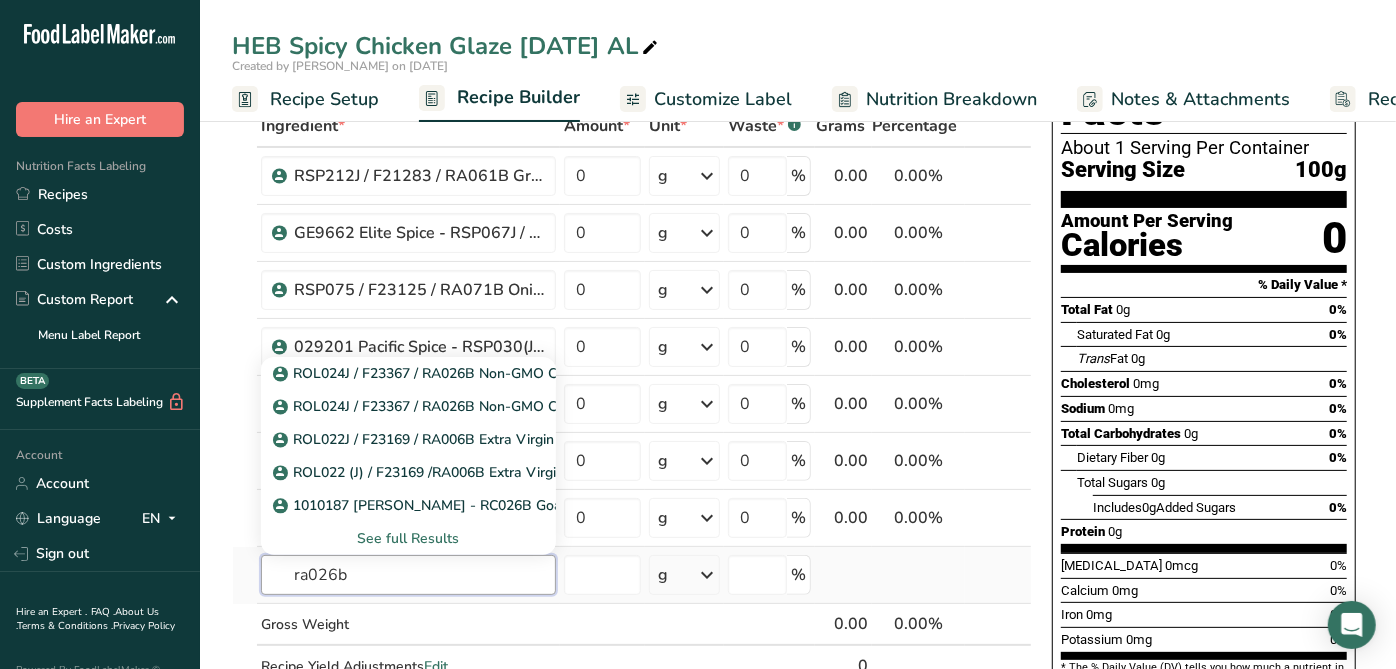 type on "ra026b" 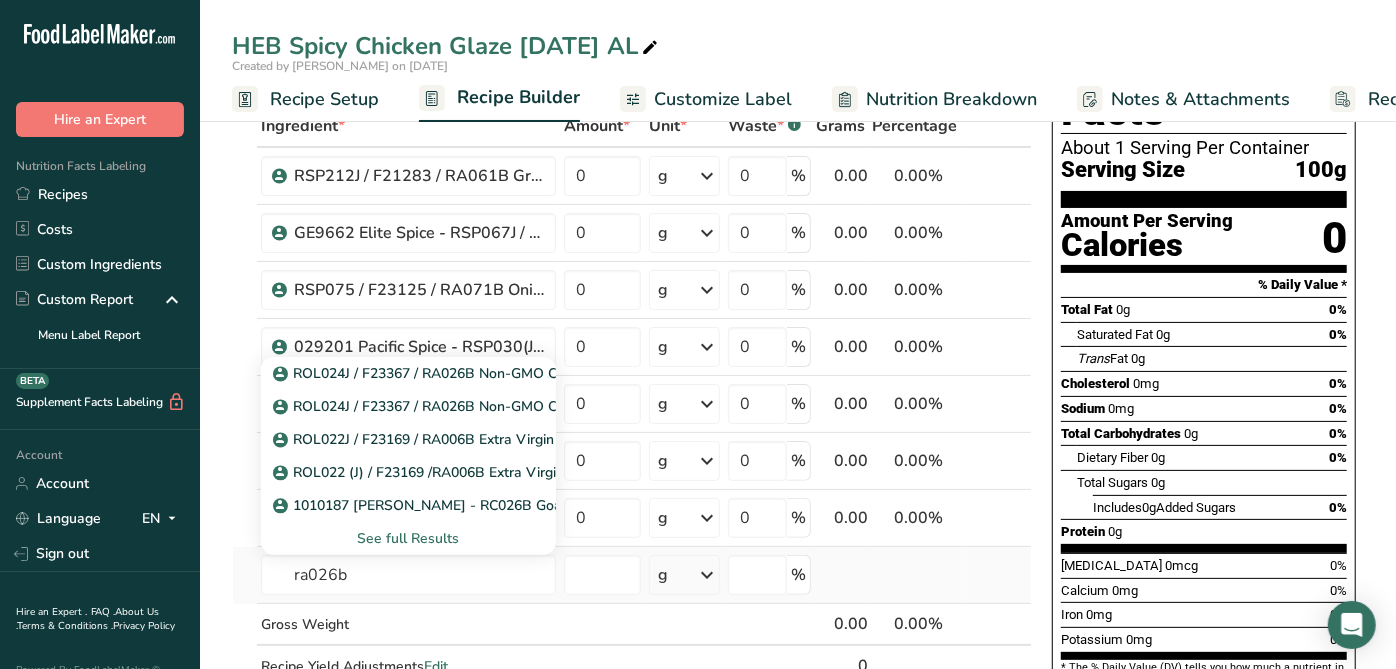 type 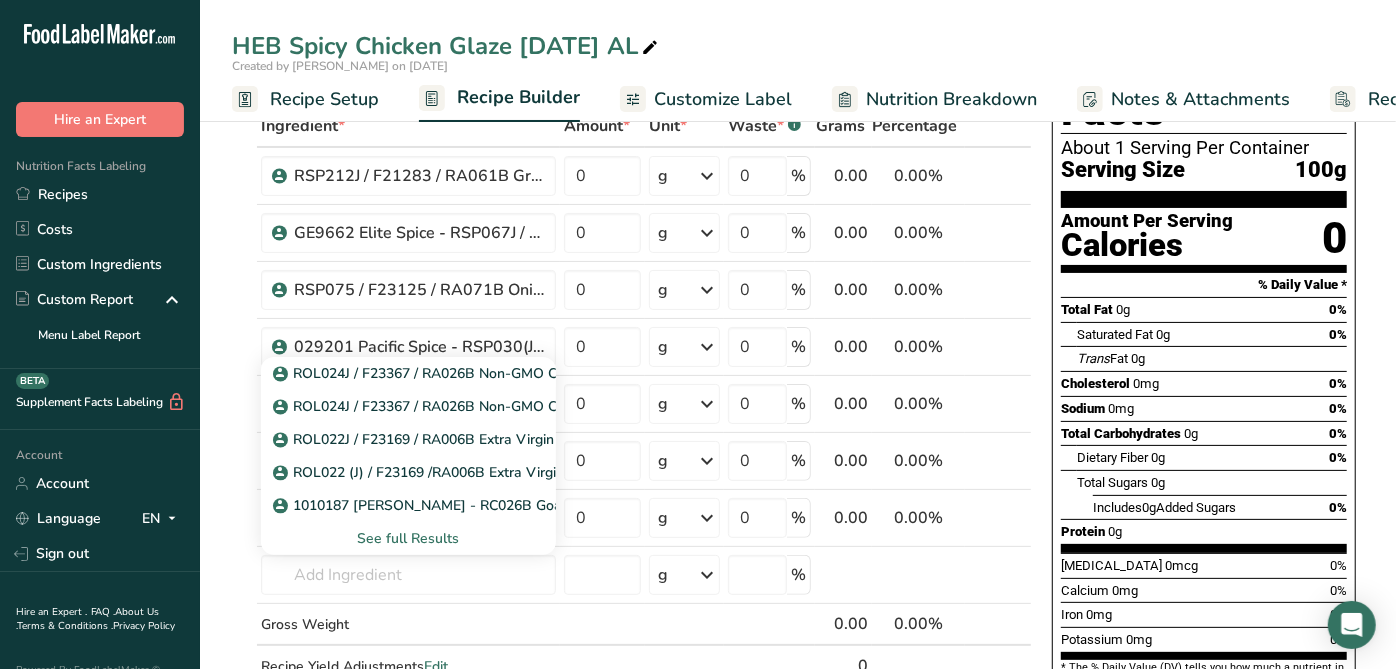 click on "See full Results" at bounding box center [408, 538] 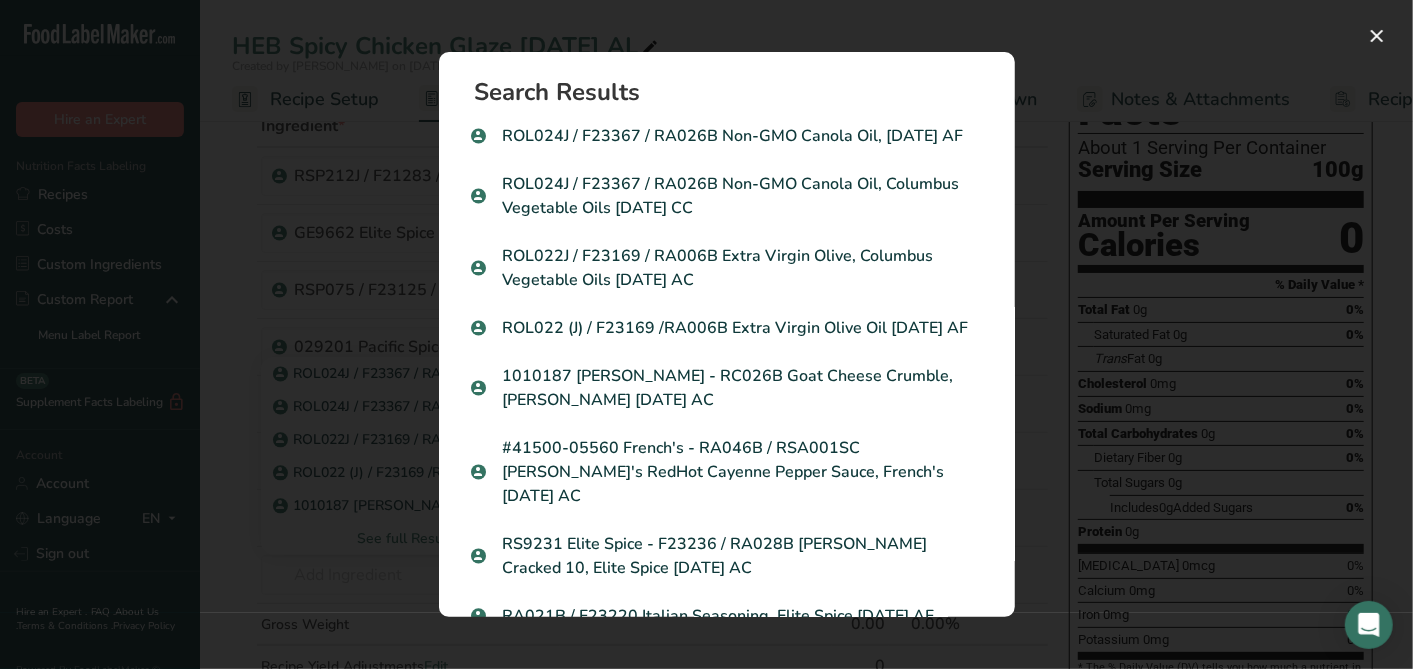 click on "ROL024J / F23367 / RA026B Non-GMO Canola Oil, 05.20.24 AF" at bounding box center (727, 136) 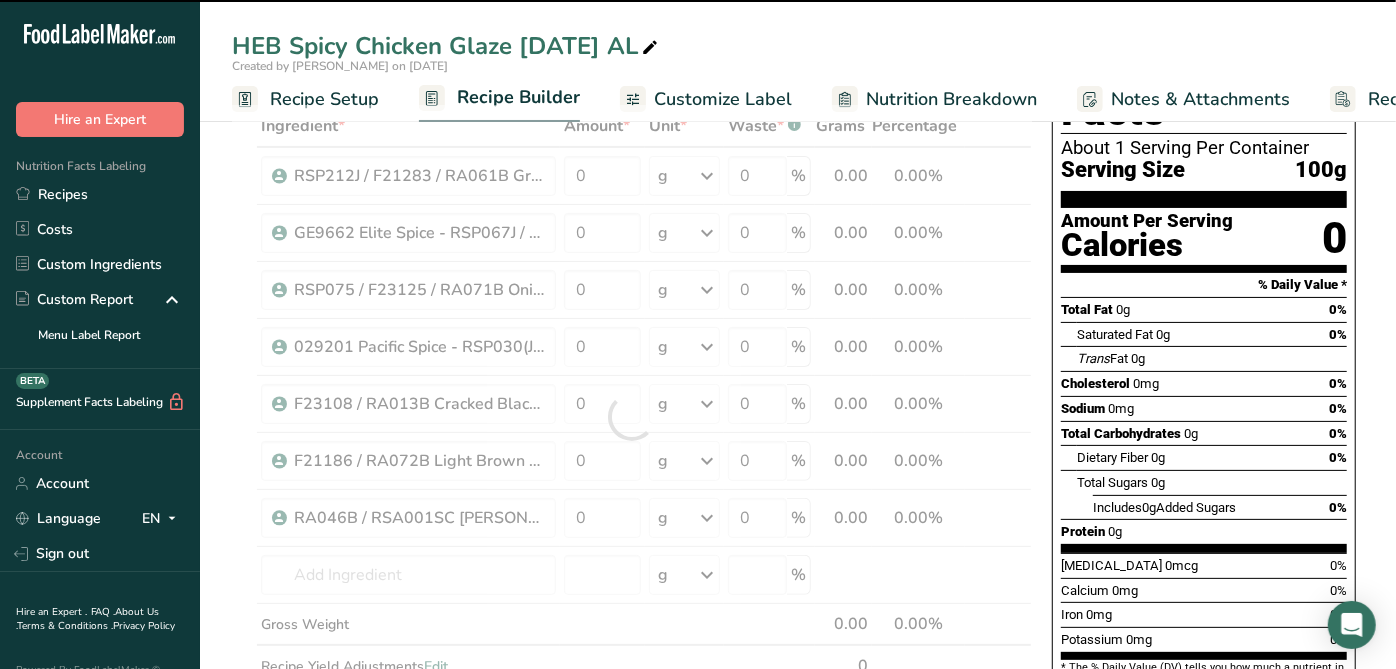 type on "0" 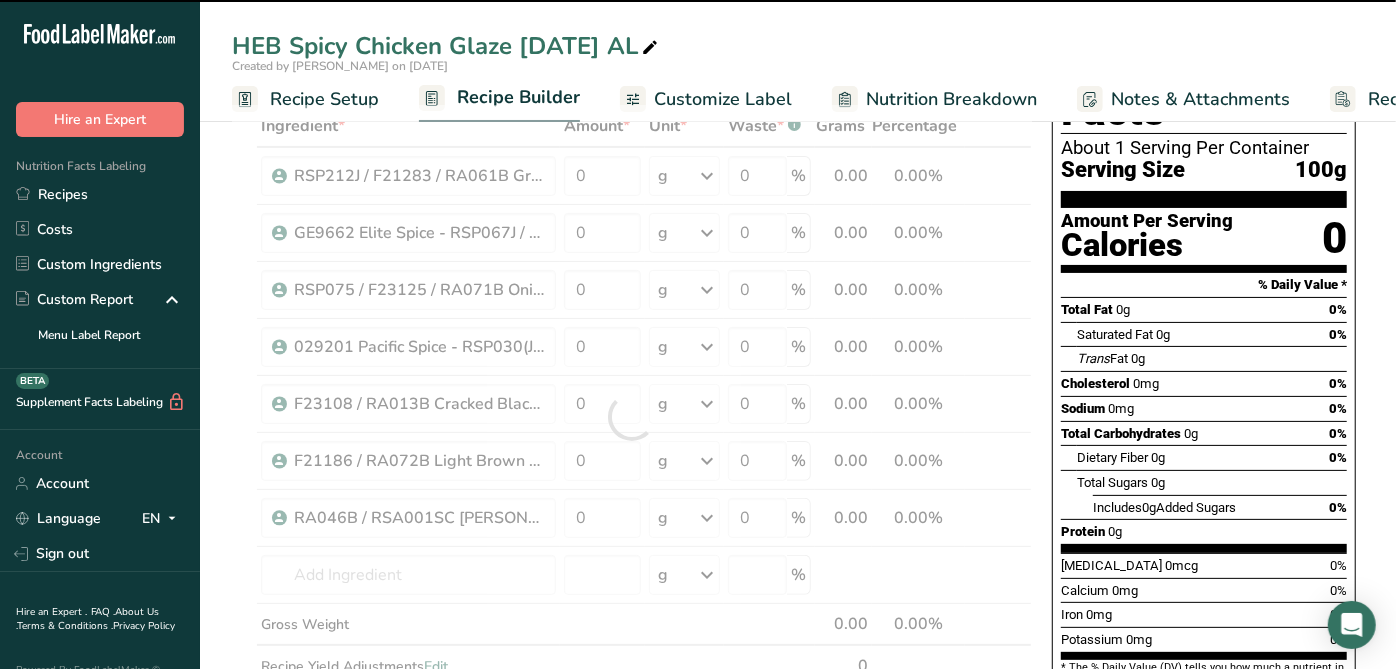 type on "0" 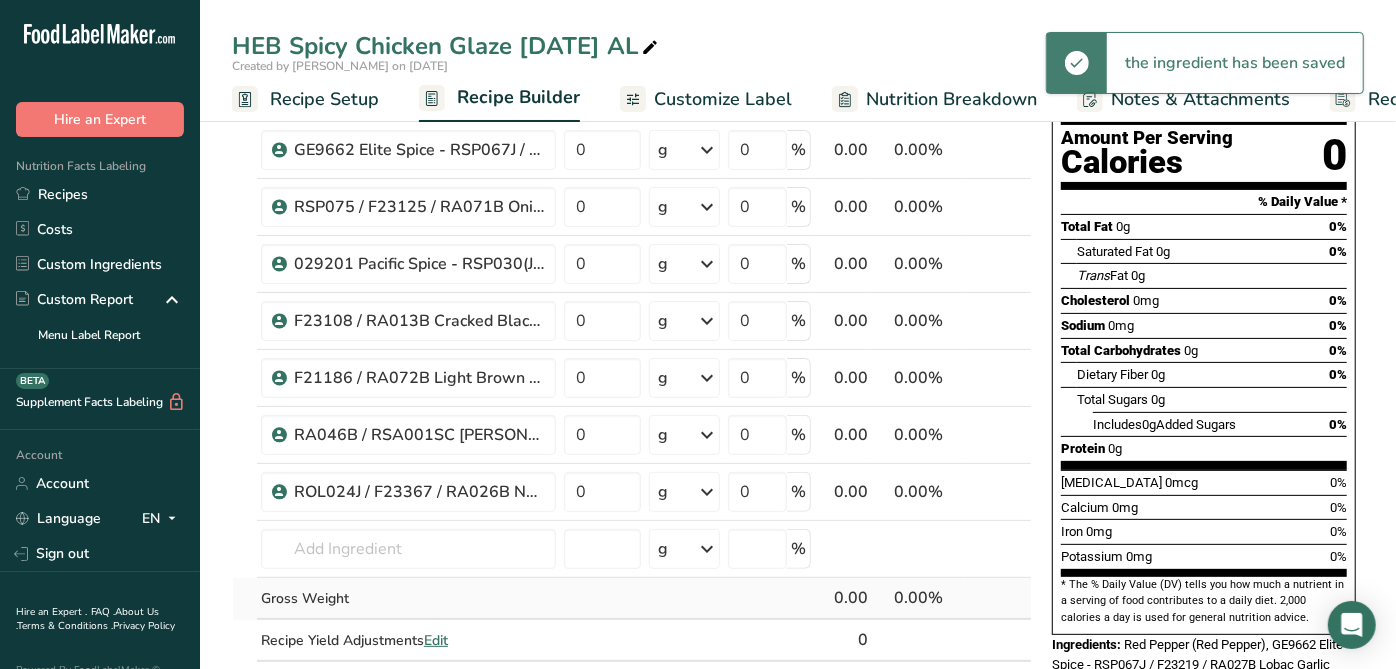 scroll, scrollTop: 204, scrollLeft: 0, axis: vertical 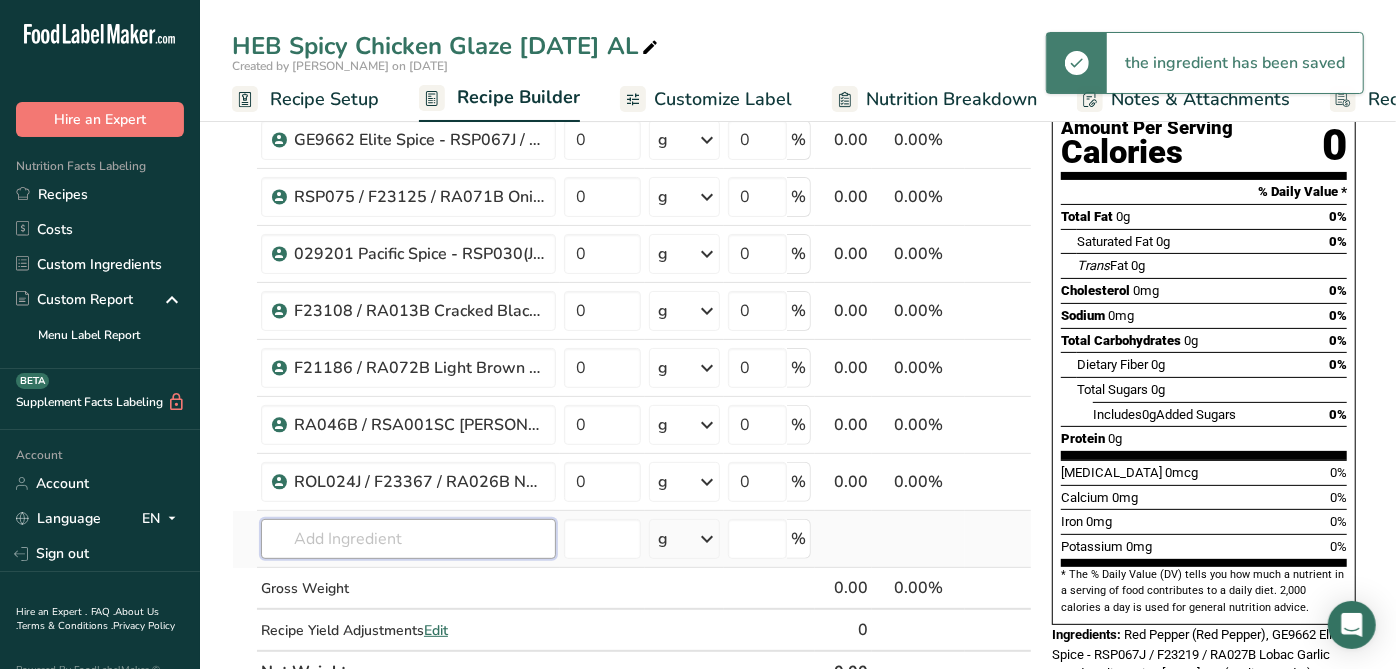 click at bounding box center (408, 539) 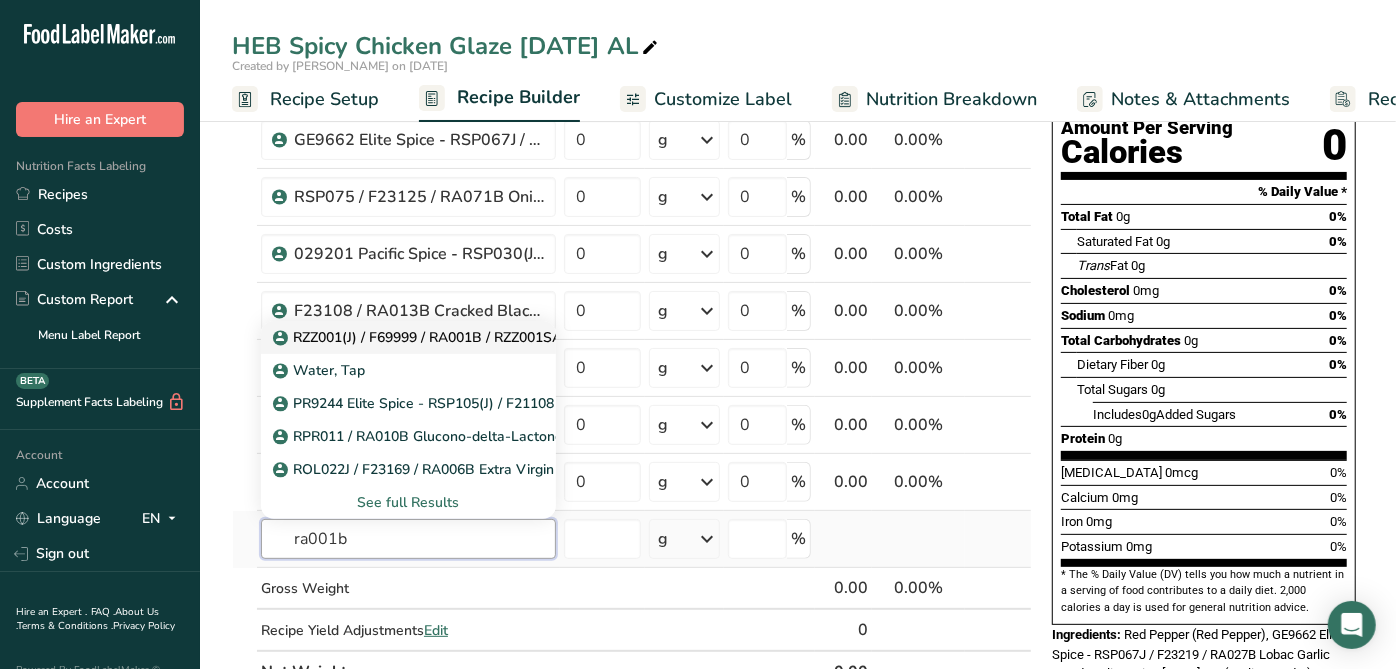 type on "ra001b" 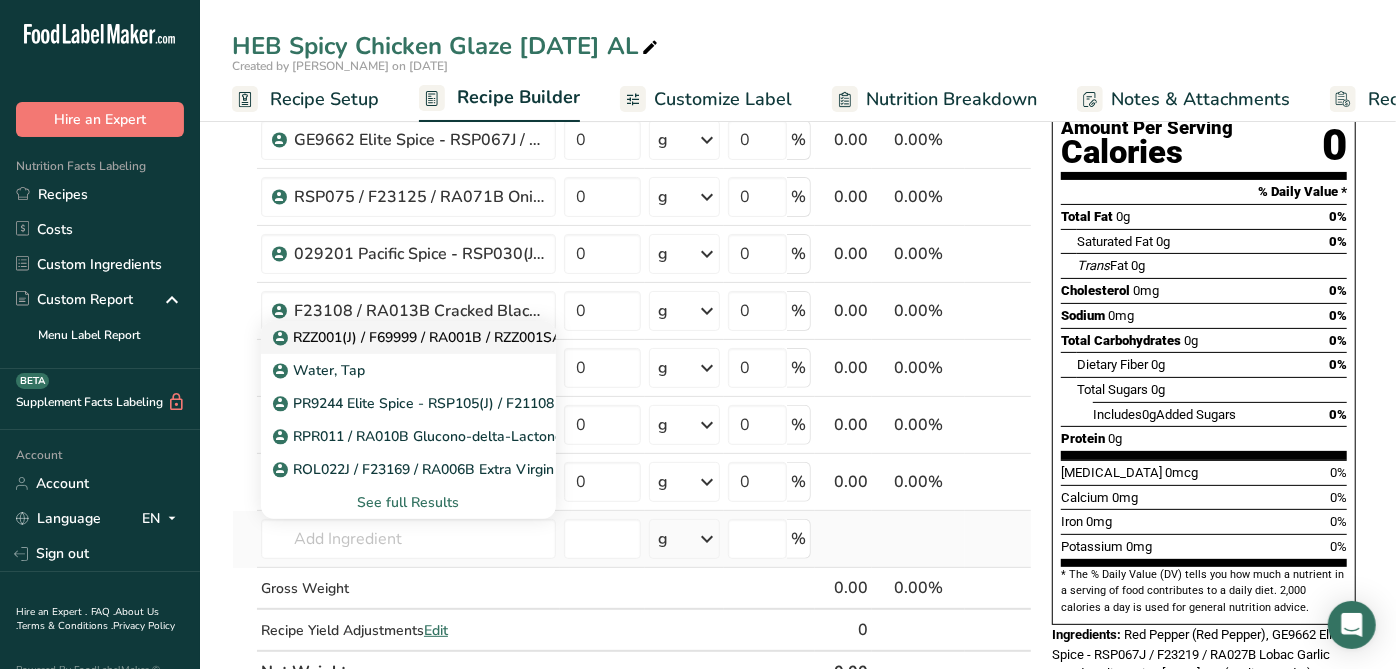 click on "RZZ001(J) / F69999 / RA001B / RZZ001SA Water, Tap" at bounding box center [457, 337] 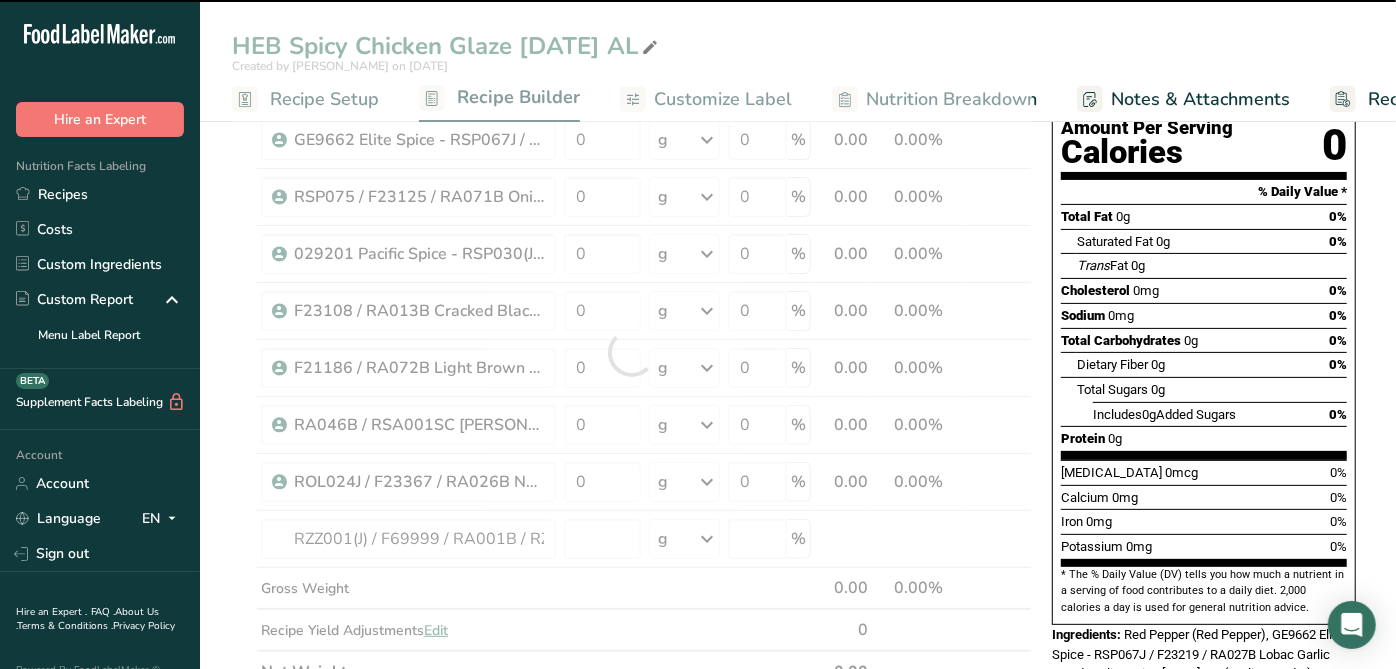 type on "0" 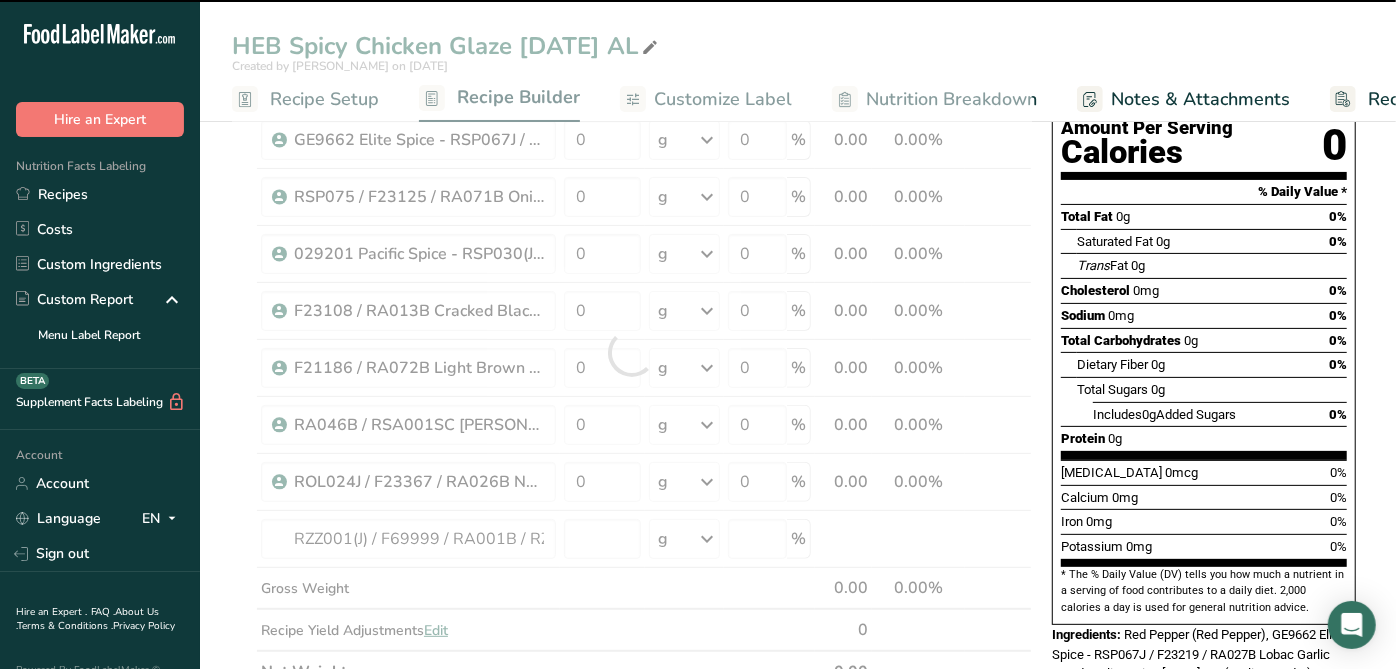 type on "0" 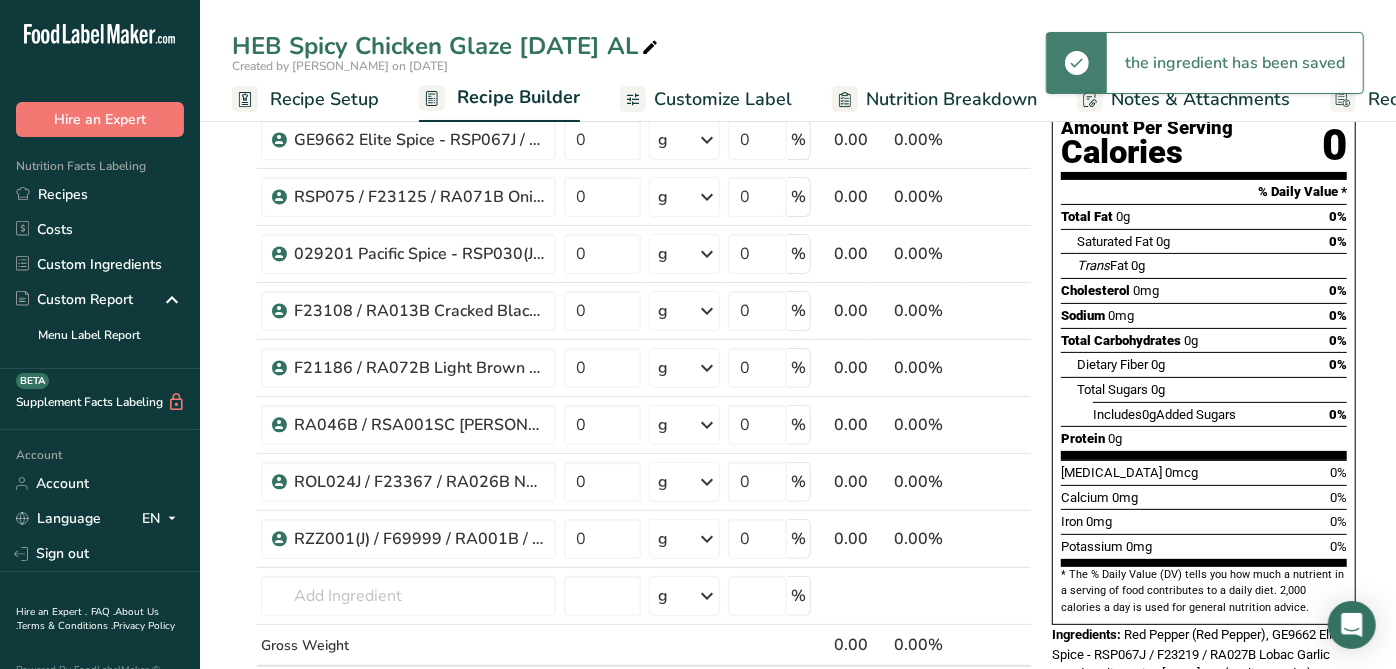 click on "Add Ingredients
Manage Recipe         Delete Recipe           Duplicate Recipe             Scale Recipe             Save as Sub-Recipe   .a-a{fill:#347362;}.b-a{fill:#fff;}                               Nutrition Breakdown                 Recipe Card
NEW
Amino Acids Pattern Report           Activity History
Download
Choose your preferred label style
Standard FDA label
Standard FDA label
The most common format for nutrition facts labels in compliance with the FDA's typeface, style and requirements
Tabular FDA label
A label format compliant with the FDA regulations presented in a tabular (horizontal) display.
Linear FDA label
A simple linear display for small sized packages.
Simplified FDA label" at bounding box center (798, 686) 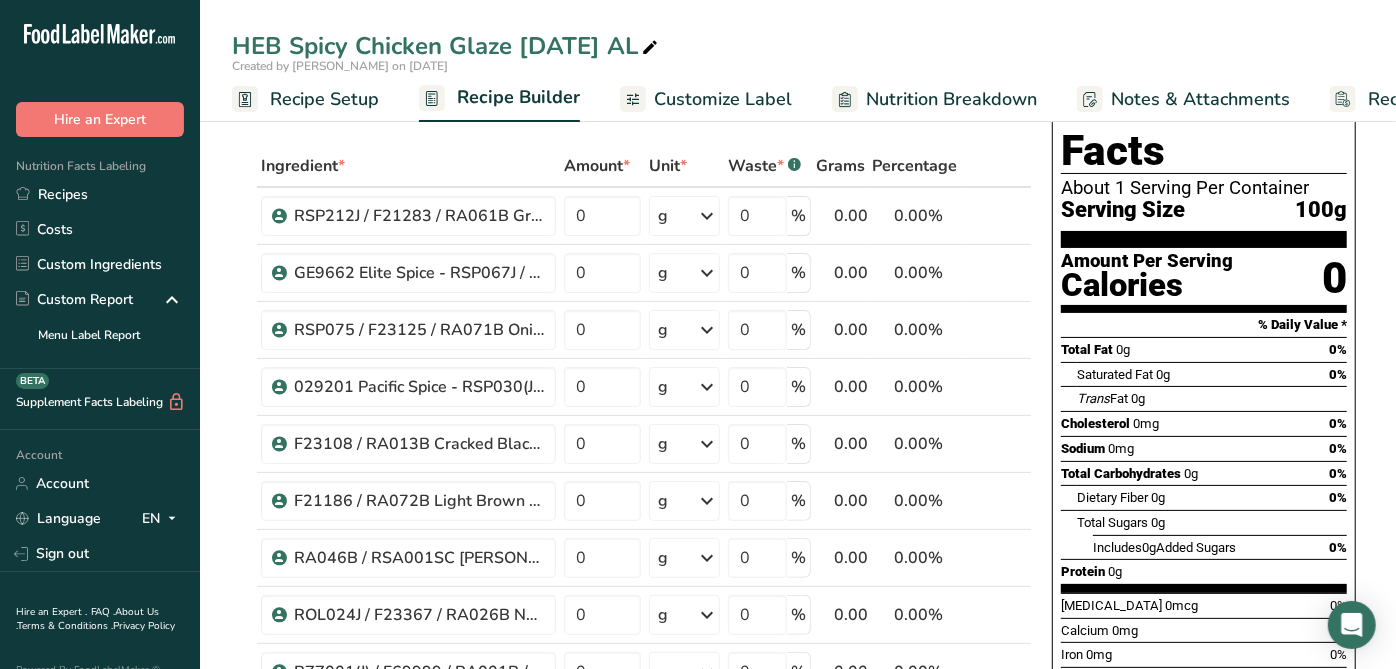 scroll, scrollTop: 70, scrollLeft: 0, axis: vertical 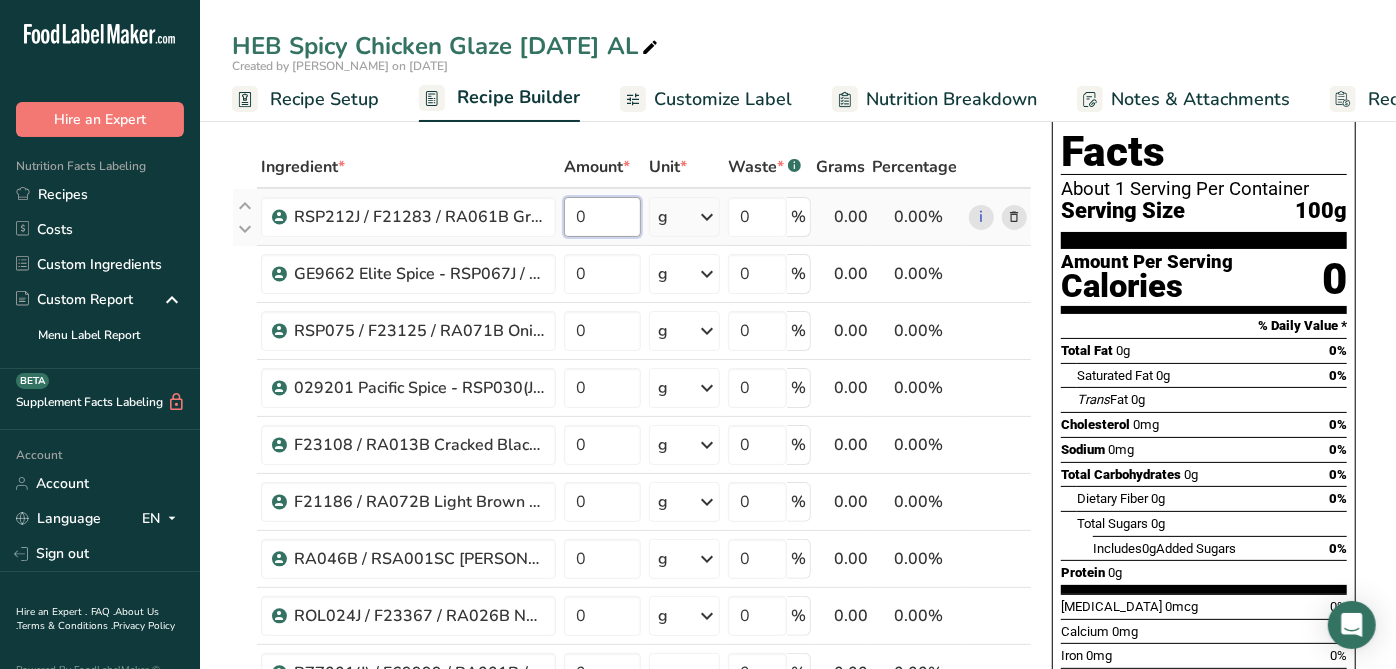 click on "0" at bounding box center [602, 217] 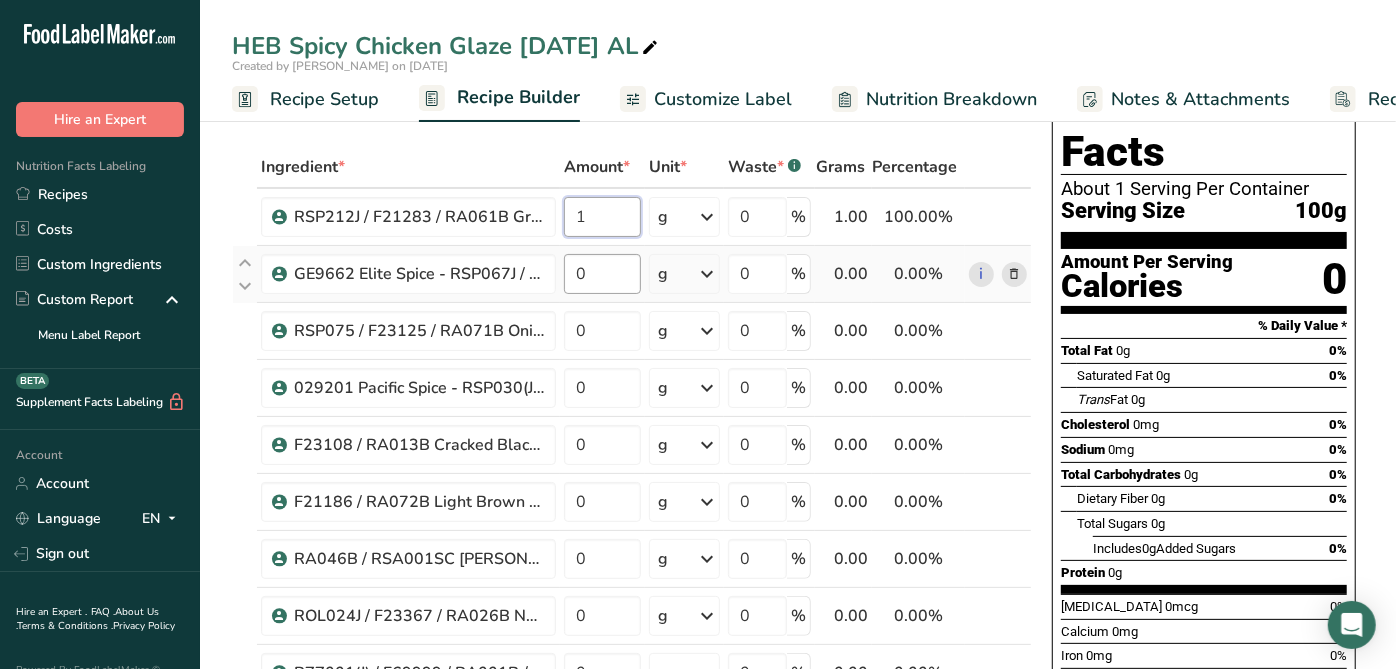 type on "1" 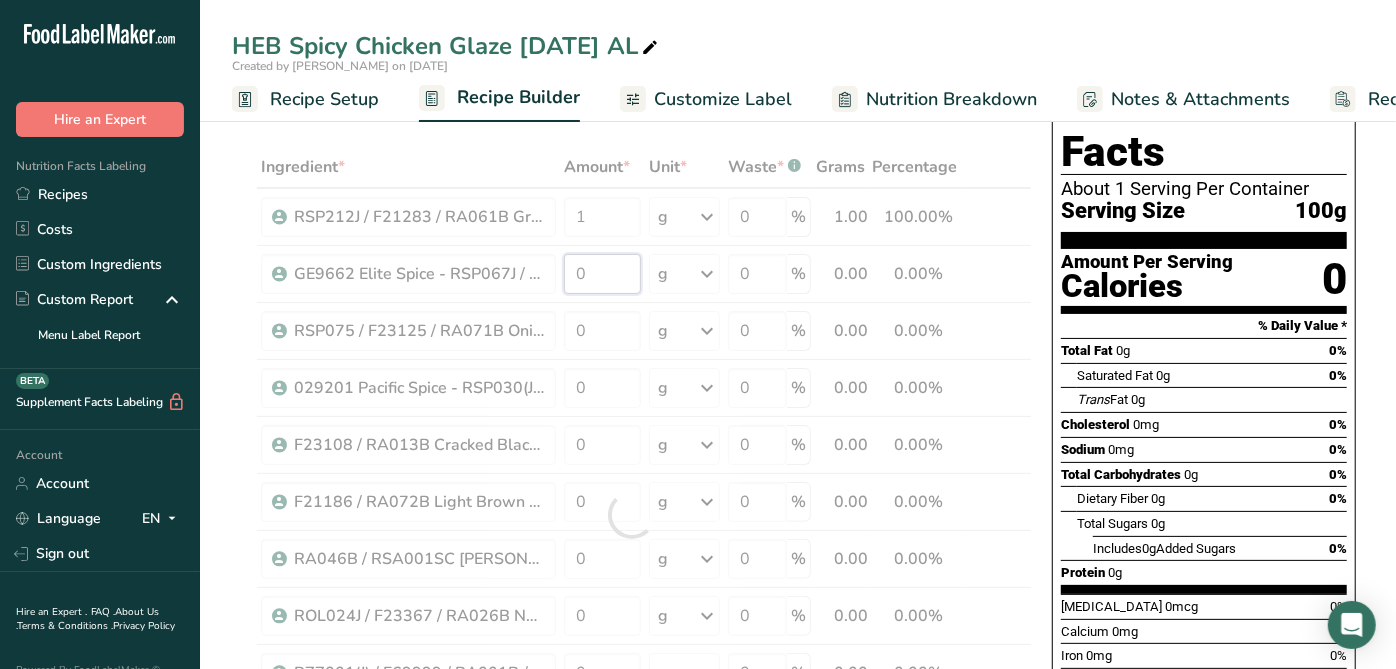 click on "Ingredient *
Amount *
Unit *
Waste *   .a-a{fill:#347362;}.b-a{fill:#fff;}          Grams
Percentage
RSP212J / F21283 / RA061B Ground Red Pepper 35000 HPLC, Elite Spice 05-22-23 AL
1
g
Weight Units
g
kg
mg
See more
Volume Units
l
mL
fl oz
See more
0
%
1.00
100.00%
i
GE9662 Elite Spice - RSP067J / F23219 / RA027B Lobac Garlic Powder, Elite Spice 01-04-19 AC
0
g
Weight Units
g
kg
mg
See more
Volume Units
l
mL
fl oz
See more
0" at bounding box center [632, 515] 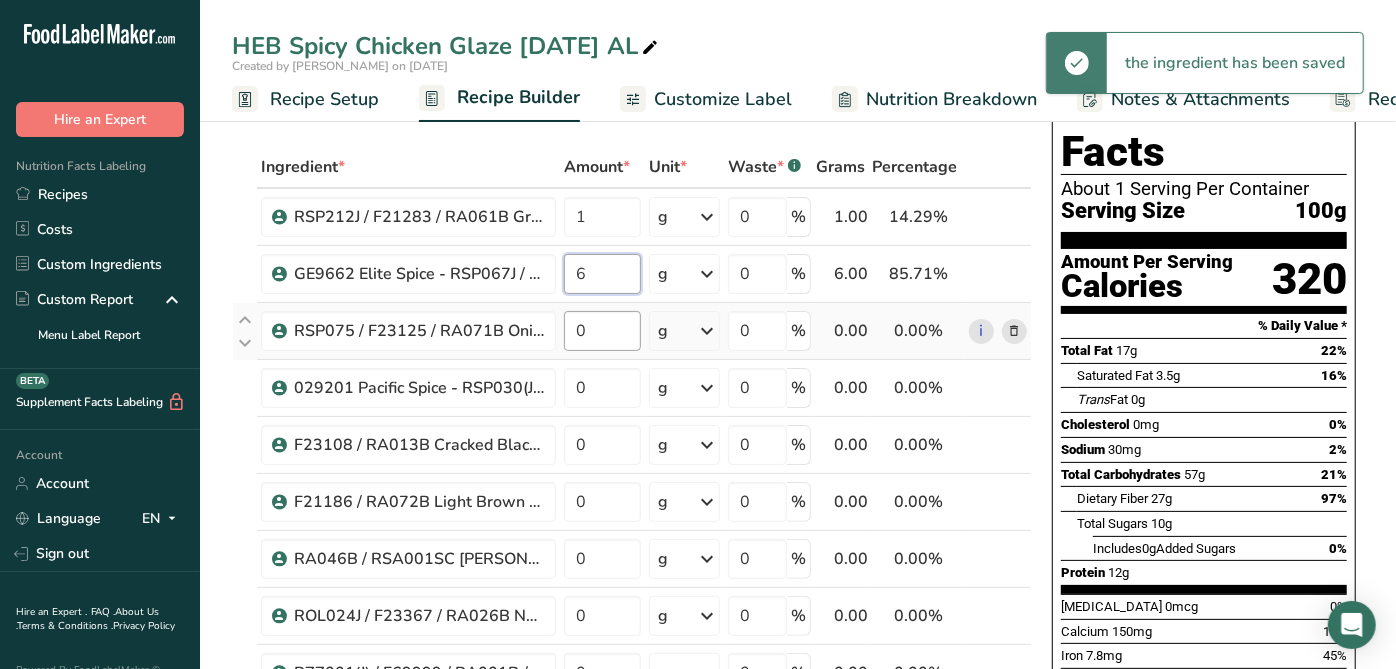 type on "6" 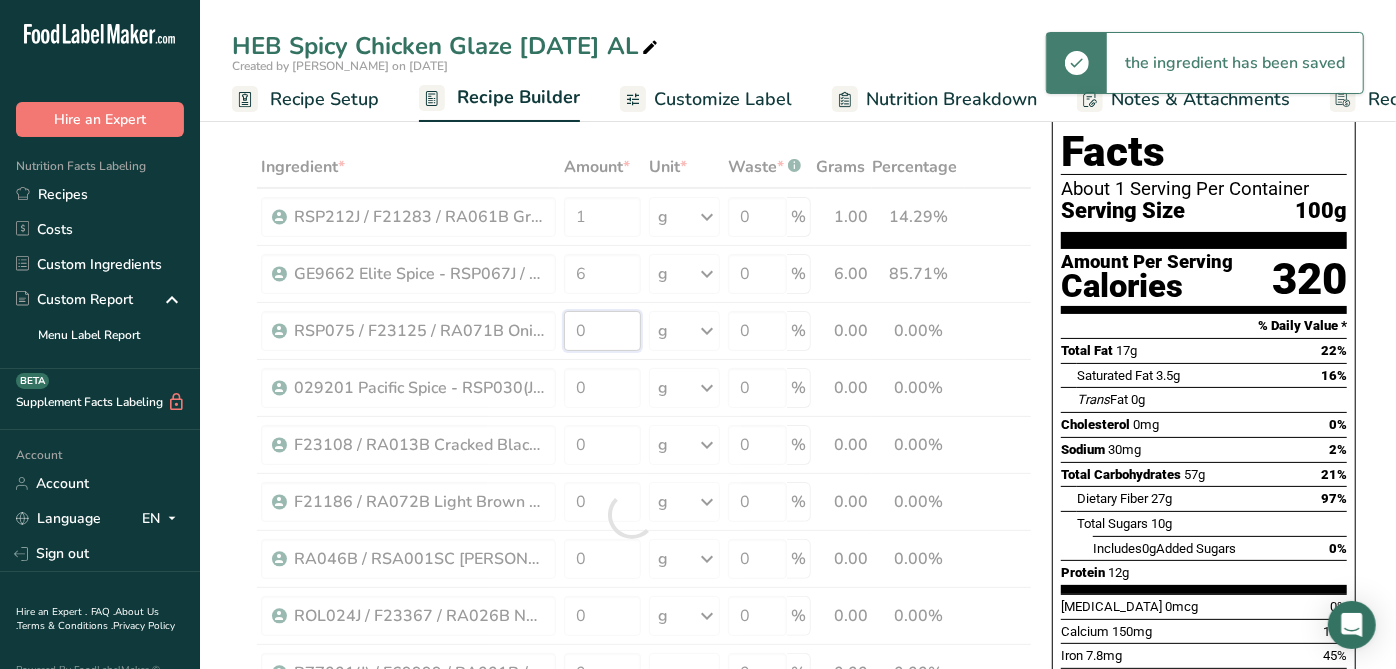 click on "Ingredient *
Amount *
Unit *
Waste *   .a-a{fill:#347362;}.b-a{fill:#fff;}          Grams
Percentage
RSP212J / F21283 / RA061B Ground Red Pepper 35000 HPLC, Elite Spice 05-22-23 AL
1
g
Weight Units
g
kg
mg
See more
Volume Units
l
mL
fl oz
See more
0
%
1.00
14.29%
i
GE9662 Elite Spice - RSP067J / F23219 / RA027B Lobac Garlic Powder, Elite Spice 01-04-19 AC
6
g
Weight Units
g
kg
mg
See more
Volume Units
l
mL
fl oz
See more
0" at bounding box center (632, 515) 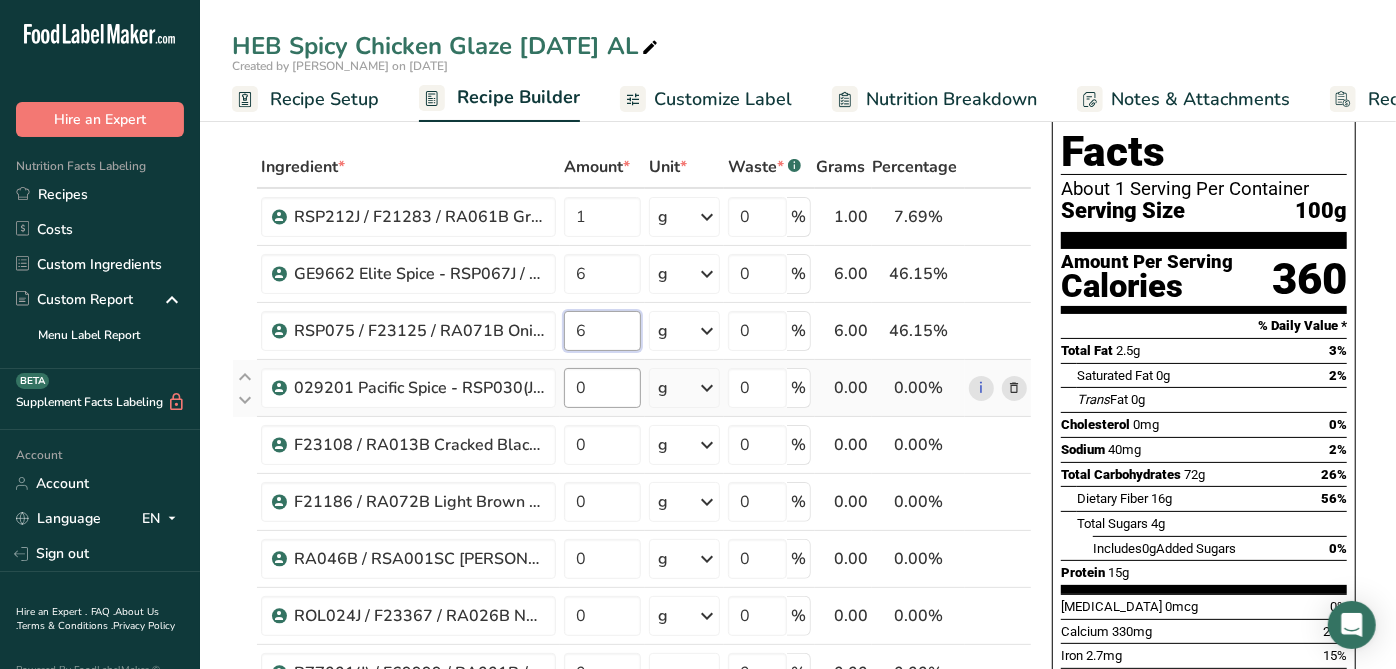 type on "6" 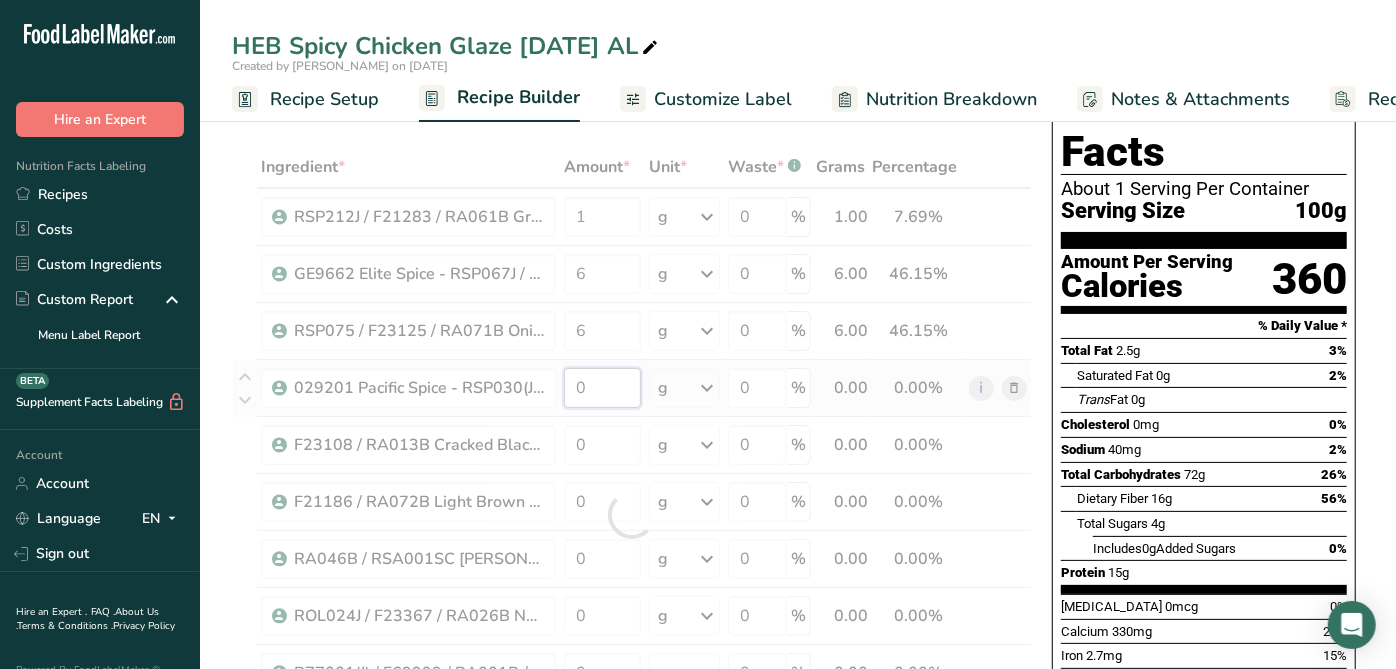 click on "Ingredient *
Amount *
Unit *
Waste *   .a-a{fill:#347362;}.b-a{fill:#fff;}          Grams
Percentage
RSP212J / F21283 / RA061B Ground Red Pepper 35000 HPLC, Elite Spice 05-22-23 AL
1
g
Weight Units
g
kg
mg
See more
Volume Units
l
mL
fl oz
See more
0
%
1.00
7.69%
i
GE9662 Elite Spice - RSP067J / F23219 / RA027B Lobac Garlic Powder, Elite Spice 01-04-19 AC
6
g
Weight Units
g
kg
mg
See more
Volume Units
l
mL
fl oz
See more
0" at bounding box center [632, 515] 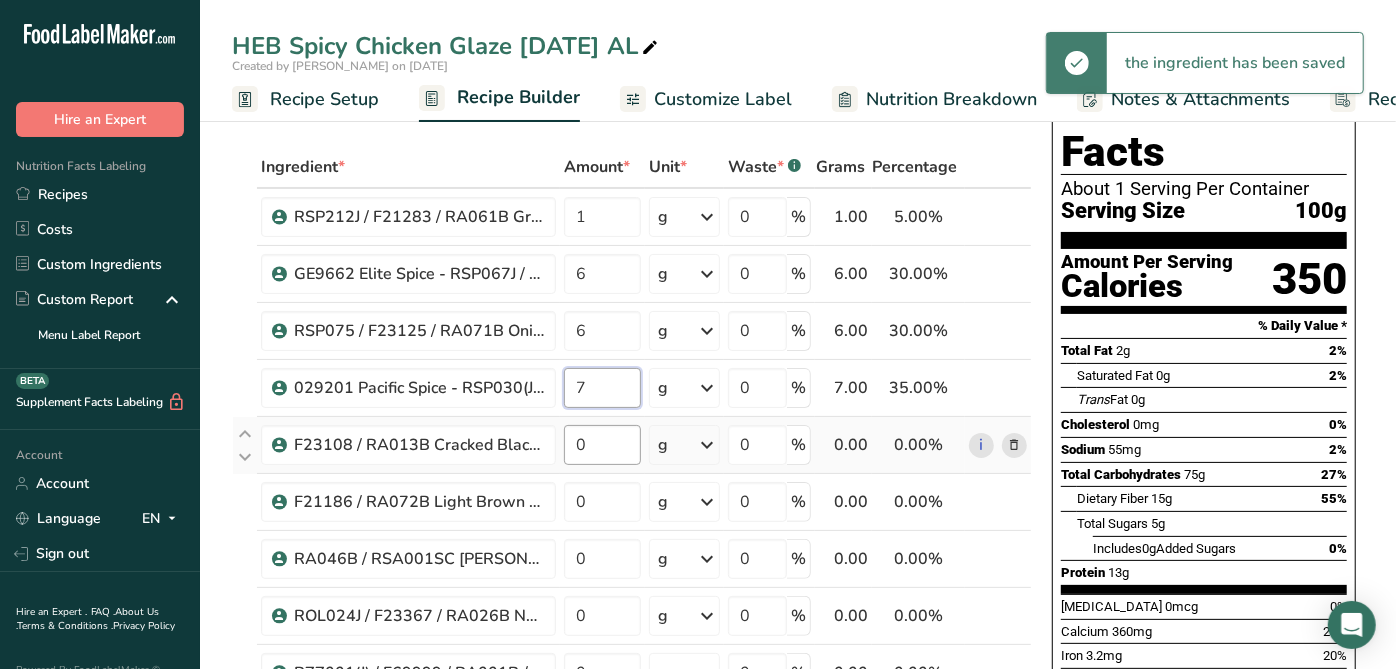 type on "7" 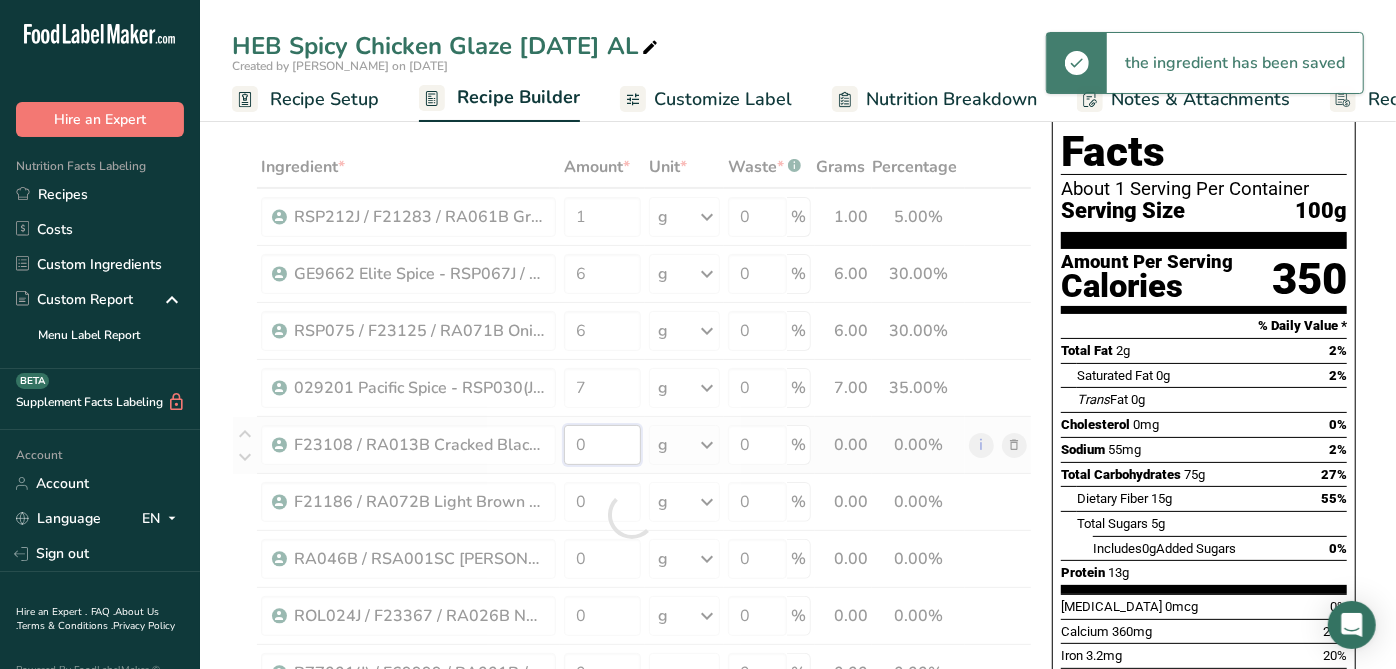 click on "Ingredient *
Amount *
Unit *
Waste *   .a-a{fill:#347362;}.b-a{fill:#fff;}          Grams
Percentage
RSP212J / F21283 / RA061B Ground Red Pepper 35000 HPLC, Elite Spice 05-22-23 AL
1
g
Weight Units
g
kg
mg
See more
Volume Units
l
mL
fl oz
See more
0
%
1.00
5.00%
i
GE9662 Elite Spice - RSP067J / F23219 / RA027B Lobac Garlic Powder, Elite Spice 01-04-19 AC
6
g
Weight Units
g
kg
mg
See more
Volume Units
l
mL
fl oz
See more
0" at bounding box center (632, 515) 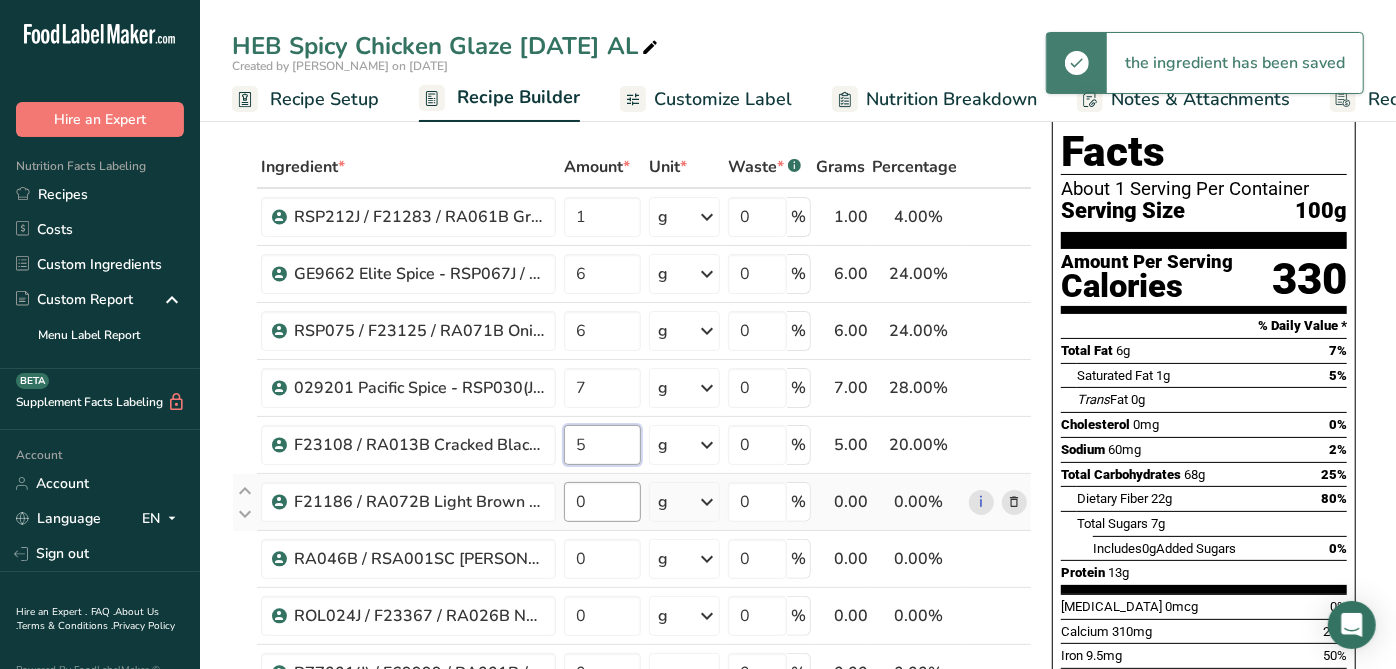 type on "5" 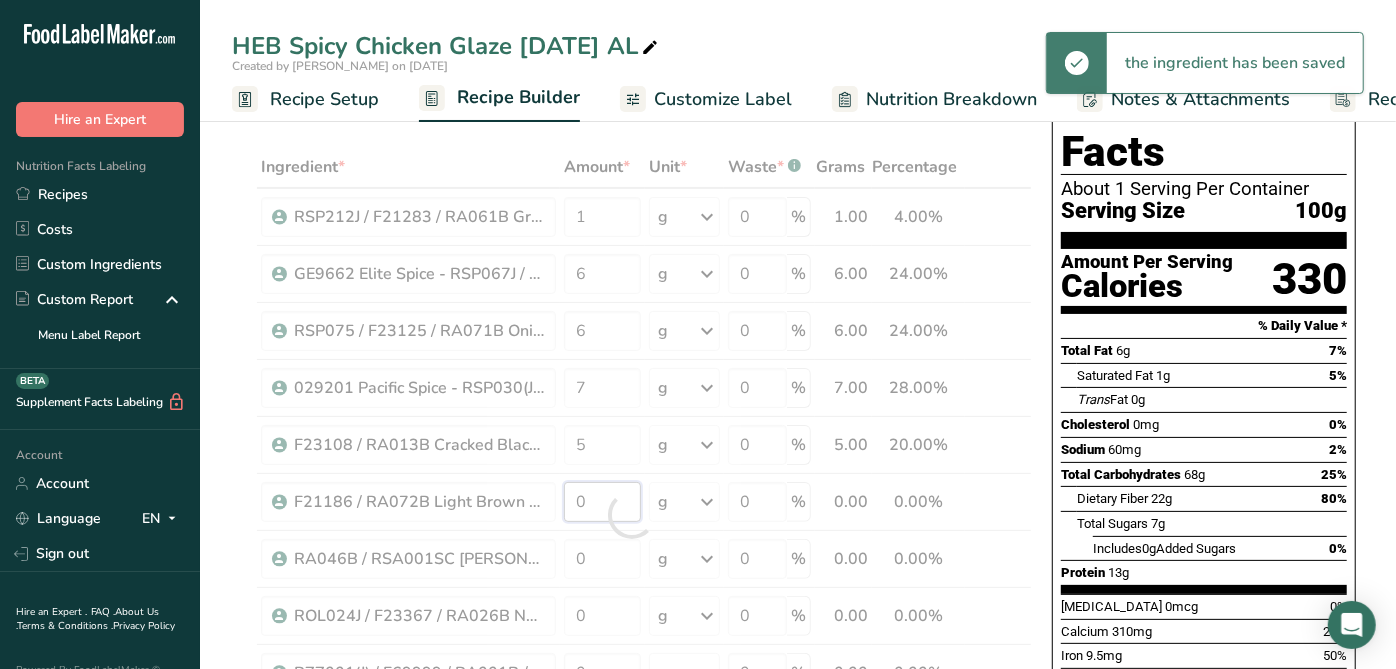 click on "Ingredient *
Amount *
Unit *
Waste *   .a-a{fill:#347362;}.b-a{fill:#fff;}          Grams
Percentage
RSP212J / F21283 / RA061B Ground Red Pepper 35000 HPLC, Elite Spice 05-22-23 AL
1
g
Weight Units
g
kg
mg
See more
Volume Units
l
mL
fl oz
See more
0
%
1.00
4.00%
i
GE9662 Elite Spice - RSP067J / F23219 / RA027B Lobac Garlic Powder, Elite Spice 01-04-19 AC
6
g
Weight Units
g
kg
mg
See more
Volume Units
l
mL
fl oz
See more
0" at bounding box center (632, 515) 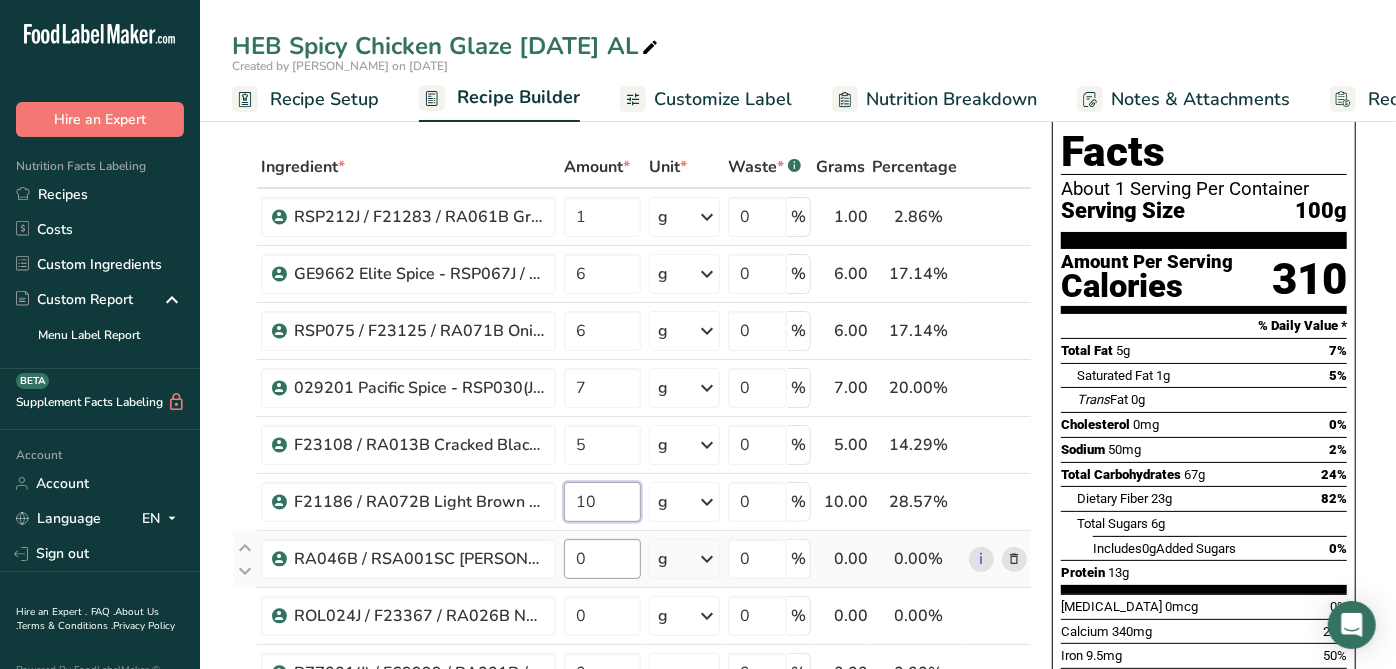 type on "10" 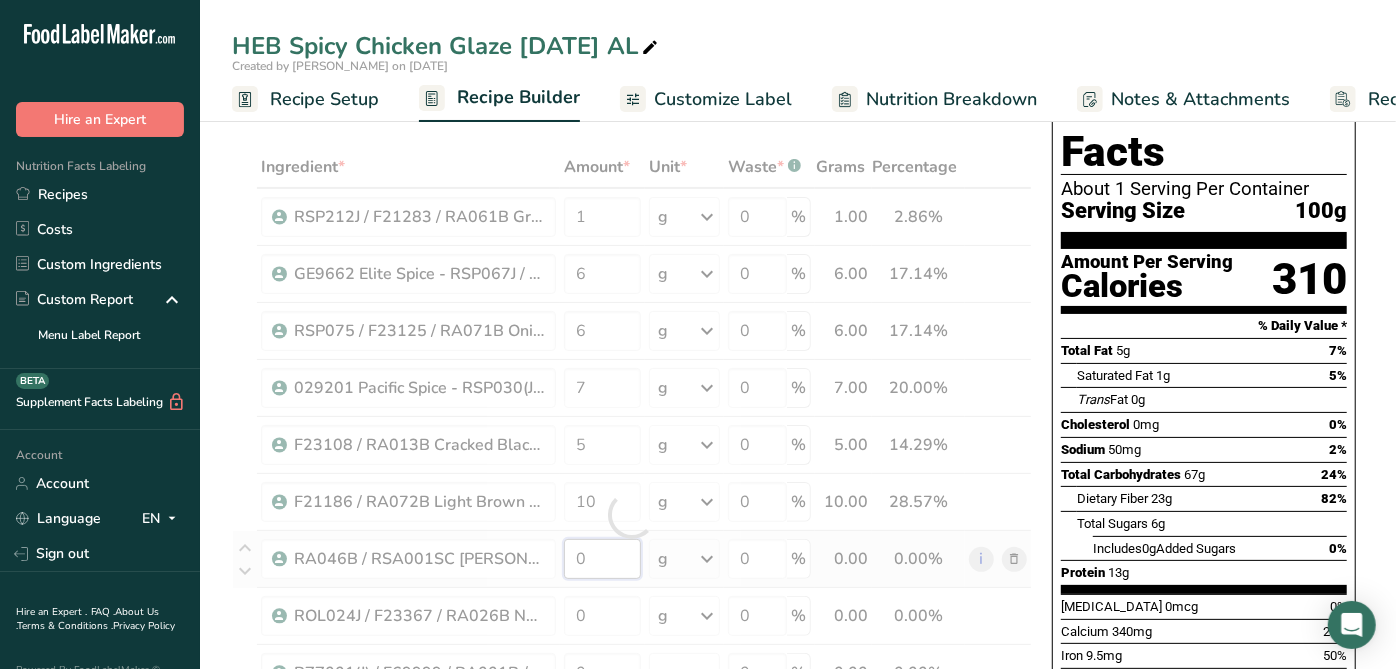 click on "Ingredient *
Amount *
Unit *
Waste *   .a-a{fill:#347362;}.b-a{fill:#fff;}          Grams
Percentage
RSP212J / F21283 / RA061B Ground Red Pepper 35000 HPLC, Elite Spice 05-22-23 AL
1
g
Weight Units
g
kg
mg
See more
Volume Units
l
mL
fl oz
See more
0
%
1.00
2.86%
i
GE9662 Elite Spice - RSP067J / F23219 / RA027B Lobac Garlic Powder, Elite Spice 01-04-19 AC
6
g
Weight Units
g
kg
mg
See more
Volume Units
l
mL
fl oz
See more
0" at bounding box center (632, 515) 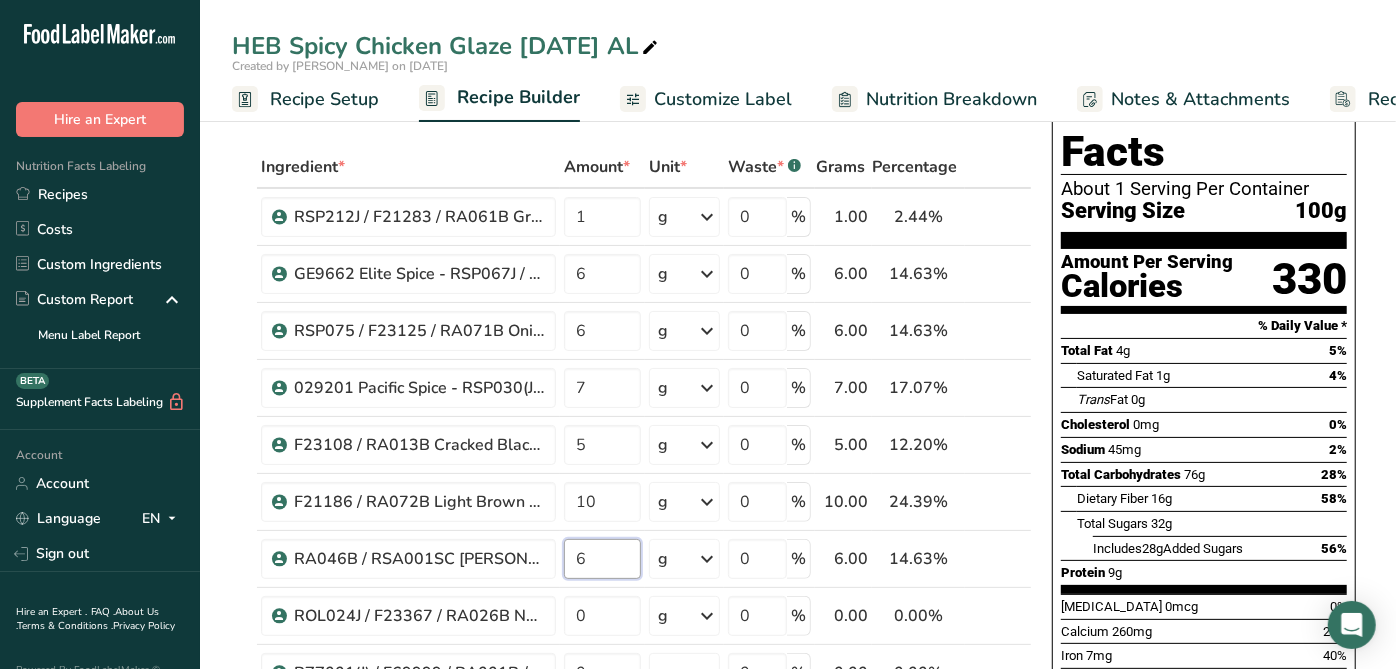 type on "6" 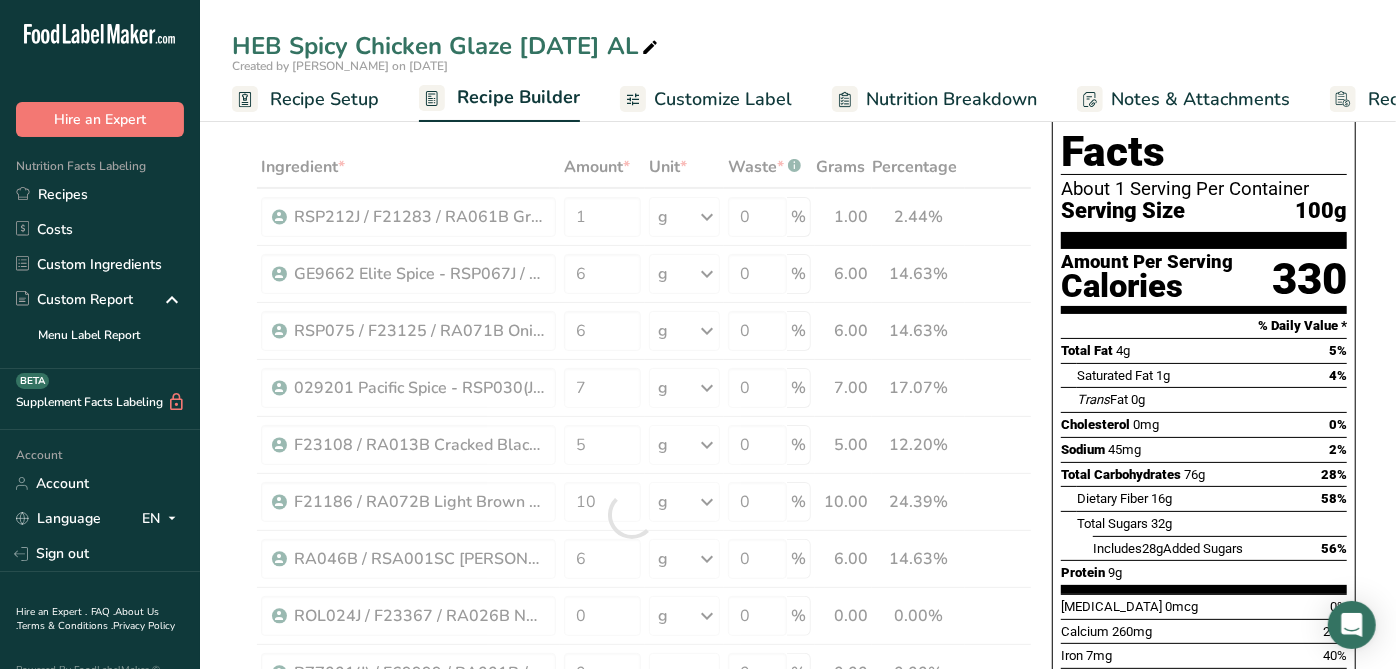click on "Trans  Fat
0g" at bounding box center [1212, 399] 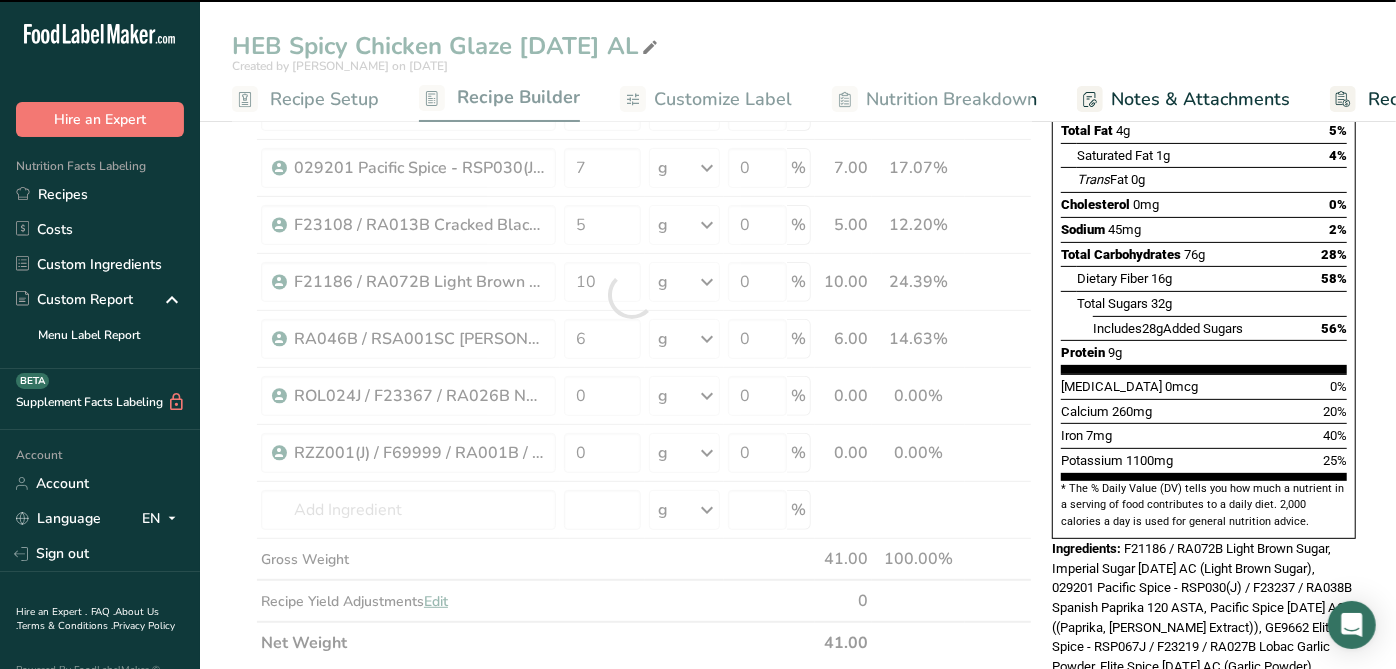 scroll, scrollTop: 288, scrollLeft: 0, axis: vertical 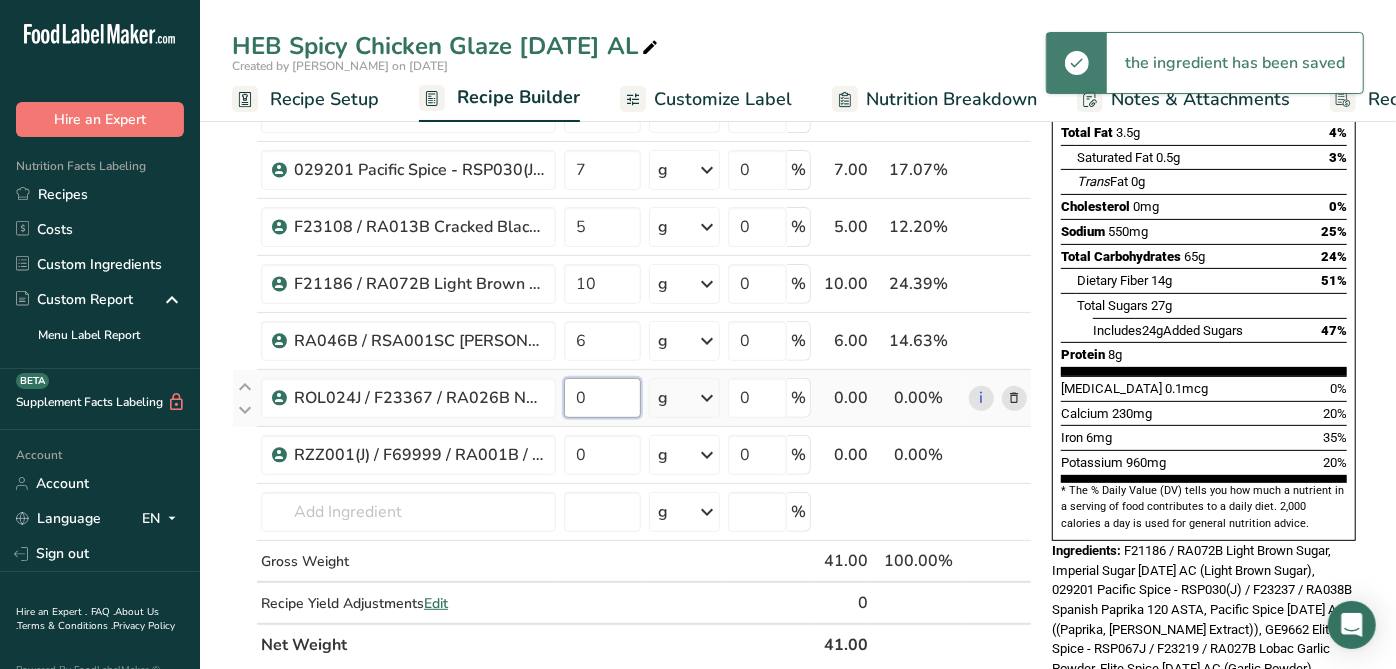 click on "0" at bounding box center (602, 398) 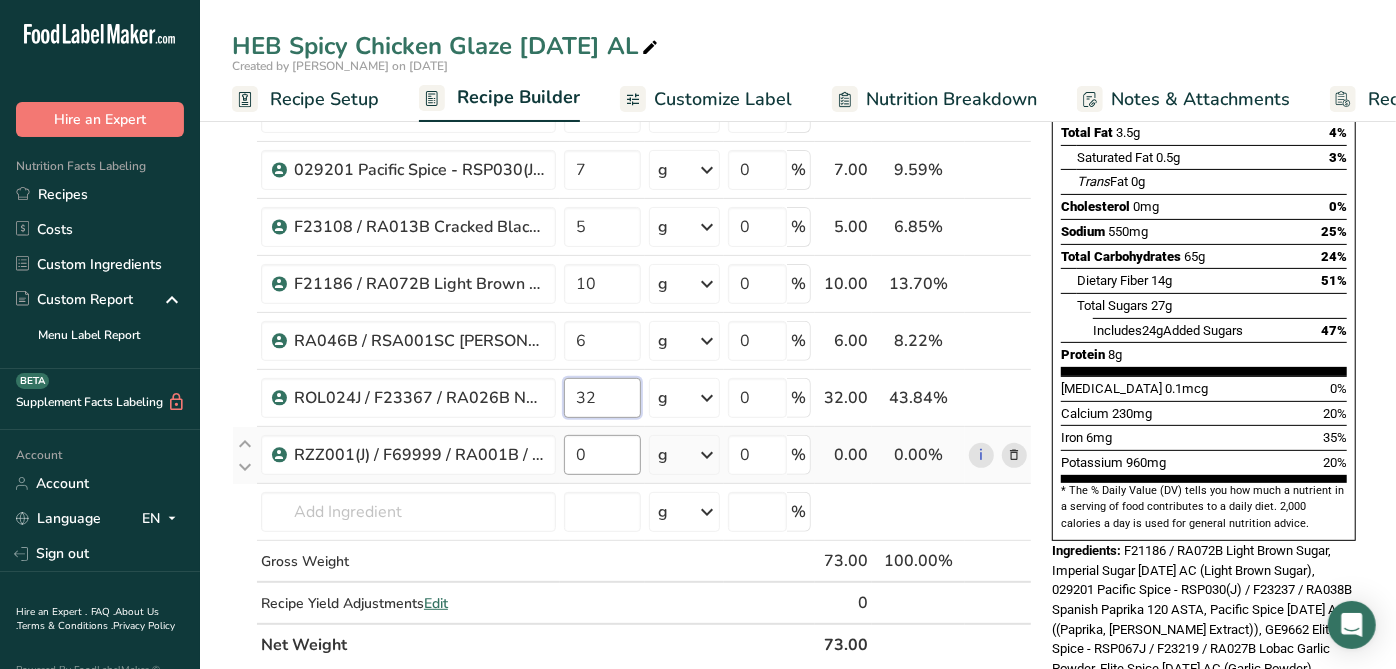type on "32" 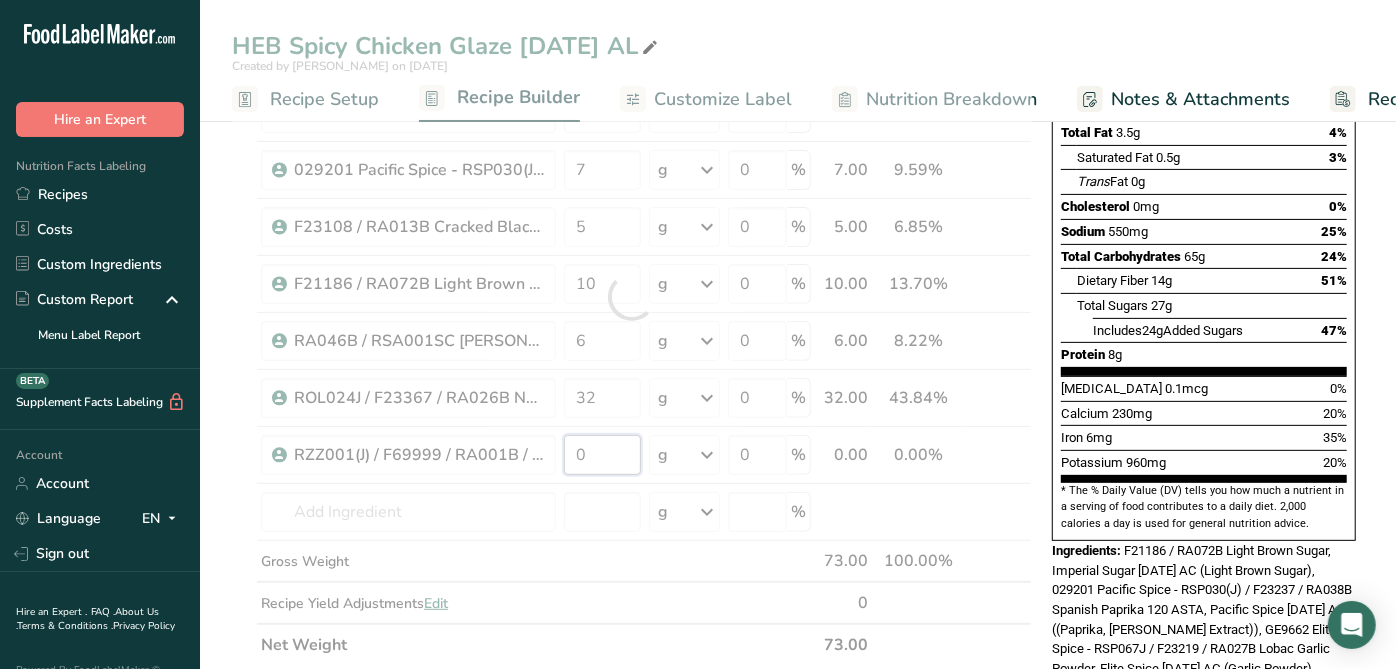 click on "Ingredient *
Amount *
Unit *
Waste *   .a-a{fill:#347362;}.b-a{fill:#fff;}          Grams
Percentage
RSP212J / F21283 / RA061B Ground Red Pepper 35000 HPLC, Elite Spice 05-22-23 AL
1
g
Weight Units
g
kg
mg
See more
Volume Units
l
mL
fl oz
See more
0
%
1.00
1.37%
i
GE9662 Elite Spice - RSP067J / F23219 / RA027B Lobac Garlic Powder, Elite Spice 01-04-19 AC
6
g
Weight Units
g
kg
mg
See more
Volume Units
l
mL
fl oz
See more
0" at bounding box center [632, 297] 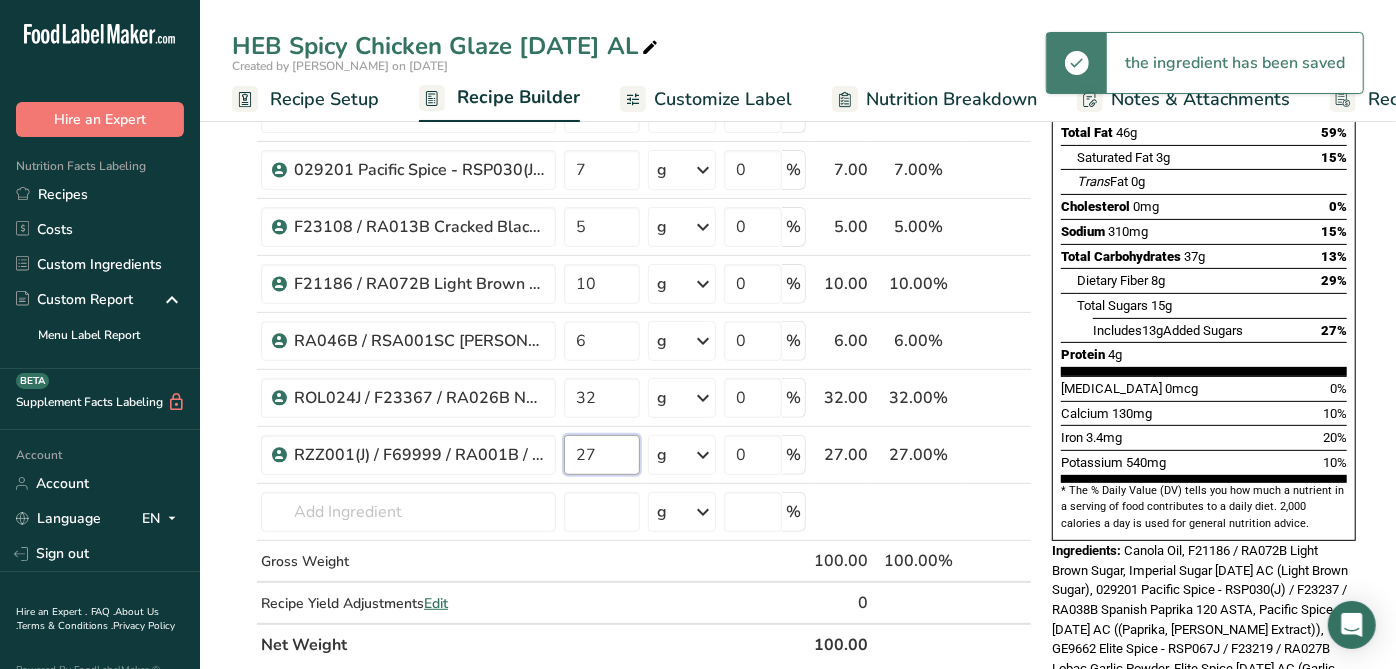 type on "27" 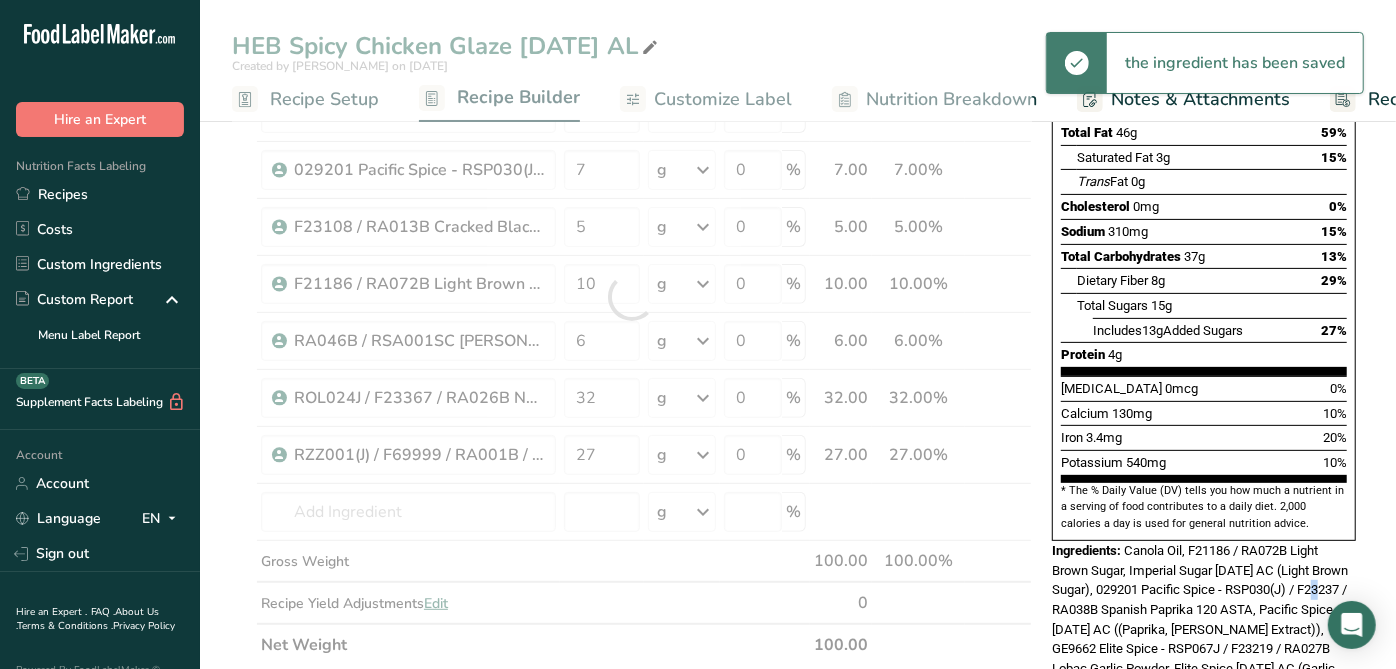click on "Ingredients:    Canola Oil, F21186 / RA072B Light Brown Sugar, Imperial Sugar 04-11-19 AC (Light Brown Sugar), 029201 Pacific Spice - RSP030(J) / F23237 / RA038B Spanish Paprika 120 ASTA, Pacific Spice 09-20-18 AC ((Paprika, Rosemary Extract)), GE9662 Elite Spice - RSP067J / F23219 / RA027B Lobac Garlic Powder, Elite Spice 01-04-19 AC (Garlic Powder), RSP075 / F23125 / RA071B Onion Powder, Pacific Spice 09-20-19 AC (Dehydrated Onion), Cayenne Pepper Sauce ((Aged Cayenne Red Peppers, Distilled Vinegar, Water, Salt, Garlic Powder)), Black Pepper, Red Pepper (Red Pepper), Water" at bounding box center [1204, 659] 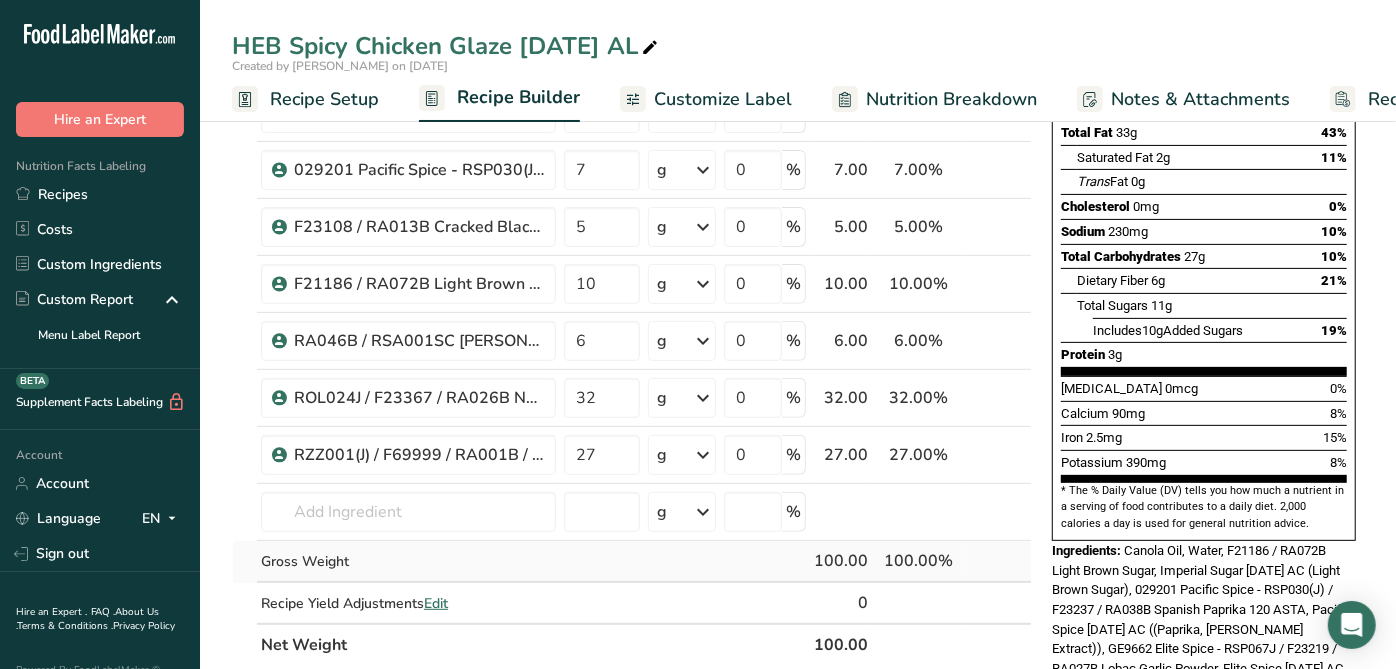 drag, startPoint x: 1056, startPoint y: 564, endPoint x: 1030, endPoint y: 548, distance: 30.528675 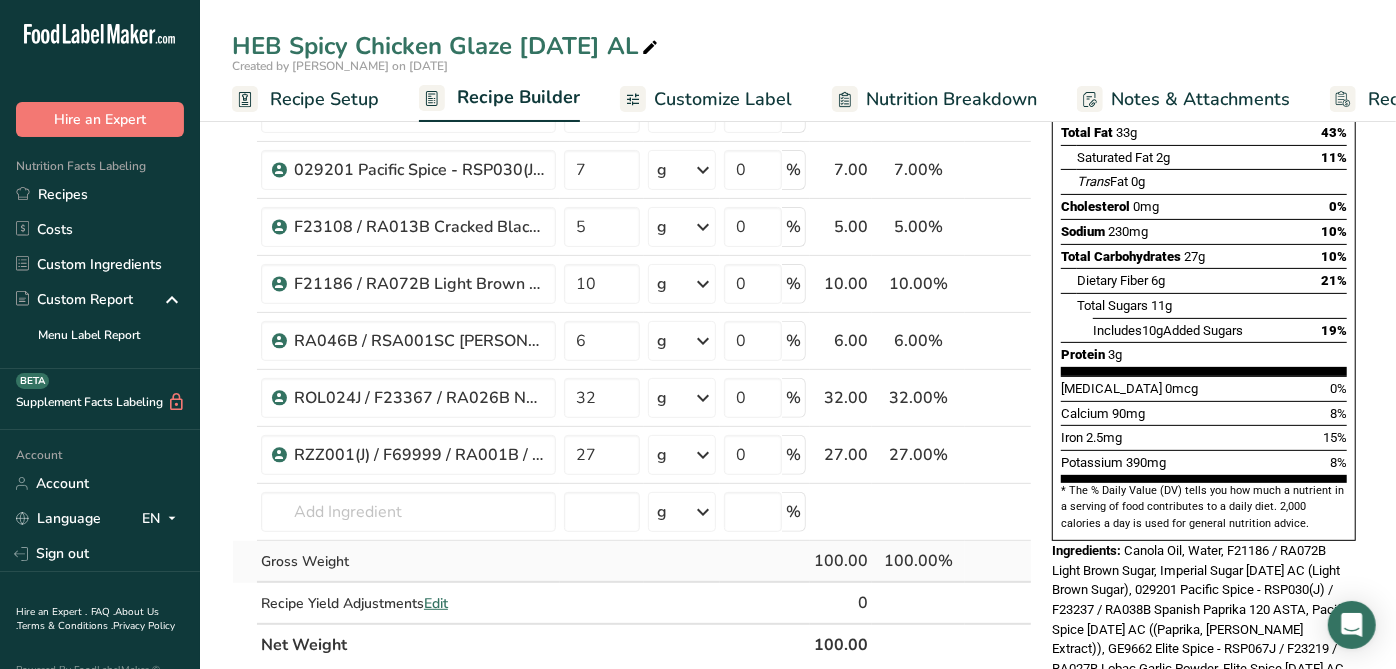 click at bounding box center [998, 562] 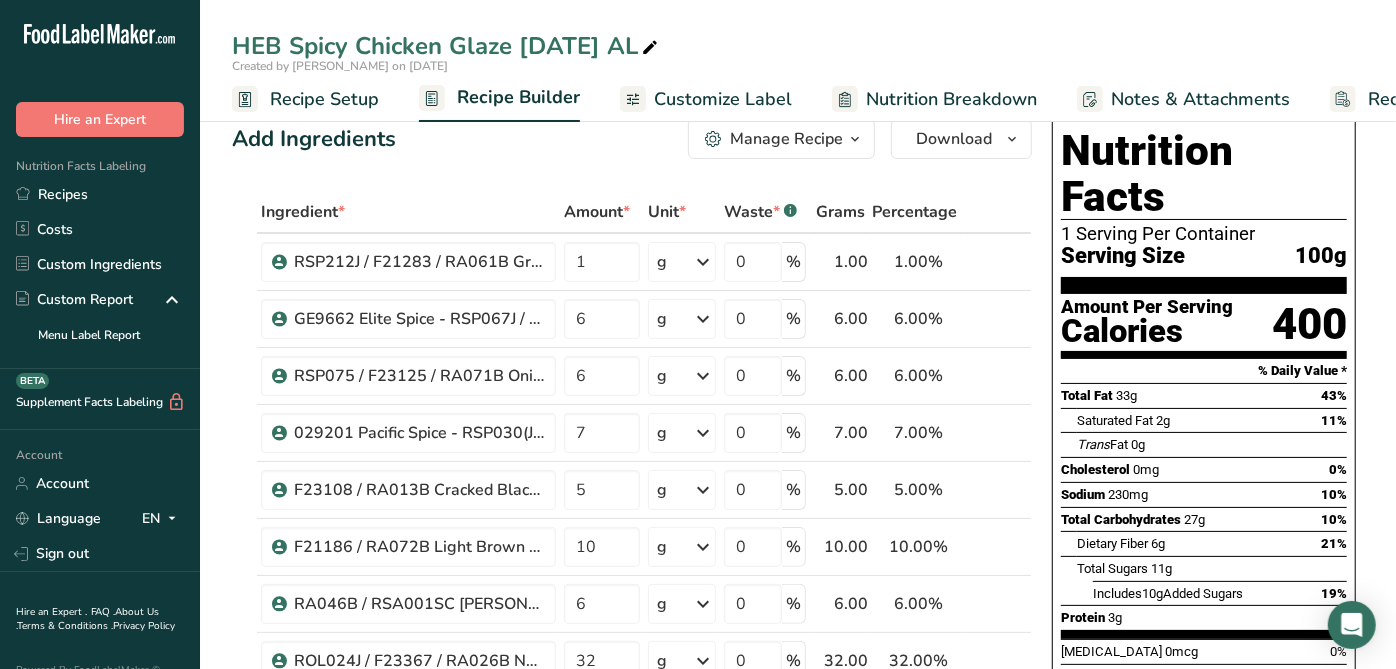 scroll, scrollTop: 0, scrollLeft: 0, axis: both 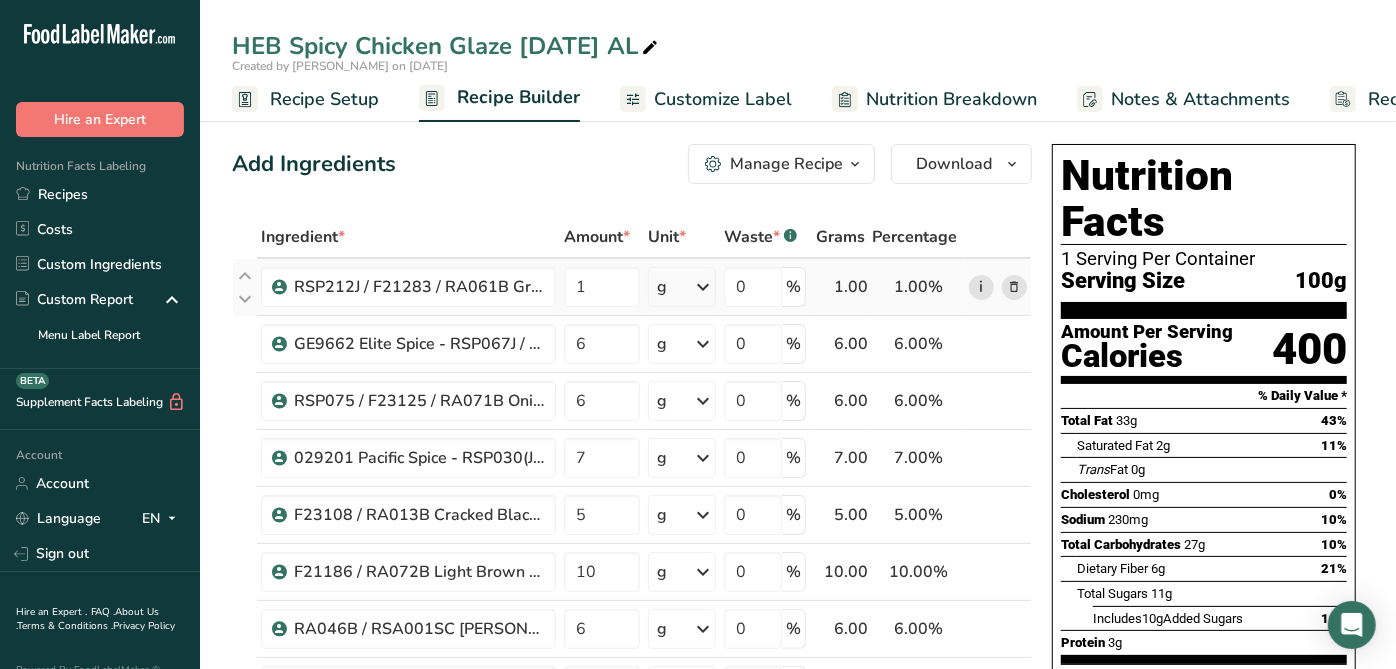 click on "i" at bounding box center (981, 287) 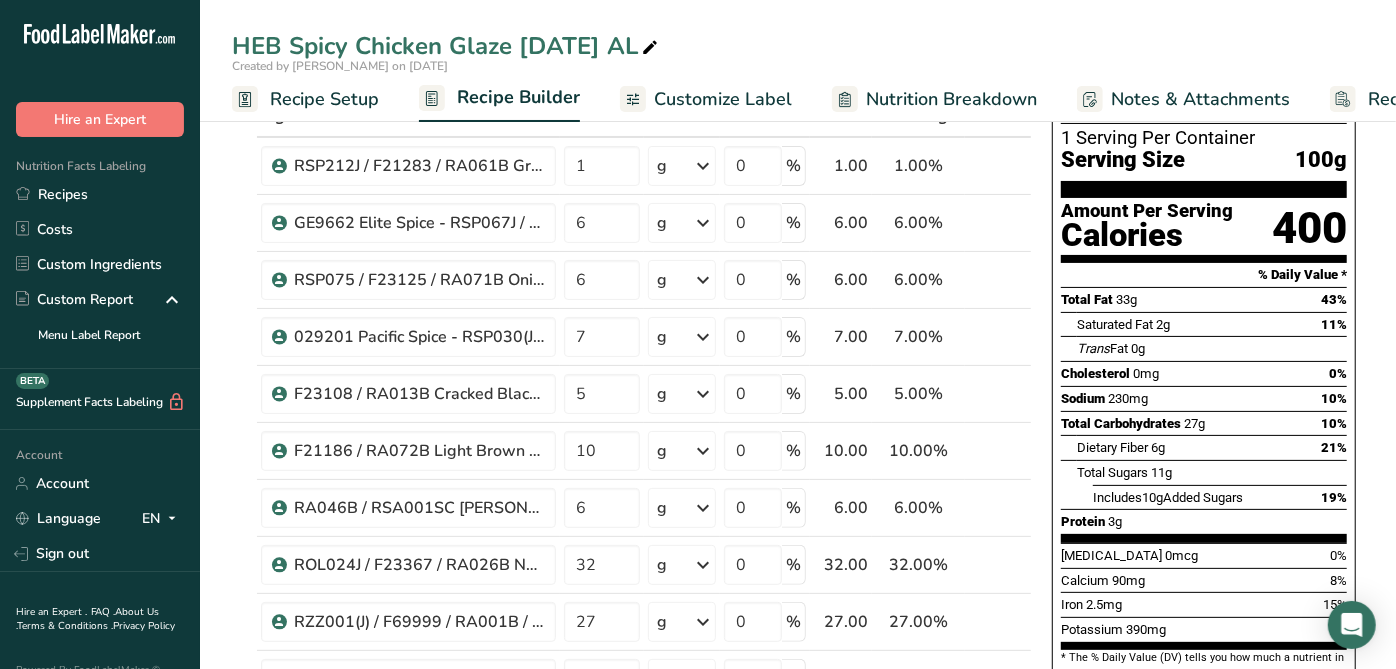 scroll, scrollTop: 0, scrollLeft: 0, axis: both 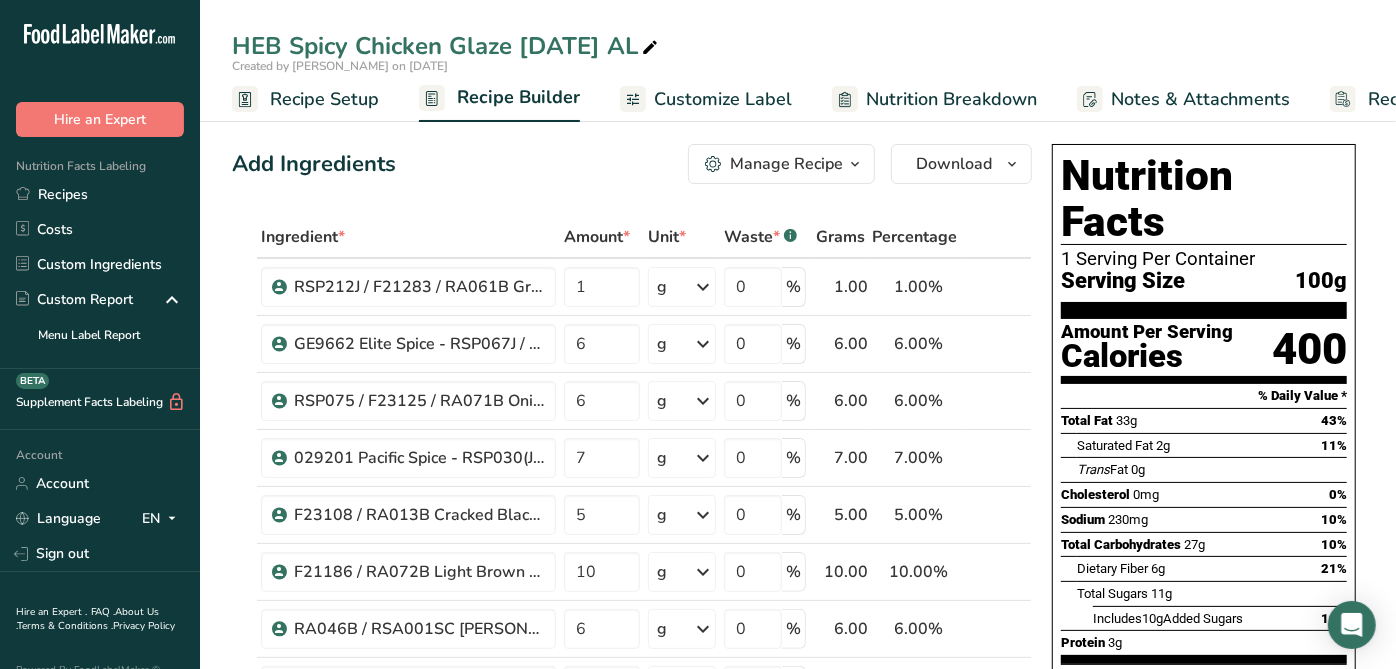 click on "Manage Recipe" at bounding box center [781, 164] 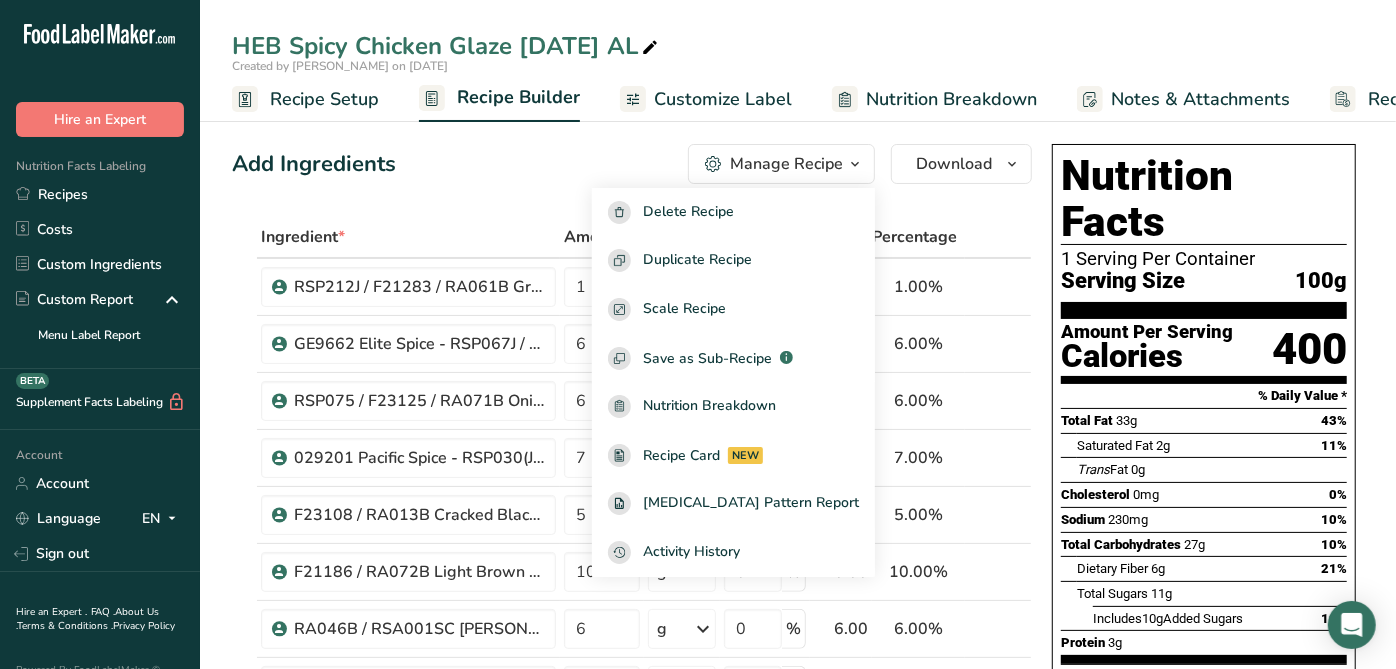 click at bounding box center (998, 238) 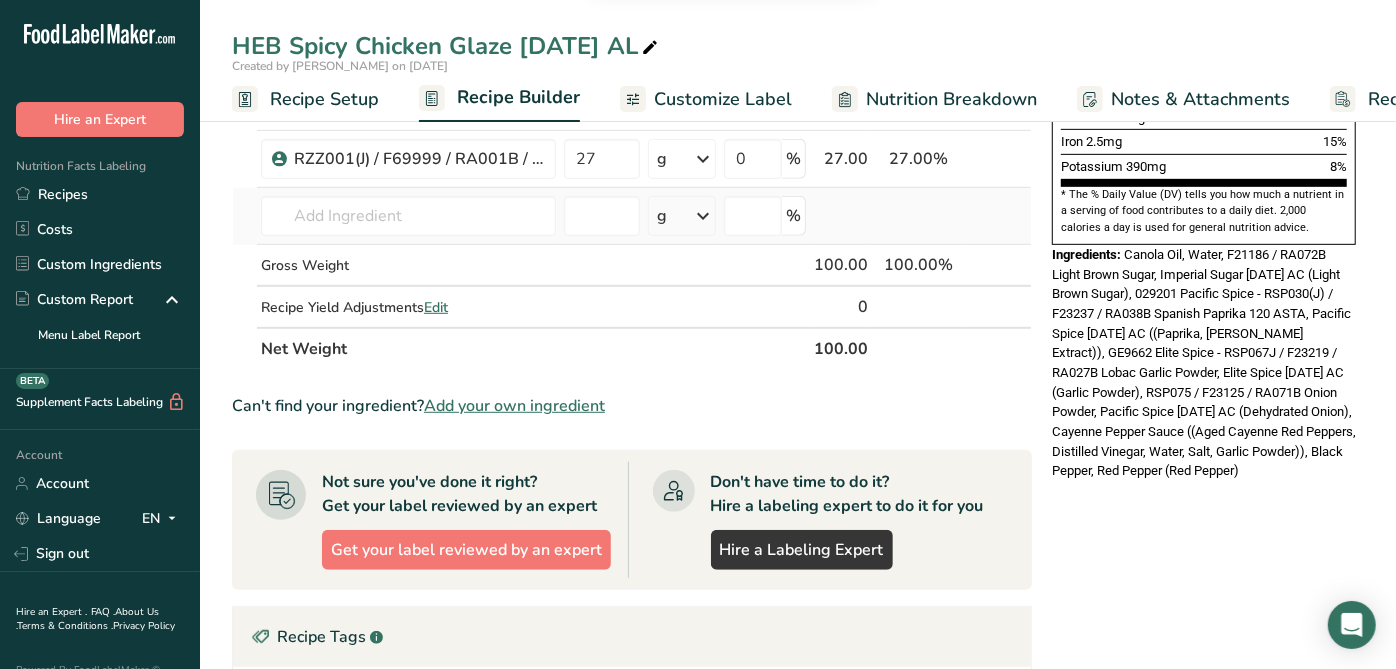 scroll, scrollTop: 605, scrollLeft: 0, axis: vertical 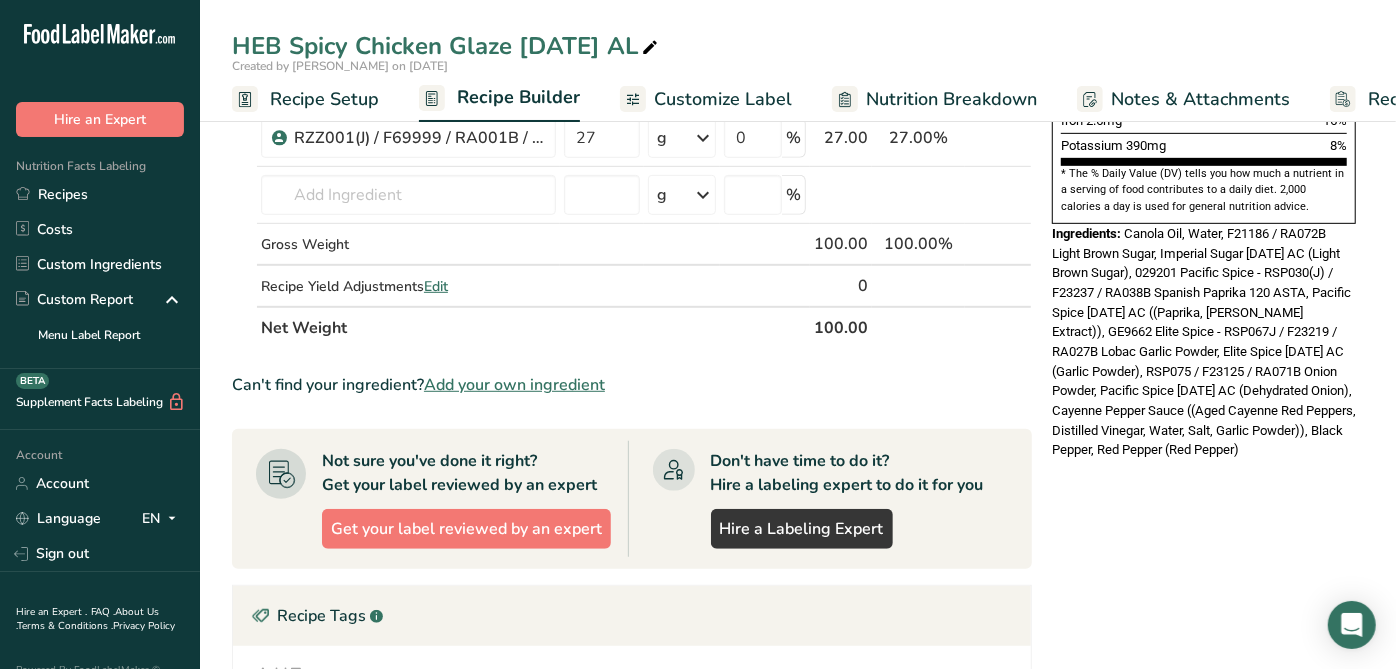 click on "Nutrition Facts
1 Serving Per Container
Serving Size
100g
Amount Per Serving
Calories
400
% Daily Value *
Total Fat
33g
43%
Saturated Fat
2g
11%
Trans  Fat
0g
Cholesterol
0mg
0%
Sodium
230mg
10%
Total Carbohydrates
27g
10%
Dietary Fiber
6g
21%" at bounding box center (1204, 285) 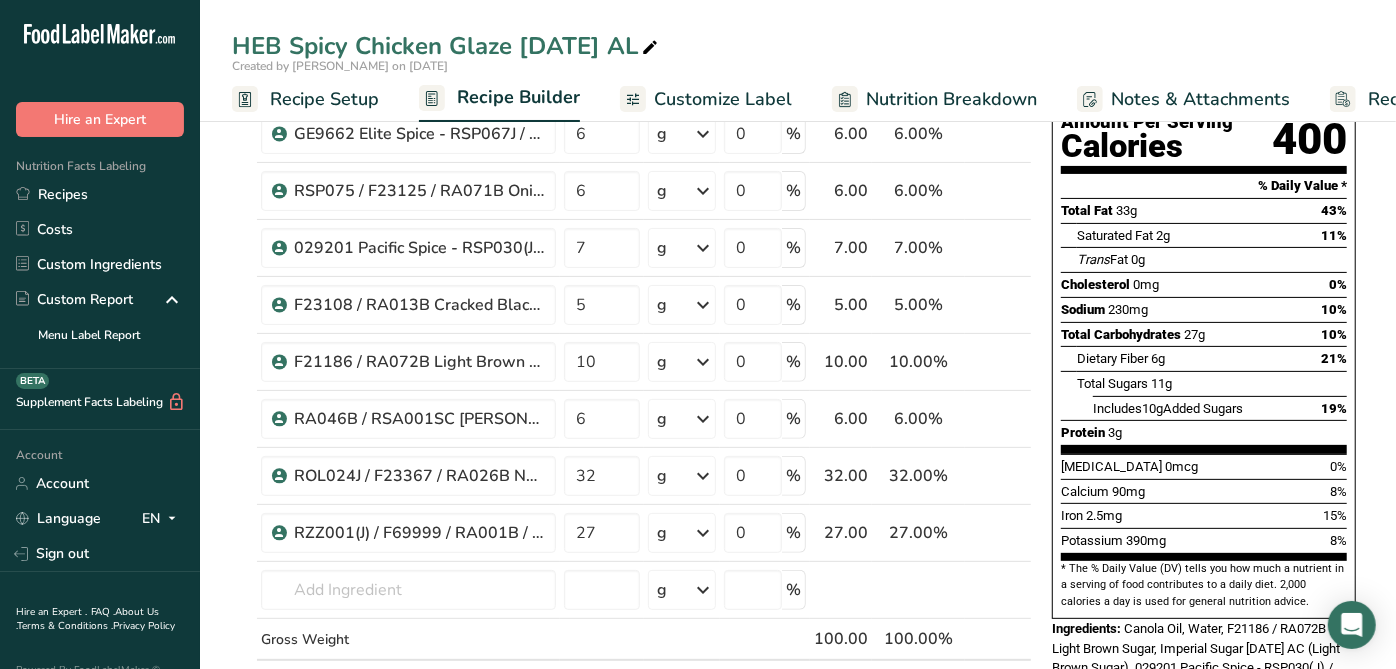 scroll, scrollTop: 208, scrollLeft: 0, axis: vertical 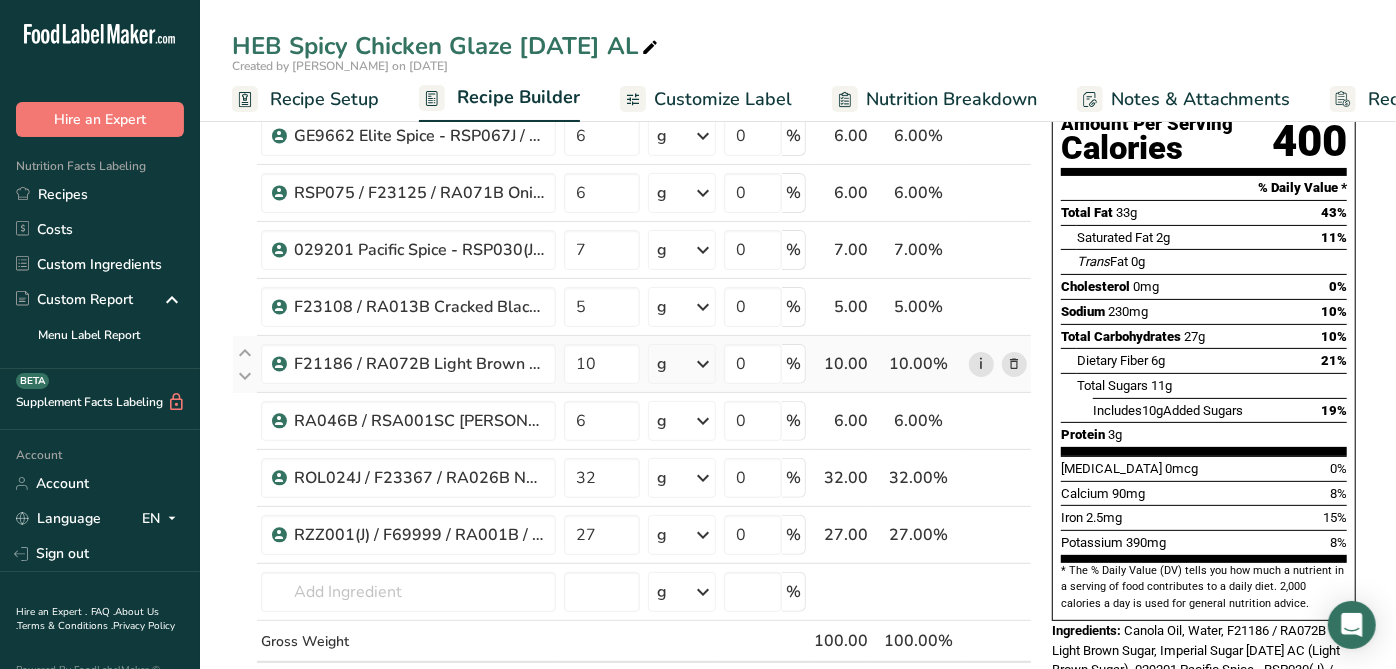 click on "i" at bounding box center [981, 364] 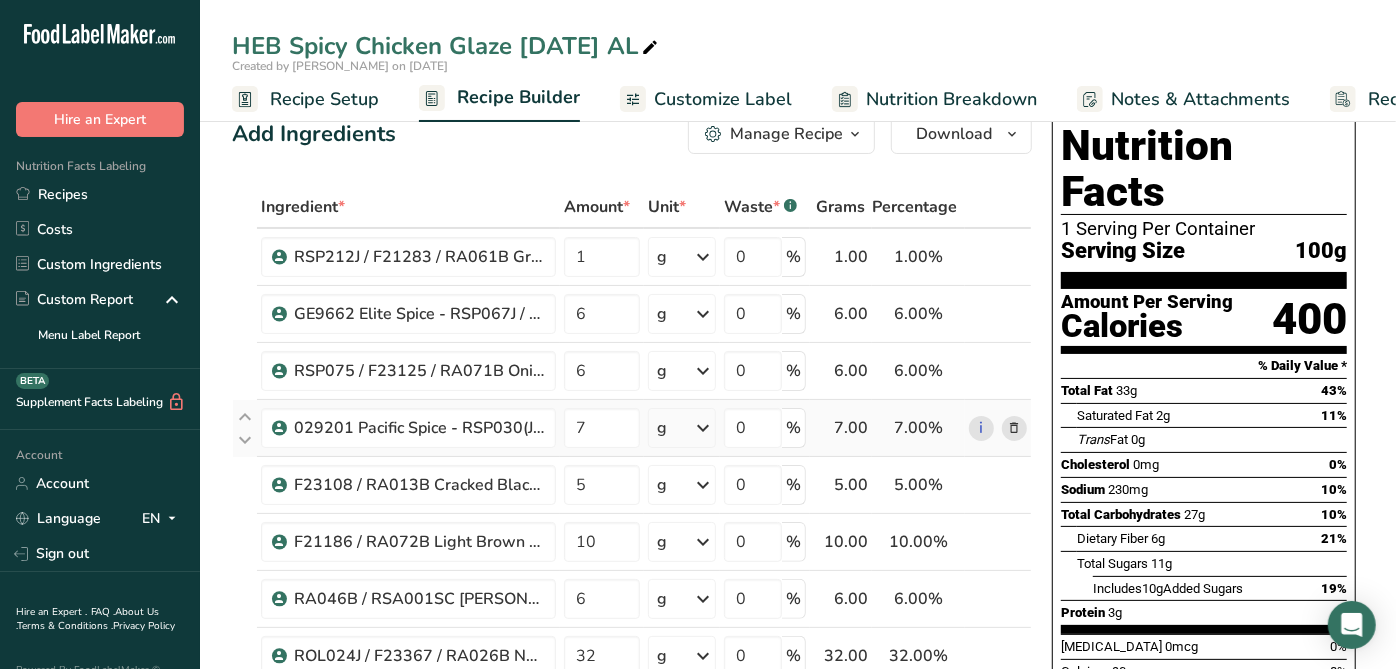 scroll, scrollTop: 65, scrollLeft: 0, axis: vertical 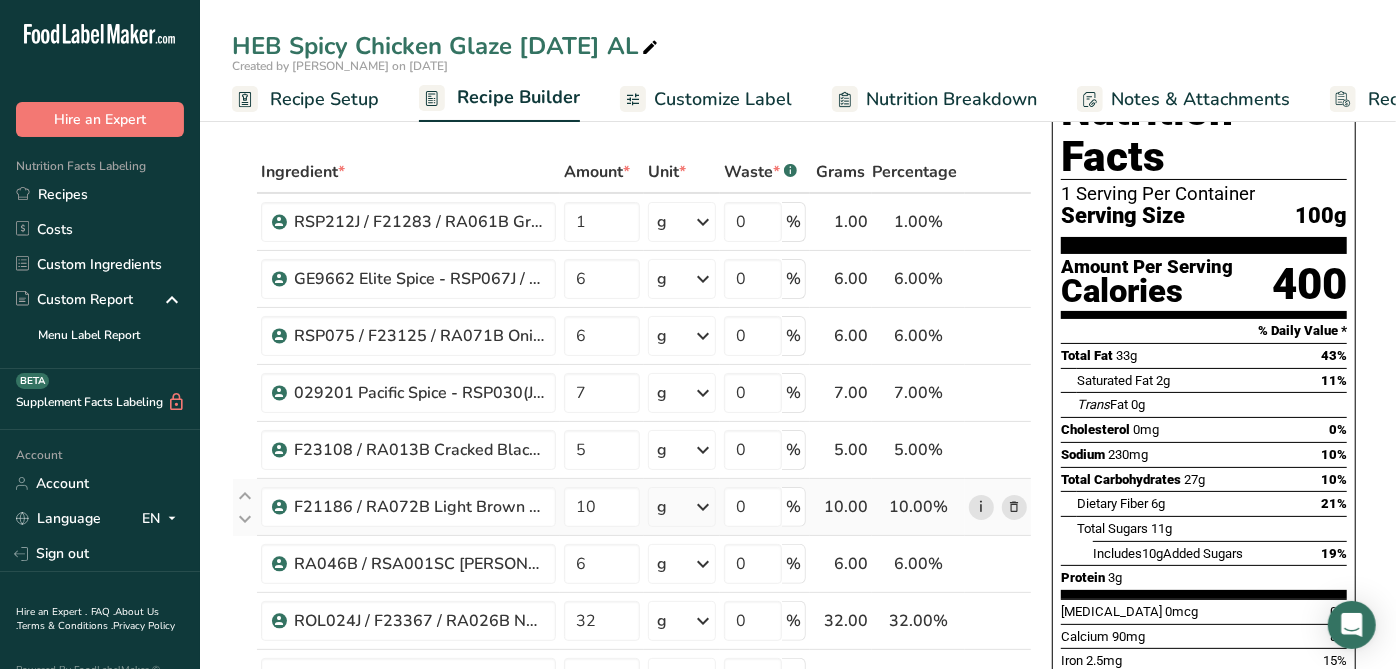 click on "i" at bounding box center [981, 507] 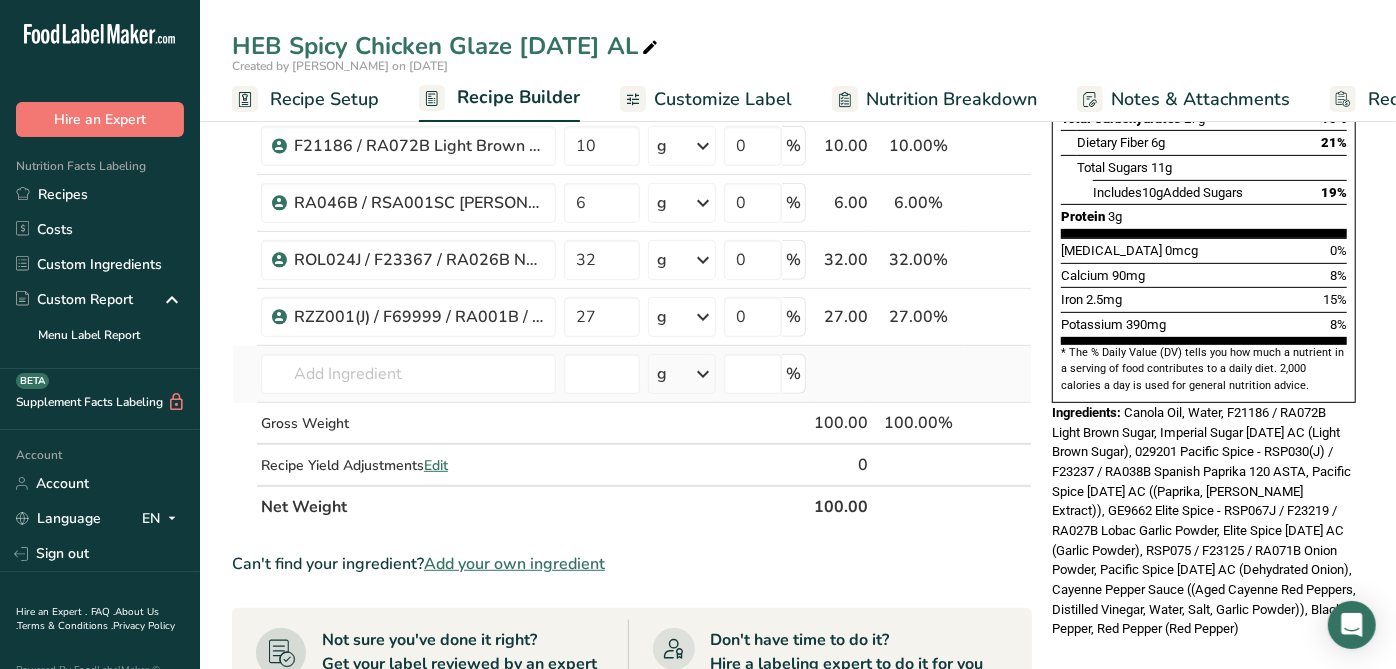 scroll, scrollTop: 425, scrollLeft: 0, axis: vertical 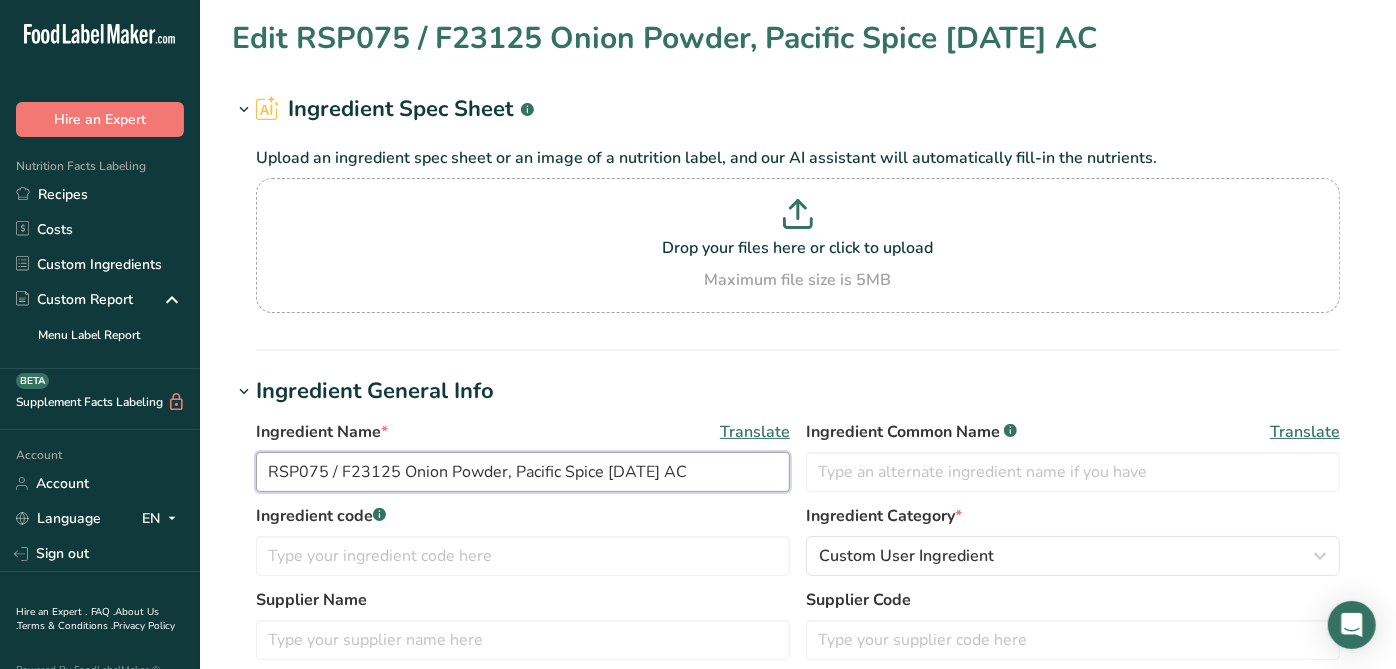 click on "RSP075 / F23125 Onion Powder, Pacific Spice [DATE] AC" at bounding box center (523, 472) 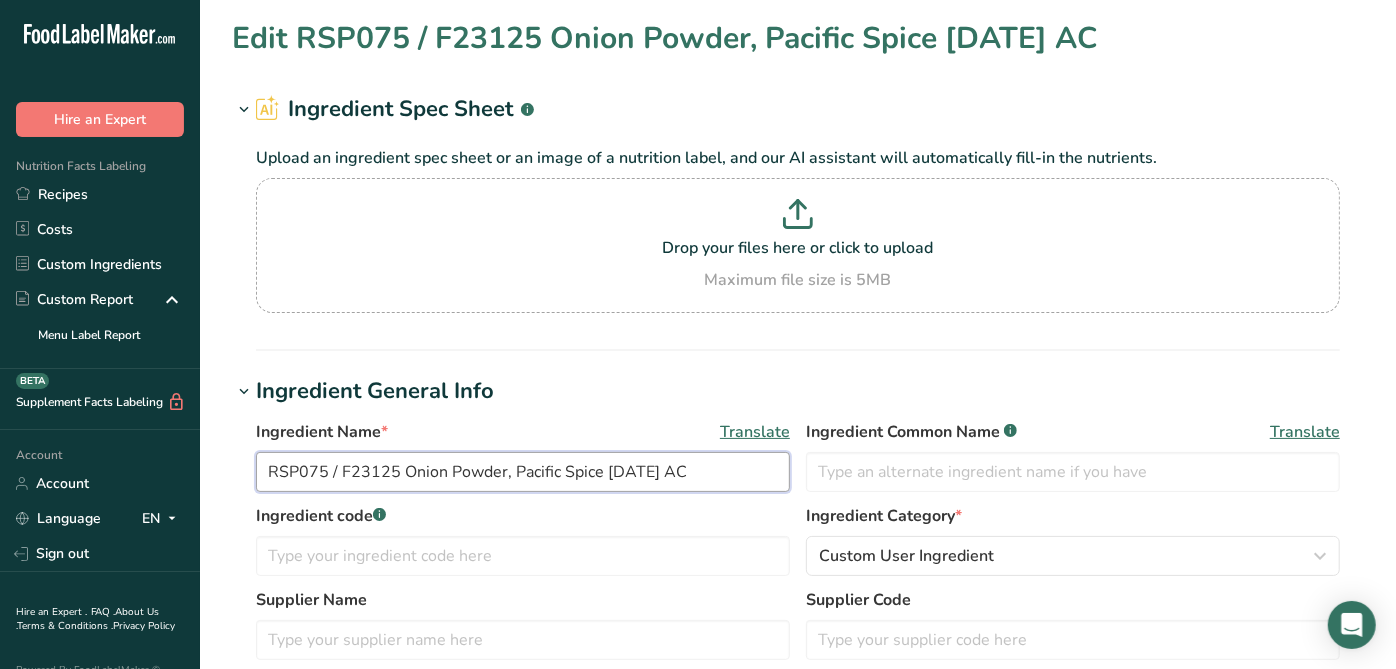 click on "RSP075 / F23125 Onion Powder, Pacific Spice [DATE] AC" at bounding box center (523, 472) 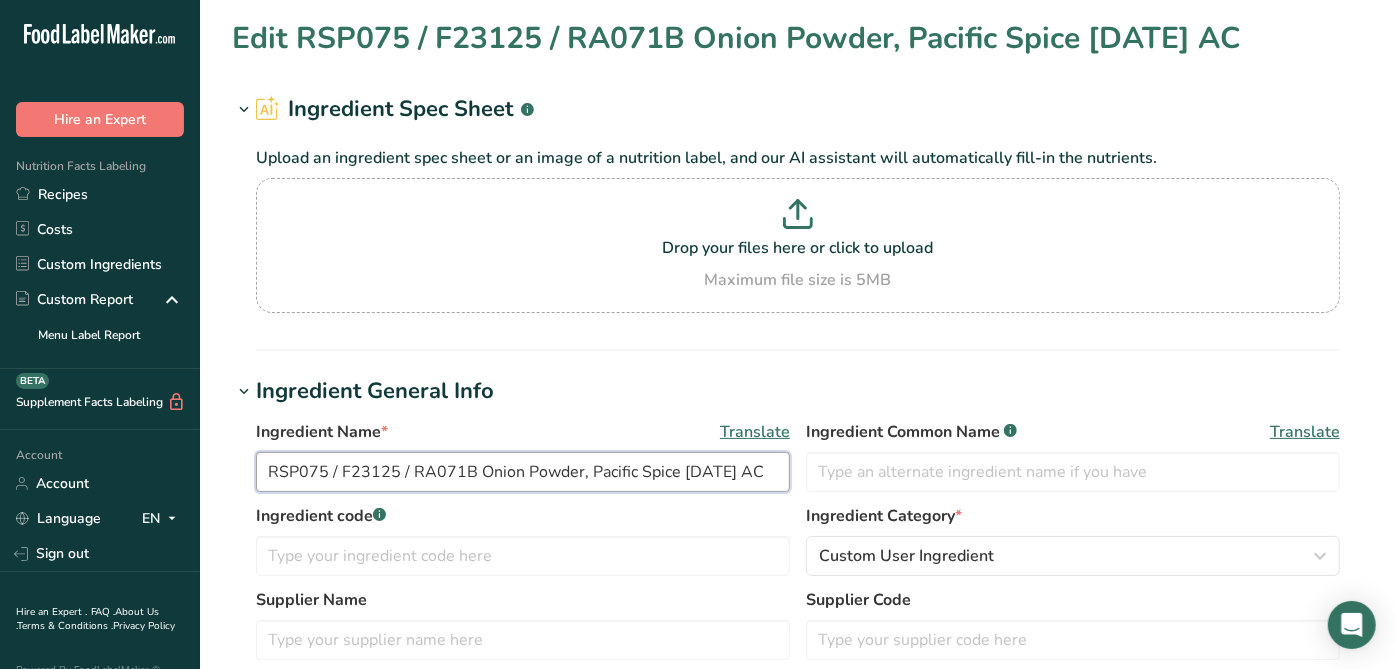 type on "RSP075 / F23125 / RA071B Onion Powder, Pacific Spice [DATE] AC" 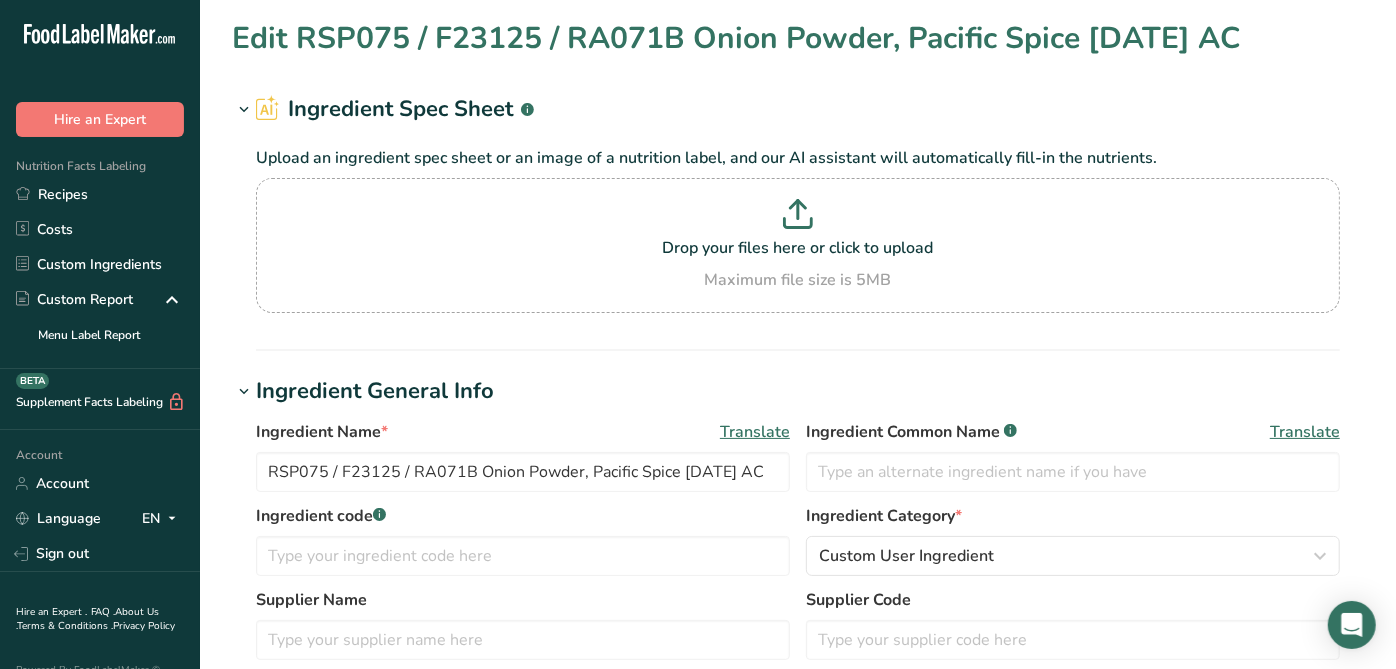 click on "Ingredient code
.a-a{fill:#347362;}.b-a{fill:#fff;}" at bounding box center [523, 516] 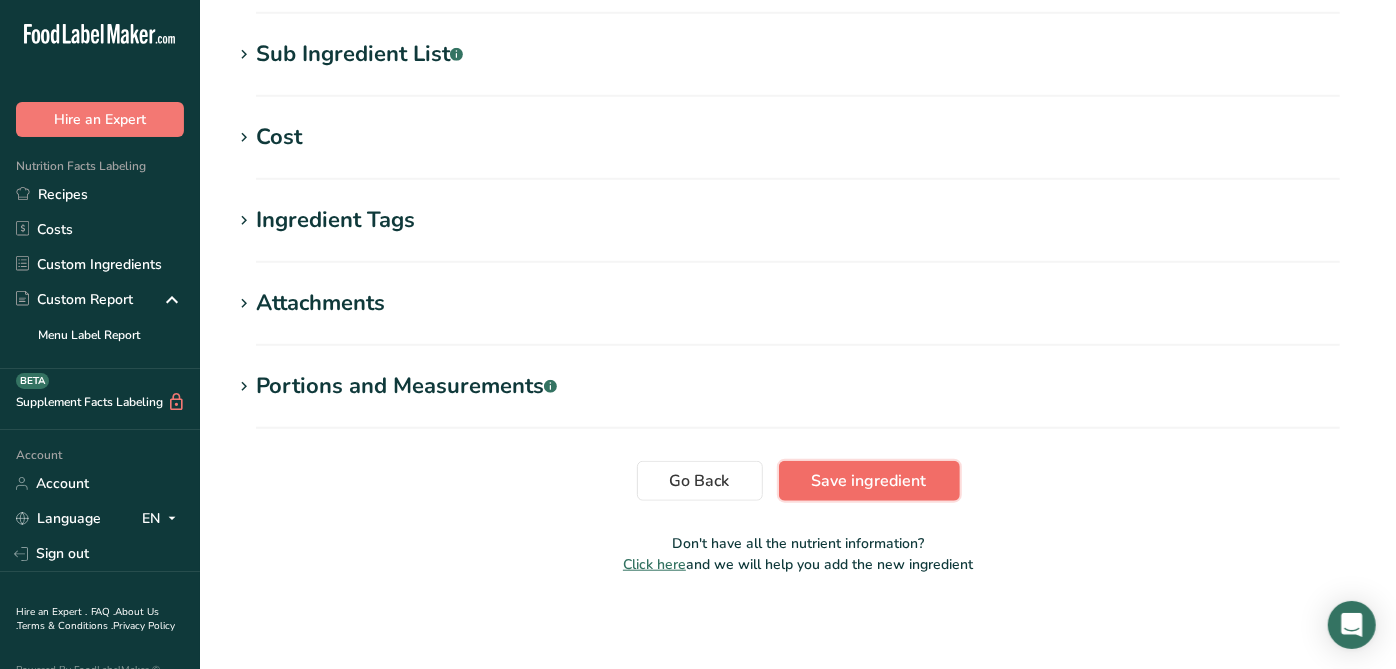 click on "Save ingredient" at bounding box center [869, 481] 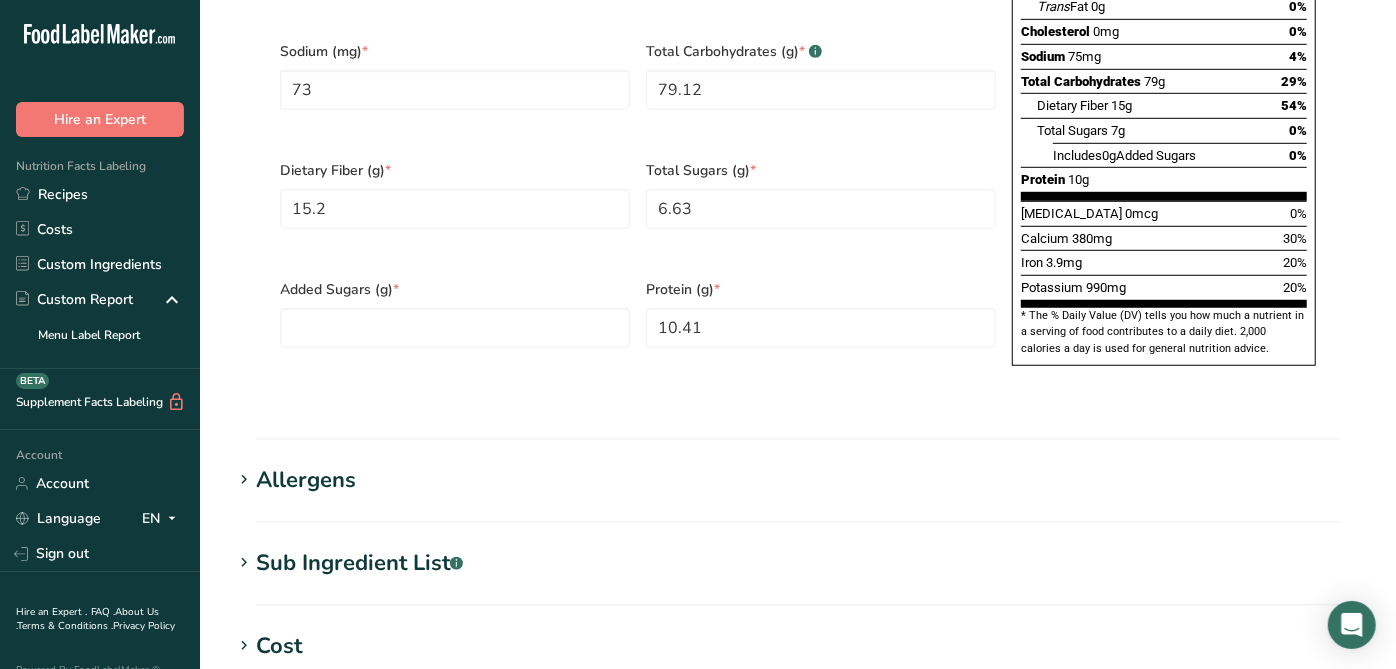 scroll, scrollTop: 733, scrollLeft: 0, axis: vertical 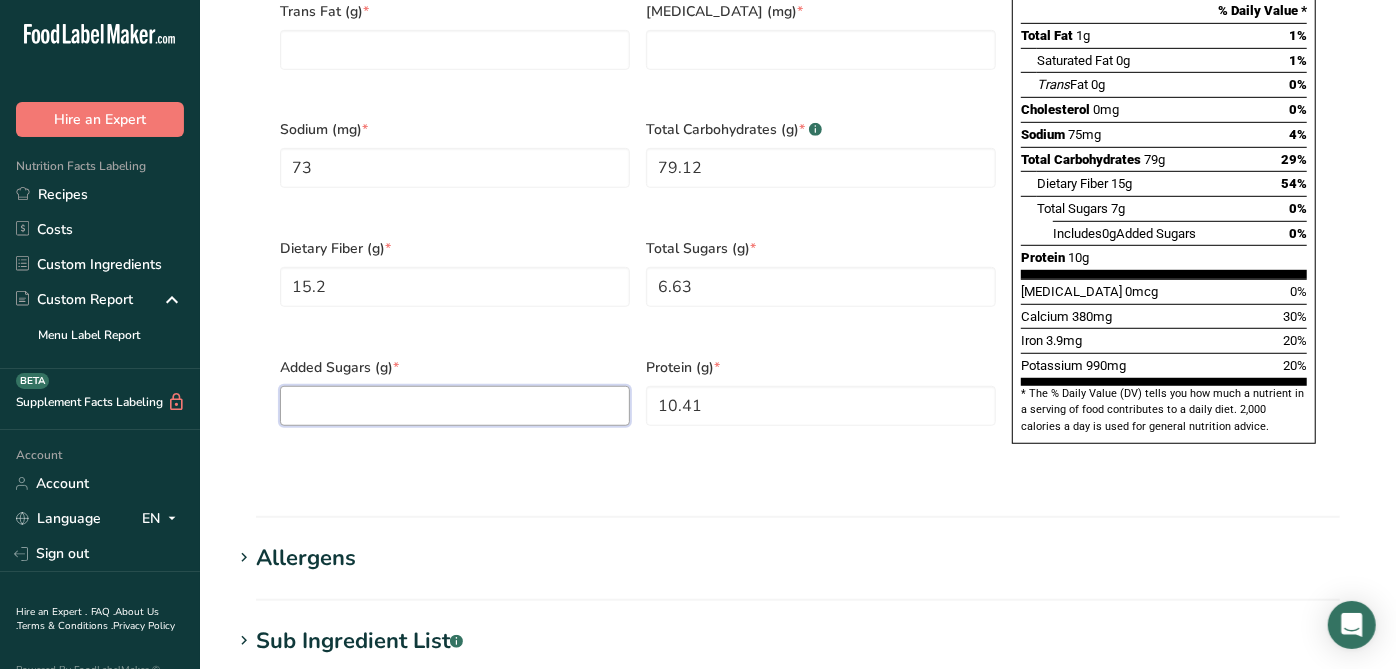 click at bounding box center [455, 406] 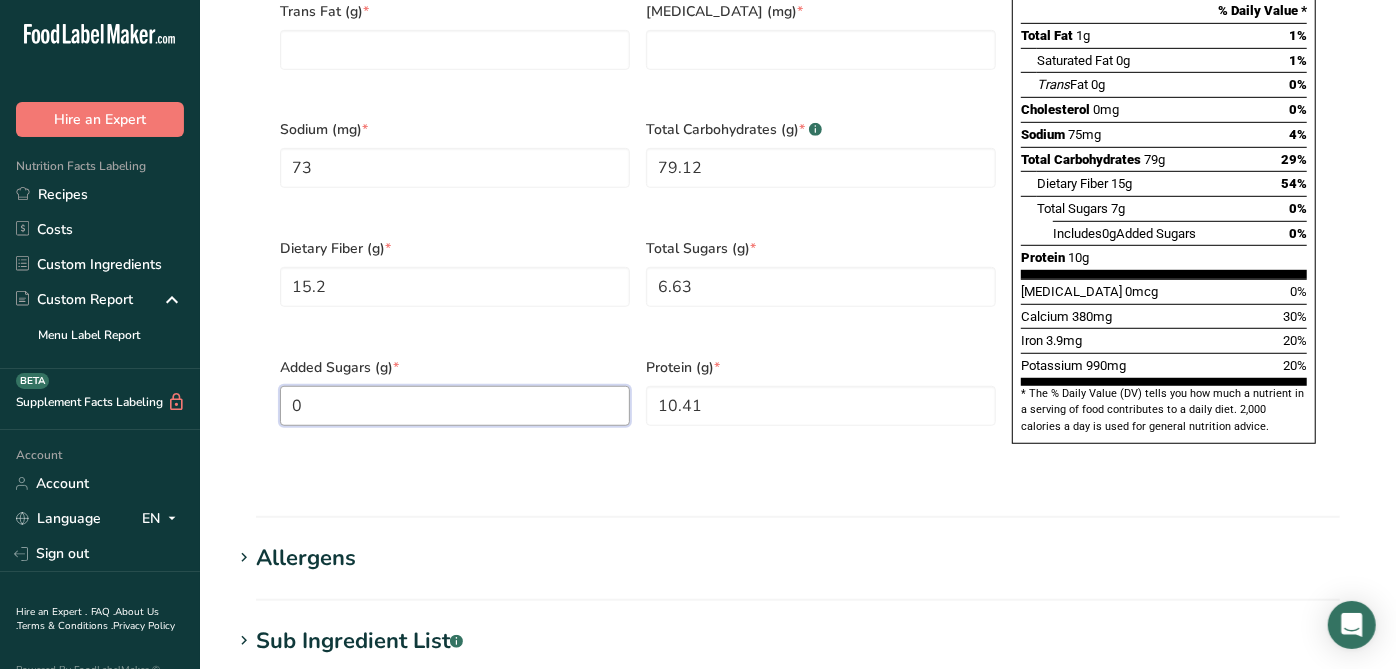 type on "0" 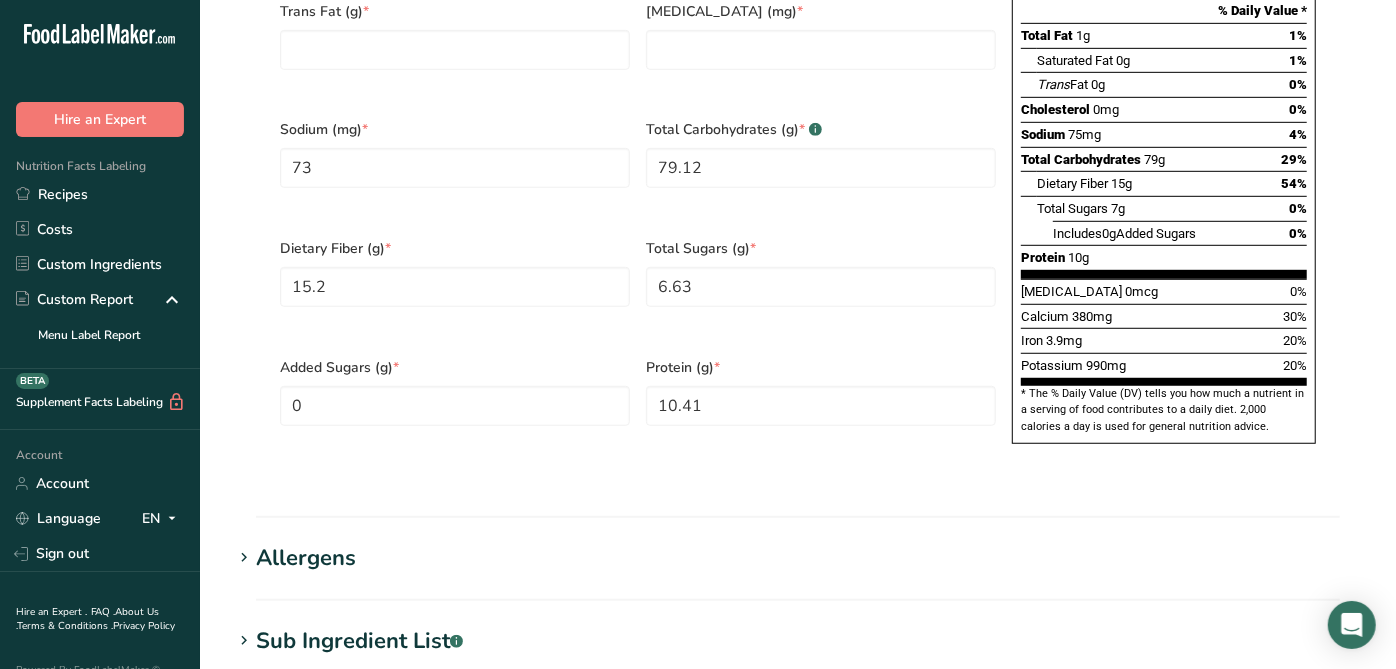 click on "Added Sugars
(g) *     0" at bounding box center [455, 404] 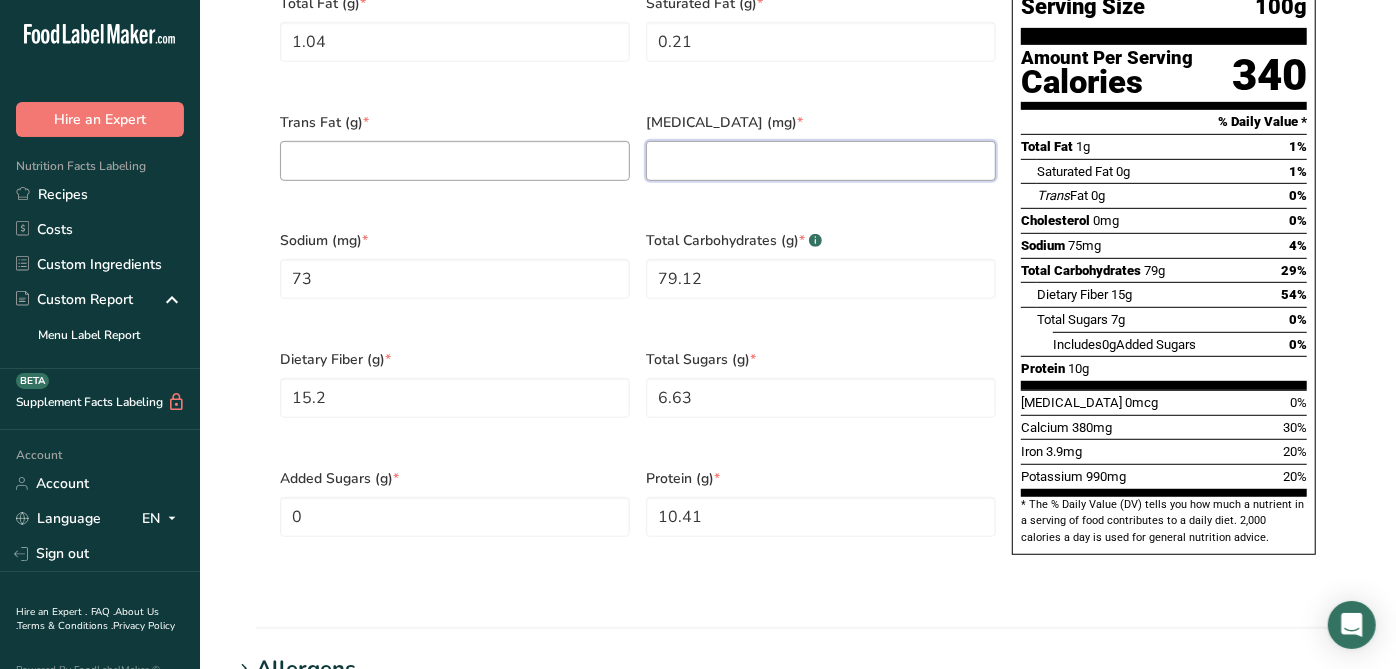 drag, startPoint x: 680, startPoint y: 144, endPoint x: 615, endPoint y: 140, distance: 65.12296 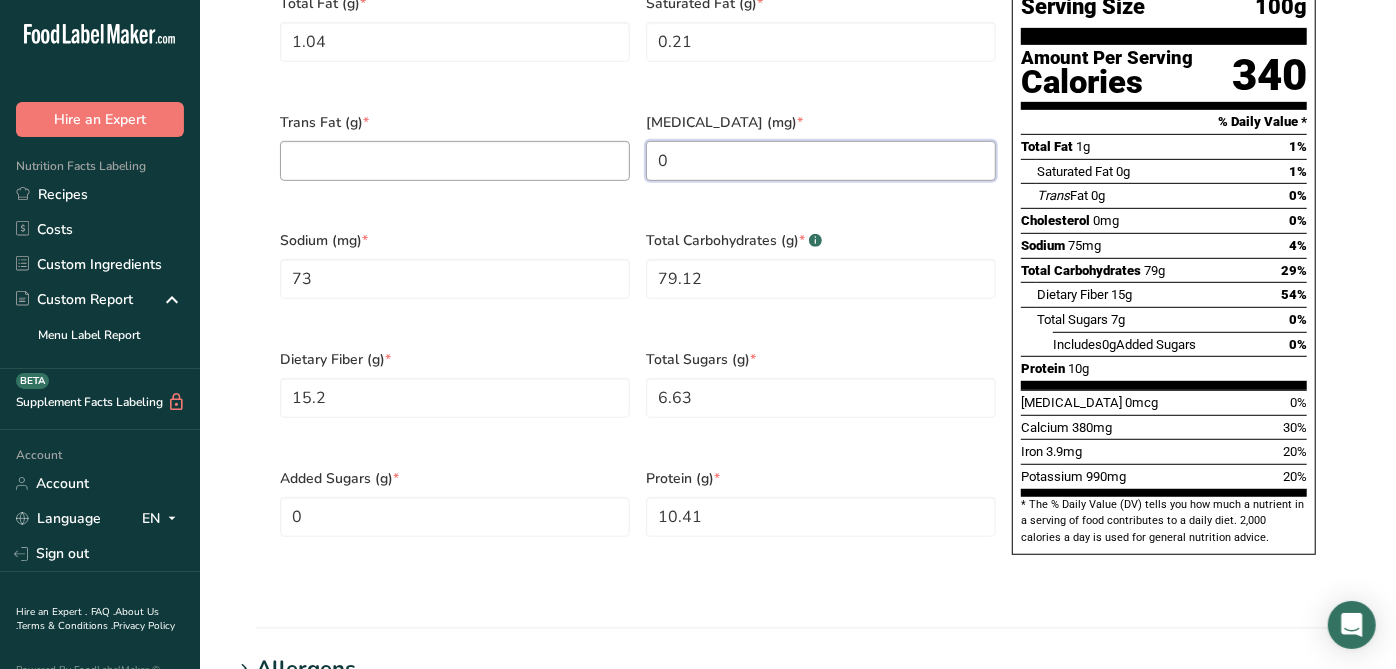type on "0" 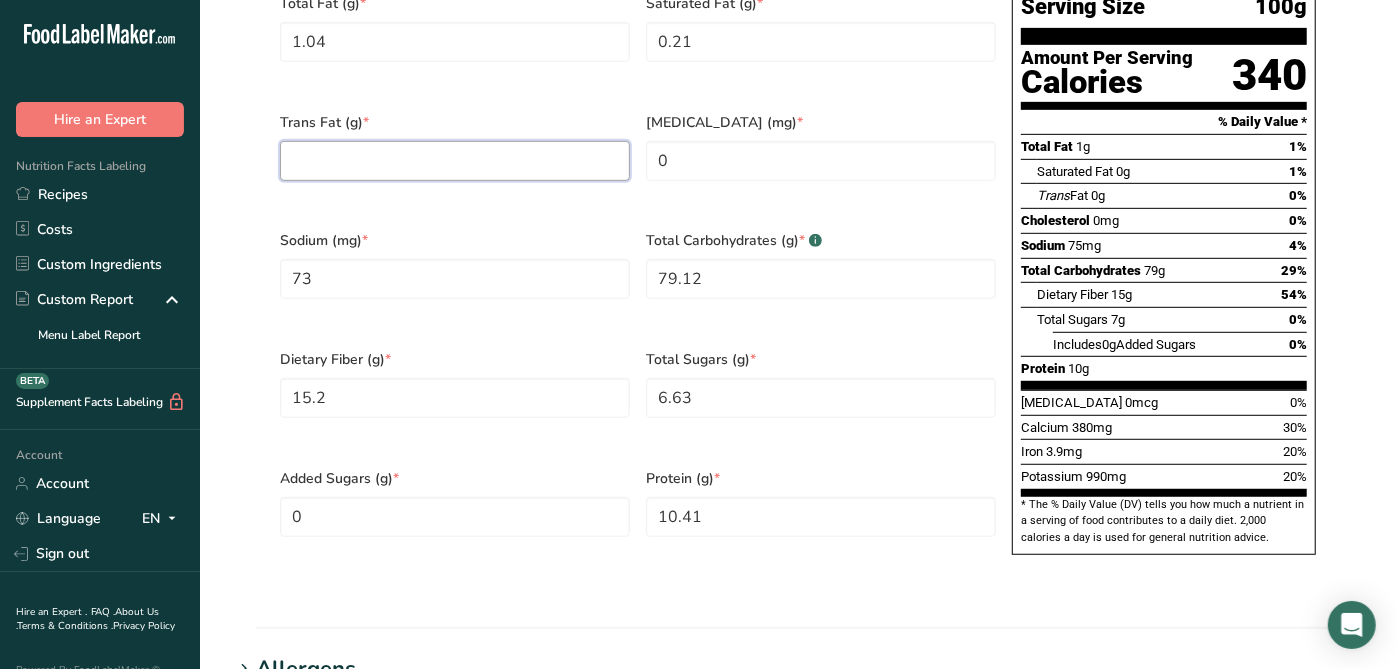 click at bounding box center (455, 161) 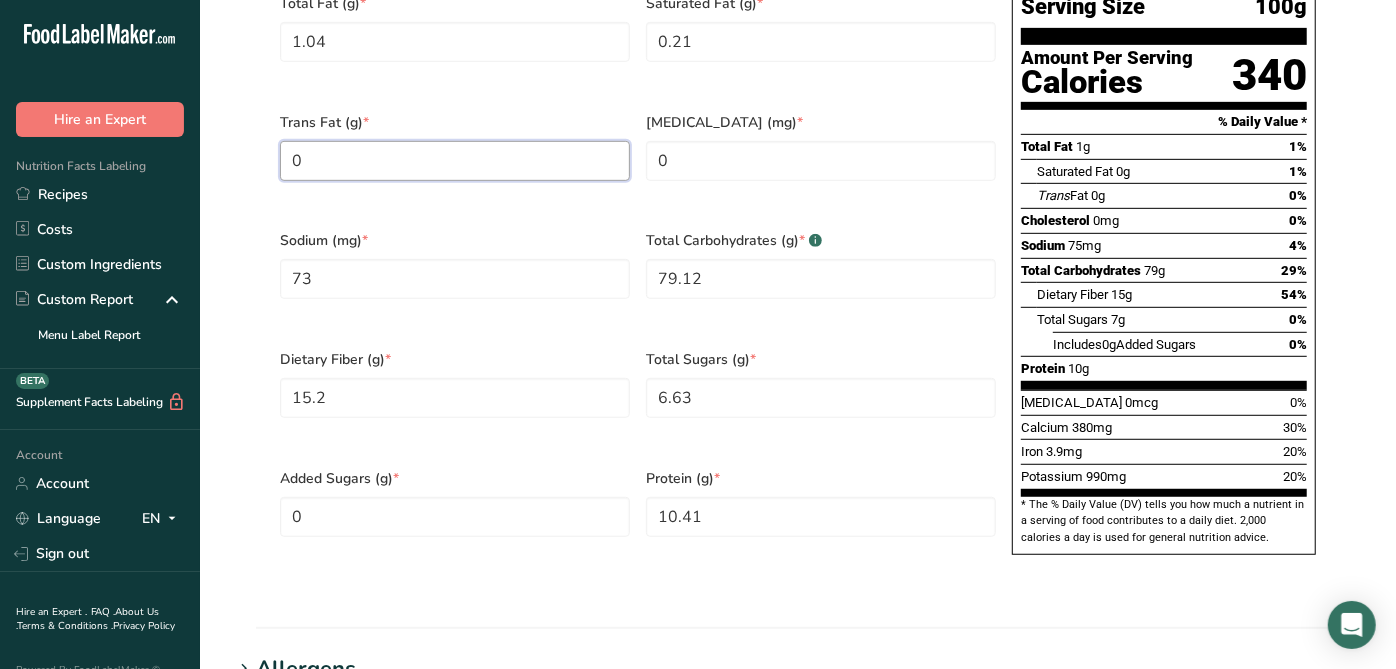 type on "0" 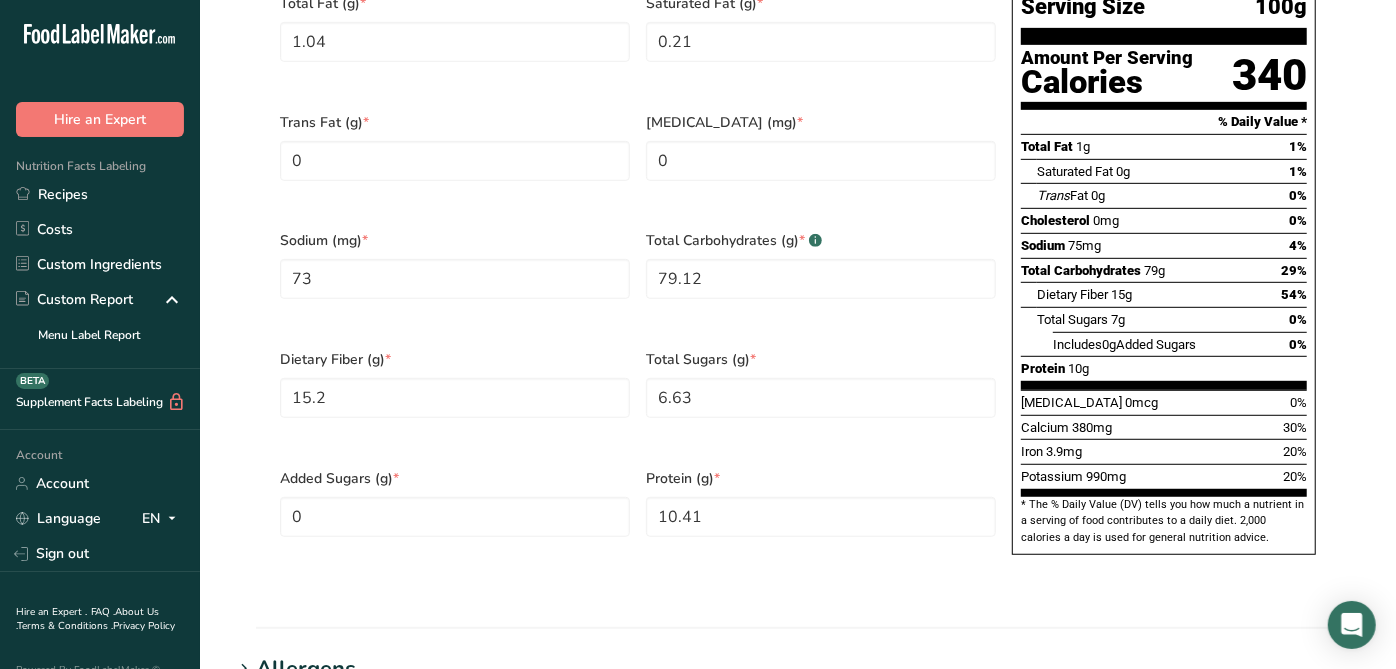 click on "Trans Fat
(g) *     0" at bounding box center [455, 159] 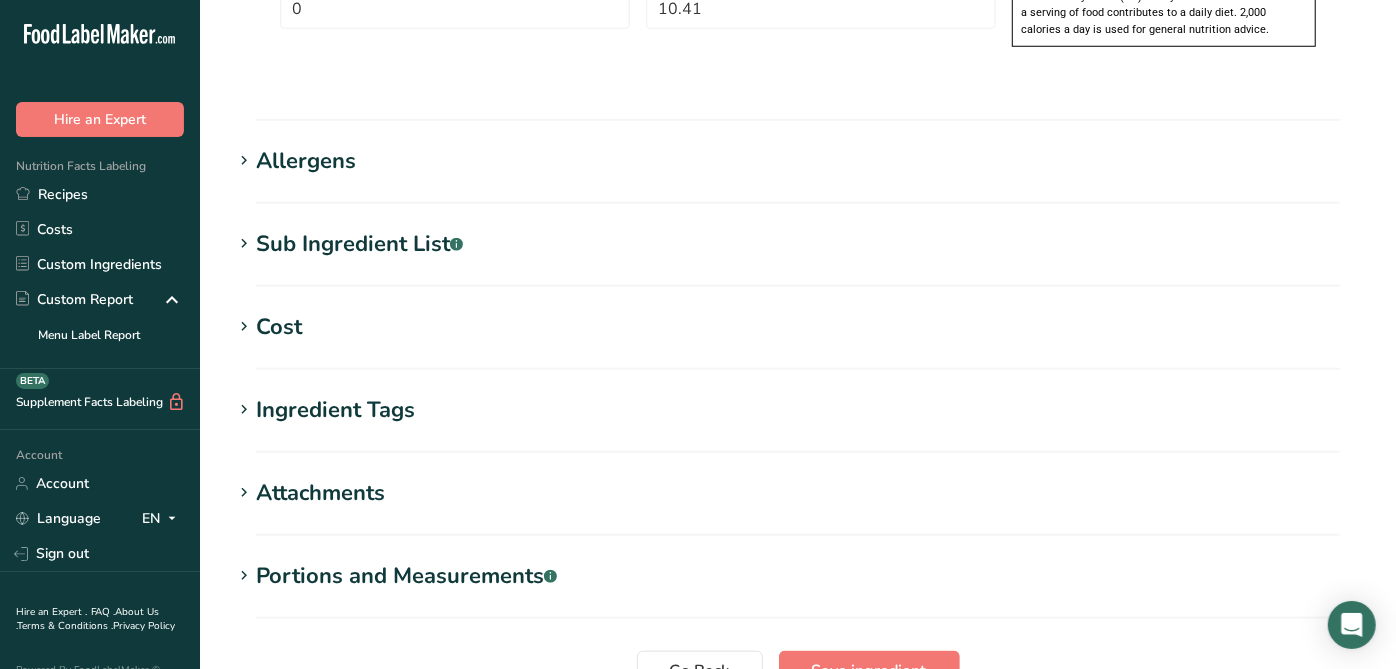 scroll, scrollTop: 1177, scrollLeft: 0, axis: vertical 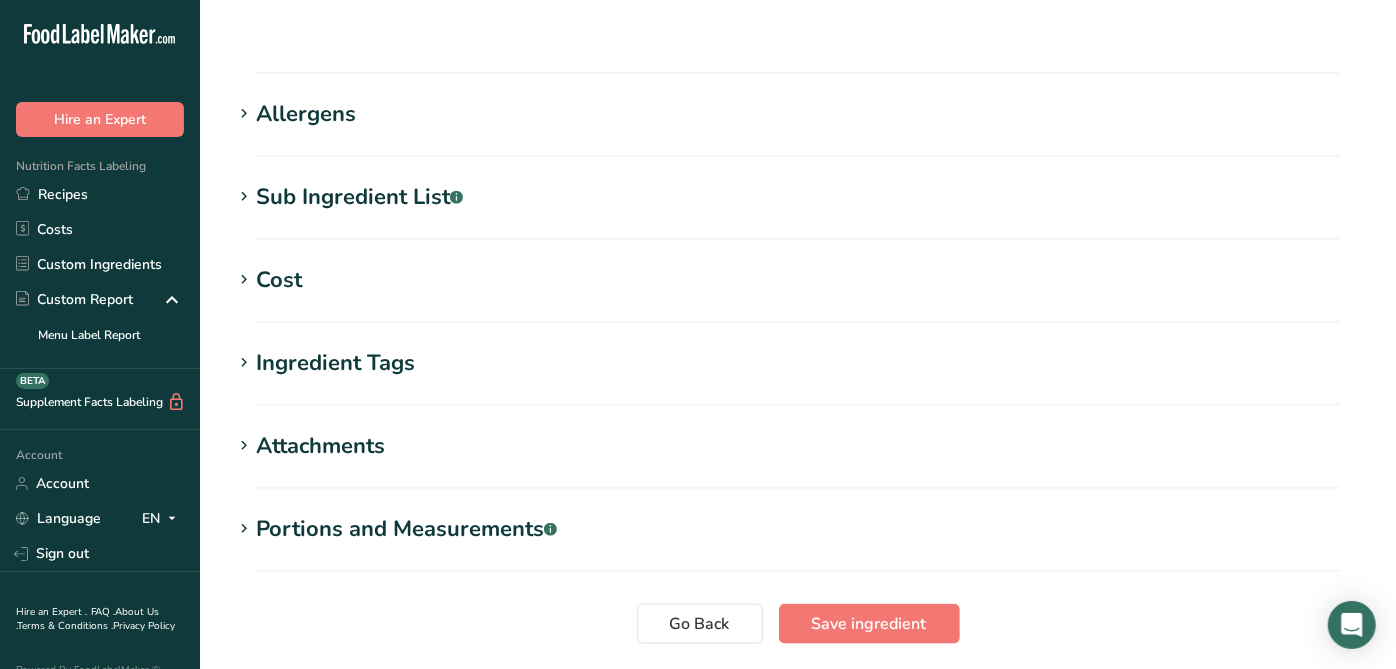 click on "Sub Ingredient List
.a-a{fill:#347362;}.b-a{fill:#fff;}" at bounding box center [359, 197] 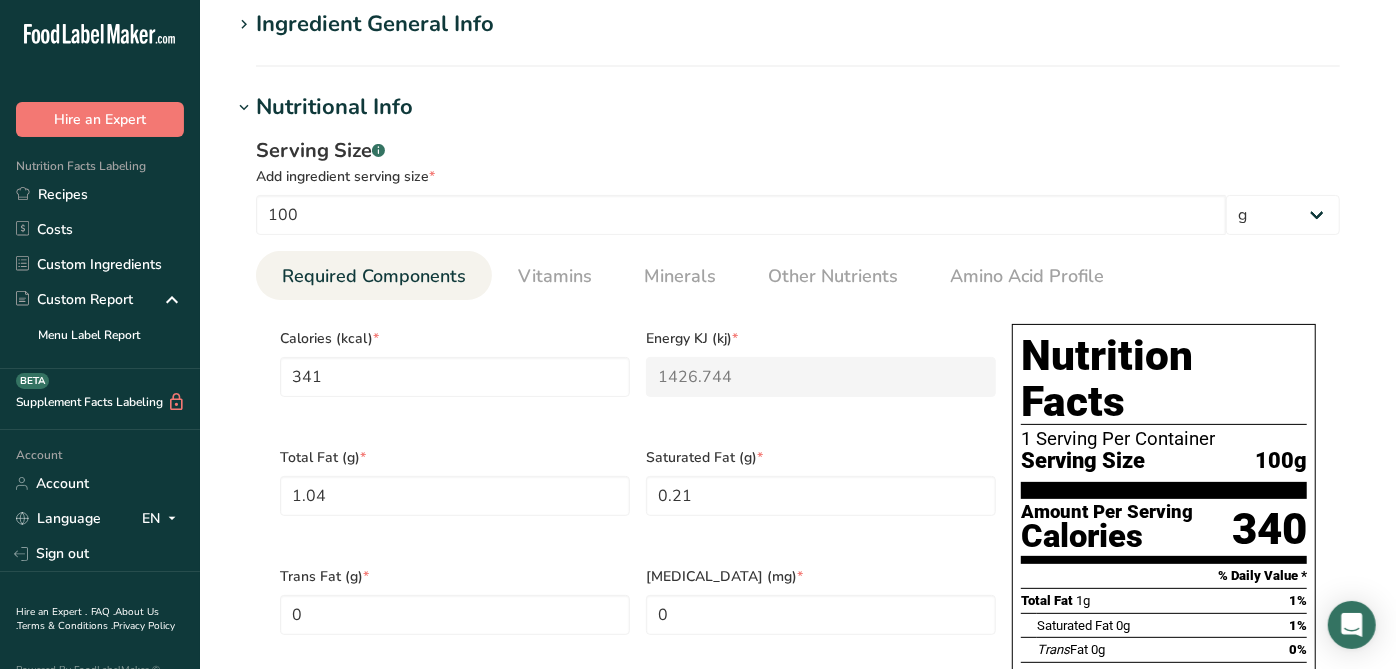 scroll, scrollTop: 0, scrollLeft: 0, axis: both 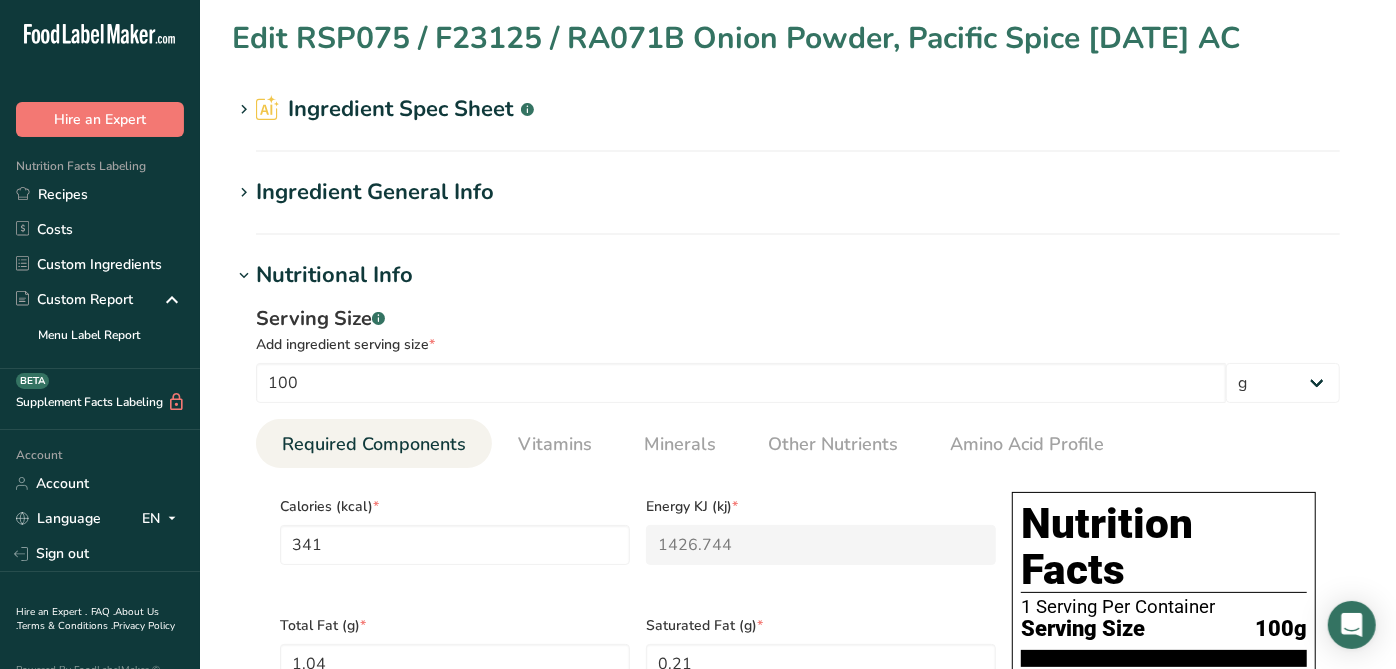 click on "Ingredient Spec Sheet
.a-a{fill:#347362;}.b-a{fill:#fff;}" at bounding box center [395, 109] 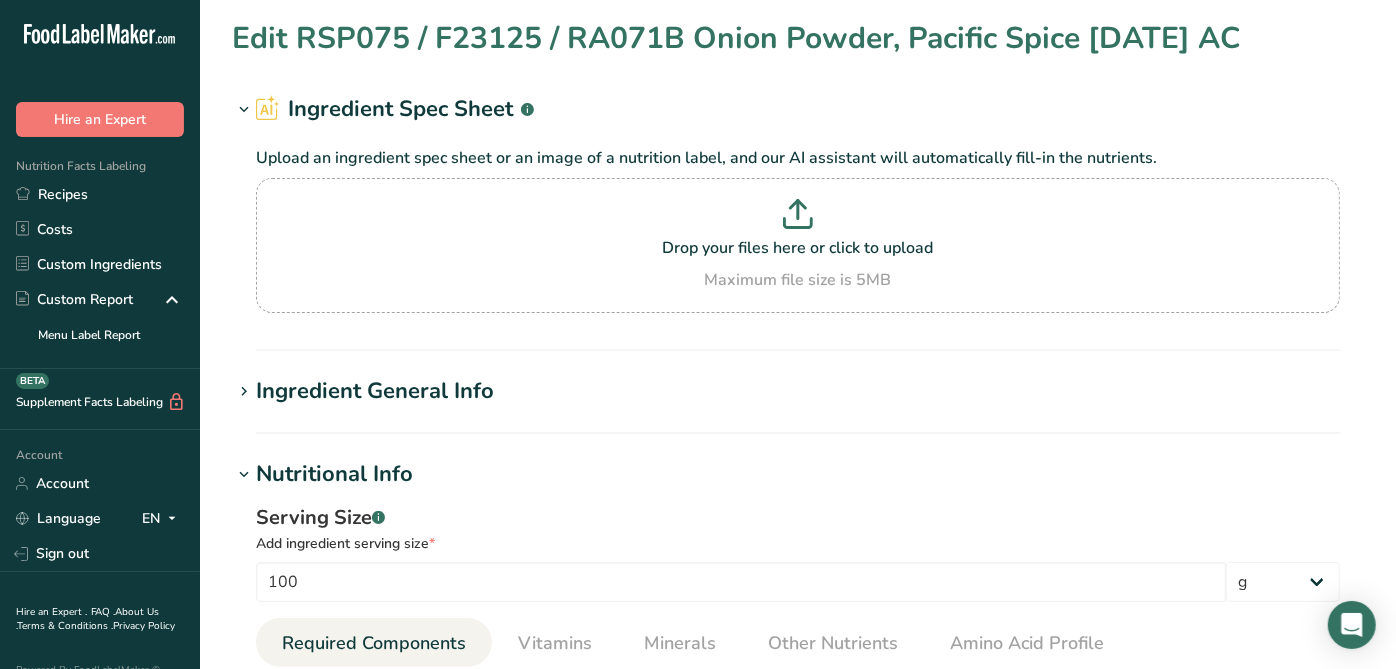 drag, startPoint x: 431, startPoint y: 102, endPoint x: 422, endPoint y: 128, distance: 27.513634 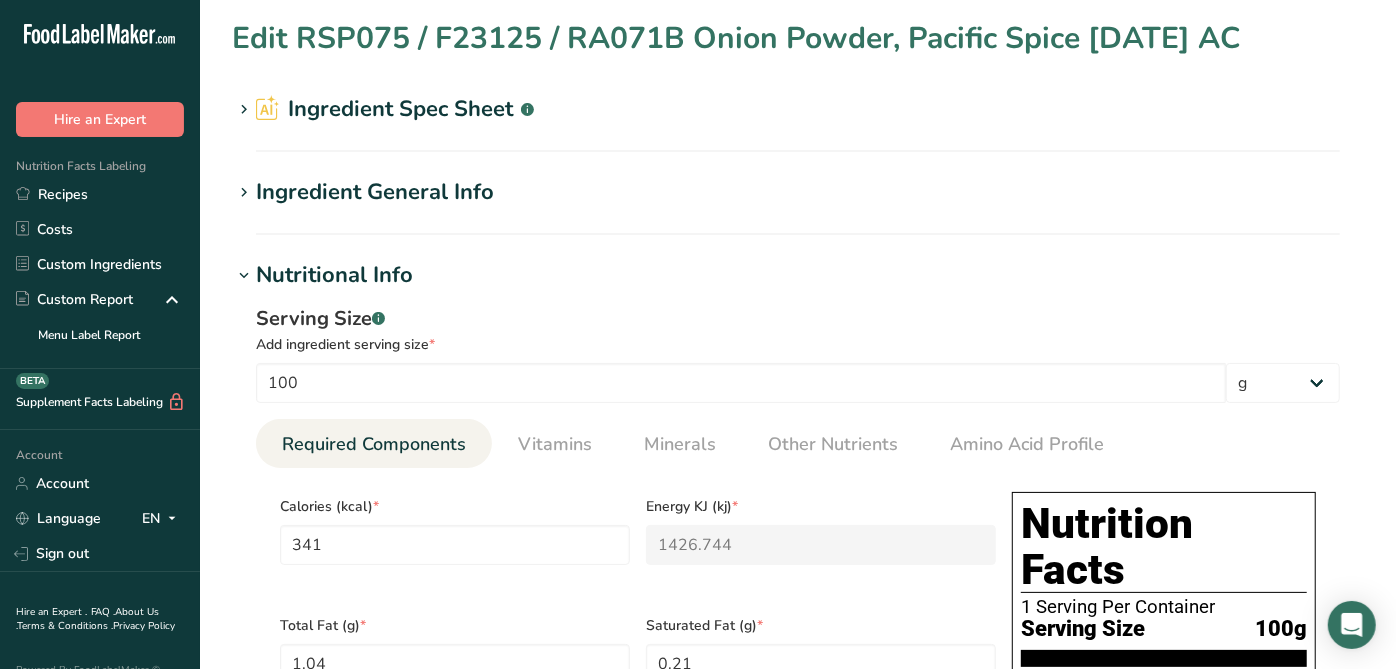 click on "Ingredient General Info" at bounding box center (375, 192) 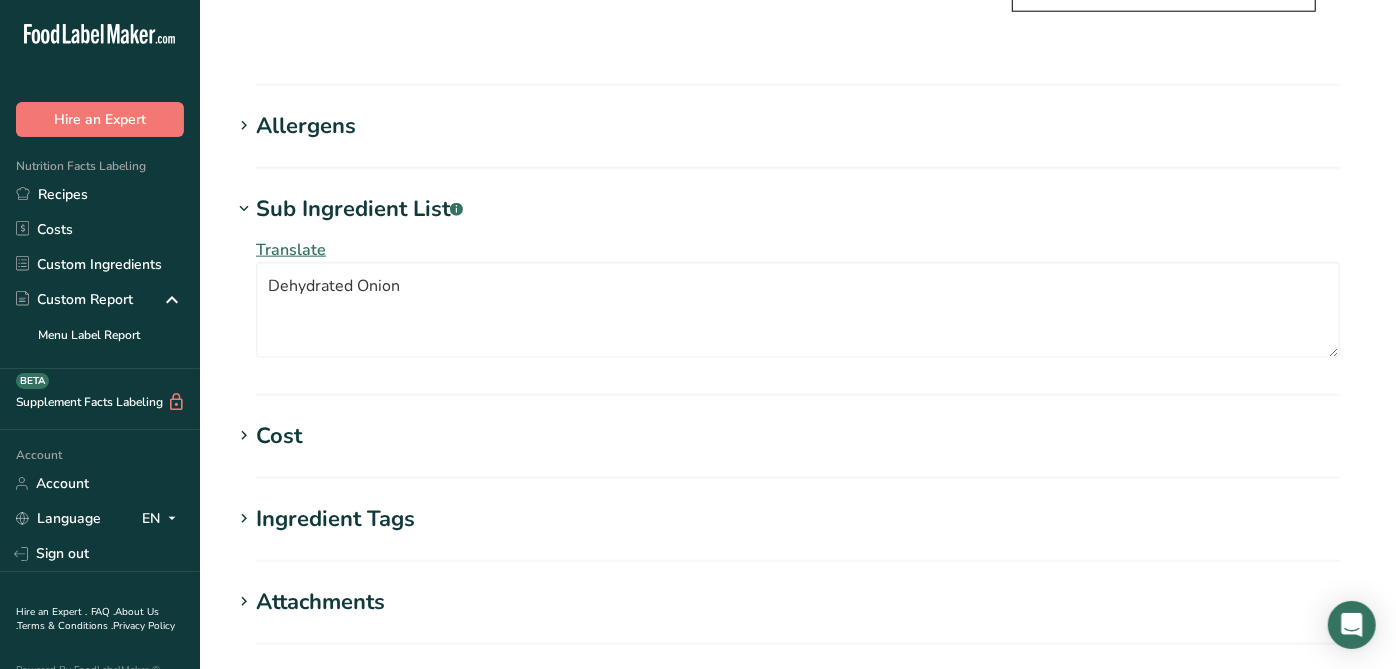 scroll, scrollTop: 1444, scrollLeft: 0, axis: vertical 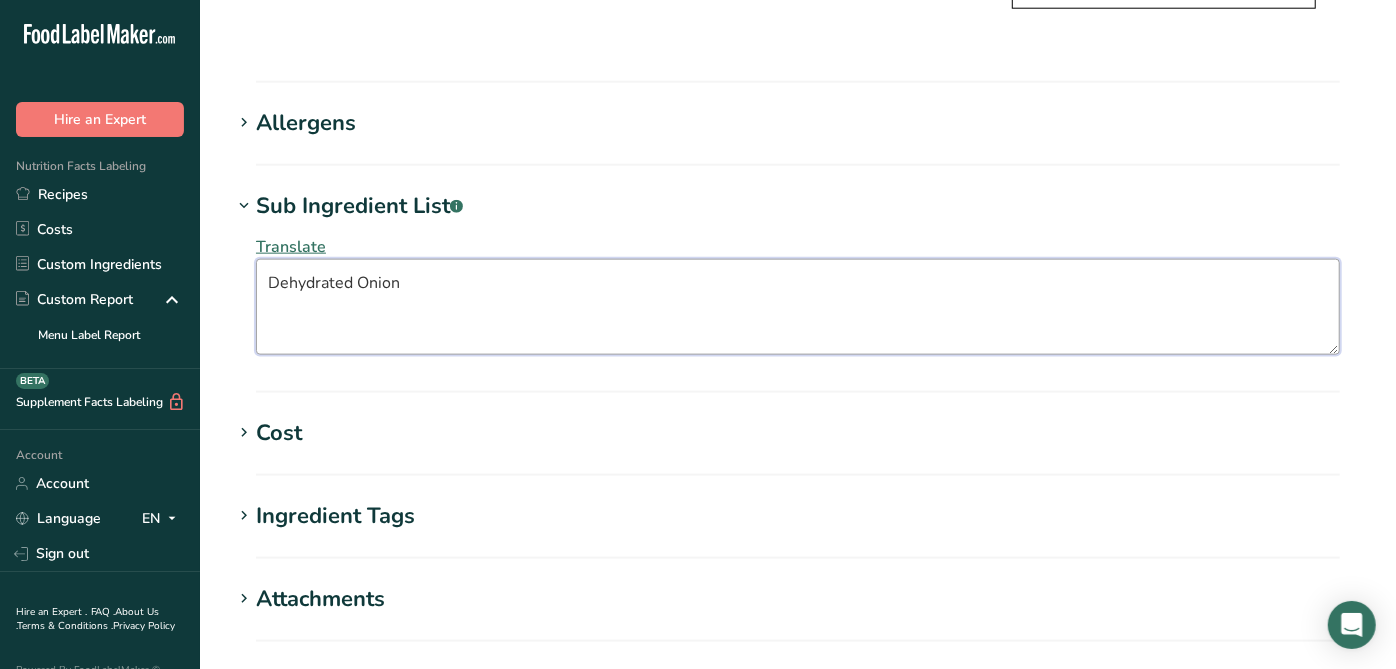 drag, startPoint x: 505, startPoint y: 245, endPoint x: -5, endPoint y: 334, distance: 517.70746 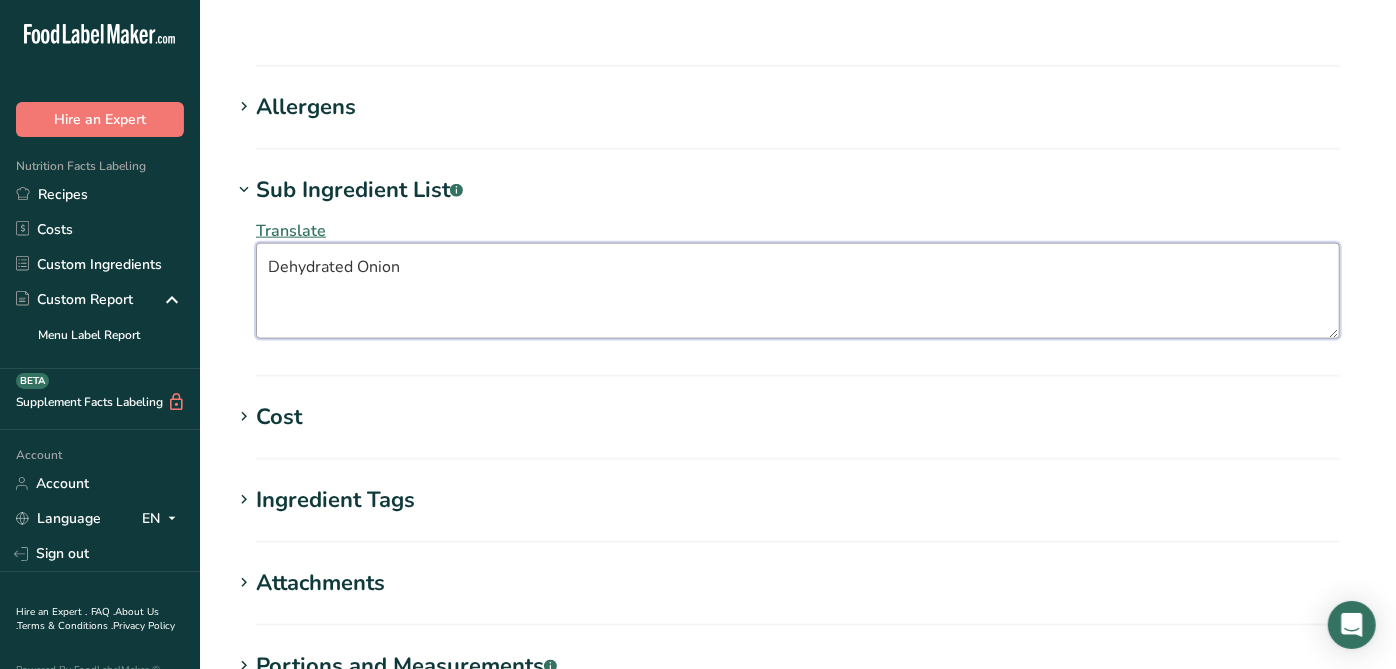 scroll, scrollTop: 1689, scrollLeft: 0, axis: vertical 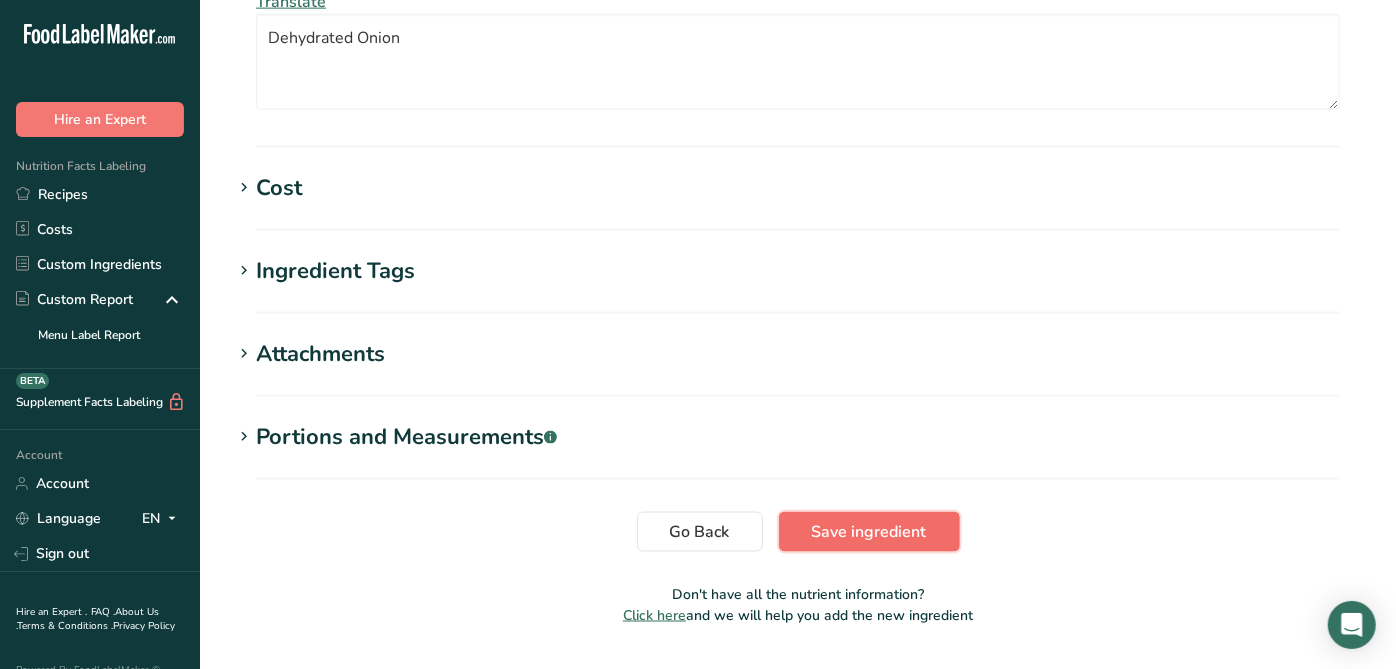click on "Save ingredient" at bounding box center [869, 532] 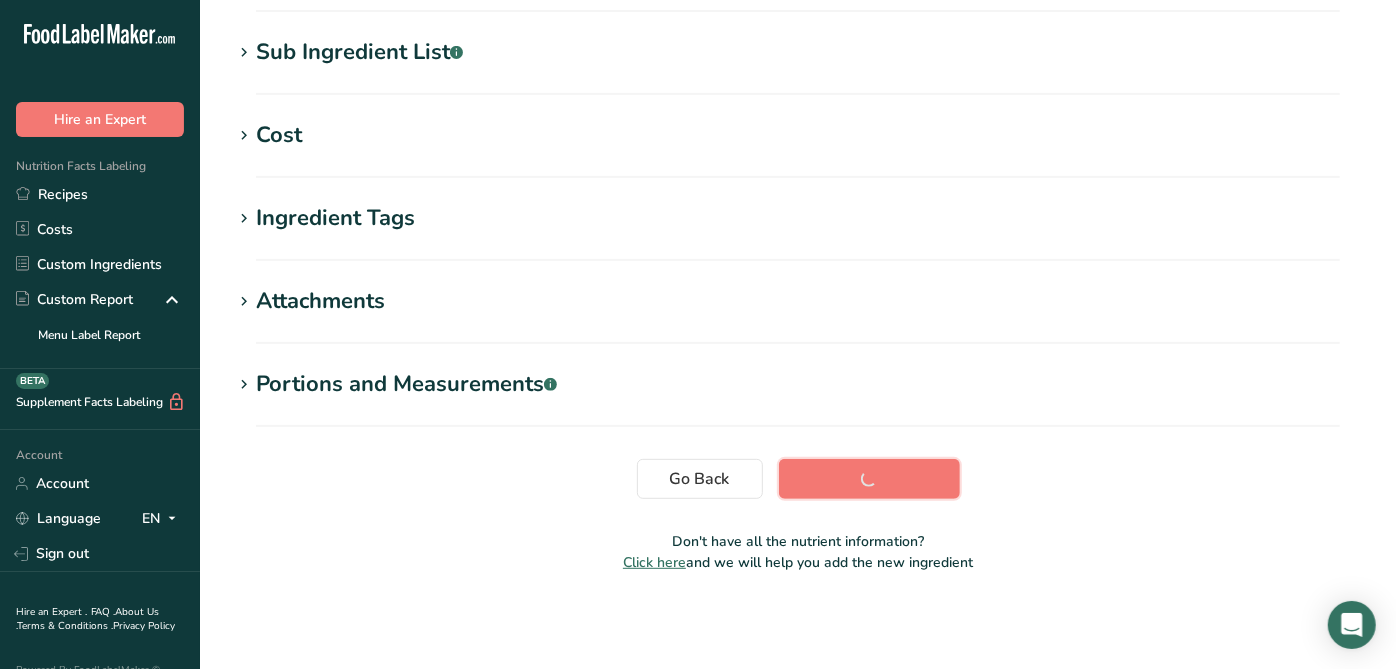 scroll, scrollTop: 388, scrollLeft: 0, axis: vertical 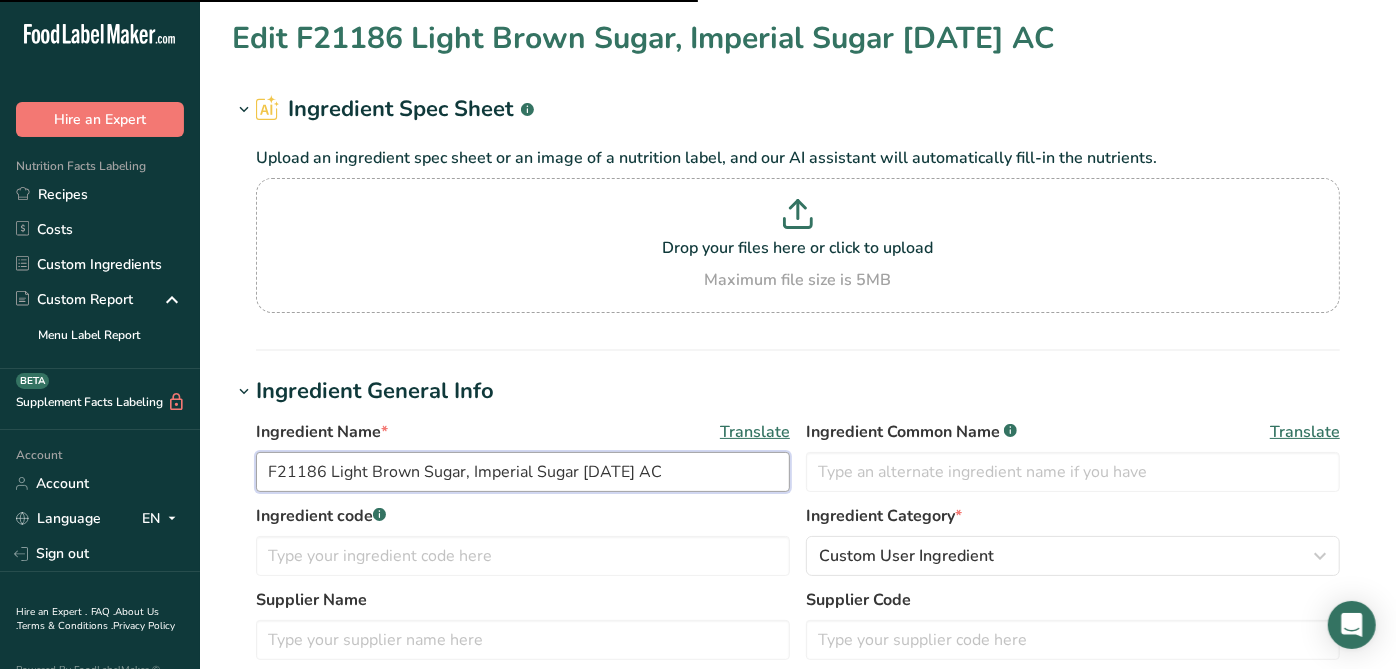 click on "F21186 Light Brown Sugar, Imperial Sugar [DATE] AC" at bounding box center (523, 472) 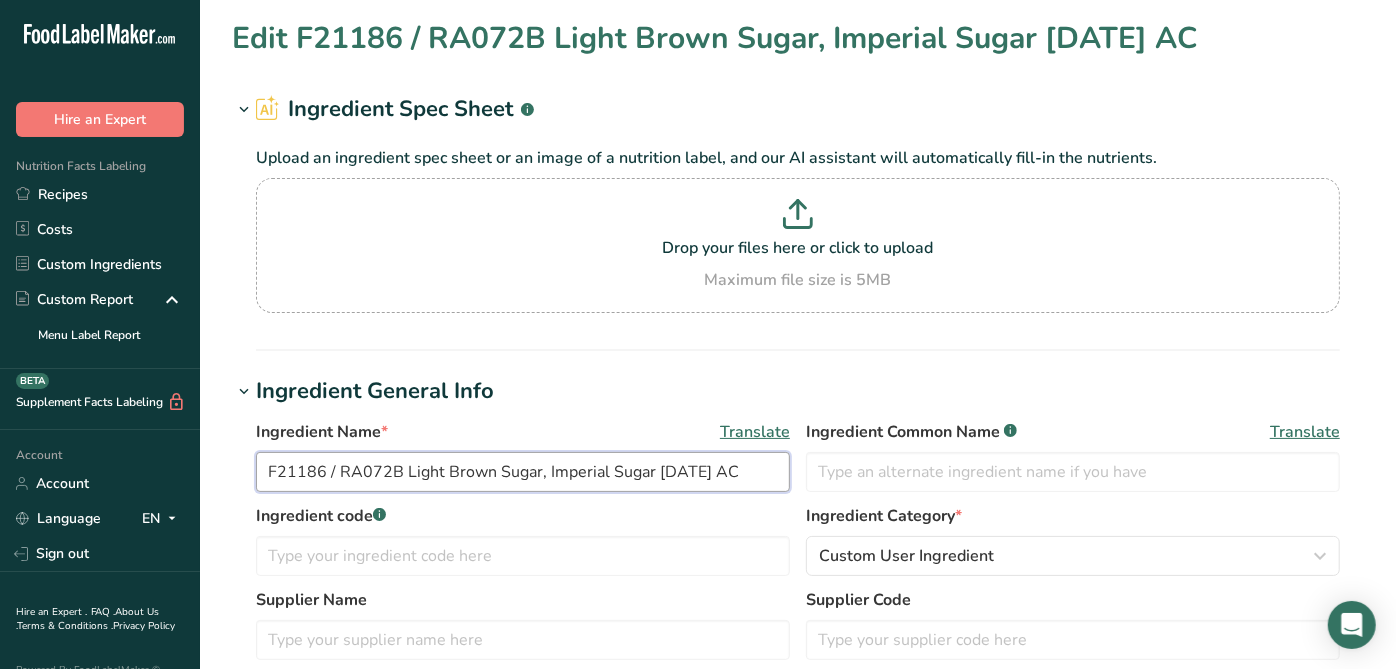 type on "F21186 / RA072B Light Brown Sugar, Imperial Sugar [DATE] AC" 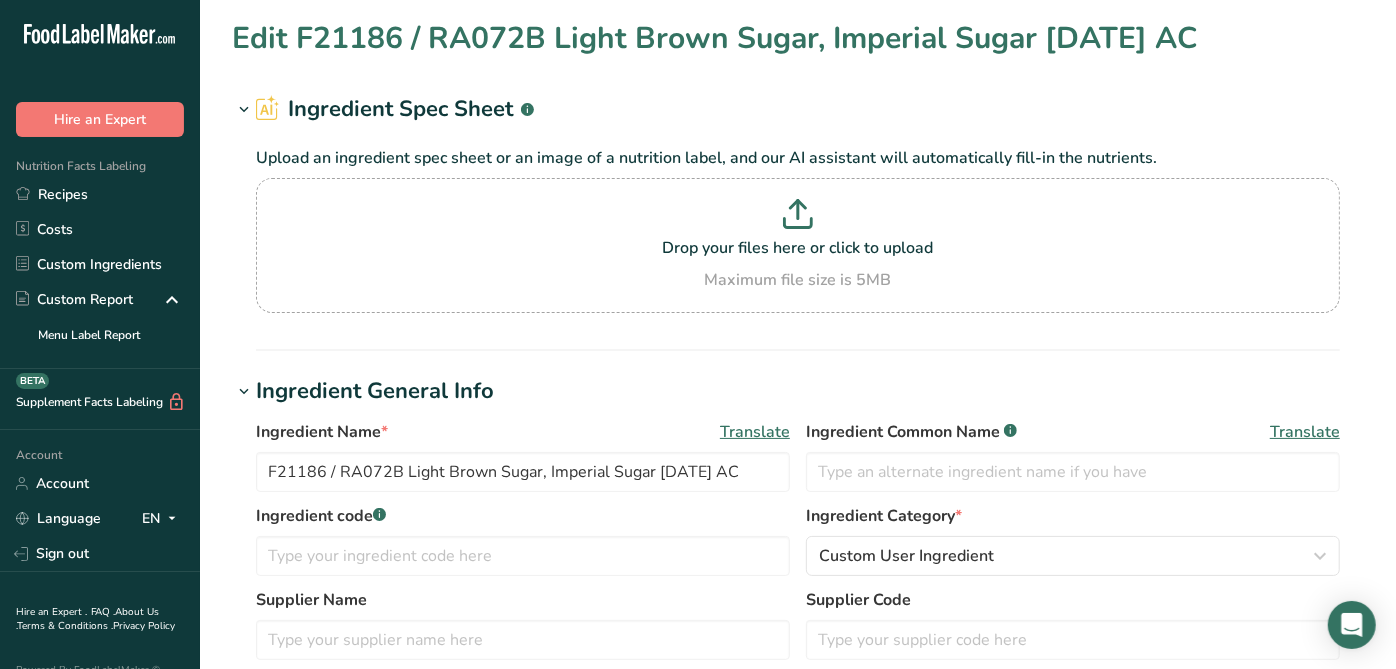 click on "Ingredient Name *
Translate
F21186 / RA072B Light Brown Sugar, Imperial Sugar [DATE] AC
Ingredient Common Name
.a-a{fill:#347362;}.b-a{fill:#fff;}
Translate
Ingredient code
.a-a{fill:#347362;}.b-a{fill:#fff;}
Ingredient Category *
Custom User Ingredient
Standard Categories
Custom Categories
.a-a{fill:#347362;}.b-a{fill:#fff;}
[DEMOGRAPHIC_DATA]/[US_STATE][DEMOGRAPHIC_DATA] Foods
Baby Foods
Baked Products
Beef Products
[GEOGRAPHIC_DATA]
Branded Food Products Database
Breakfast Cereals
Cereal Grains and Pasta" at bounding box center [798, 546] 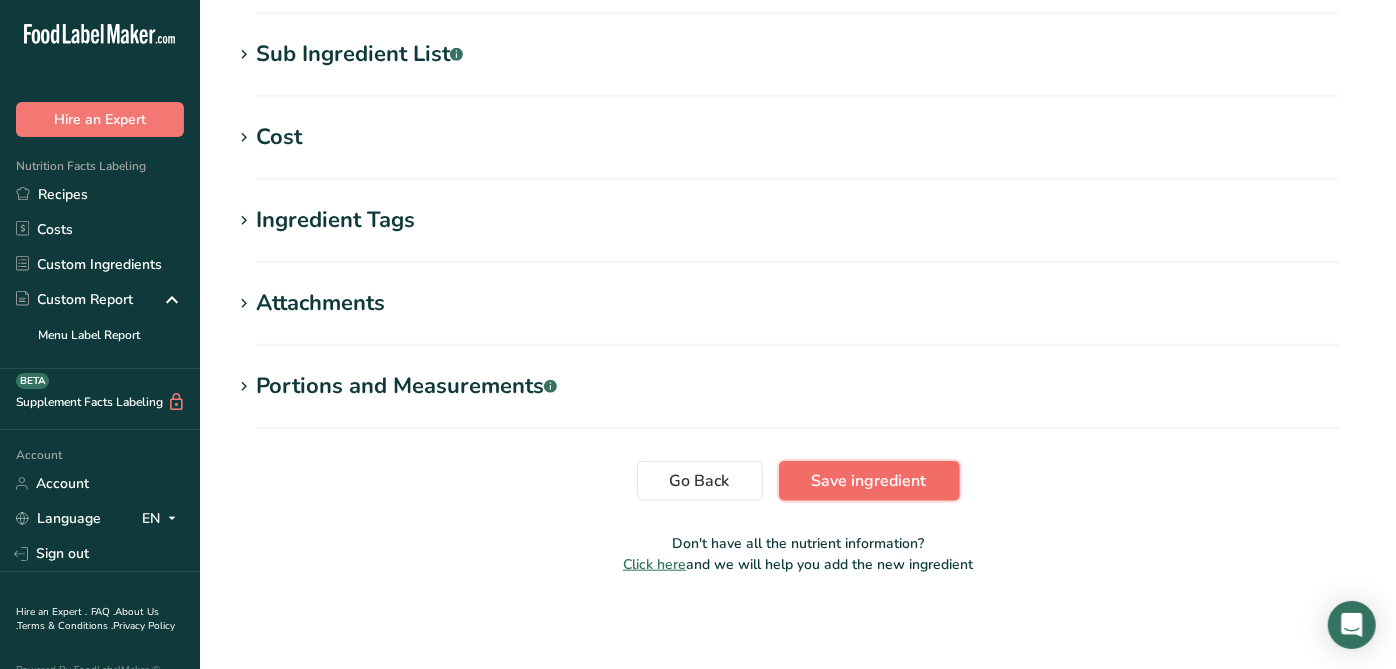 click on "Save ingredient" at bounding box center (869, 481) 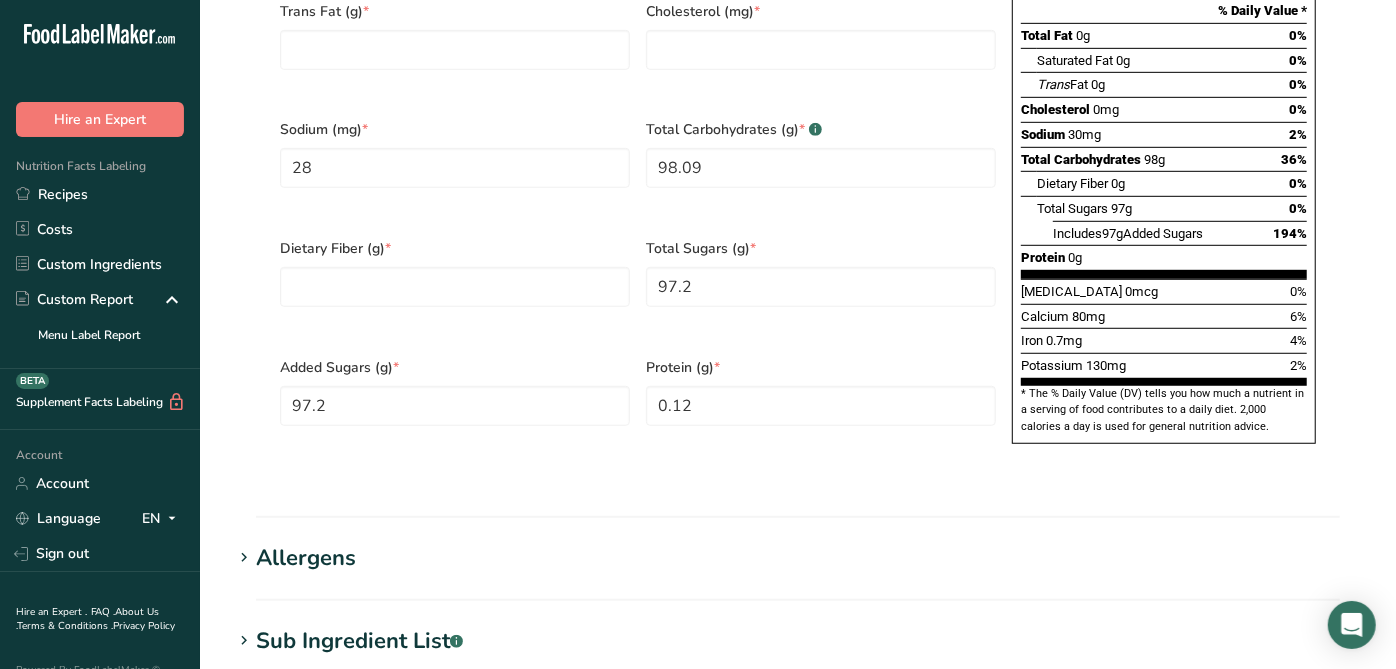 scroll, scrollTop: 844, scrollLeft: 0, axis: vertical 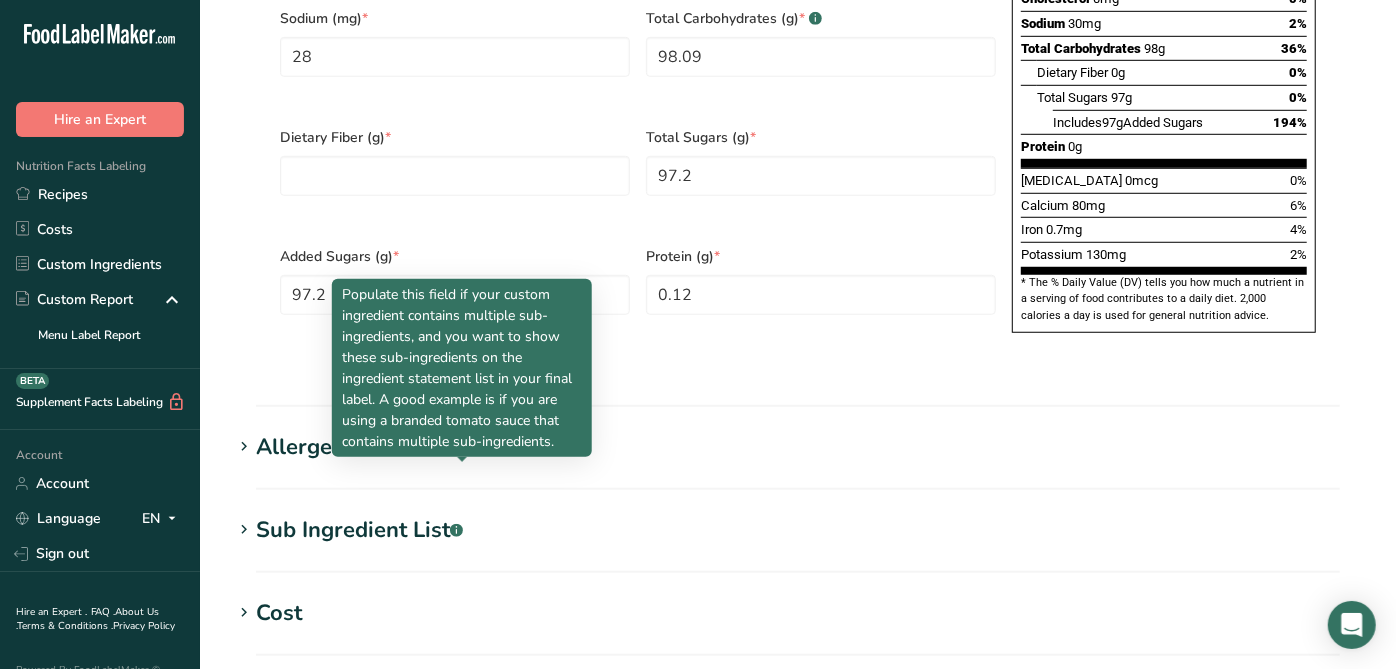 click 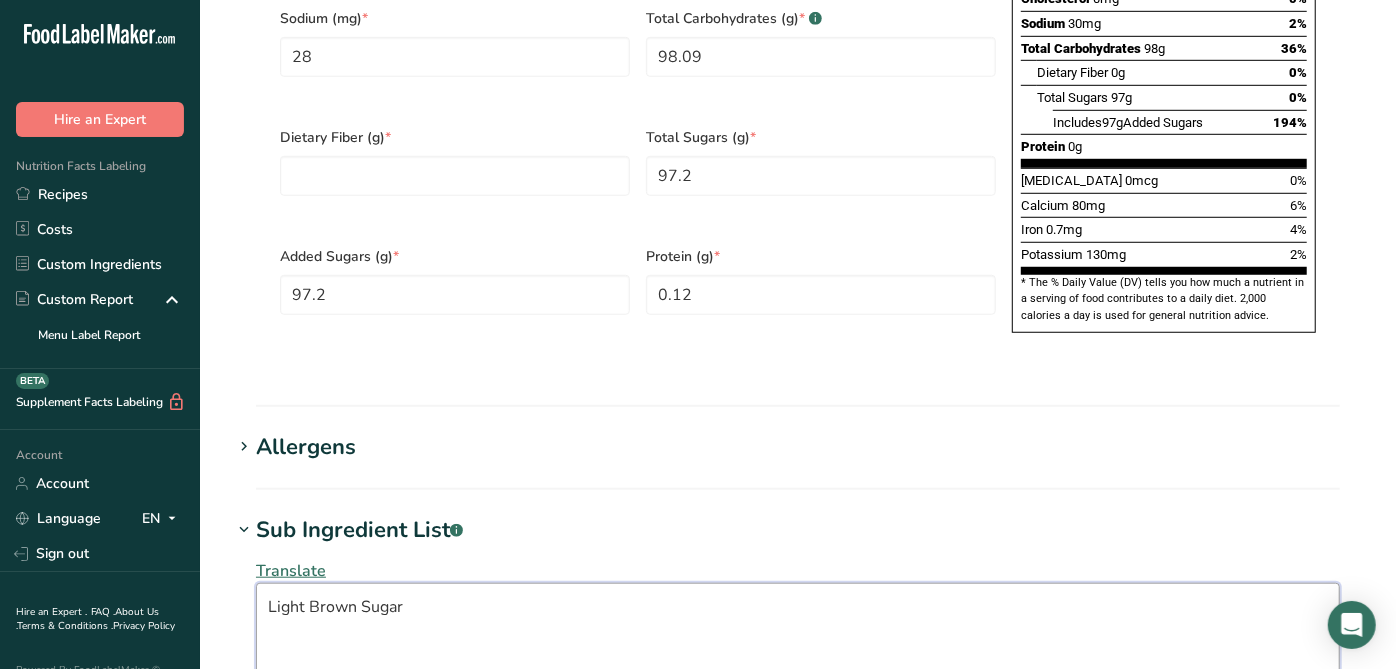 click on "Light Brown Sugar" at bounding box center (798, 631) 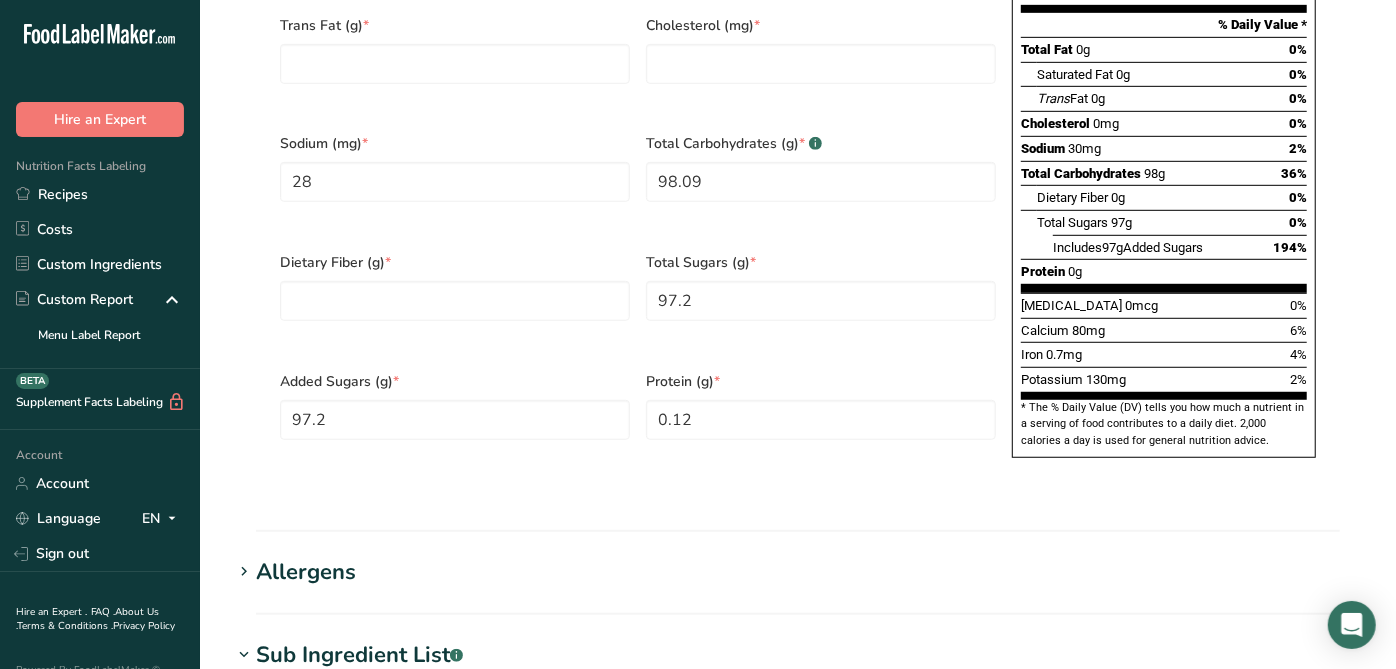 scroll, scrollTop: 888, scrollLeft: 0, axis: vertical 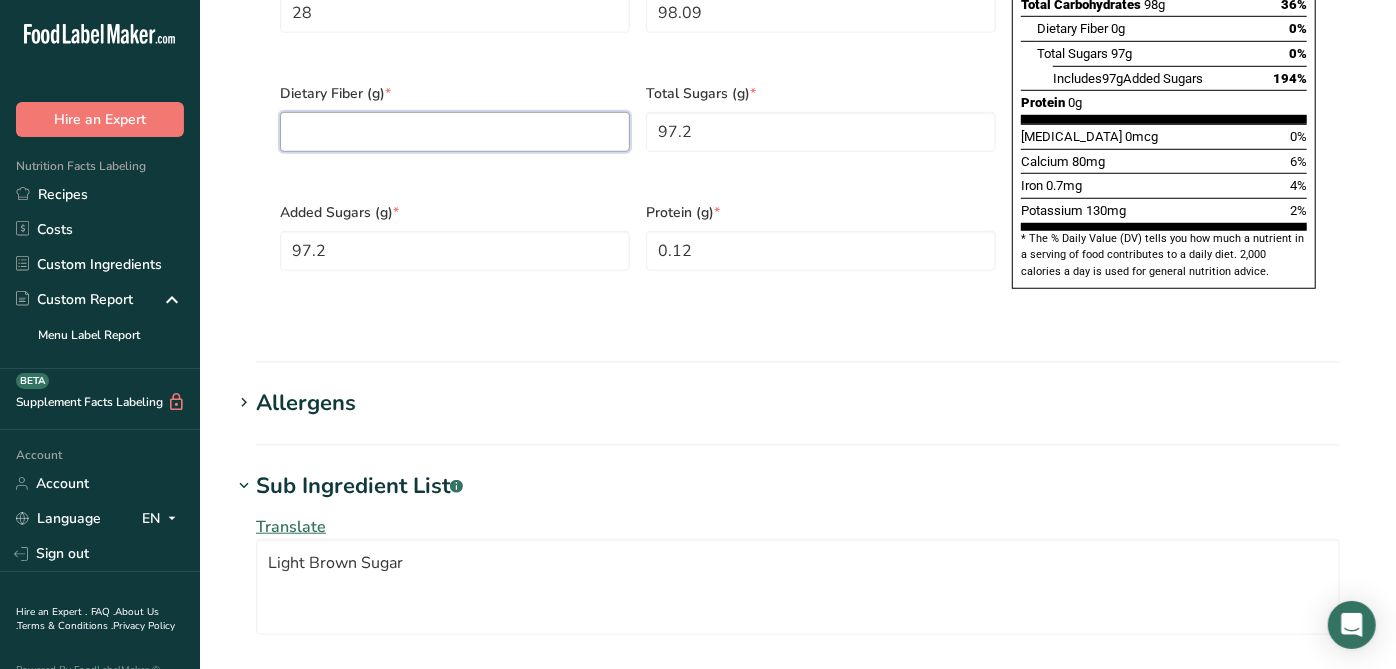 click at bounding box center [455, 132] 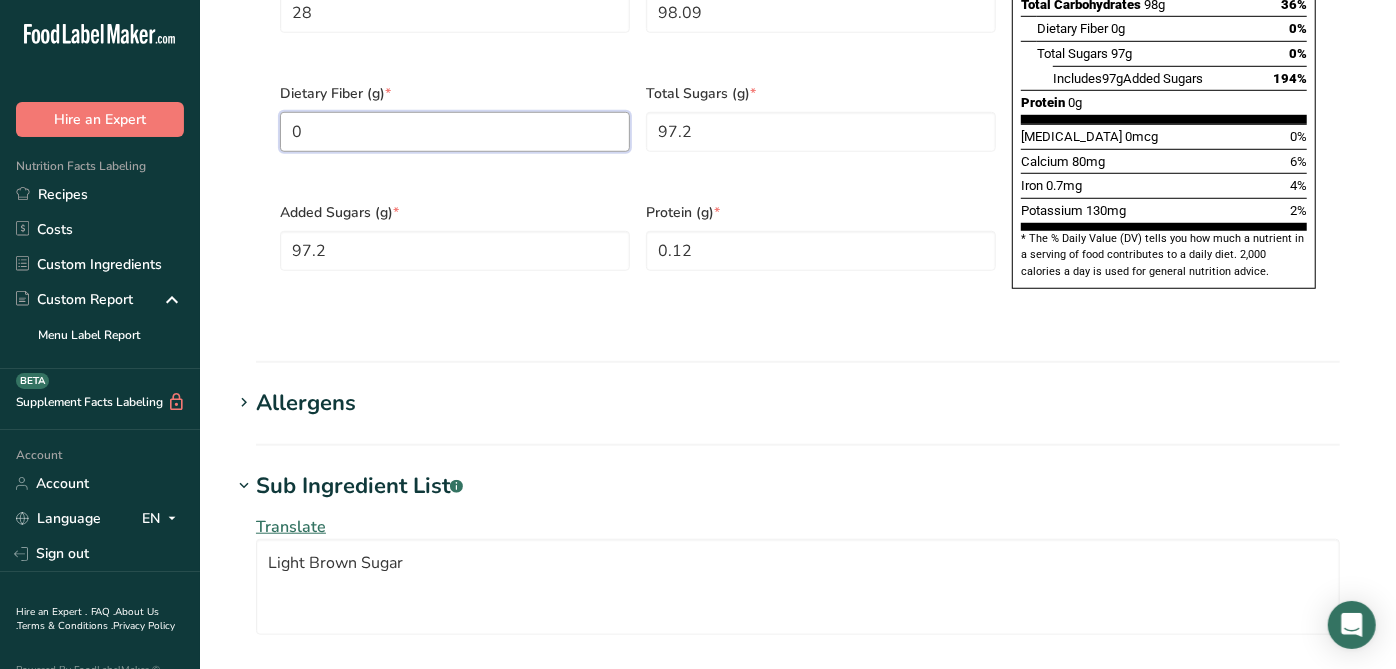type on "0" 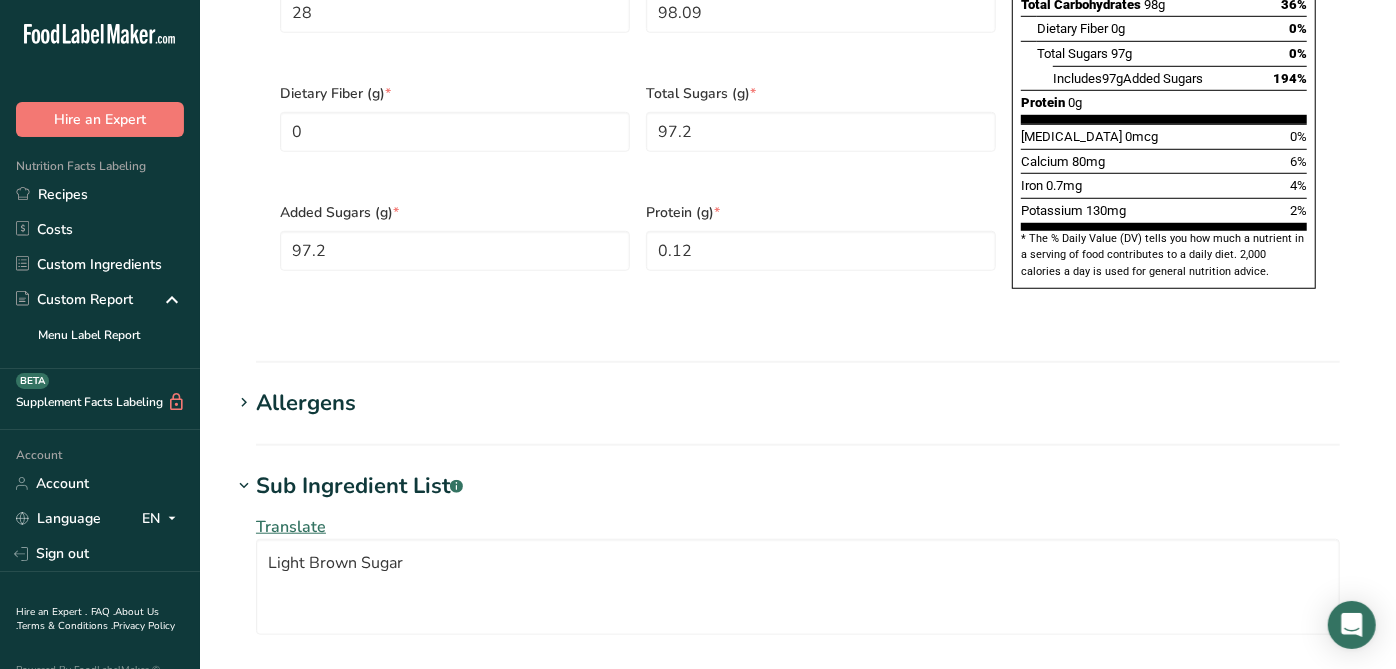 click on "Added Sugars
(g) *     97.2" at bounding box center [455, 249] 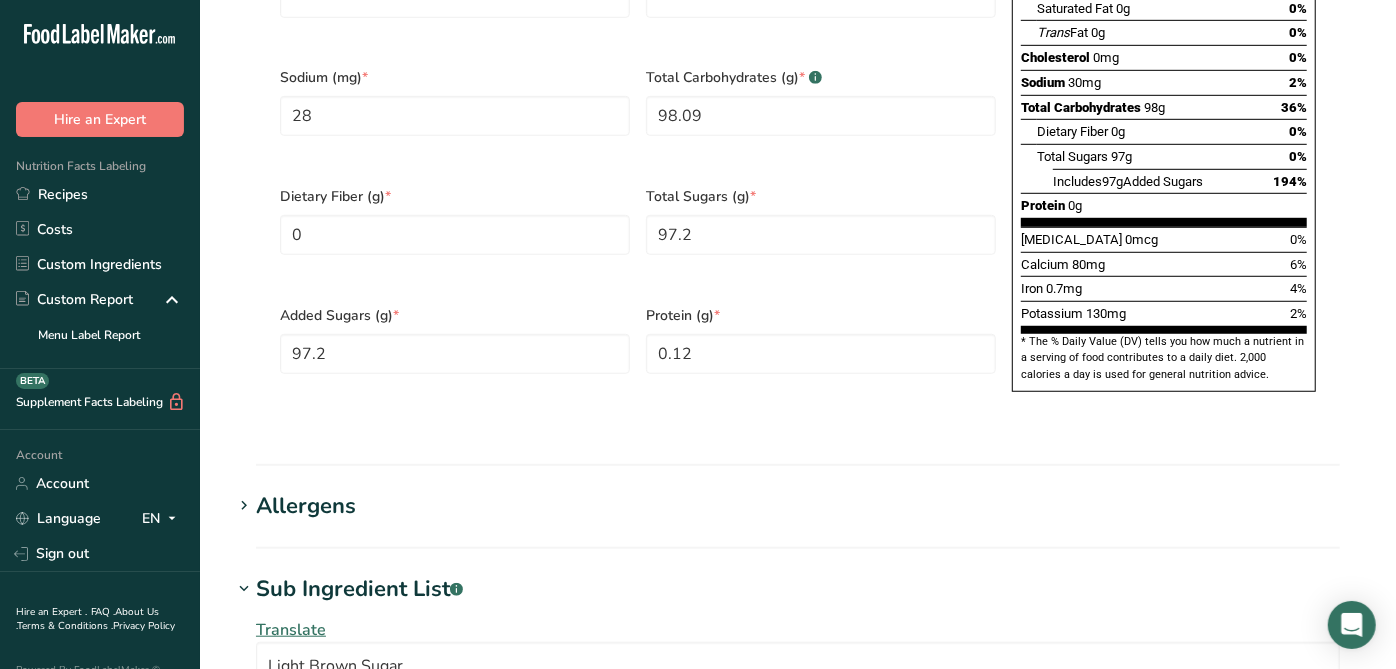 scroll, scrollTop: 666, scrollLeft: 0, axis: vertical 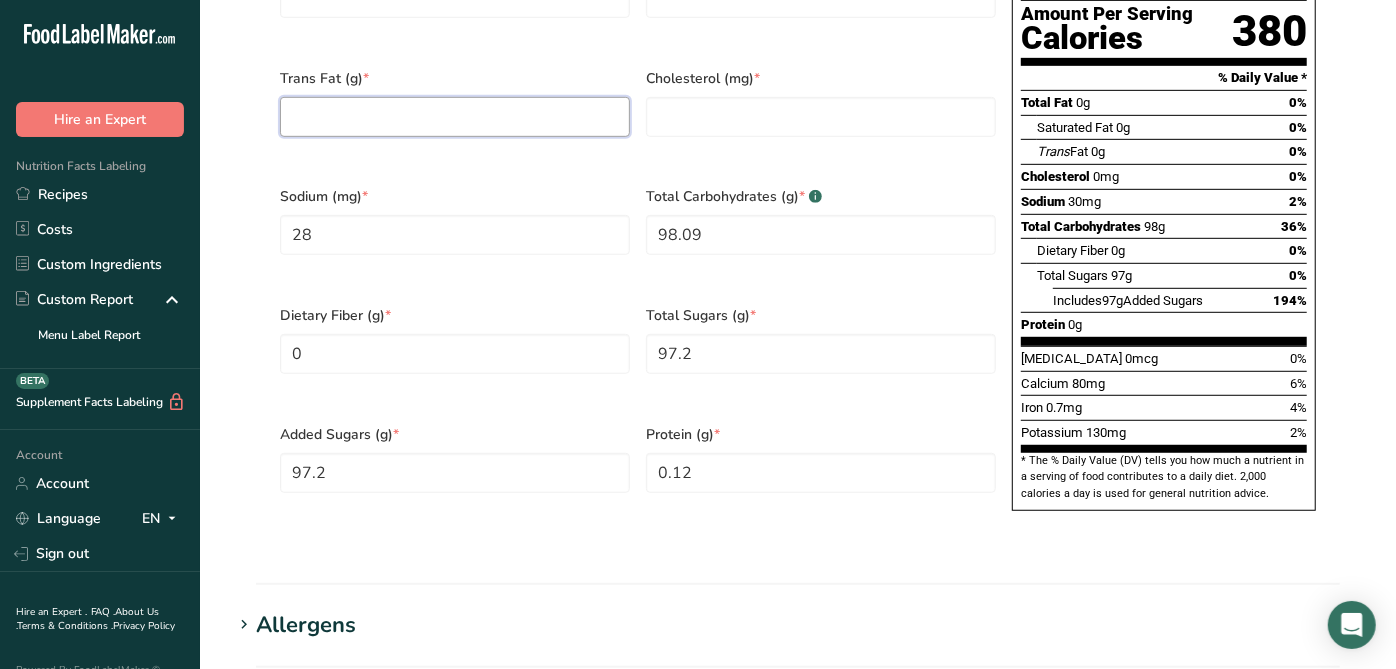 click at bounding box center (455, 117) 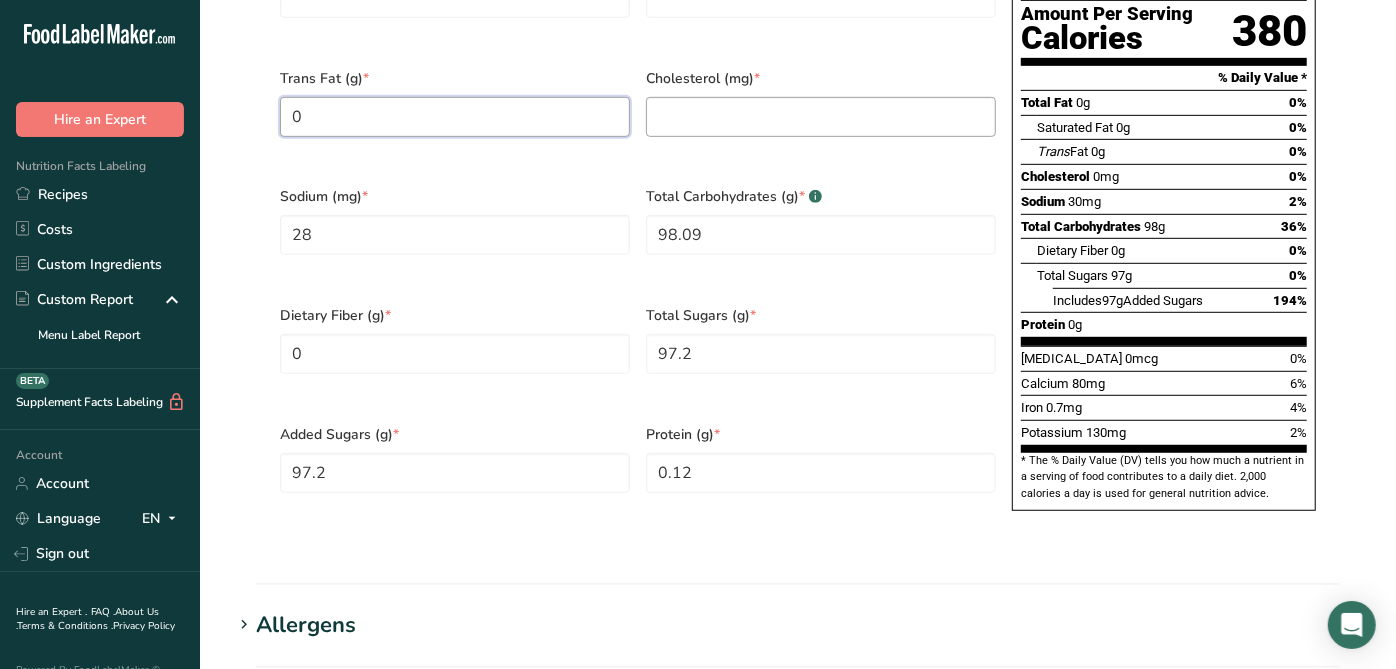 type on "0" 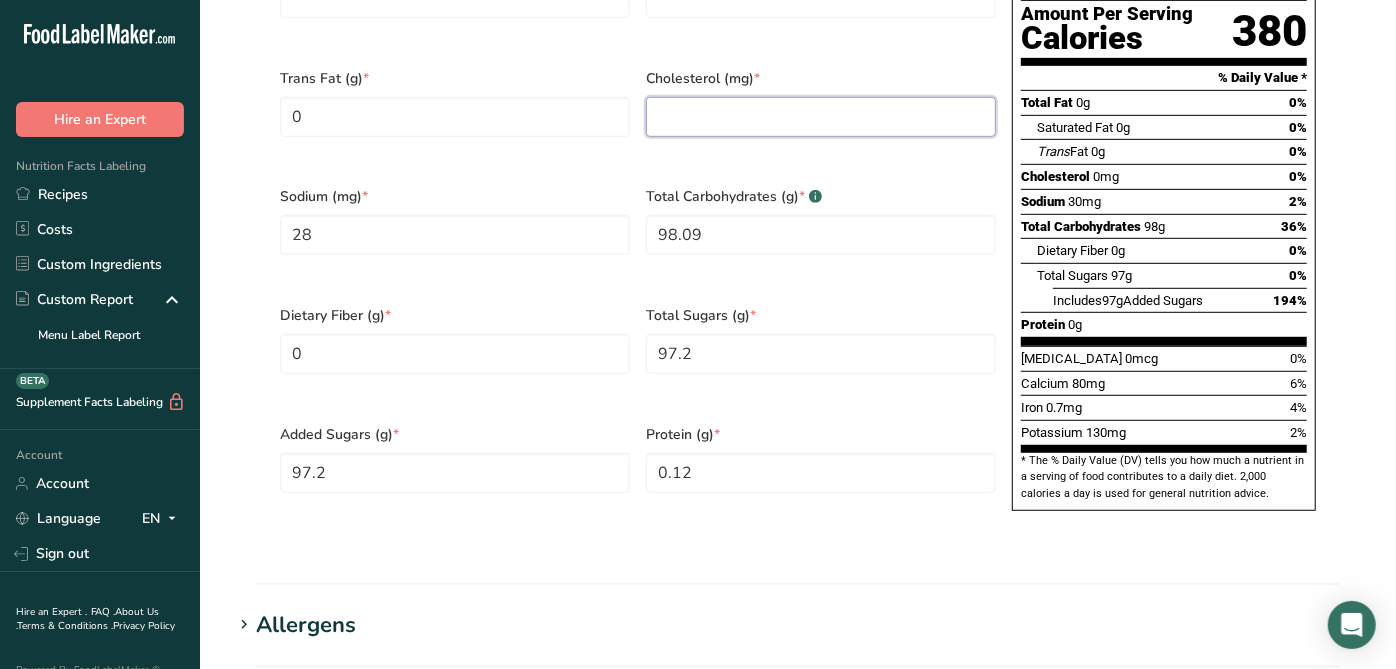click at bounding box center [821, 117] 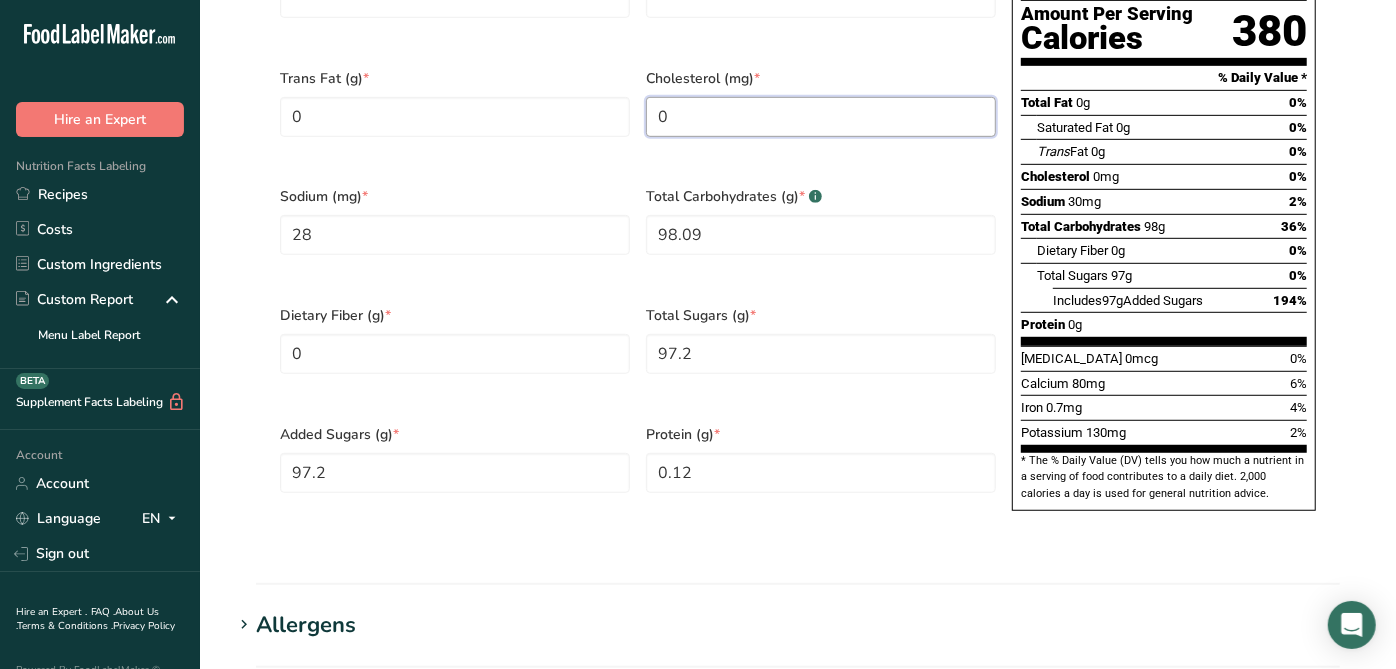 type on "0" 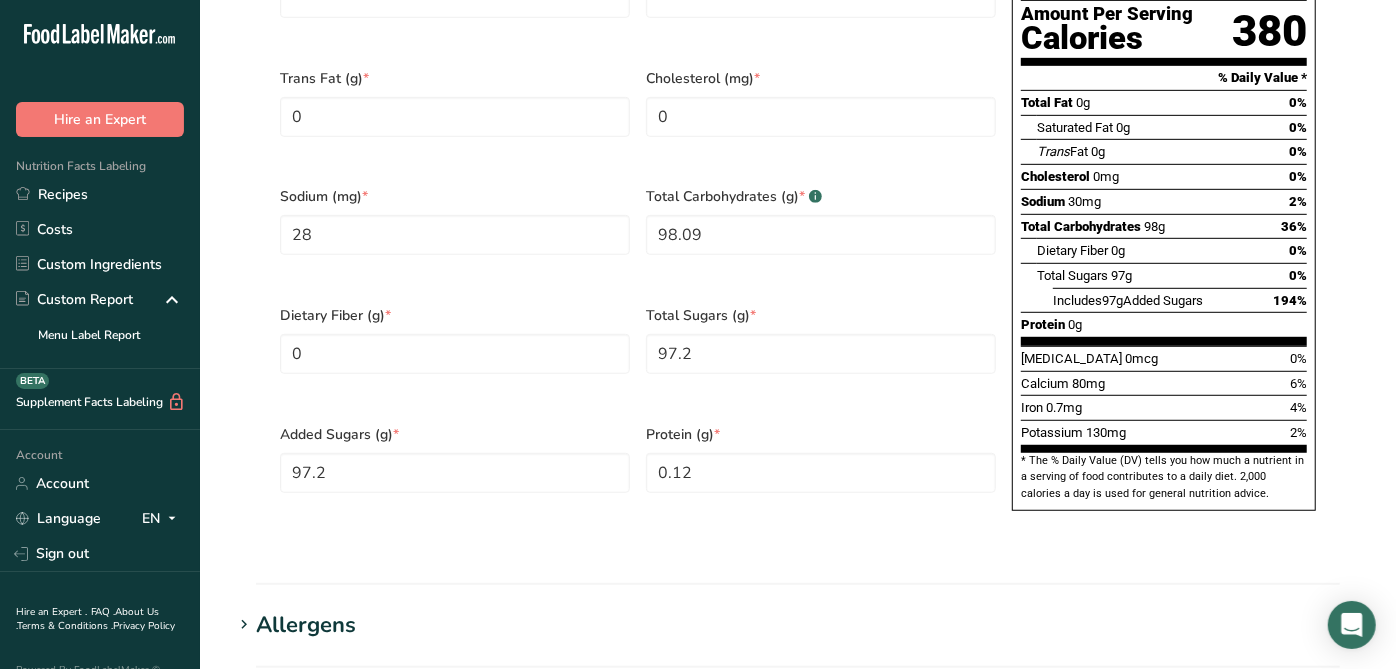 click on "Sodium
(mg) *" at bounding box center [455, 196] 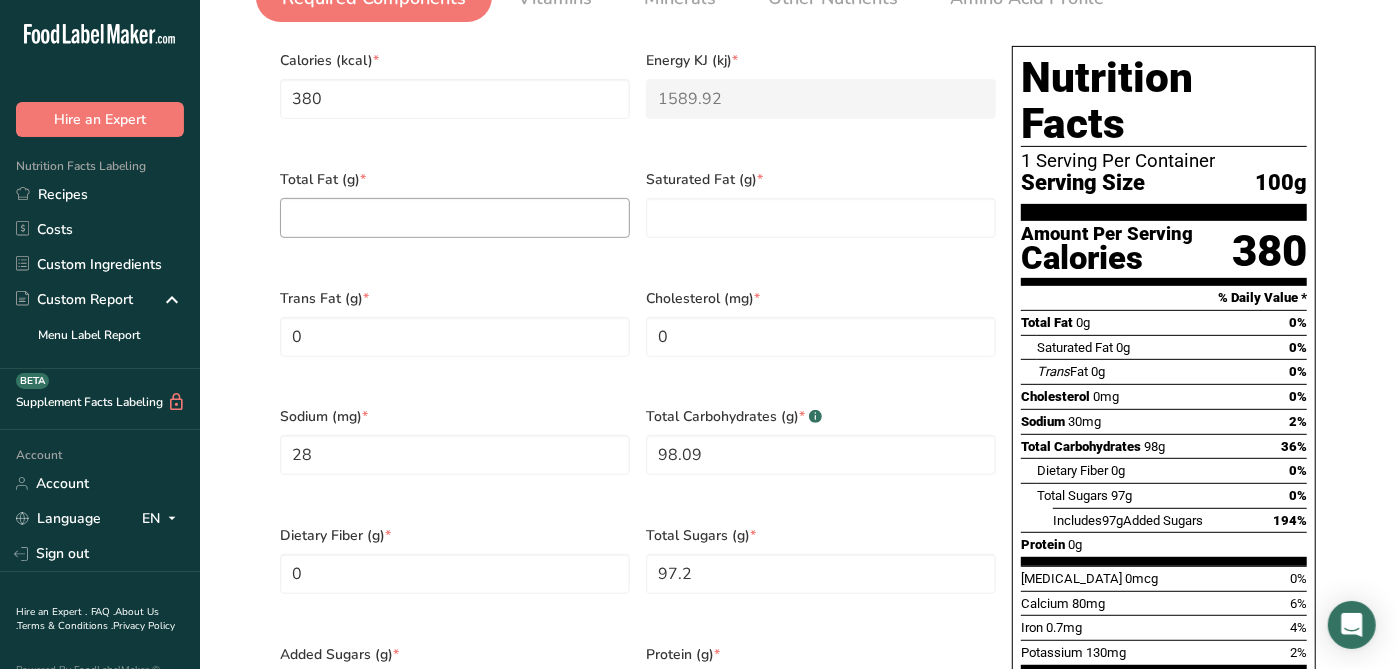 scroll, scrollTop: 444, scrollLeft: 0, axis: vertical 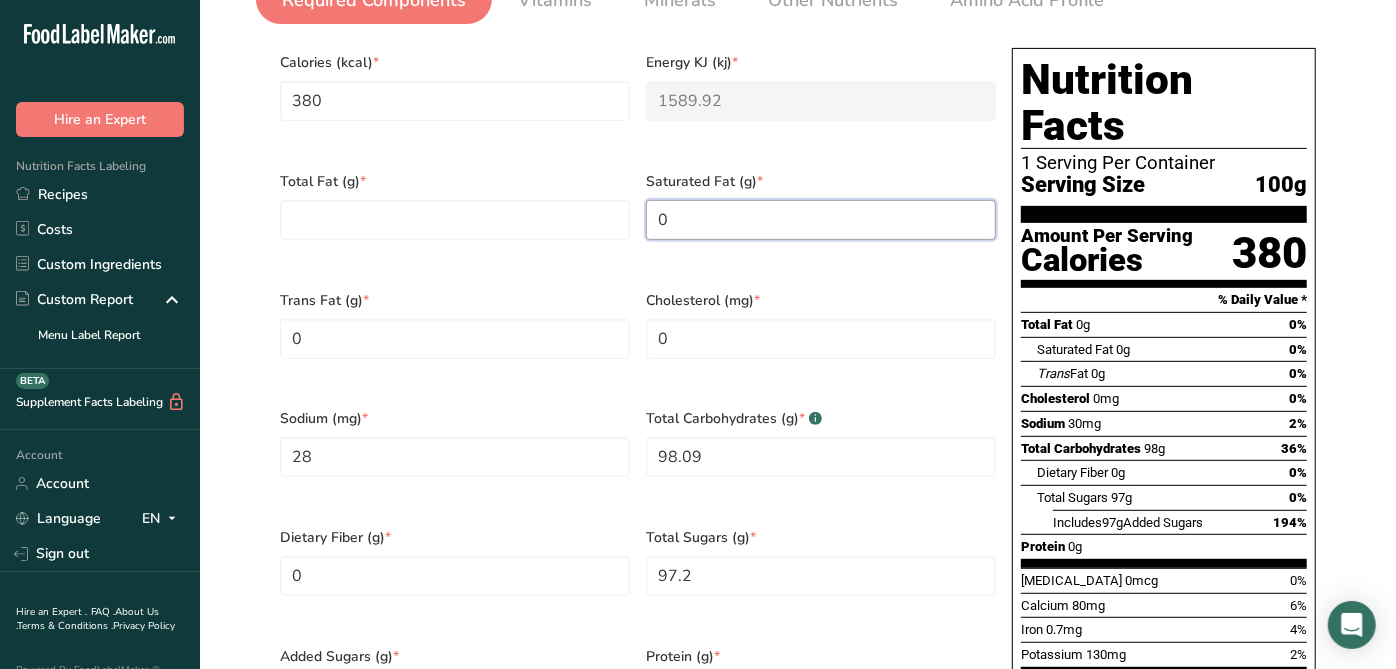 click on "0" at bounding box center [821, 220] 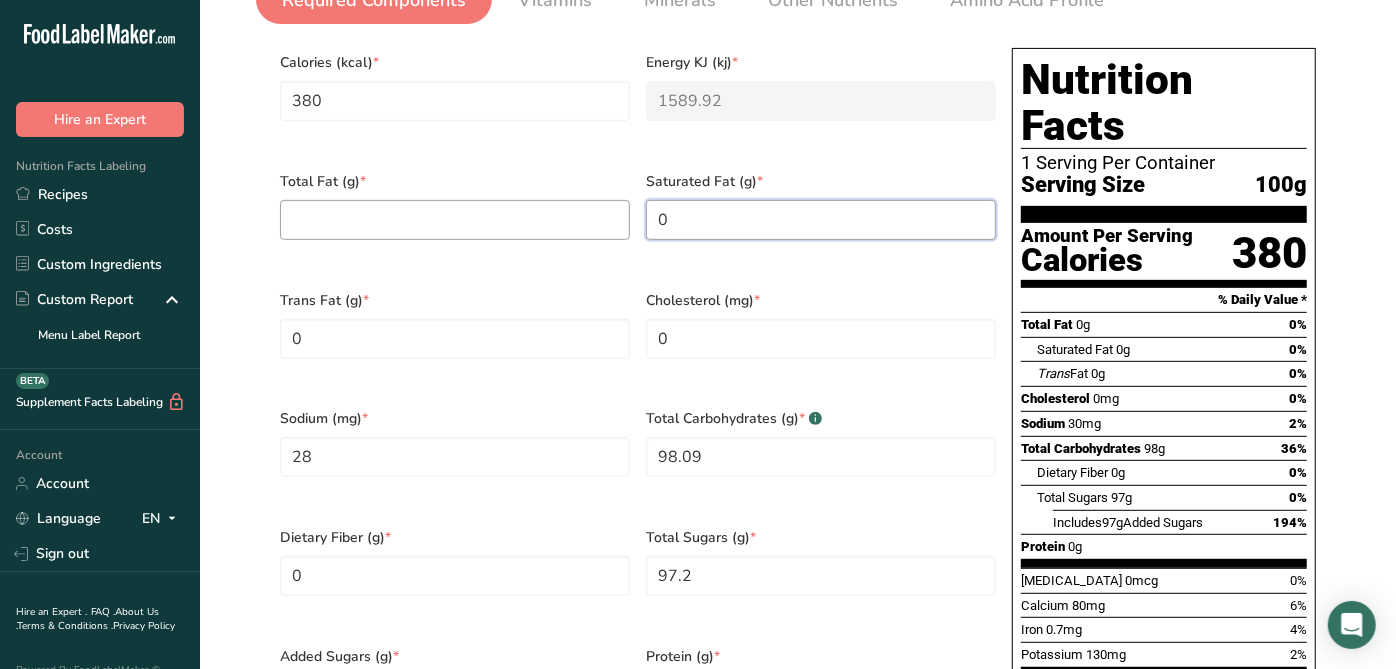 type on "0" 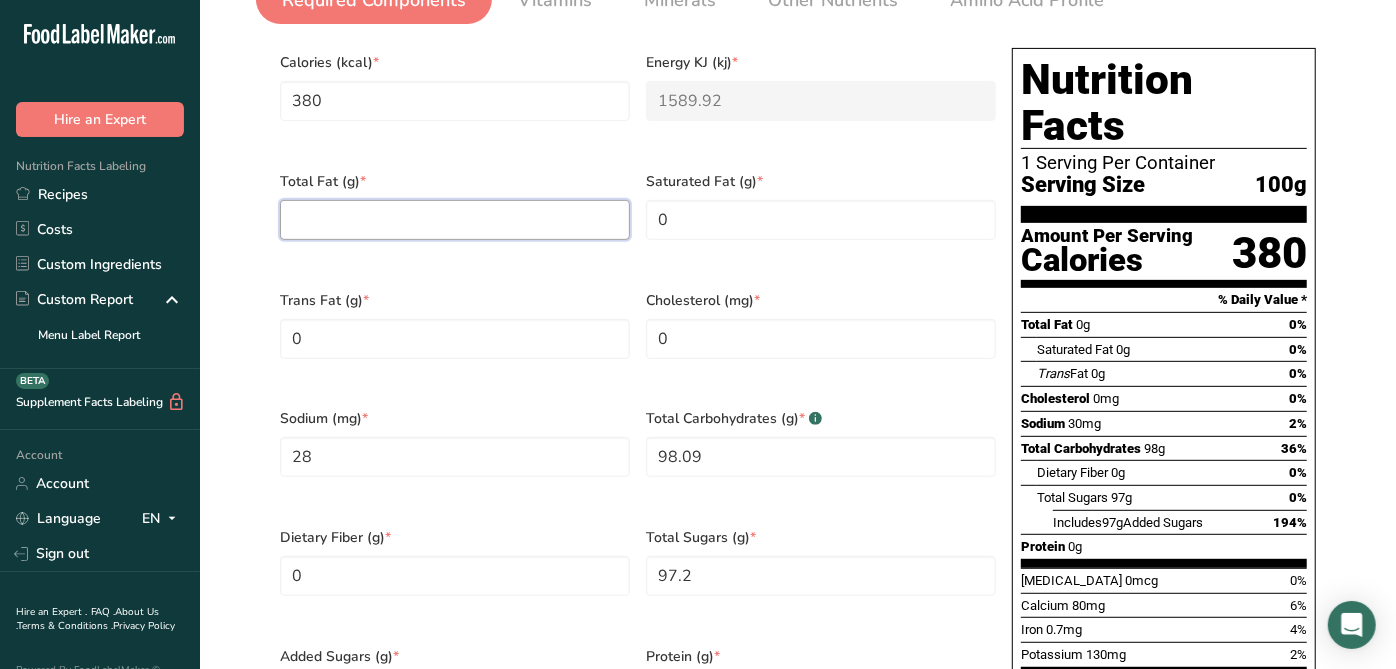 click at bounding box center (455, 220) 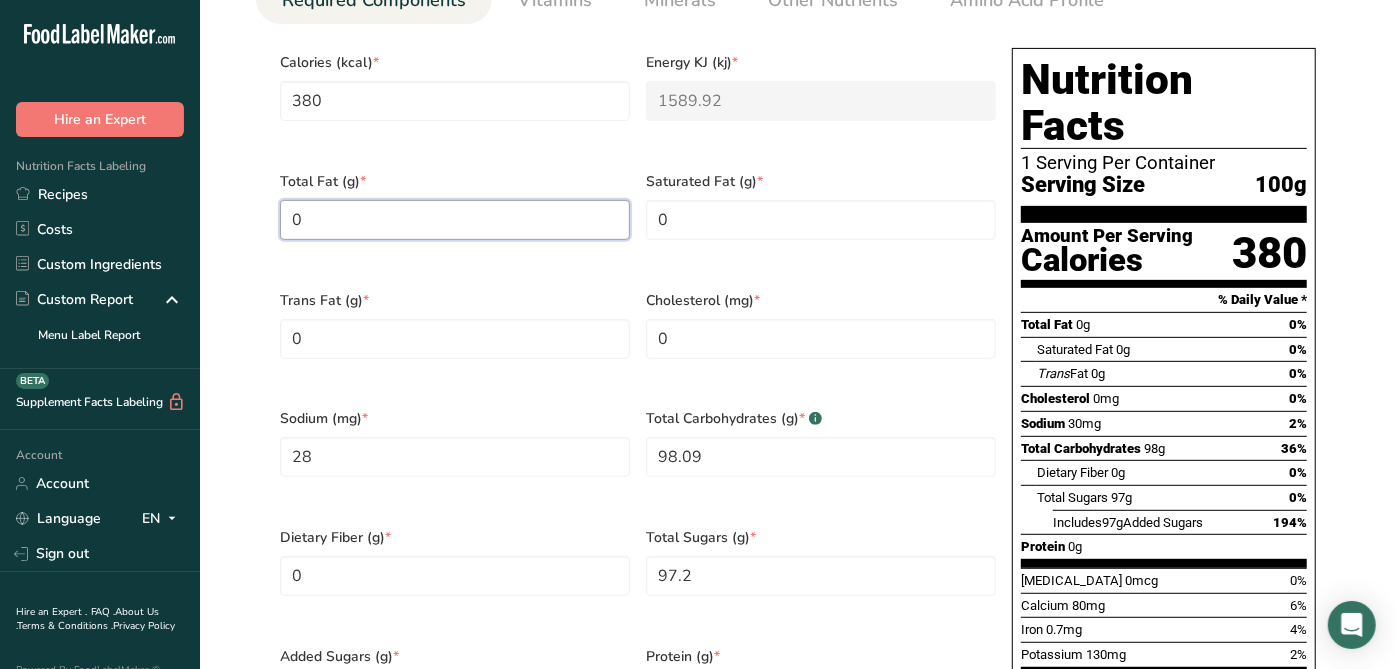 type on "0" 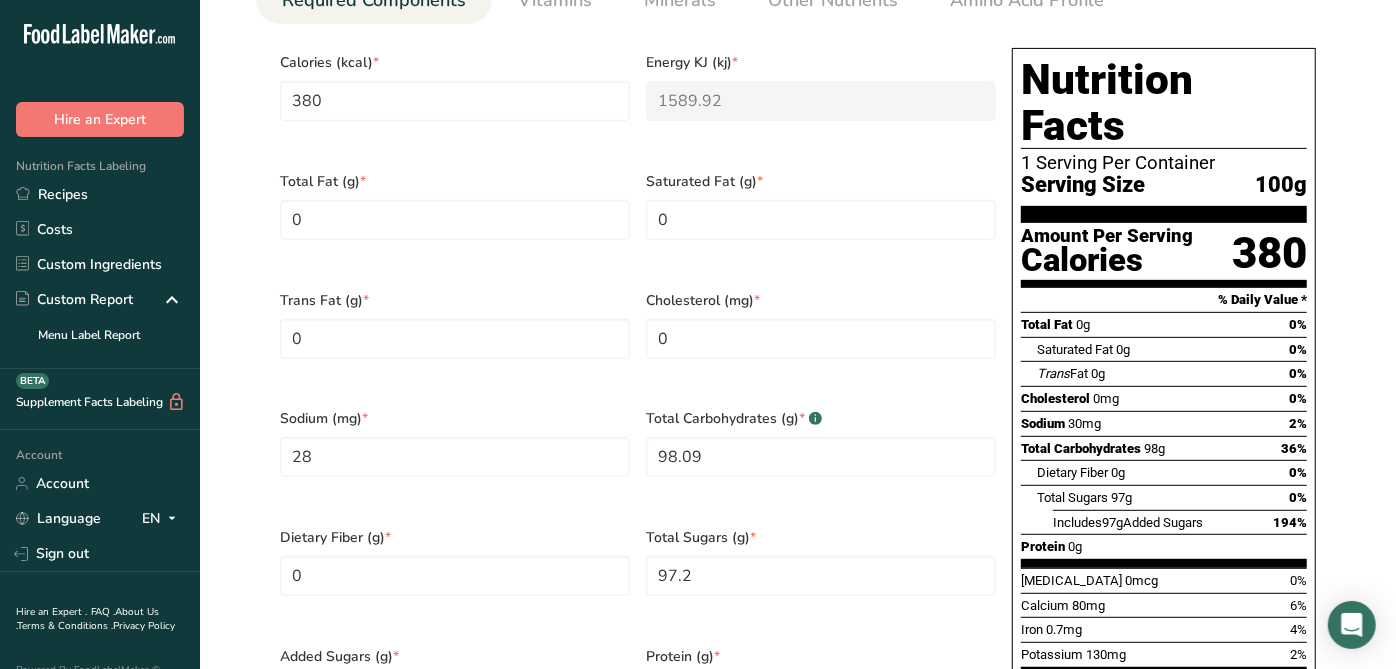 click on "Total Fat
(g) *     0" at bounding box center [455, 218] 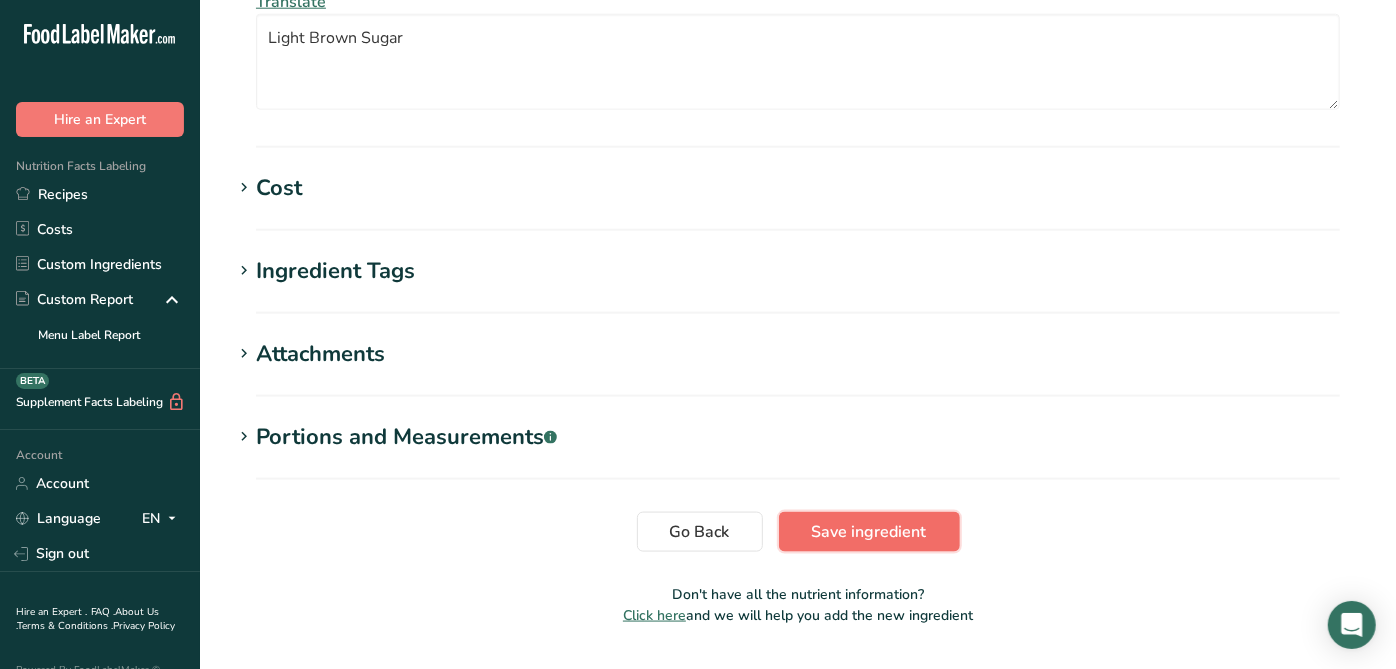 click on "Save ingredient" at bounding box center [869, 532] 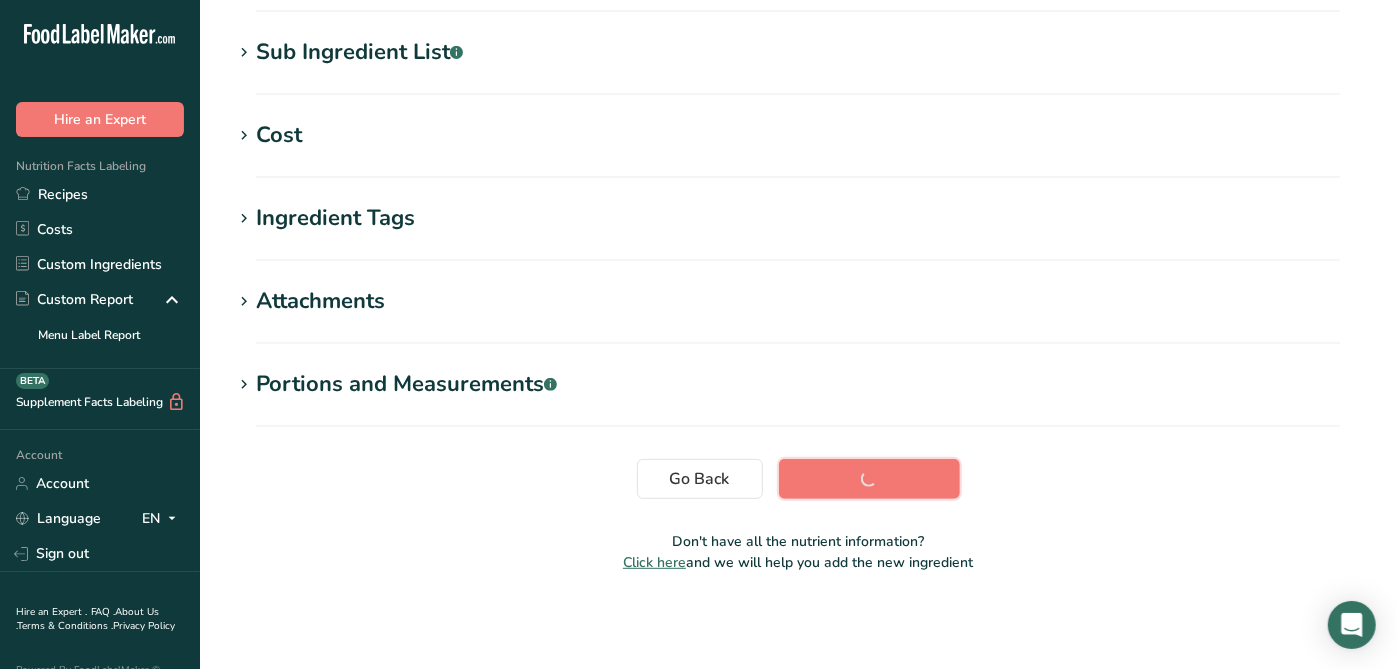 scroll, scrollTop: 388, scrollLeft: 0, axis: vertical 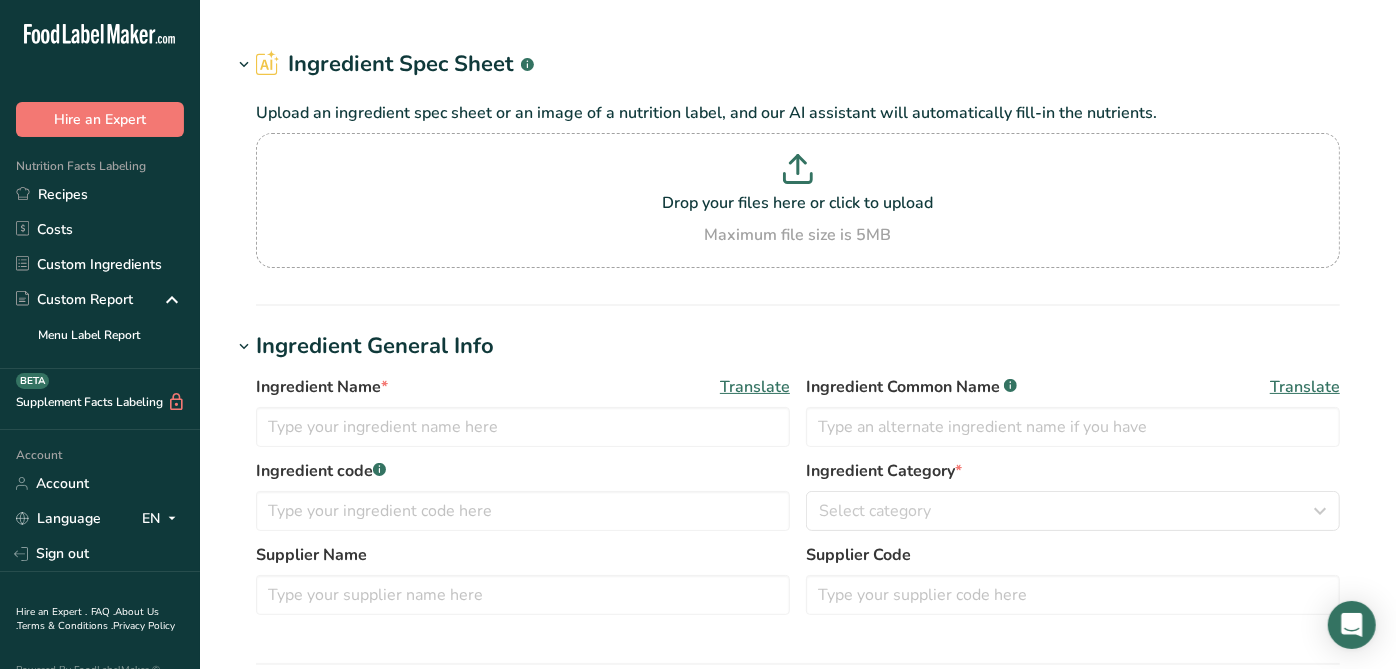 type on "RSP212J / F21283 / RA061B Ground Red Pepper 35000 HPLC, Elite Spice [DATE] AL" 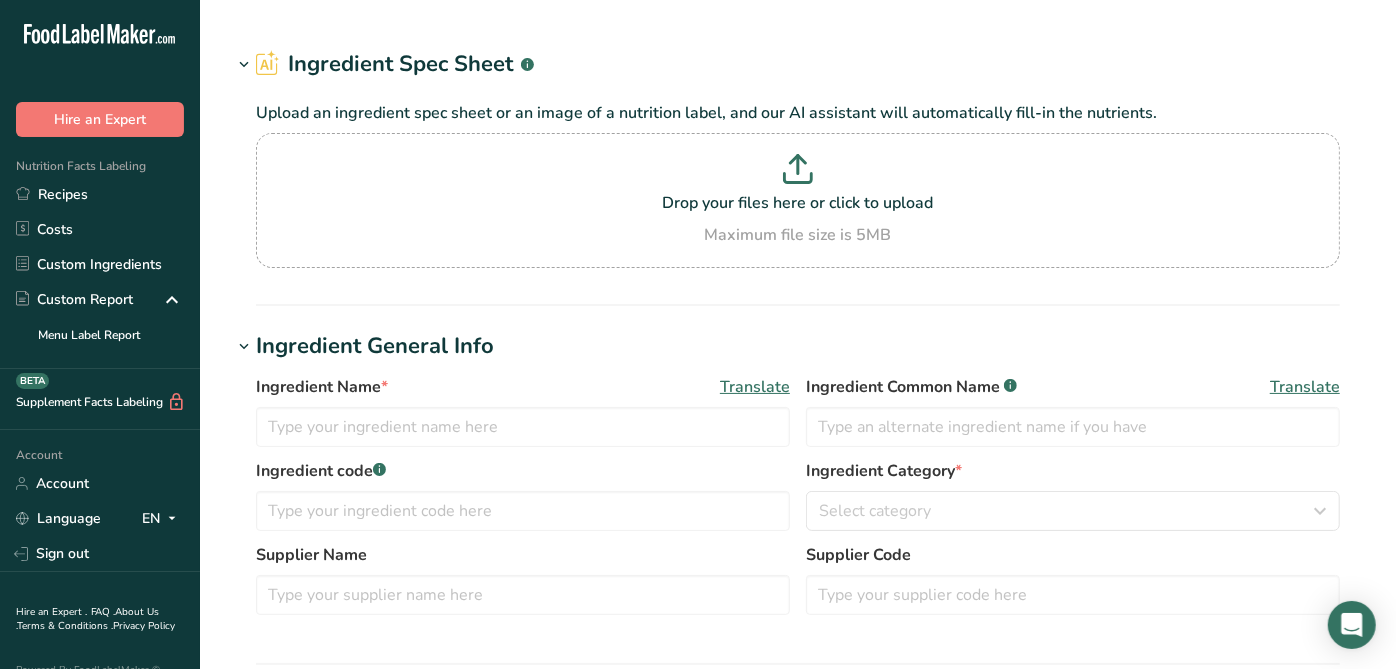 type on "Red Pepper" 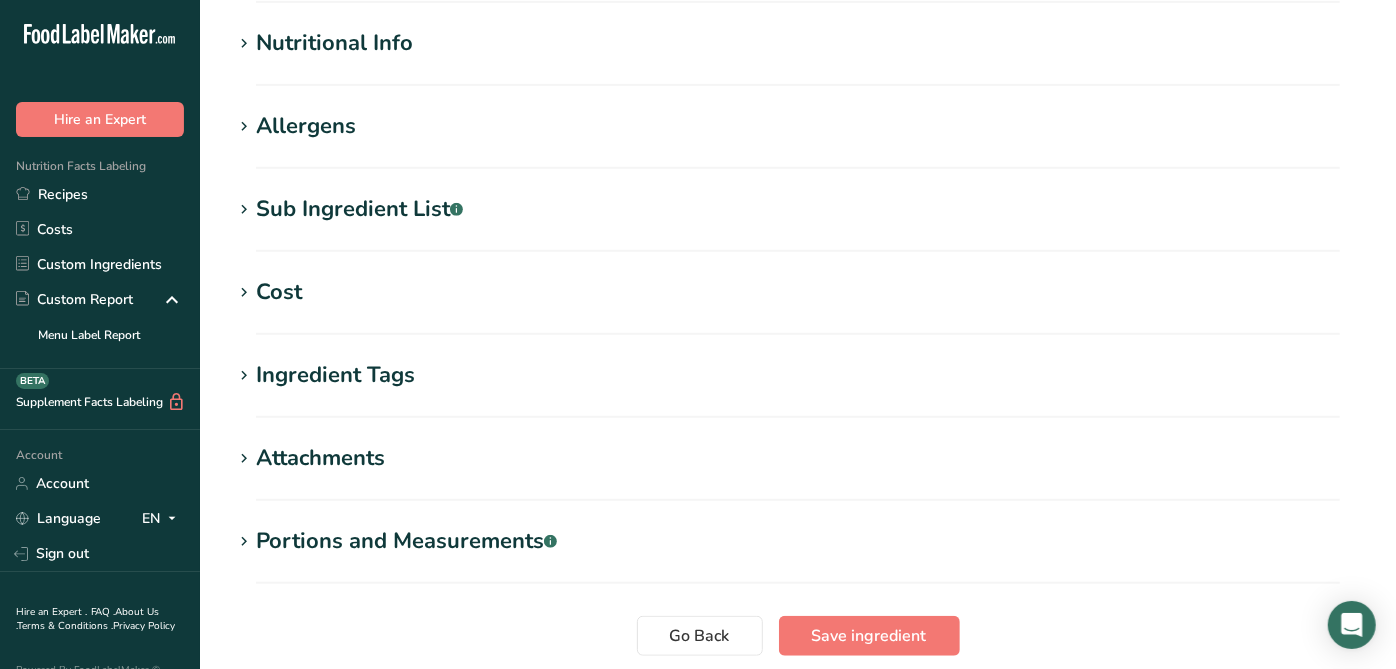 scroll, scrollTop: 762, scrollLeft: 0, axis: vertical 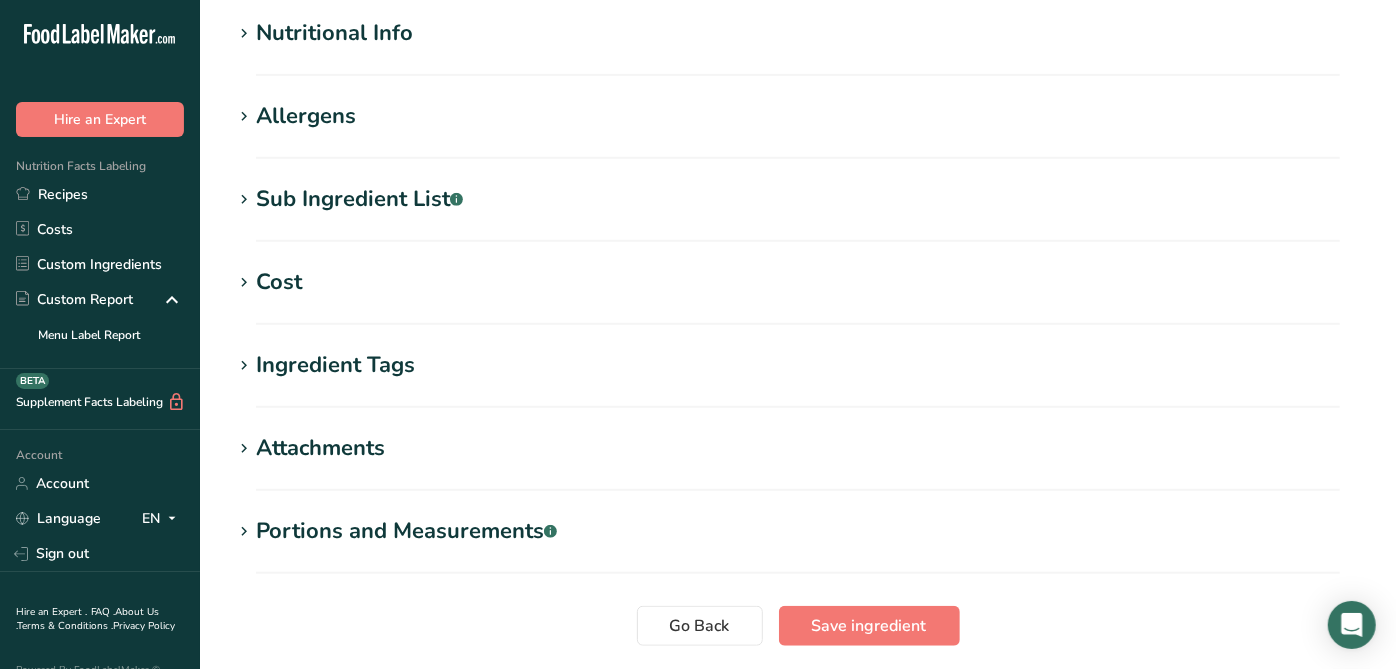 click on "Sub Ingredient List
.a-a{fill:#347362;}.b-a{fill:#fff;}" at bounding box center [359, 199] 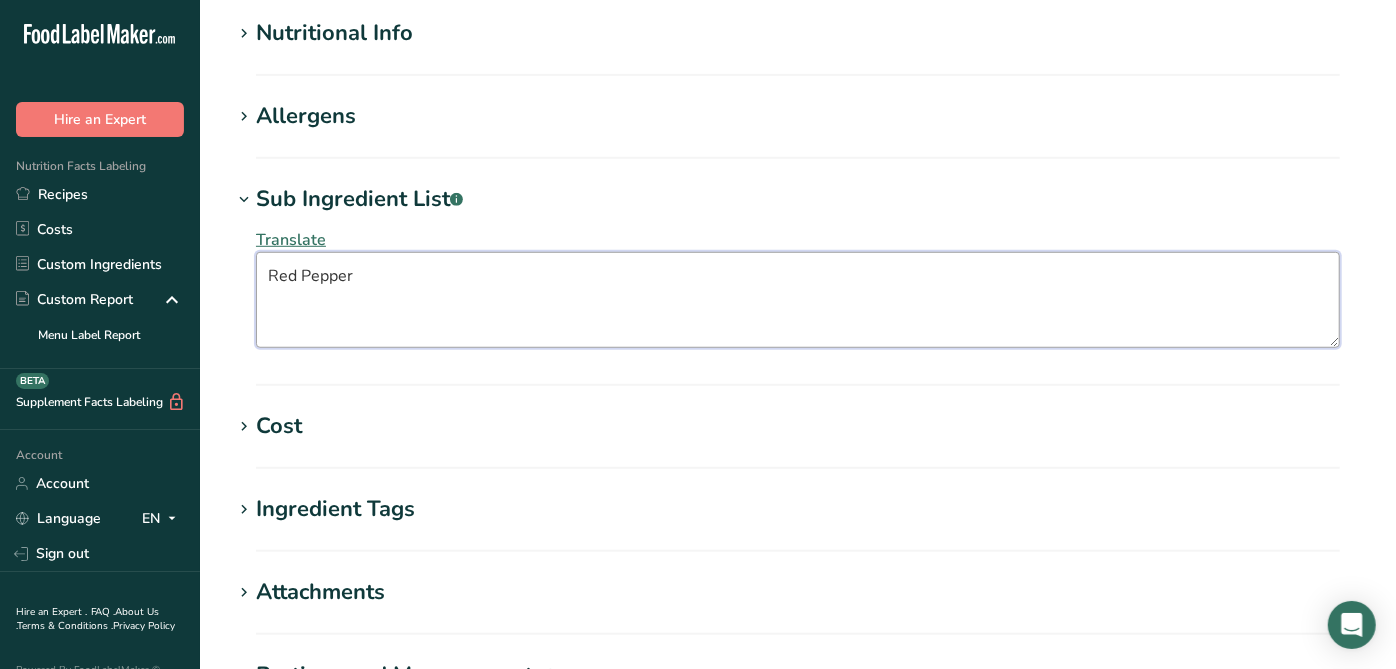 click on "Red Pepper" at bounding box center (798, 300) 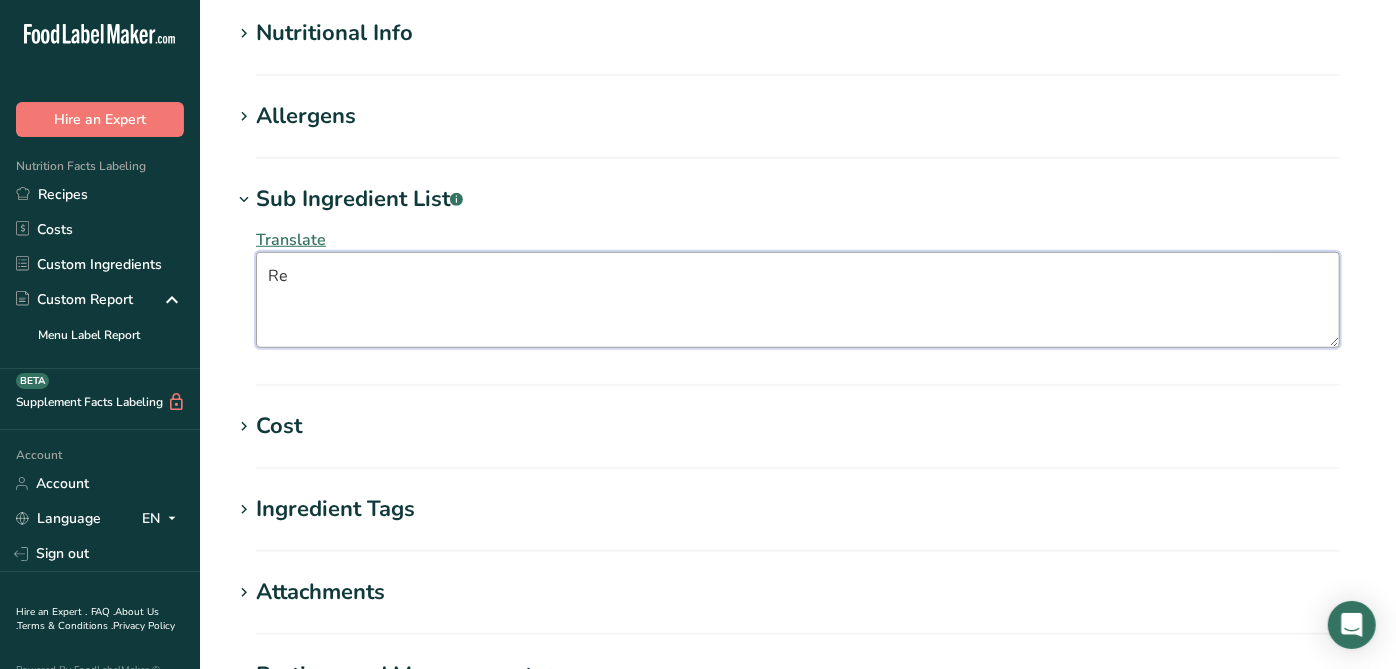 type on "R" 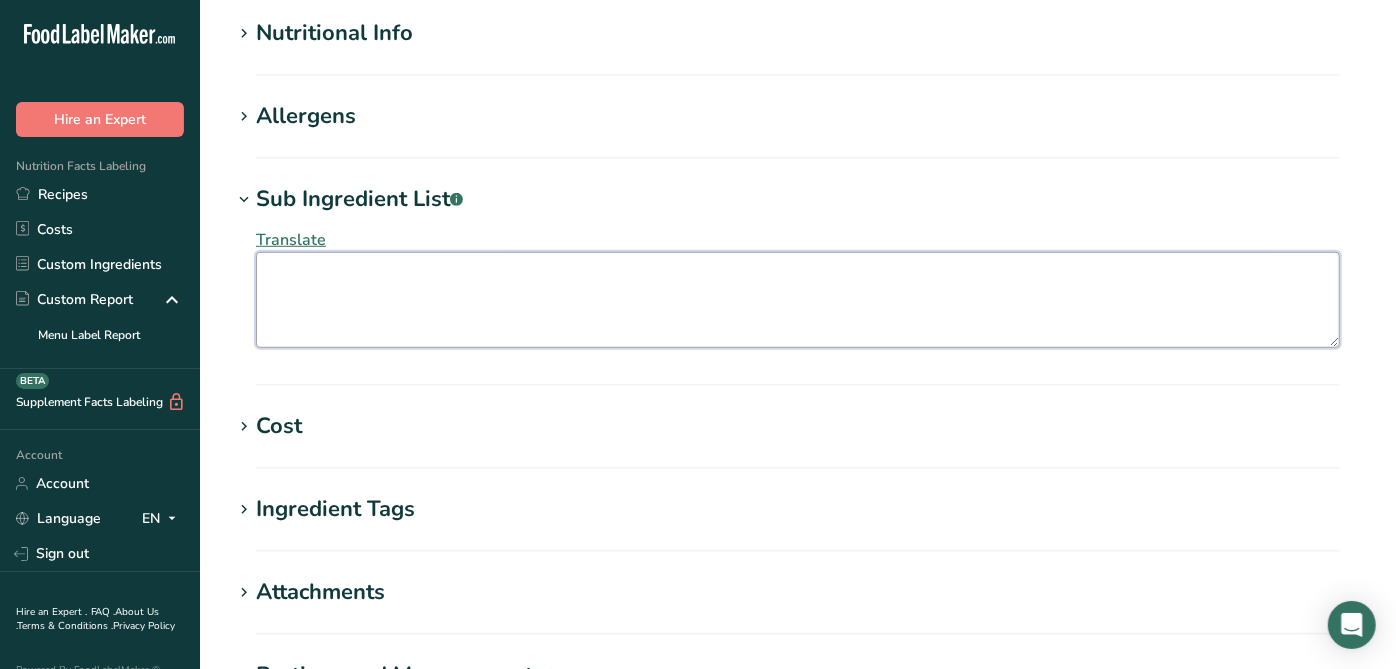 scroll, scrollTop: 1051, scrollLeft: 0, axis: vertical 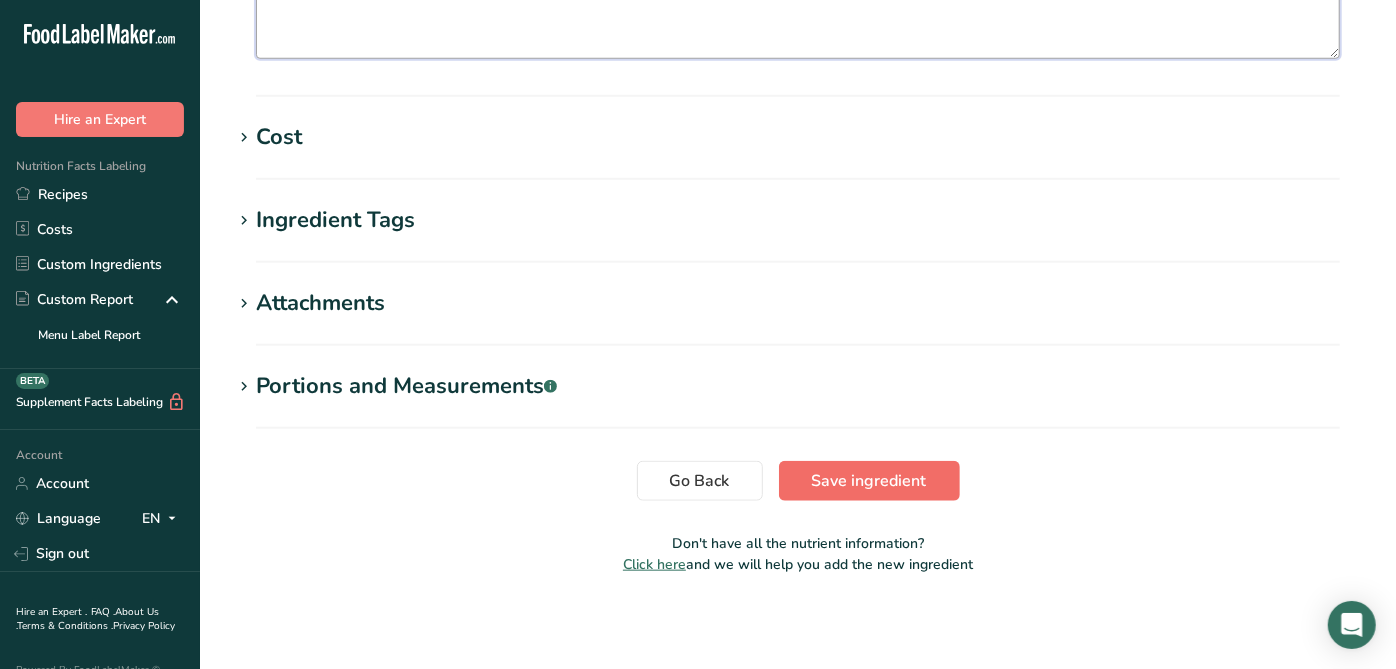 type 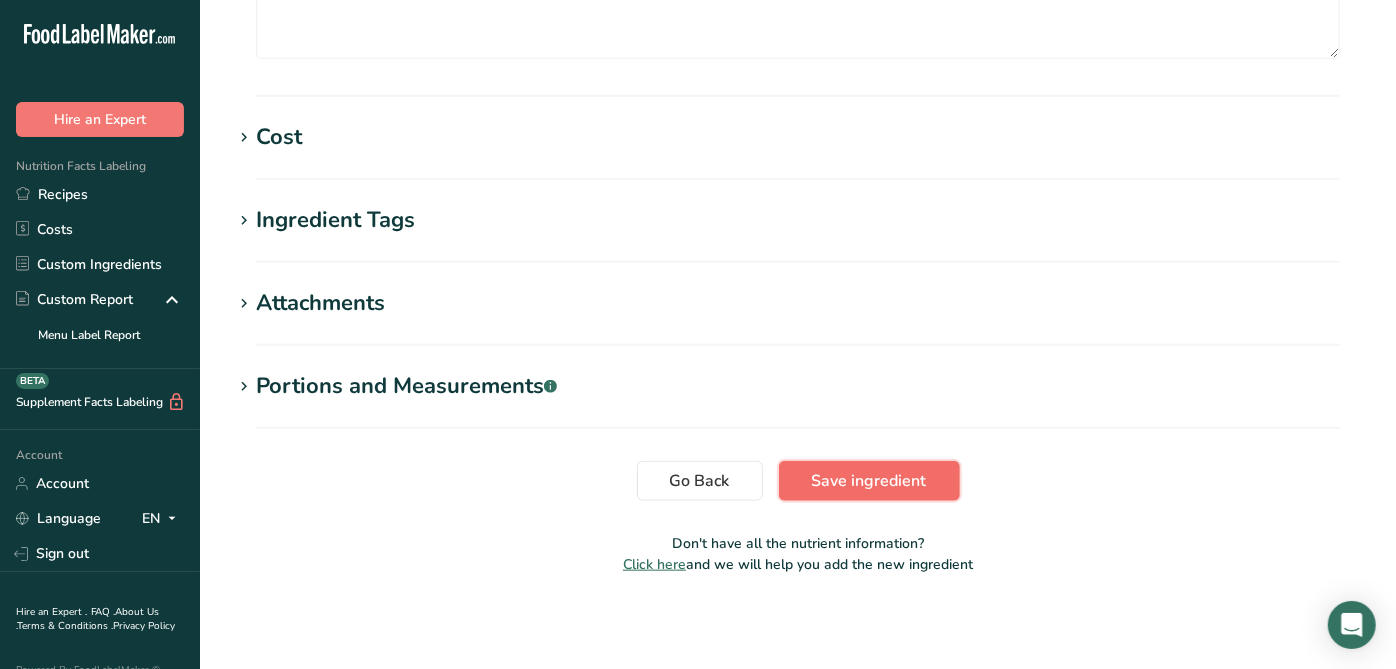 click on "Save ingredient" at bounding box center [869, 481] 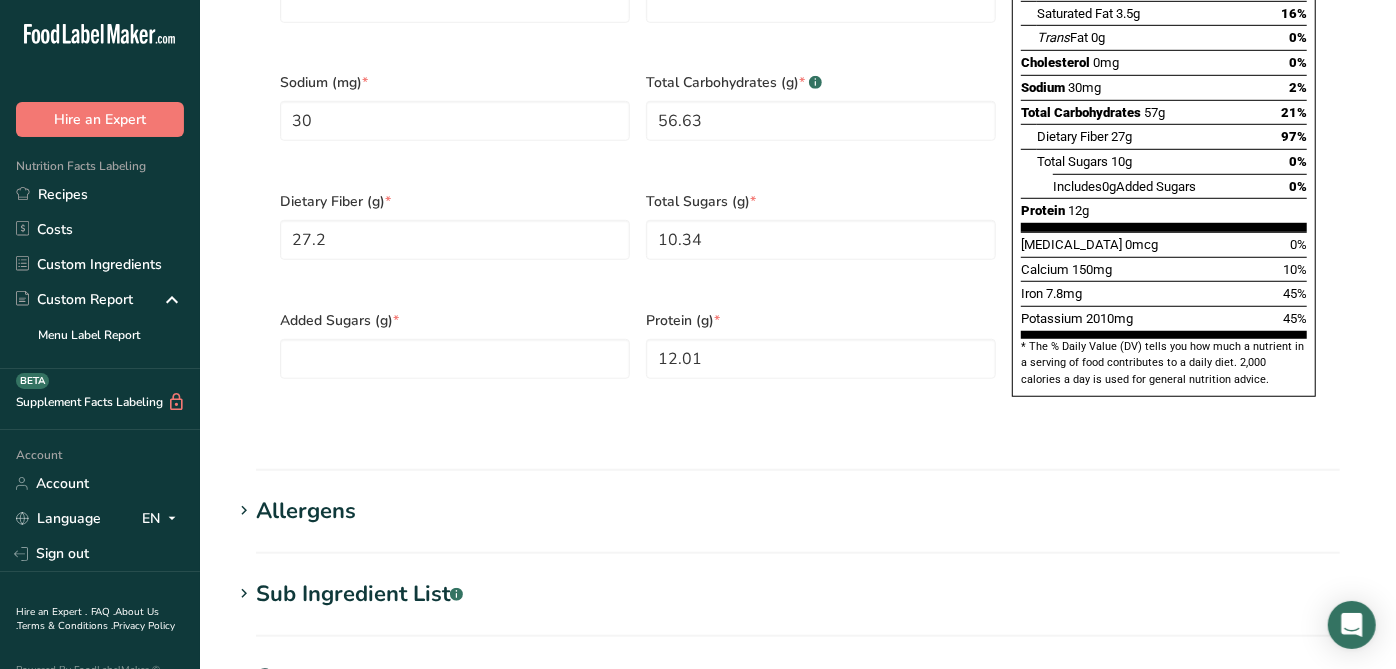 scroll, scrollTop: 778, scrollLeft: 0, axis: vertical 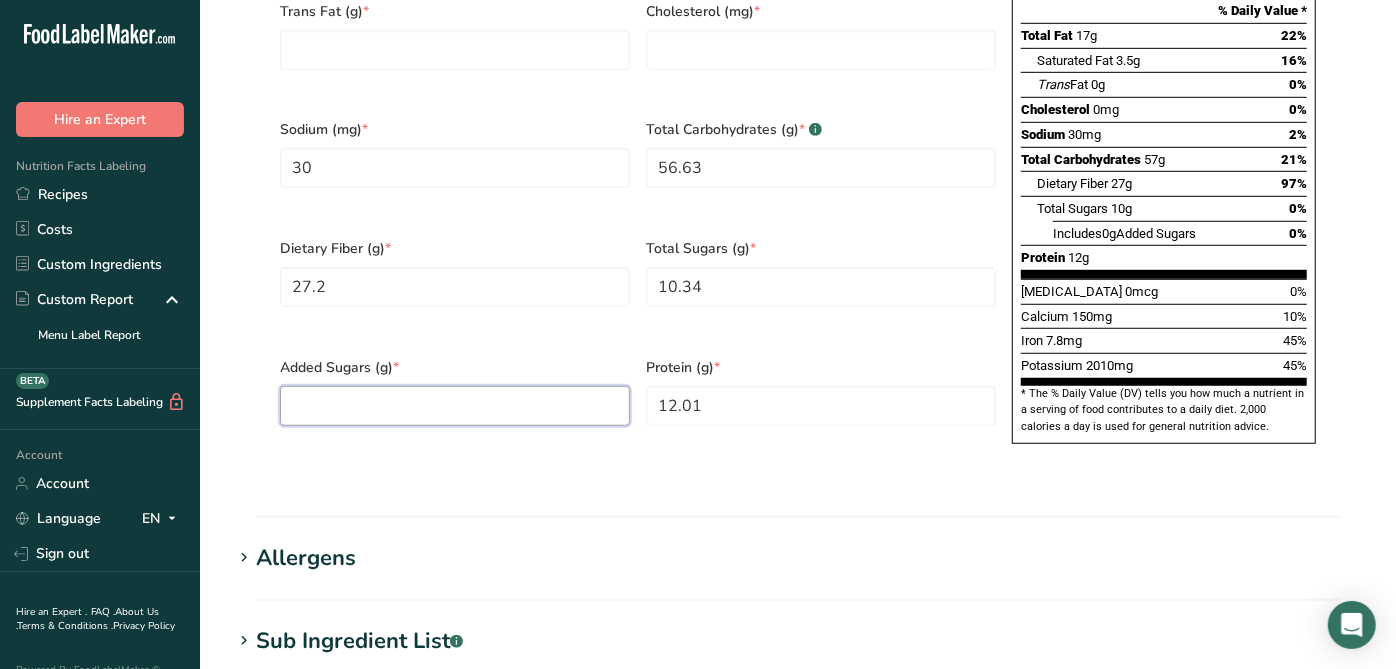 click at bounding box center [455, 406] 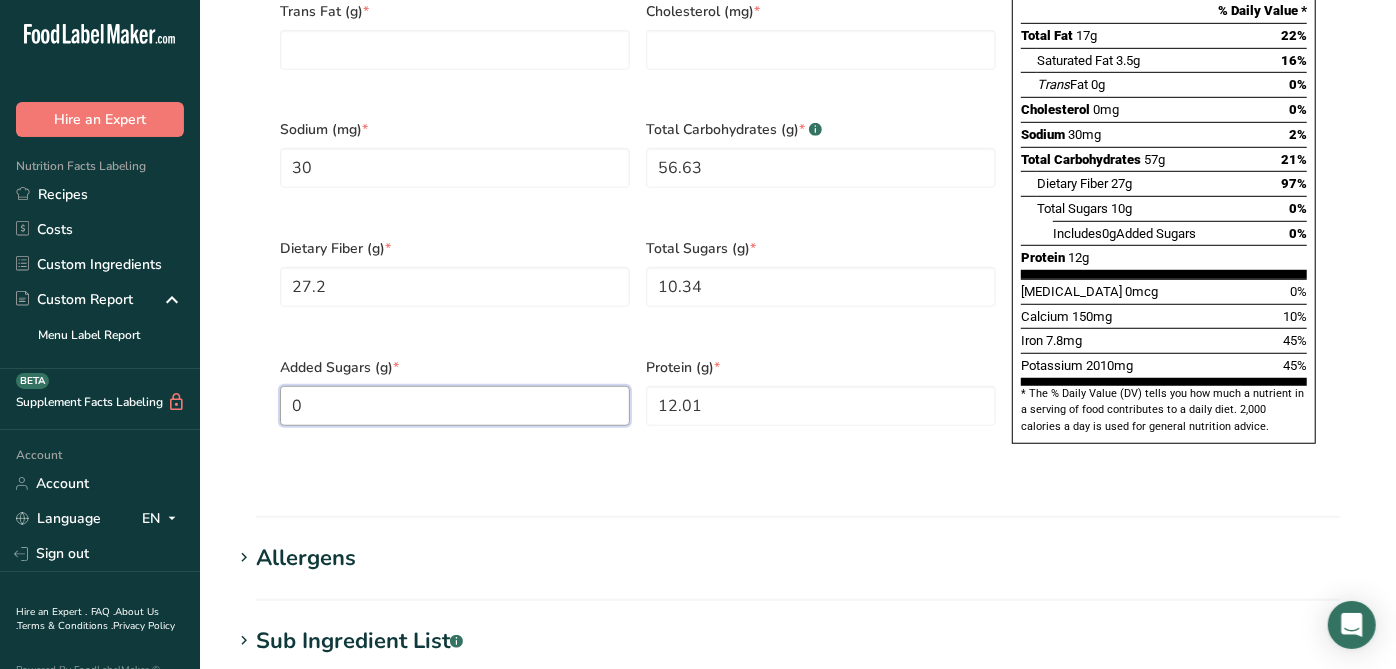 type on "0" 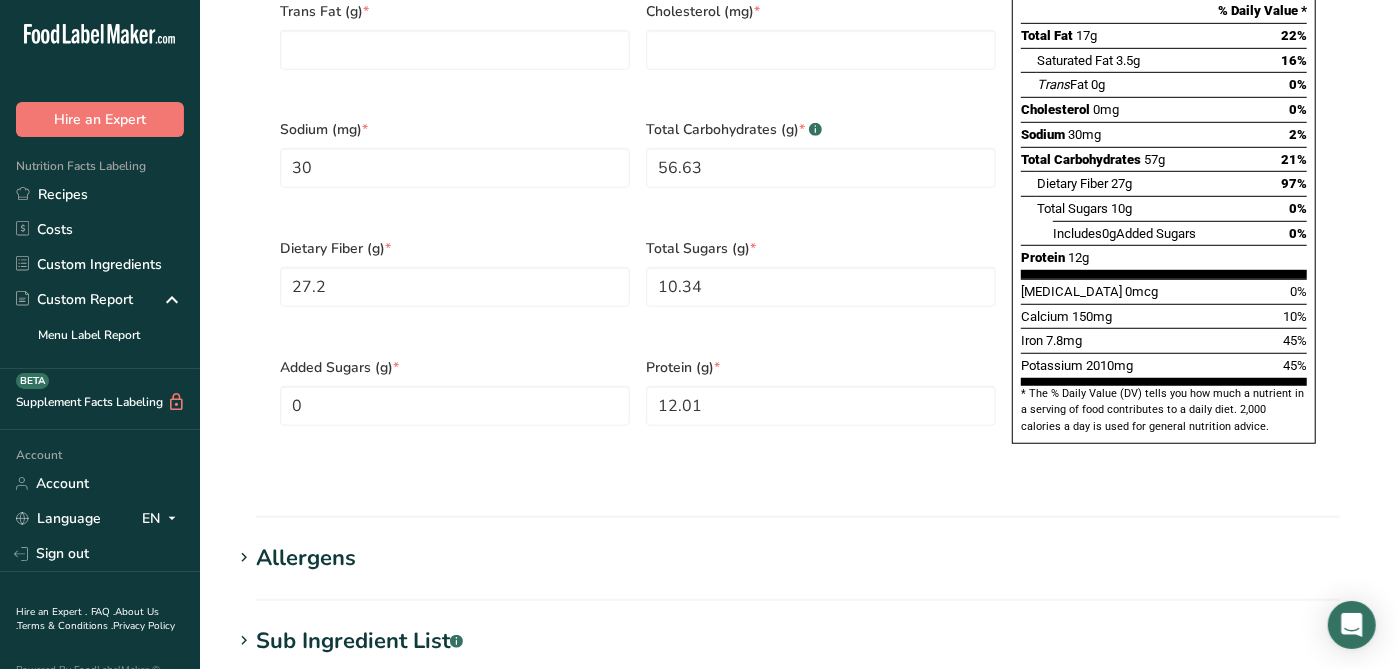click on "Added Sugars
(g) *" at bounding box center (455, 367) 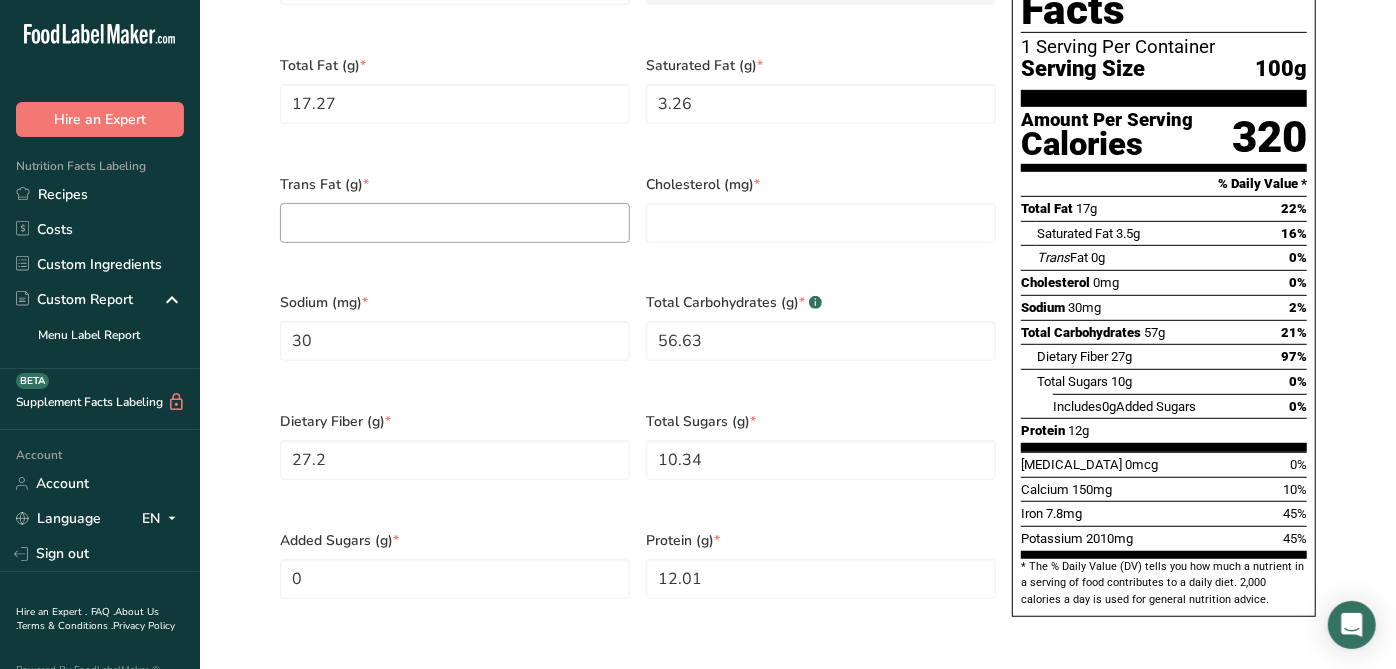 scroll, scrollTop: 607, scrollLeft: 0, axis: vertical 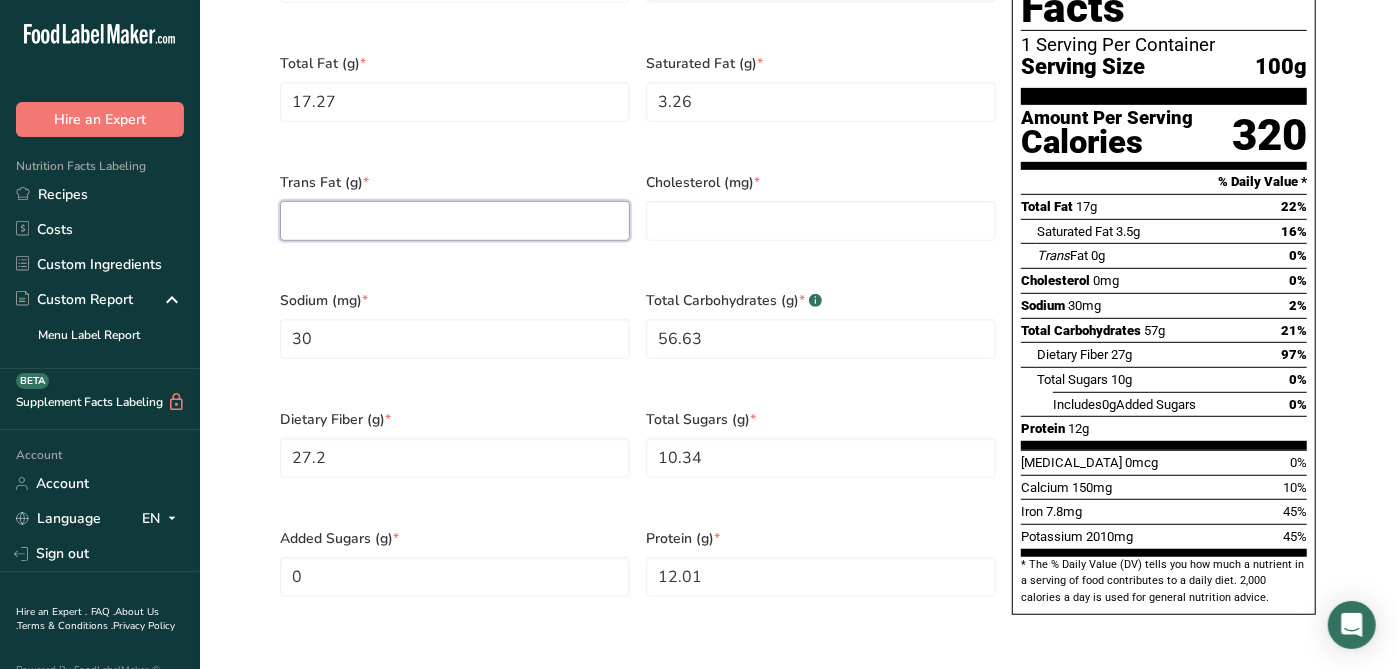 click at bounding box center [455, 221] 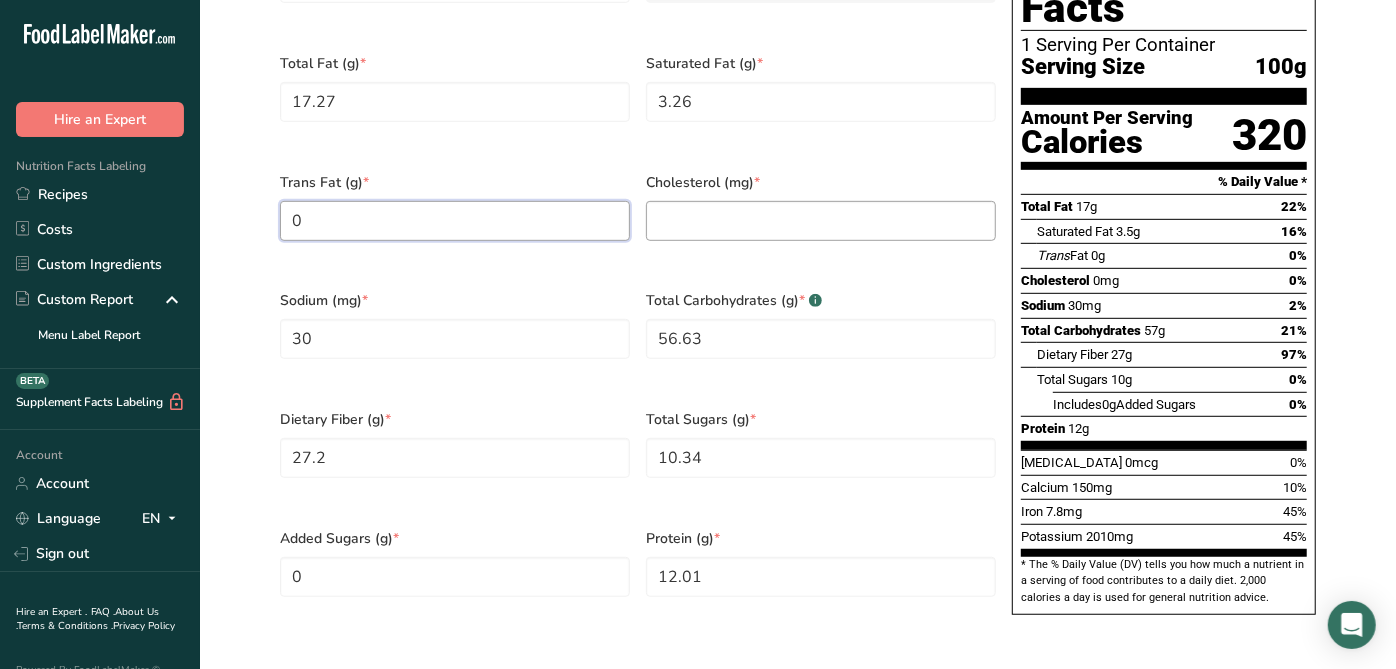 type on "0" 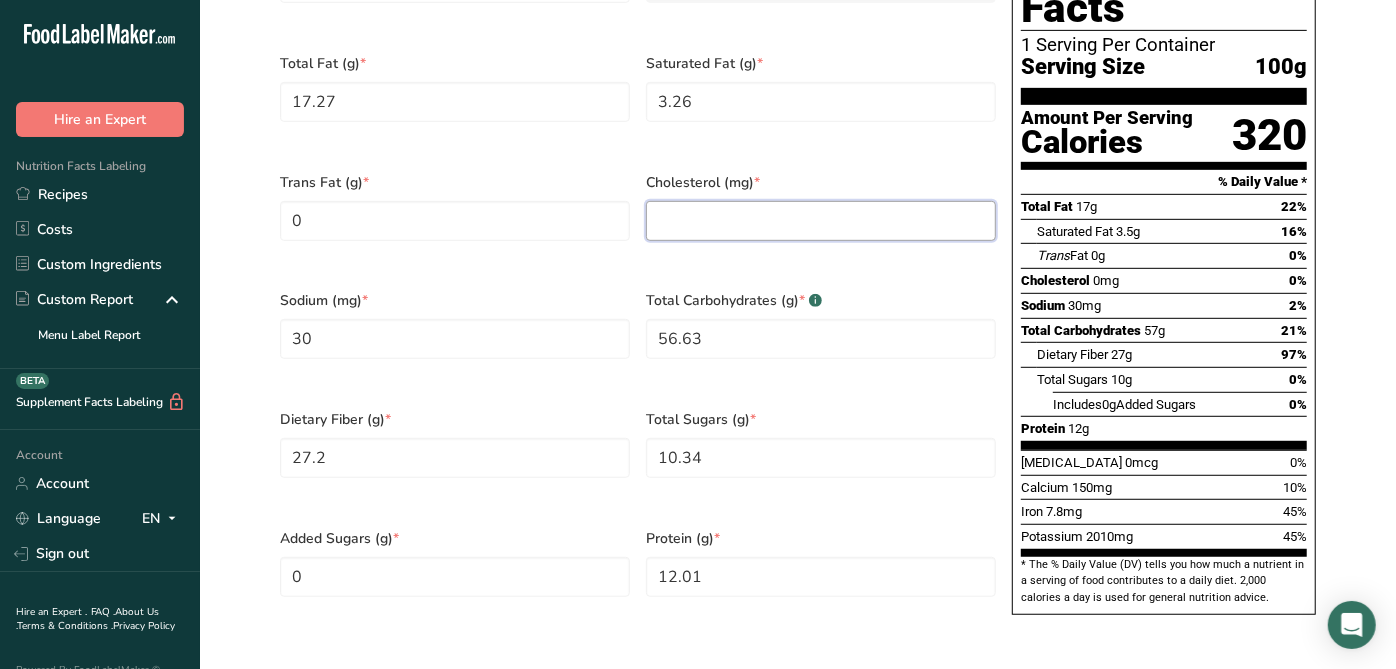 click at bounding box center [821, 221] 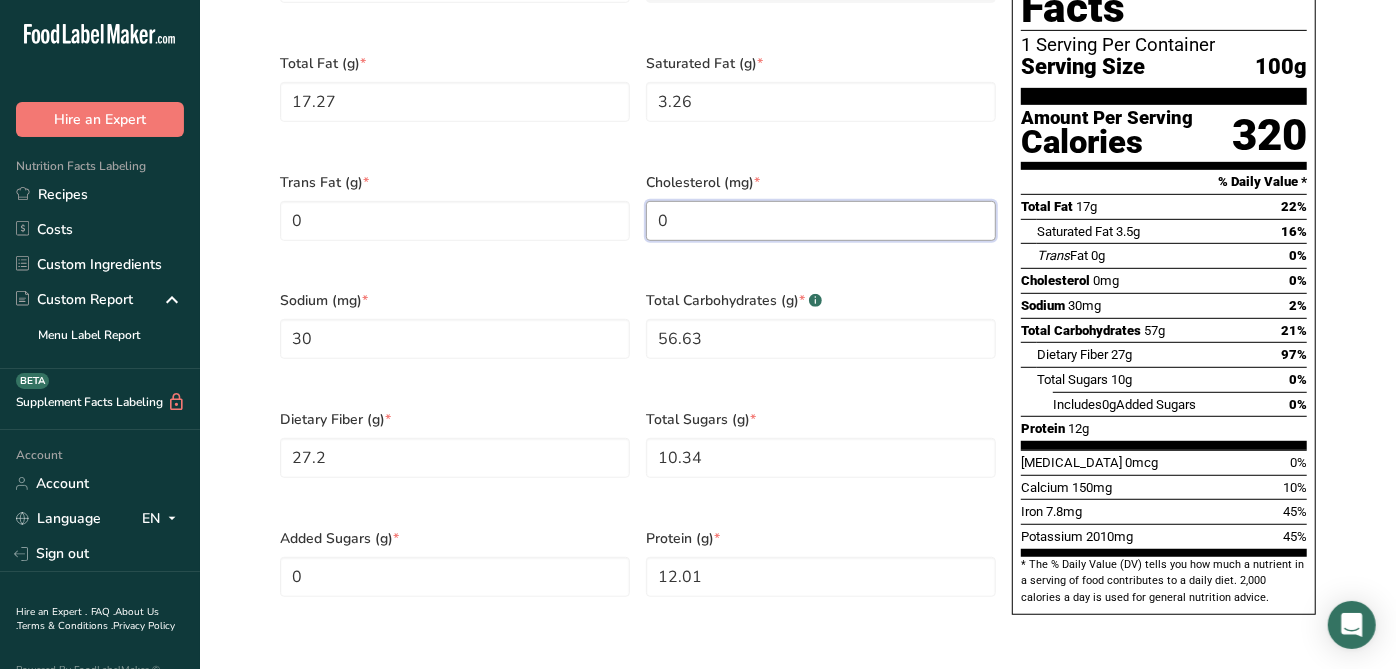 type on "0" 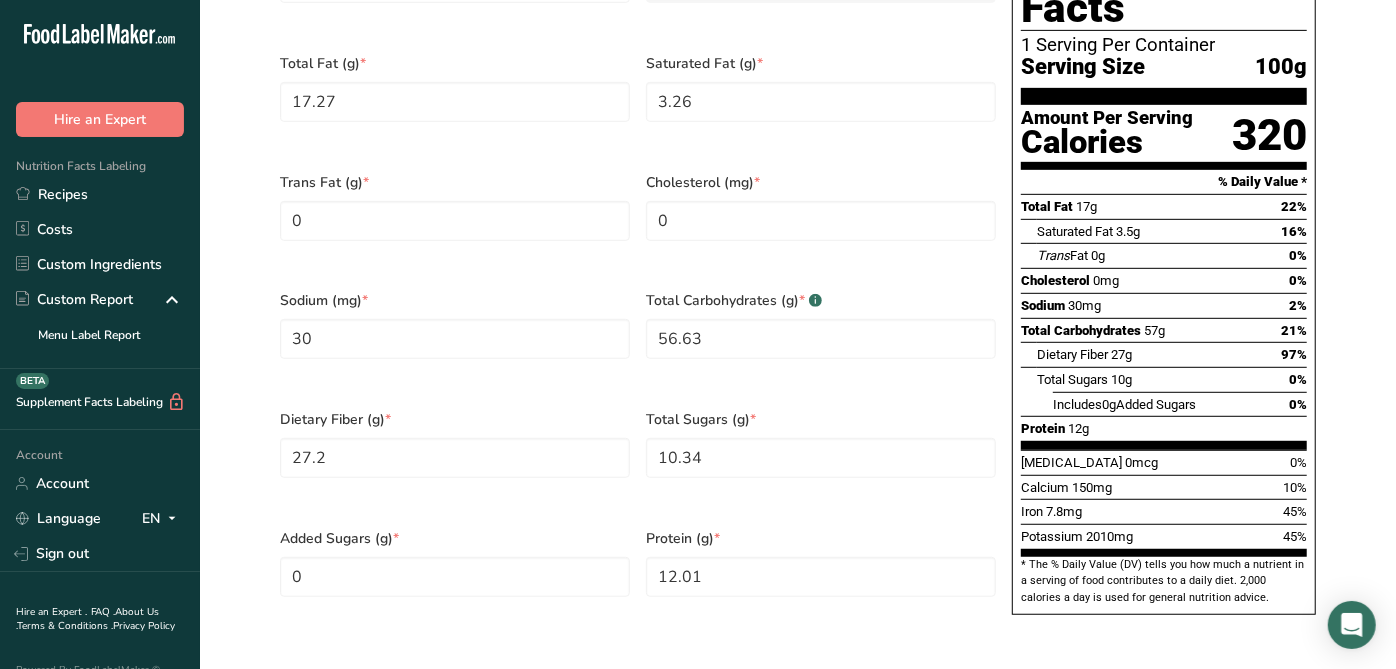 click on "[MEDICAL_DATA]
(mg) *     0" at bounding box center (821, 219) 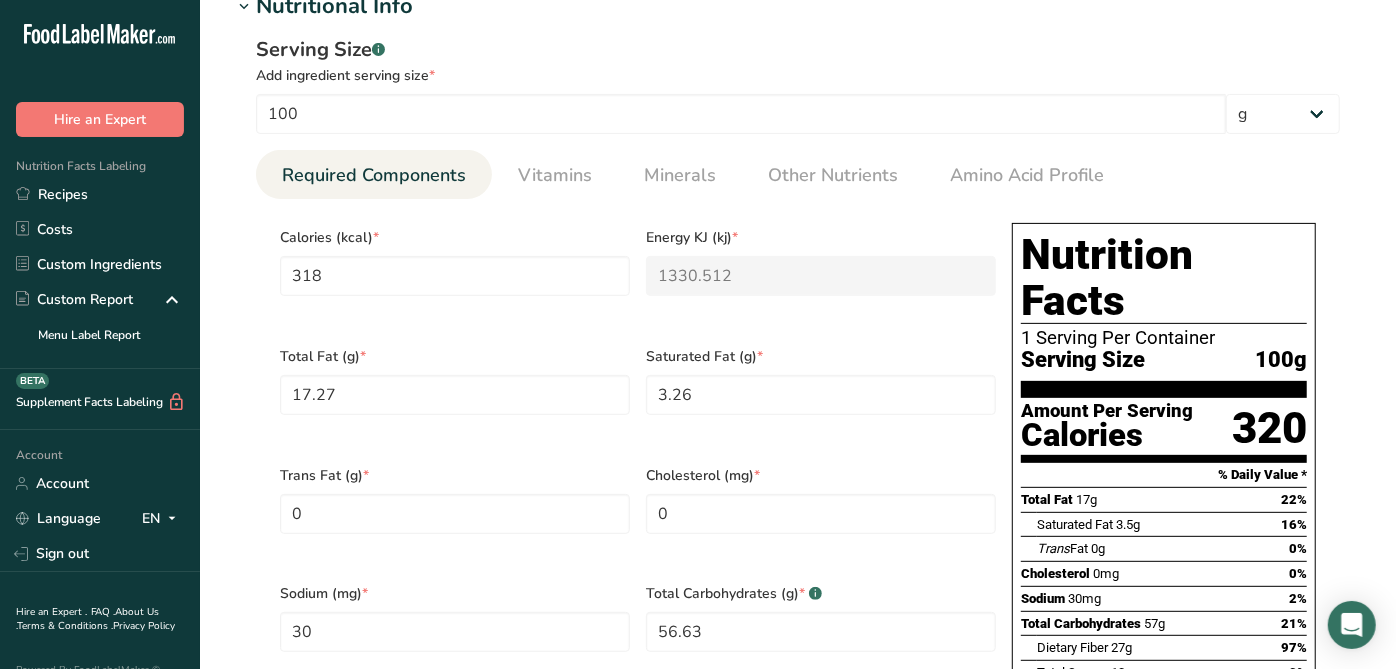 scroll, scrollTop: 1314, scrollLeft: 0, axis: vertical 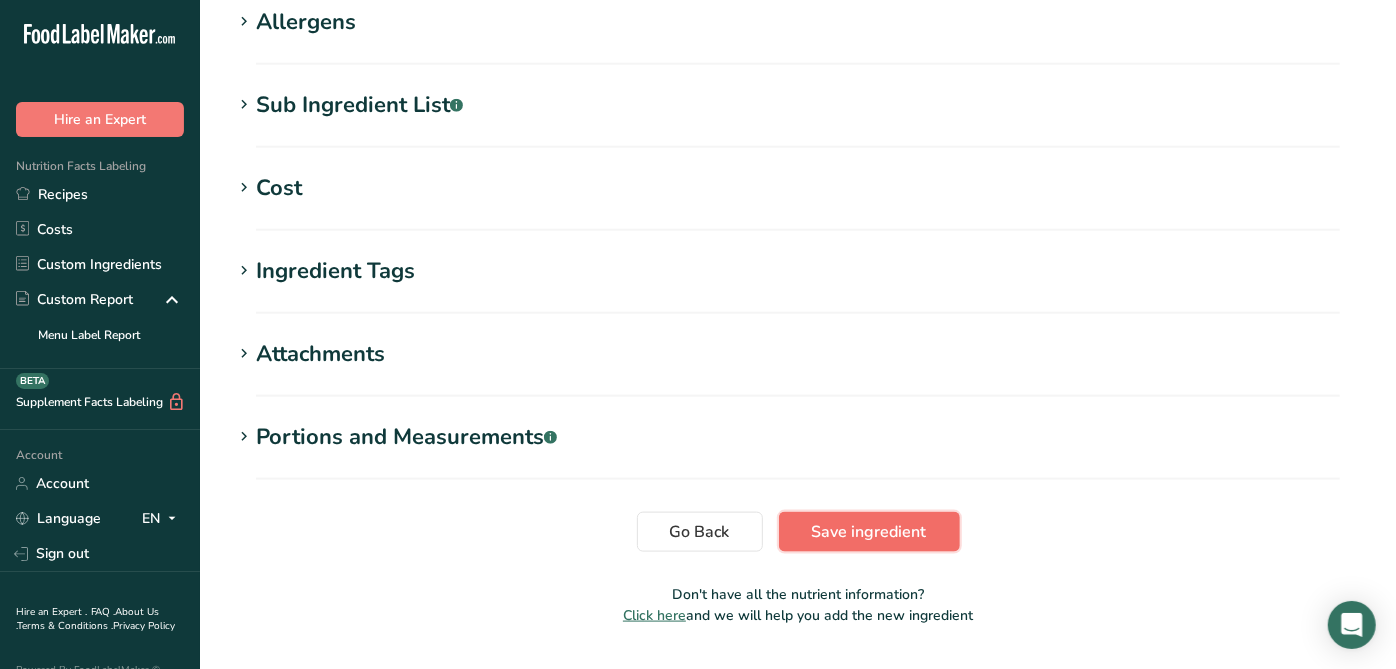 click on "Save ingredient" at bounding box center [869, 532] 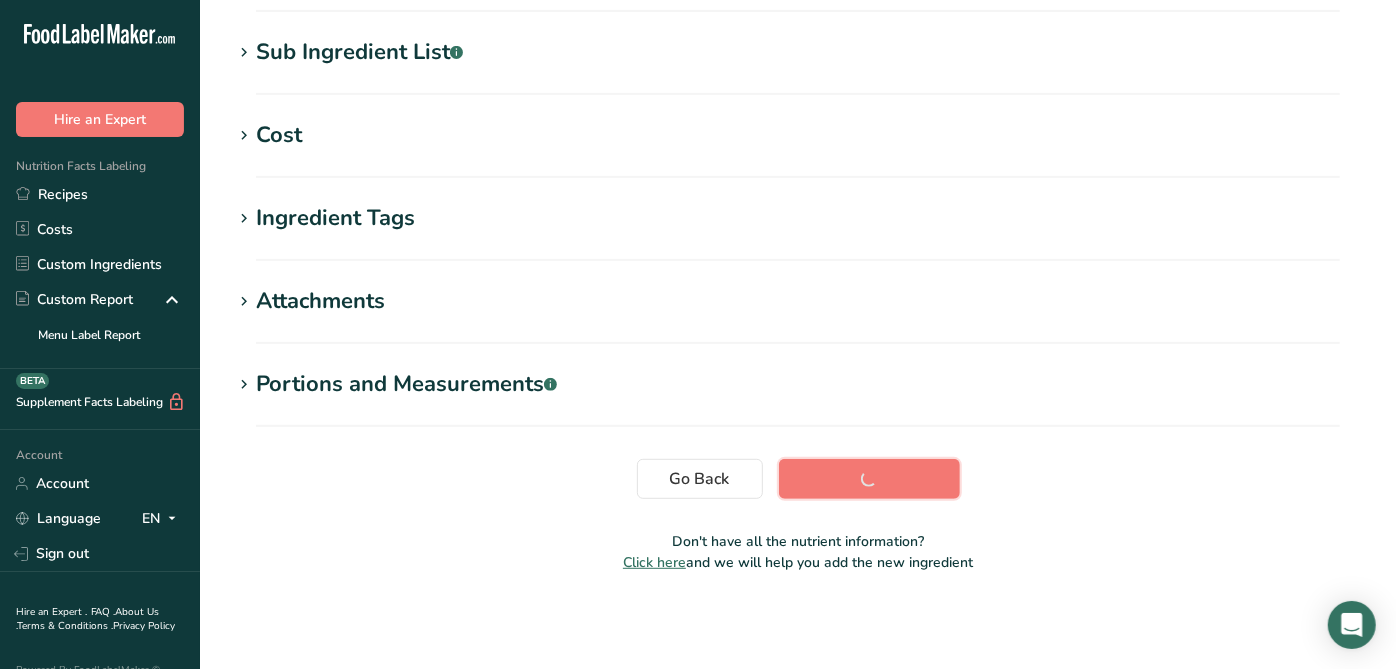 scroll, scrollTop: 433, scrollLeft: 0, axis: vertical 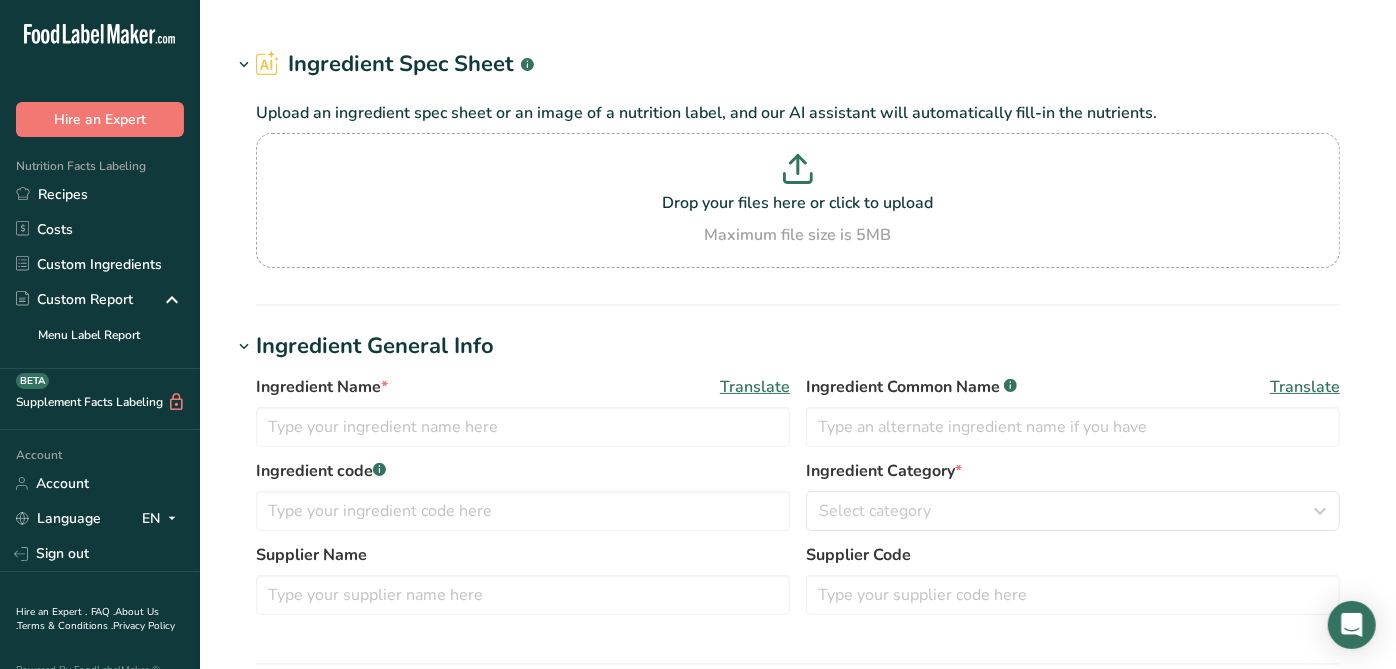 type on "F21186 / RA072B Light Brown Sugar, Imperial Sugar [DATE] AC" 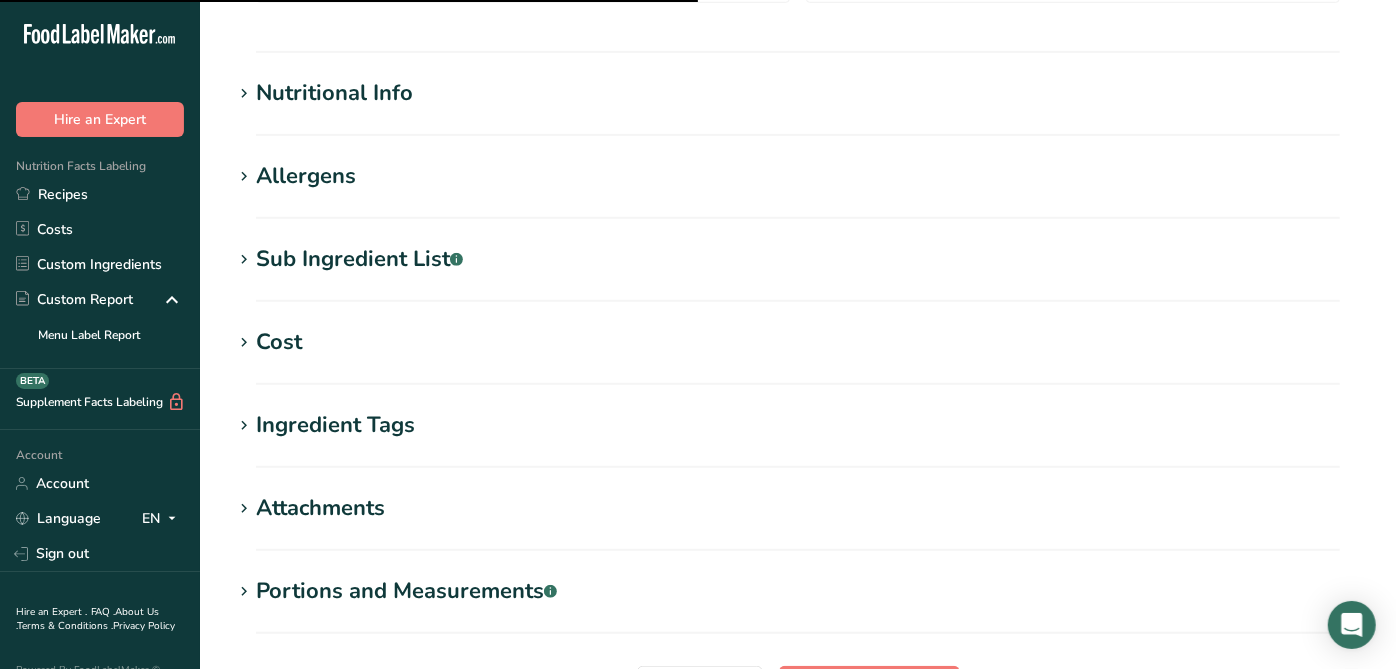 scroll, scrollTop: 672, scrollLeft: 0, axis: vertical 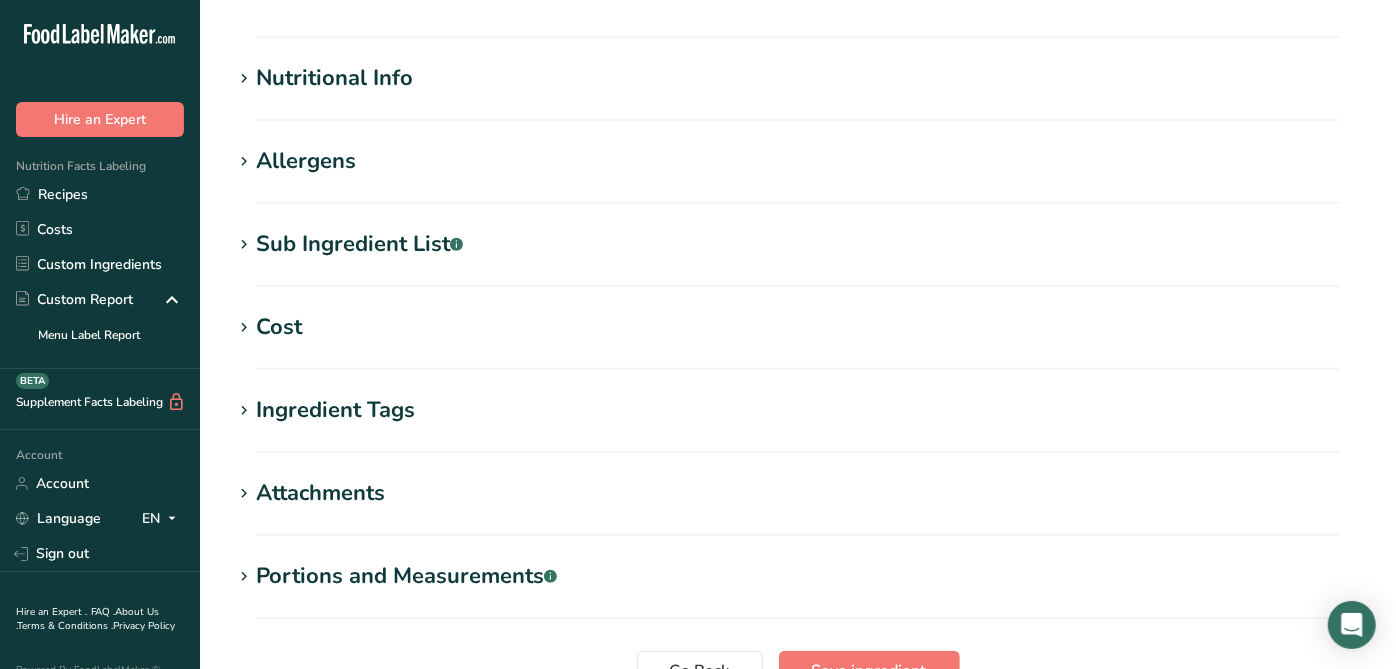 drag, startPoint x: 428, startPoint y: 262, endPoint x: 422, endPoint y: 235, distance: 27.658634 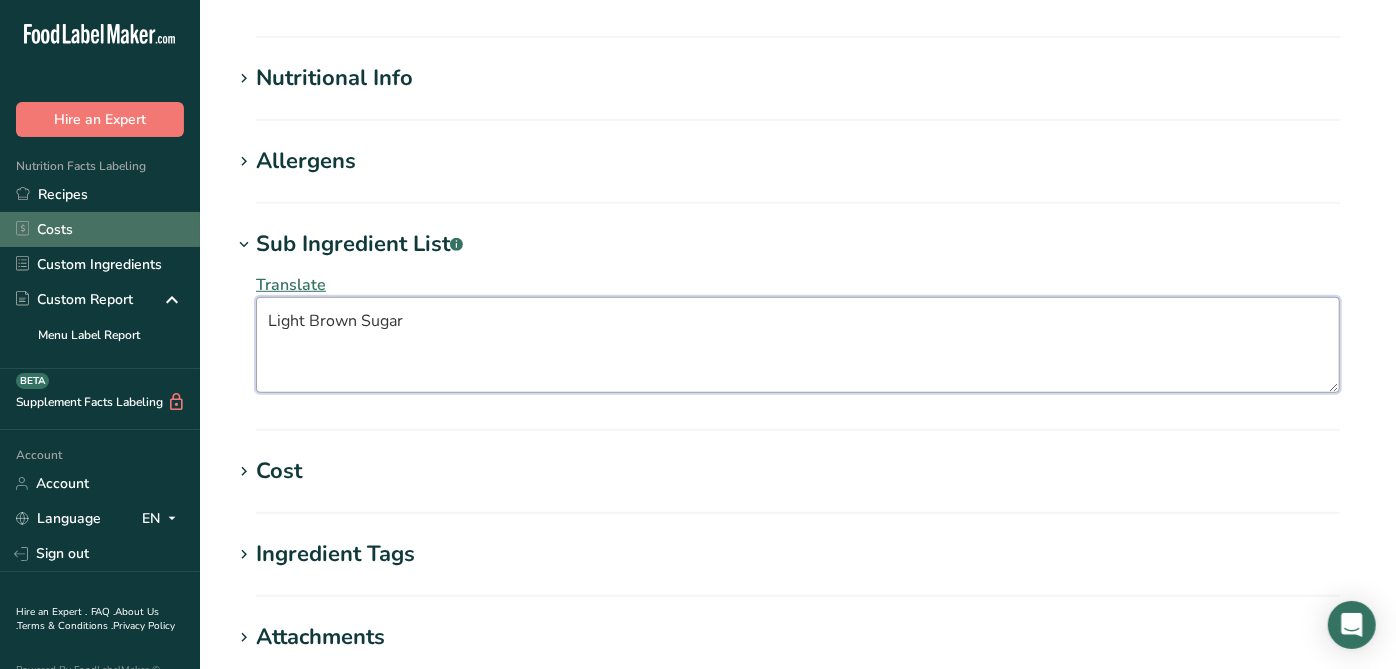 drag, startPoint x: 451, startPoint y: 312, endPoint x: 127, endPoint y: 229, distance: 334.46225 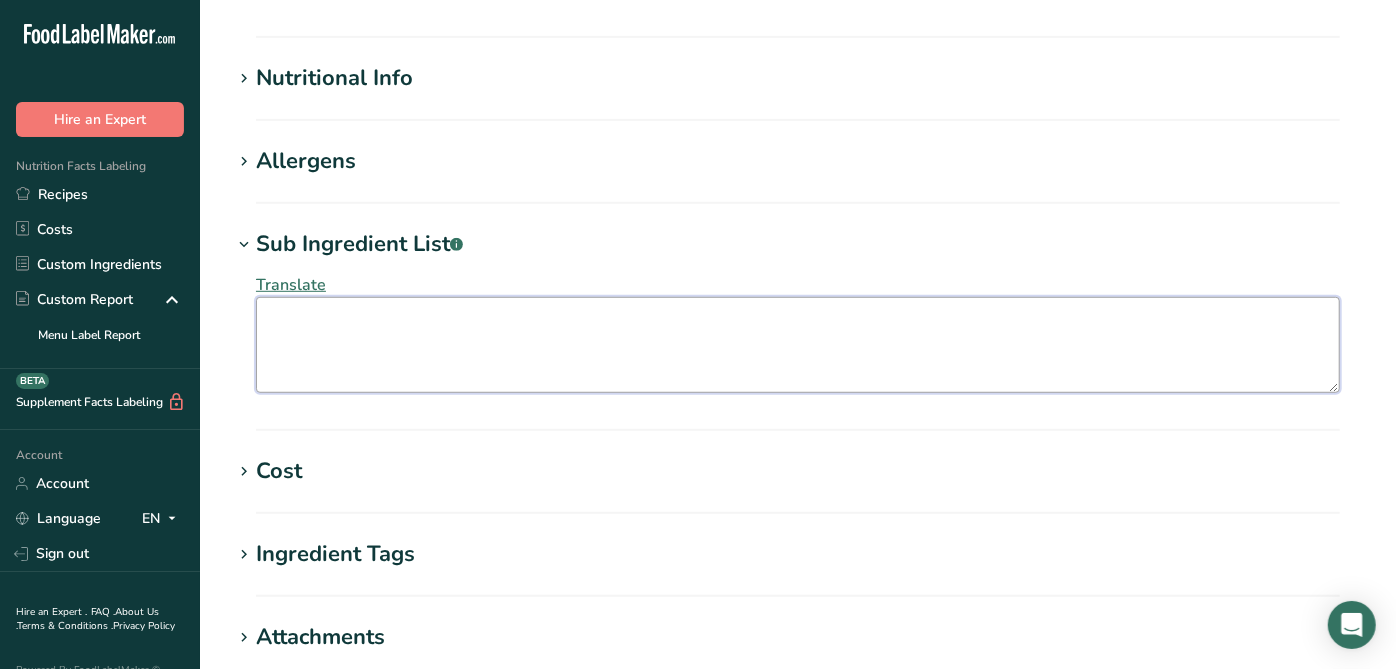 type 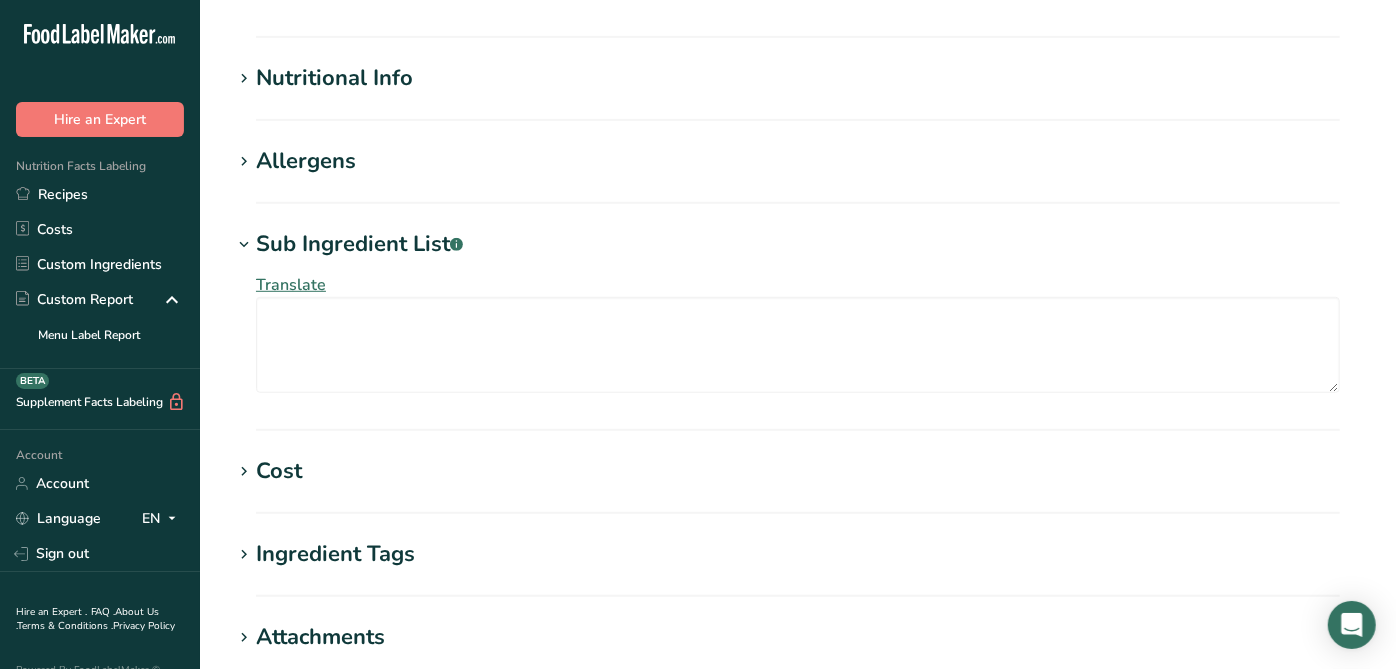 click on "Edit F21186 / RA072B Light Brown Sugar, Imperial Sugar 04-11-19 AC
Ingredient Spec Sheet
.a-a{fill:#347362;}.b-a{fill:#fff;}
Upload an ingredient spec sheet or an image of a nutrition label, and our AI assistant will automatically fill-in the nutrients.
Drop your files here or click to upload
Maximum file size is 5MB
Ingredient General Info
Ingredient Name *
Translate
F21186 / RA072B Light Brown Sugar, Imperial Sugar 04-11-19 AC
Ingredient Common Name
.a-a{fill:#347362;}.b-a{fill:#fff;}
Translate
Ingredient code
.a-a{fill:#347362;}.b-a{fill:#fff;}
Ingredient Category *
Custom User Ingredient" at bounding box center (798, 134) 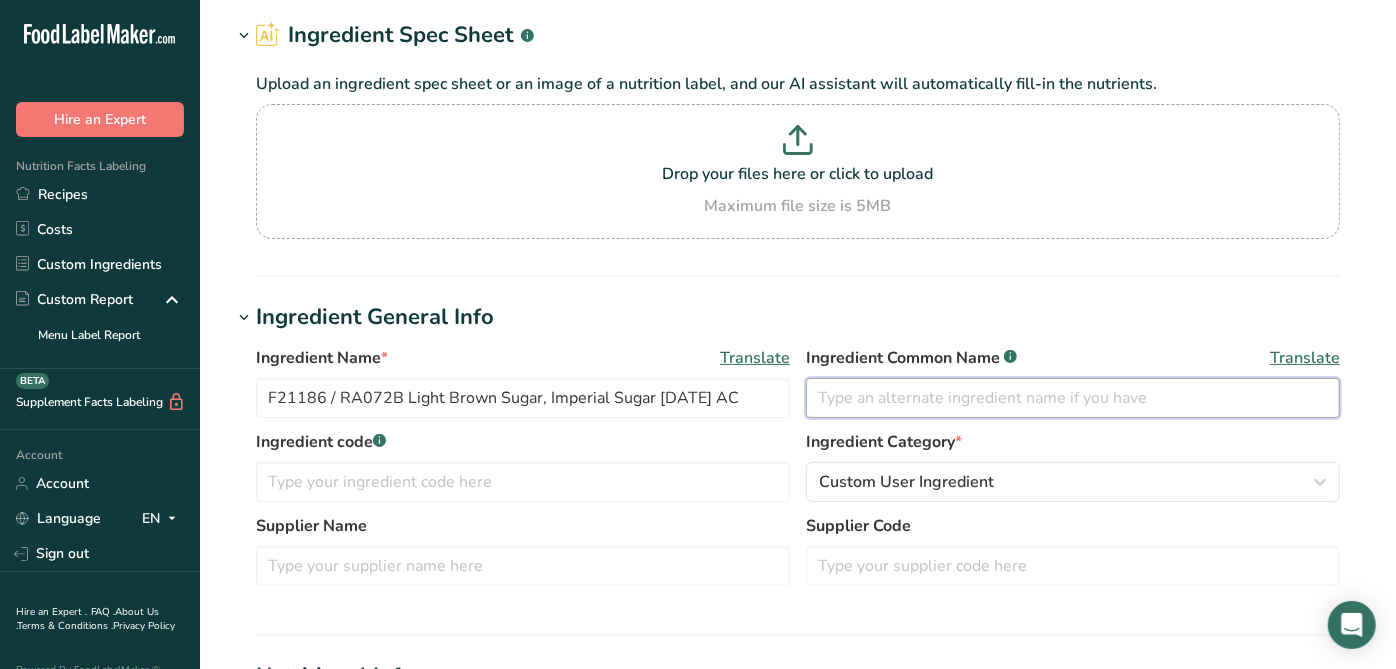click at bounding box center (1073, 398) 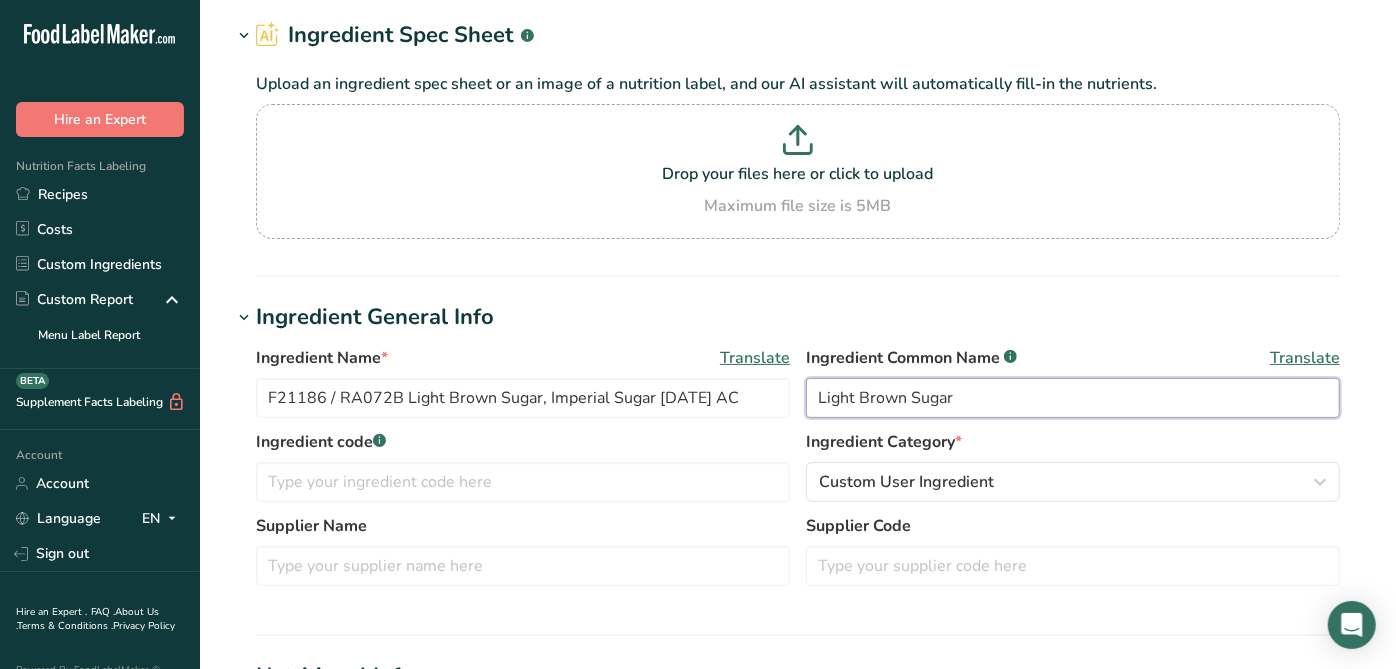 type on "Light Brown Sugar" 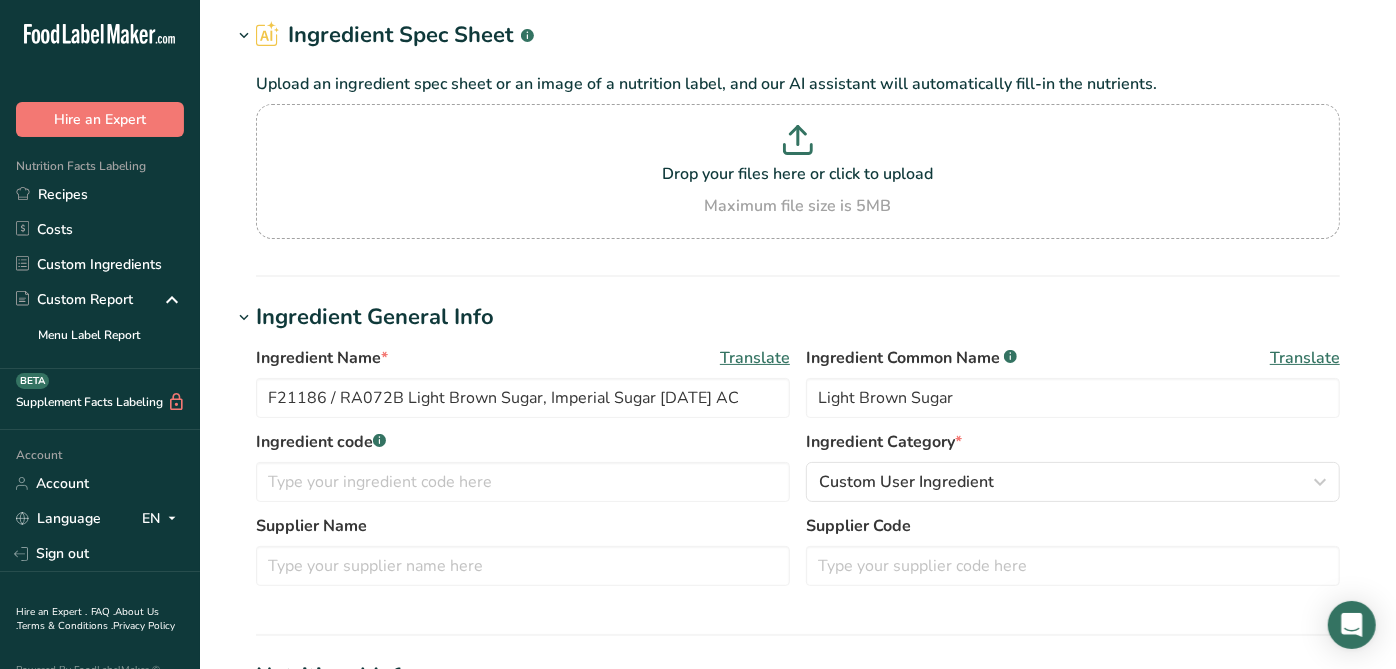 click on "Edit F21186 / RA072B Light Brown Sugar, Imperial Sugar 04-11-19 AC
Ingredient Spec Sheet
.a-a{fill:#347362;}.b-a{fill:#fff;}
Upload an ingredient spec sheet or an image of a nutrition label, and our AI assistant will automatically fill-in the nutrients.
Drop your files here or click to upload
Maximum file size is 5MB
Ingredient General Info
Ingredient Name *
Translate
F21186 / RA072B Light Brown Sugar, Imperial Sugar 04-11-19 AC
Ingredient Common Name
.a-a{fill:#347362;}.b-a{fill:#fff;}
Translate
Light Brown Sugar
Ingredient code
.a-a{fill:#347362;}.b-a{fill:#fff;}
Ingredient Category *
Standard Categories" at bounding box center [798, 732] 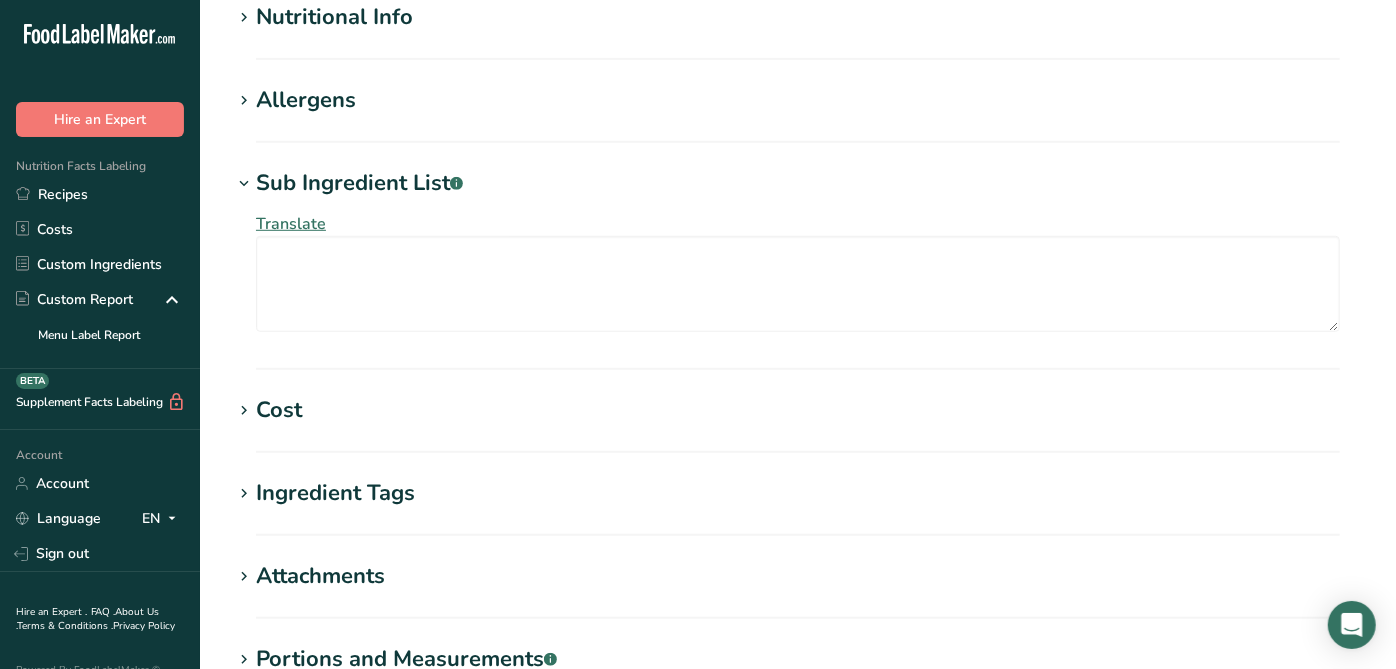 scroll, scrollTop: 731, scrollLeft: 0, axis: vertical 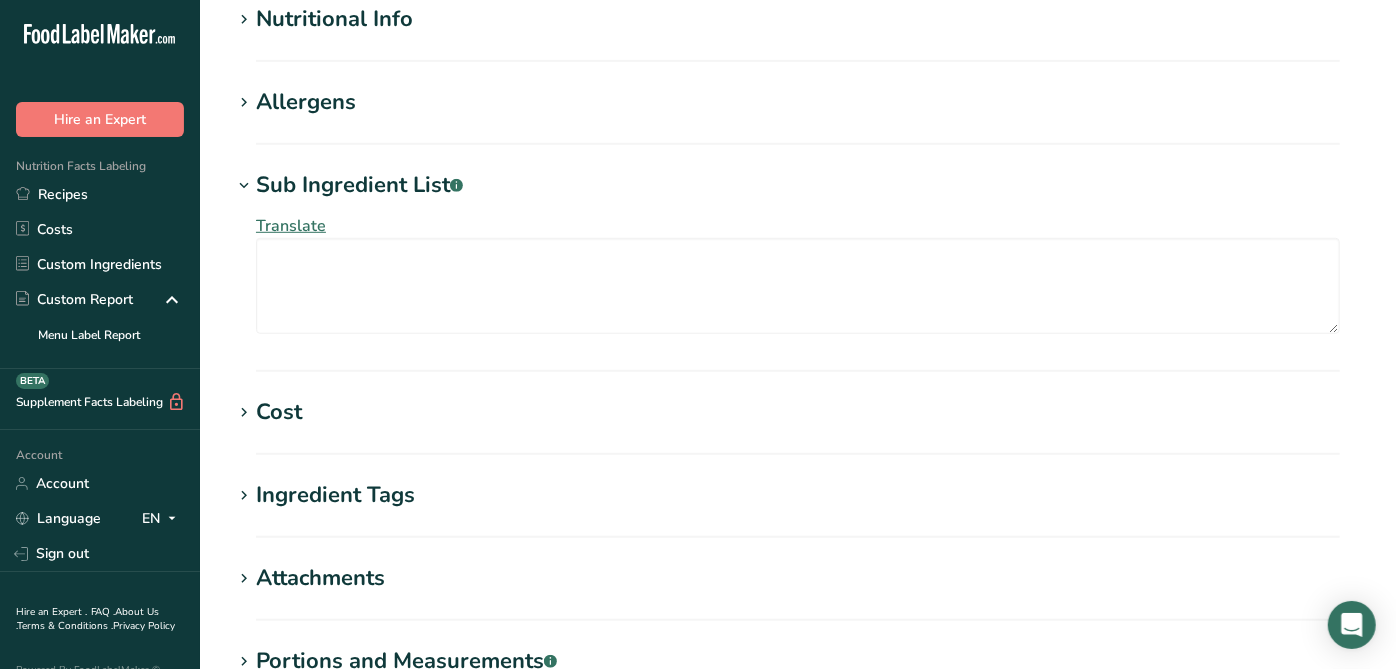 click at bounding box center [244, 186] 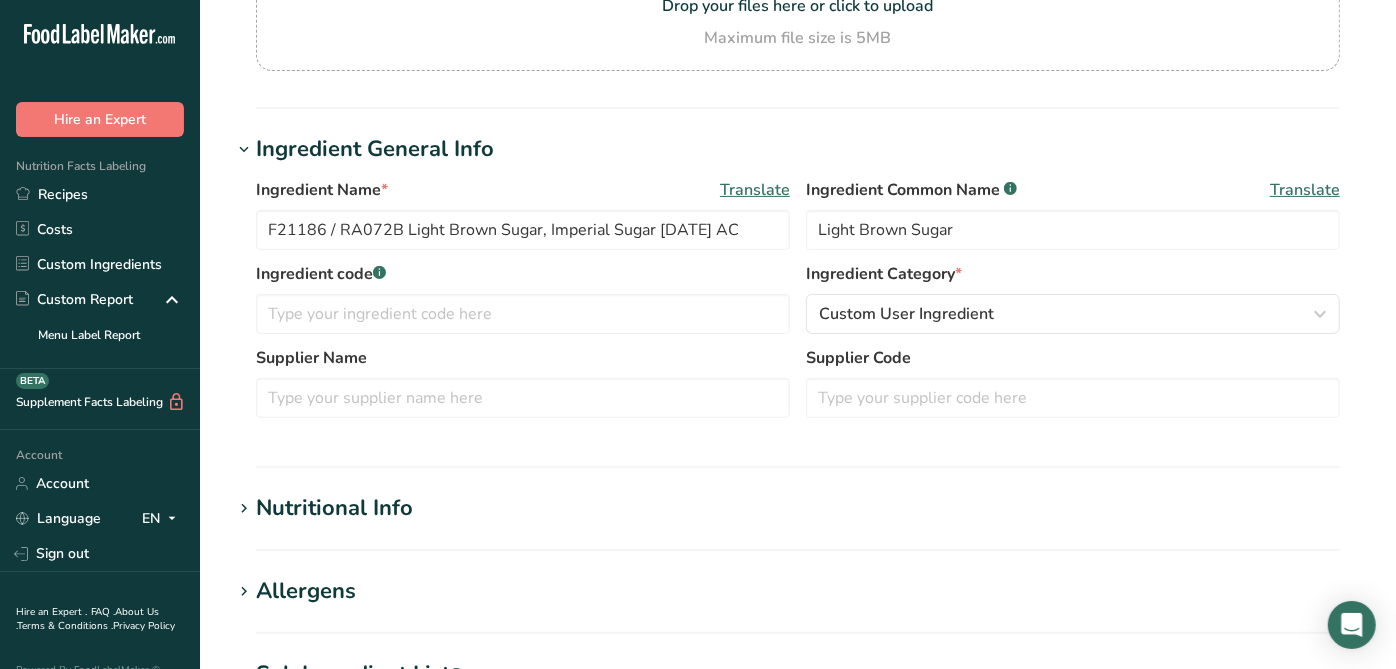 scroll, scrollTop: 240, scrollLeft: 0, axis: vertical 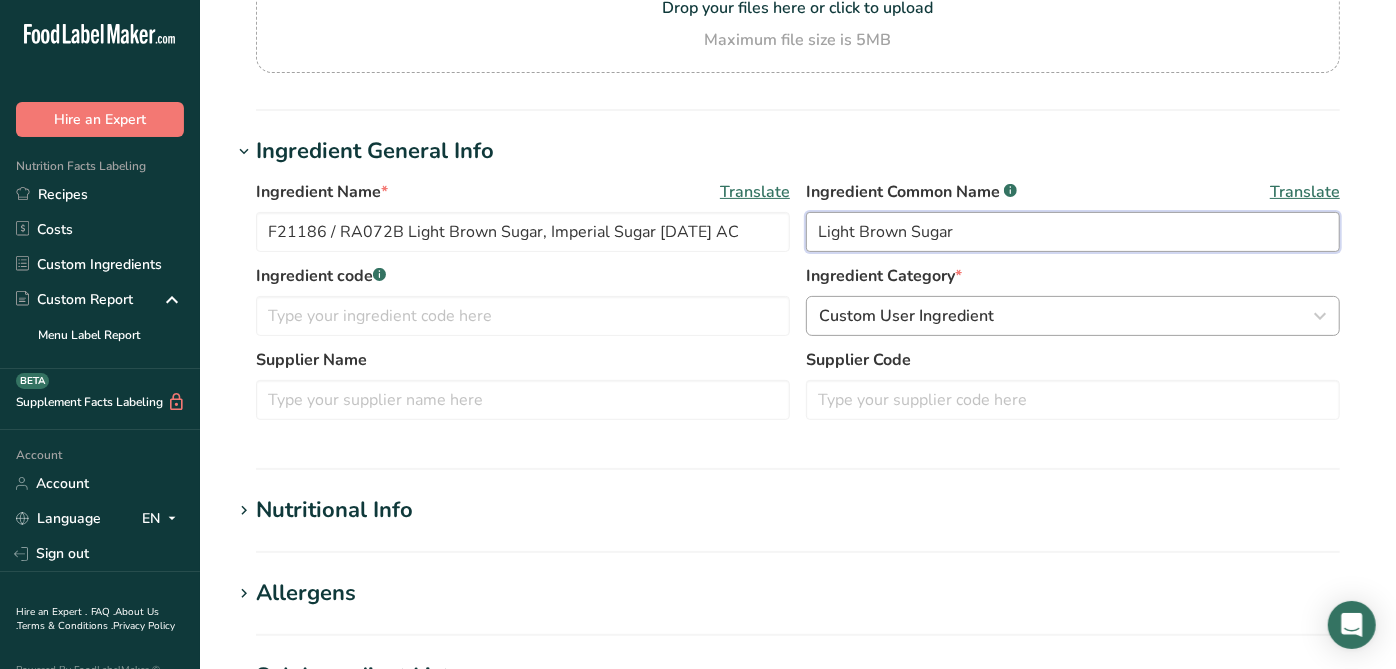 drag, startPoint x: 814, startPoint y: 230, endPoint x: 1009, endPoint y: 306, distance: 209.28688 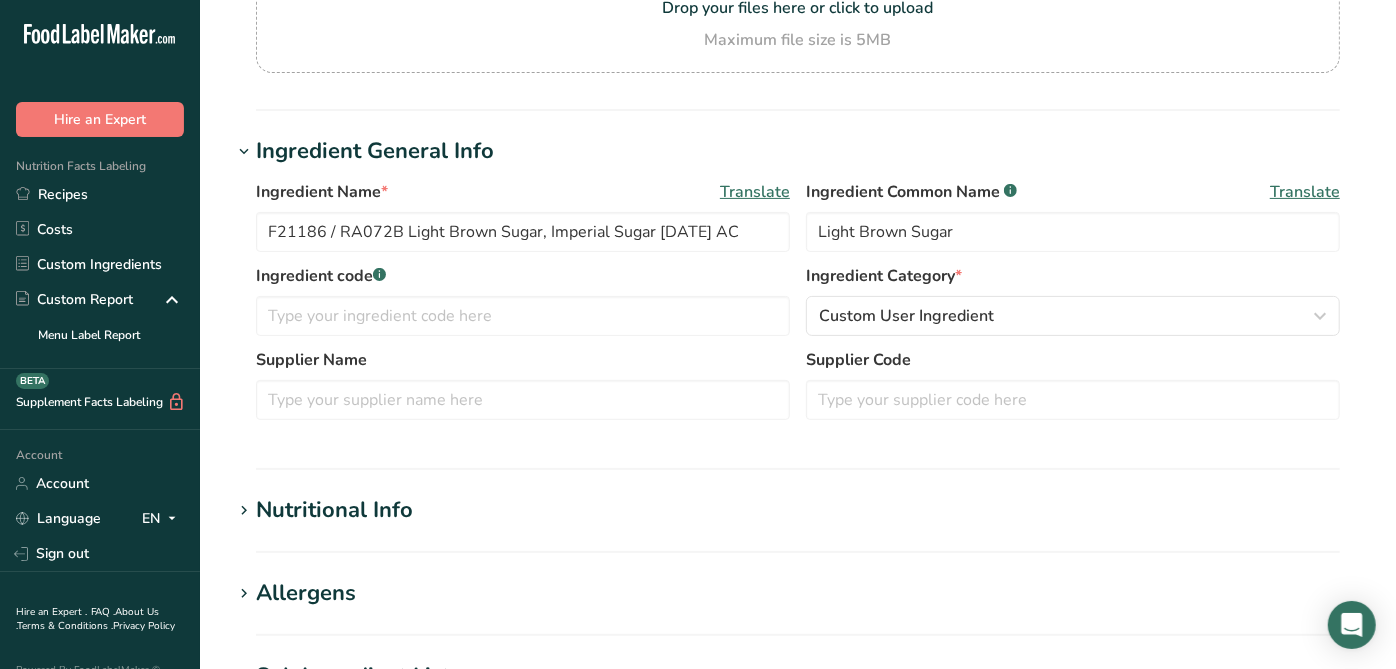 click on "Ingredient Name *
Translate
F21186 / RA072B Light Brown Sugar, Imperial Sugar 04-11-19 AC
Ingredient Common Name
.a-a{fill:#347362;}.b-a{fill:#fff;}
Translate
Light Brown Sugar
Ingredient code
.a-a{fill:#347362;}.b-a{fill:#fff;}
Ingredient Category *
Custom User Ingredient
Standard Categories
Custom Categories
.a-a{fill:#347362;}.b-a{fill:#fff;}
American Indian/Alaska Native Foods
Baby Foods
Baked Products
Beef Products
Beverages
Branded Food Products Database
Breakfast Cereals
Cereal Grains and Pasta" at bounding box center (798, 306) 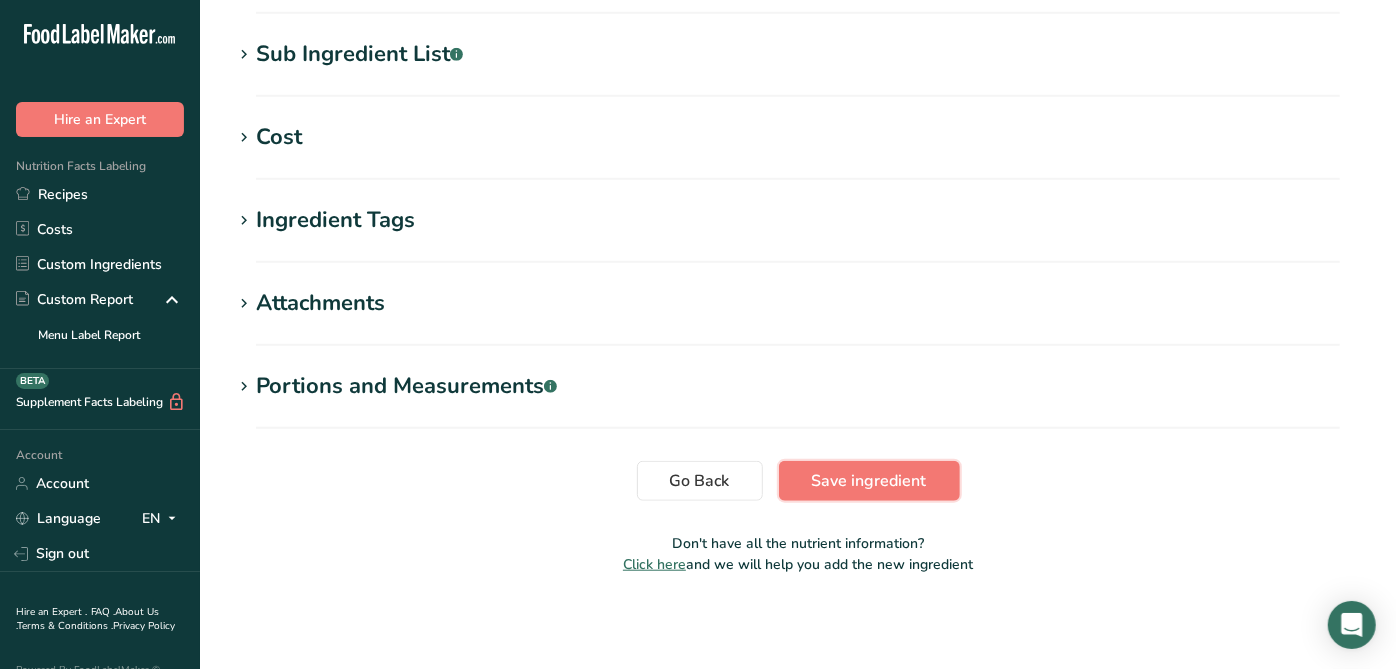 click on "Save ingredient" at bounding box center (869, 481) 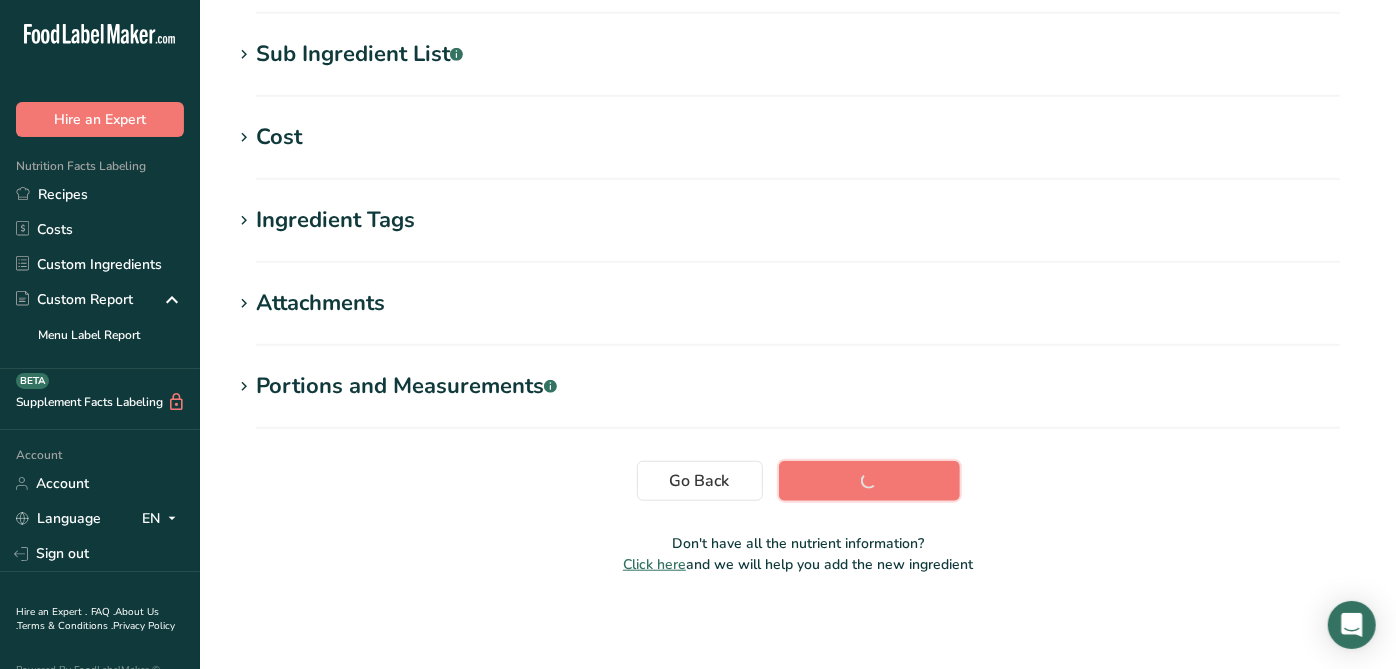 scroll, scrollTop: 388, scrollLeft: 0, axis: vertical 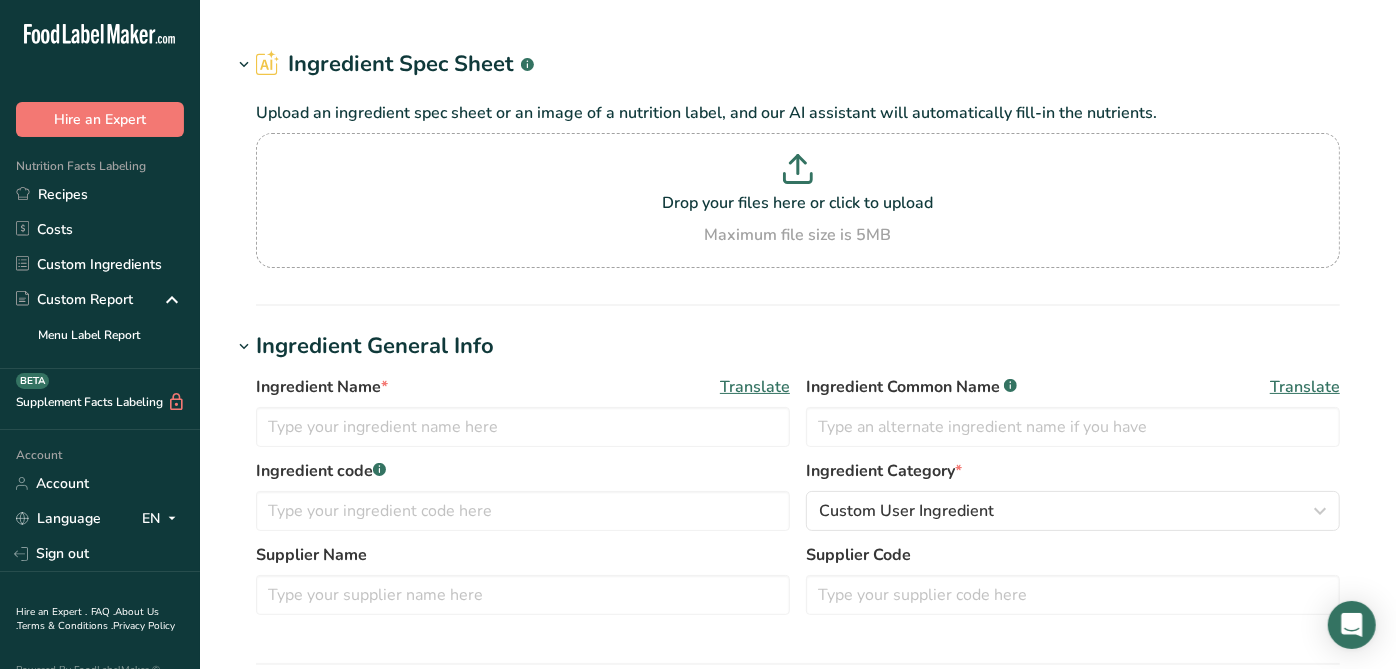 type on "F21186 / RA072B Light Brown Sugar, Imperial Sugar [DATE] AC" 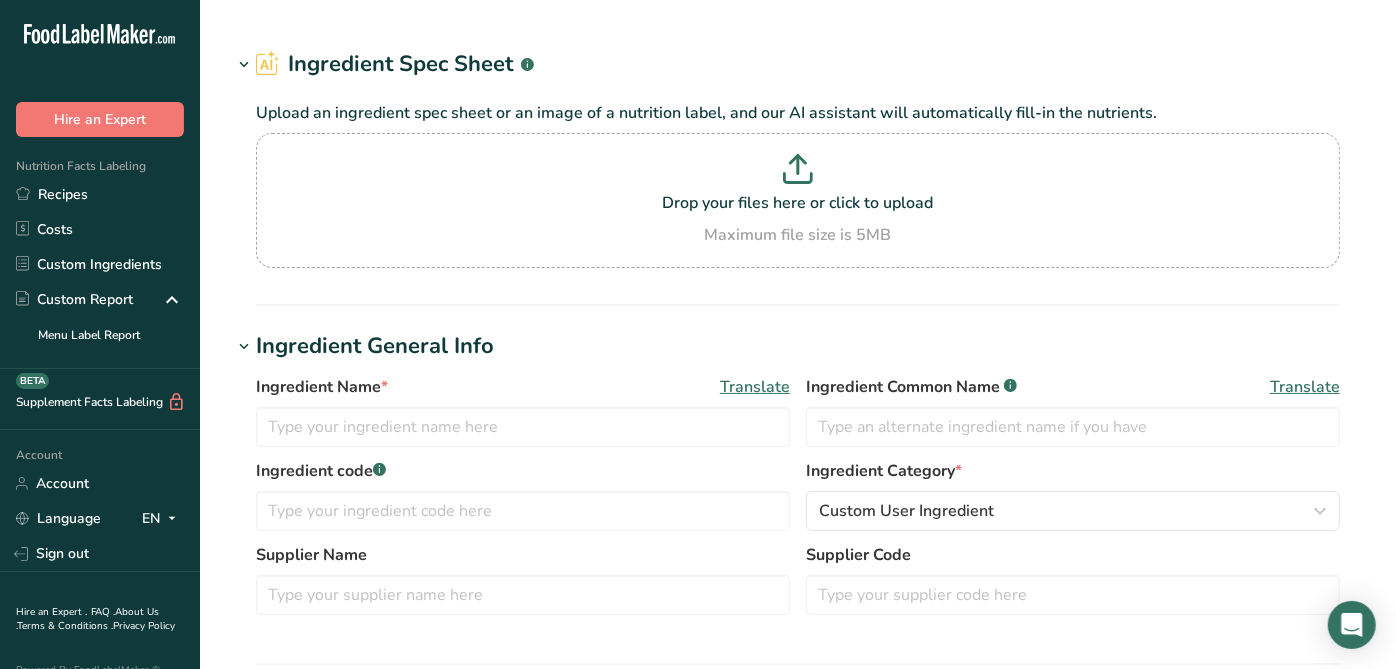type on "Light Brown Sugar" 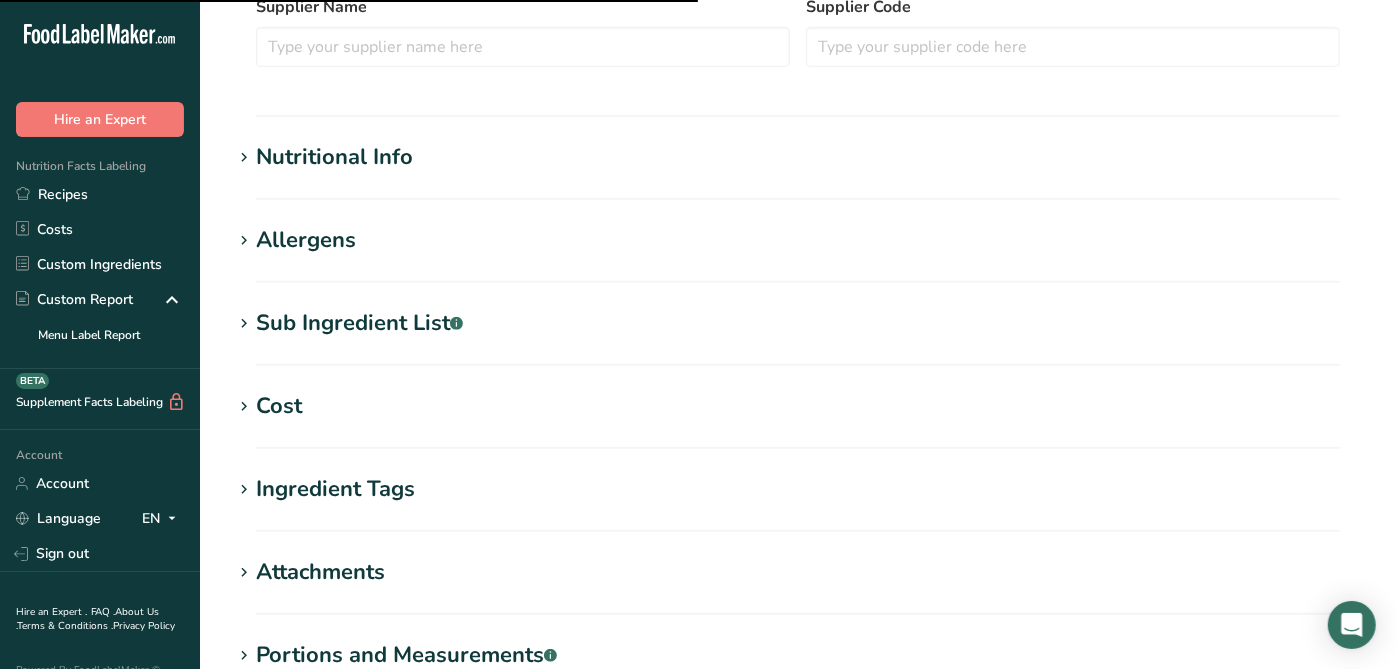scroll, scrollTop: 637, scrollLeft: 0, axis: vertical 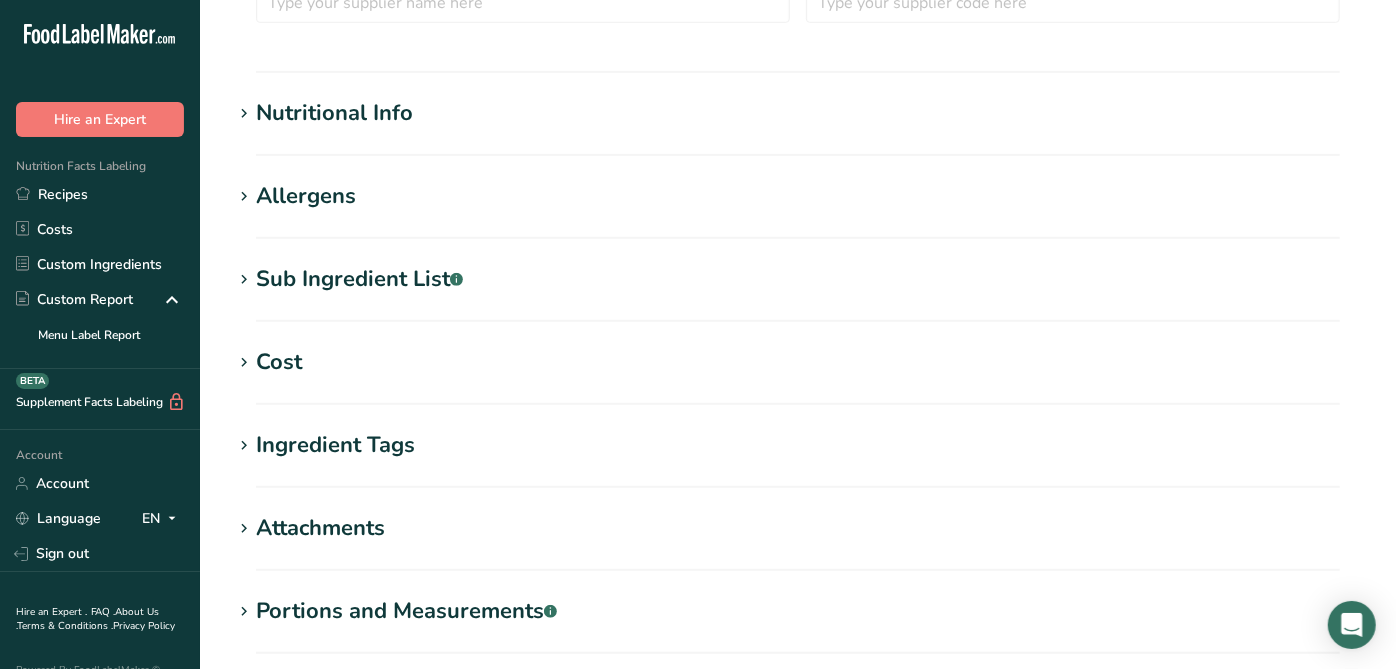 click on "Sub Ingredient List
.a-a{fill:#347362;}.b-a{fill:#fff;}" at bounding box center [359, 279] 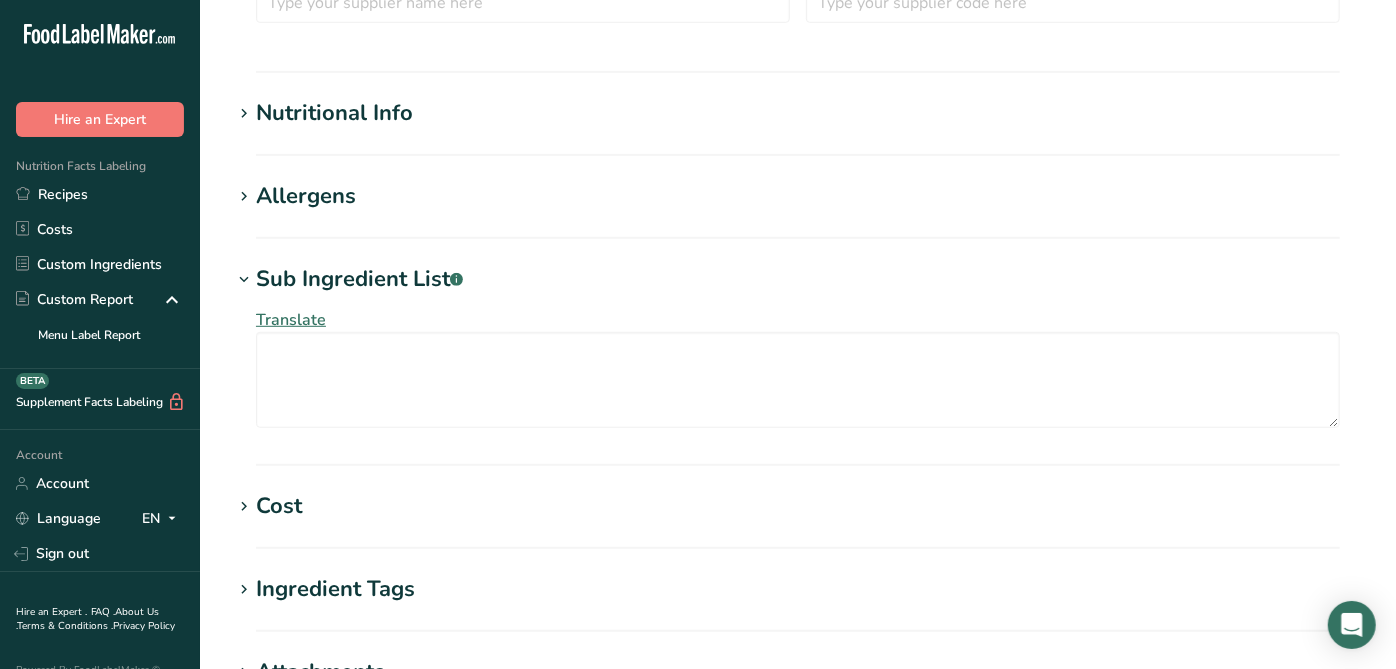 click on "Translate" at bounding box center [798, 368] 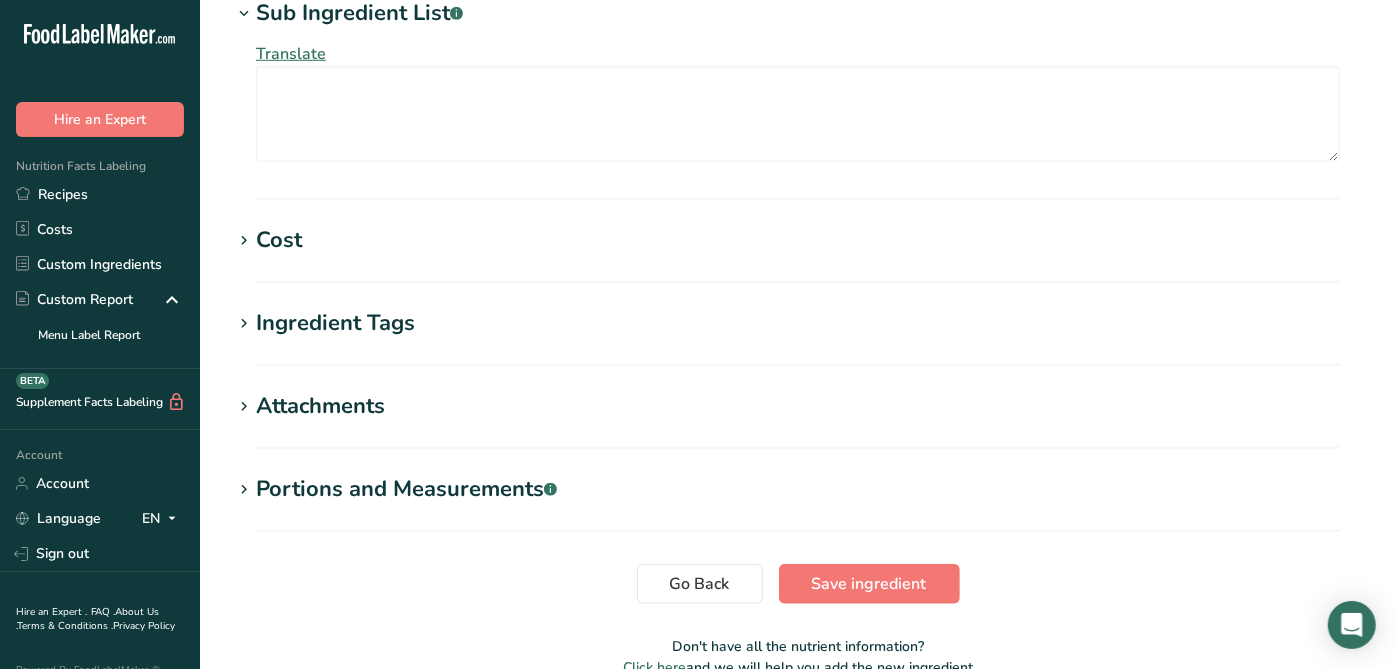 scroll, scrollTop: 1006, scrollLeft: 0, axis: vertical 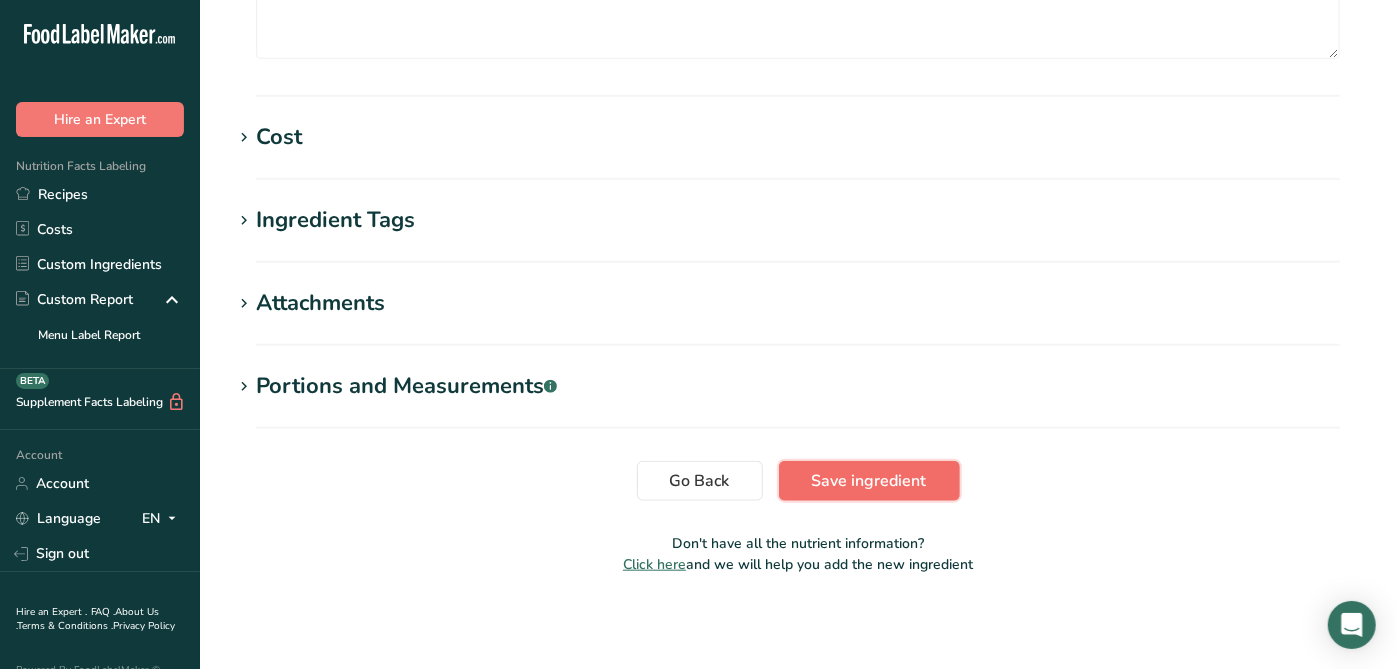 click on "Save ingredient" at bounding box center (869, 481) 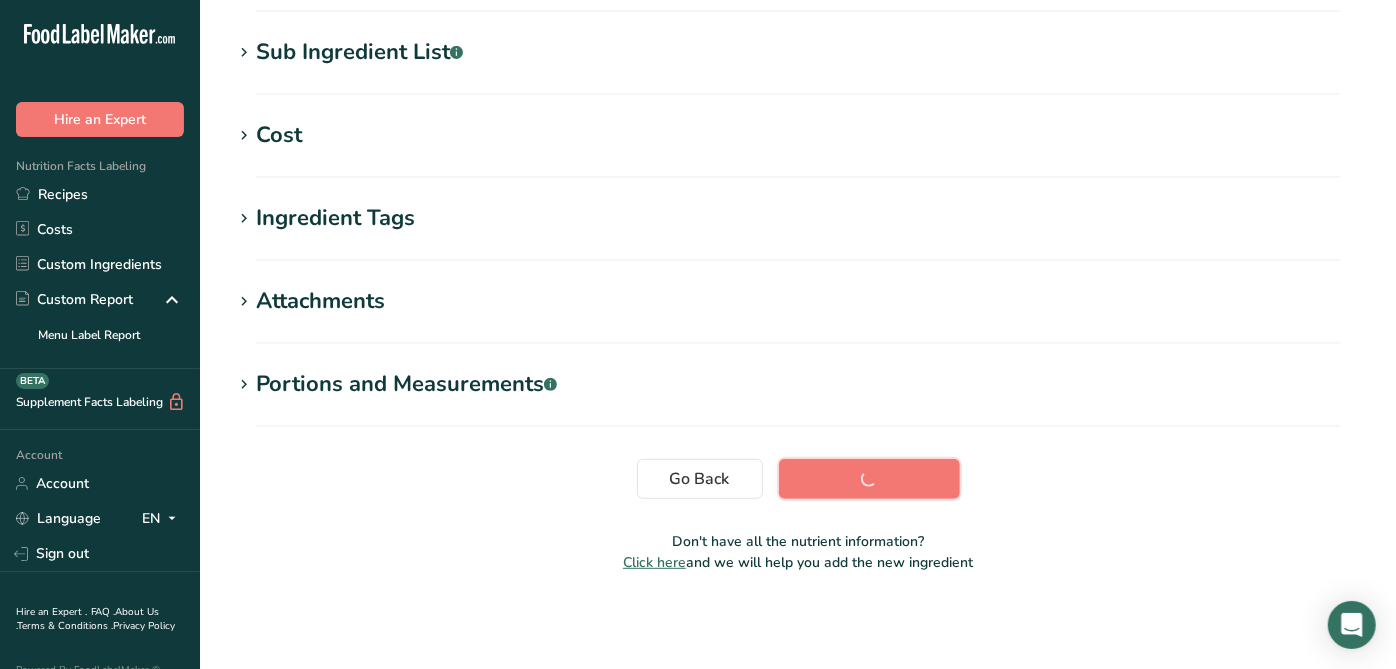 scroll, scrollTop: 388, scrollLeft: 0, axis: vertical 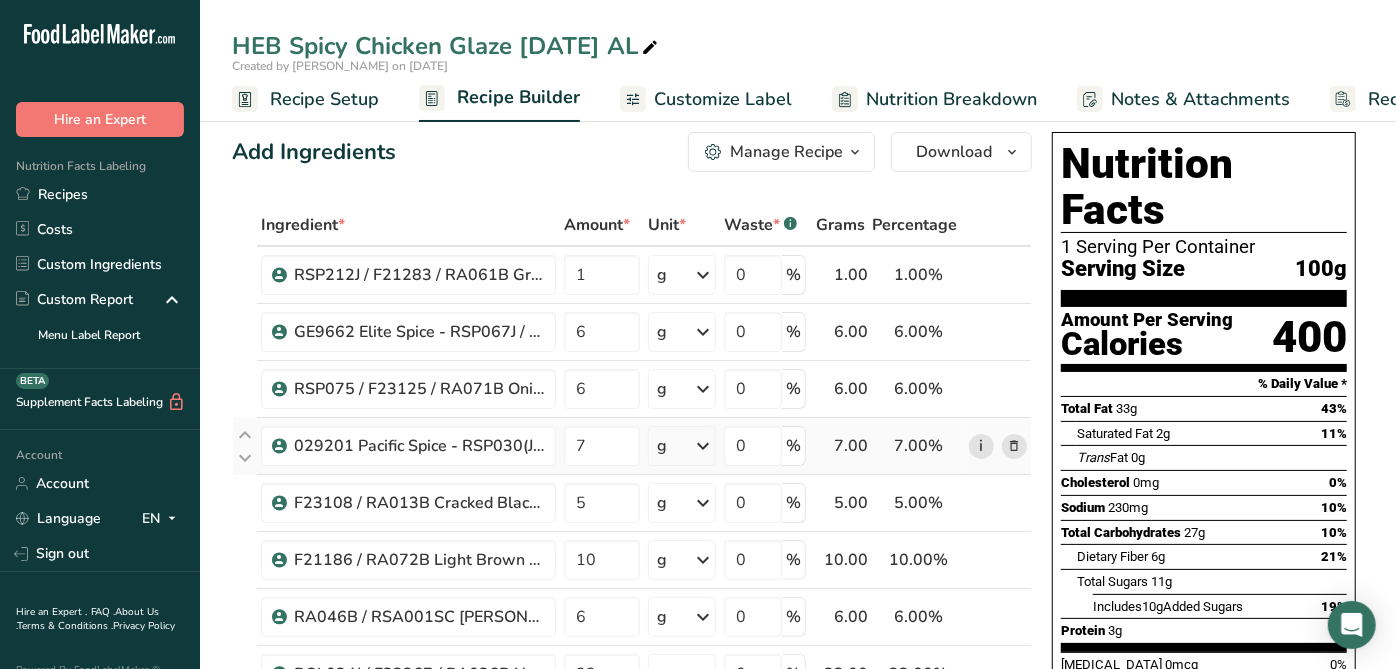 click on "i" at bounding box center [981, 446] 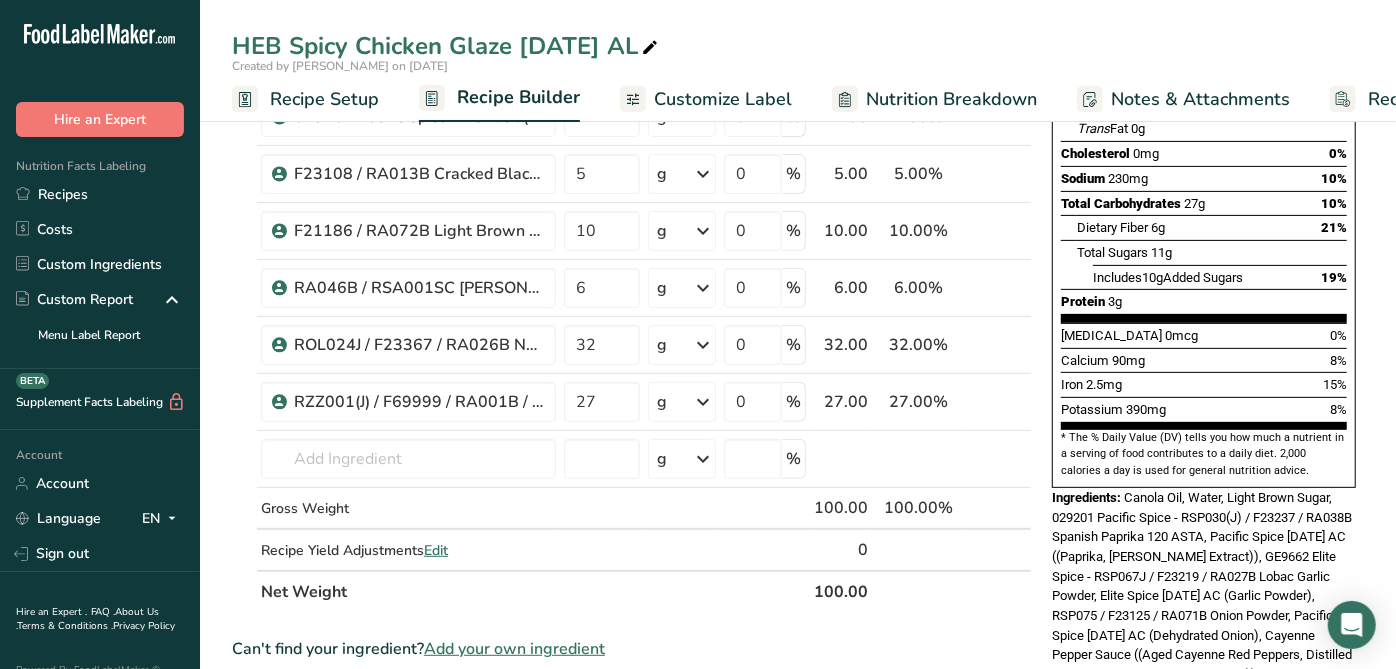 scroll, scrollTop: 275, scrollLeft: 0, axis: vertical 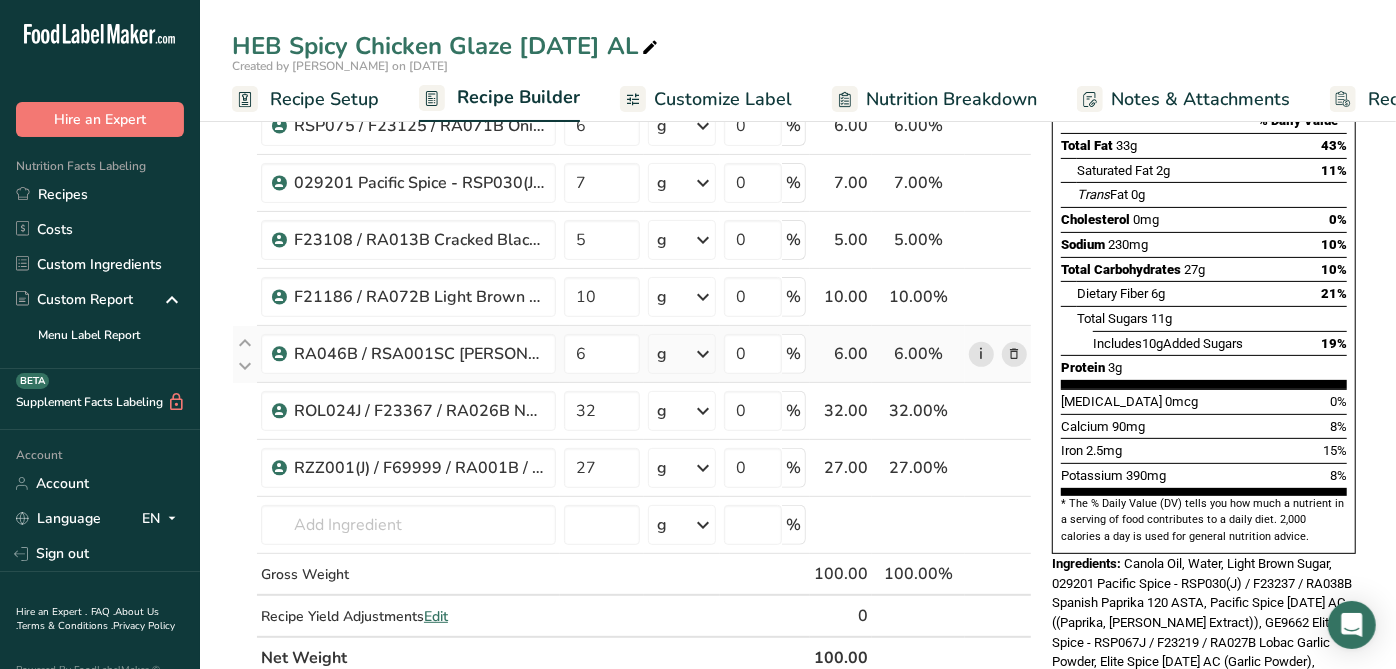 click on "i" at bounding box center [981, 354] 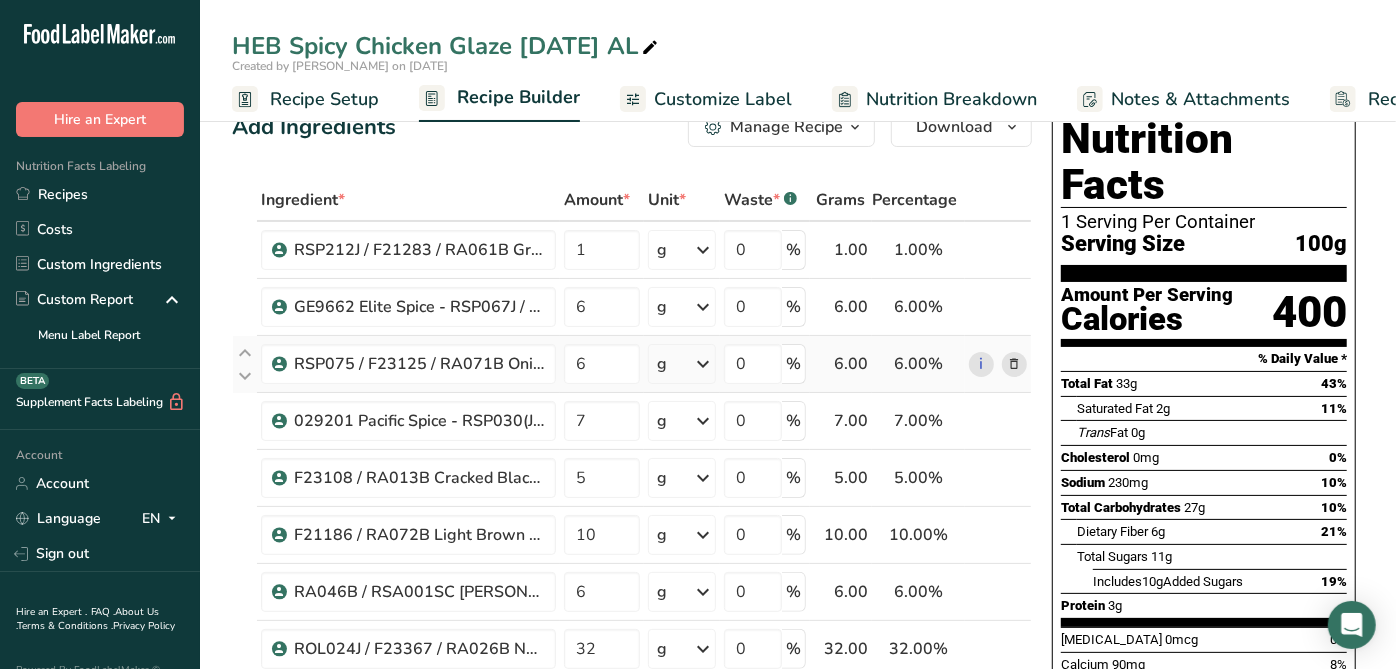 scroll, scrollTop: 37, scrollLeft: 0, axis: vertical 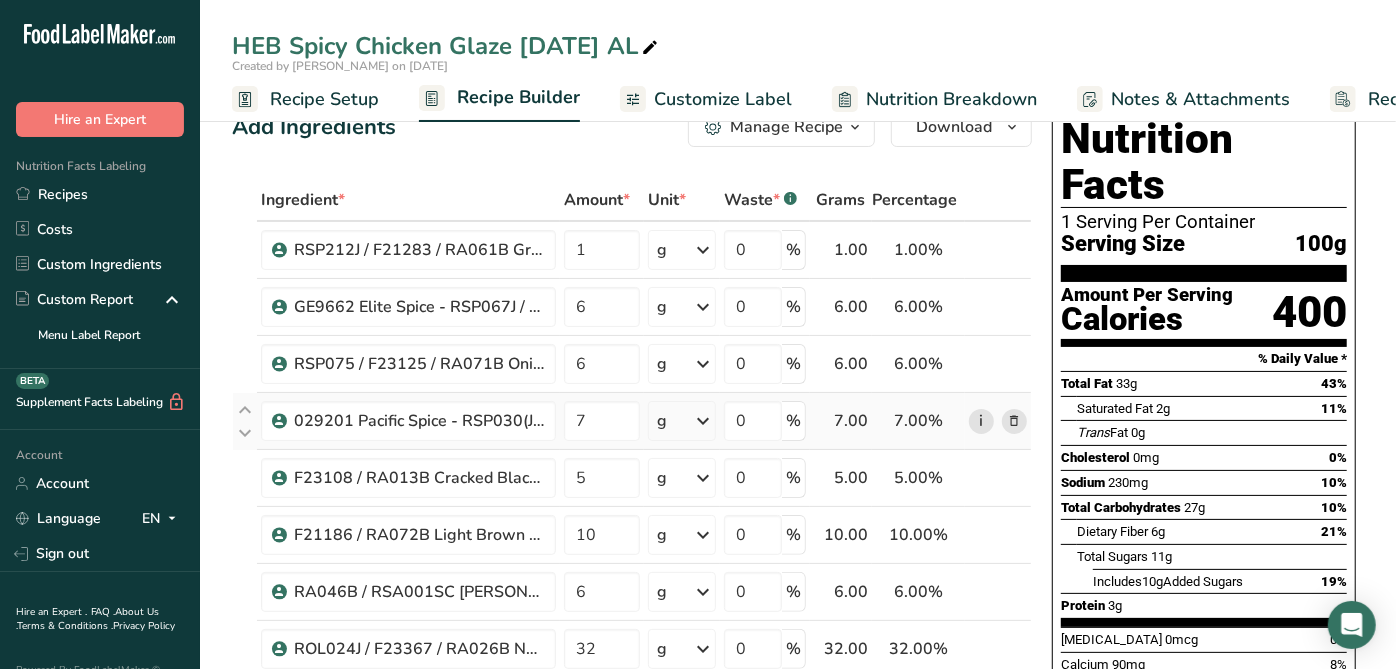 click on "i" at bounding box center (981, 421) 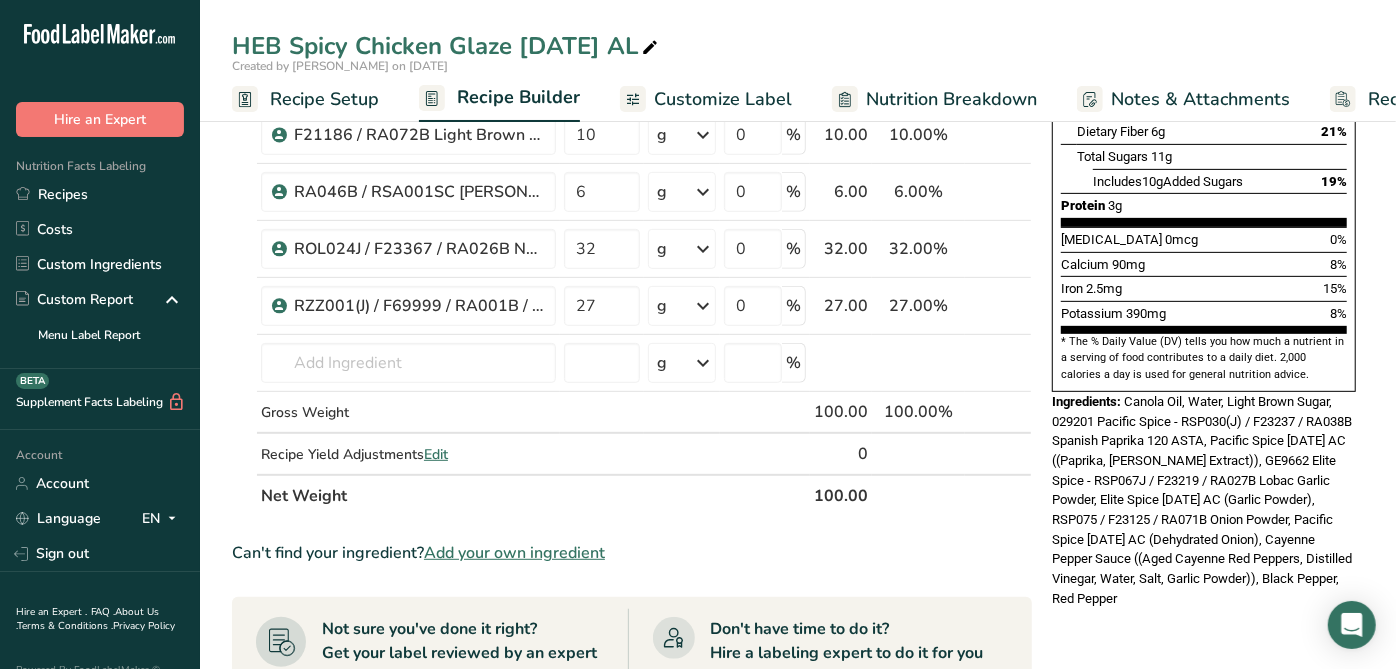 scroll, scrollTop: 448, scrollLeft: 0, axis: vertical 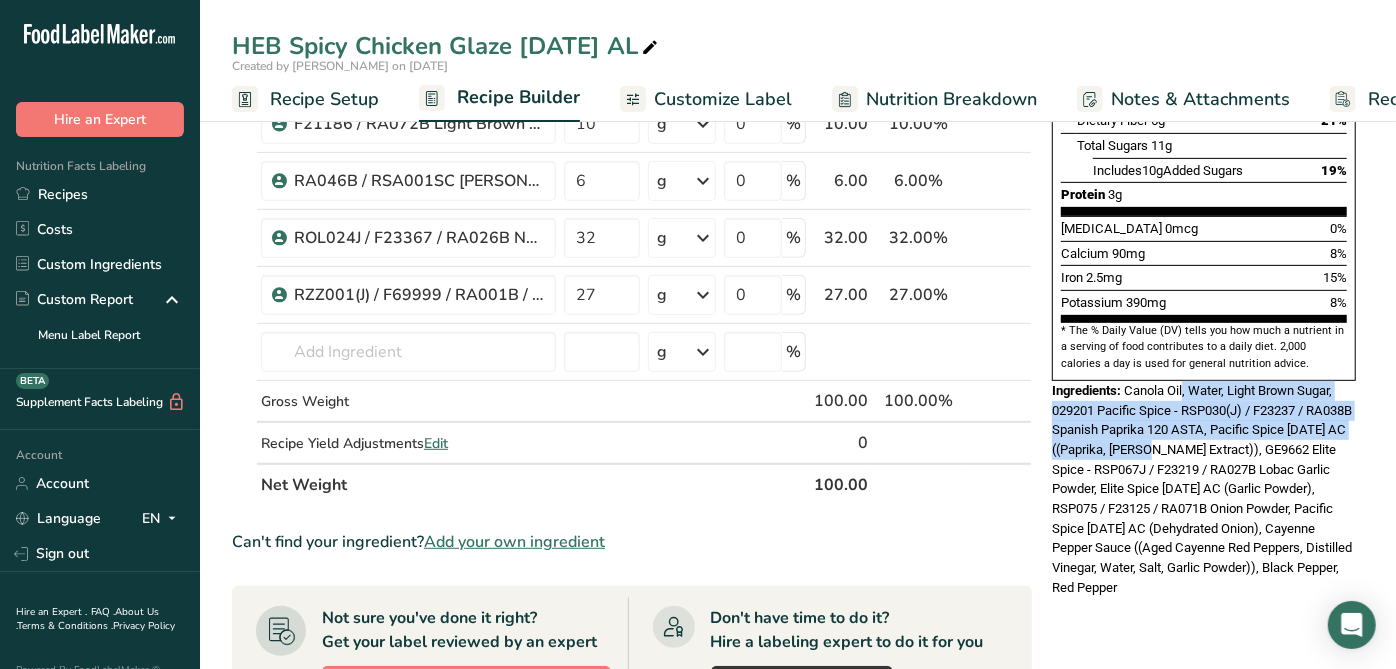 drag, startPoint x: 1185, startPoint y: 346, endPoint x: 1220, endPoint y: 399, distance: 63.51378 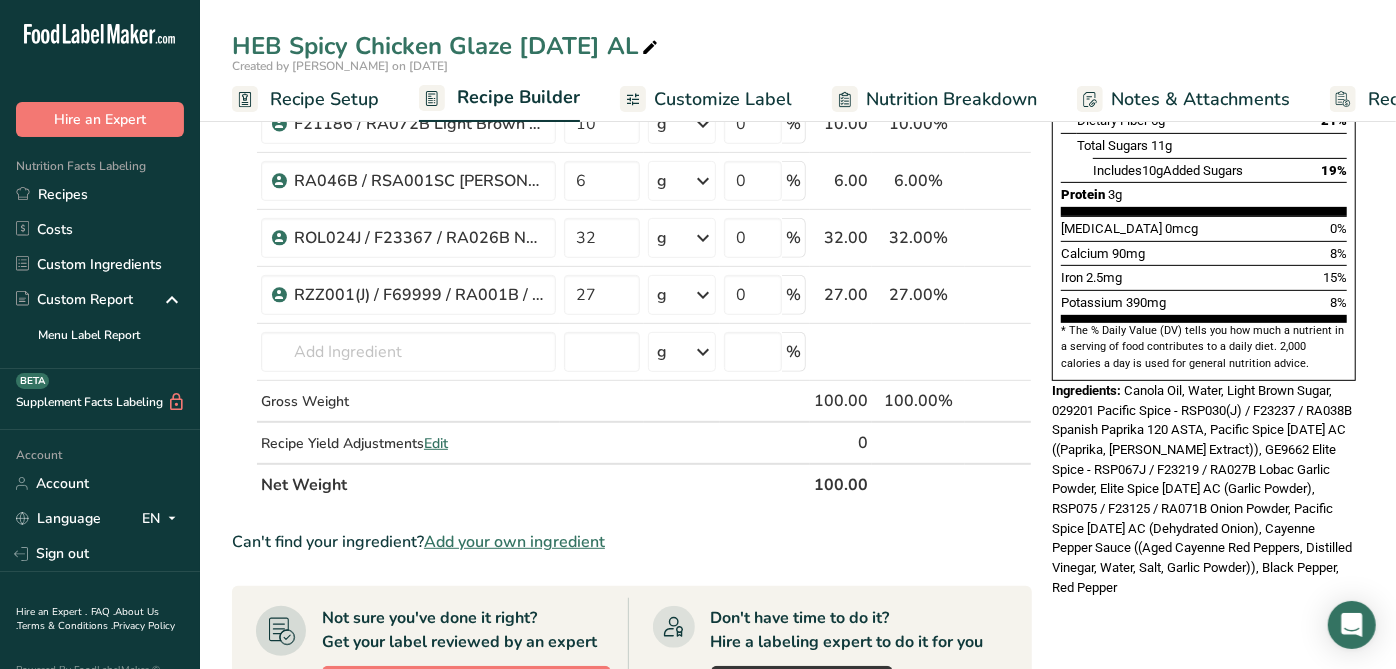 click on "Canola Oil, Water, Light Brown Sugar, 029201 Pacific Spice - RSP030(J) / F23237 / RA038B Spanish Paprika 120 ASTA, Pacific Spice 09-20-18 AC ((Paprika, Rosemary Extract)), GE9662 Elite Spice - RSP067J / F23219 / RA027B Lobac Garlic Powder, Elite Spice 01-04-19 AC (Garlic Powder), RSP075 / F23125 / RA071B Onion Powder, Pacific Spice 09-20-19 AC (Dehydrated Onion), Cayenne Pepper Sauce ((Aged Cayenne Red Peppers, Distilled Vinegar, Water, Salt, Garlic Powder)), Black Pepper, Red Pepper" at bounding box center [1202, 489] 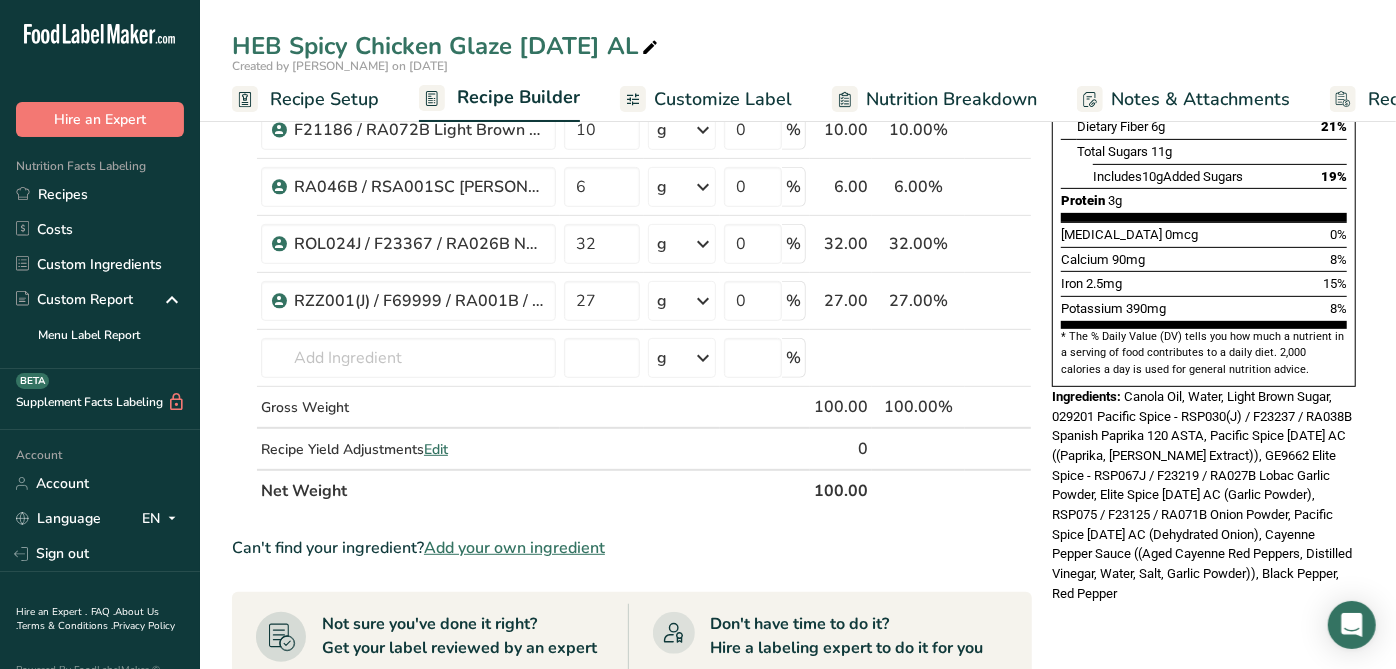 click on "Nutrition Facts
1 Serving Per Container
Serving Size
100g
Amount Per Serving
Calories
400
% Daily Value *
Total Fat
33g
43%
Saturated Fat
2g
11%
Trans  Fat
0g
Cholesterol
0mg
0%
Sodium
230mg
10%
Total Carbohydrates
27g
10%
Dietary Fiber
6g
21%" at bounding box center (1204, 448) 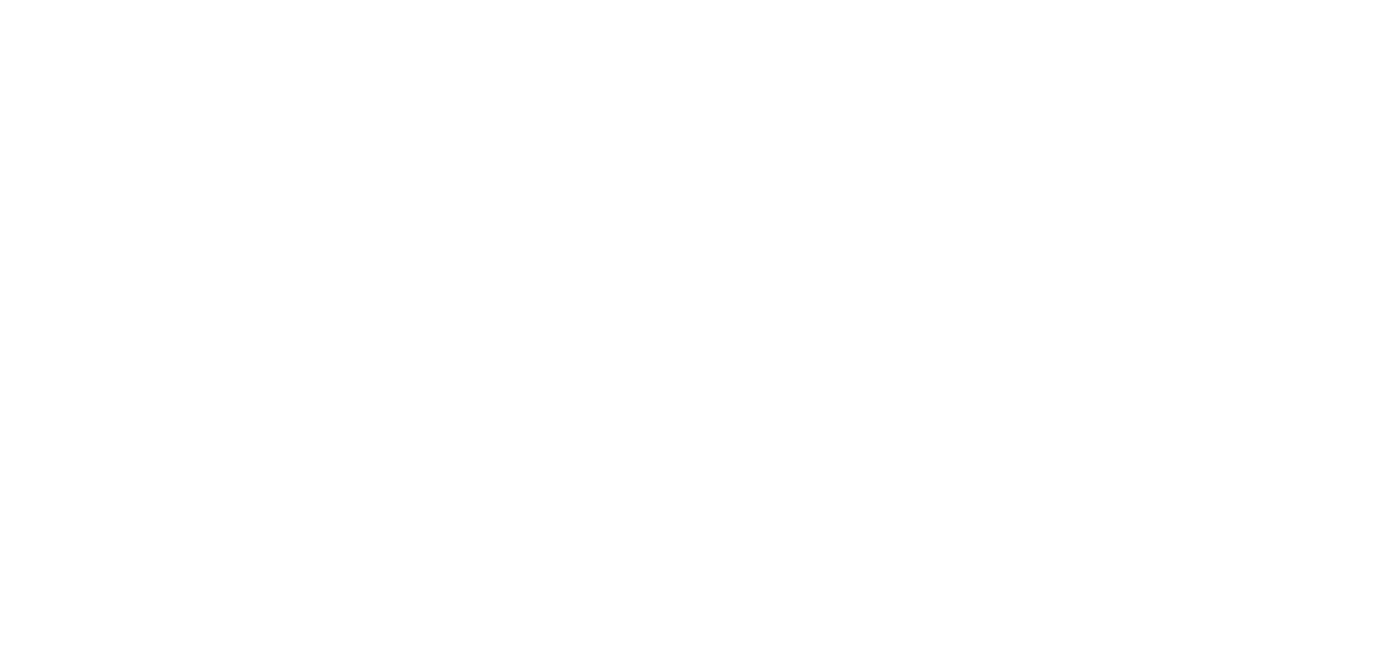 scroll, scrollTop: 0, scrollLeft: 0, axis: both 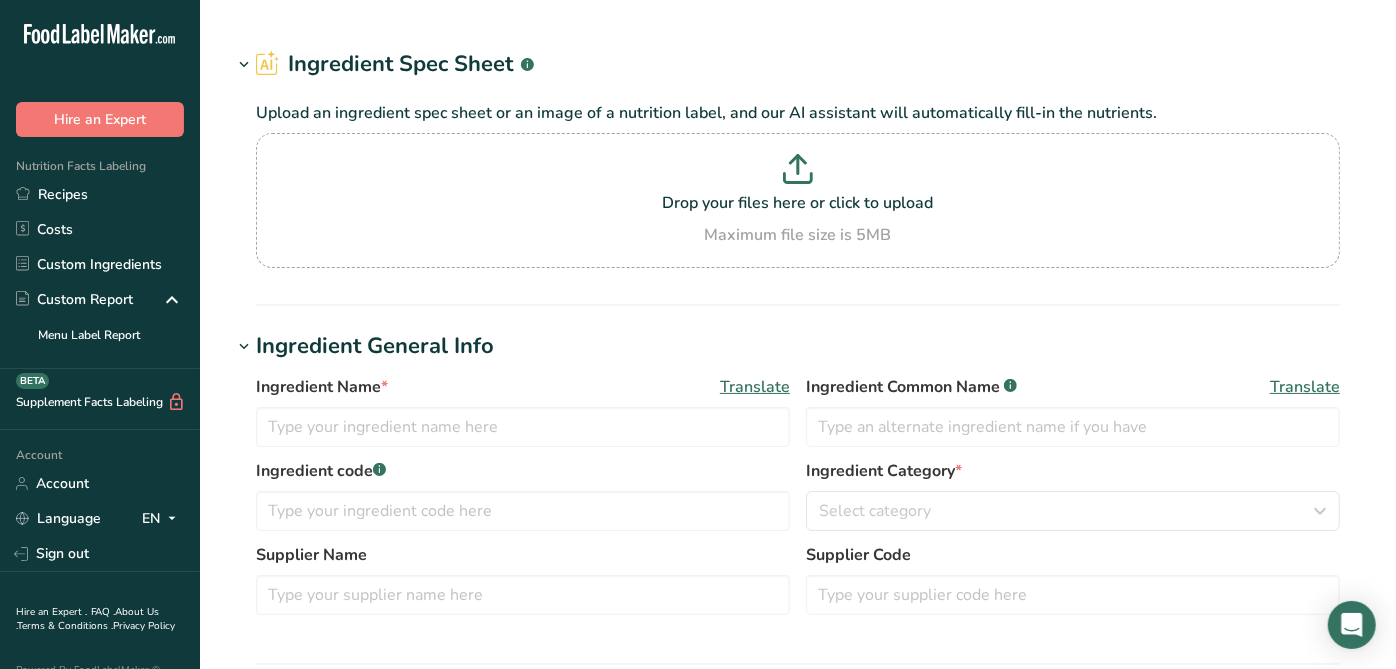 type on "029201 Pacific Spice - RSP030(J) / F23237 / RA038B Spanish Paprika 120 ASTA, Pacific Spice [DATE] AC" 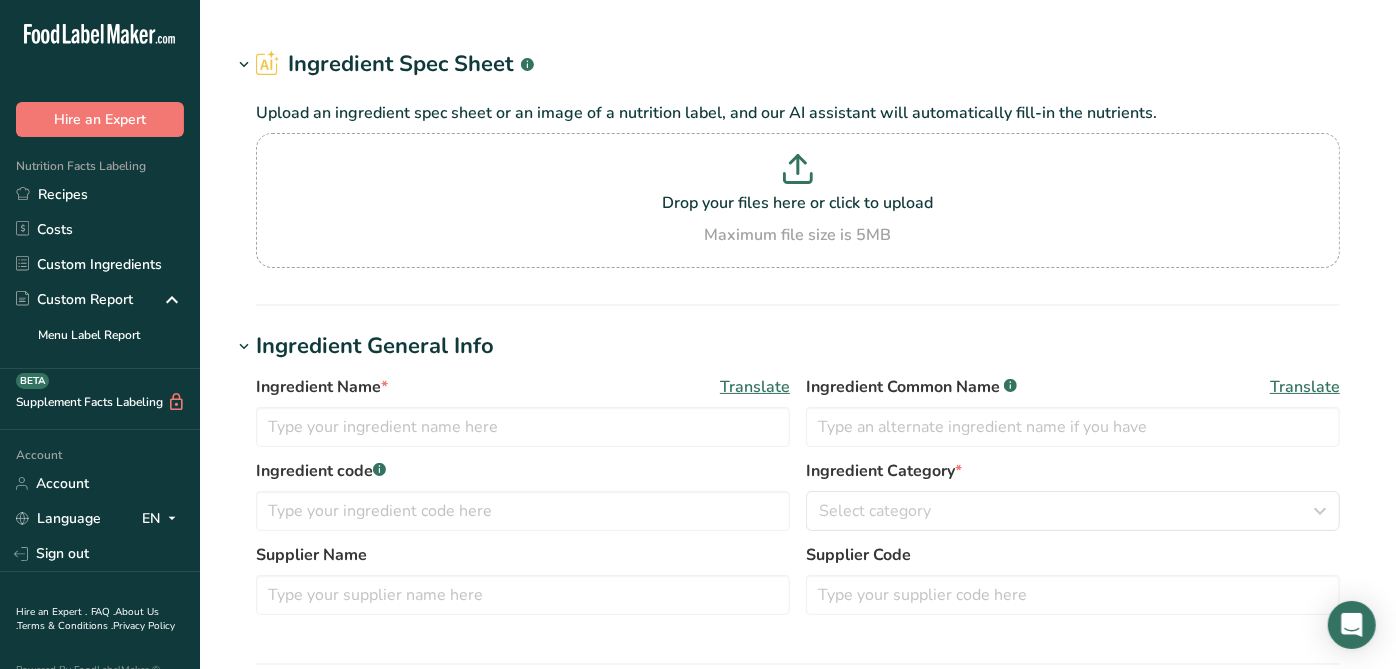 type on "(Paprika, [PERSON_NAME] Extract)" 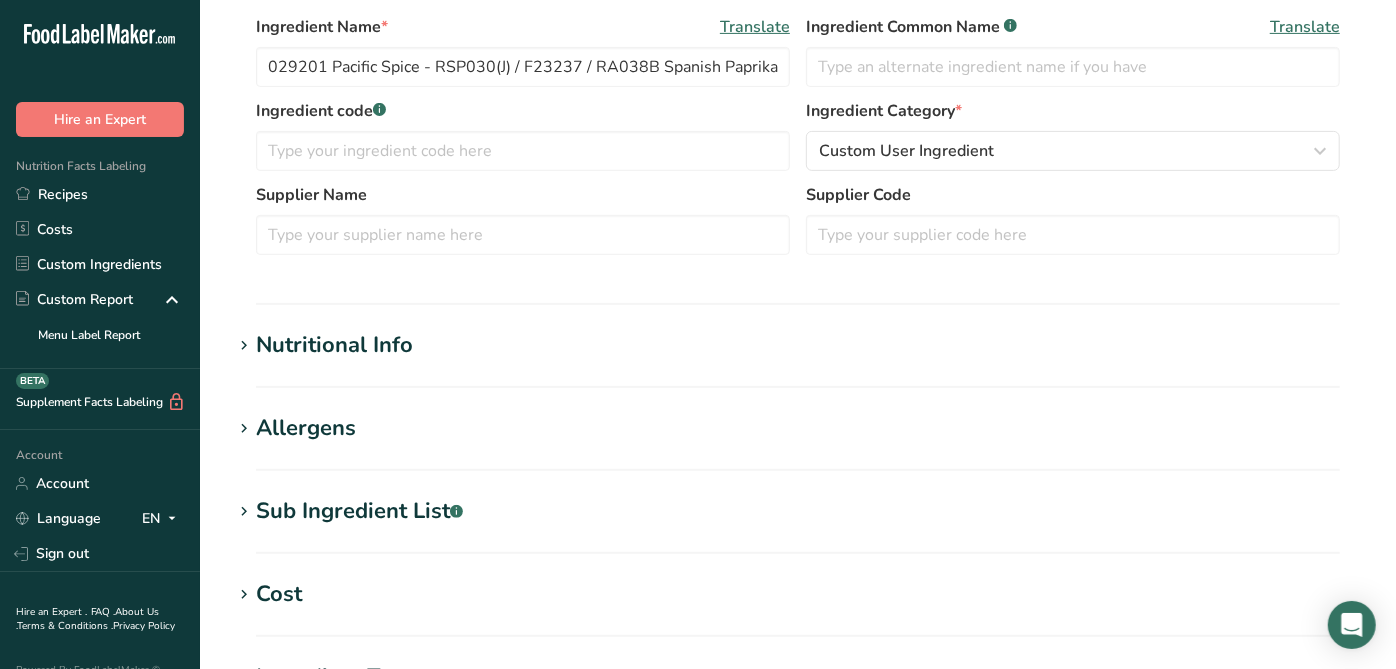 scroll, scrollTop: 448, scrollLeft: 0, axis: vertical 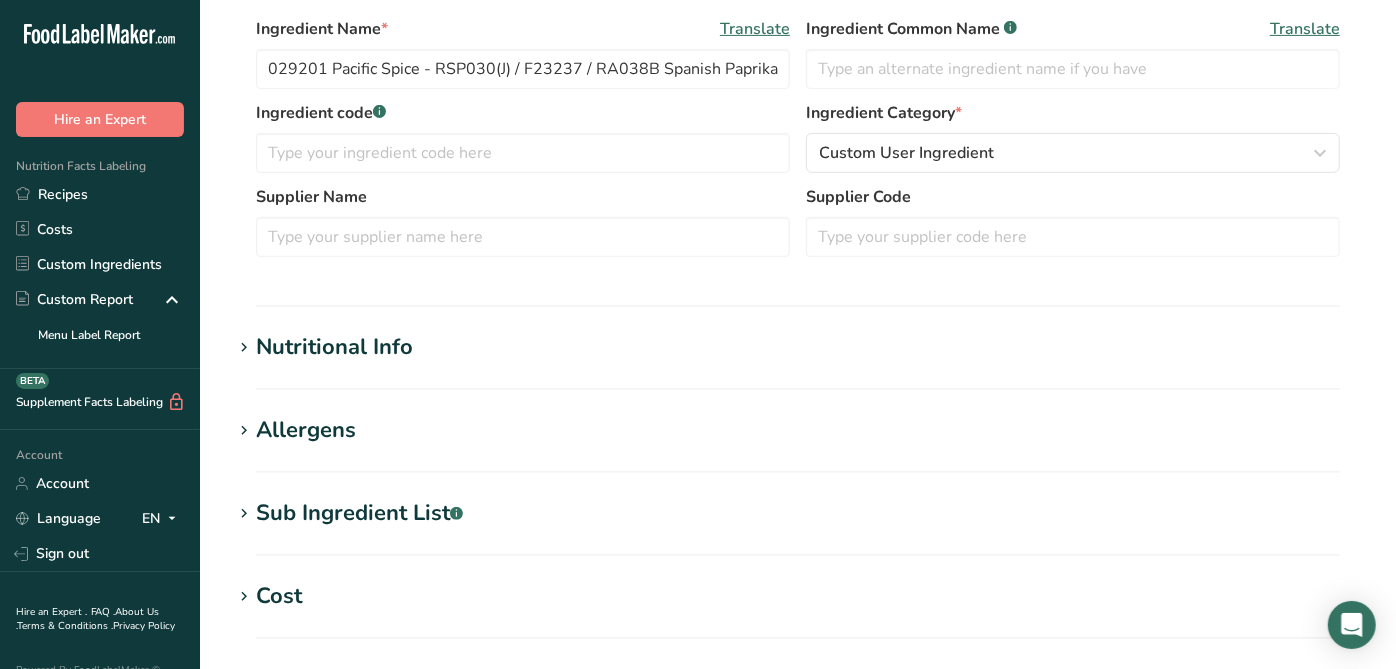 click on "Sub Ingredient List
.a-a{fill:#347362;}.b-a{fill:#fff;}" at bounding box center [359, 513] 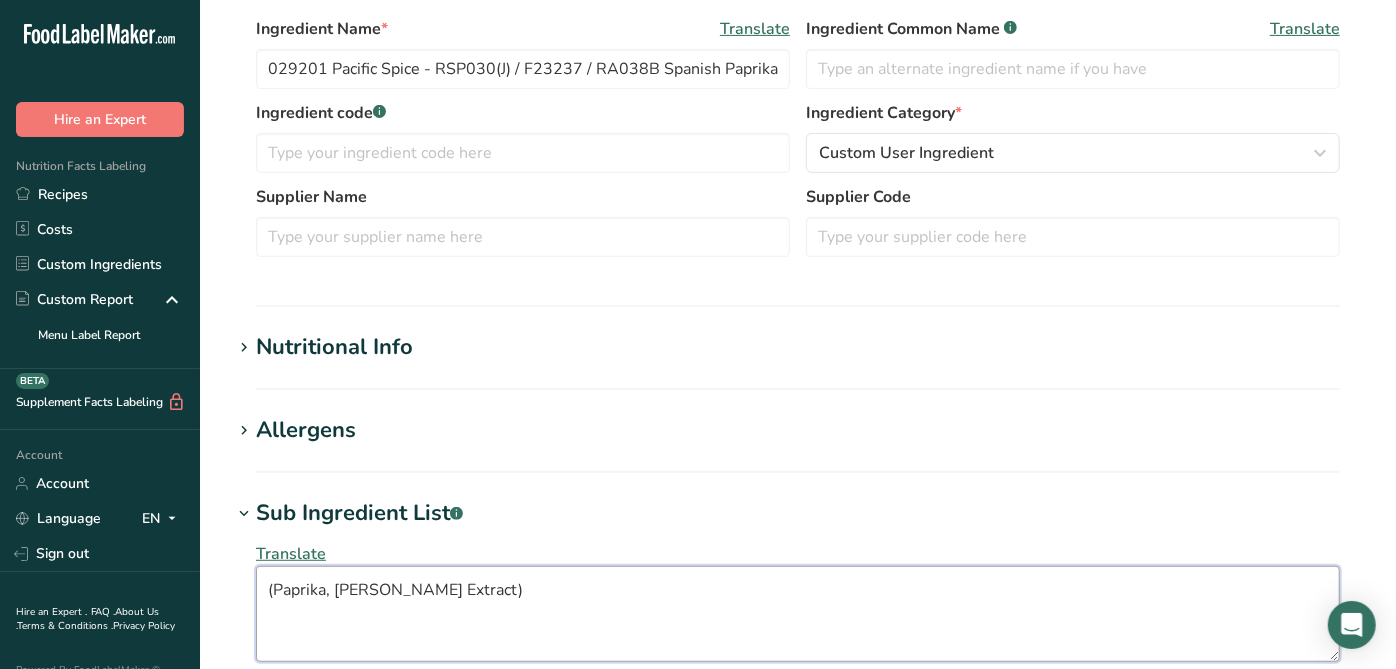 drag, startPoint x: 520, startPoint y: 590, endPoint x: 502, endPoint y: 545, distance: 48.466484 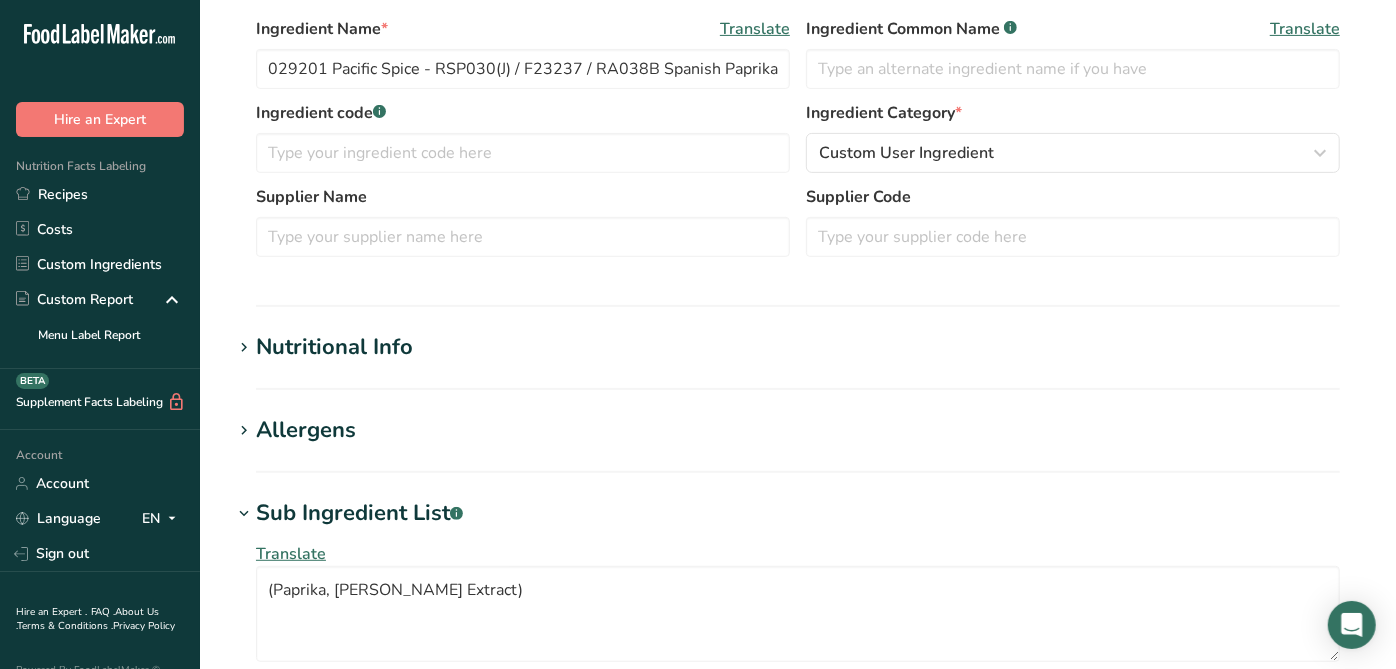 click on "Sub Ingredient List
.a-a{fill:#347362;}.b-a{fill:#fff;}" at bounding box center (798, 513) 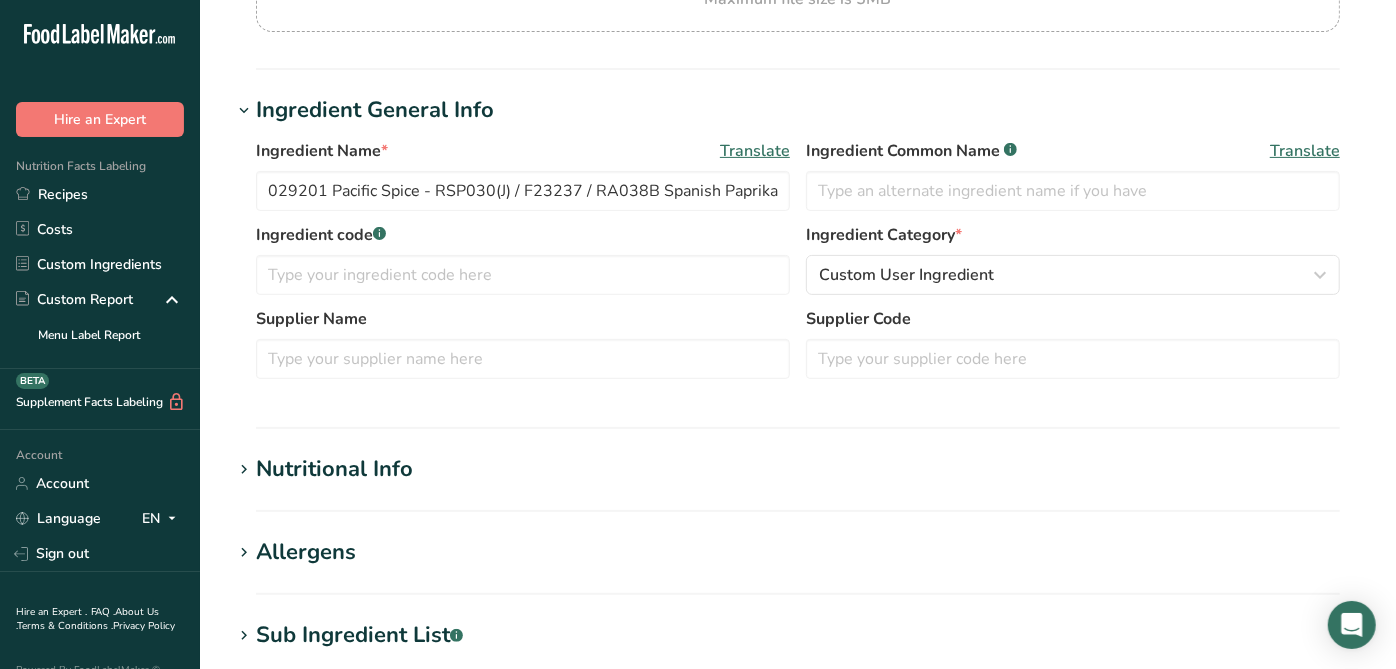 scroll, scrollTop: 328, scrollLeft: 0, axis: vertical 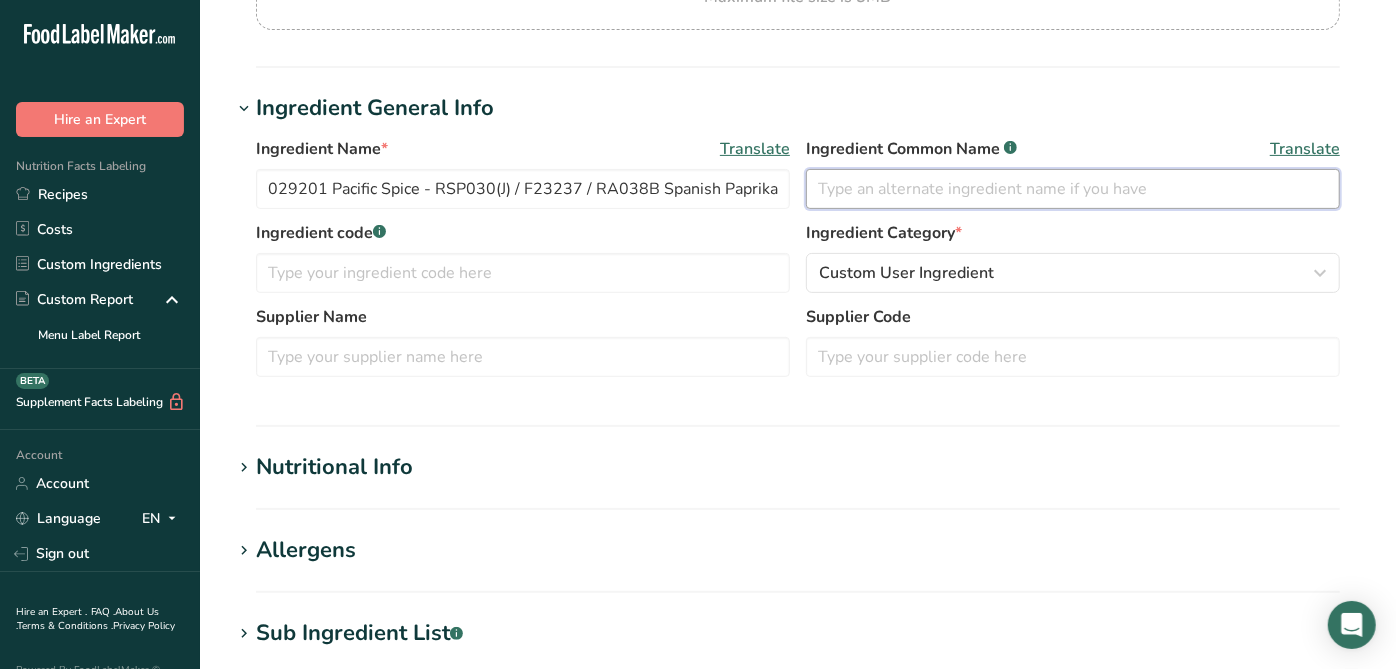 click at bounding box center [1073, 189] 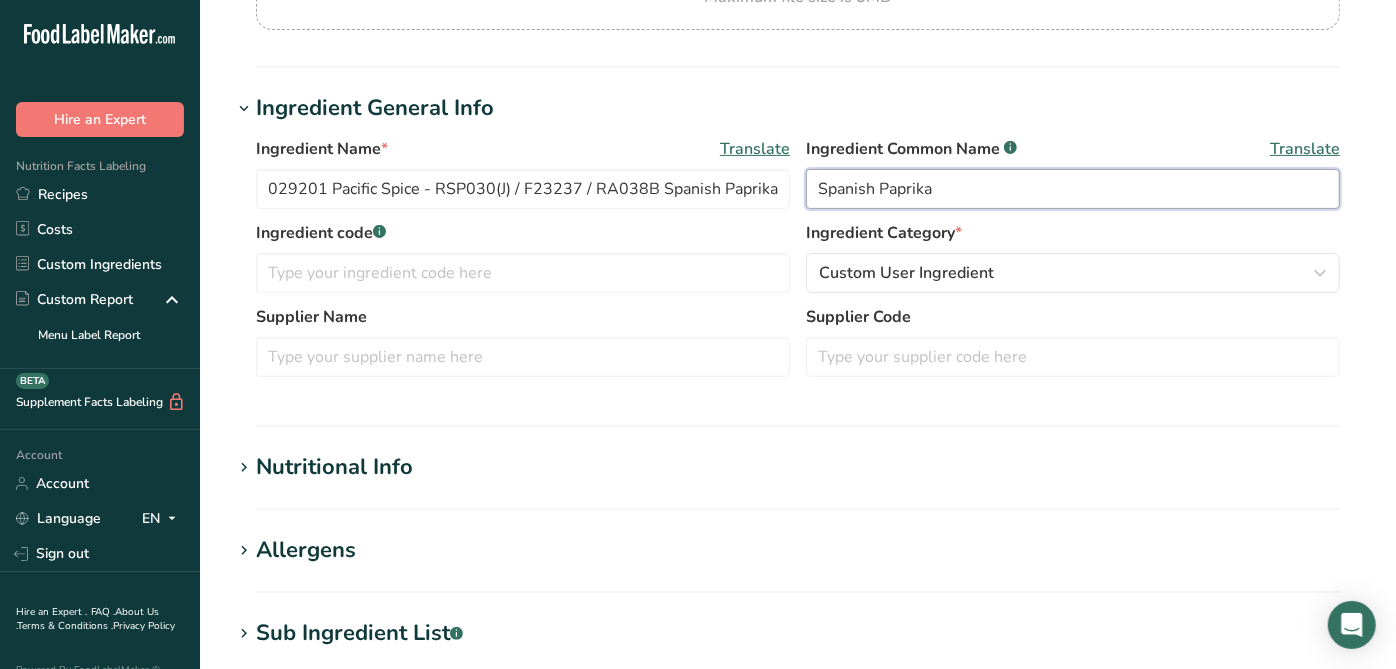 type on "Spanish Paprika" 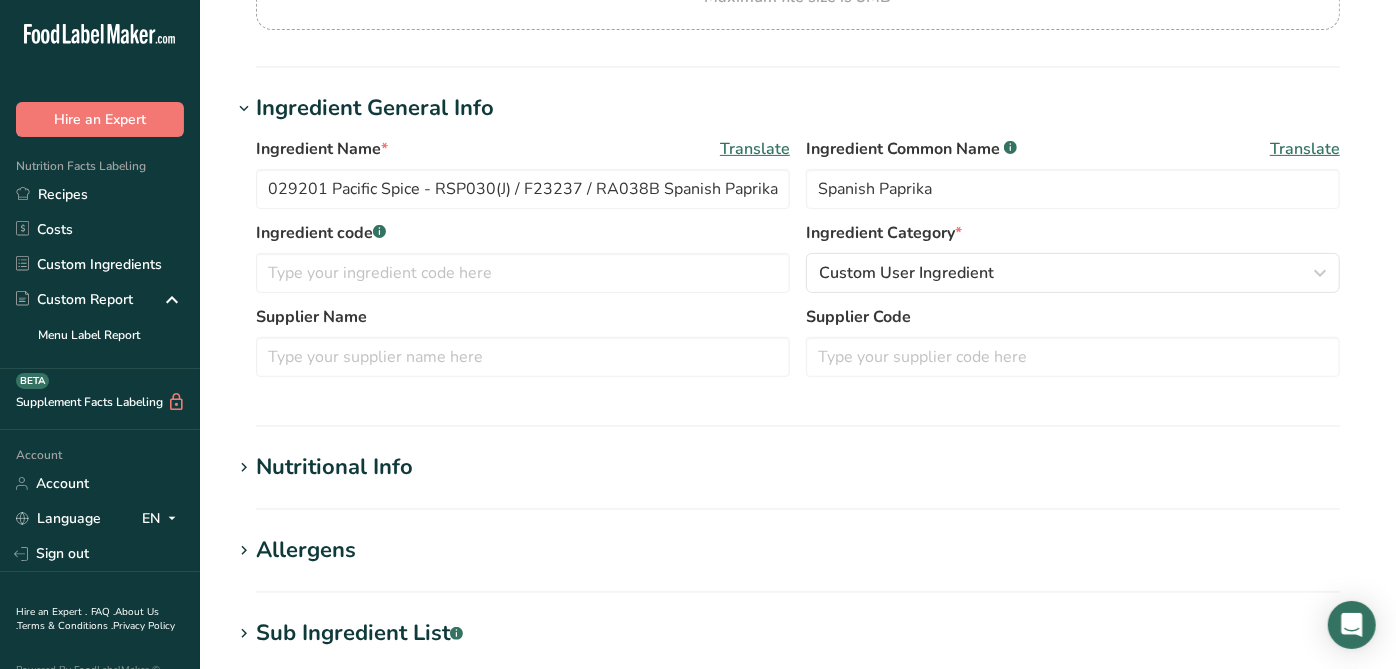click on "Ingredient code
.a-a{fill:#347362;}.b-a{fill:#fff;}" at bounding box center [523, 233] 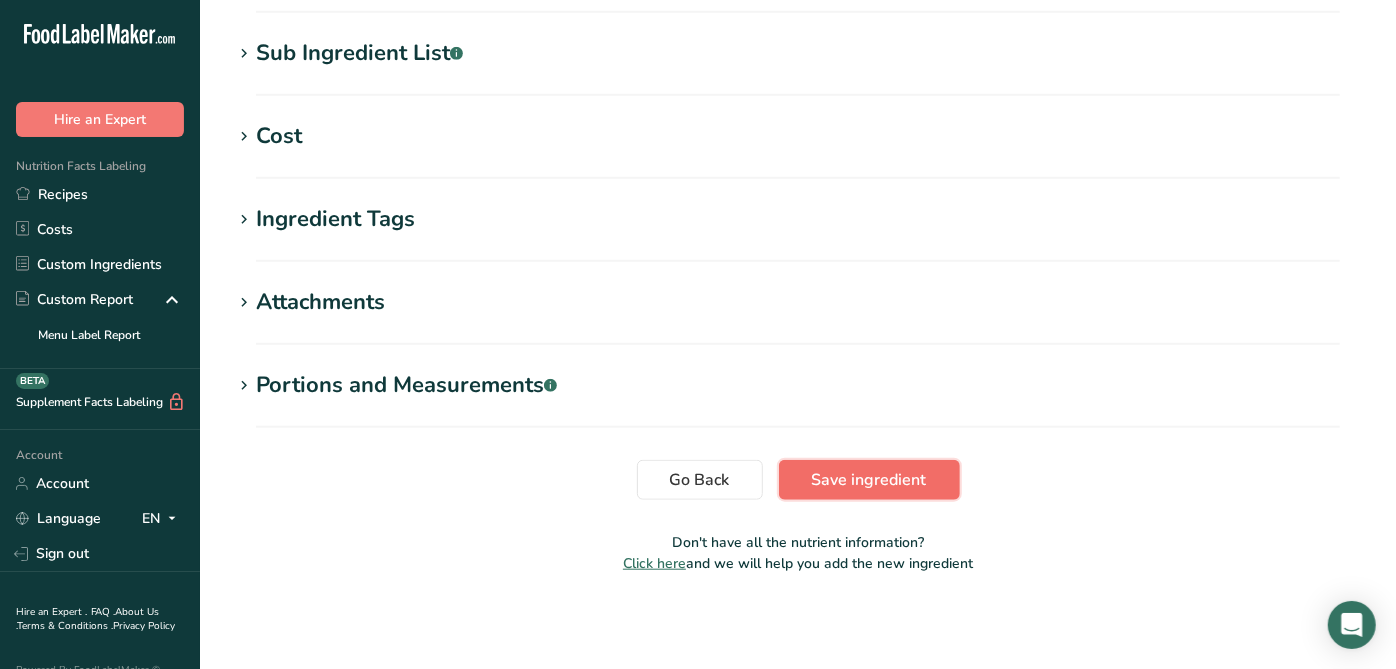 click on "Save ingredient" at bounding box center [869, 480] 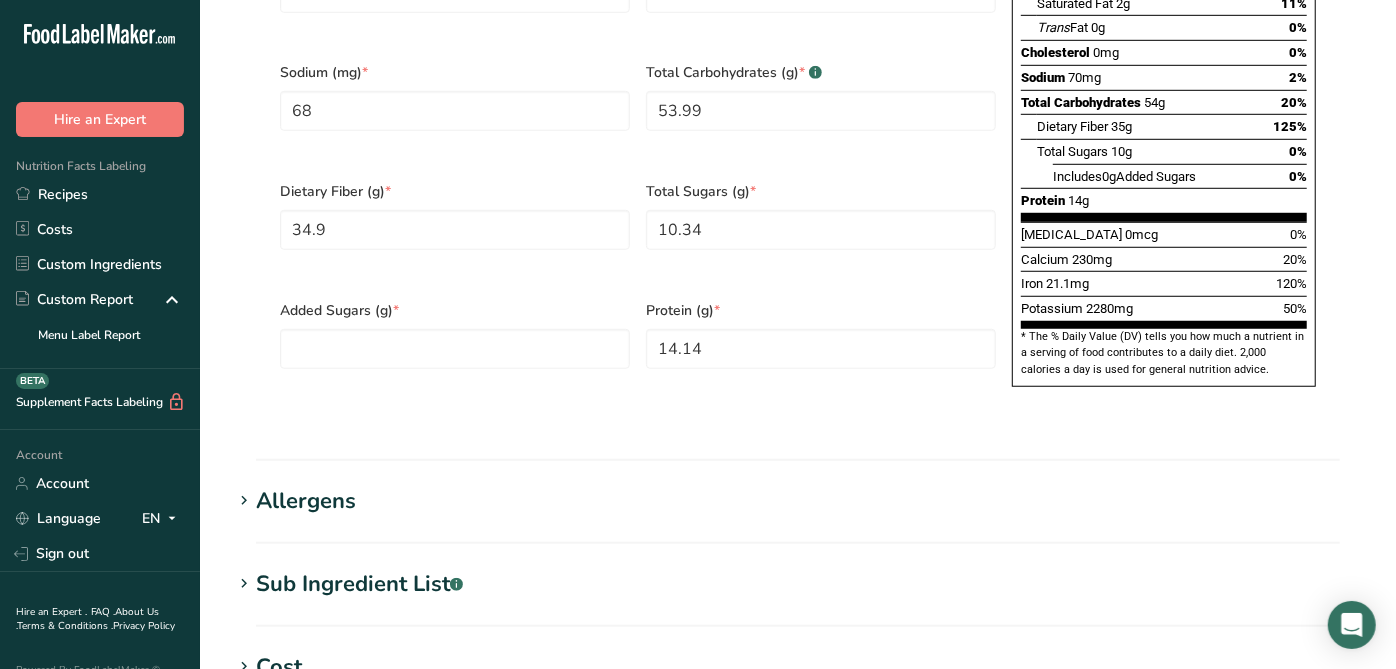 scroll, scrollTop: 778, scrollLeft: 0, axis: vertical 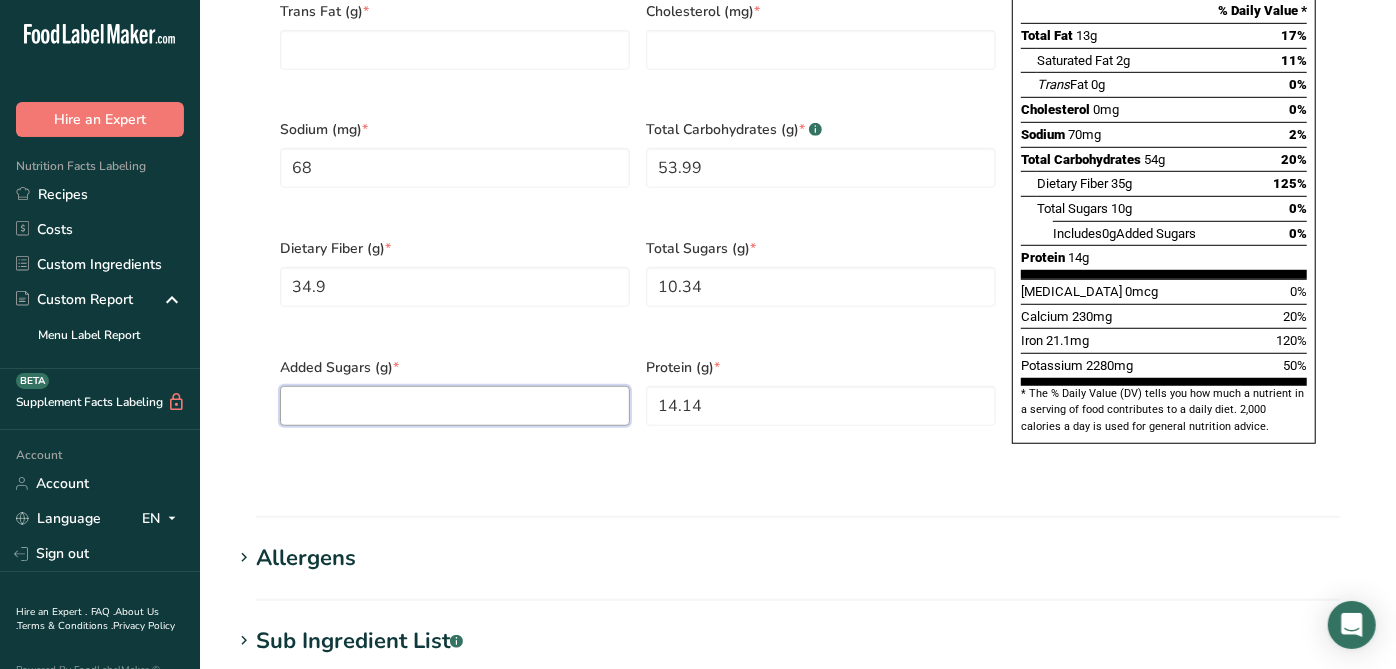 click at bounding box center (455, 406) 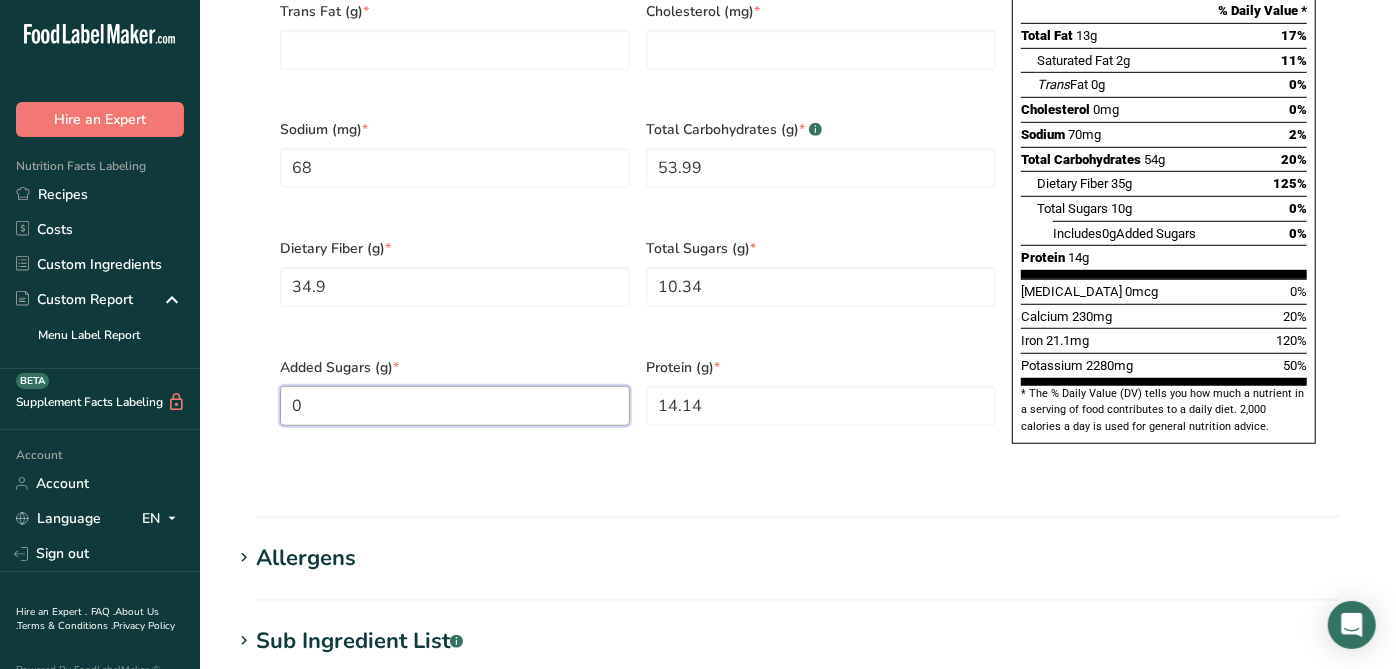 type on "0" 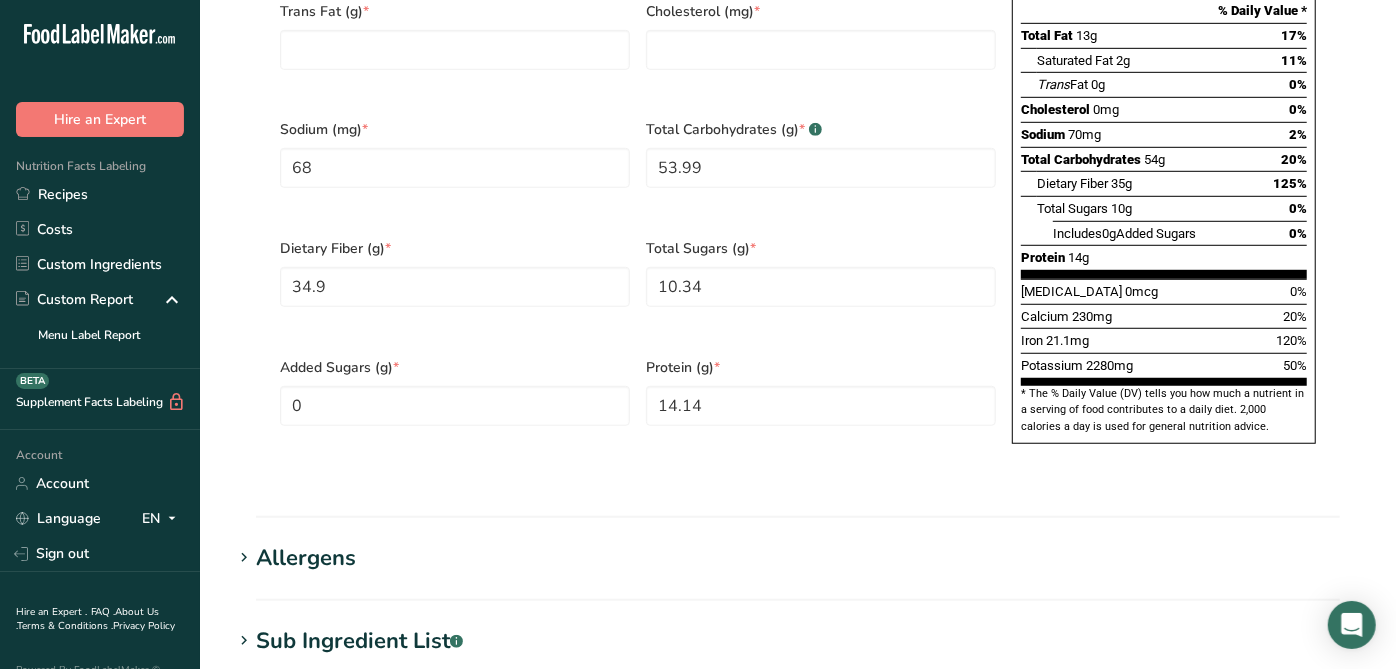 click on "Added Sugars
(g) *" at bounding box center [455, 367] 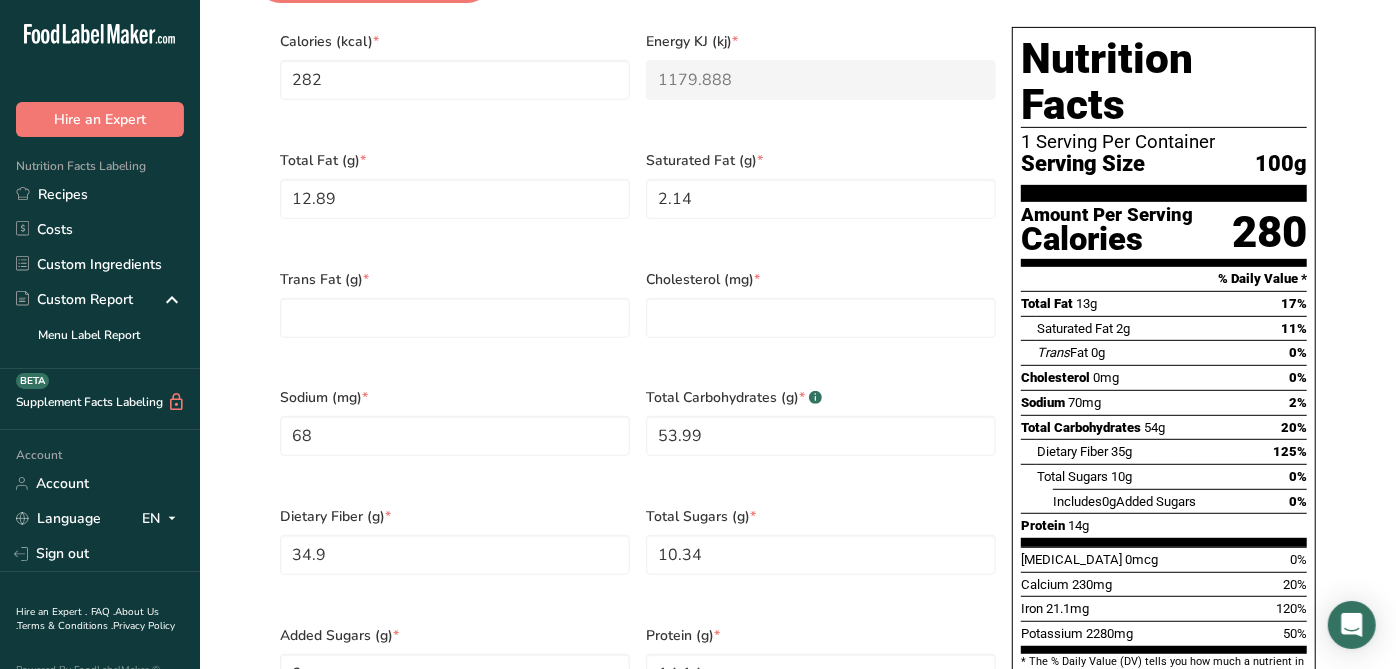 scroll, scrollTop: 511, scrollLeft: 0, axis: vertical 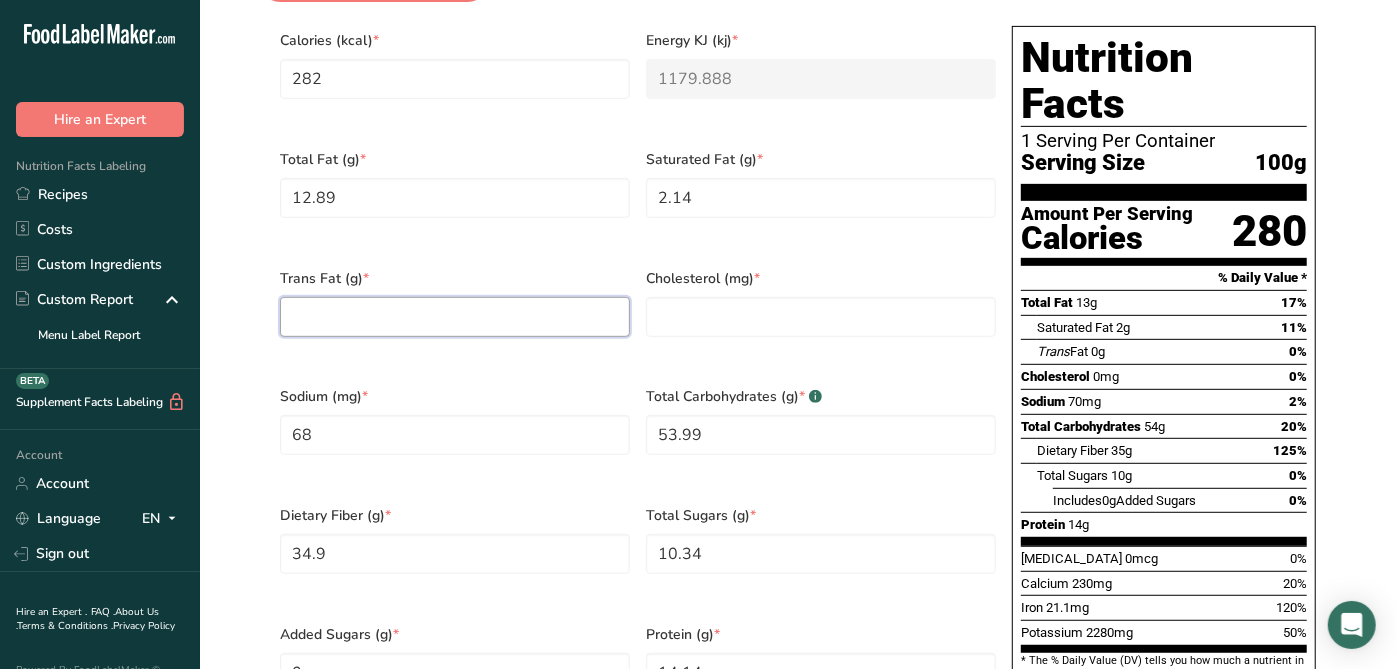 click at bounding box center (455, 317) 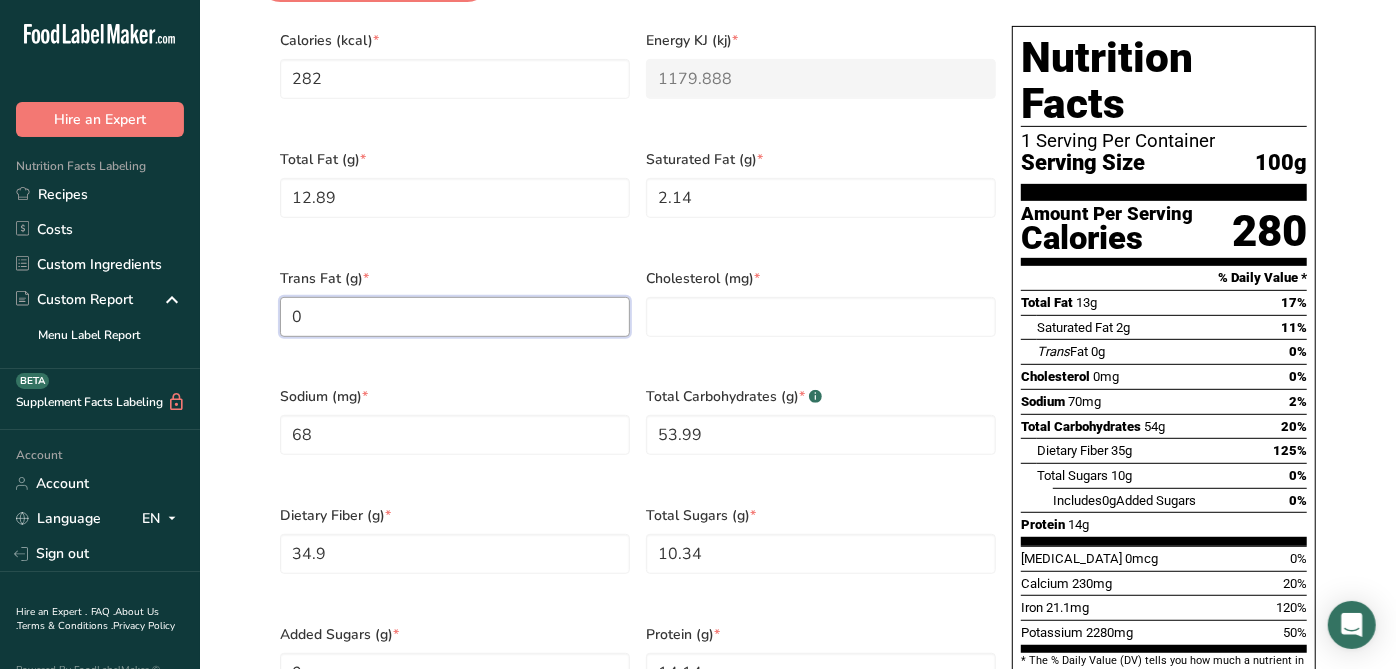 type on "0" 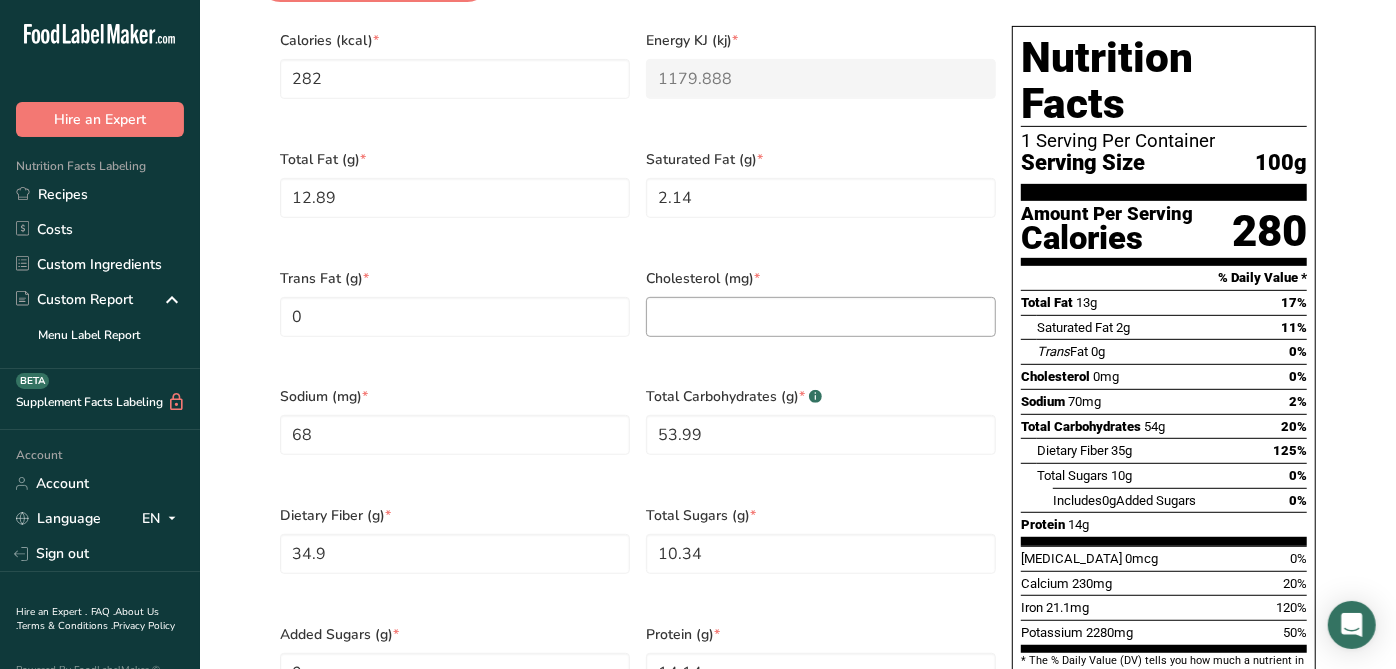 drag, startPoint x: 692, startPoint y: 321, endPoint x: 673, endPoint y: 304, distance: 25.495098 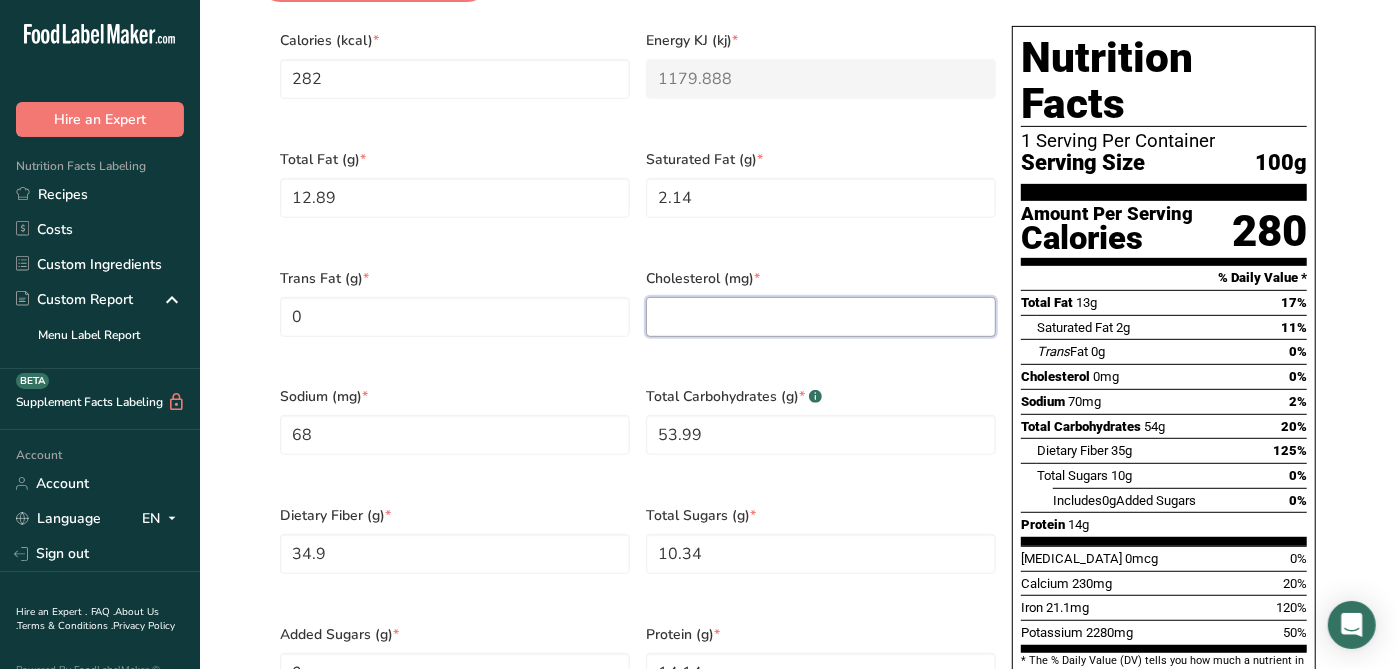 click at bounding box center [821, 317] 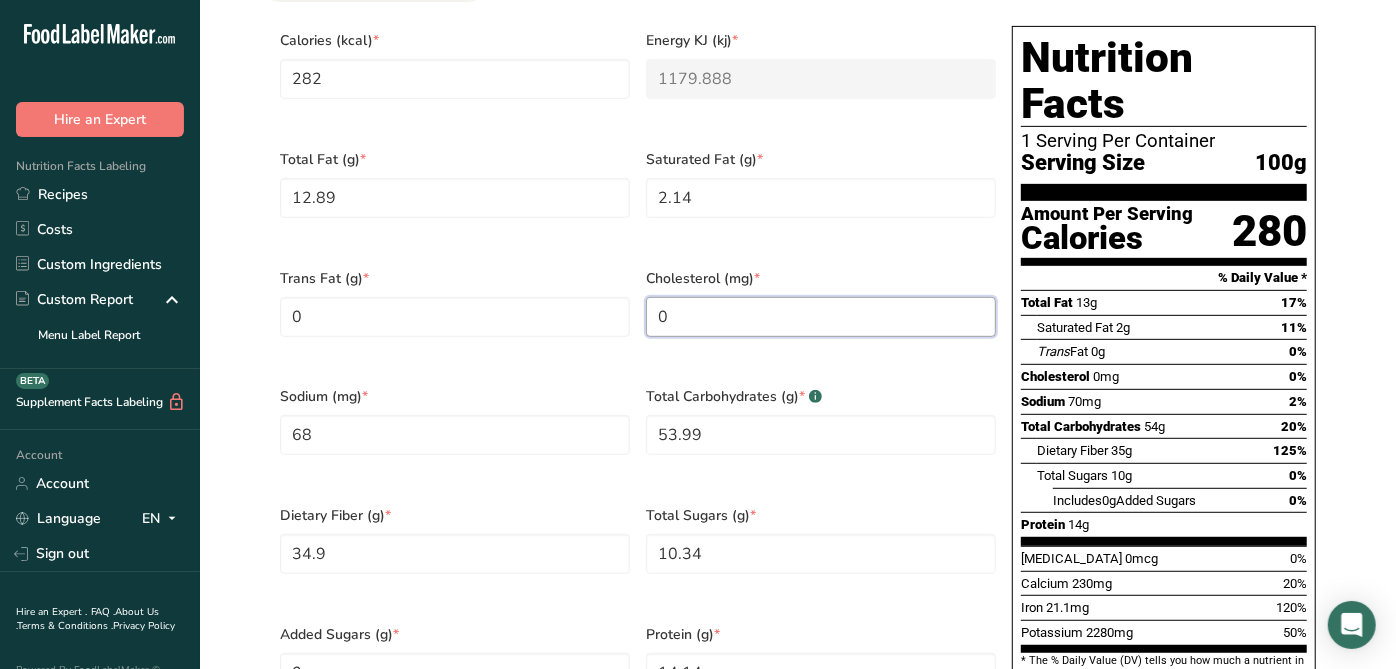type on "0" 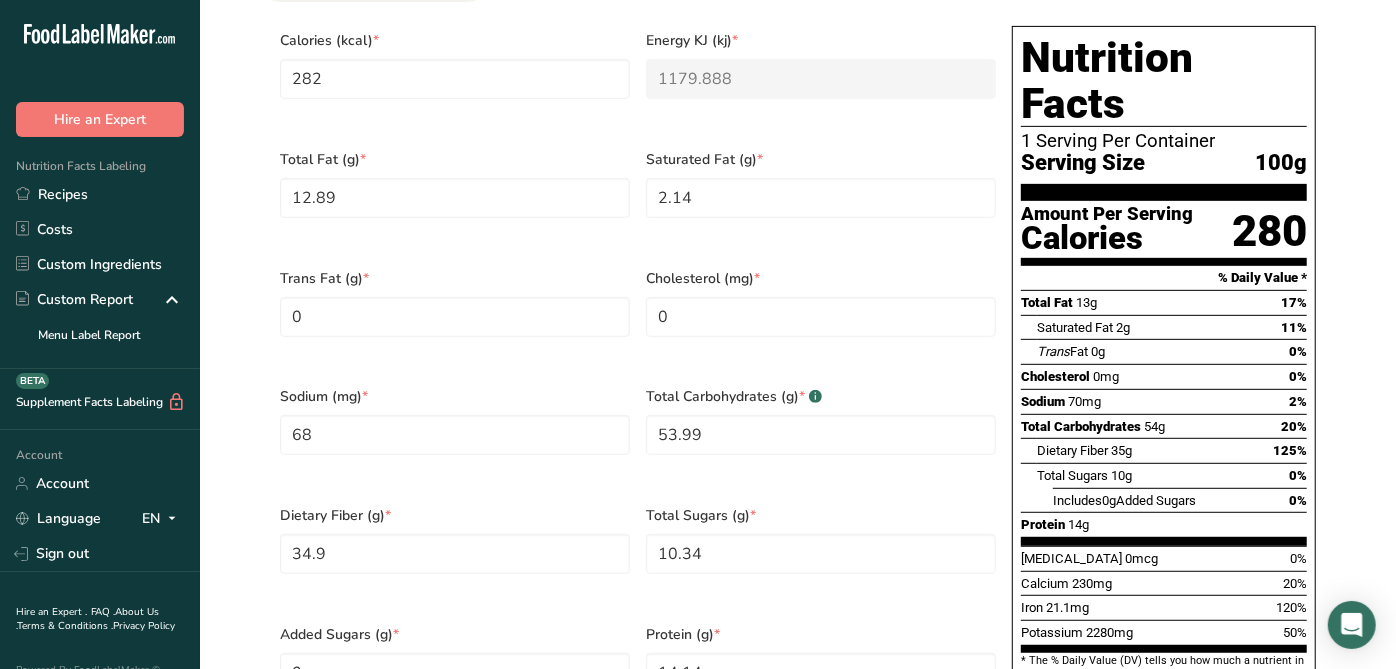 click on "Sodium
(mg) *" at bounding box center (455, 396) 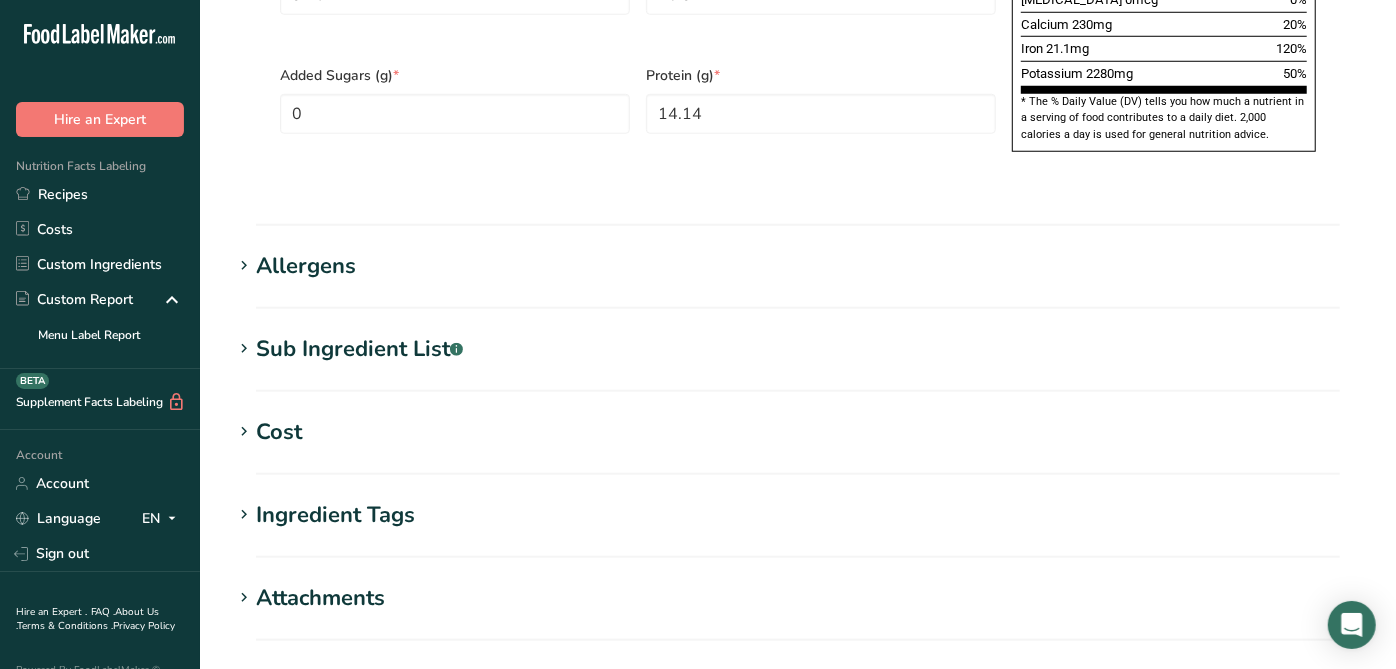 scroll, scrollTop: 1314, scrollLeft: 0, axis: vertical 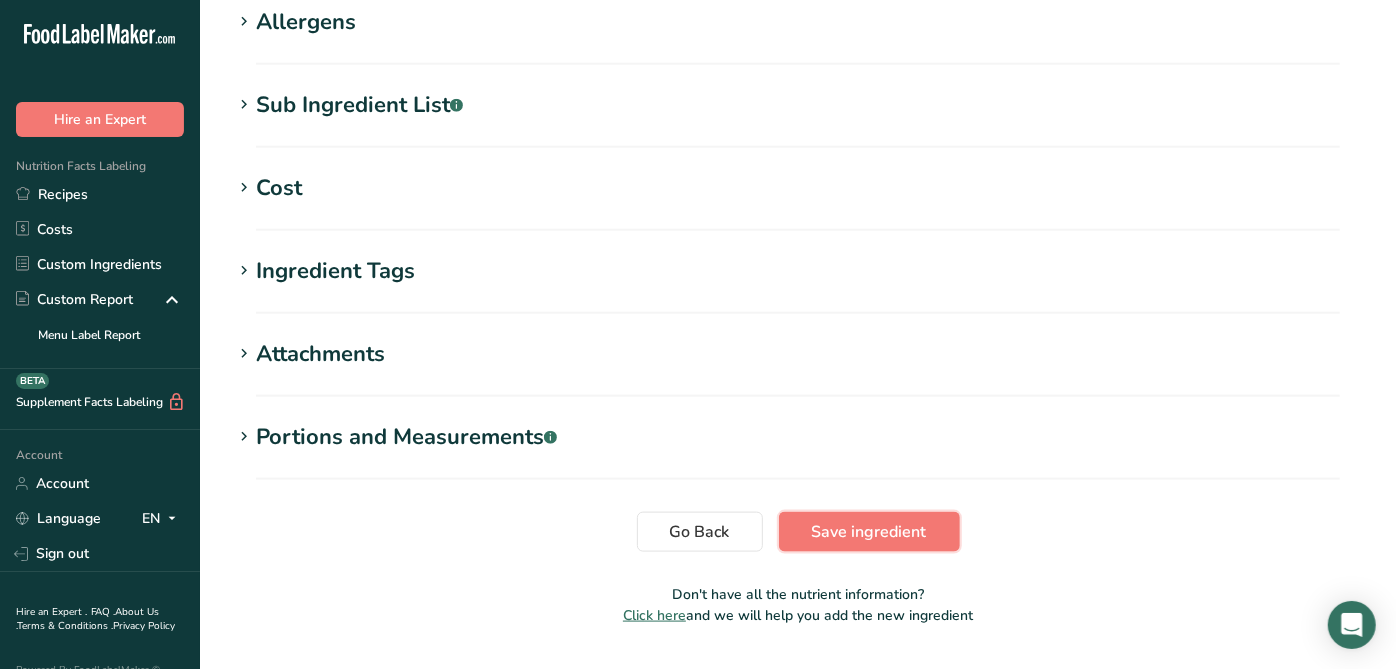 click on "Save ingredient" at bounding box center (869, 532) 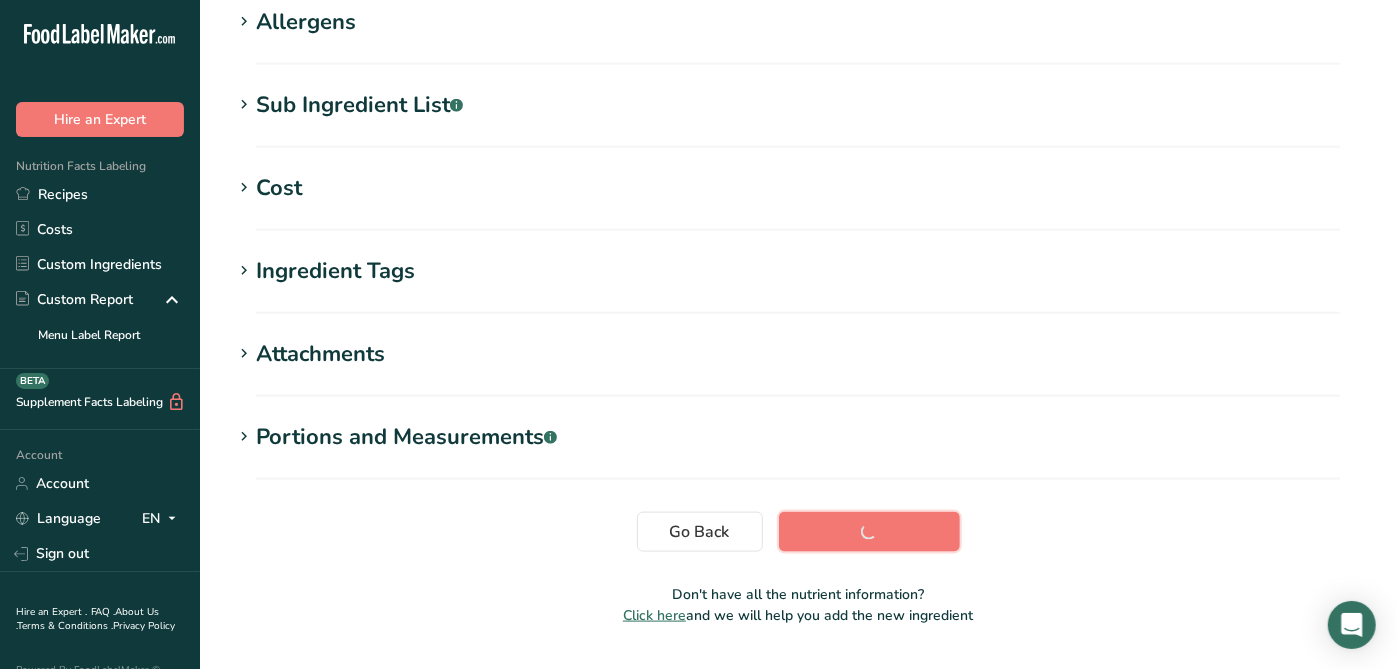 scroll, scrollTop: 433, scrollLeft: 0, axis: vertical 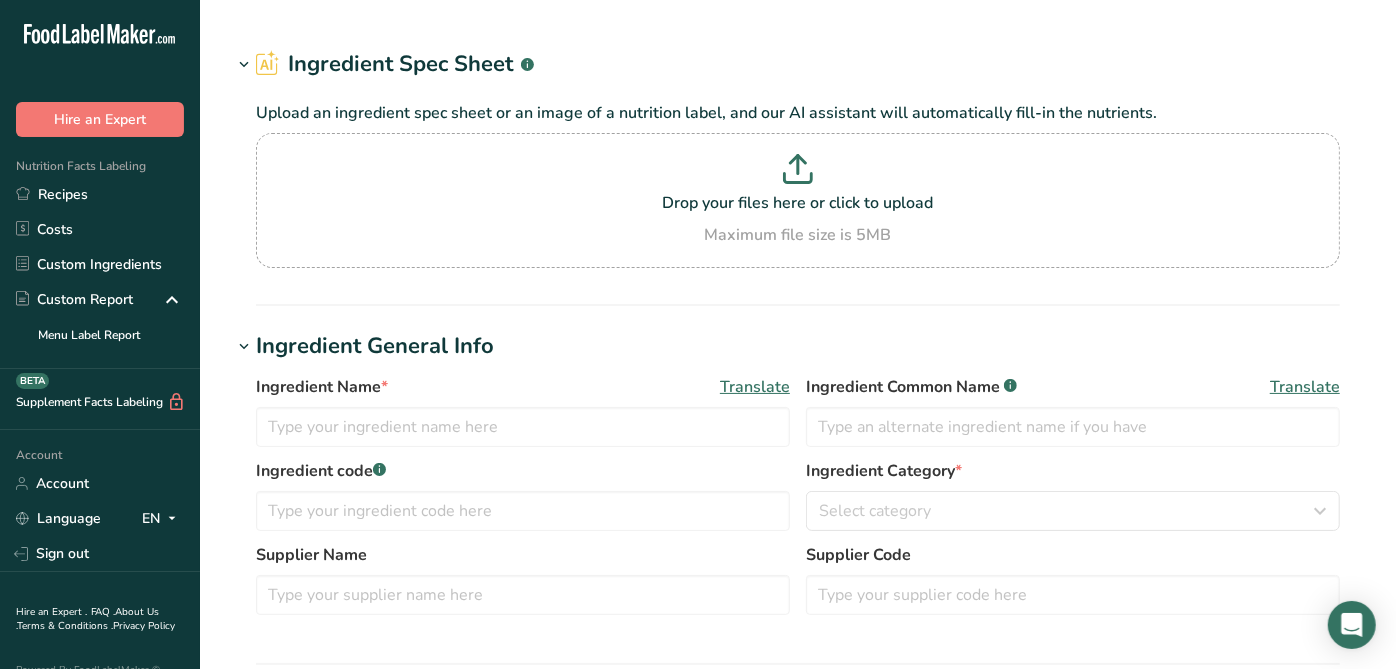 type on "029201 Pacific Spice - RSP030(J) / F23237 / RA038B Spanish Paprika 120 ASTA, Pacific Spice [DATE] AC" 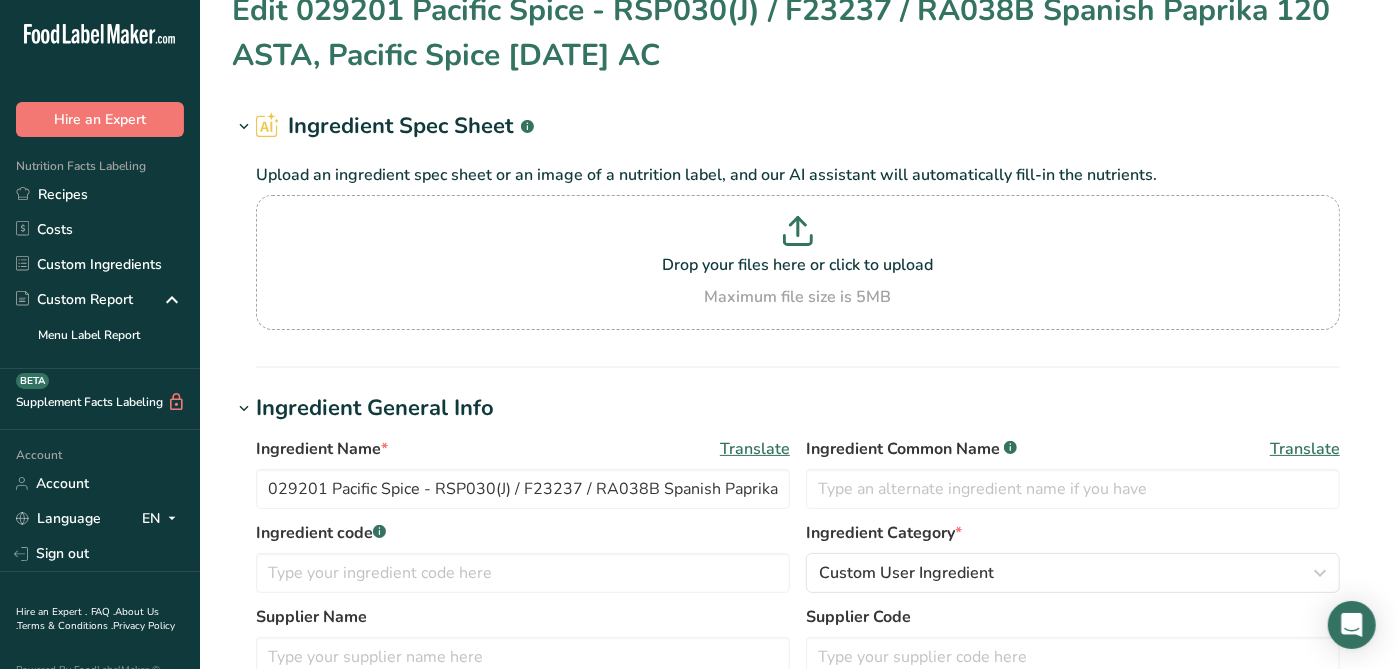 scroll, scrollTop: 33, scrollLeft: 0, axis: vertical 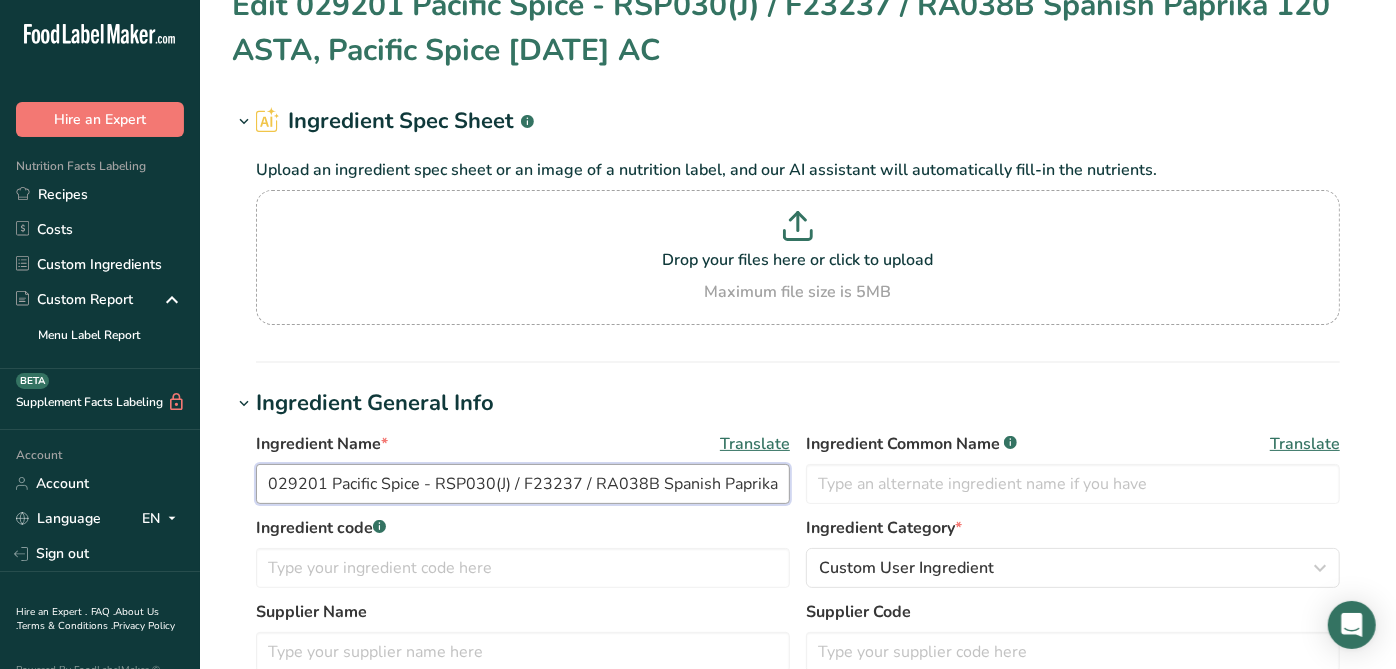 drag, startPoint x: 591, startPoint y: 482, endPoint x: 651, endPoint y: 484, distance: 60.033325 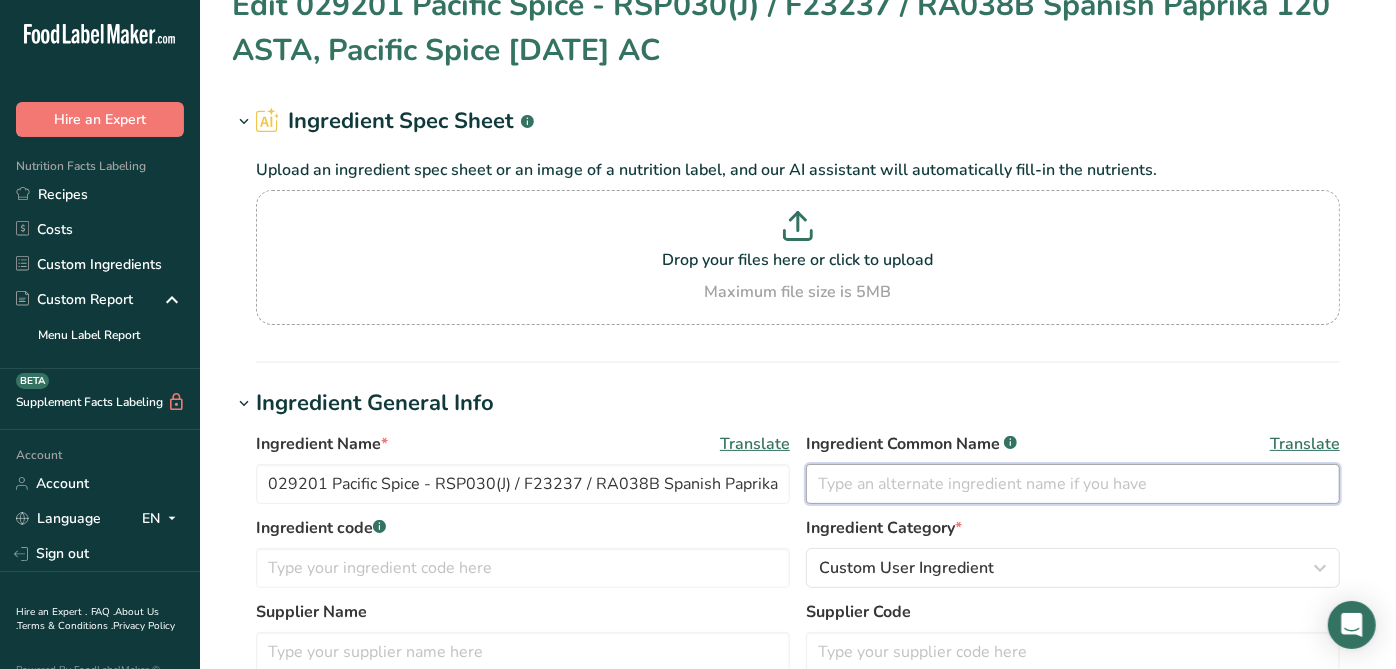 click at bounding box center [1073, 484] 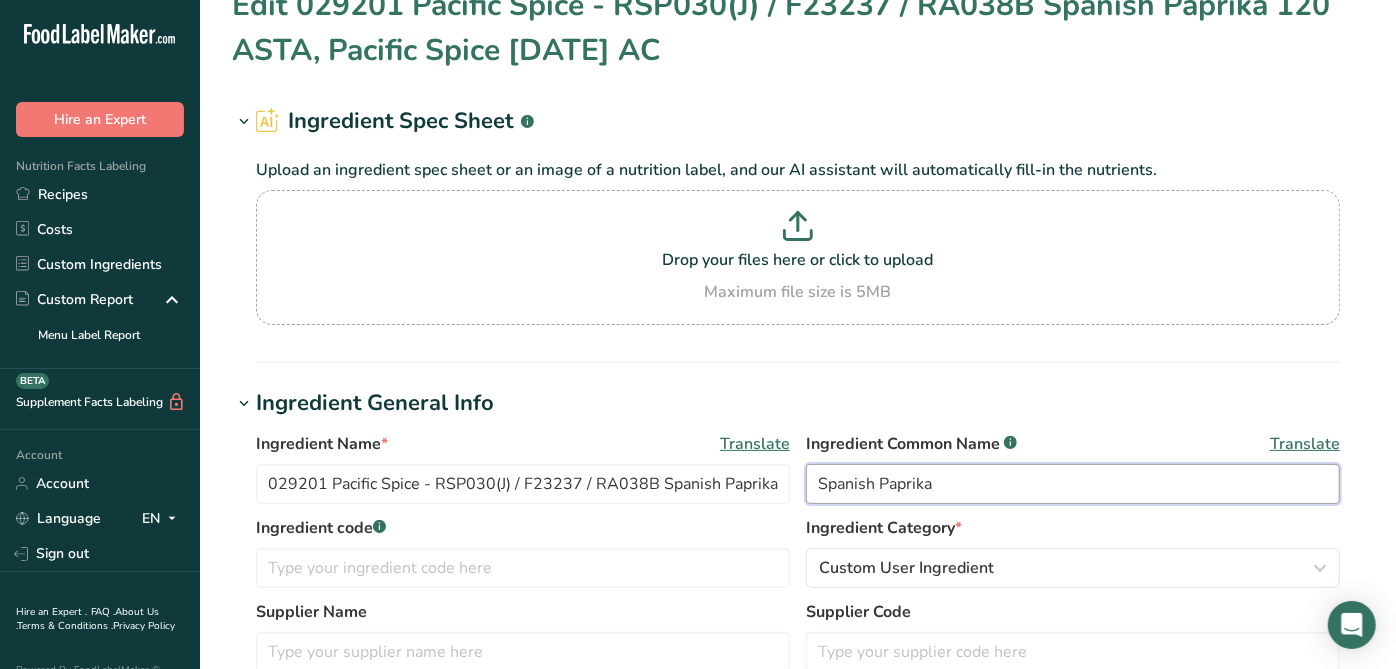 type on "Spanish Paprika" 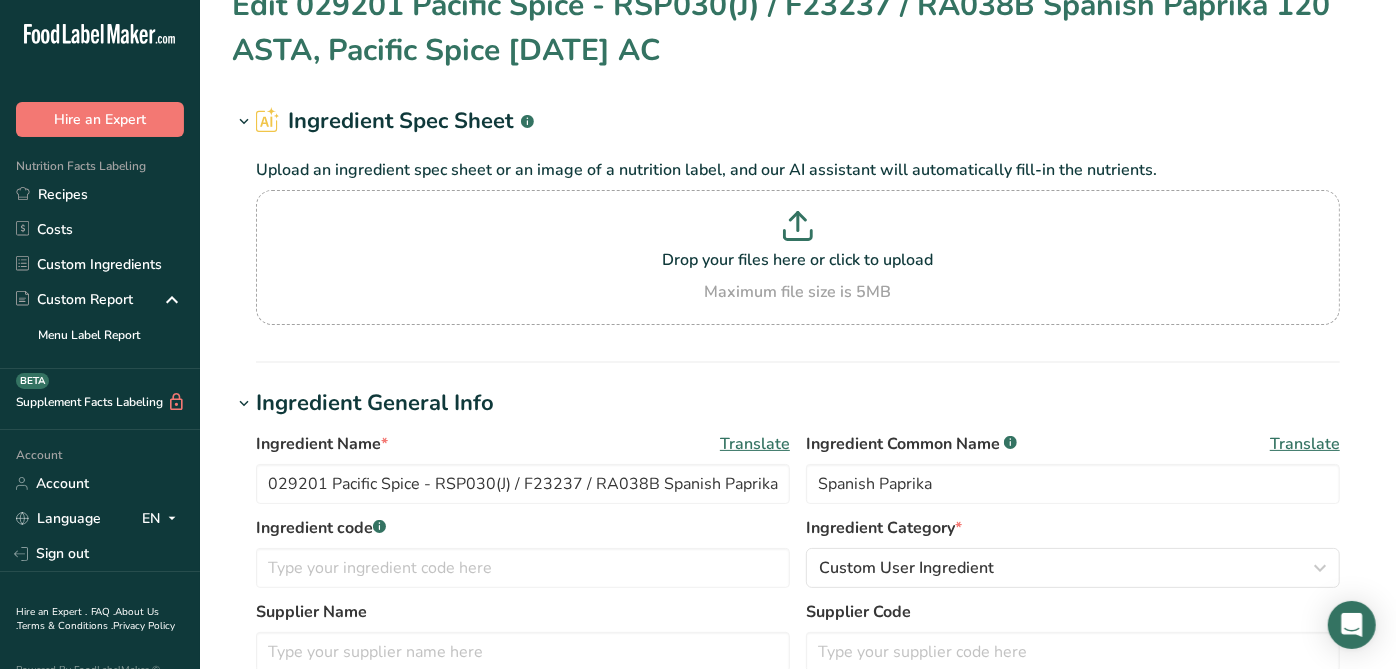 click on "Ingredient General Info" at bounding box center (798, 403) 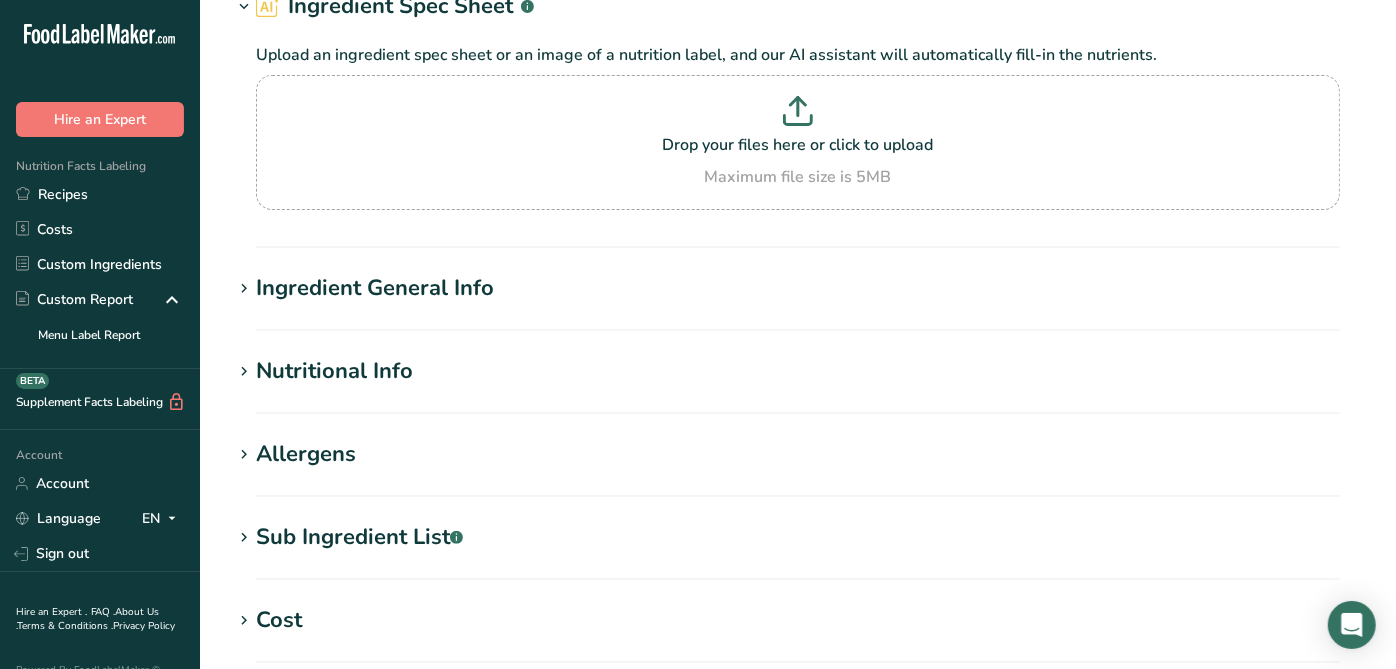 scroll, scrollTop: 146, scrollLeft: 0, axis: vertical 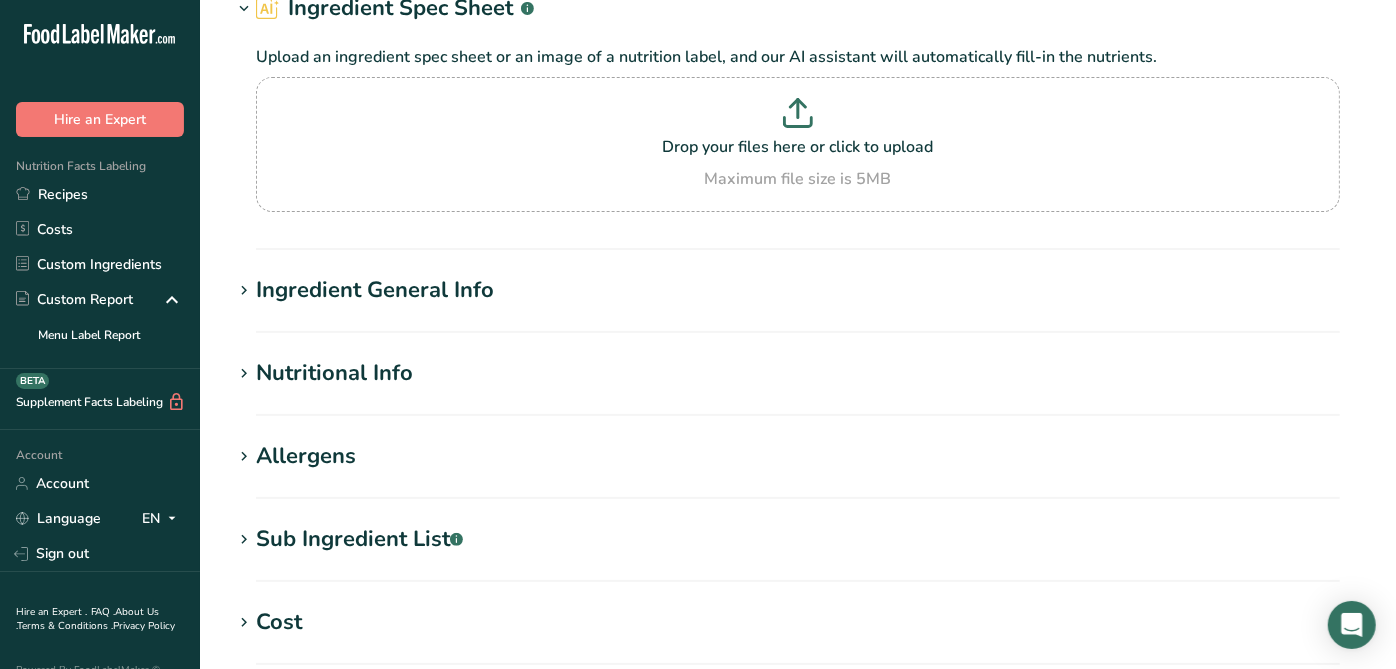 click on "Edit 029201 Pacific Spice - RSP030(J) / F23237 / RA038B Spanish Paprika 120 ASTA, Pacific Spice [DATE] AC
Ingredient Spec Sheet
.a-a{fill:#347362;}.b-a{fill:#fff;}
Upload an ingredient spec sheet or an image of a nutrition label, and our AI assistant will automatically fill-in the nutrients.
Drop your files here or click to upload
Maximum file size is 5MB
Ingredient General Info
Ingredient Name *
Translate
029201 Pacific Spice - RSP030(J) / F23237 / RA038B Spanish Paprika 120 ASTA, Pacific Spice [DATE] AC
Ingredient Common Name
.a-a{fill:#347362;}.b-a{fill:#fff;}
Translate
Spanish Paprika
Ingredient code
.a-a{fill:#347362;}.b-a{fill:#fff;}             *" at bounding box center (798, 473) 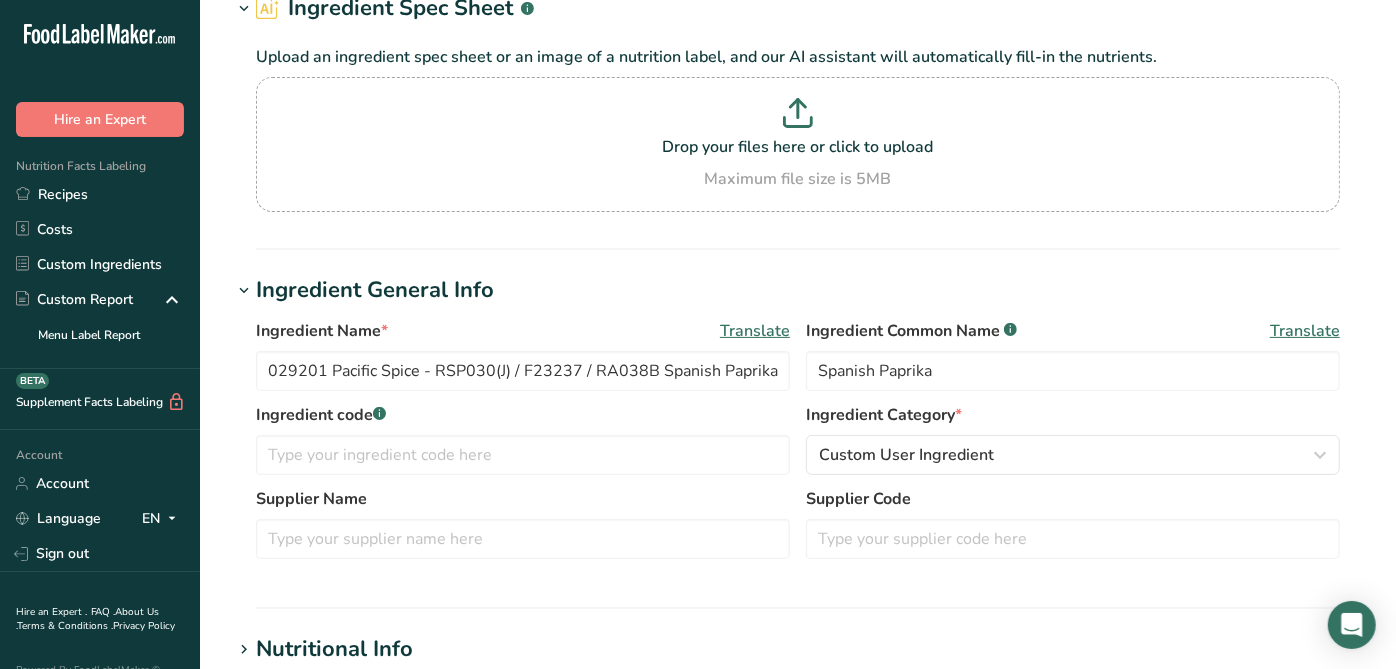 click on "Edit 029201 Pacific Spice - RSP030(J) / F23237 / RA038B Spanish Paprika 120 ASTA, Pacific Spice [DATE] AC
Ingredient Spec Sheet
.a-a{fill:#347362;}.b-a{fill:#fff;}
Upload an ingredient spec sheet or an image of a nutrition label, and our AI assistant will automatically fill-in the nutrients.
Drop your files here or click to upload
Maximum file size is 5MB
Ingredient General Info
Ingredient Name *
Translate
029201 Pacific Spice - RSP030(J) / F23237 / RA038B Spanish Paprika 120 ASTA, Pacific Spice [DATE] AC
Ingredient Common Name
.a-a{fill:#347362;}.b-a{fill:#fff;}
Translate
Spanish Paprika
Ingredient code
.a-a{fill:#347362;}.b-a{fill:#fff;}             *" at bounding box center [798, 611] 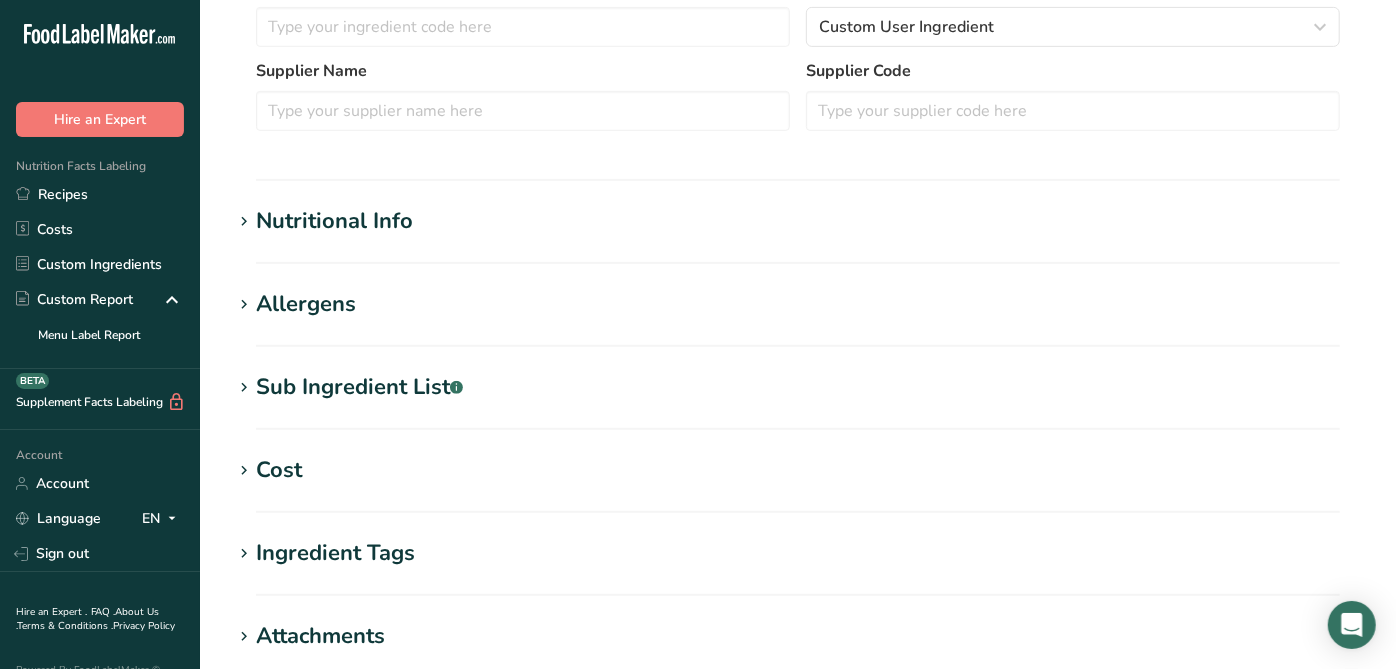 scroll, scrollTop: 908, scrollLeft: 0, axis: vertical 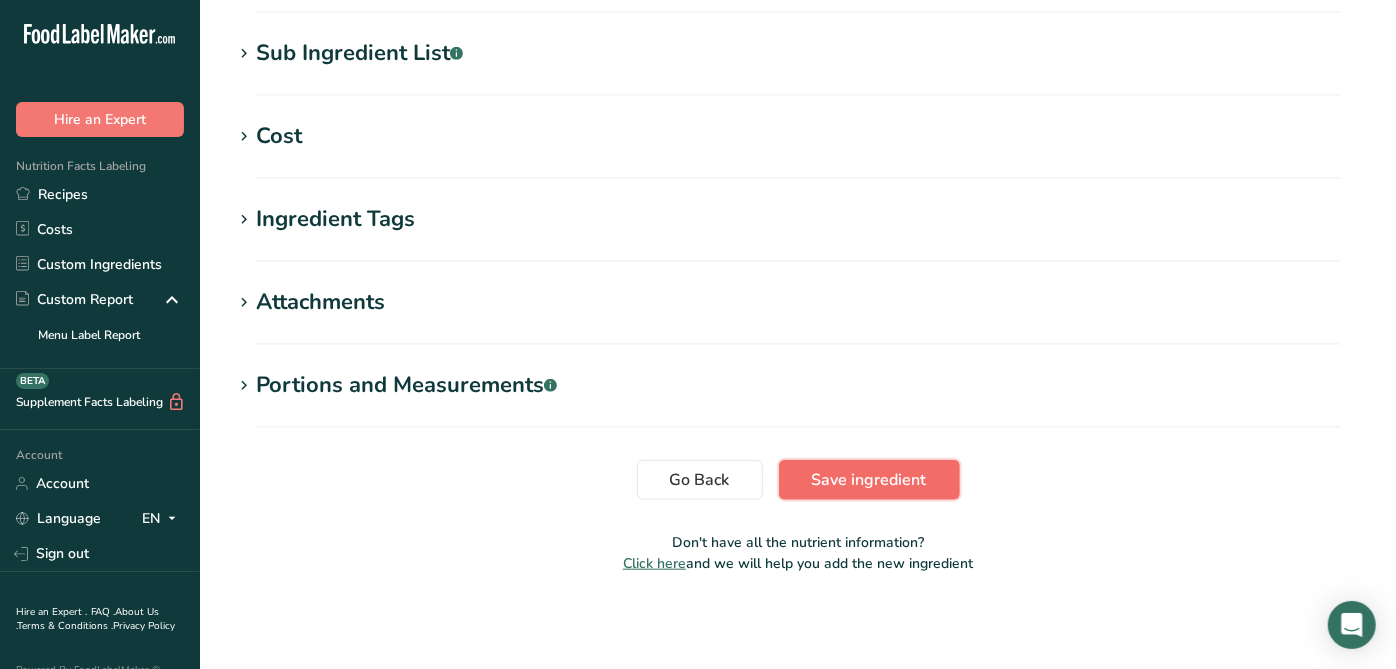 click on "Save ingredient" at bounding box center (869, 480) 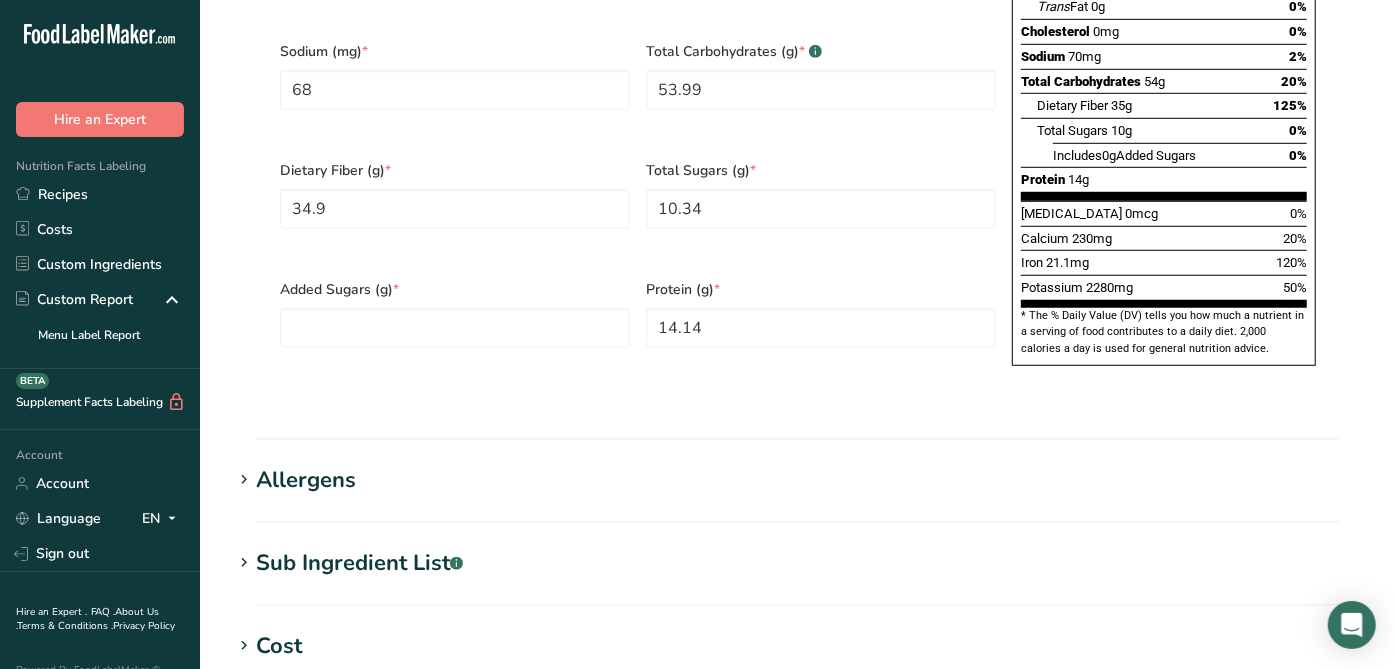 scroll, scrollTop: 778, scrollLeft: 0, axis: vertical 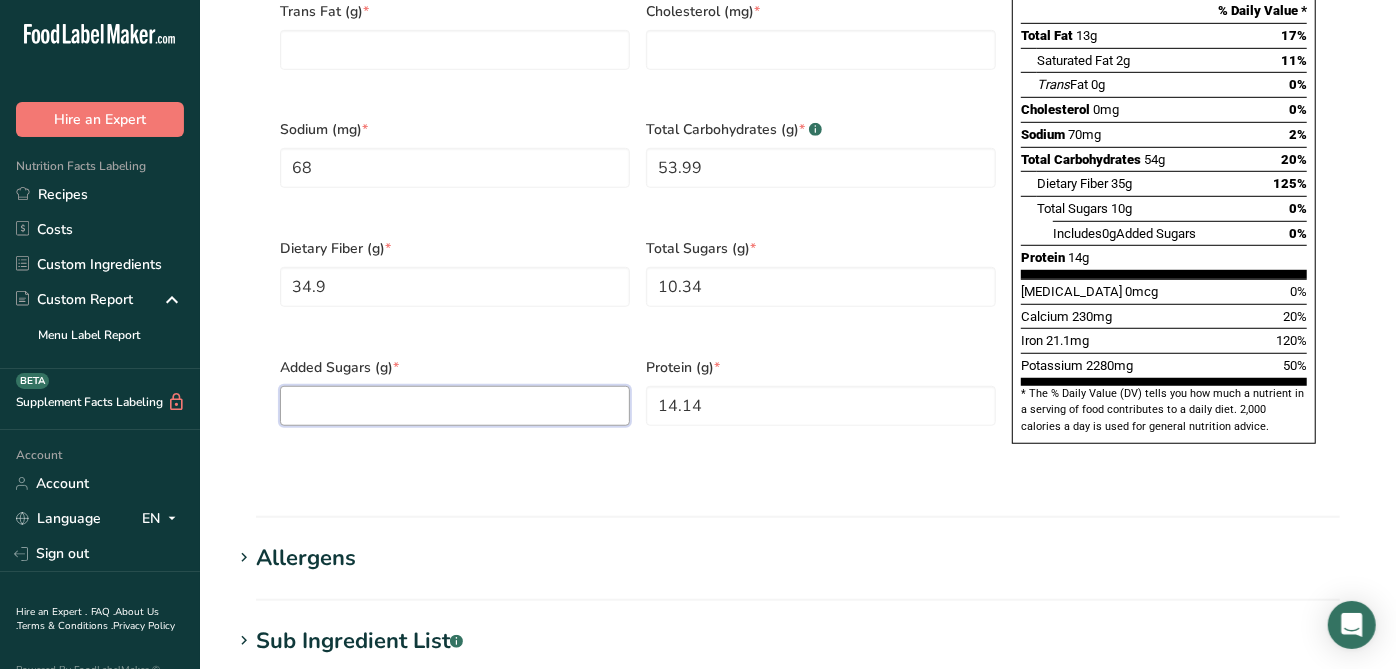 click at bounding box center (455, 406) 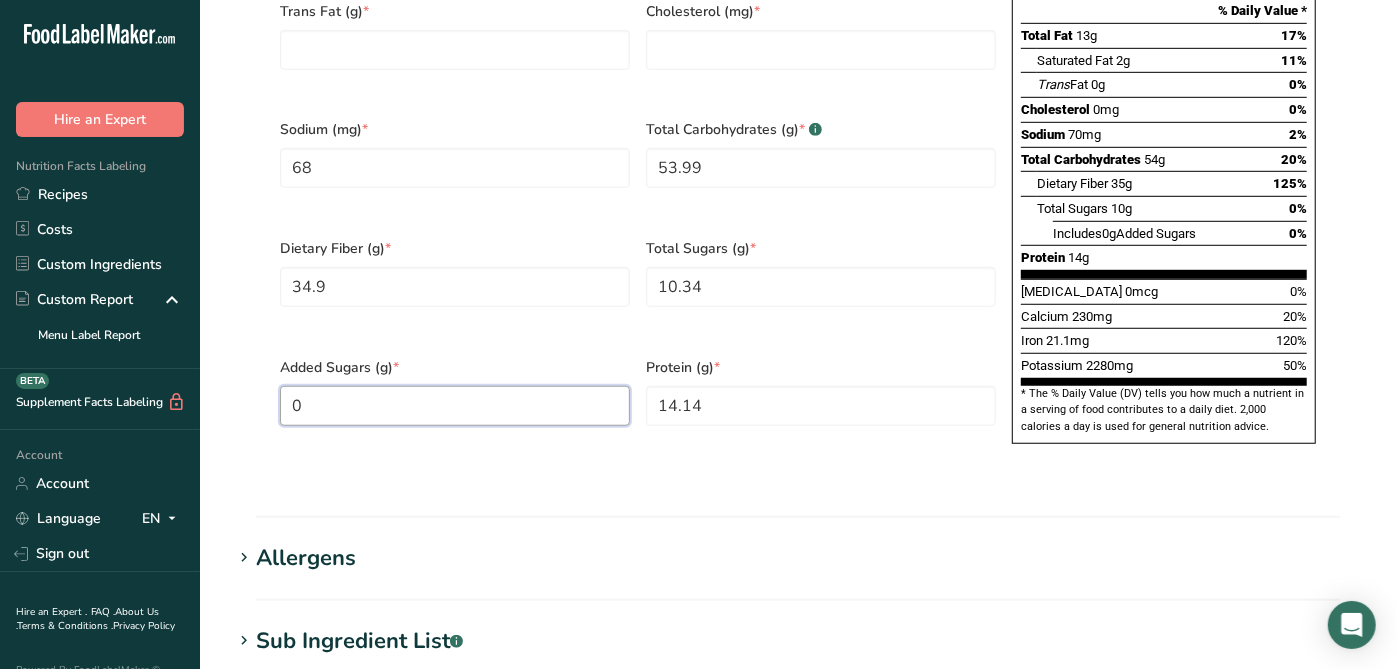 type on "0" 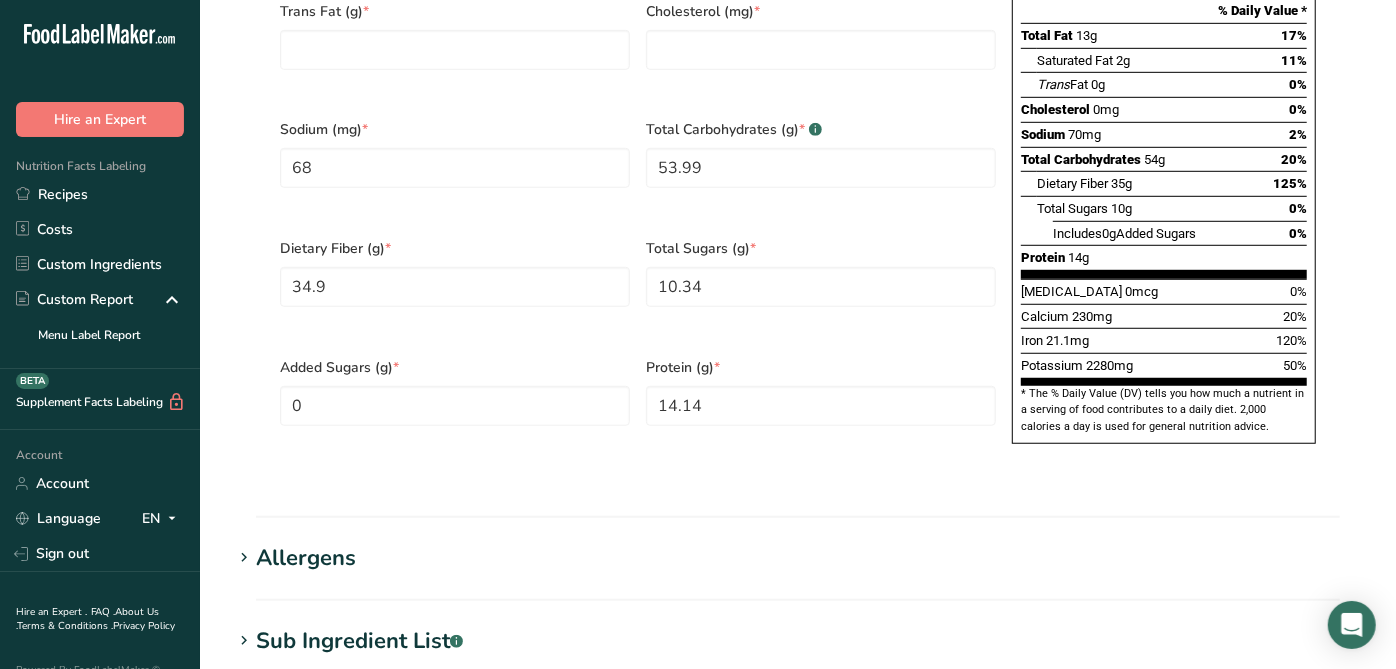 click on "Serving Size
.a-a{fill:#347362;}.b-a{fill:#fff;}
Add ingredient serving size *   100
g
kg
mg
mcg
lb
oz
l
mL
fl oz
tbsp
tsp
cup
qt
gallon
Required Components Vitamins Minerals Other Nutrients Amino Acid Profile
Calories
(kcal) *     282
Energy KJ
(kj) *     1179.888
Total Fat
(g) *     12.89 *     2.14 *     *     *     68 *             53.99" at bounding box center (798, 25) 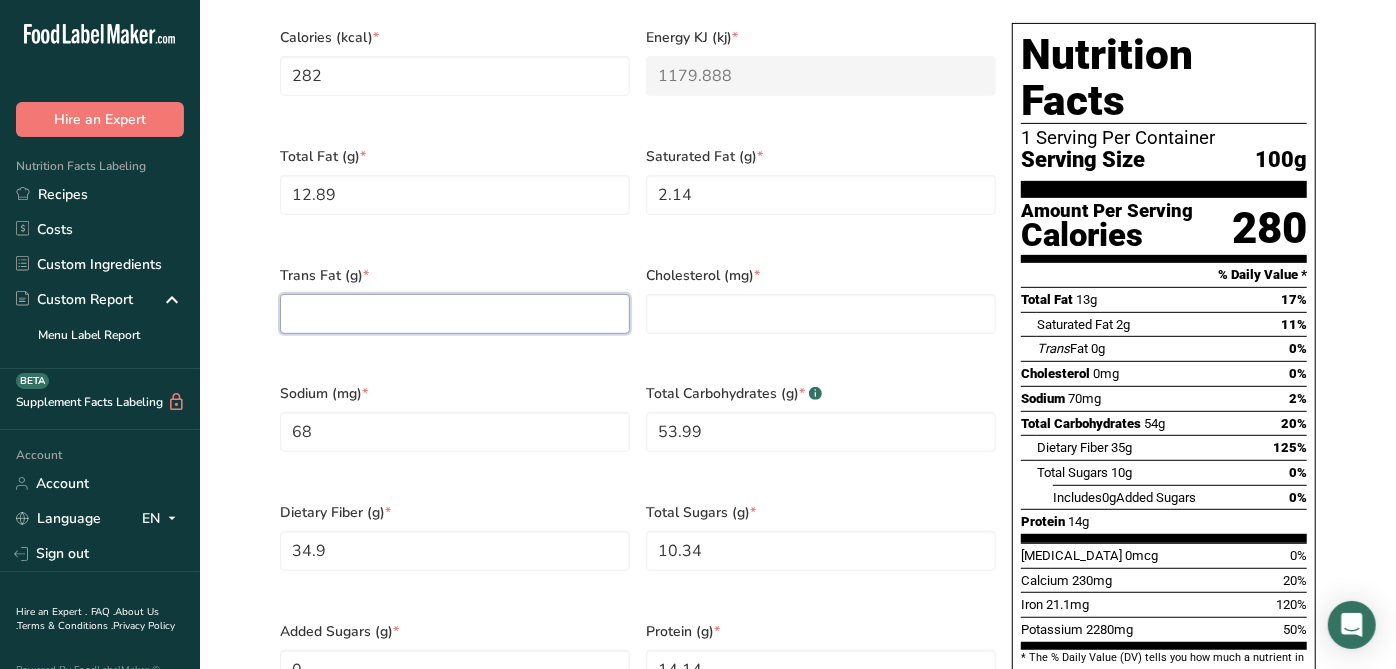 click at bounding box center [455, 314] 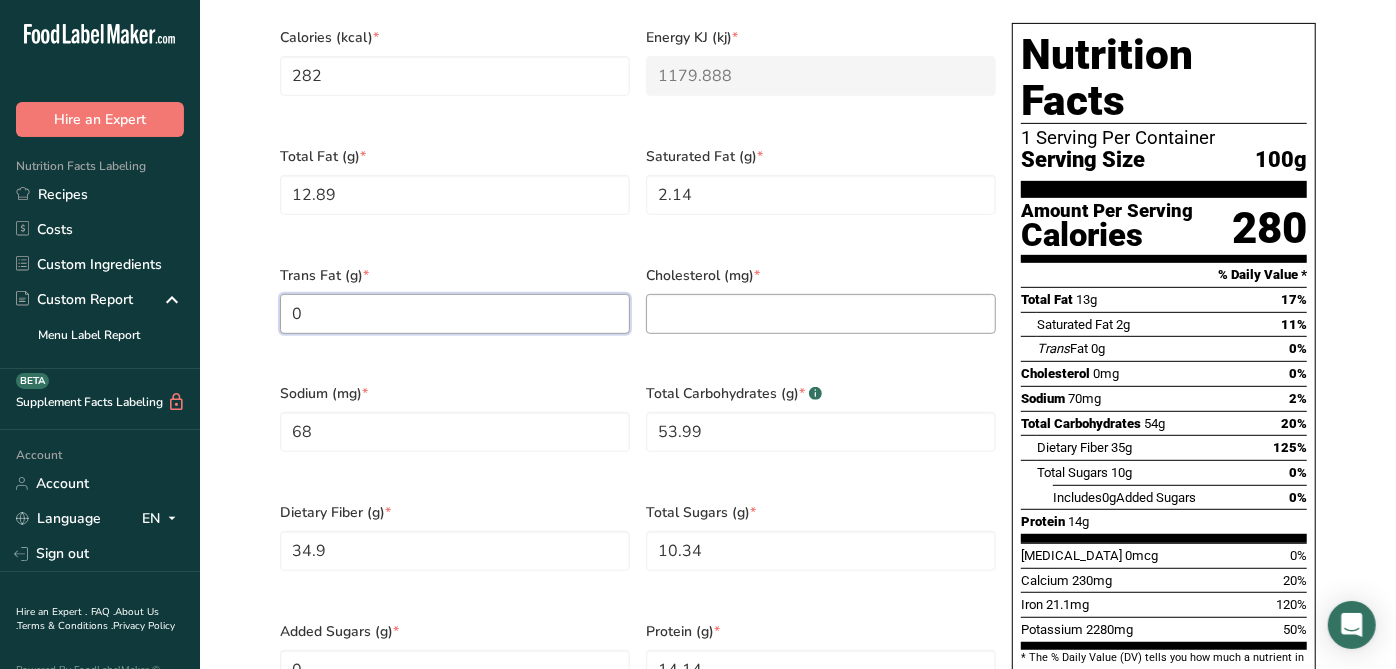 type on "0" 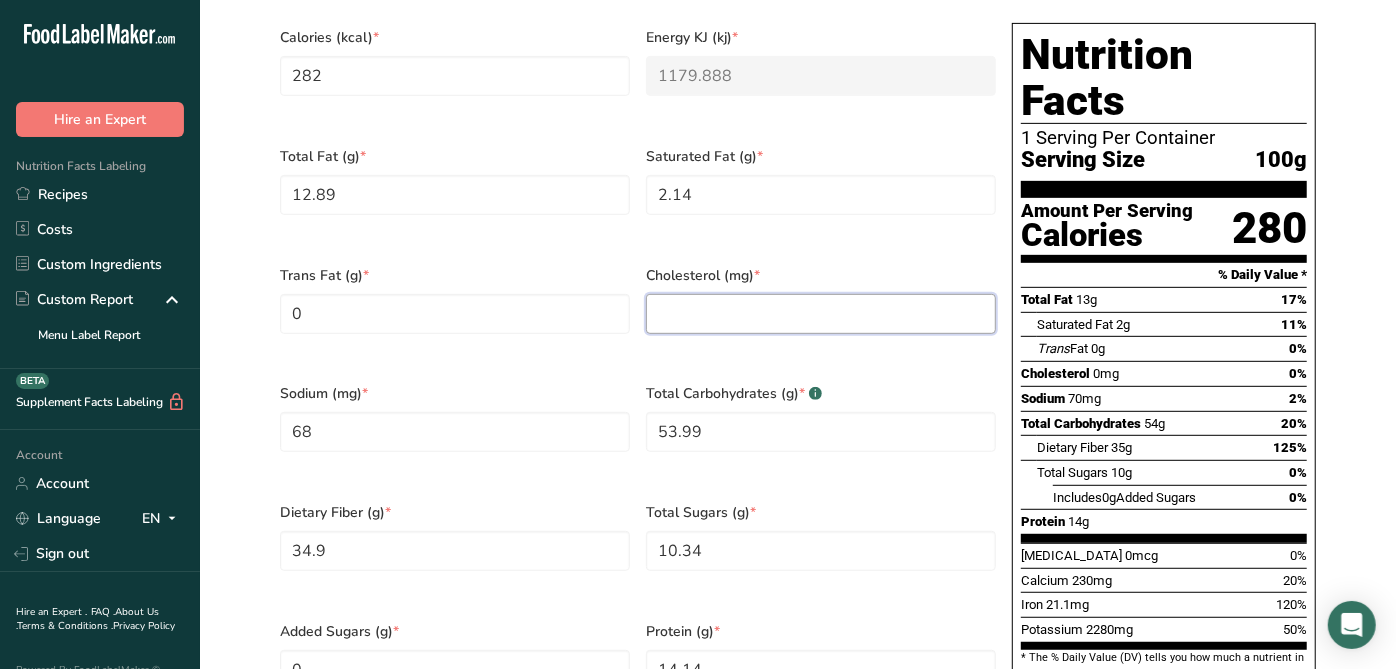 click at bounding box center (821, 314) 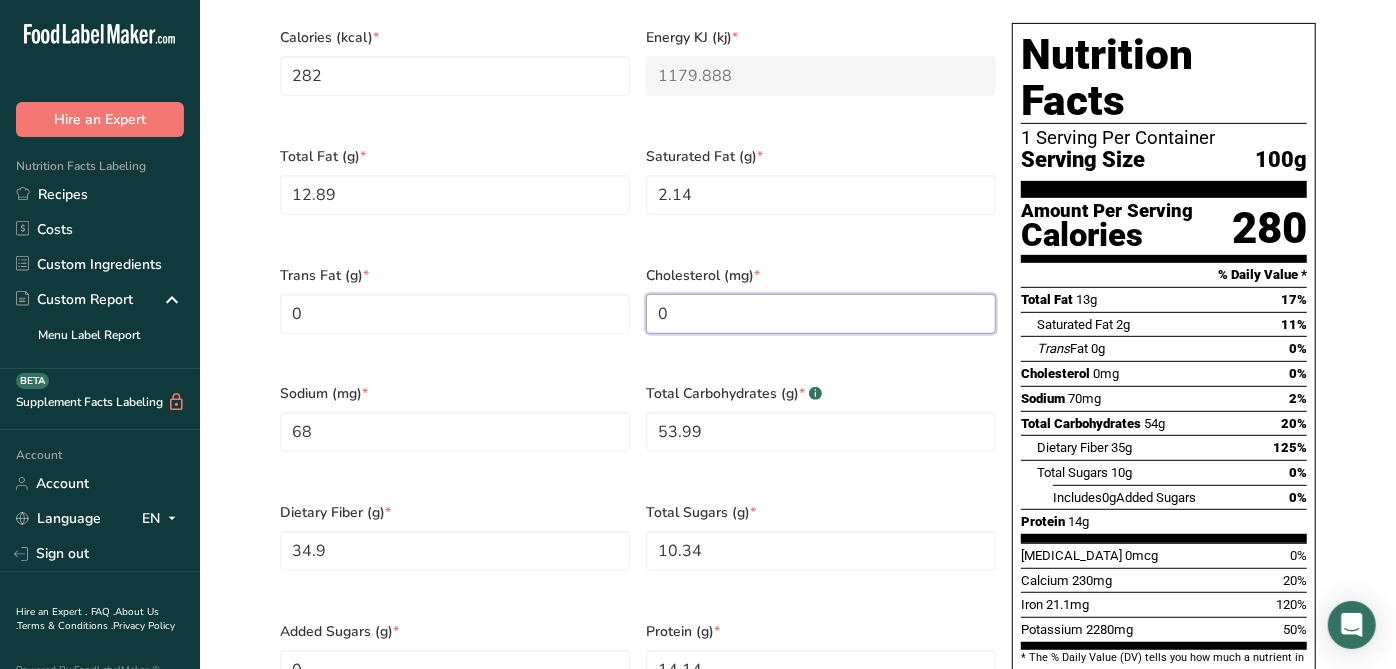 type on "0" 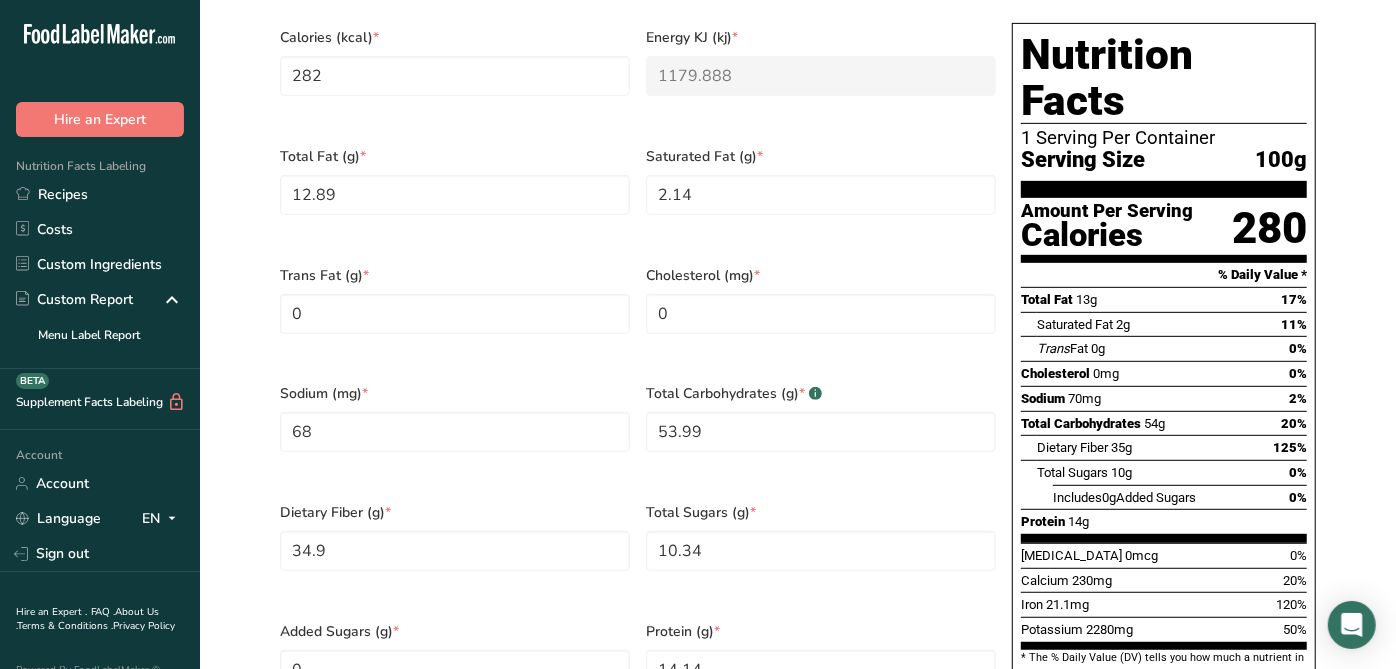 click on "Serving Size
.a-a{fill:#347362;}.b-a{fill:#fff;}
Add ingredient serving size *   100
g
kg
mg
mcg
lb
oz
l
mL
fl oz
tbsp
tsp
cup
qt
gallon
Required Components Vitamins Minerals Other Nutrients Amino Acid Profile
Calories
(kcal) *     282
Energy KJ
(kj) *     1179.888
Total Fat
(g) *     12.89 *     2.14 *     0 *     0 *     68 *             *" at bounding box center [798, 289] 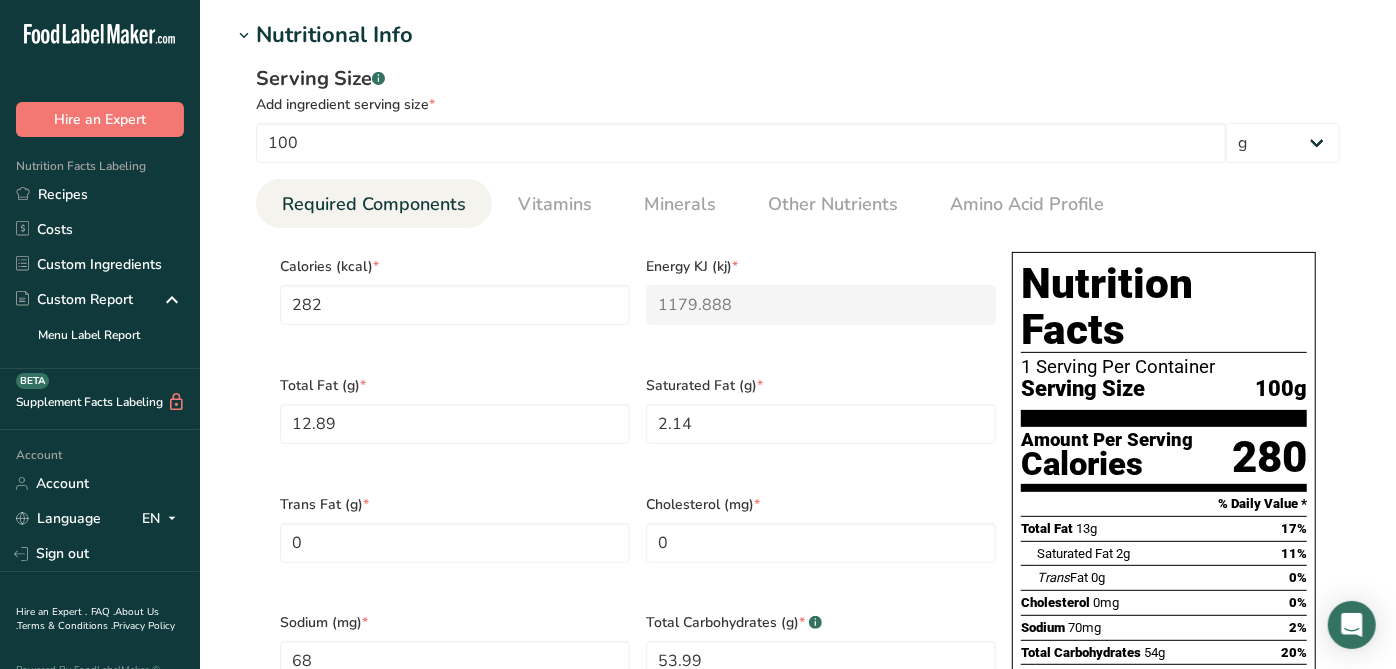 scroll, scrollTop: 1314, scrollLeft: 0, axis: vertical 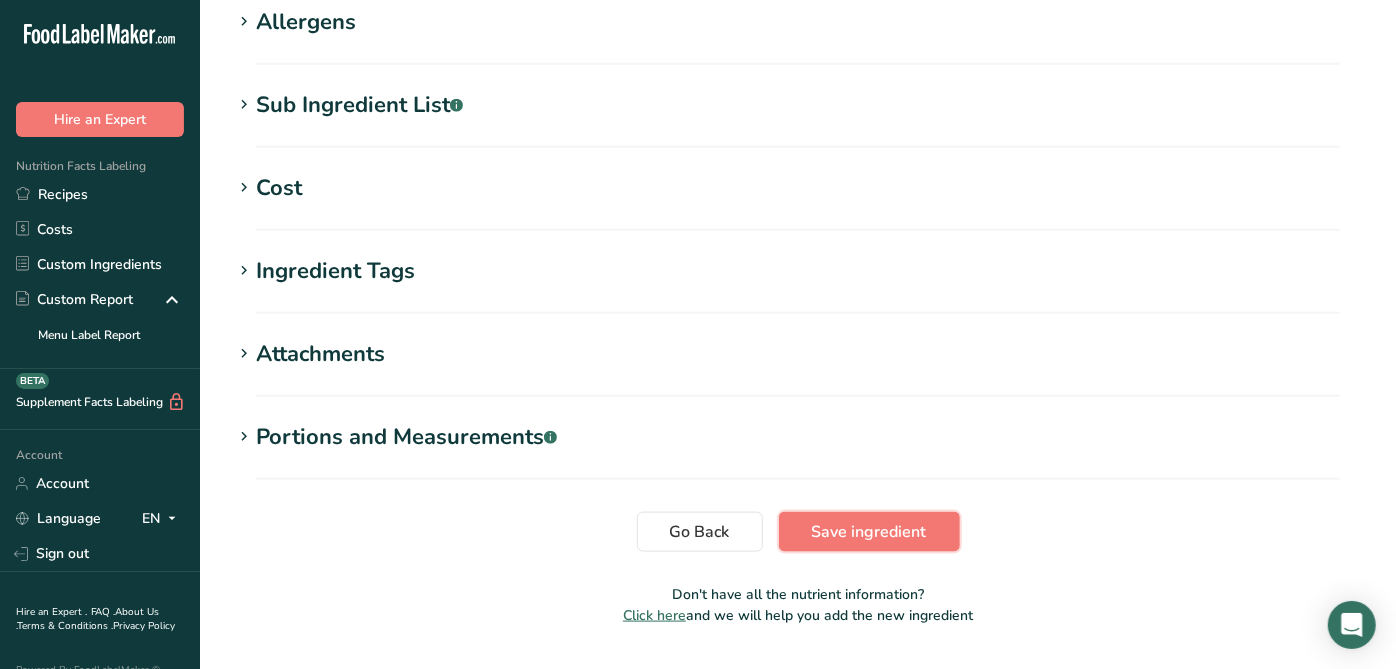 click on "Save ingredient" at bounding box center [869, 532] 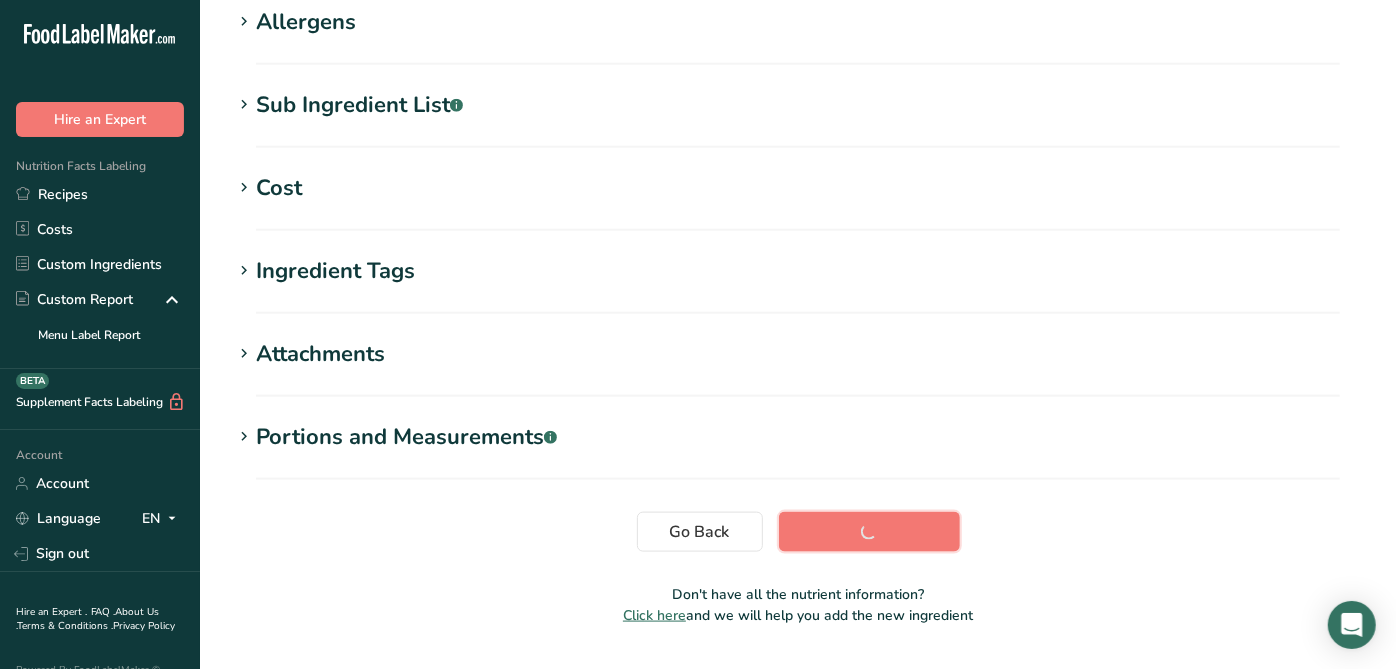 scroll, scrollTop: 433, scrollLeft: 0, axis: vertical 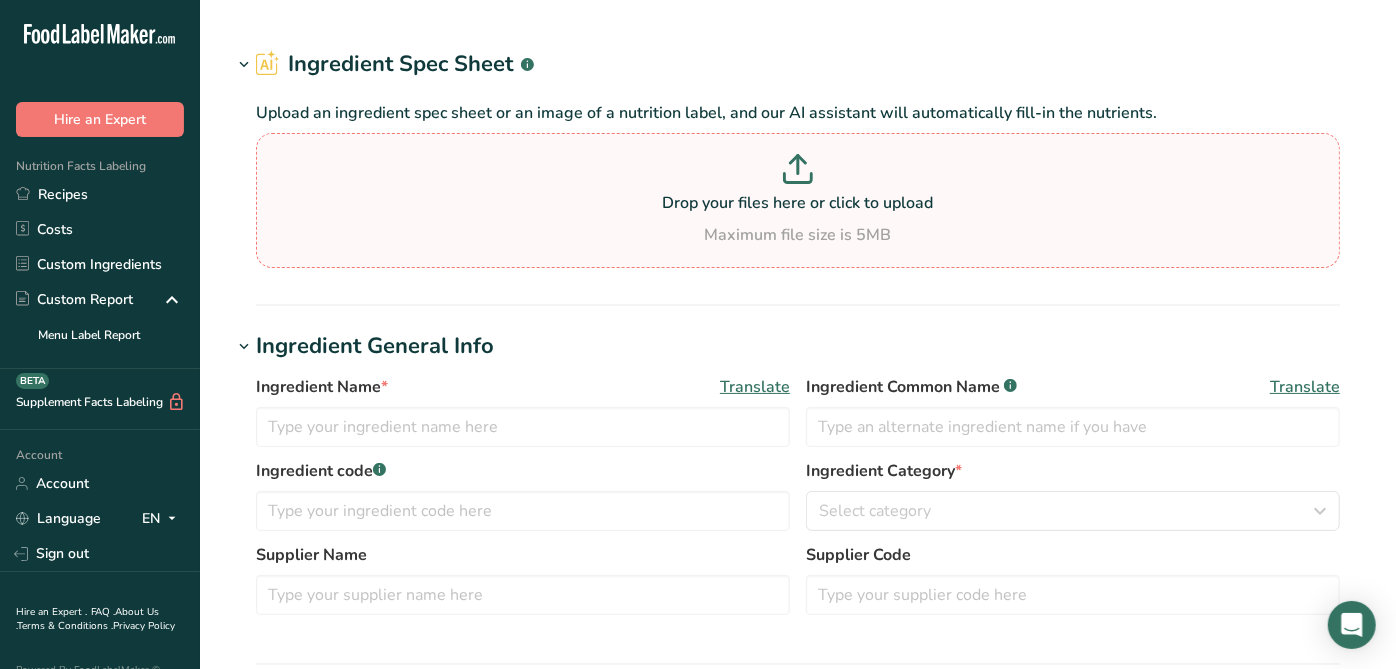 type on "RA046B / RSA001SC Frank's RedHot Cayenne Pepper Sauce, French's 08-07-18 AC" 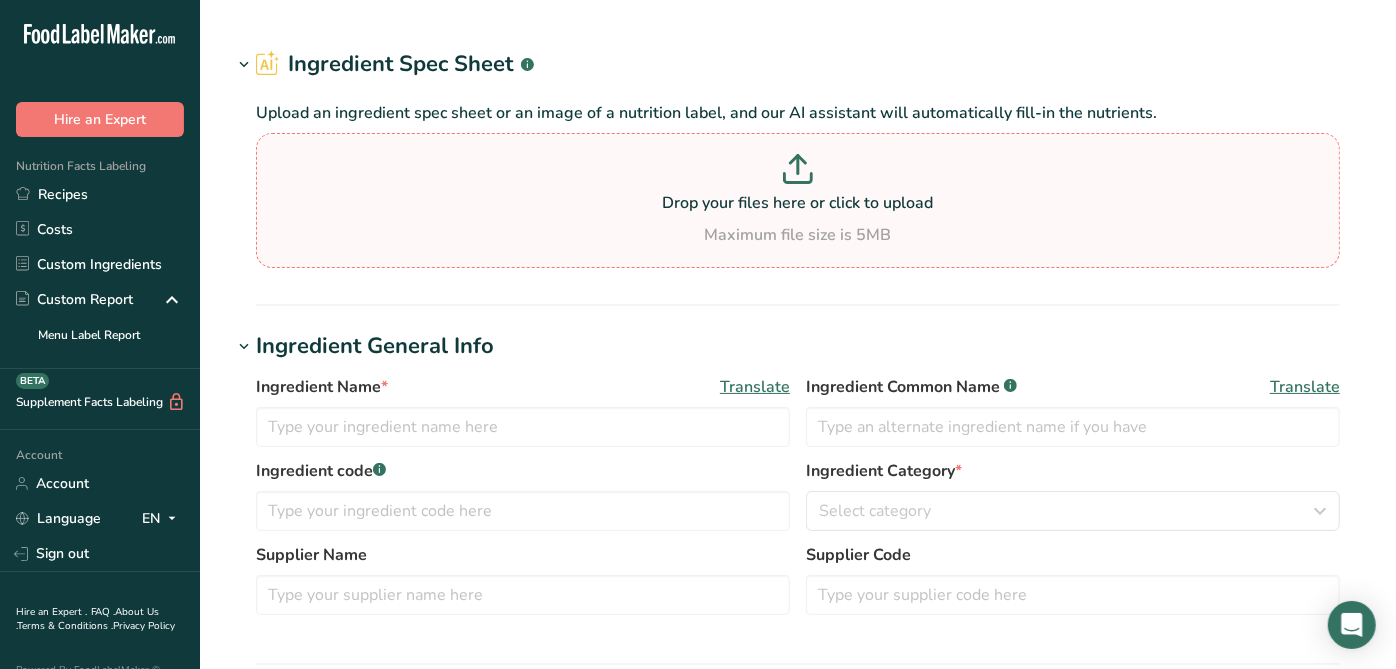 type on "Cayenne Pepper Sauce" 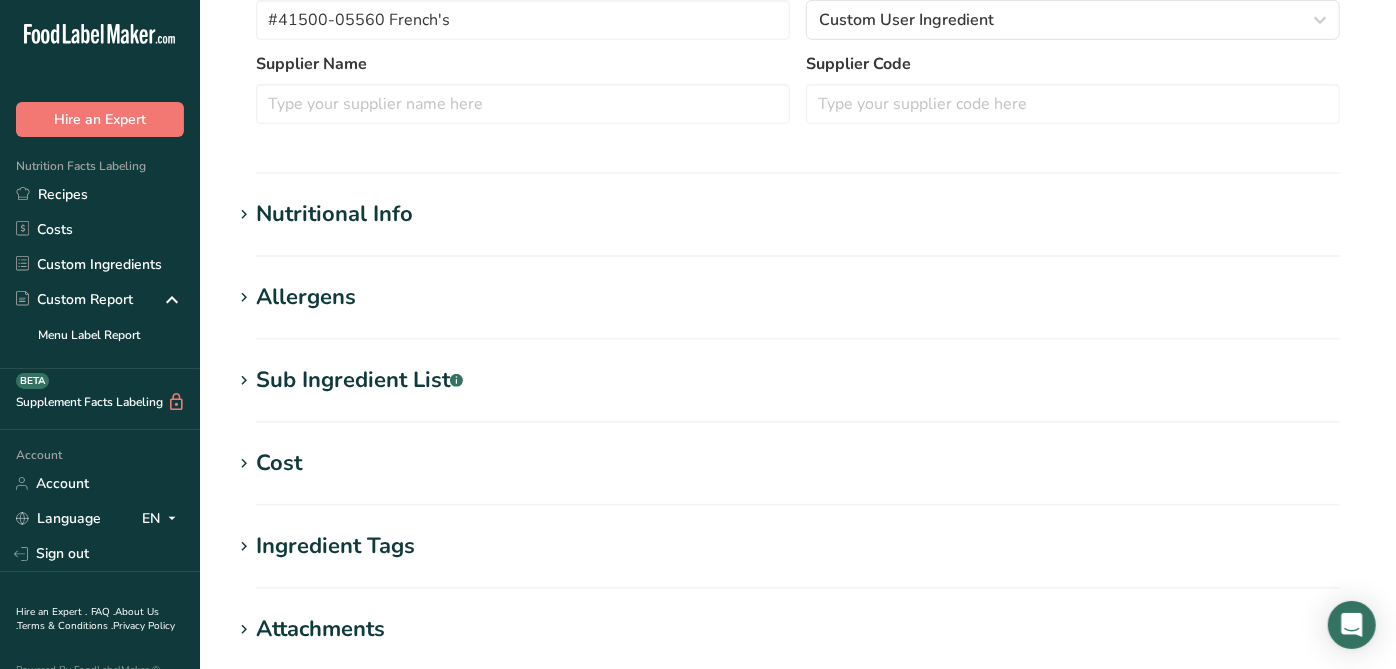 scroll, scrollTop: 612, scrollLeft: 0, axis: vertical 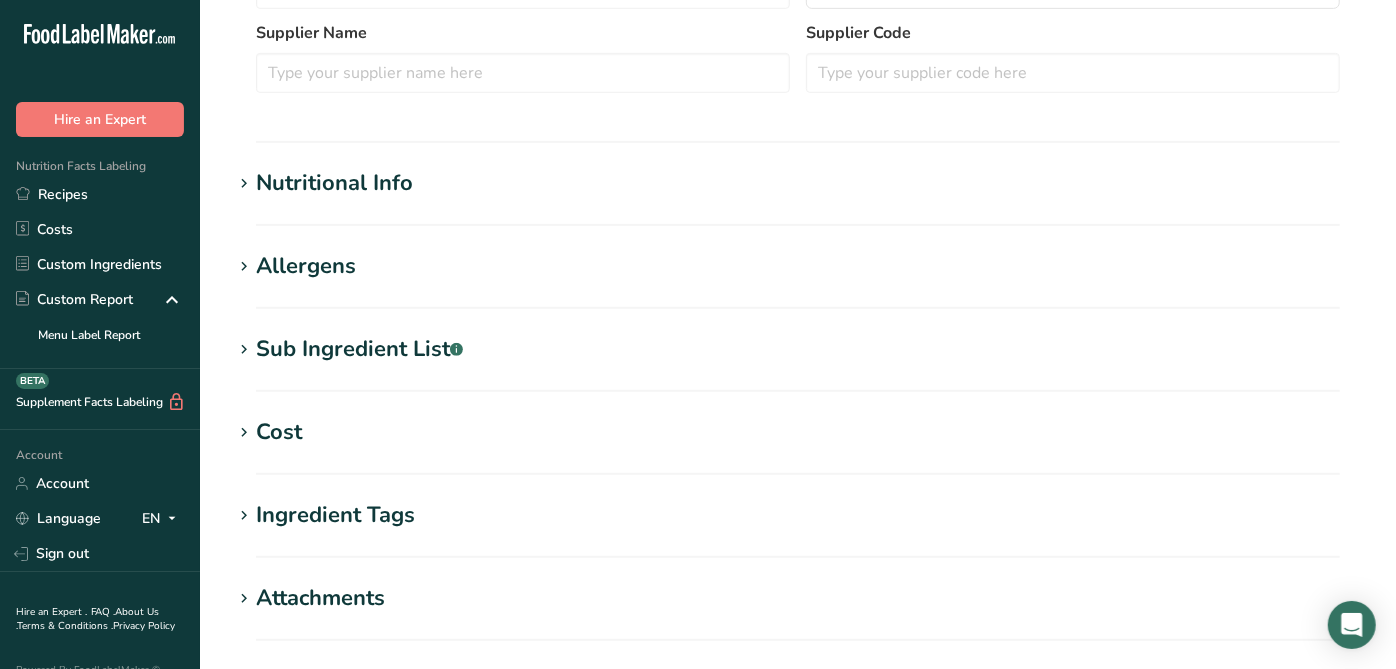 click on "Sub Ingredient List
.a-a{fill:#347362;}.b-a{fill:#fff;}" at bounding box center [359, 349] 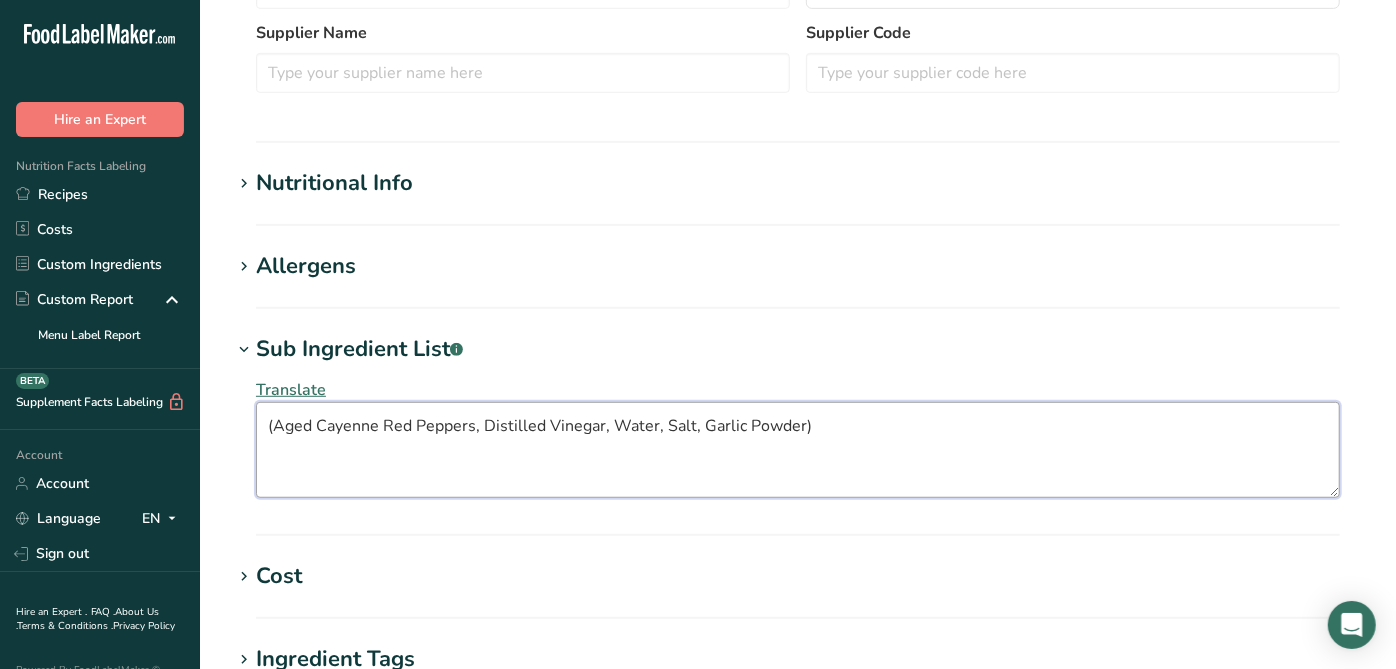 click on "(Aged Cayenne Red Peppers, Distilled Vinegar, Water, Salt, Garlic Powder)" at bounding box center (798, 450) 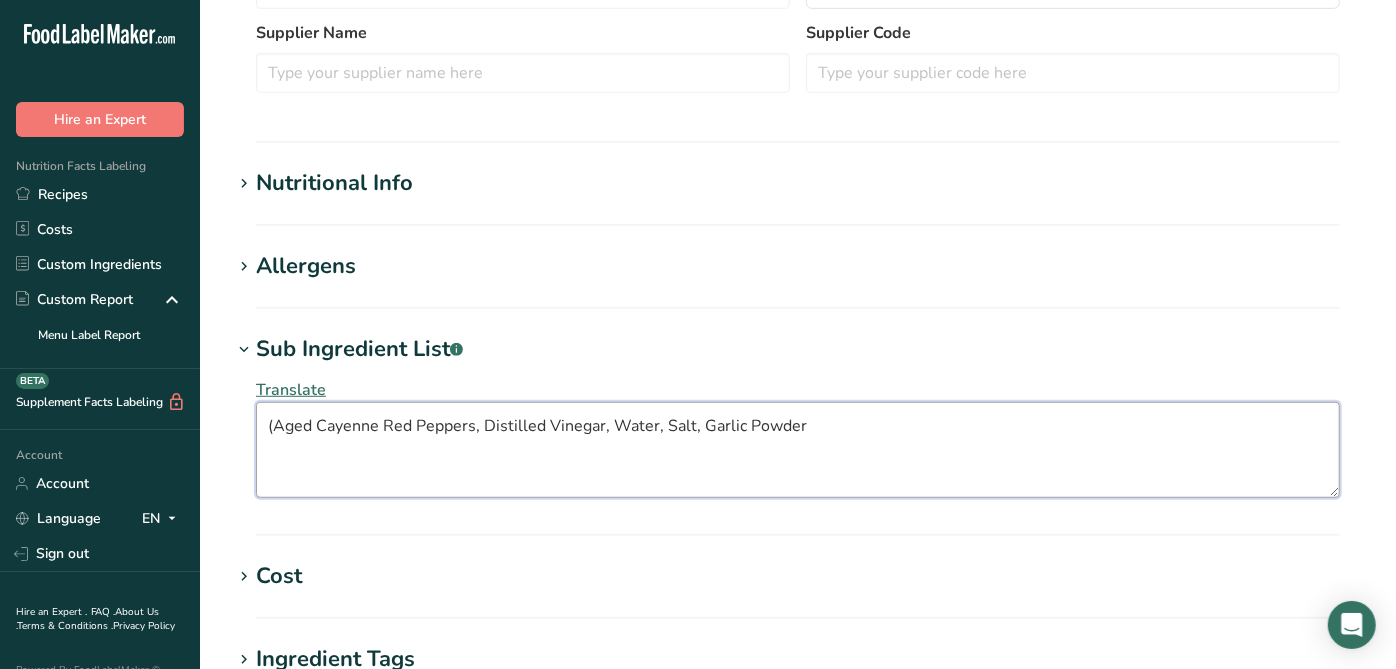 click on "(Aged Cayenne Red Peppers, Distilled Vinegar, Water, Salt, Garlic Powder" at bounding box center (798, 450) 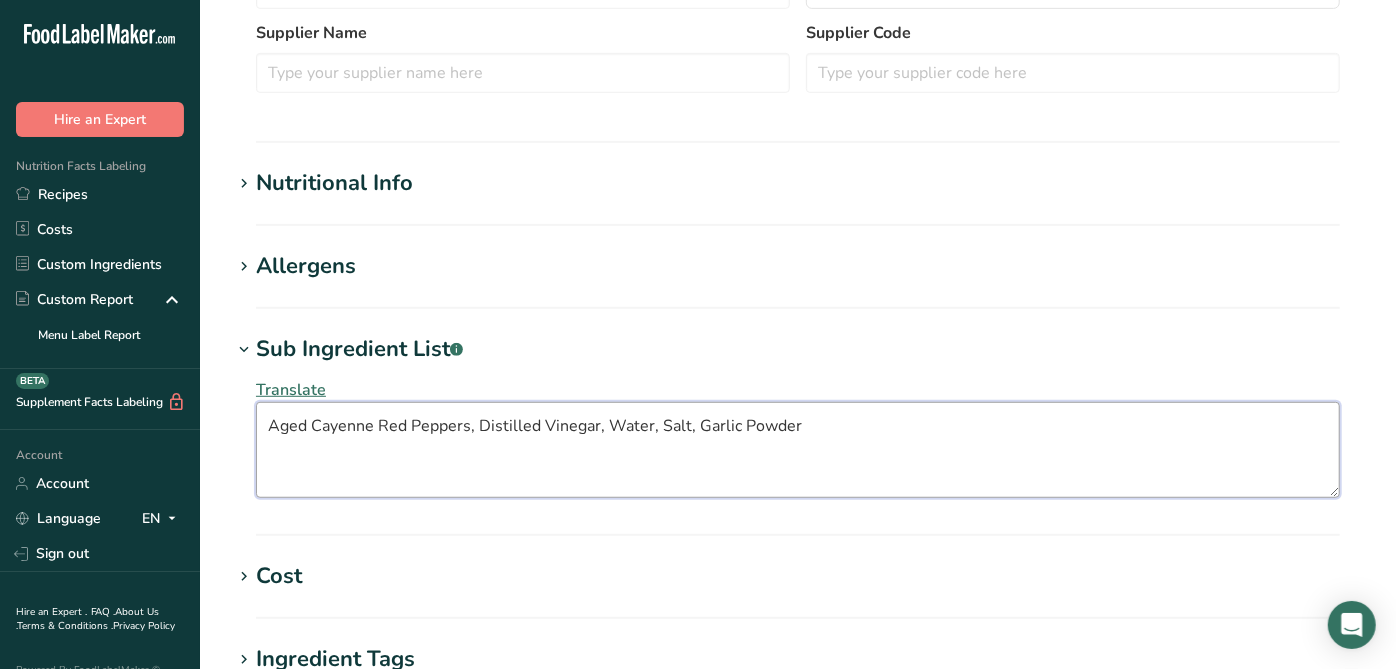 scroll, scrollTop: 1051, scrollLeft: 0, axis: vertical 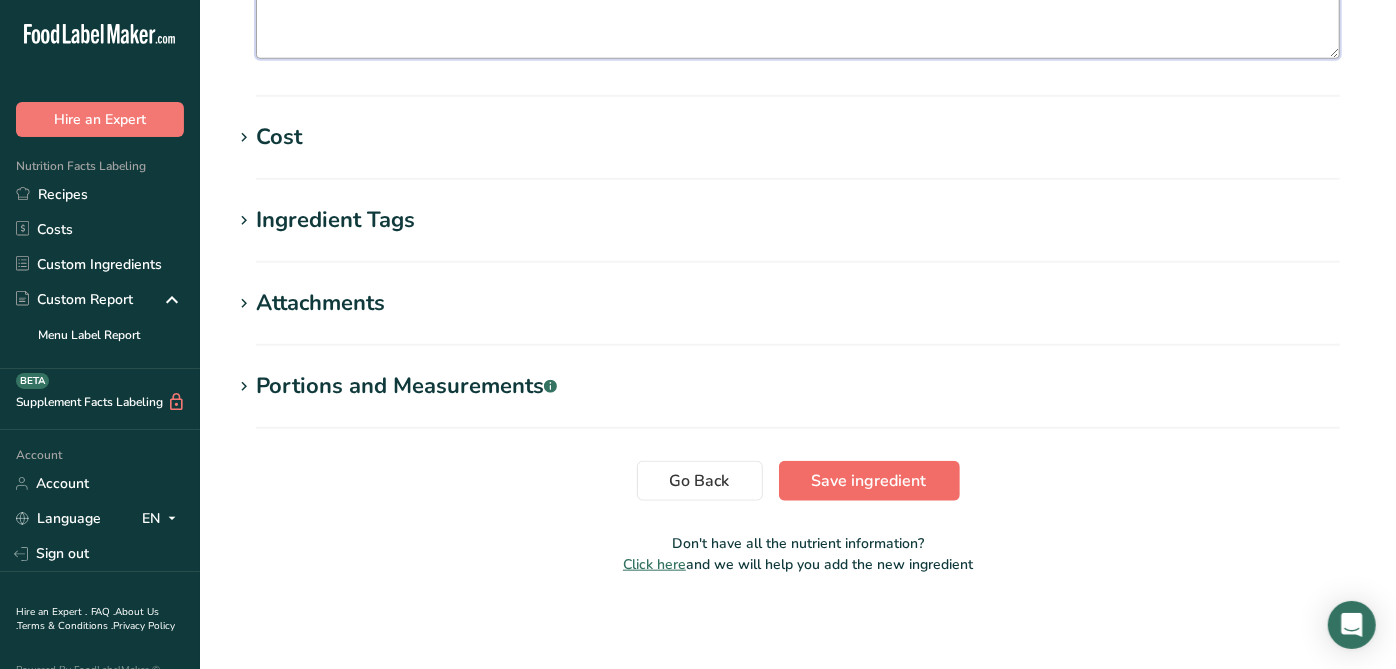 type on "Aged Cayenne Red Peppers, Distilled Vinegar, Water, Salt, Garlic Powder" 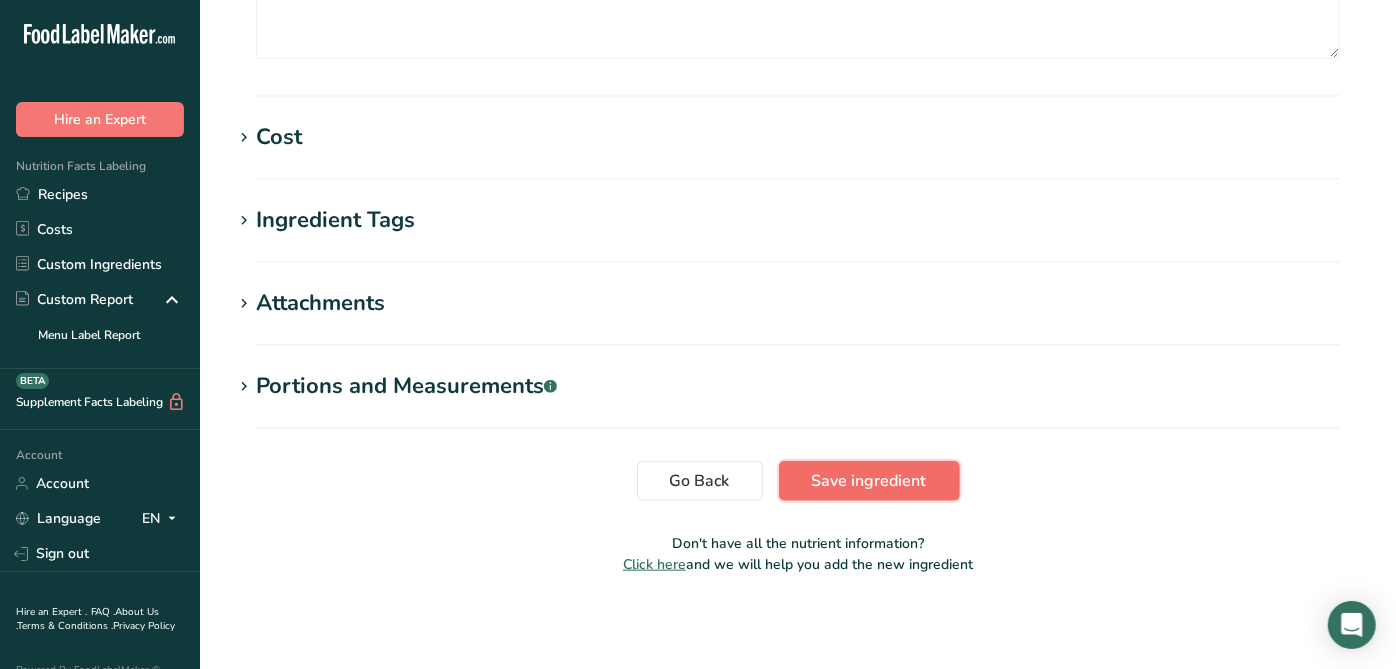 click on "Save ingredient" at bounding box center [869, 481] 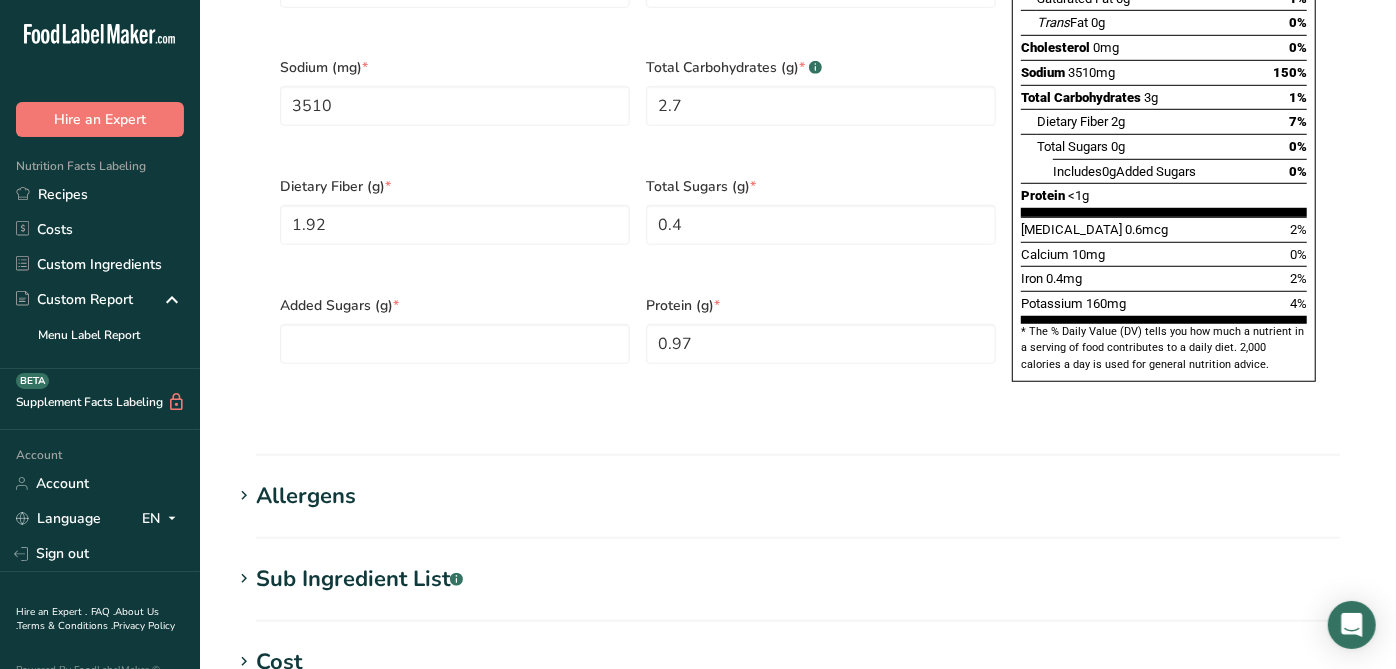 scroll, scrollTop: 778, scrollLeft: 0, axis: vertical 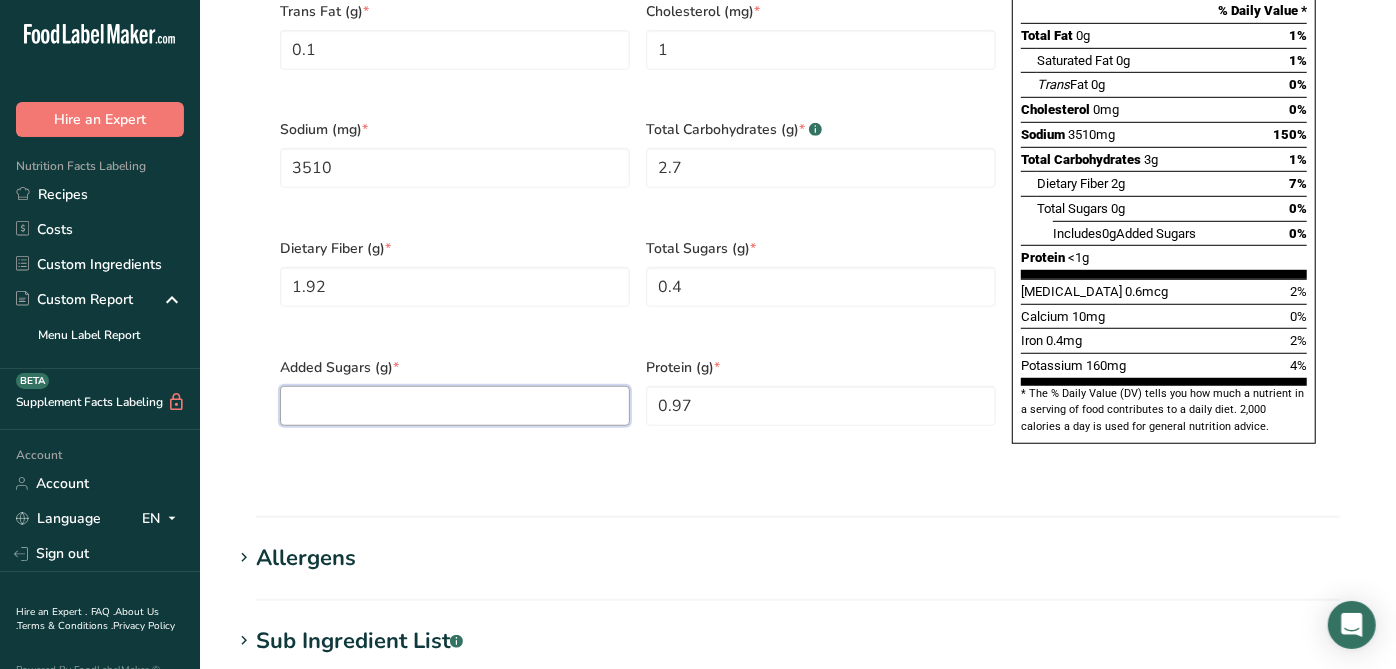 click at bounding box center [455, 406] 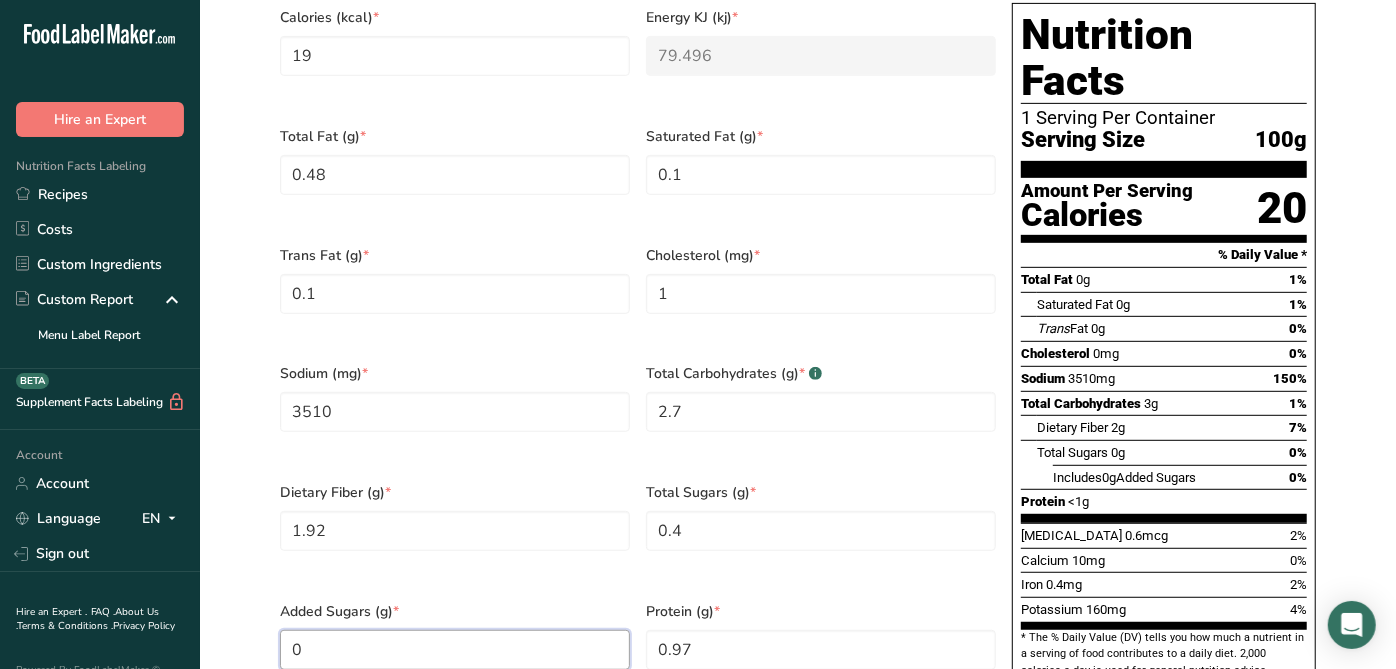 scroll, scrollTop: 1314, scrollLeft: 0, axis: vertical 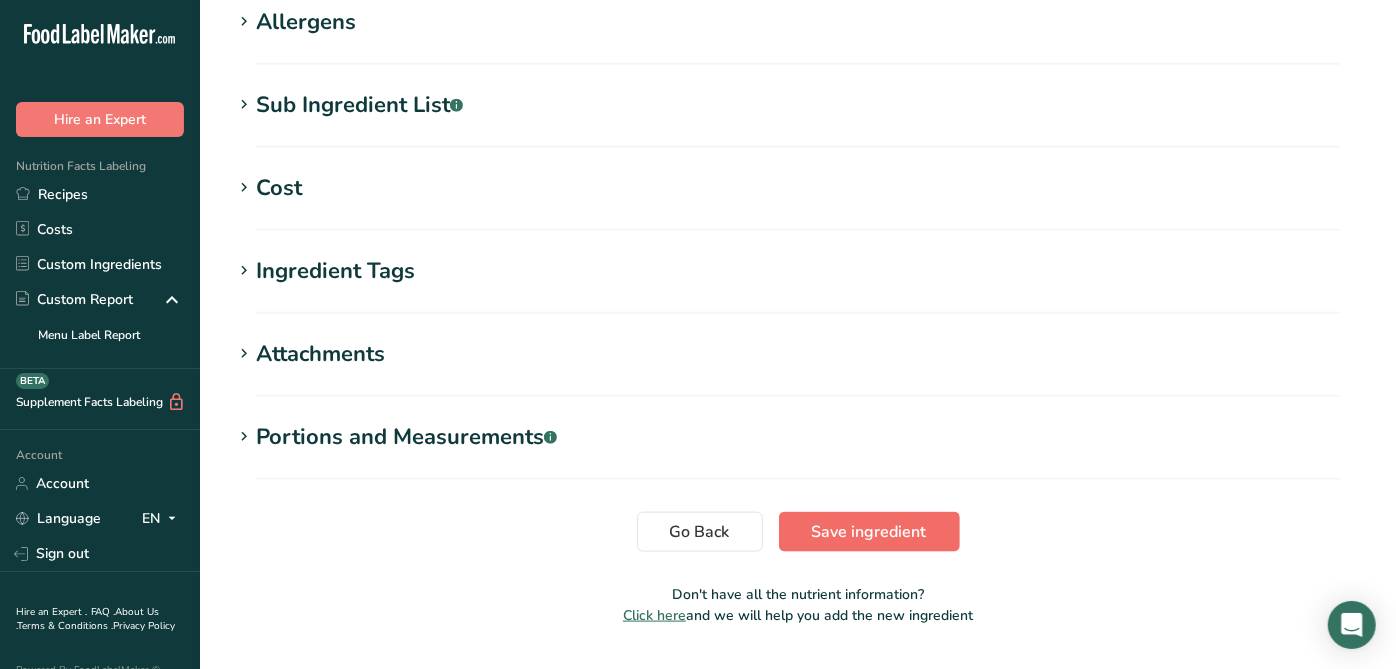 type on "0" 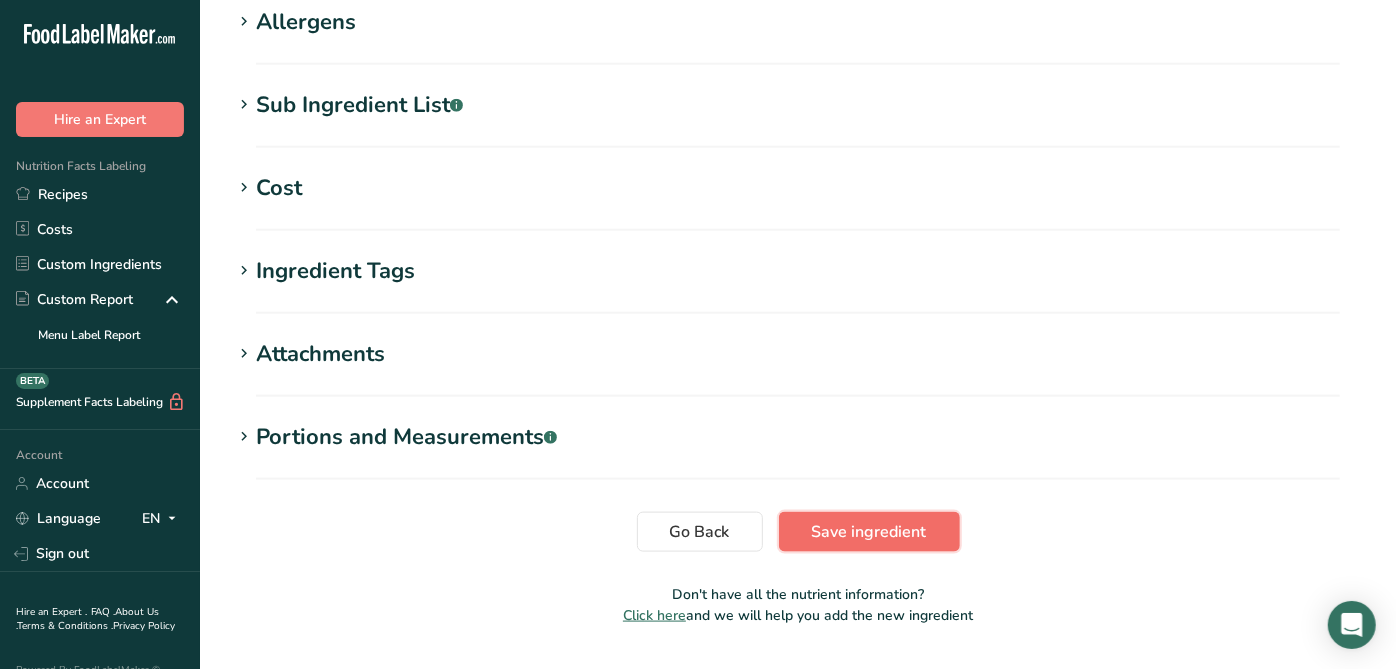 click on "Save ingredient" at bounding box center [869, 532] 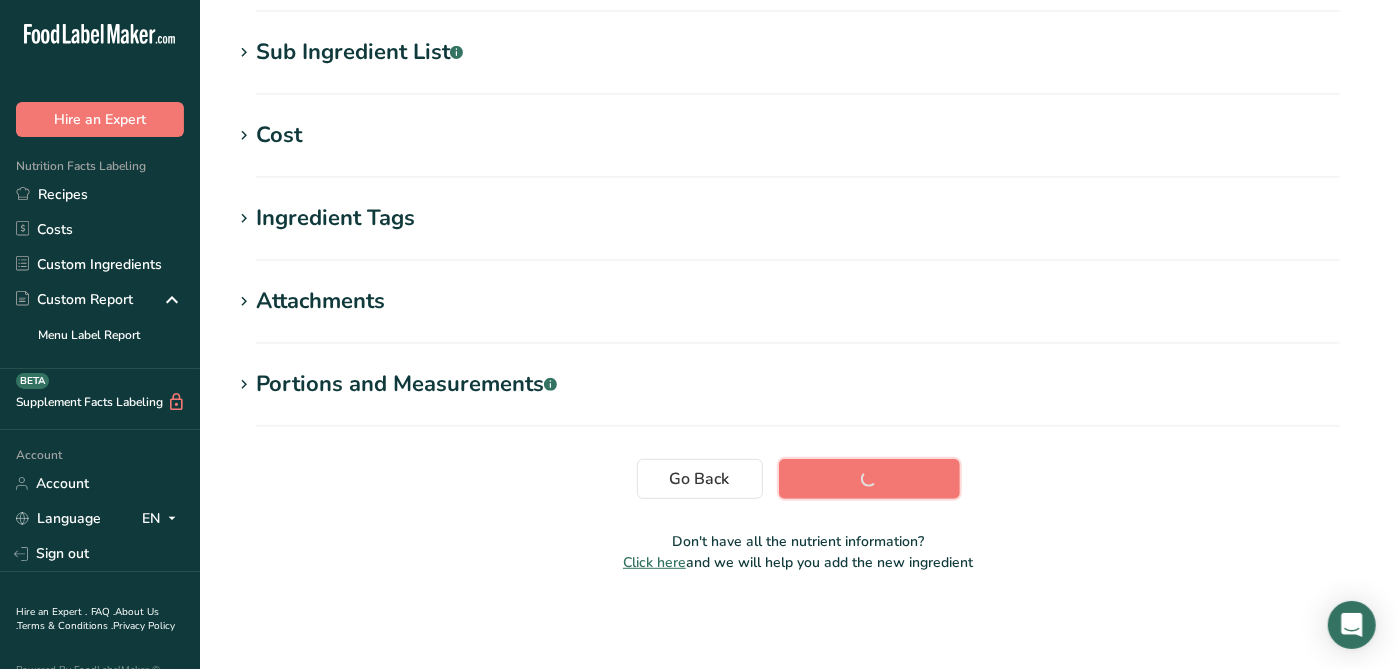 scroll, scrollTop: 433, scrollLeft: 0, axis: vertical 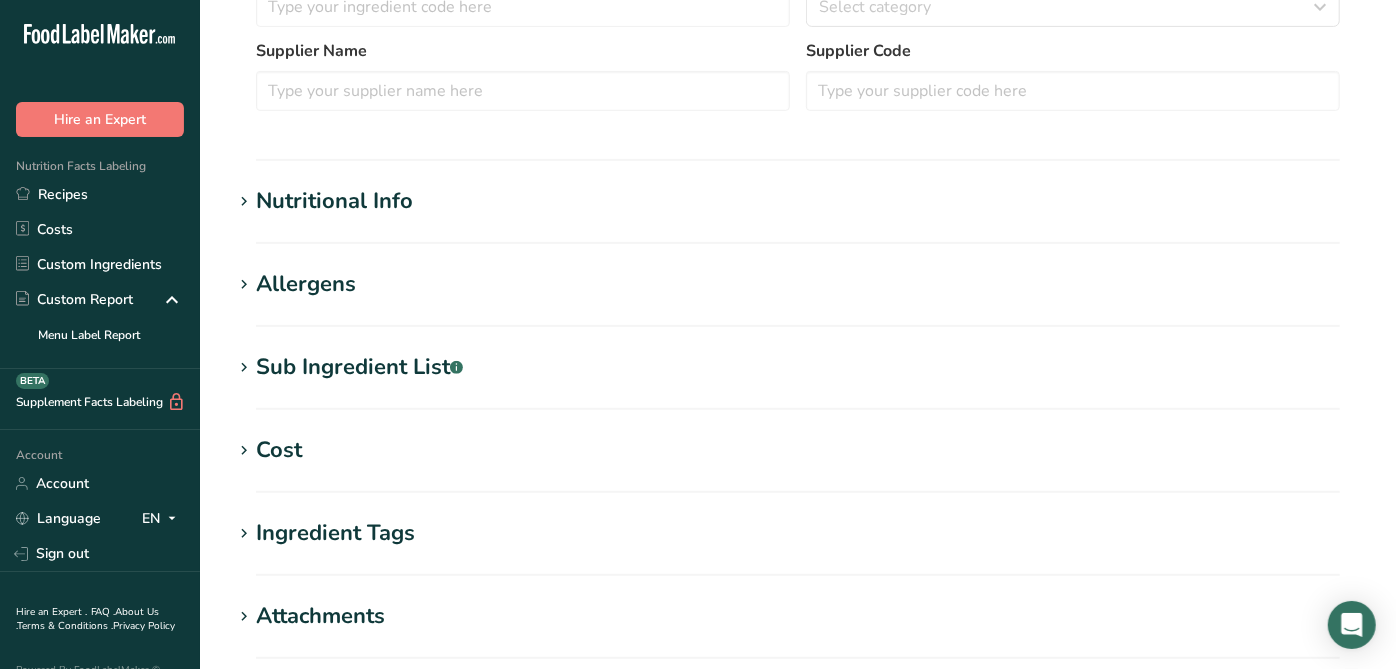 type on "029201 Pacific Spice - RSP030(J) / F23237 / RA038B Spanish Paprika 120 ASTA, Pacific Spice [DATE] AC" 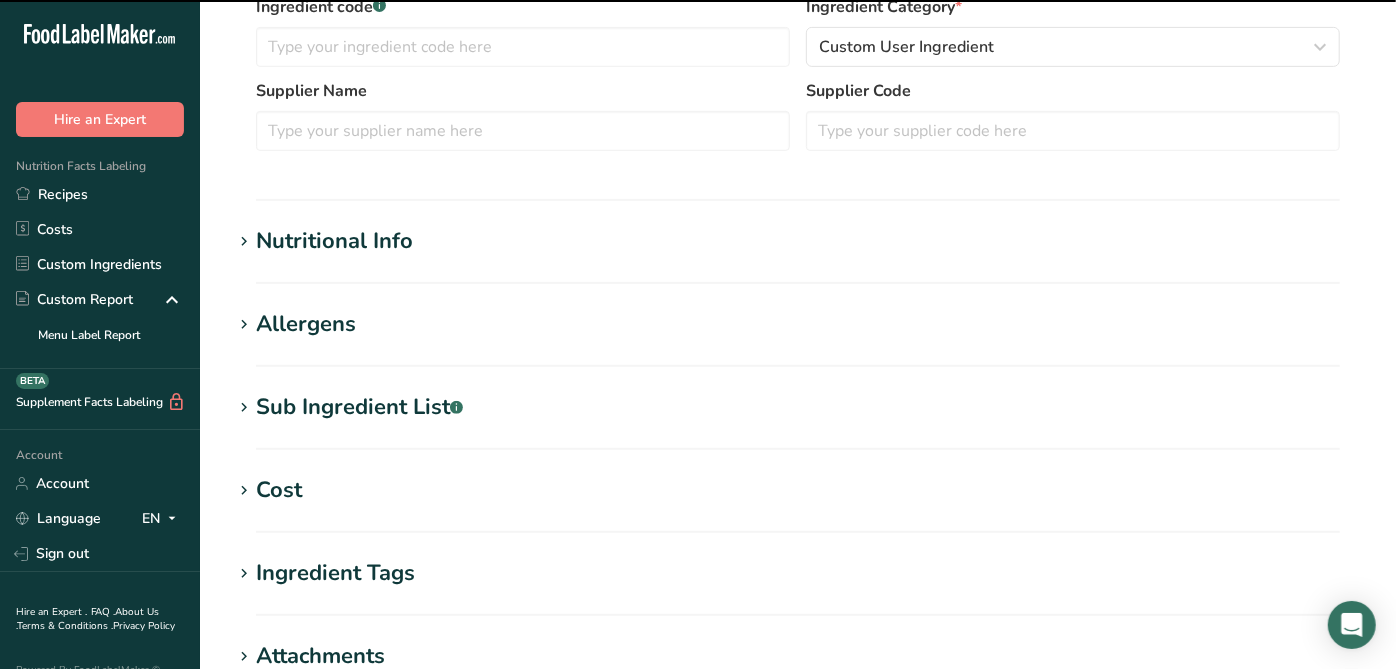 scroll, scrollTop: 556, scrollLeft: 0, axis: vertical 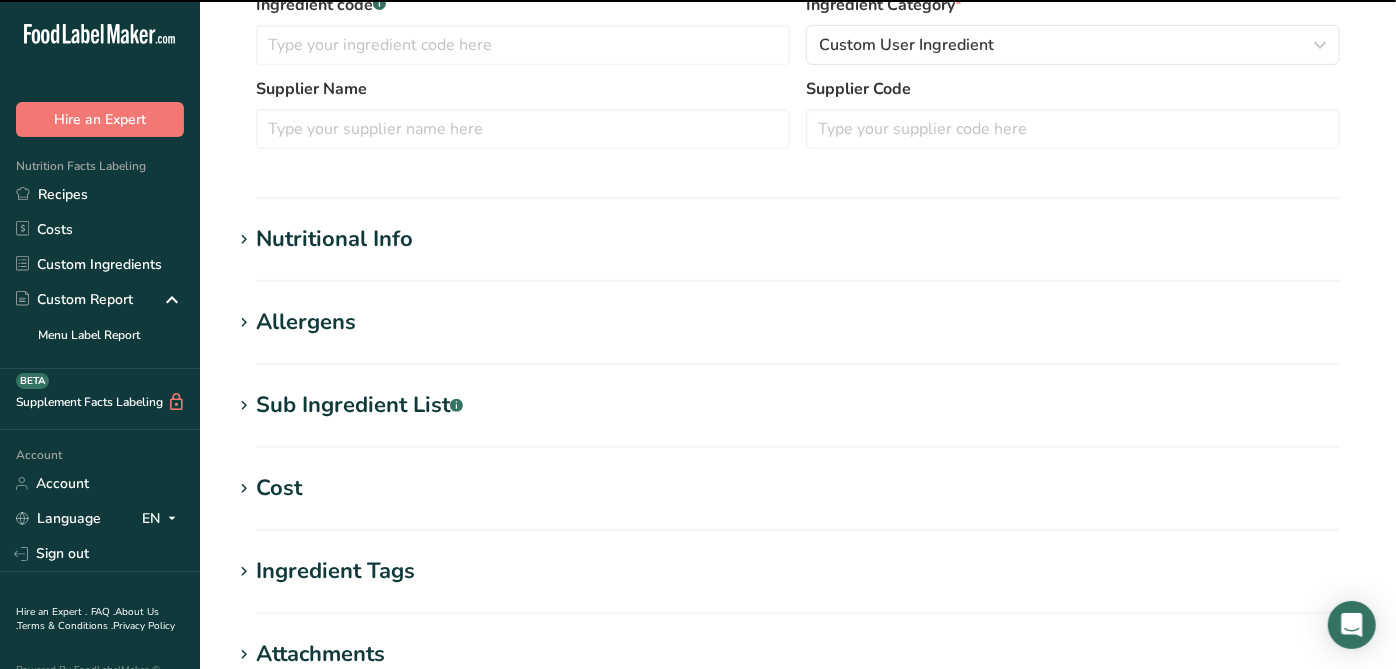 click on "Sub Ingredient List
.a-a{fill:#347362;}.b-a{fill:#fff;}" at bounding box center (359, 405) 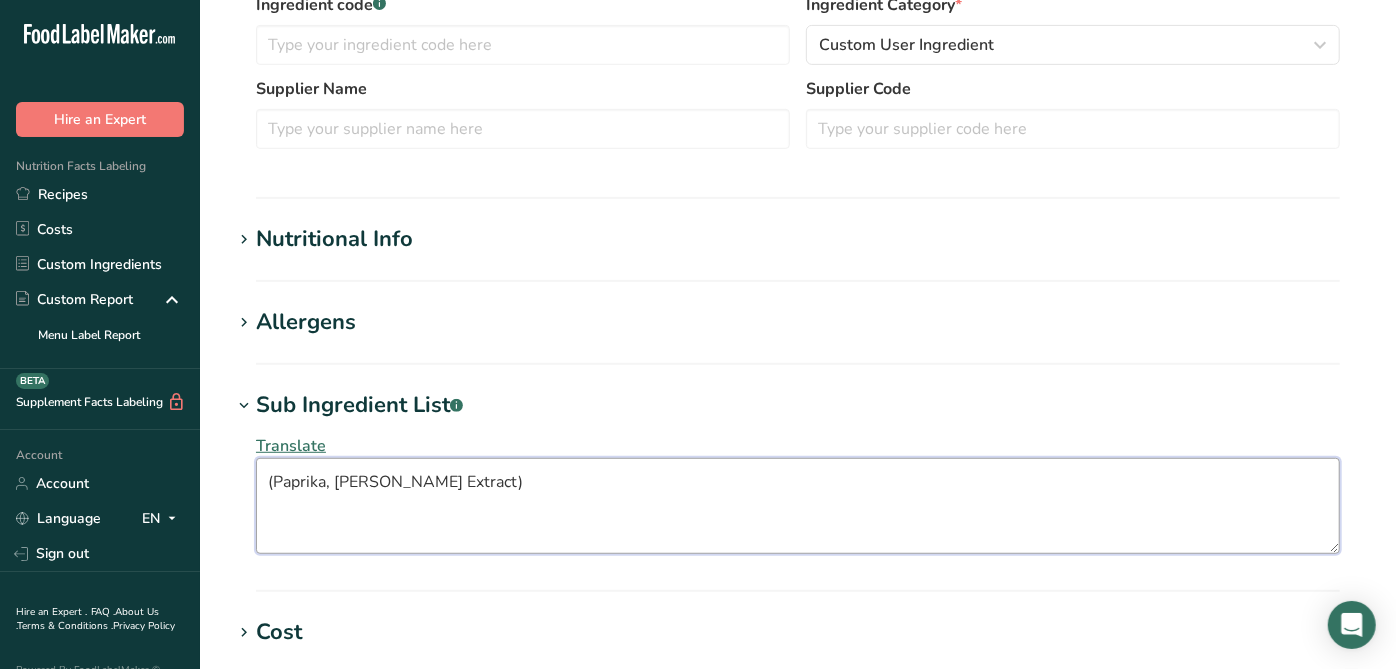 click on "(Paprika, Rosemary Extract)" at bounding box center [798, 506] 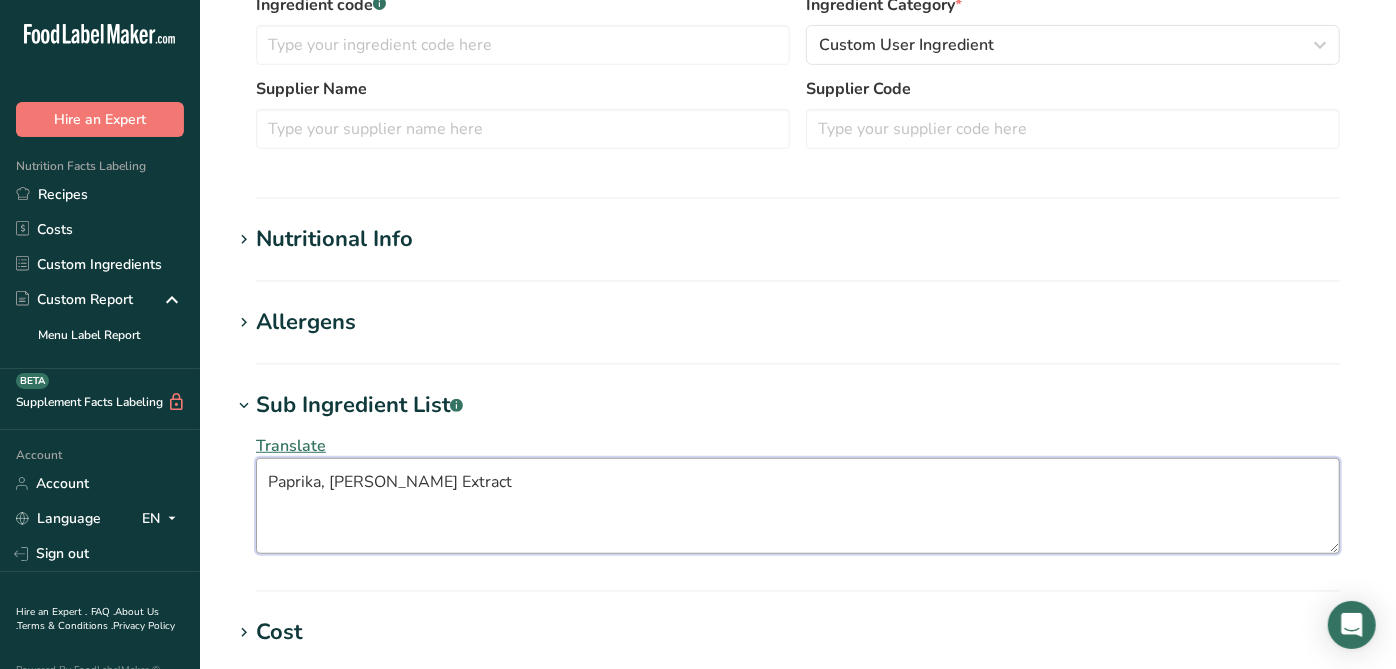 type on "Paprika, Rosemary Extract" 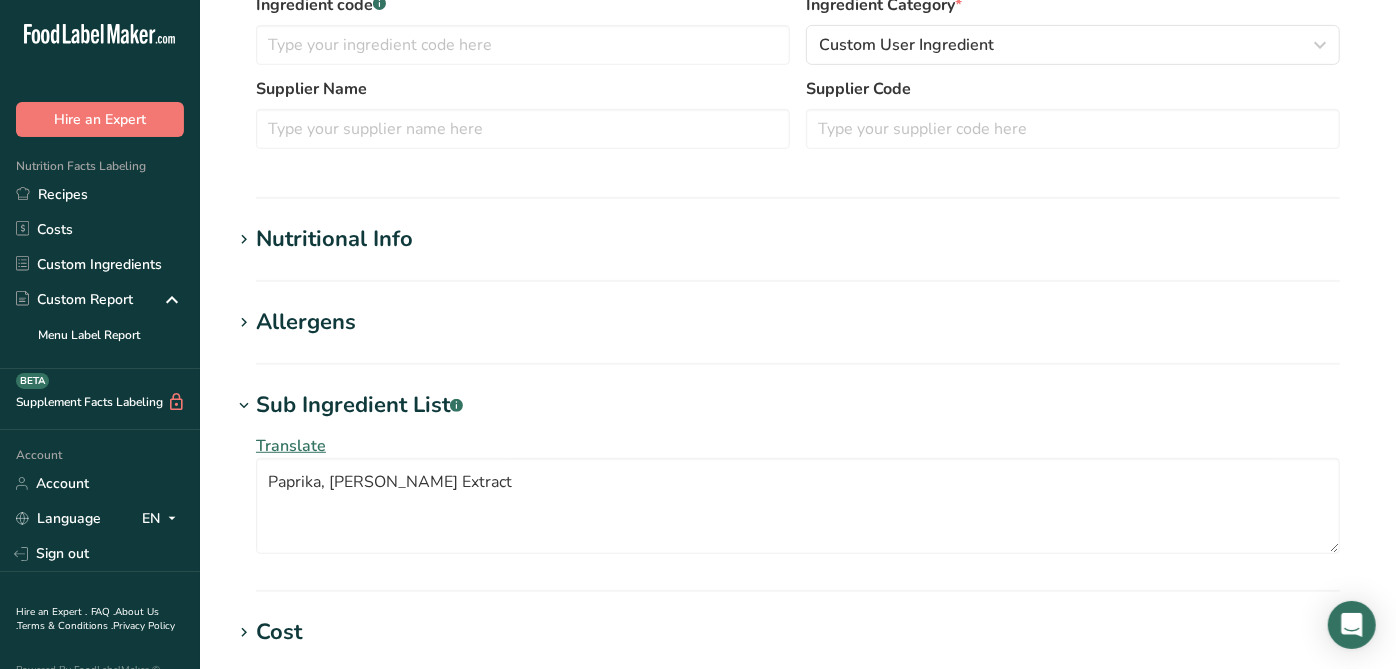 click on "Sub Ingredient List
.a-a{fill:#347362;}.b-a{fill:#fff;}
Translate
Paprika, Rosemary Extract" at bounding box center (798, 490) 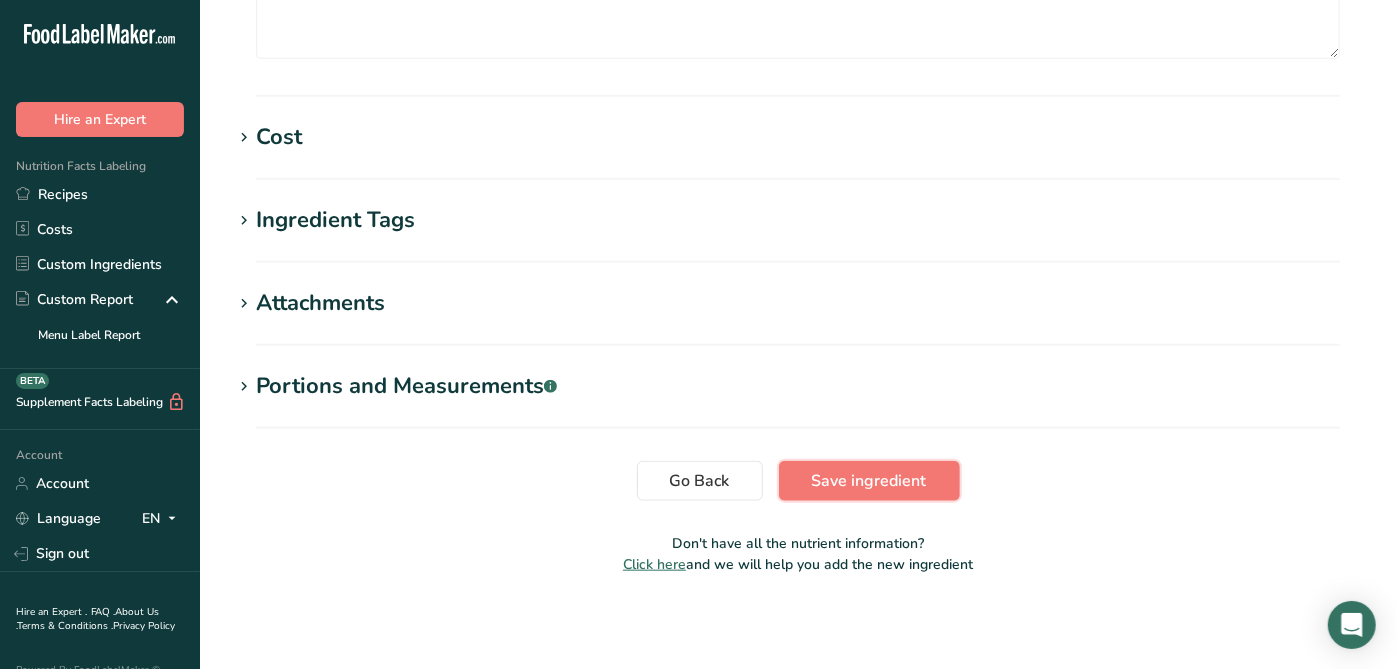 click on "Save ingredient" at bounding box center (869, 481) 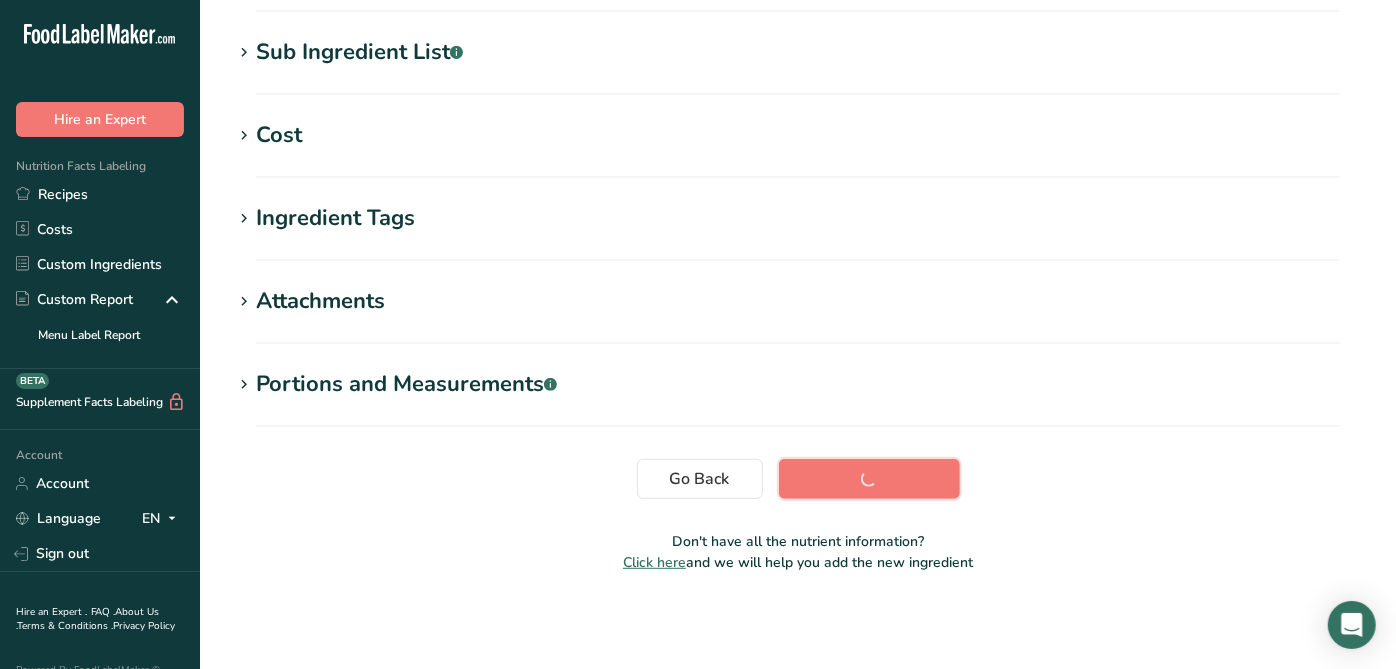 scroll, scrollTop: 434, scrollLeft: 0, axis: vertical 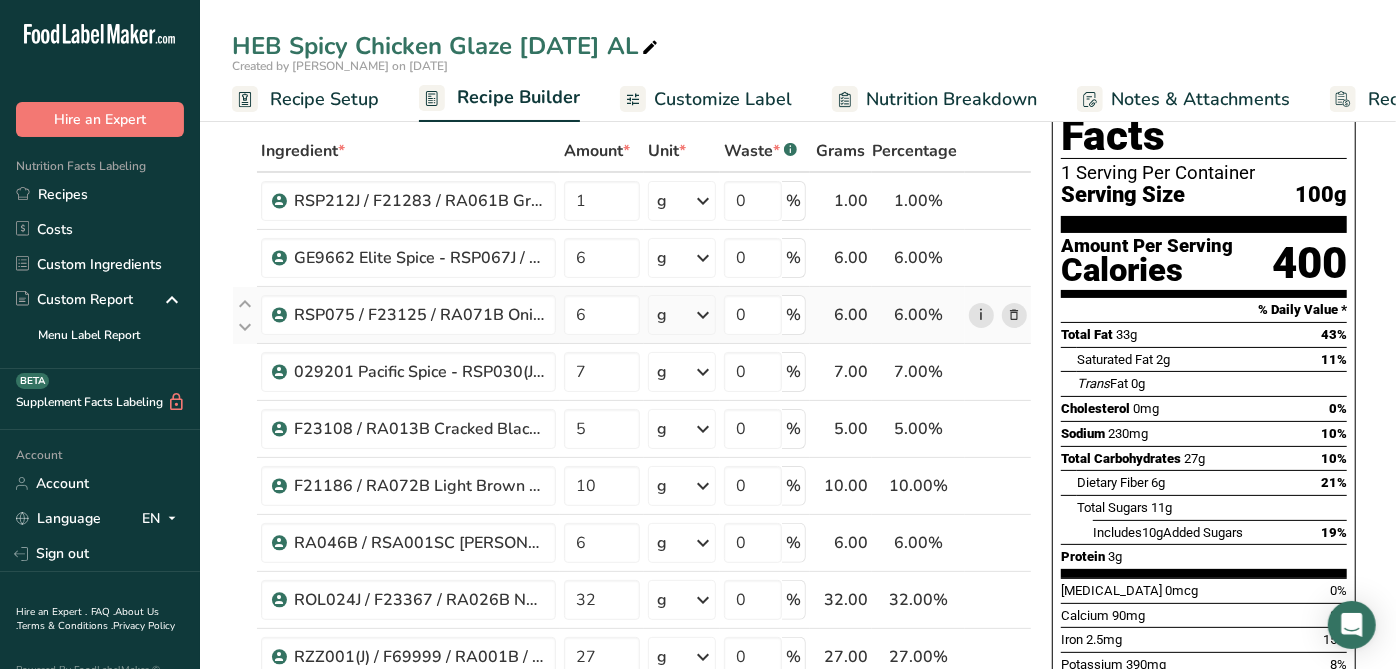 click on "i" at bounding box center (981, 315) 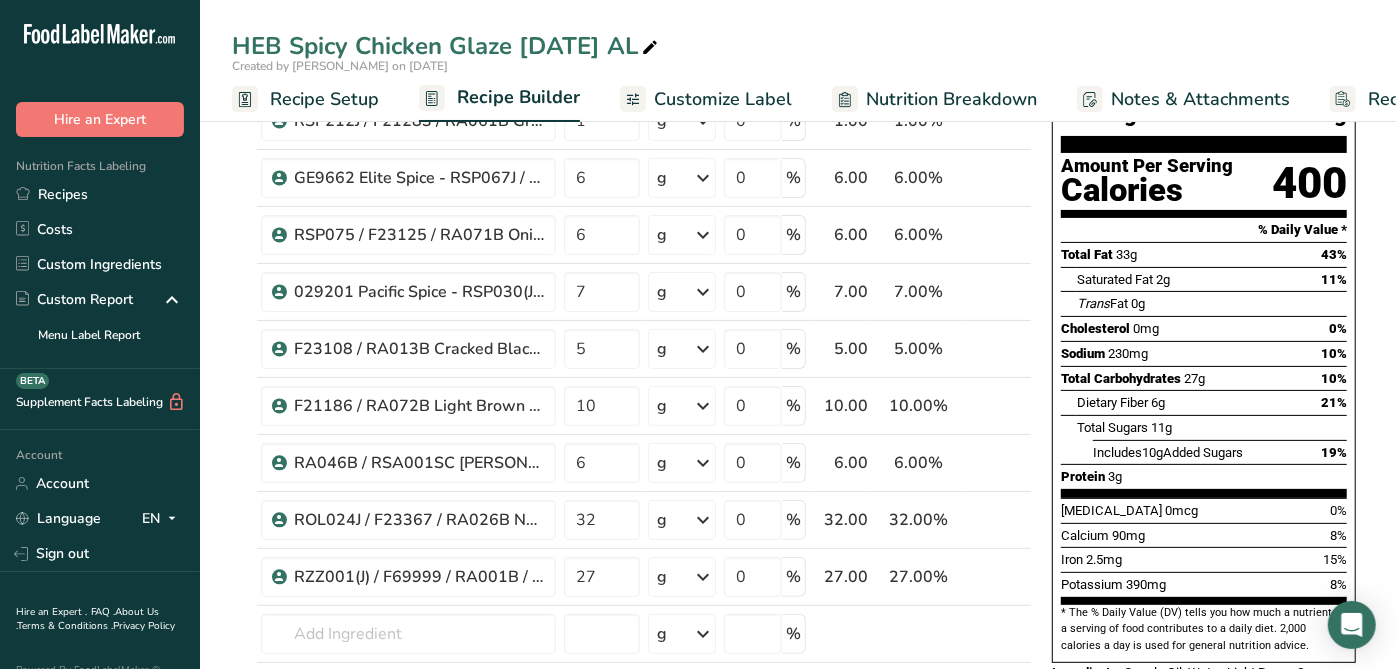scroll, scrollTop: 104, scrollLeft: 0, axis: vertical 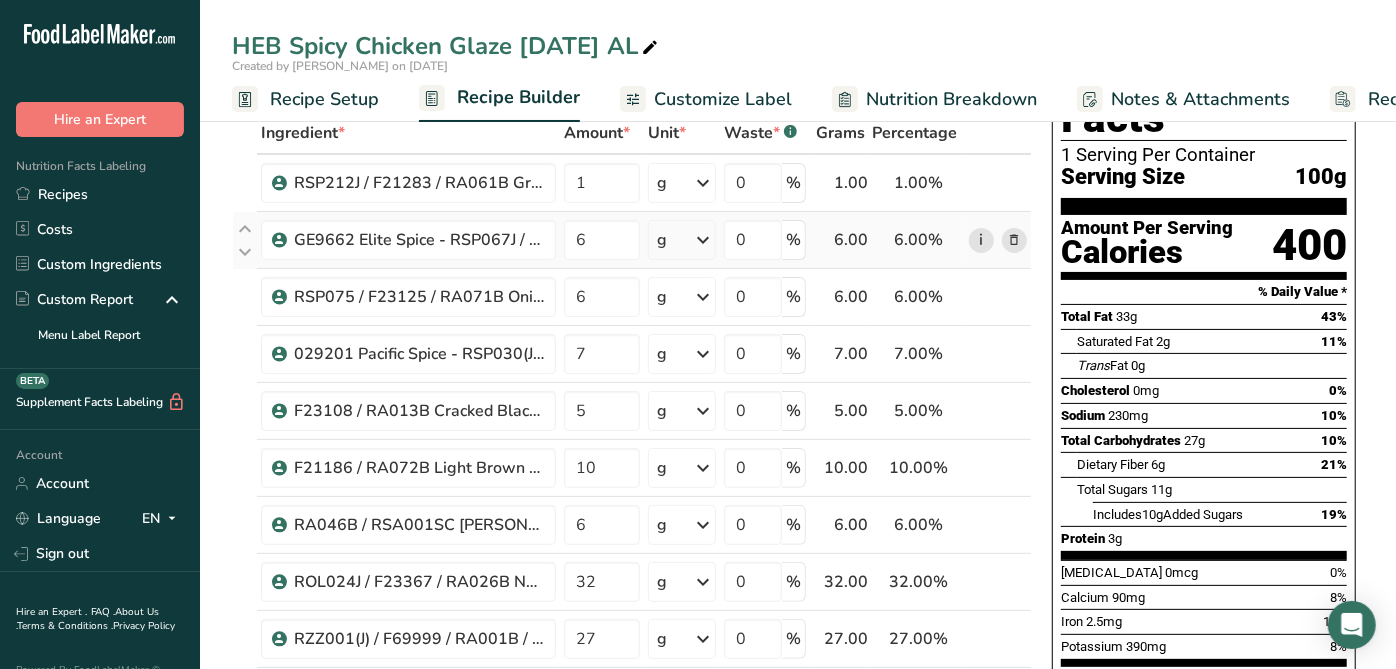 click on "i" at bounding box center [981, 240] 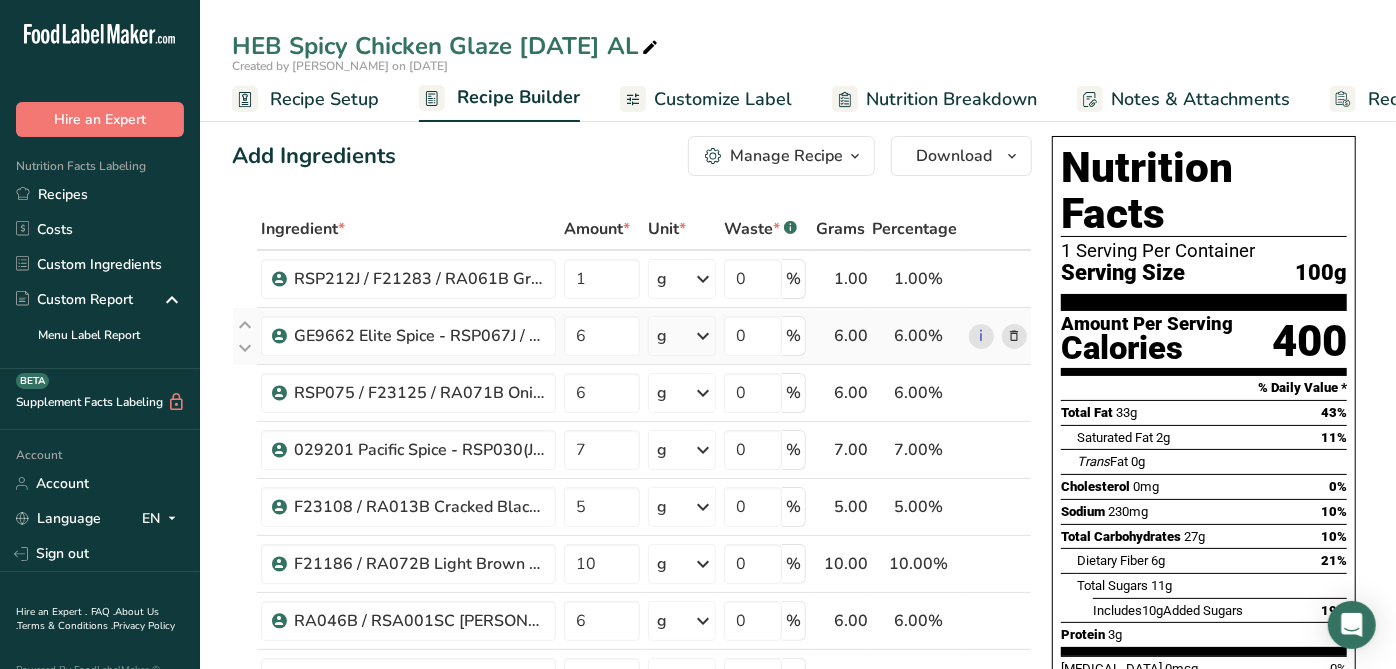 scroll, scrollTop: 0, scrollLeft: 0, axis: both 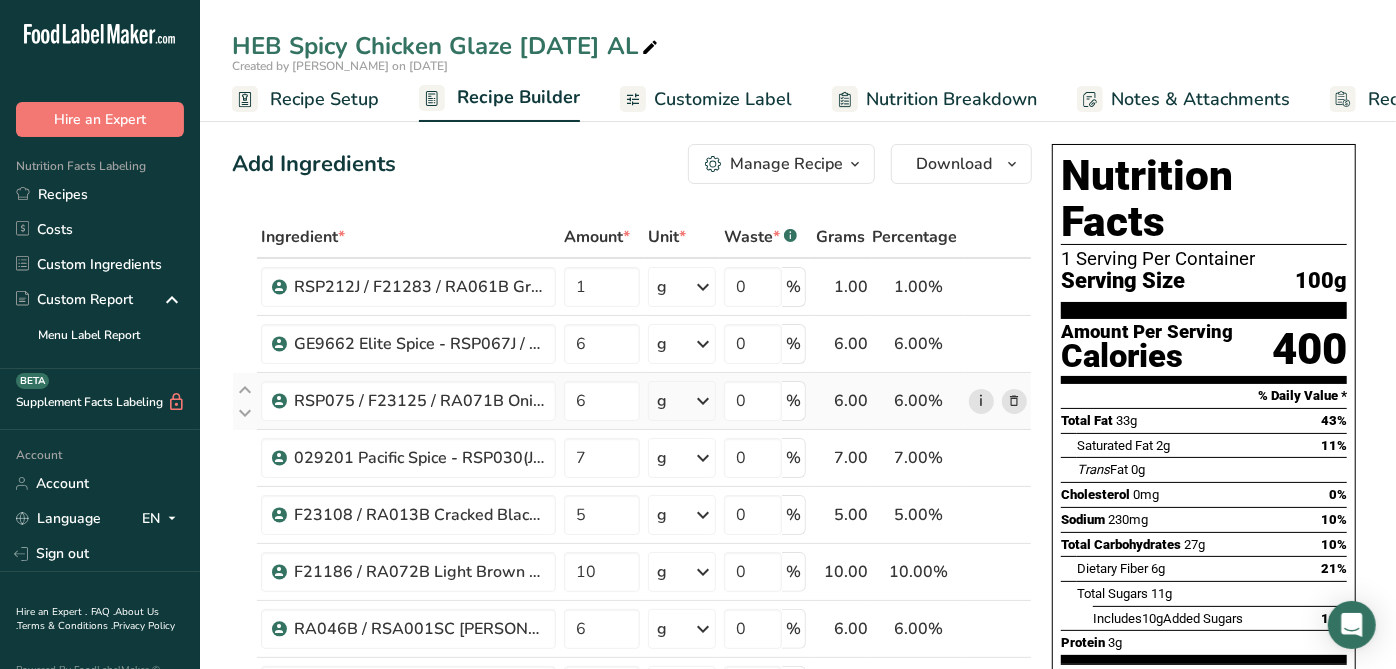 click on "i" at bounding box center (981, 401) 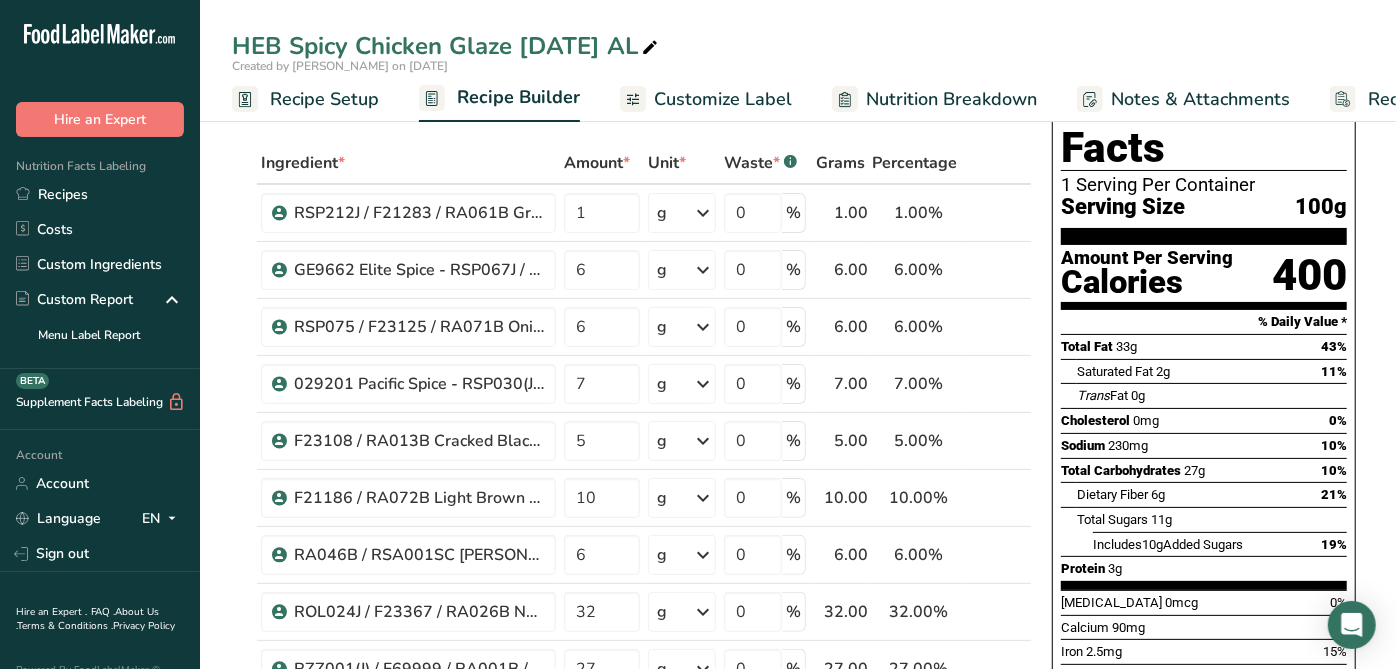 scroll, scrollTop: 75, scrollLeft: 0, axis: vertical 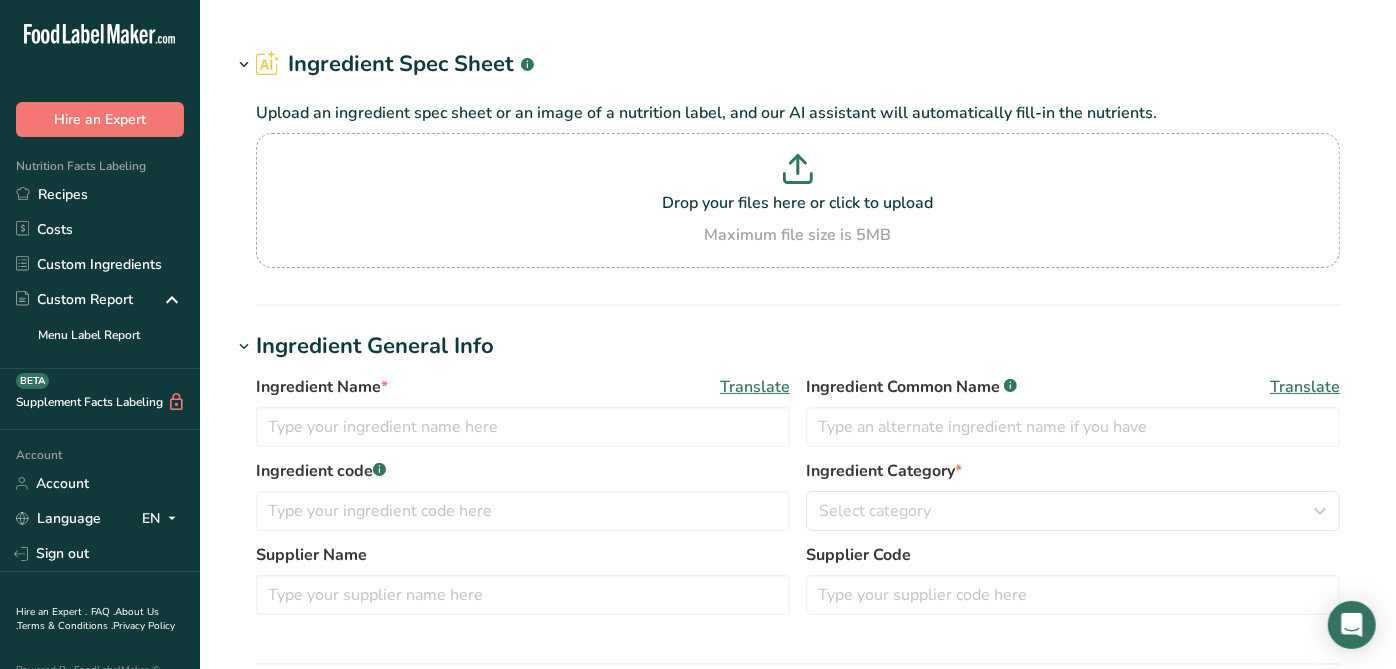 type on "RSP075 / F23125 / RA071B Onion Powder, Pacific Spice [DATE] AC" 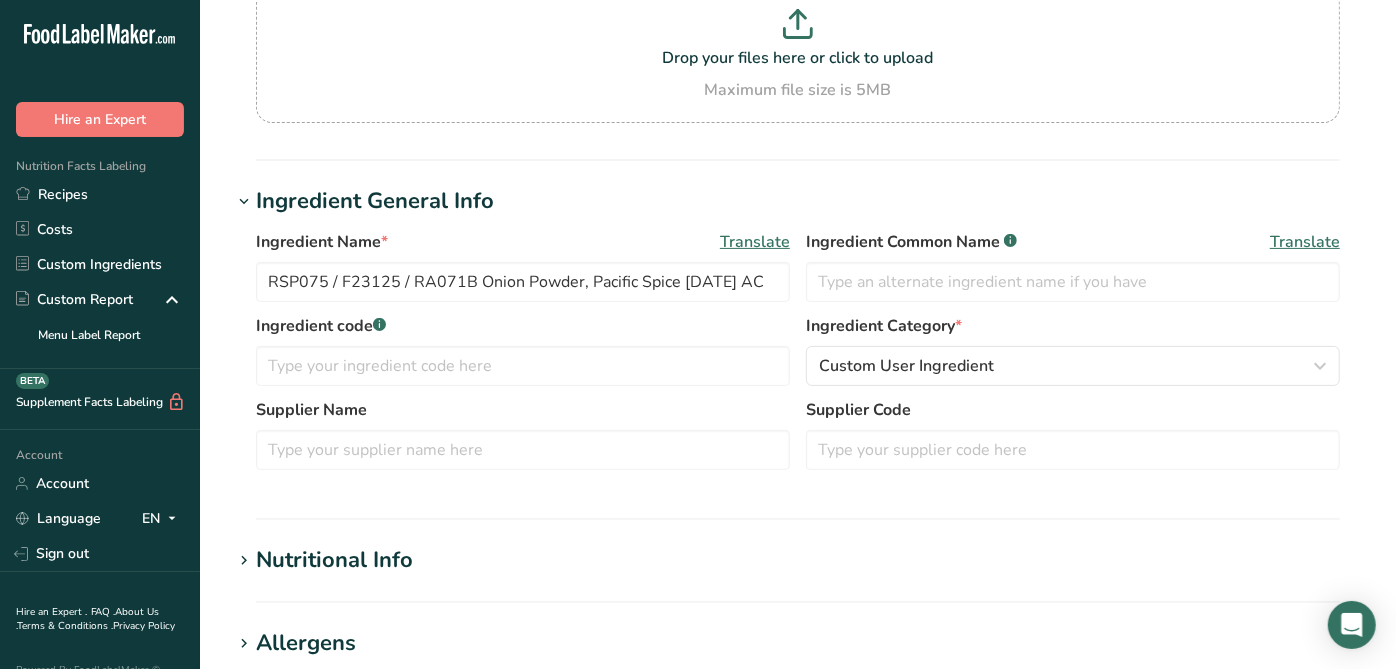 scroll, scrollTop: 188, scrollLeft: 0, axis: vertical 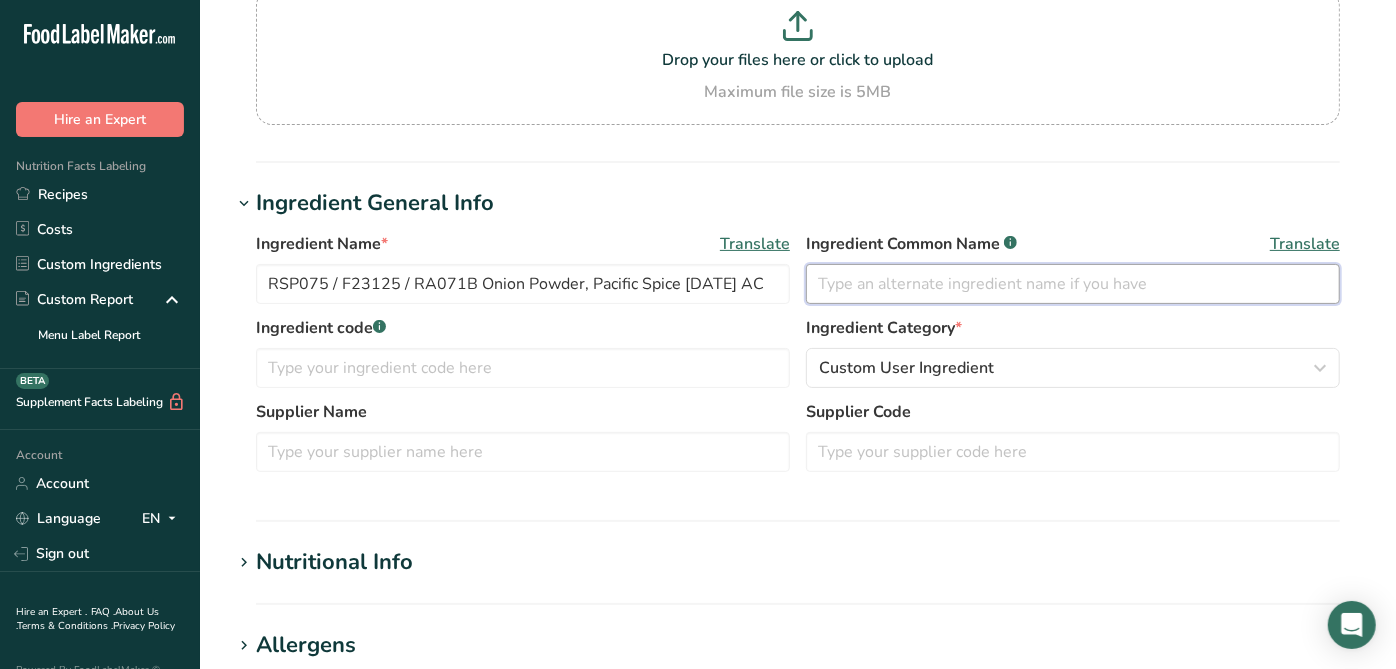 click at bounding box center [1073, 284] 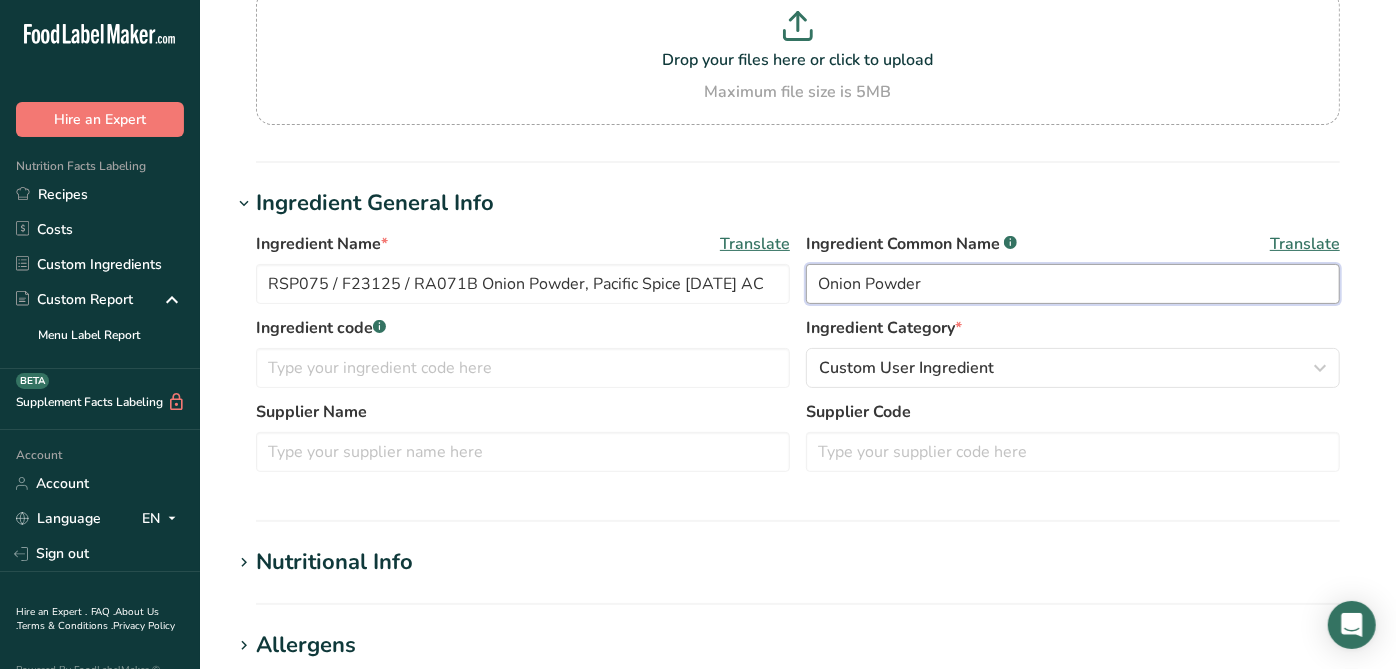 type on "Onion Powder" 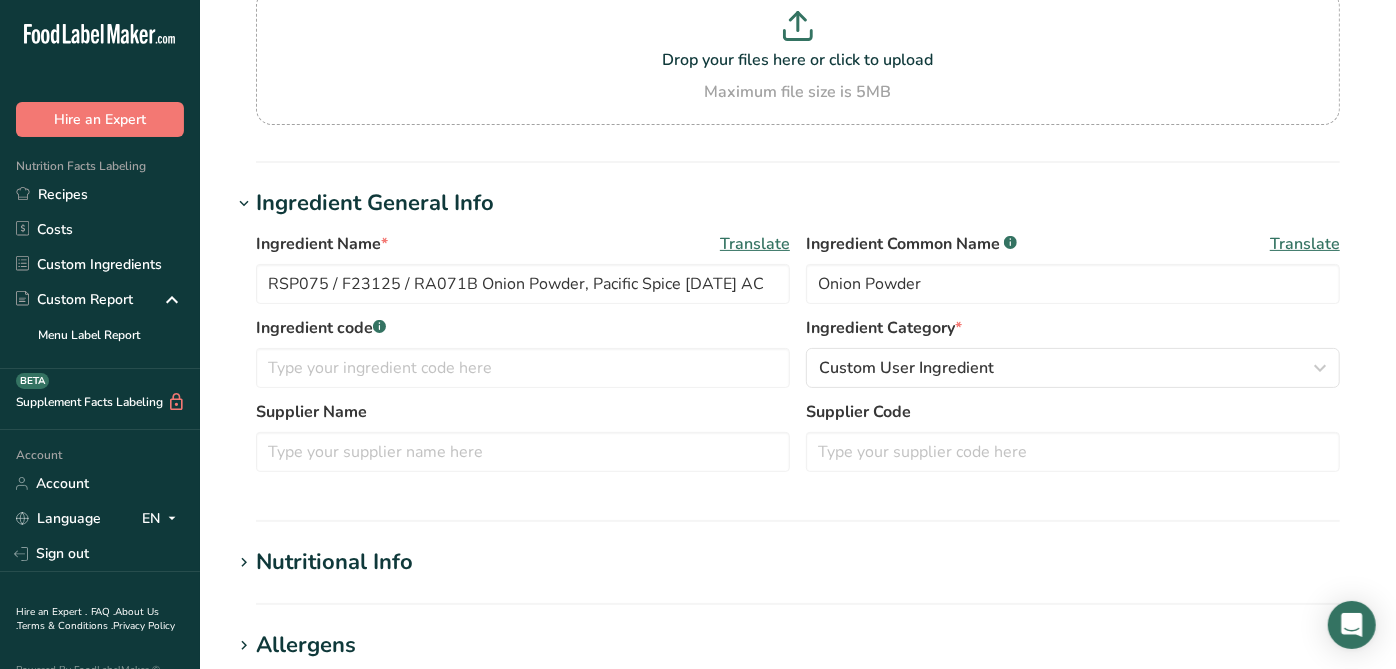 click on "Ingredient Name *
Translate
RSP075 / F23125 / RA071B Onion Powder, Pacific Spice 09-20-19 AC
Ingredient Common Name
.a-a{fill:#347362;}.b-a{fill:#fff;}
Translate
Onion Powder" at bounding box center [798, 274] 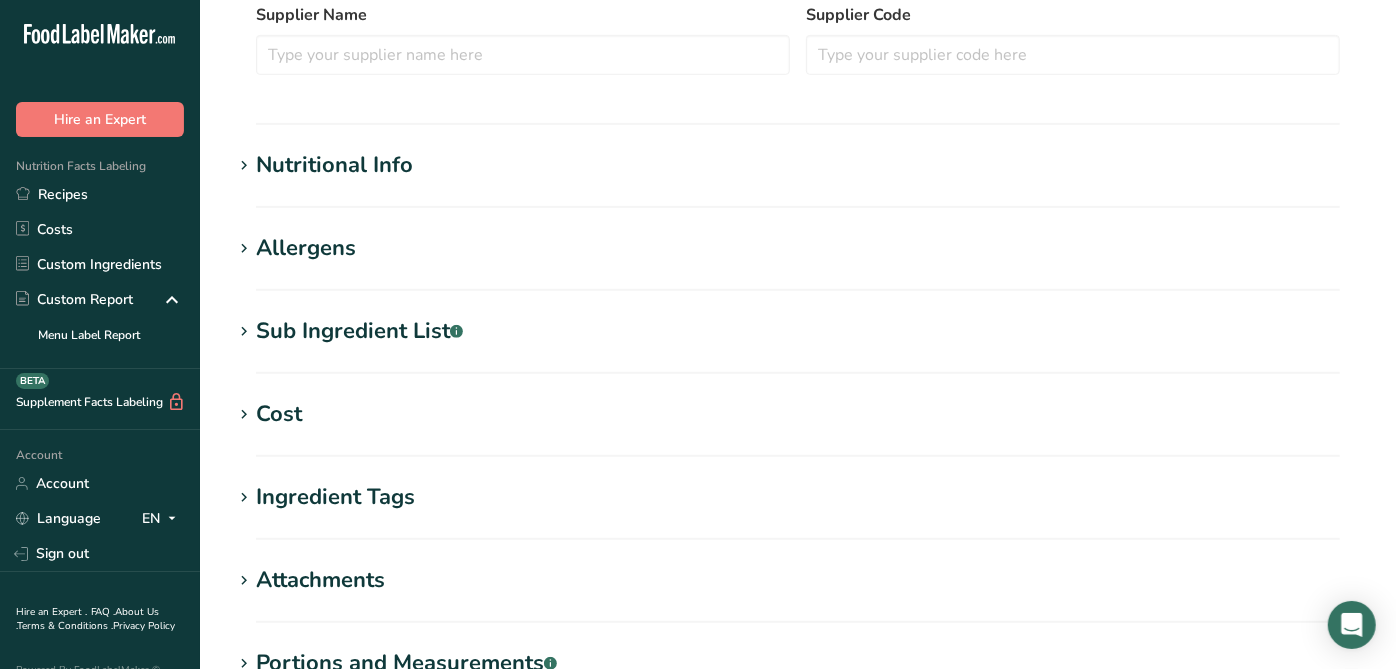 scroll, scrollTop: 588, scrollLeft: 0, axis: vertical 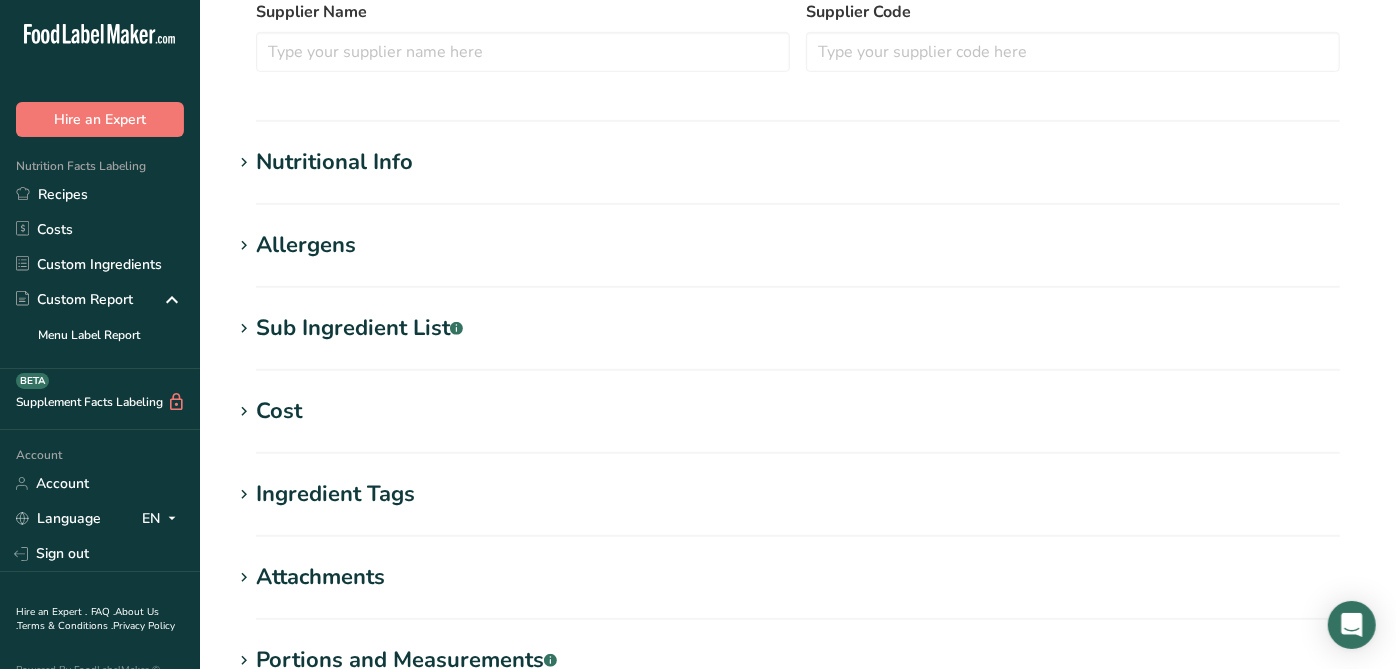 click on "Sub Ingredient List
.a-a{fill:#347362;}.b-a{fill:#fff;}" at bounding box center [359, 328] 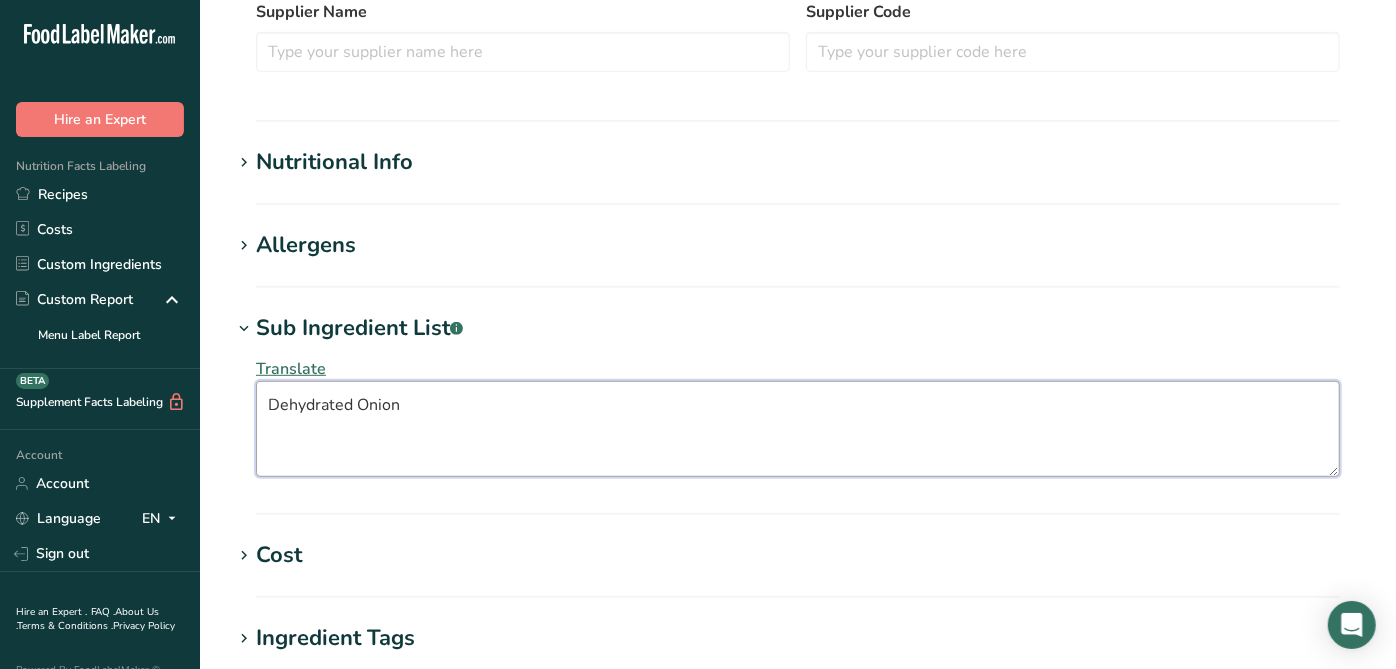 click on "Dehydrated Onion" at bounding box center [798, 429] 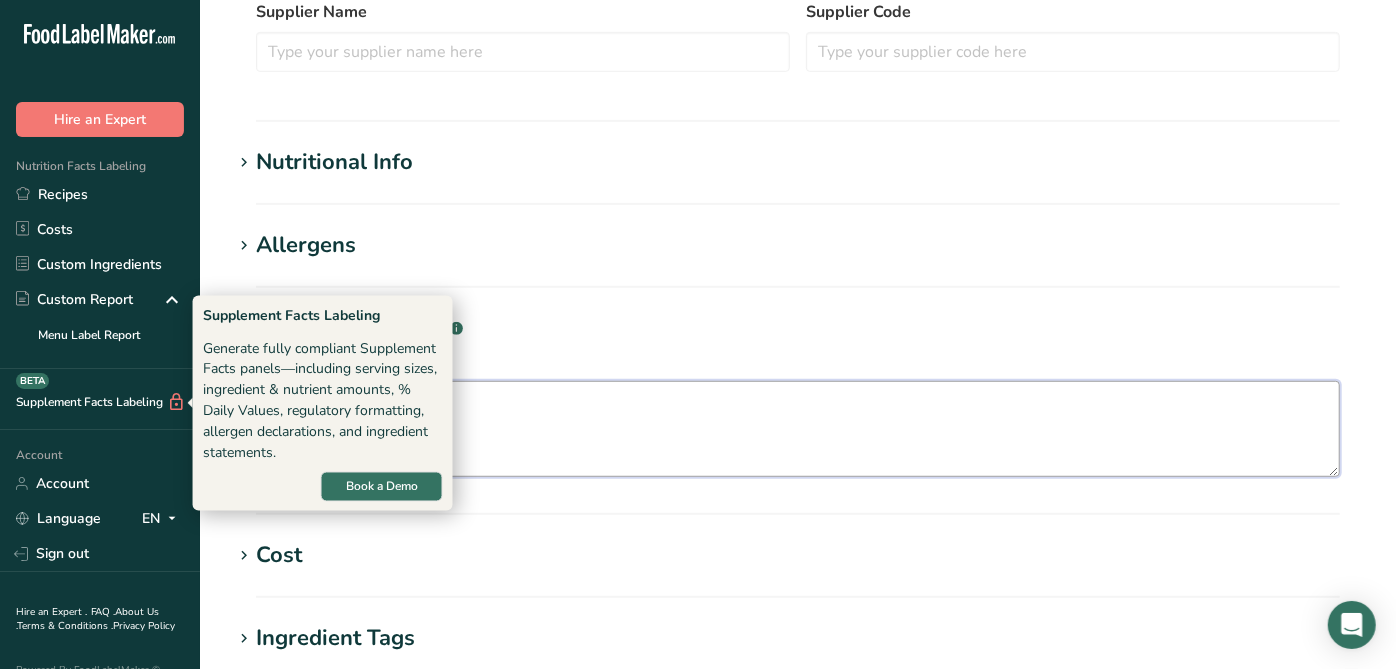 drag, startPoint x: 430, startPoint y: 407, endPoint x: 119, endPoint y: 408, distance: 311.00162 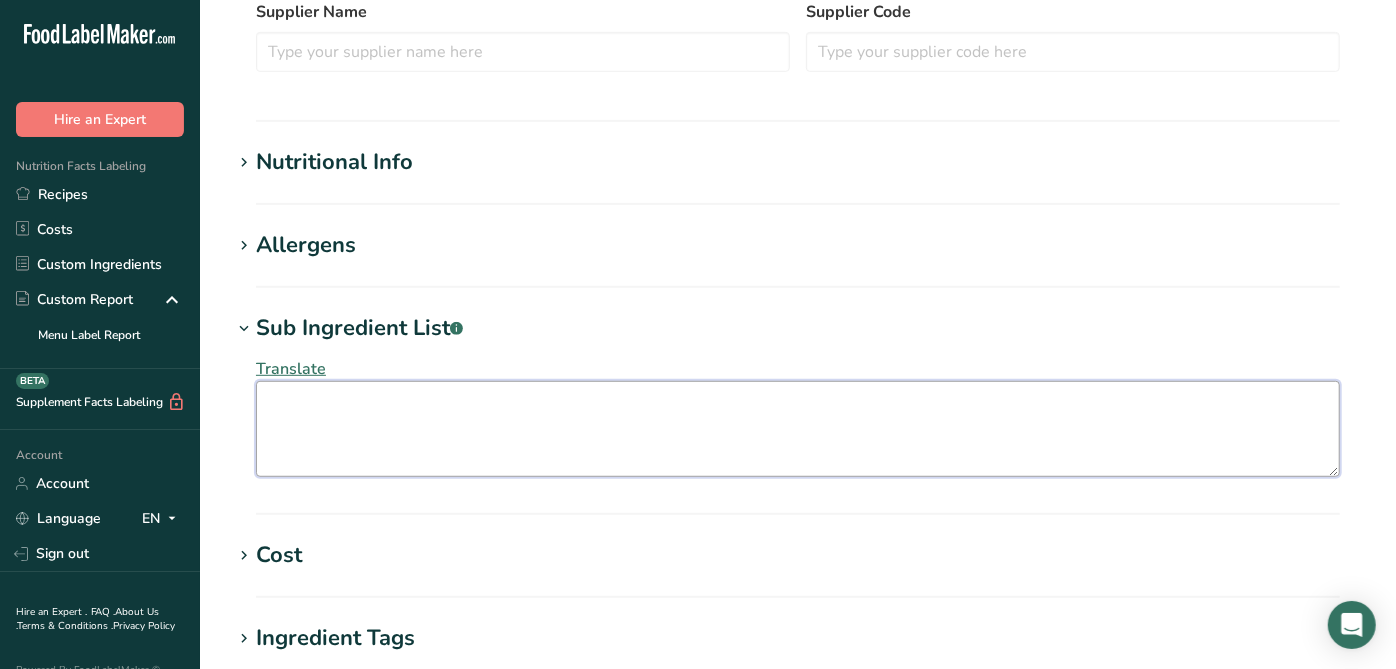 type 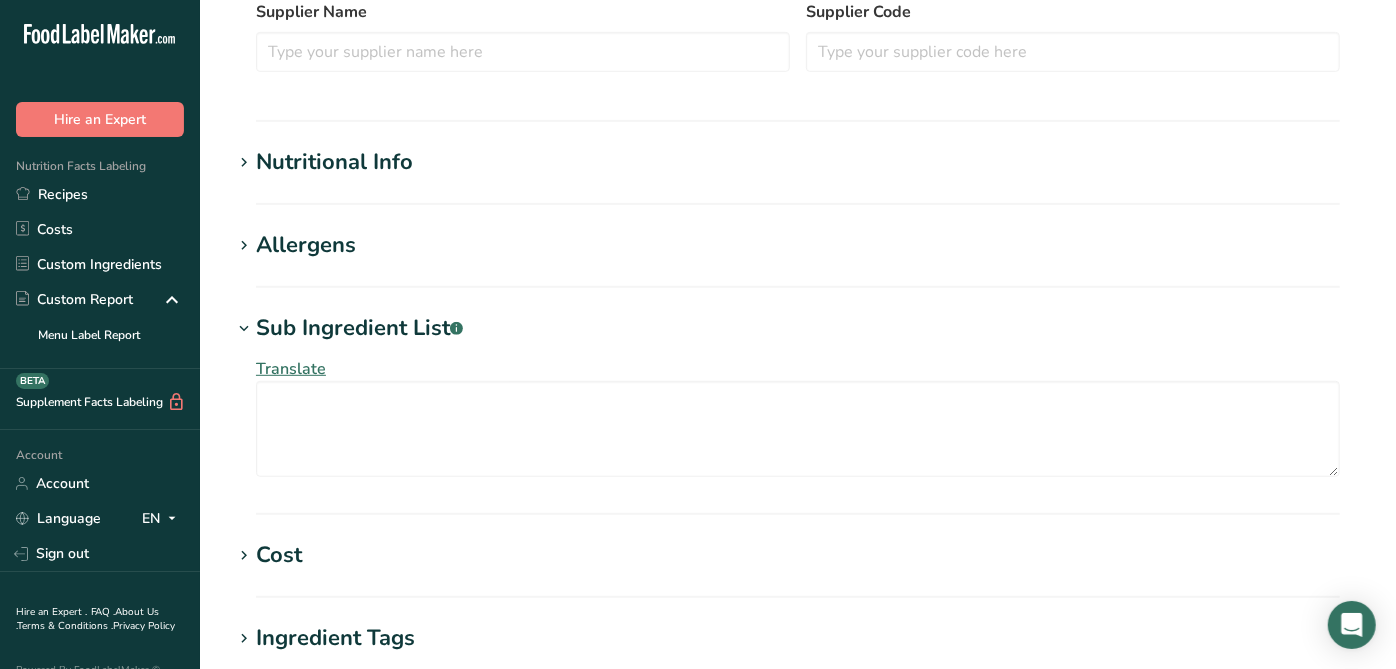 click on "Sub Ingredient List
.a-a{fill:#347362;}.b-a{fill:#fff;}" at bounding box center (798, 328) 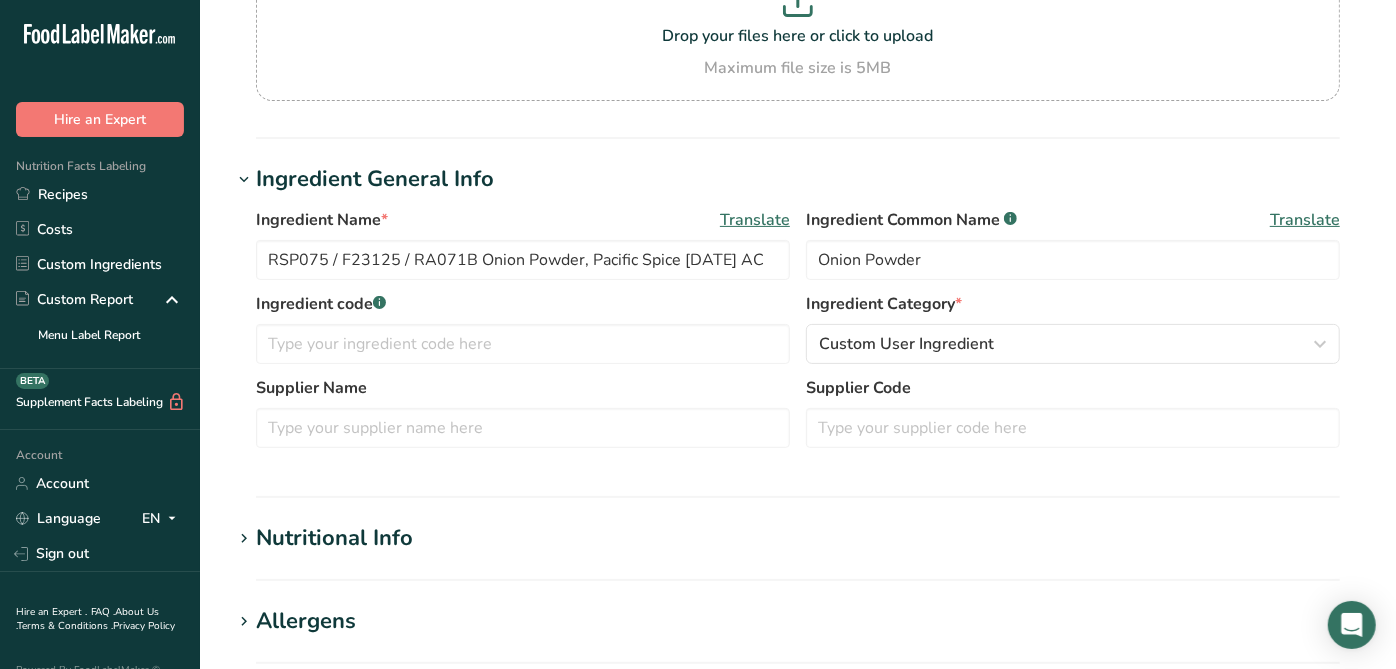 scroll, scrollTop: 0, scrollLeft: 0, axis: both 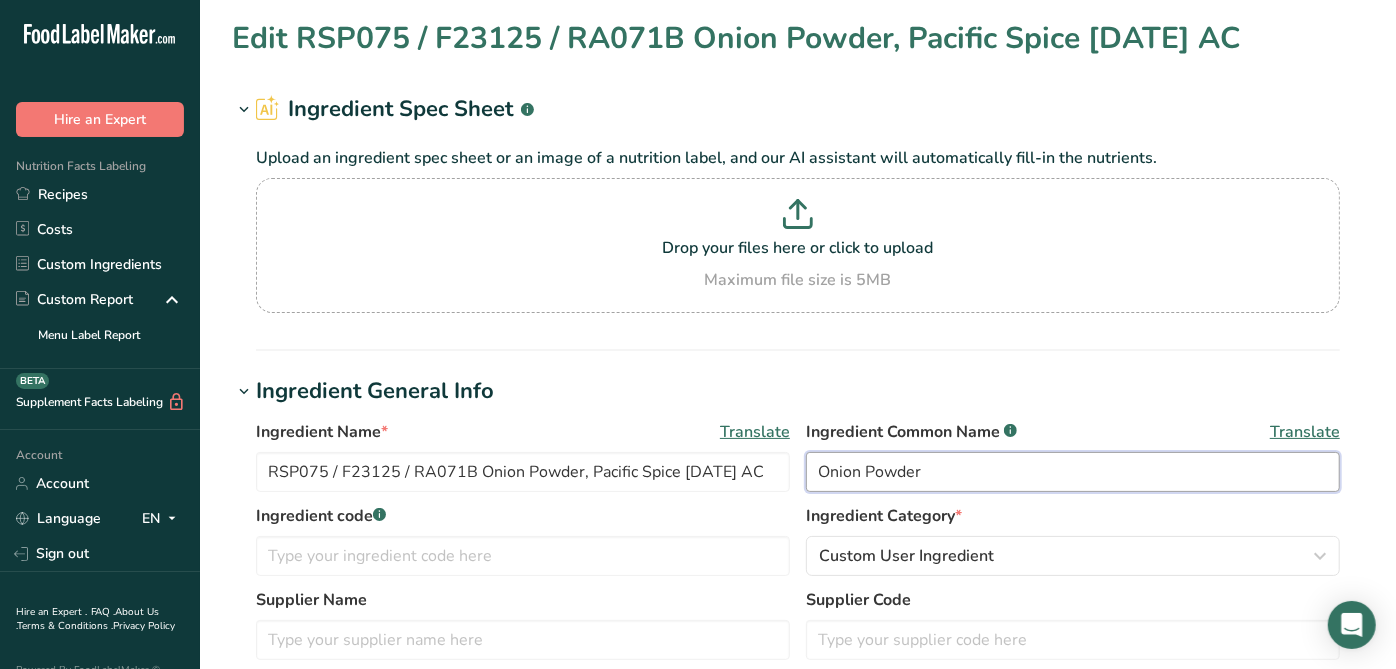 drag, startPoint x: 974, startPoint y: 466, endPoint x: 639, endPoint y: 436, distance: 336.3406 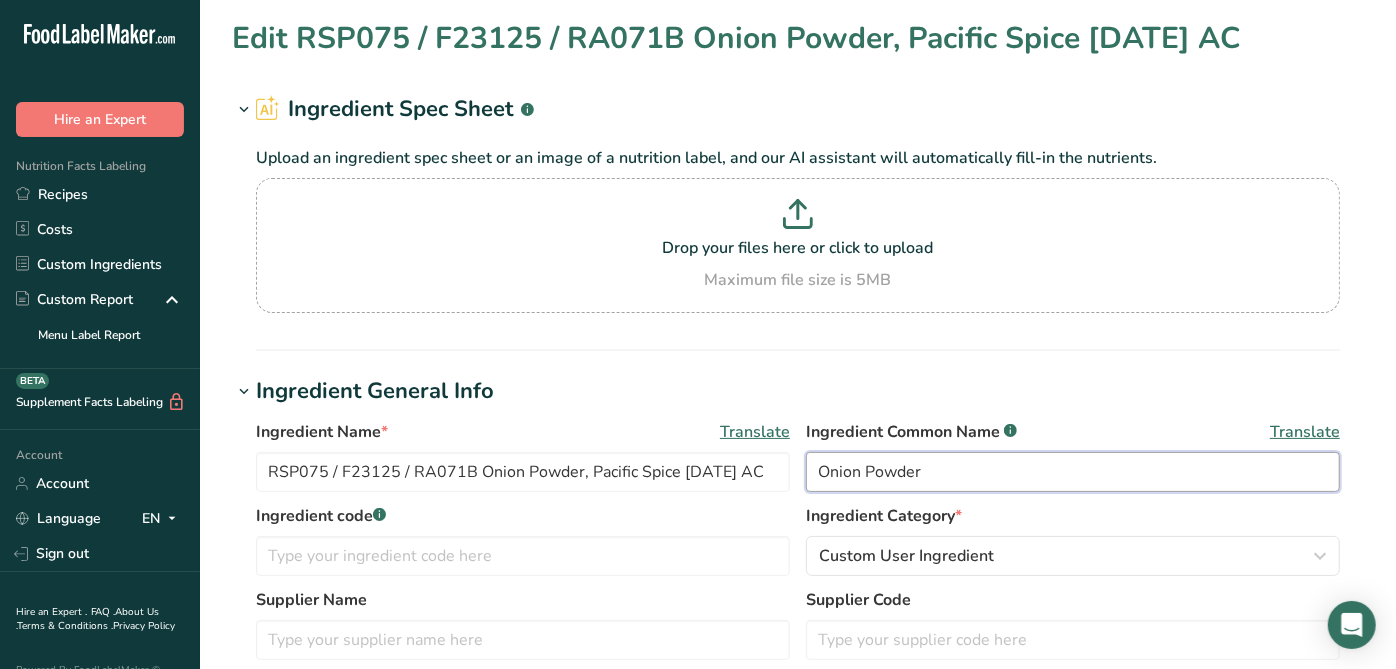 paste on "Dehydrated Onion" 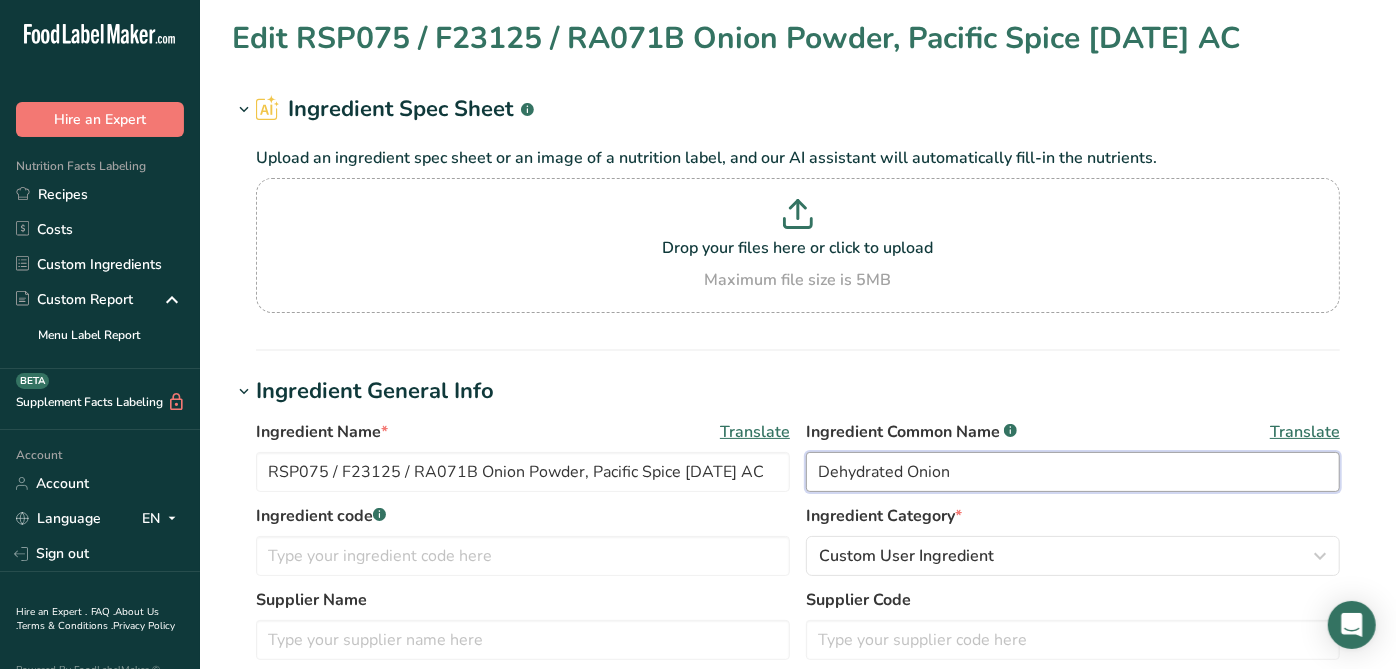 type on "Dehydrated Onion" 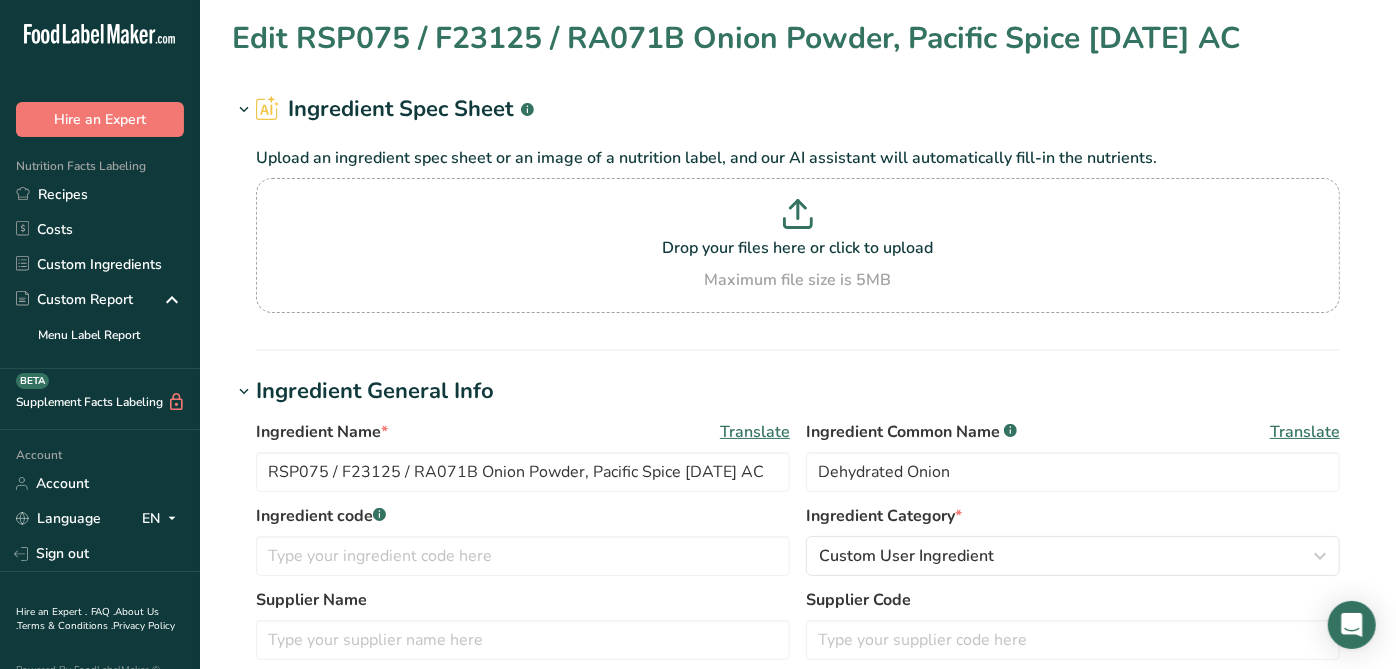 click on "Ingredient General Info" at bounding box center (798, 391) 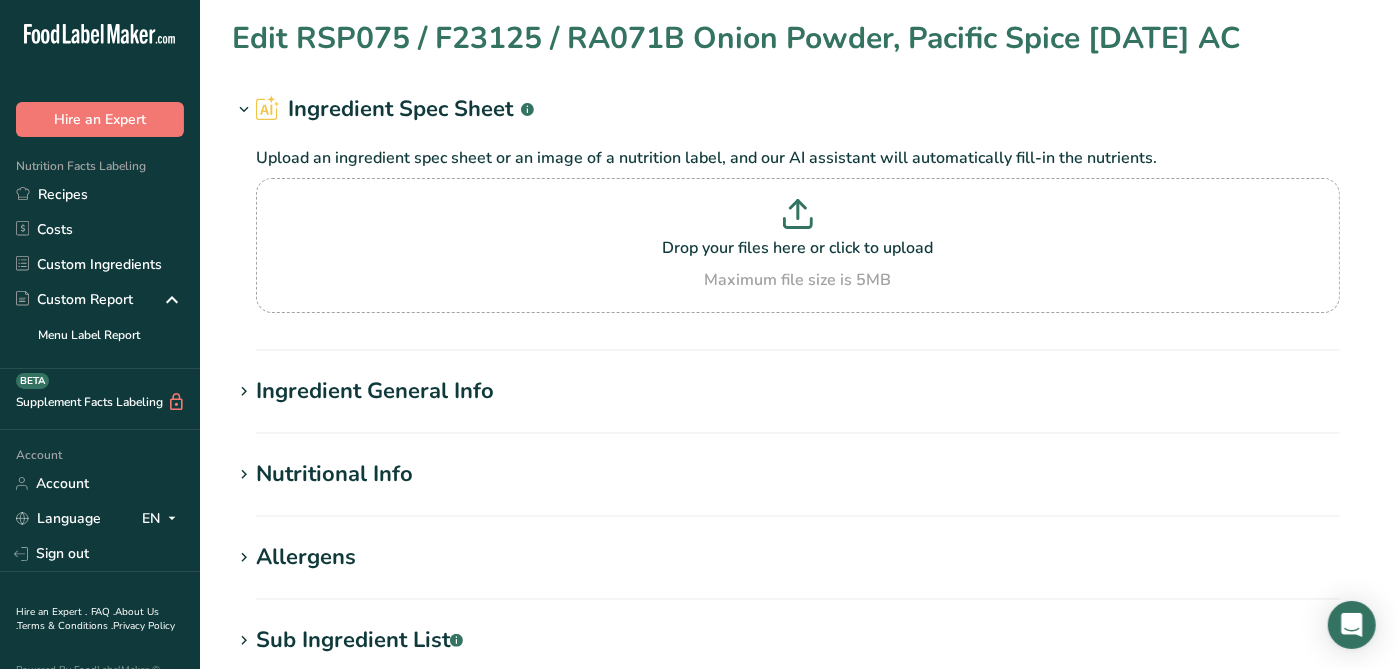 click on "Ingredient General Info" at bounding box center [798, 391] 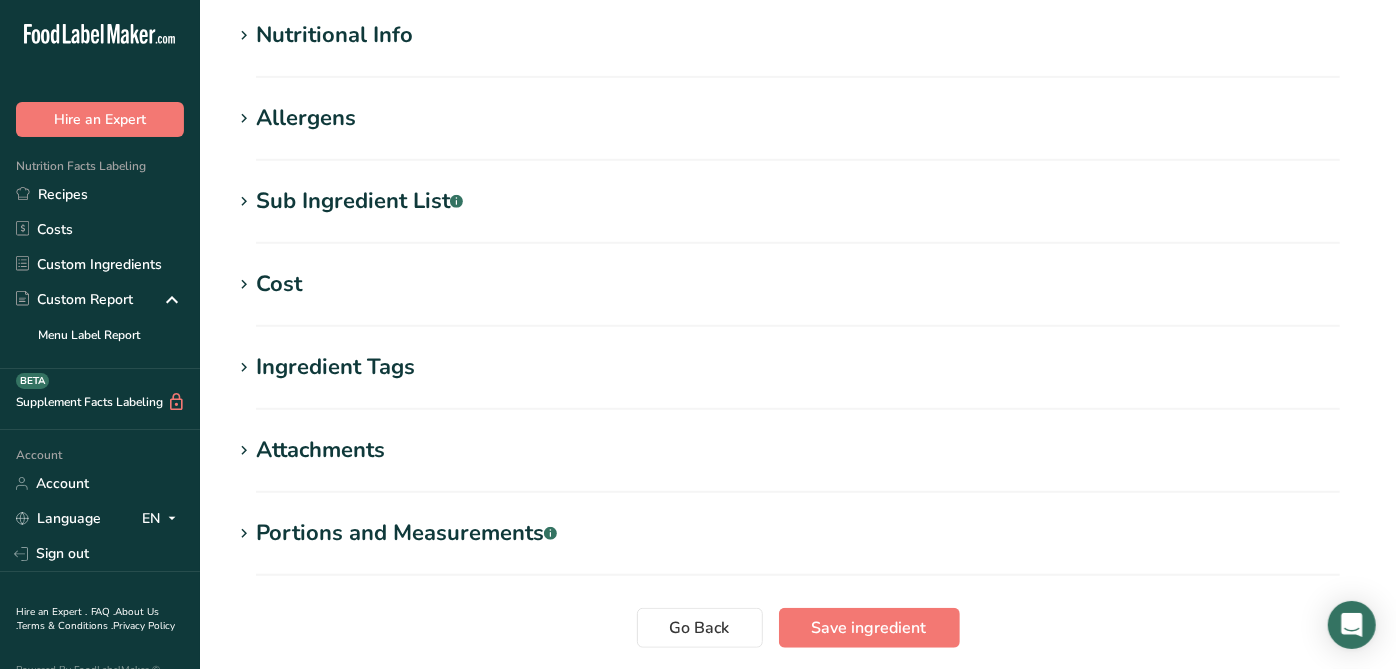 scroll, scrollTop: 862, scrollLeft: 0, axis: vertical 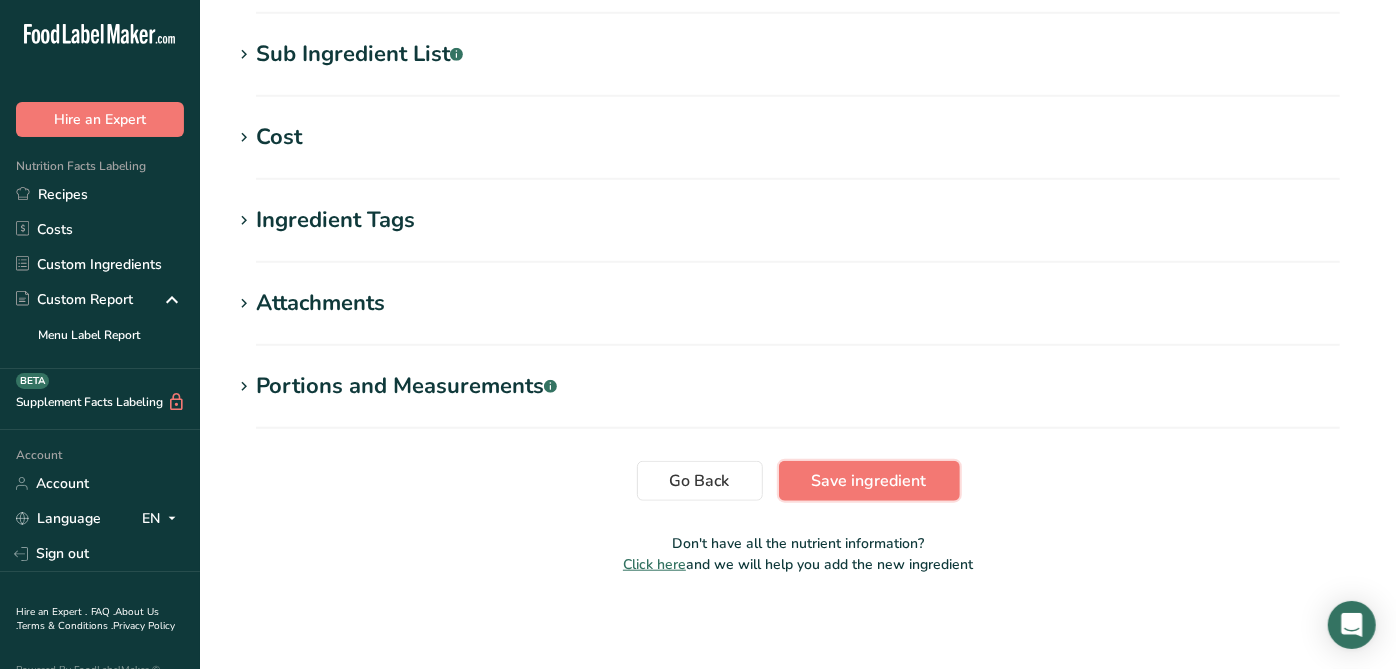 click on "Save ingredient" at bounding box center (869, 481) 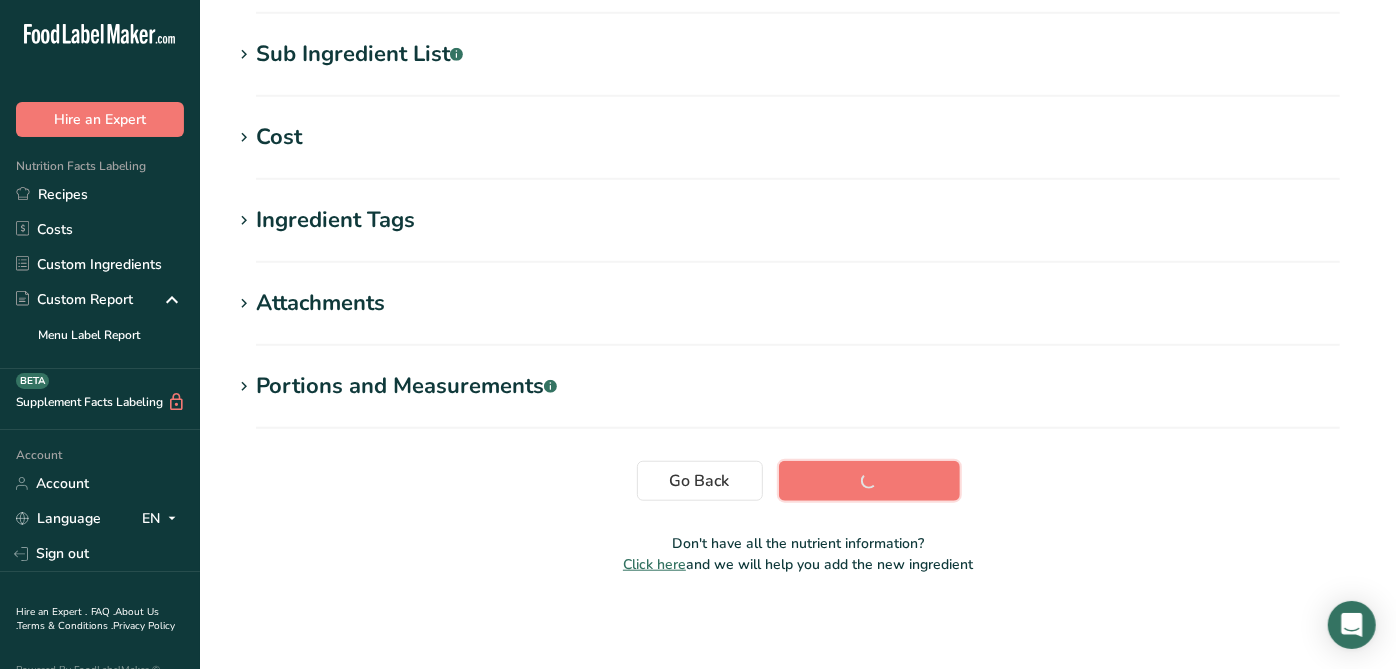 scroll, scrollTop: 388, scrollLeft: 0, axis: vertical 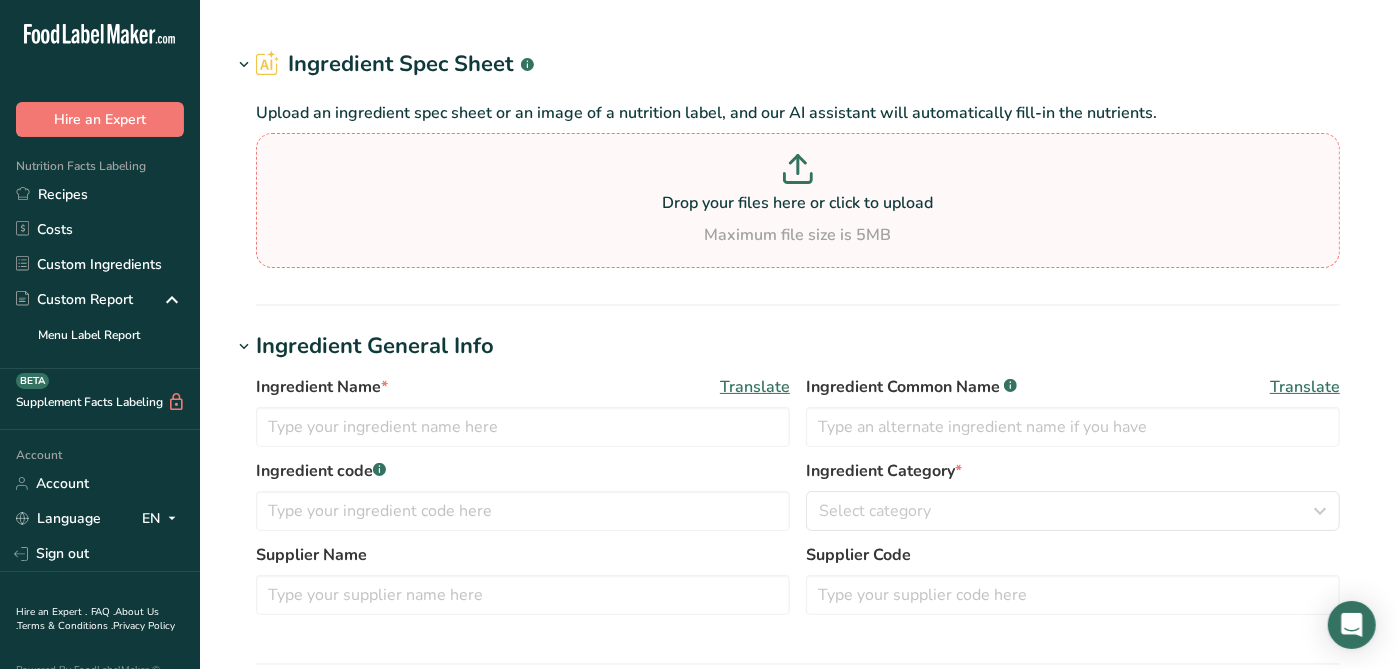 type on "GE9662 Elite Spice - RSP067J / F23219 / RA027B Lobac Garlic Powder, Elite Spice [DATE] AC" 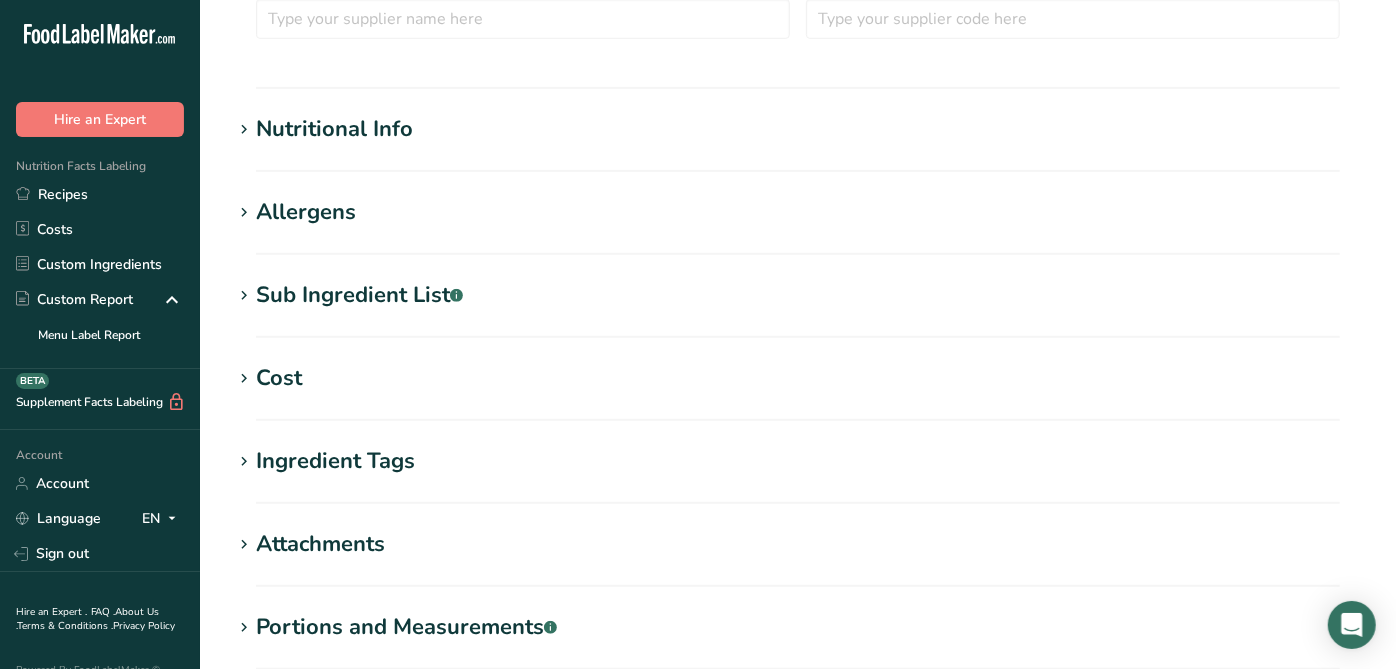 scroll, scrollTop: 665, scrollLeft: 0, axis: vertical 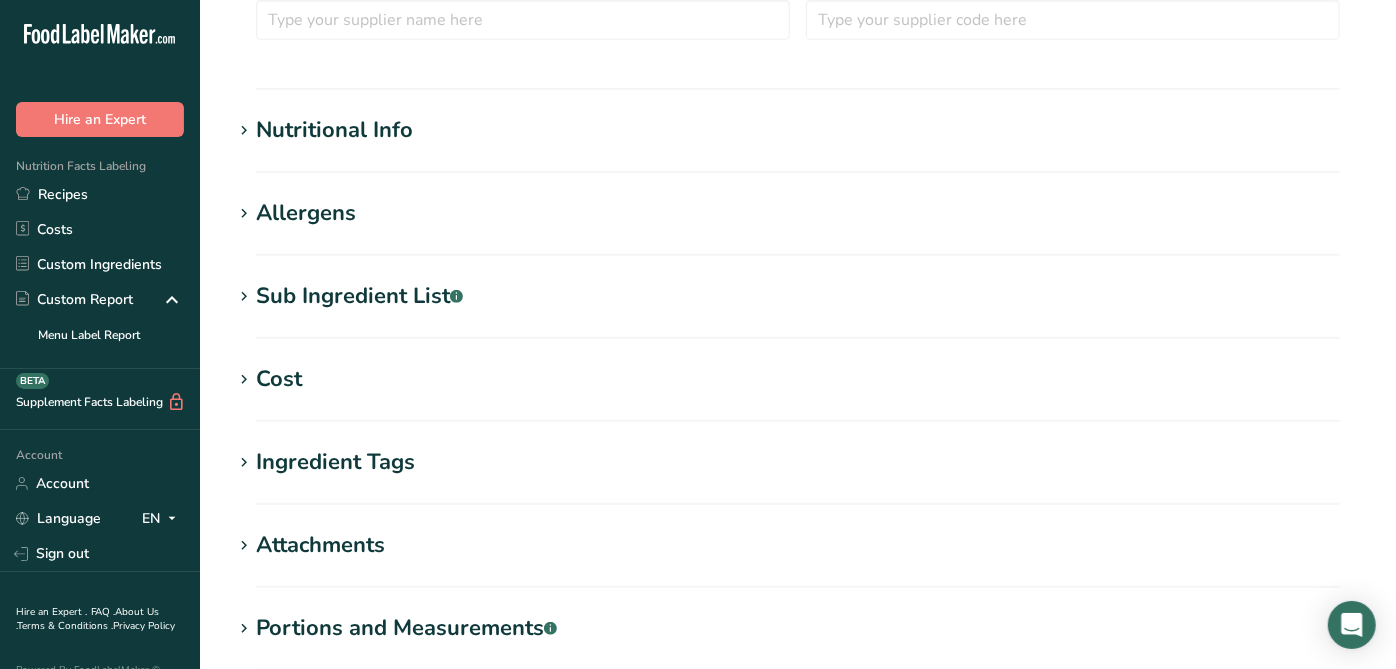 click on "Sub Ingredient List
.a-a{fill:#347362;}.b-a{fill:#fff;}" at bounding box center (359, 296) 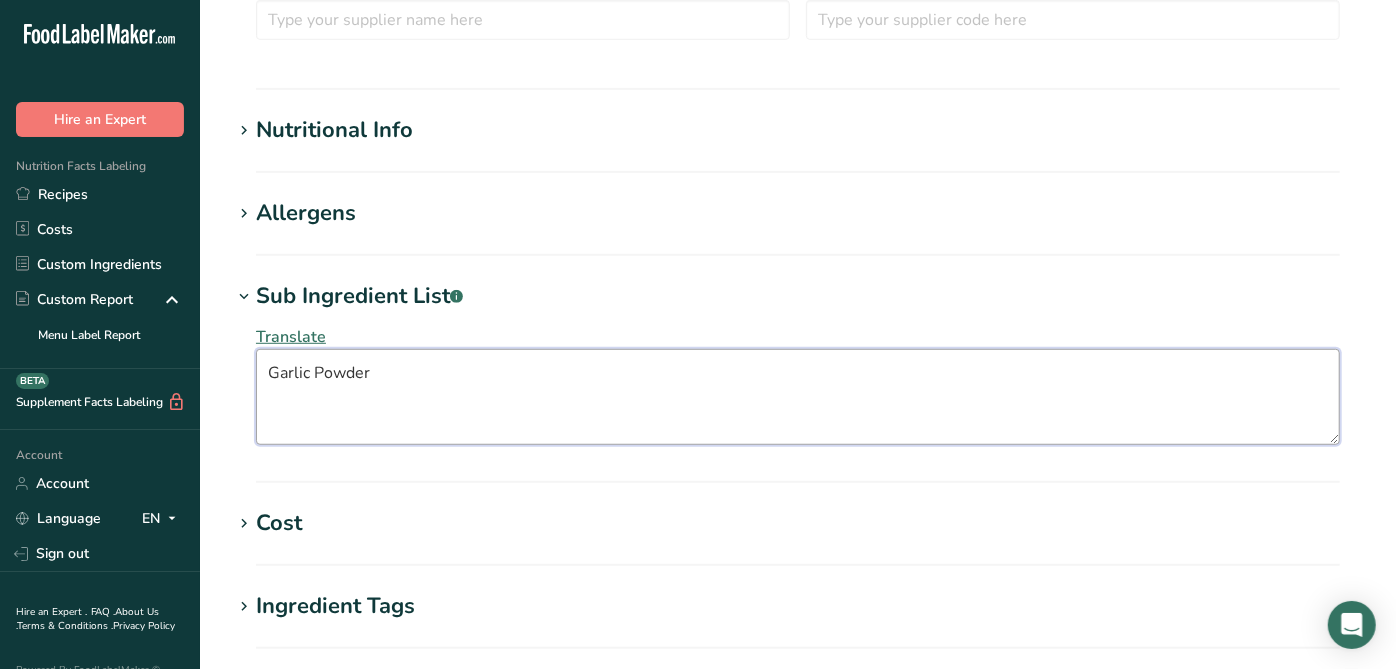 drag, startPoint x: 370, startPoint y: 300, endPoint x: 198, endPoint y: 352, distance: 179.68861 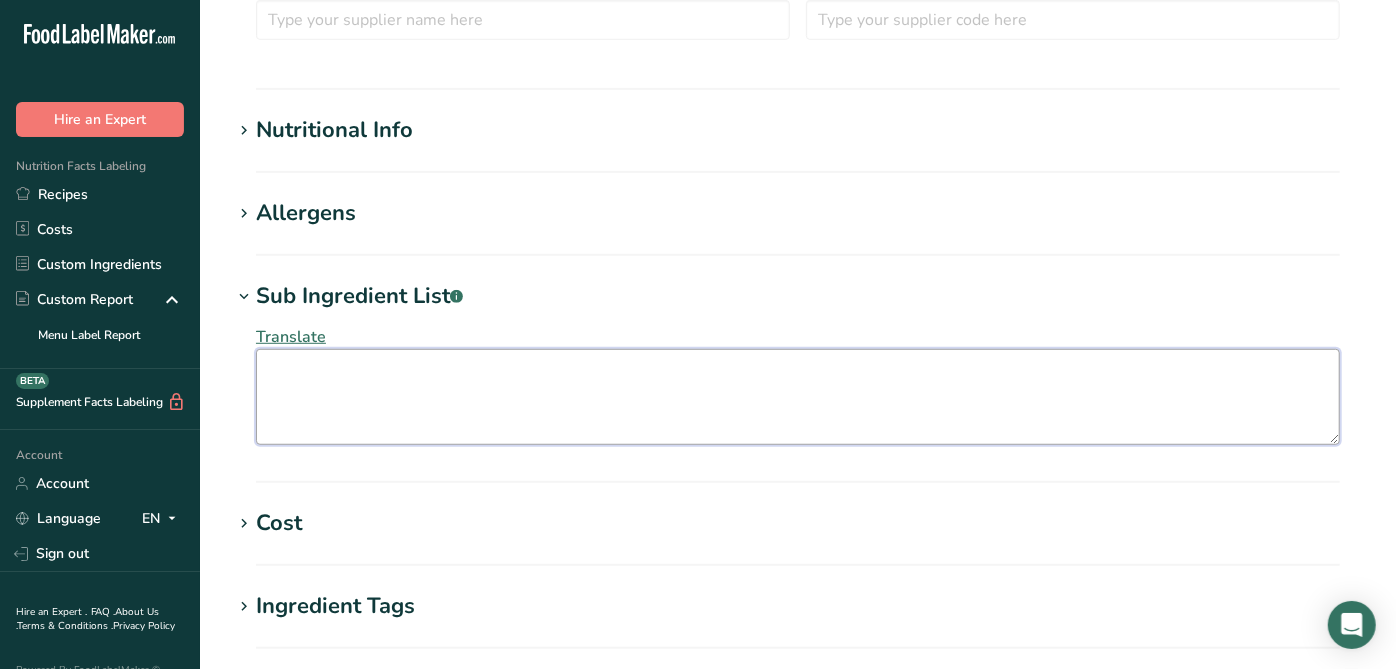 scroll, scrollTop: 0, scrollLeft: 0, axis: both 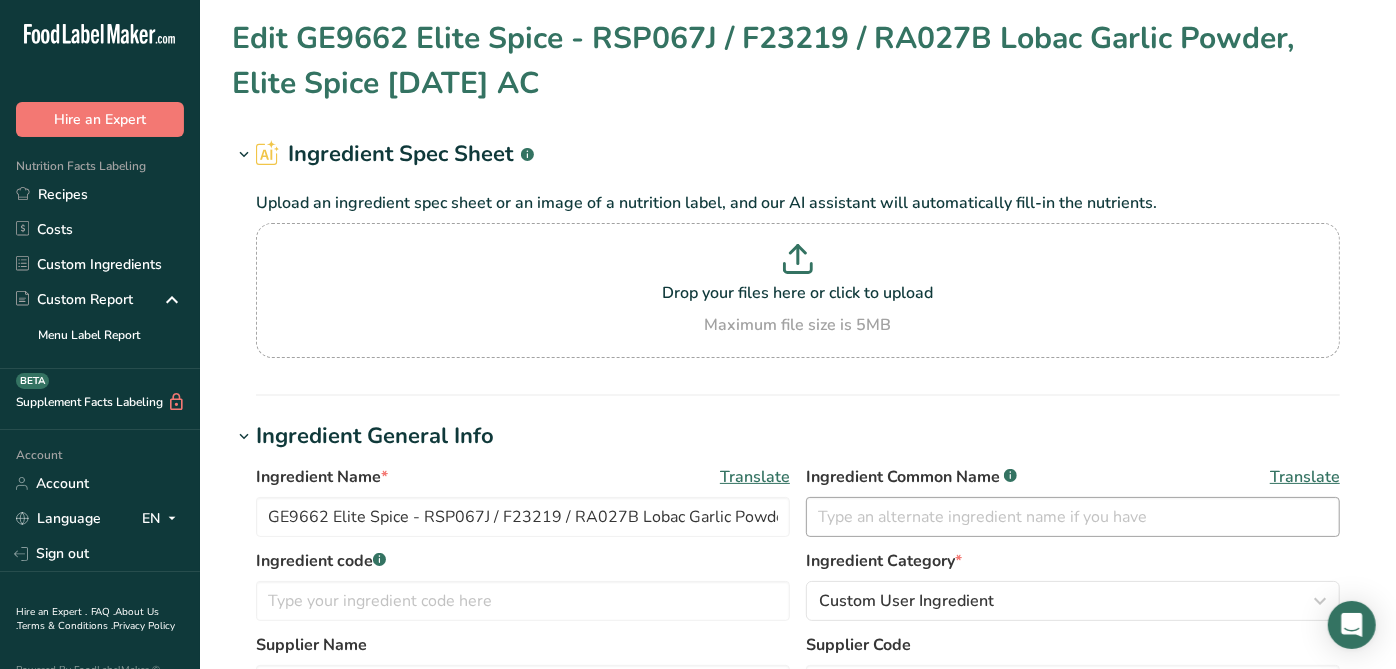 type 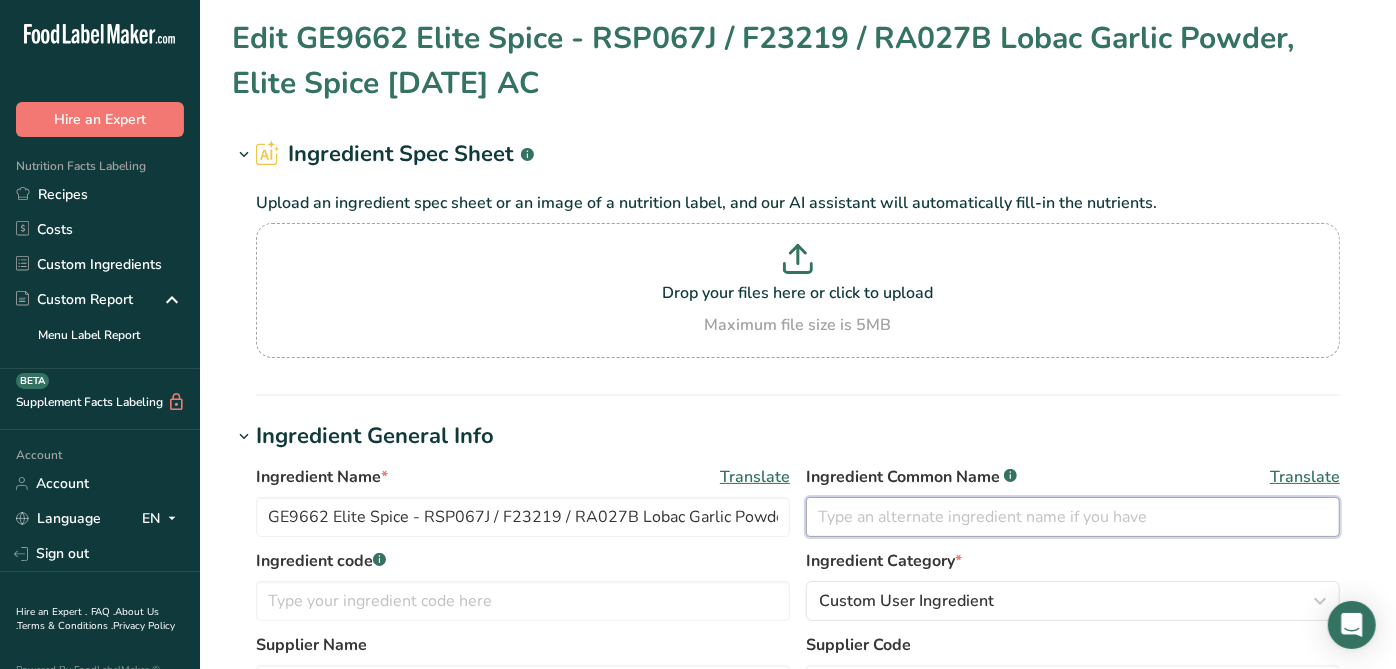 click at bounding box center (1073, 517) 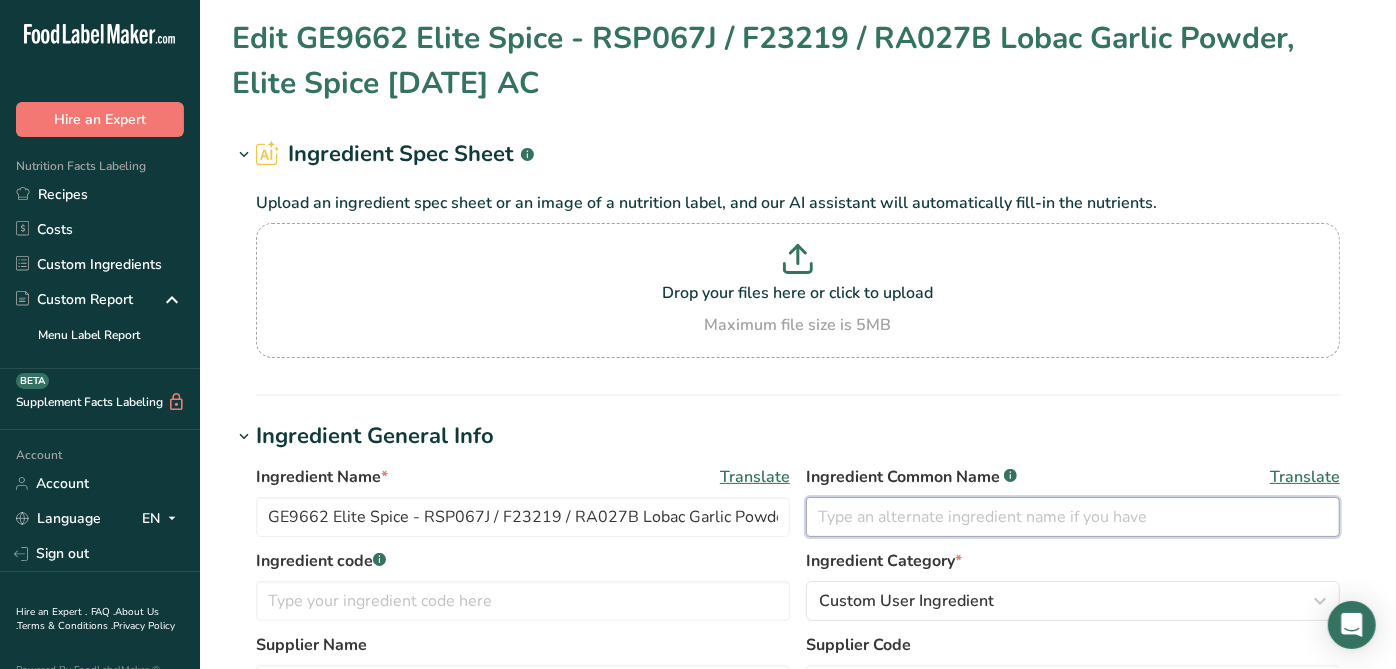 paste on "Garlic Powder" 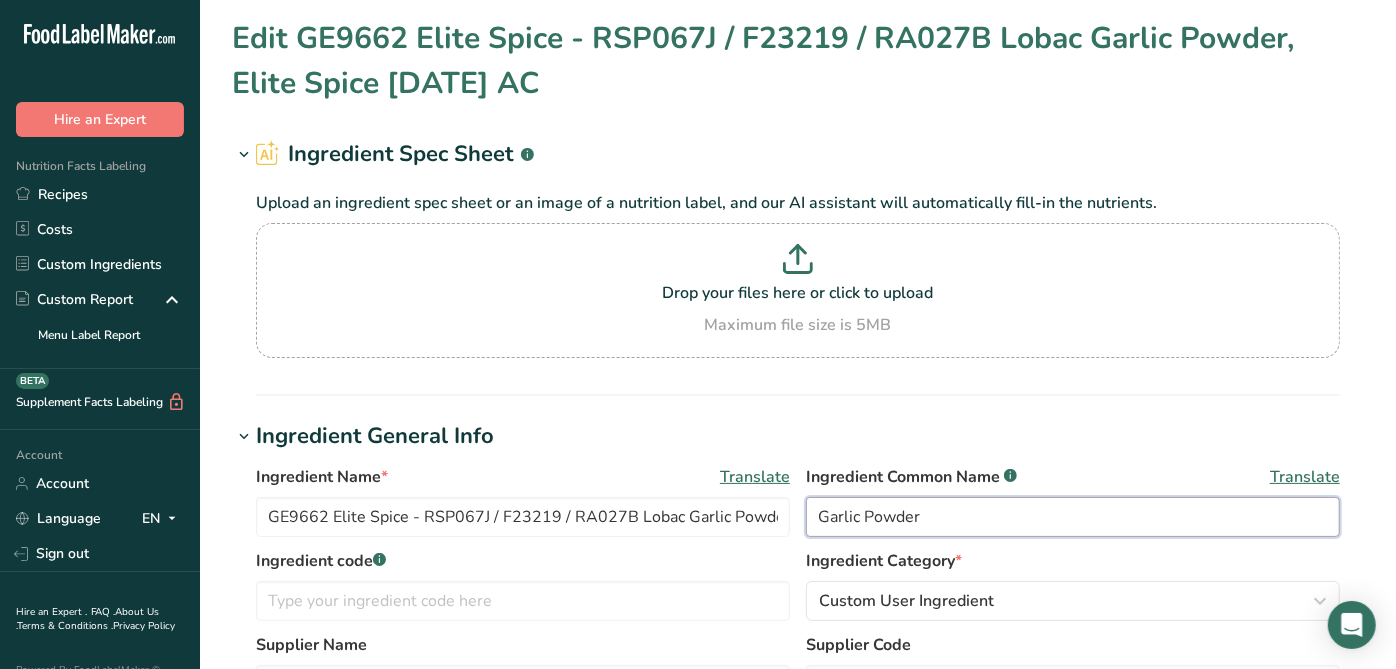 type on "Garlic Powder" 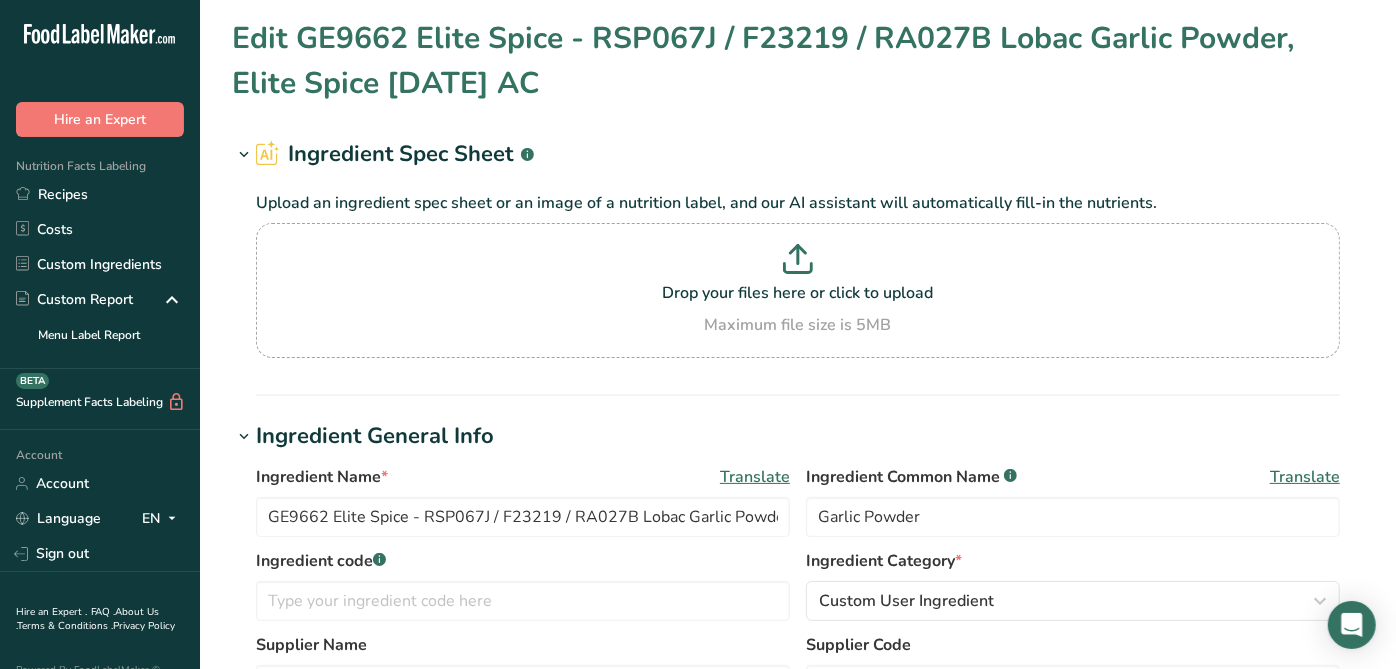 click on "Ingredient General Info" at bounding box center [798, 436] 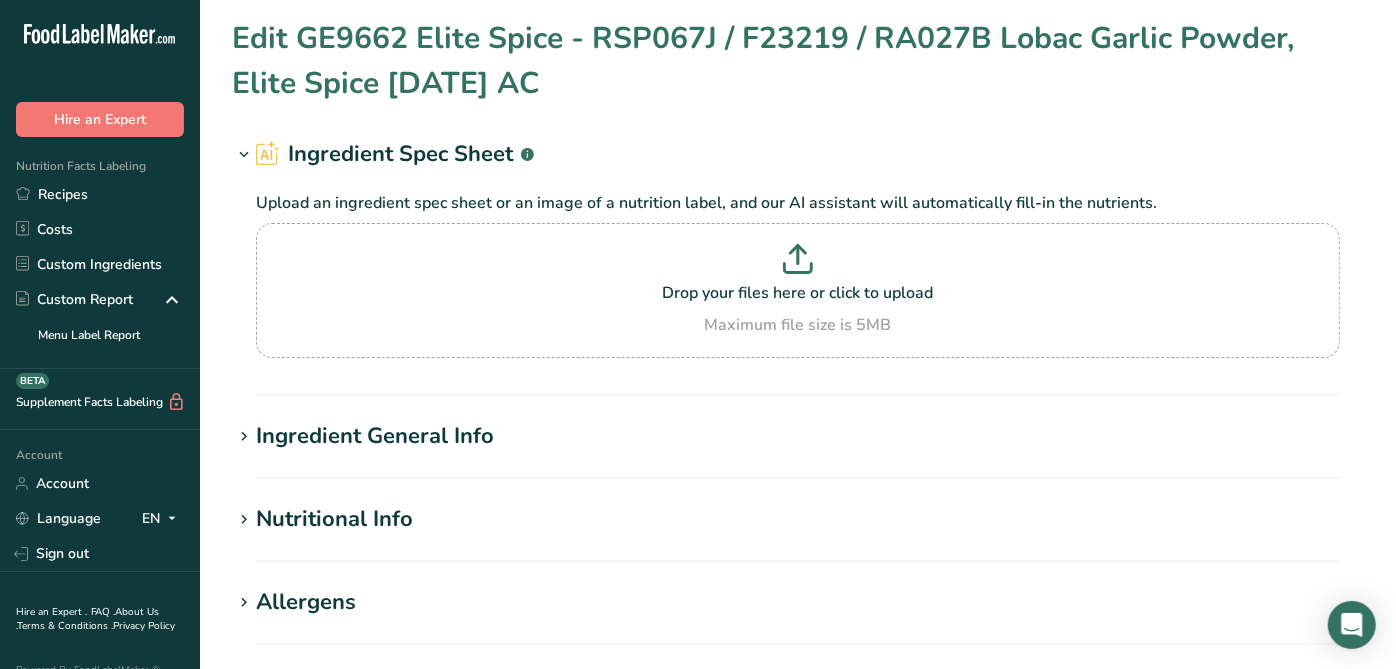 scroll, scrollTop: 775, scrollLeft: 0, axis: vertical 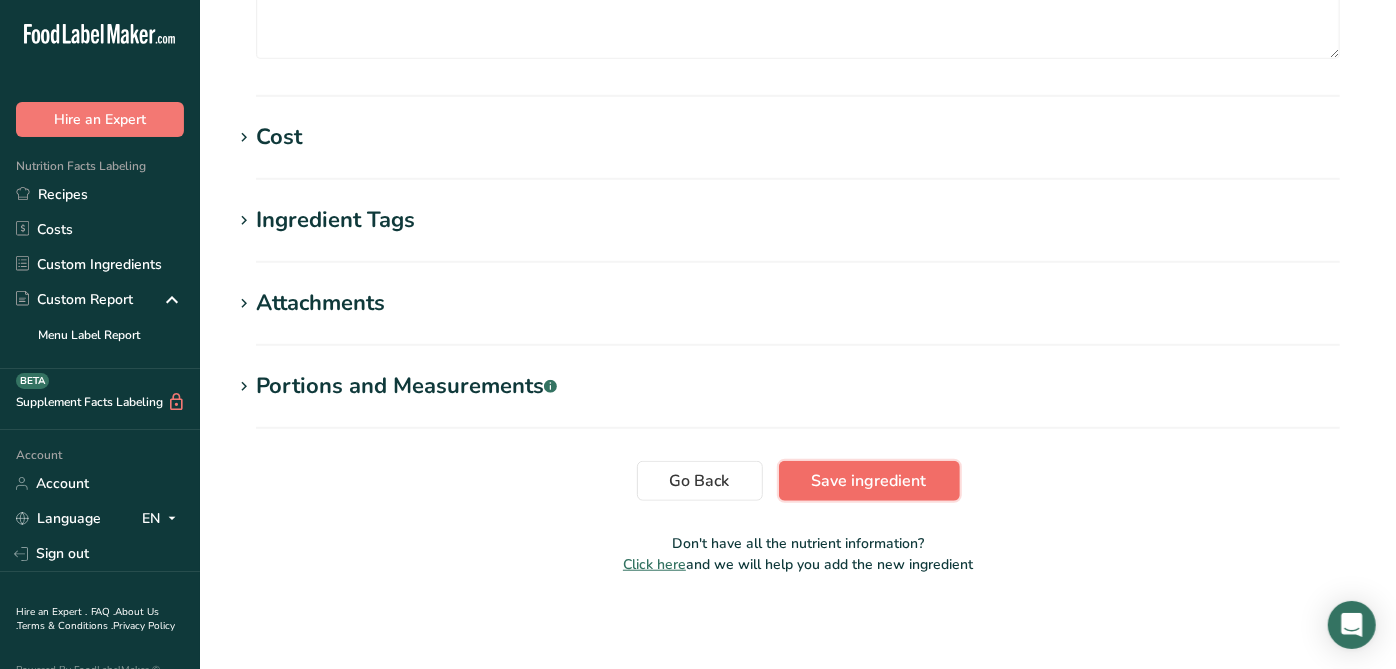 click on "Save ingredient" at bounding box center [869, 481] 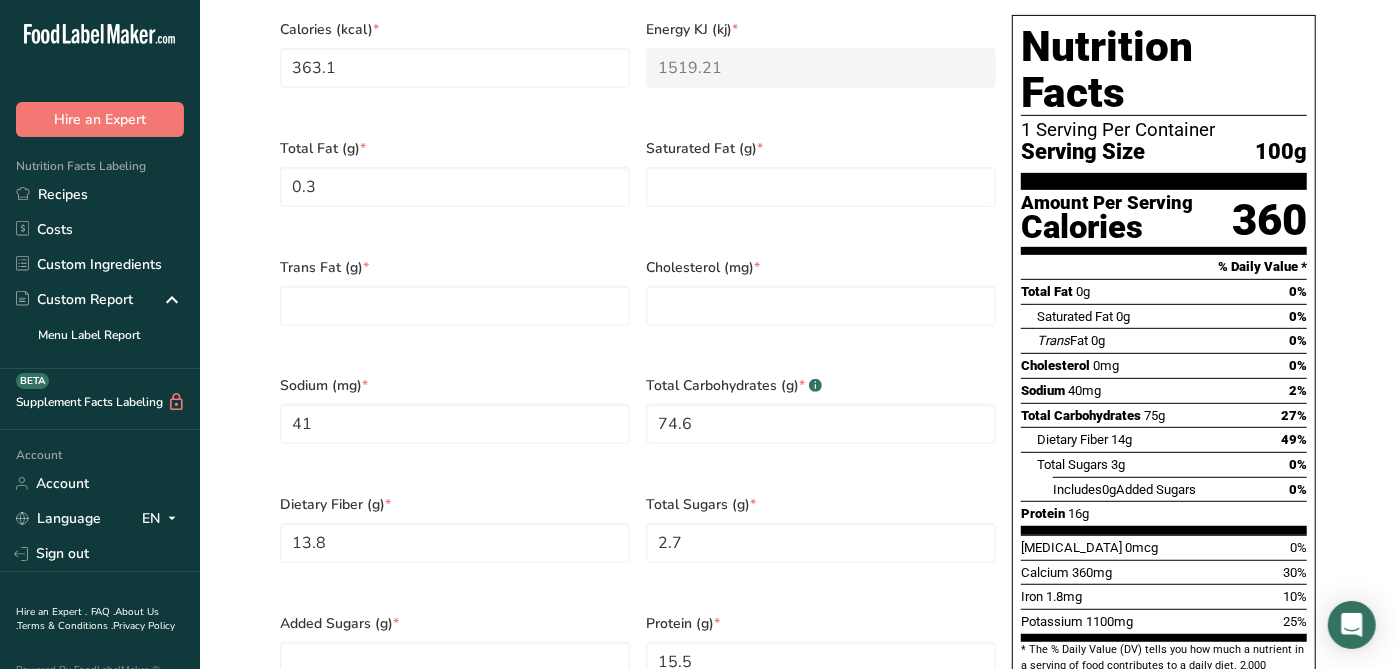 scroll, scrollTop: 502, scrollLeft: 0, axis: vertical 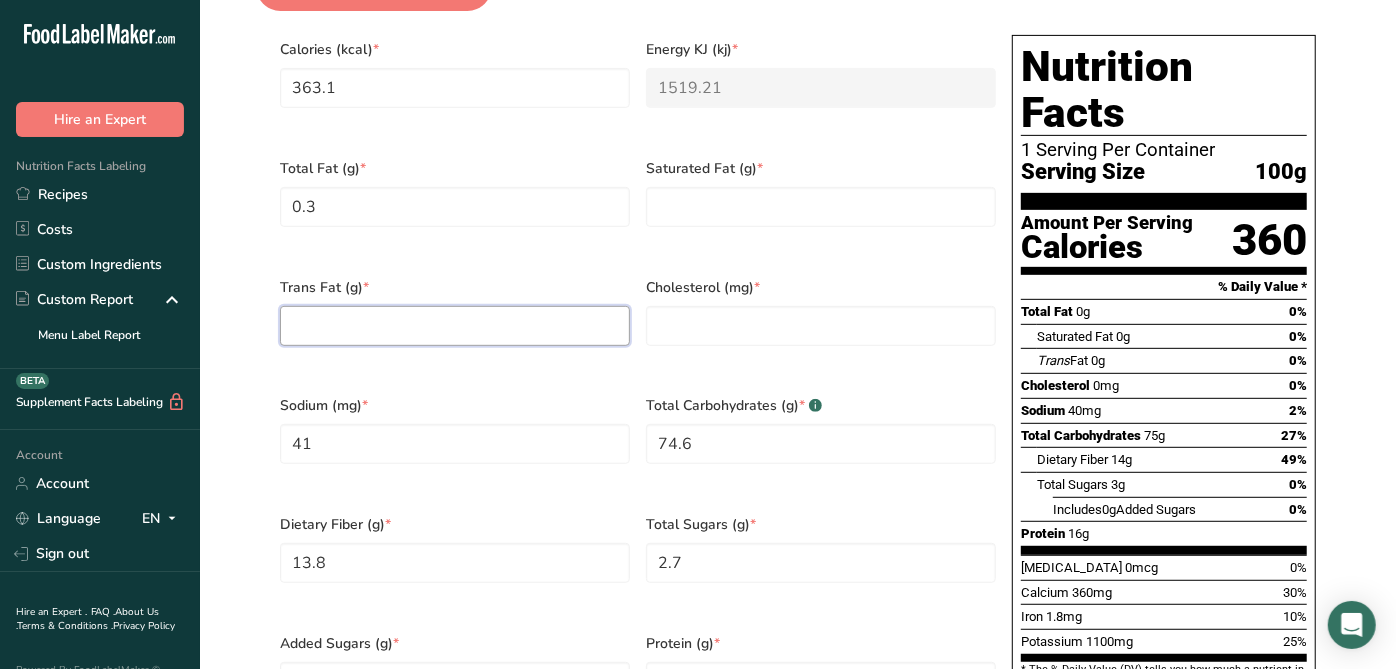 click at bounding box center [455, 326] 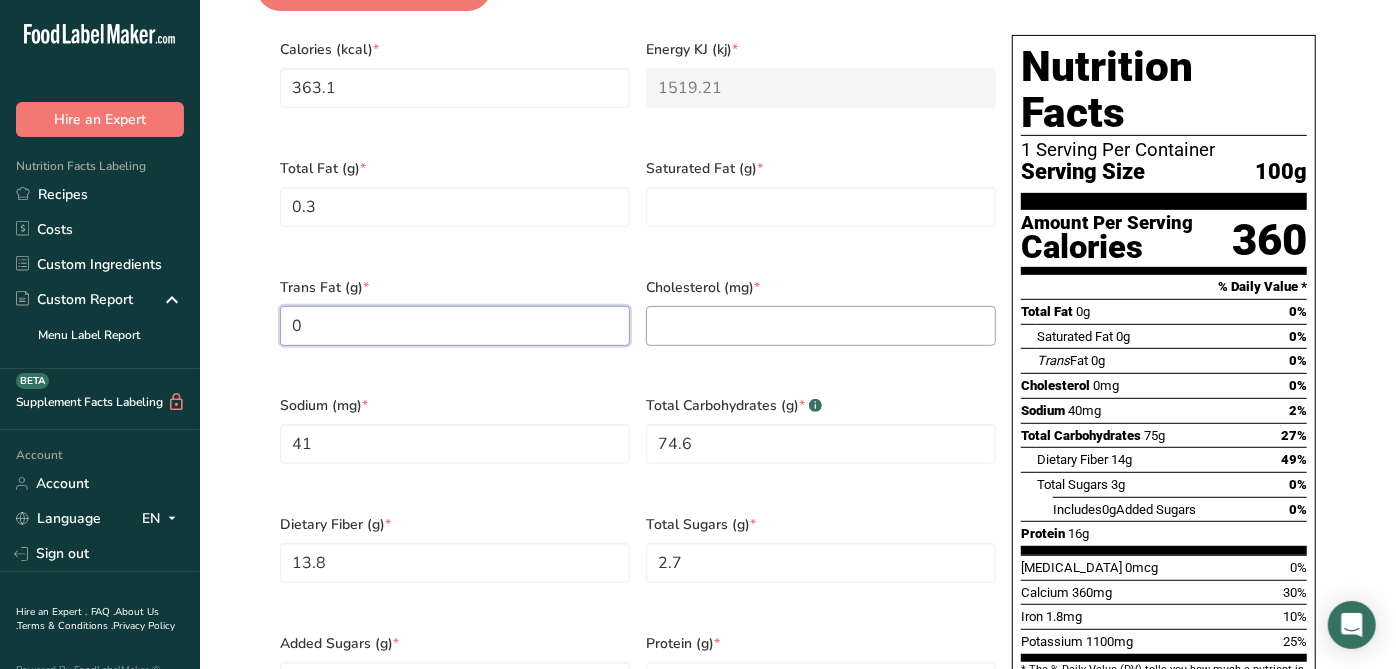 type on "0" 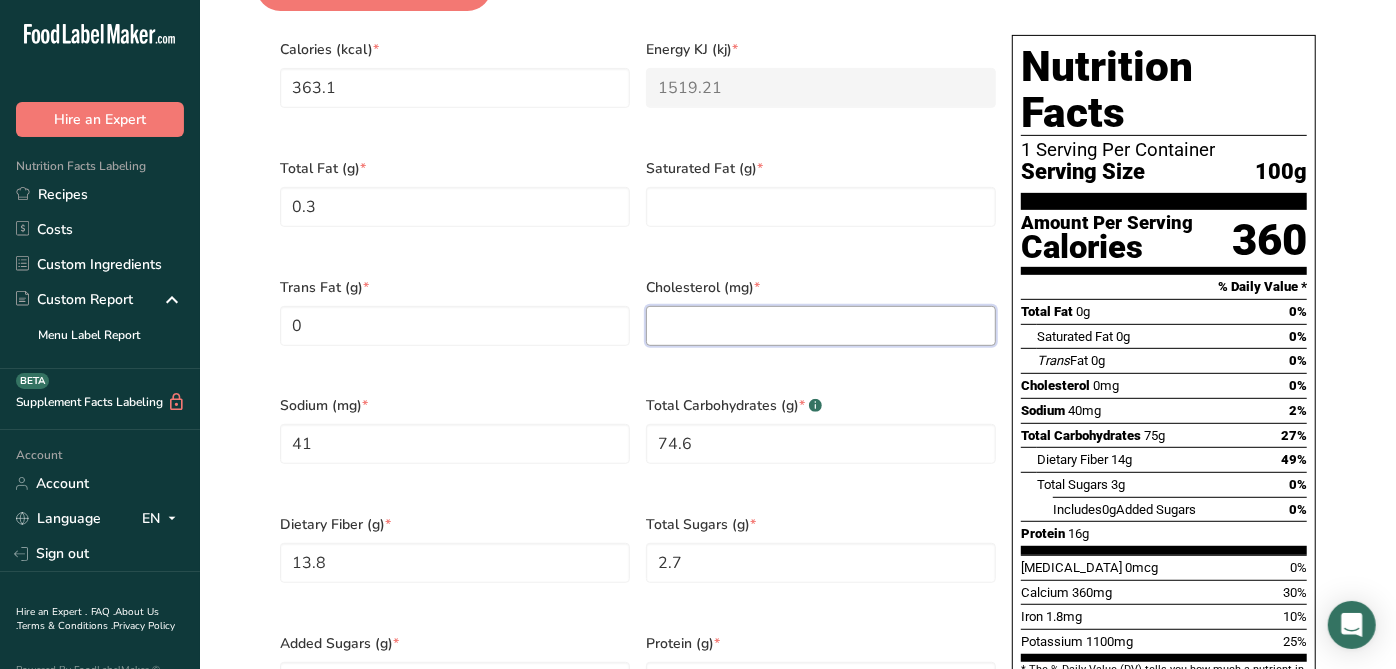 click at bounding box center (821, 326) 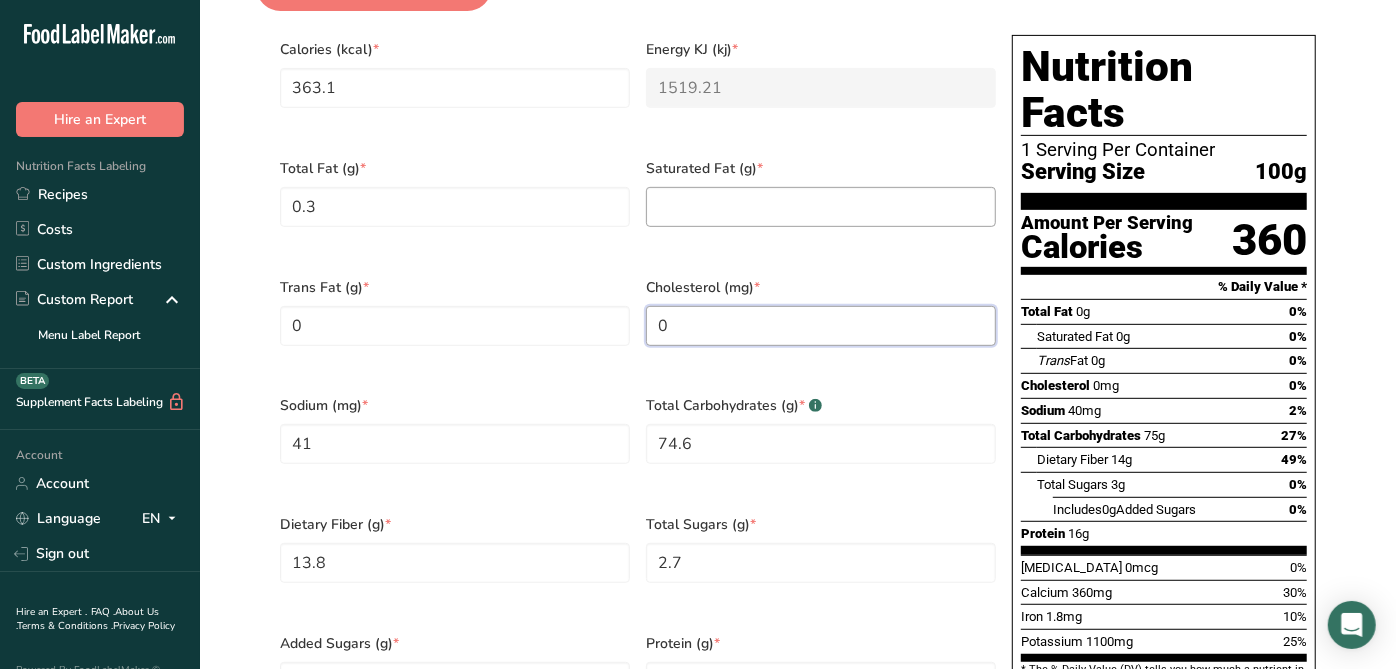 type on "0" 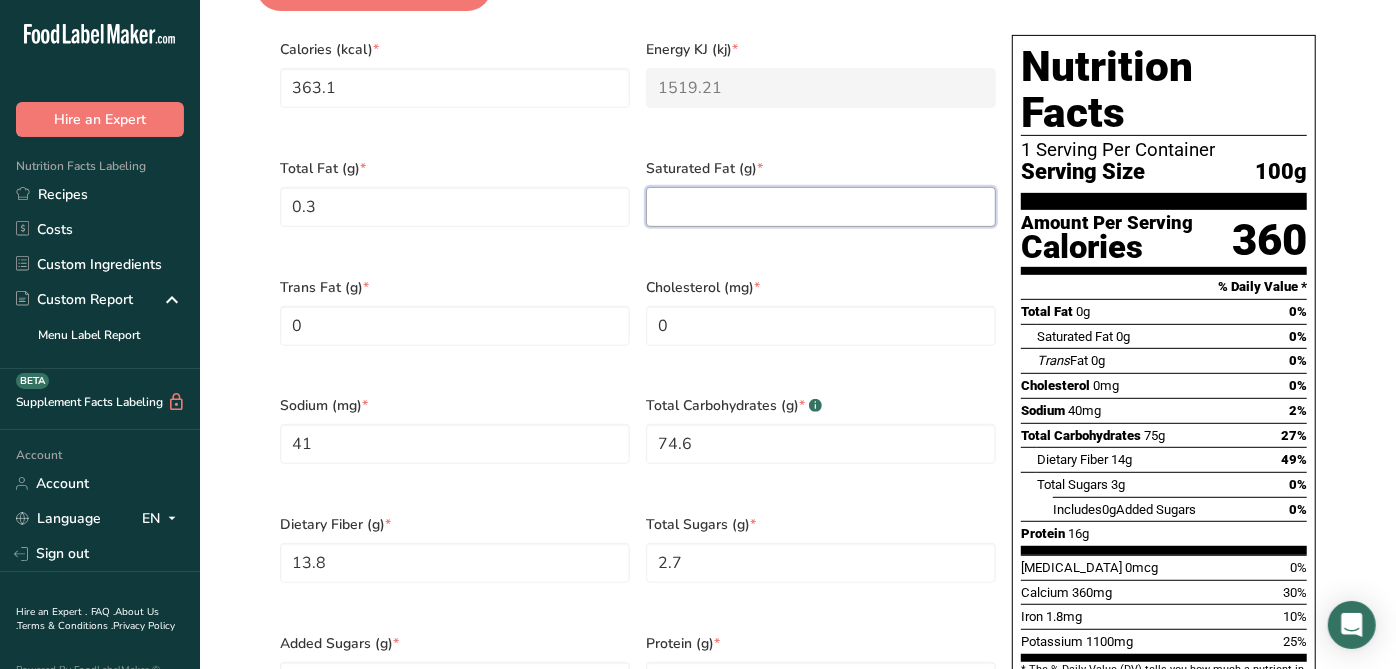 click at bounding box center [821, 207] 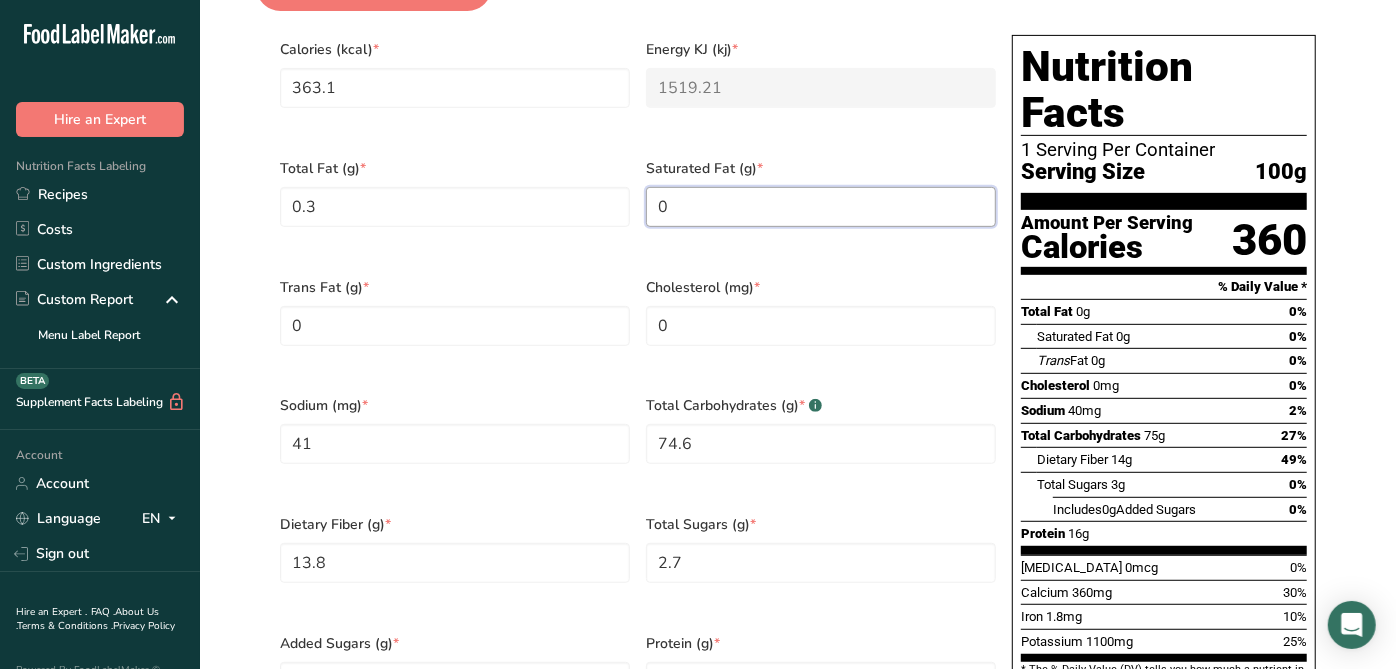 type on "0" 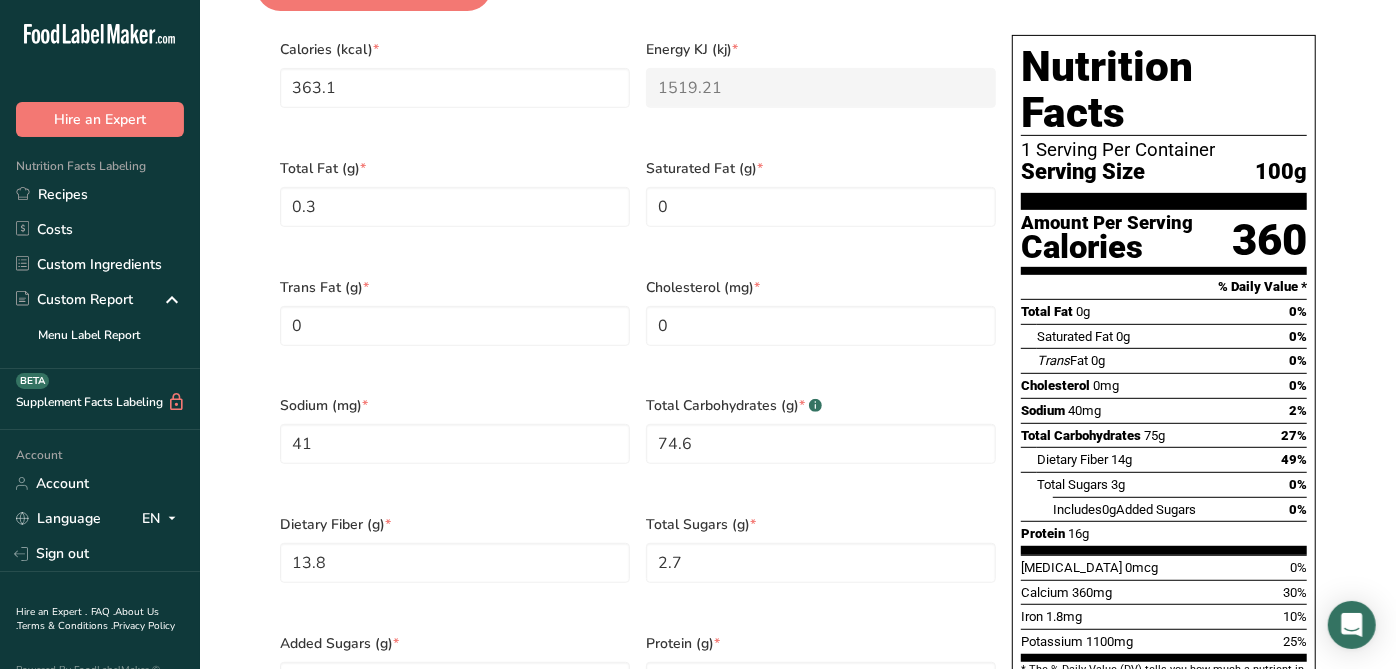 click on "Saturated Fat
(g) *     0" at bounding box center (821, 205) 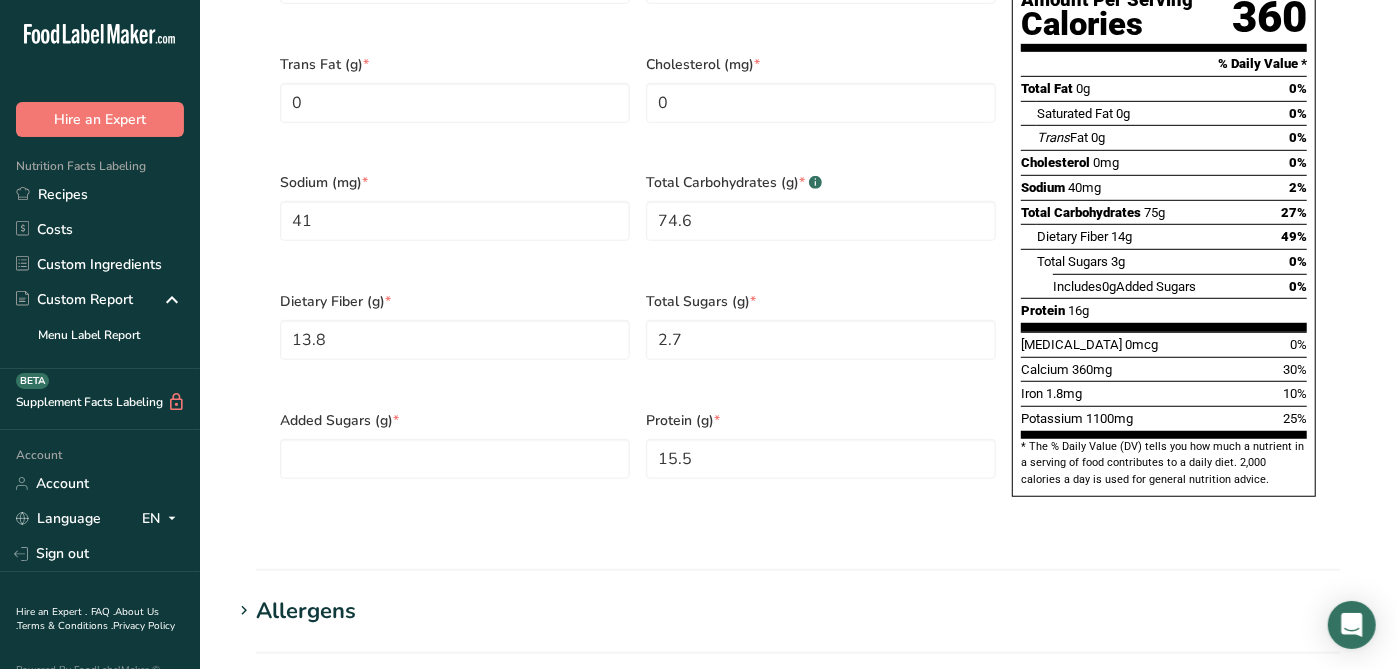 scroll, scrollTop: 739, scrollLeft: 0, axis: vertical 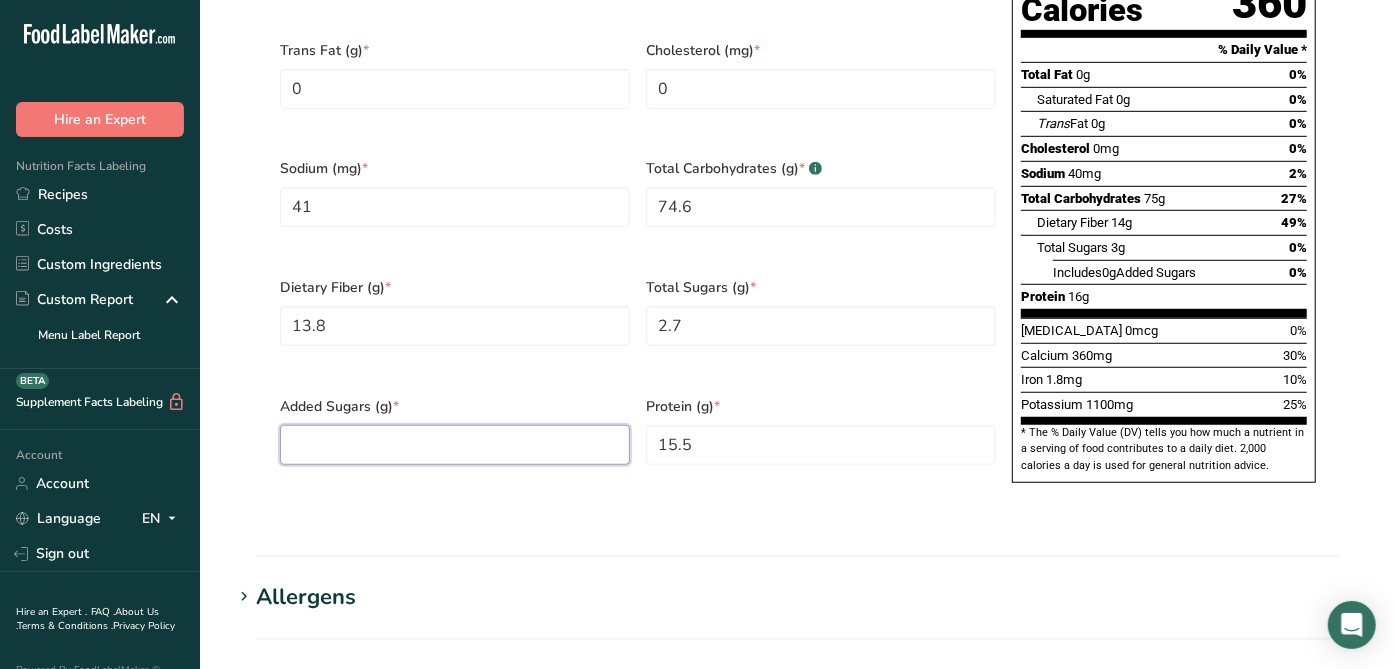 click at bounding box center (455, 445) 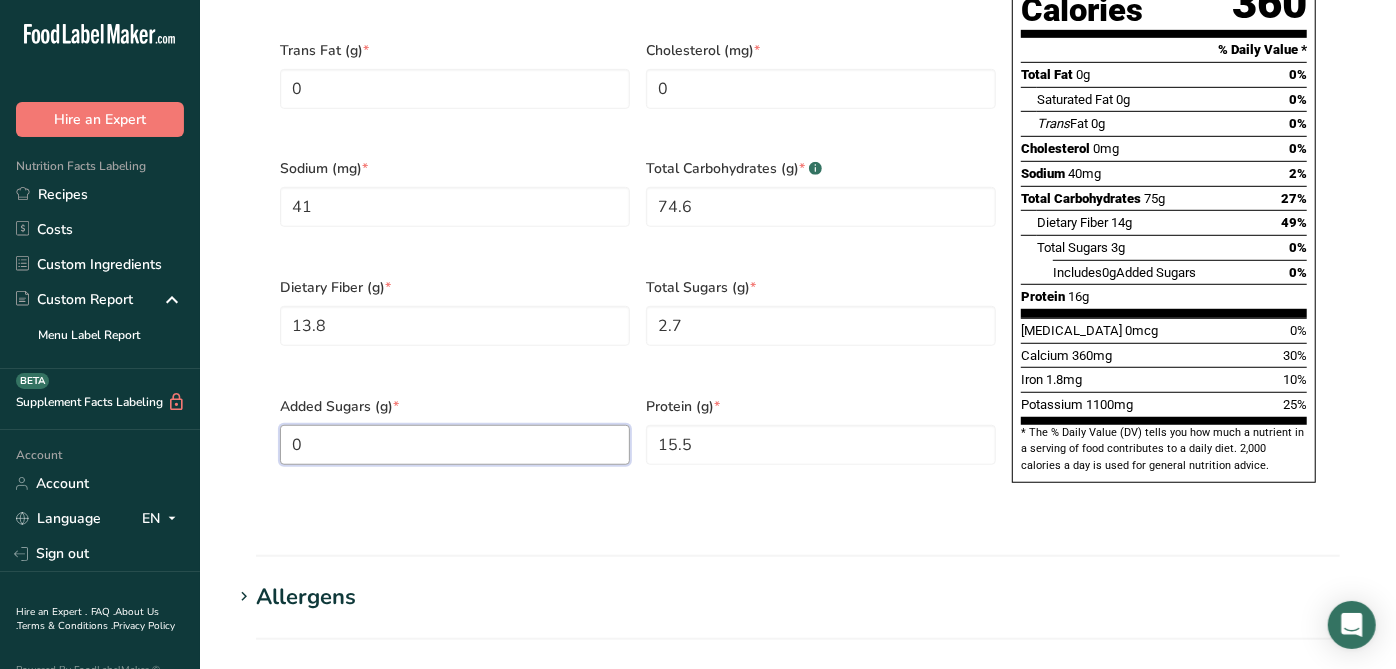type on "0" 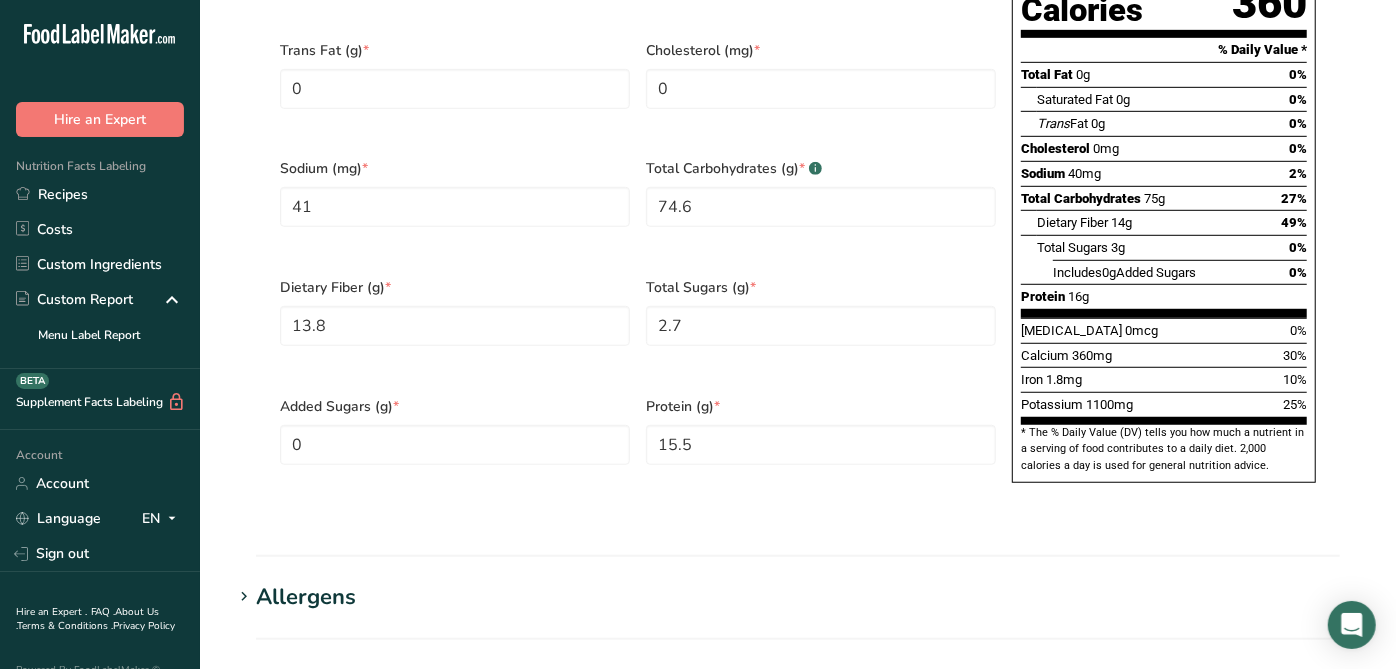 click on "Calories
(kcal) *     363.1
Energy KJ
(kj) *     1519.21
Total Fat
(g) *     0.3
Saturated Fat
(g) *     0
Trans Fat
(g) *     0
Cholesterol
(mg) *     0
Sodium
(mg) *     41
Total Carbohydrates
(g) *   .a-a{fill:#347362;}.b-a{fill:#fff;}           74.6
Dietary Fiber
(g) *     13.8
Total Sugars
(g) *     2.7
Added Sugars
(g) *     0
Protein
(g) *     15.5
Vitamin D
(mcg)
Vitamin A, RAE
(mcg)     0.99
Vitamin C
(mg)" at bounding box center [798, 146] 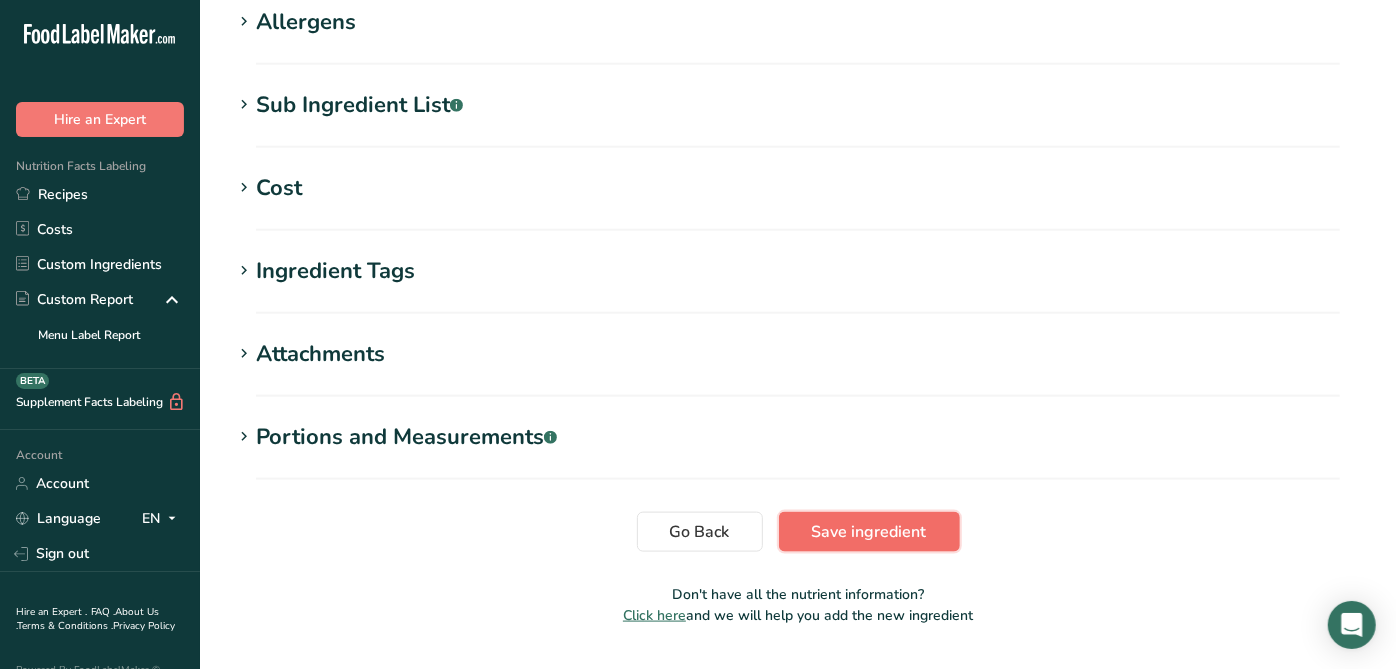 click on "Save ingredient" at bounding box center (869, 532) 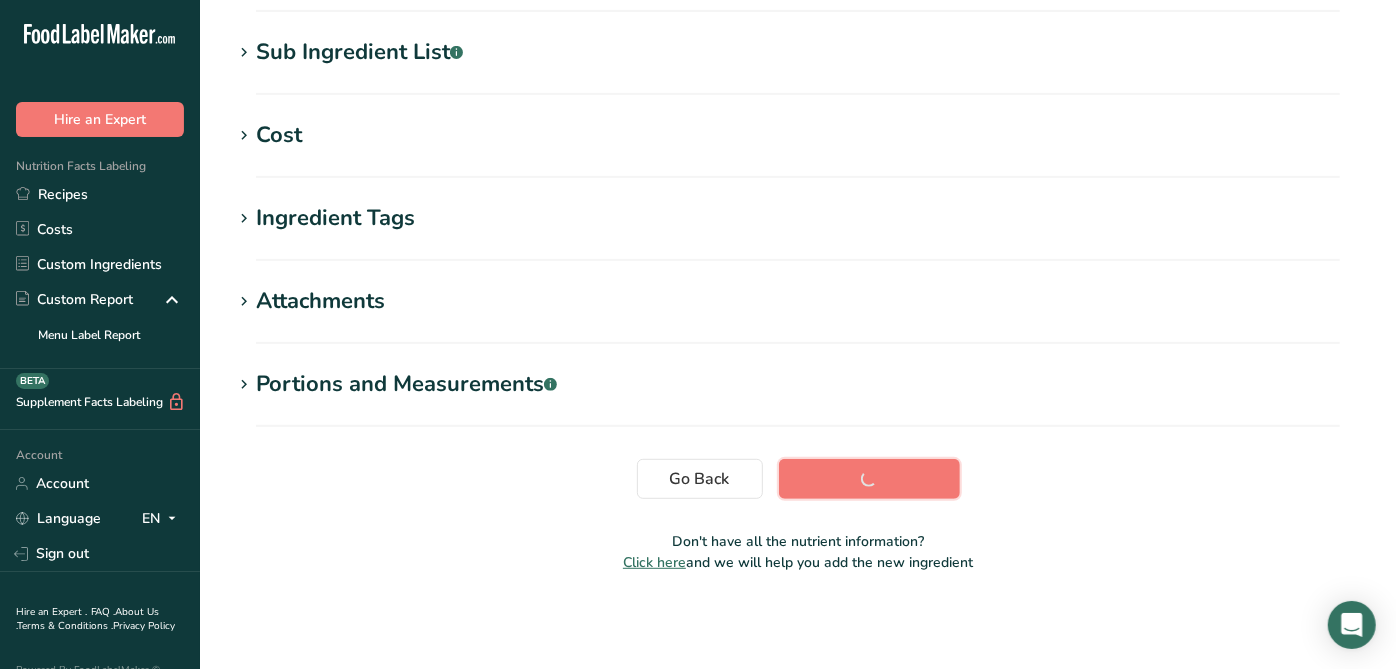 scroll, scrollTop: 433, scrollLeft: 0, axis: vertical 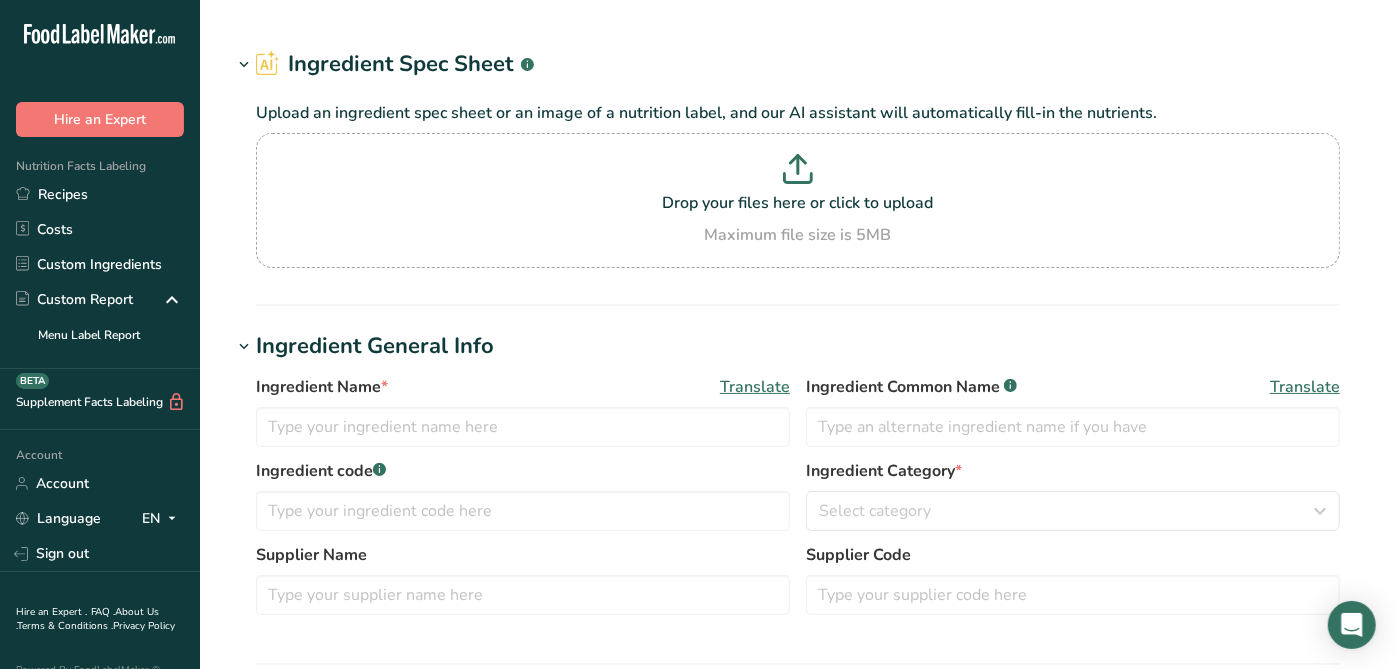 type on "RSP075 / F23125 / RA071B Onion Powder, Pacific Spice [DATE] AC" 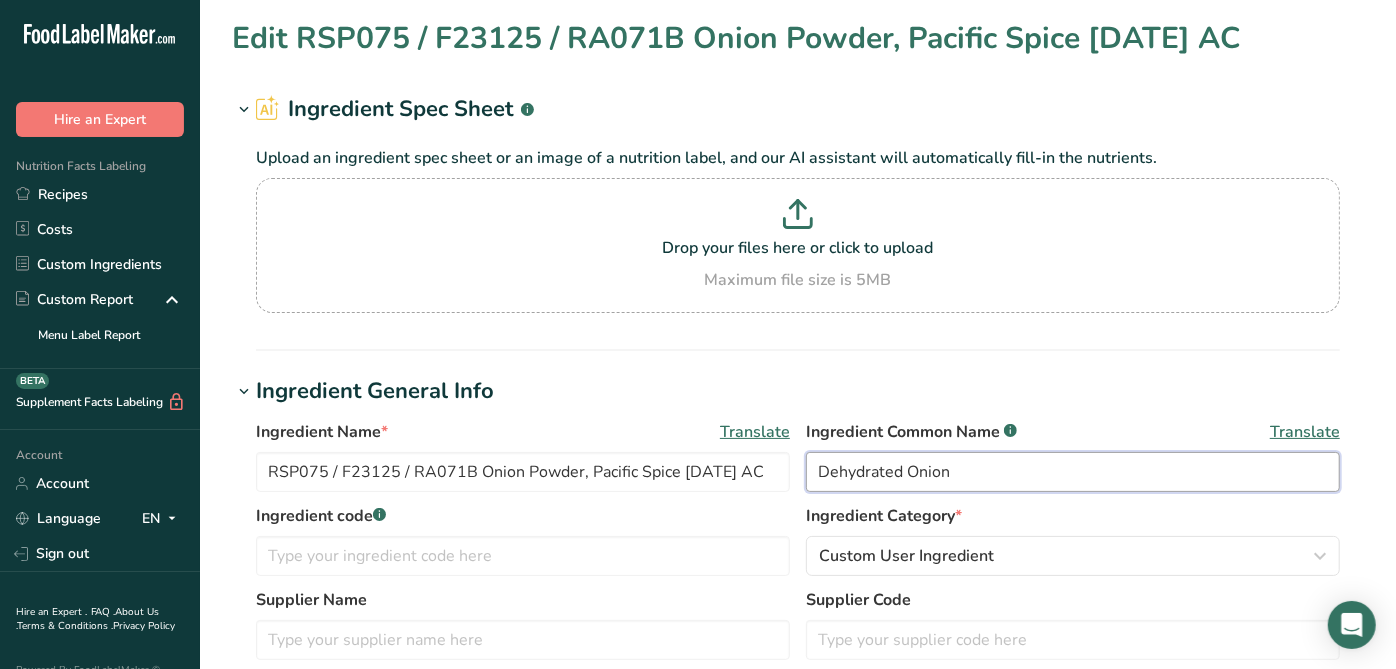 click on "Dehydrated Onion" at bounding box center (1073, 472) 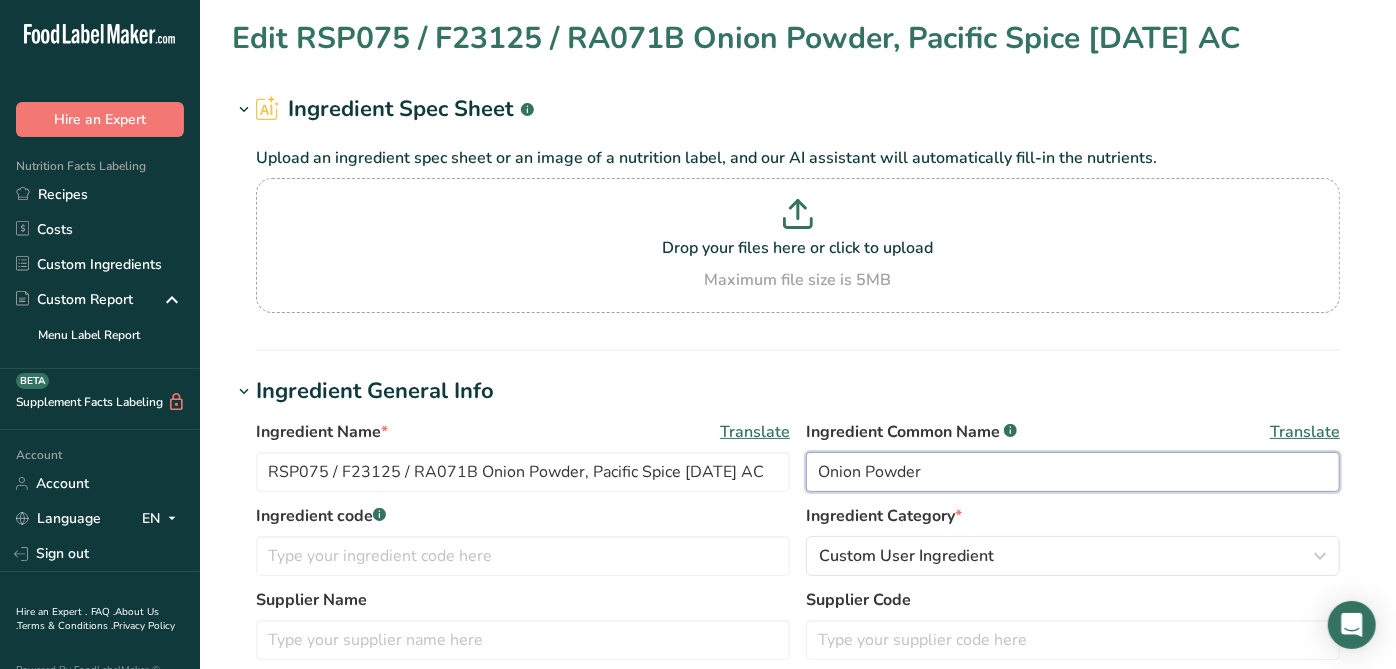 type on "Onion Powder" 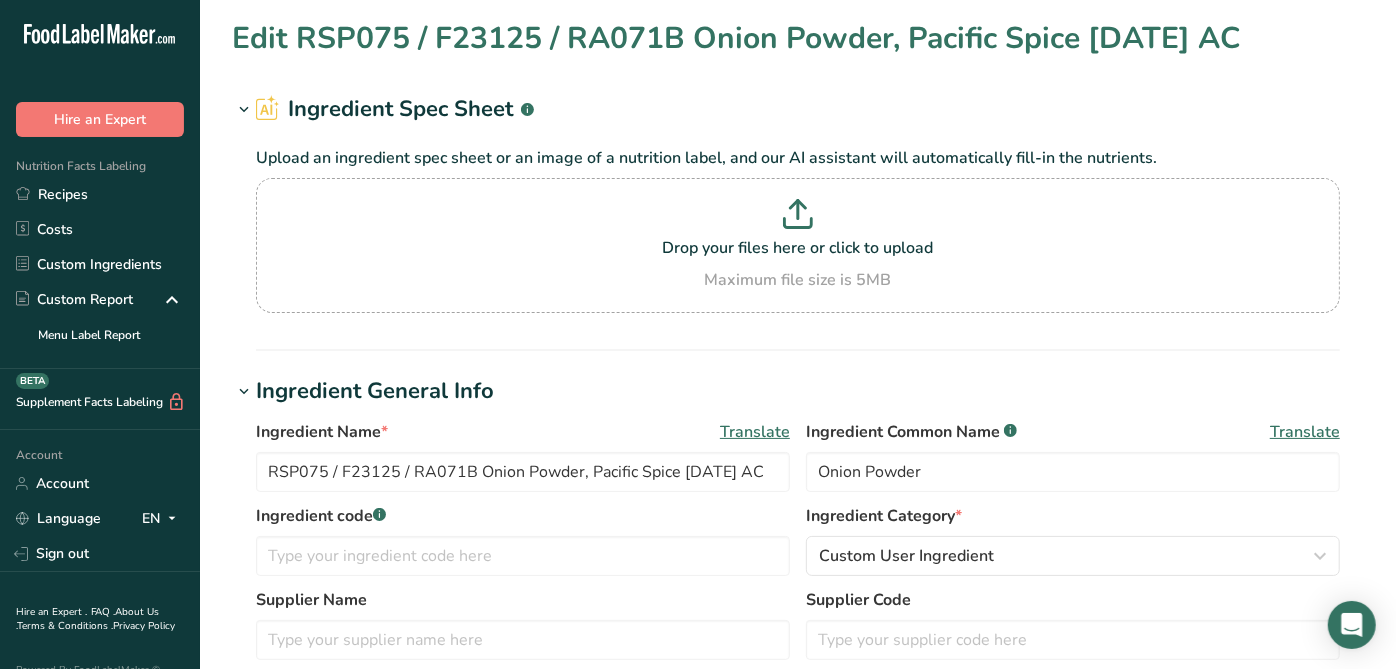 click on "Edit RSP075 / F23125 / RA071B Onion Powder, Pacific Spice 09-20-19 AC
Ingredient Spec Sheet
.a-a{fill:#347362;}.b-a{fill:#fff;}
Upload an ingredient spec sheet or an image of a nutrition label, and our AI assistant will automatically fill-in the nutrients.
Drop your files here or click to upload
Maximum file size is 5MB
Ingredient General Info
Ingredient Name *
Translate
RSP075 / F23125 / RA071B Onion Powder, Pacific Spice 09-20-19 AC
Ingredient Common Name
.a-a{fill:#347362;}.b-a{fill:#fff;}
Translate
Onion Powder
Ingredient code
.a-a{fill:#347362;}.b-a{fill:#fff;}
Ingredient Category *
Standard Categories" at bounding box center [798, 734] 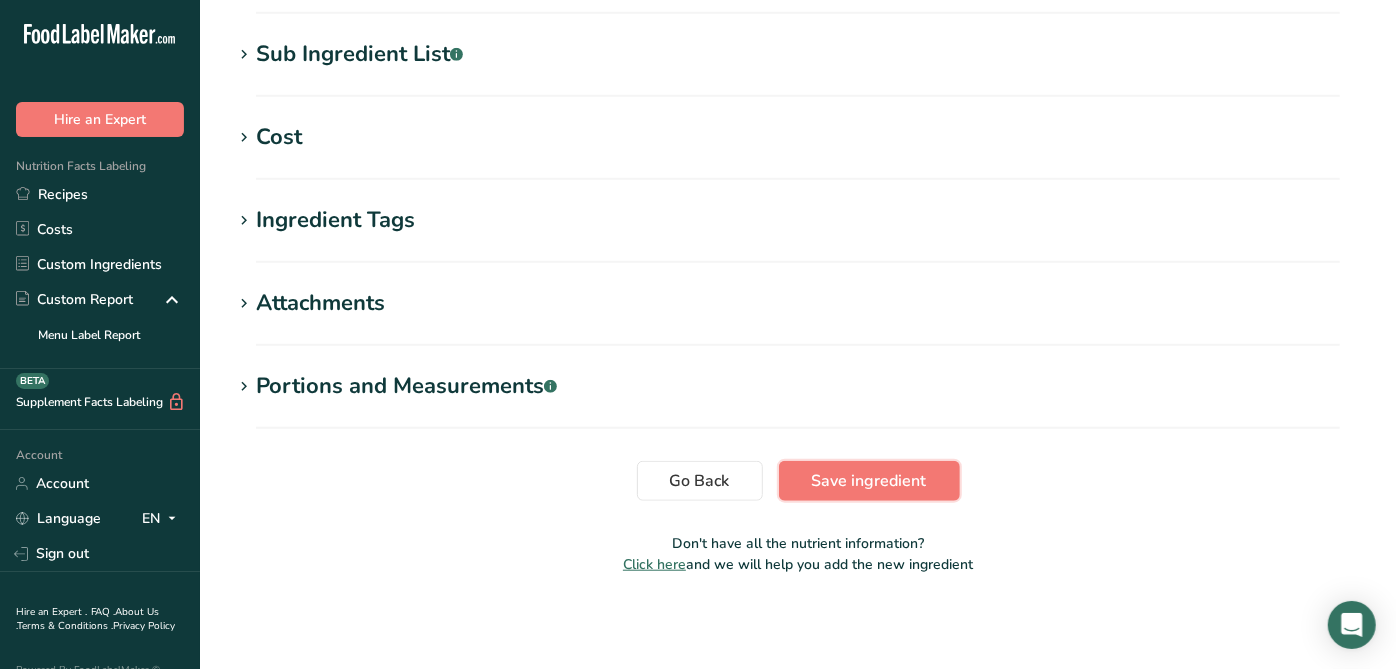 click on "Save ingredient" at bounding box center [869, 481] 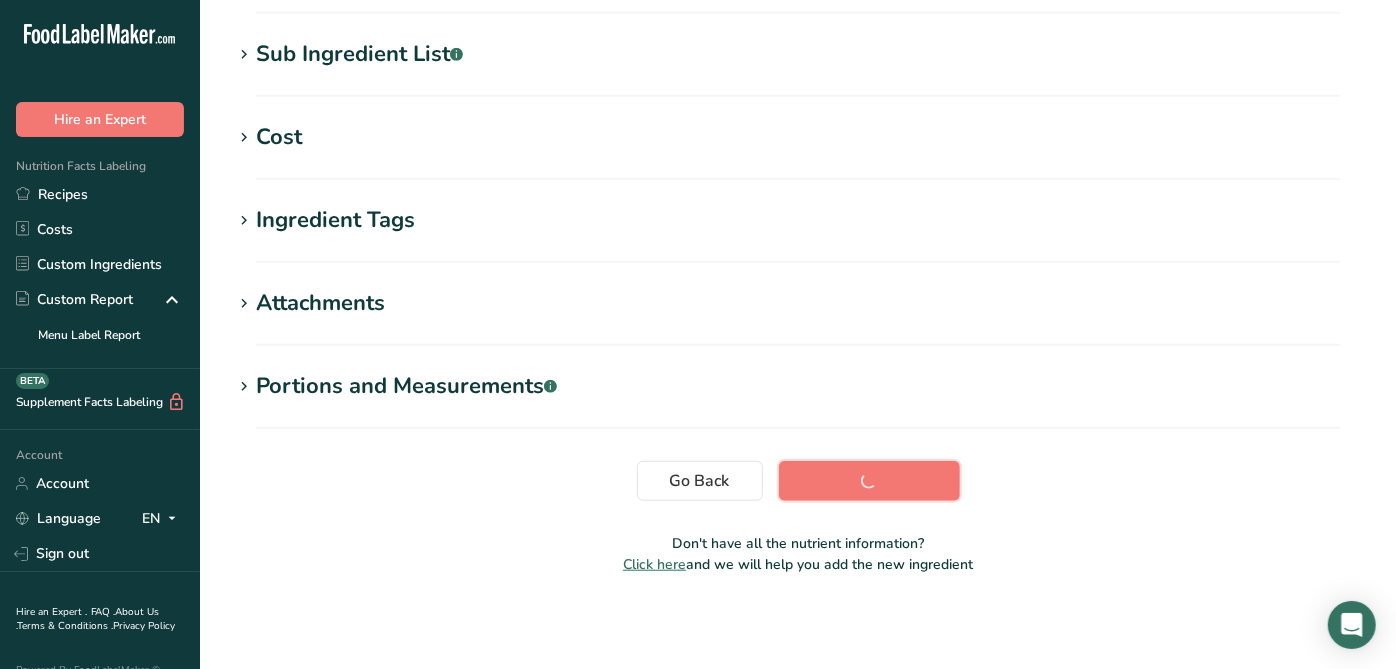 scroll, scrollTop: 388, scrollLeft: 0, axis: vertical 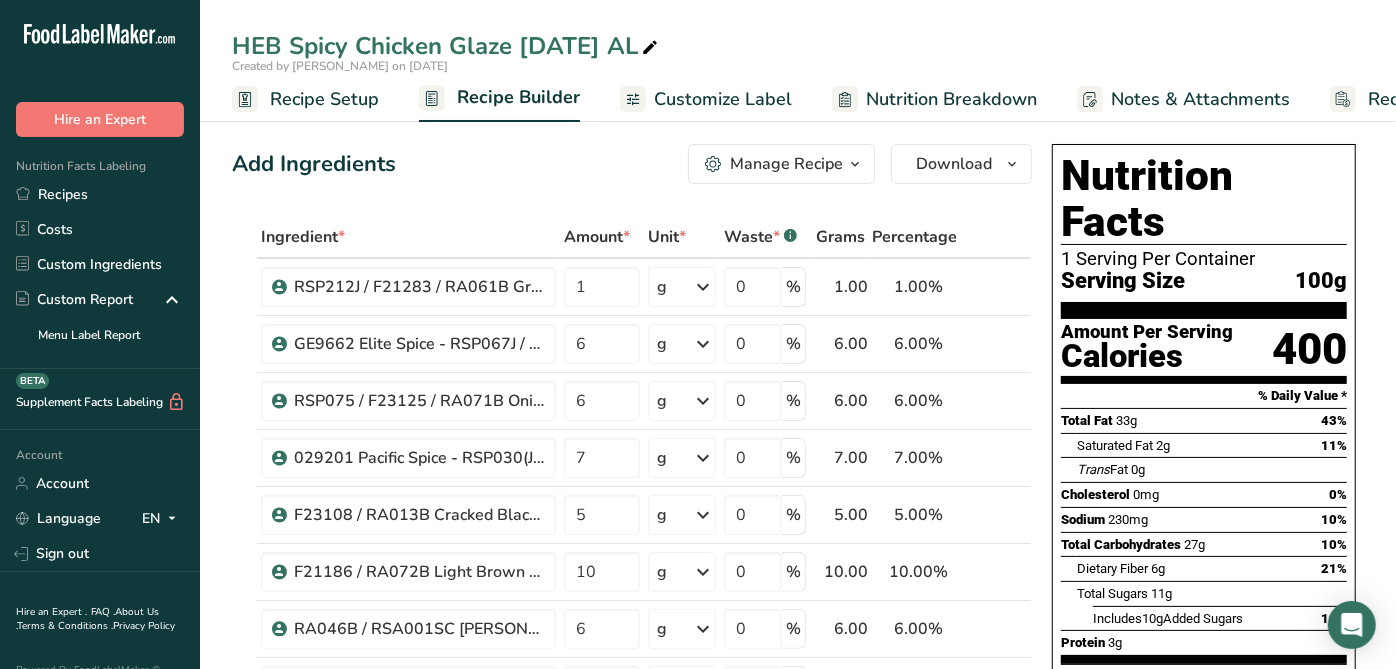 click at bounding box center [855, 164] 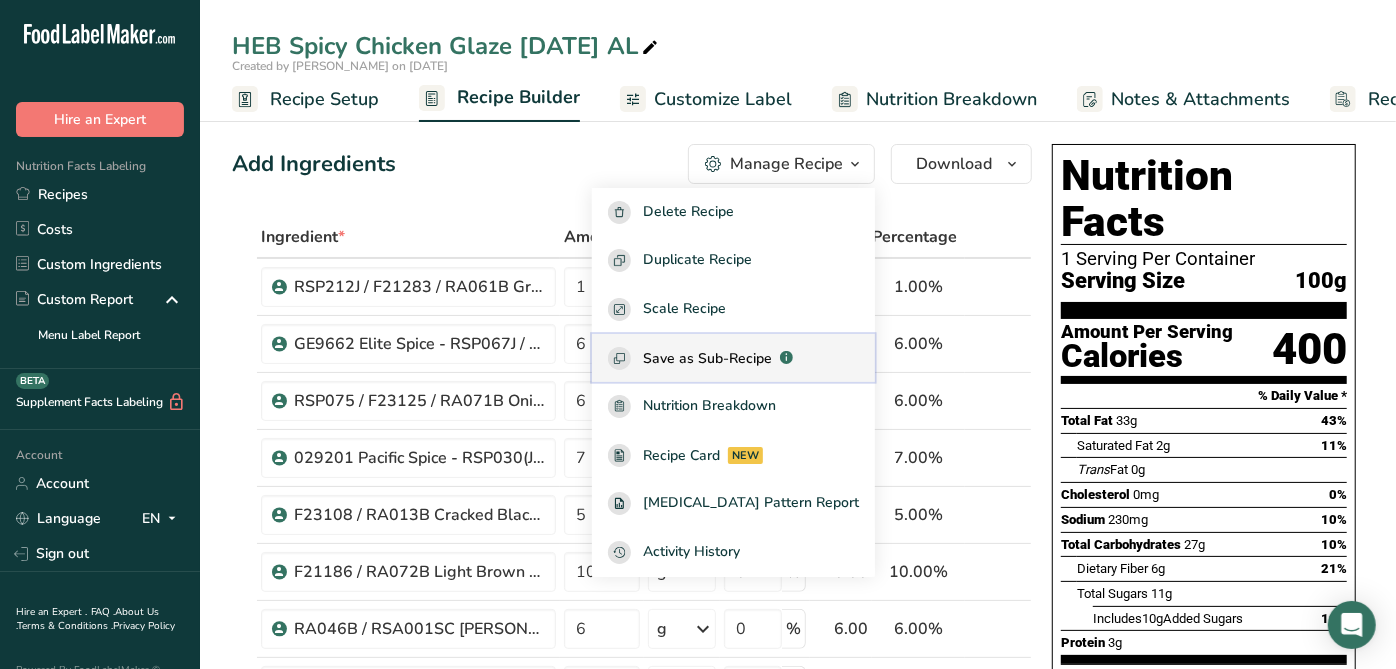 click on "Save as Sub-Recipe   .a-a{fill:#347362;}.b-a{fill:#fff;}" at bounding box center (733, 358) 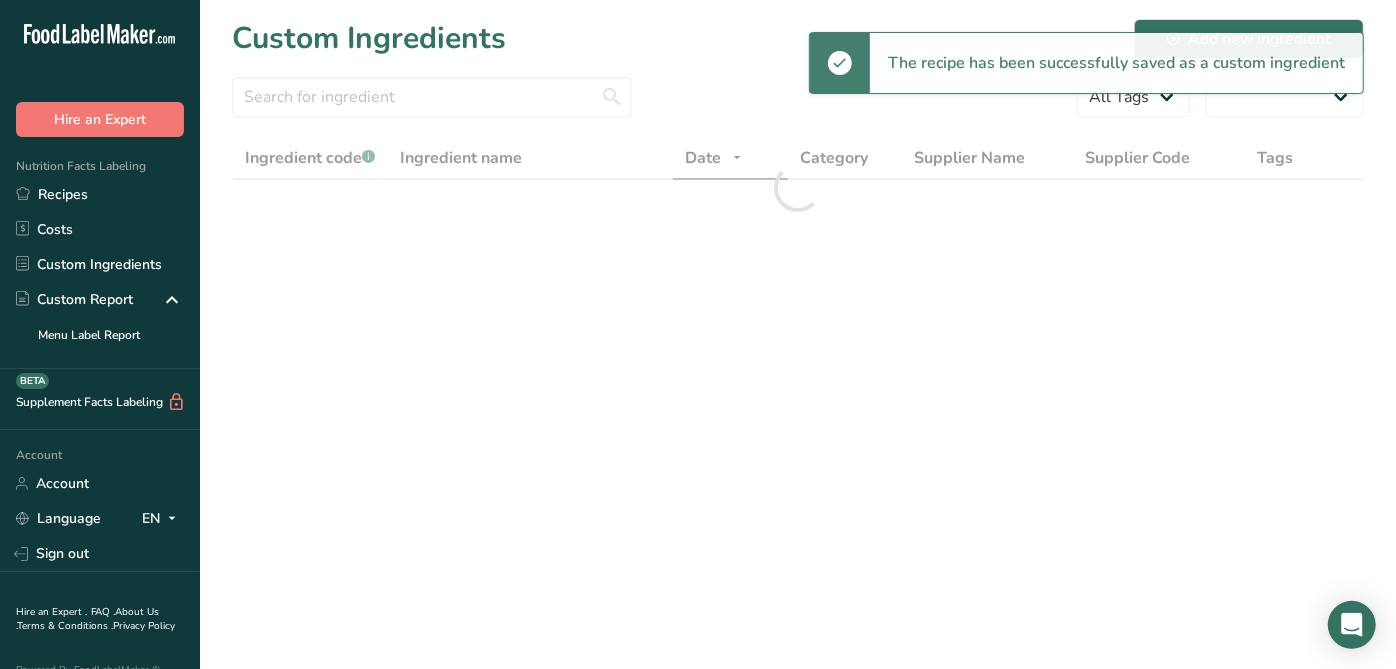 select on "30" 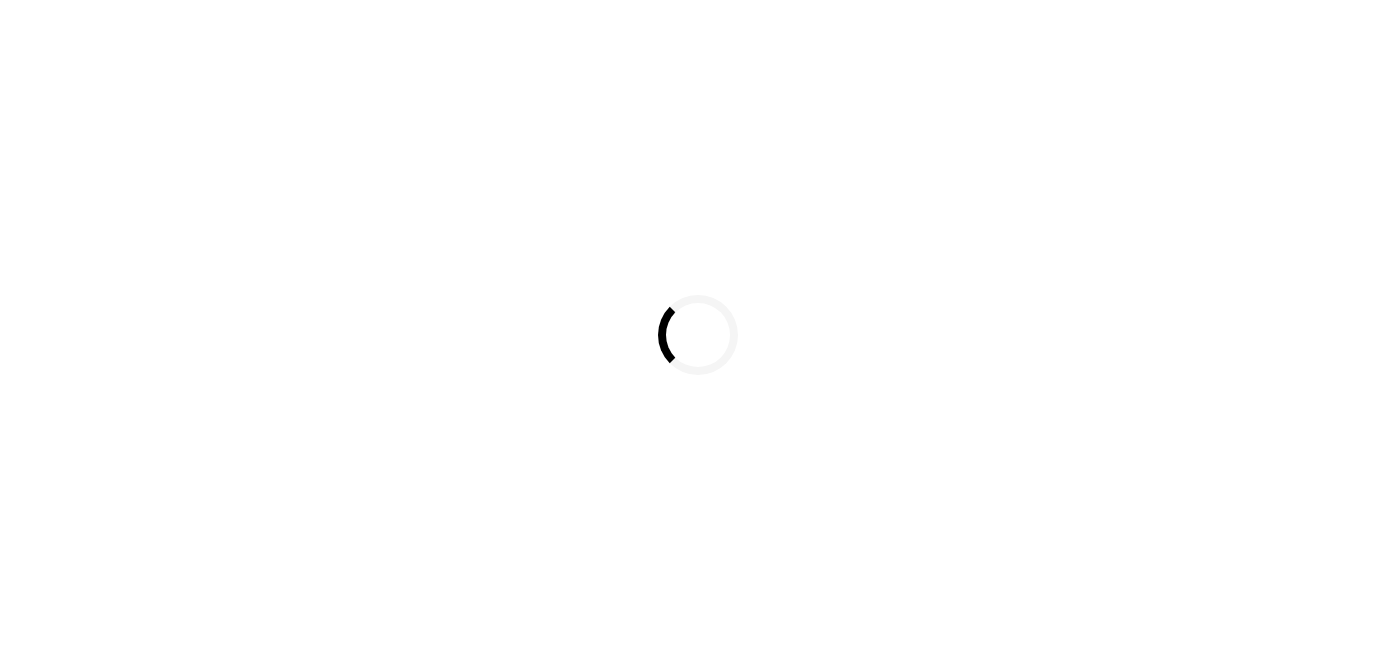 scroll, scrollTop: 0, scrollLeft: 0, axis: both 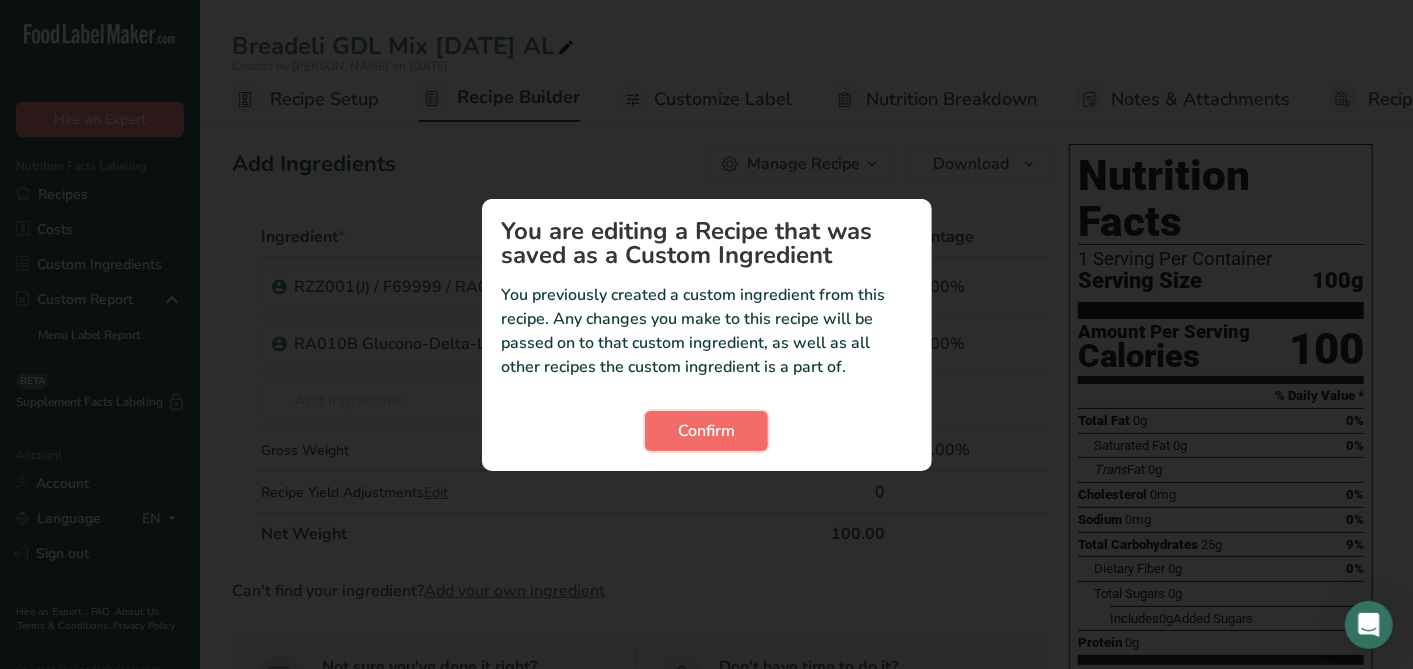 click on "Confirm" at bounding box center [706, 431] 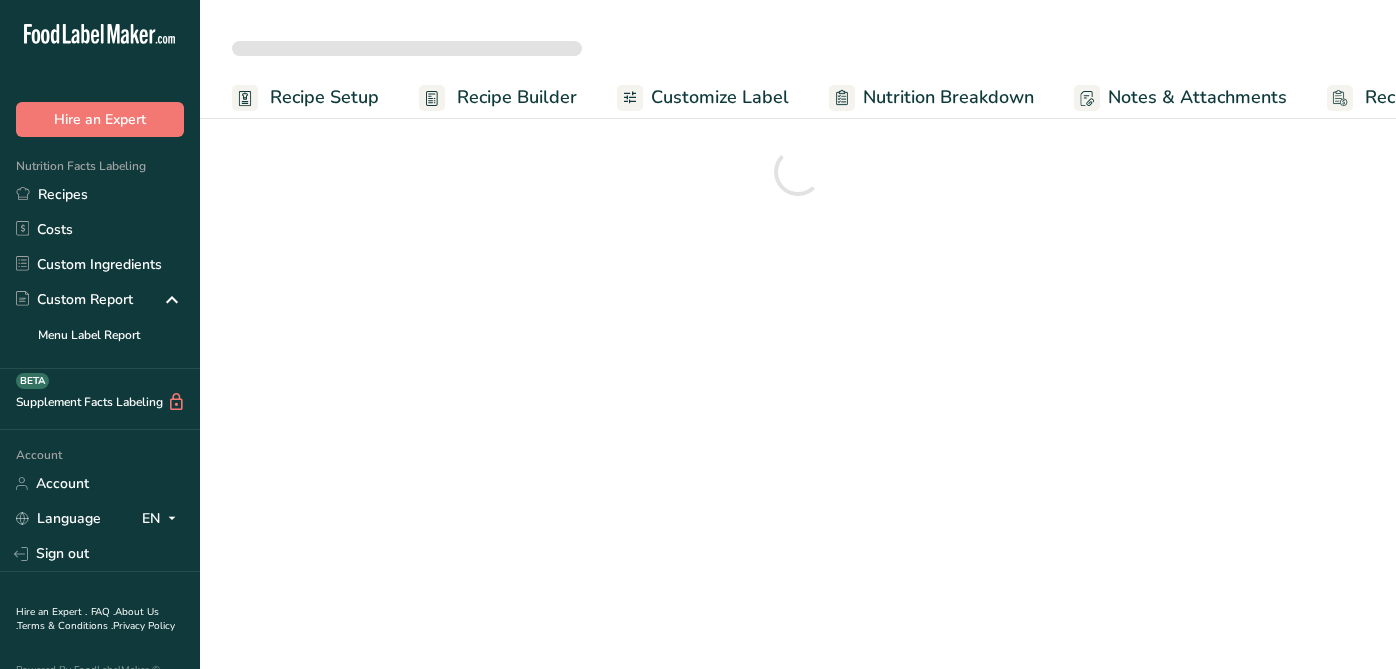 scroll, scrollTop: 0, scrollLeft: 0, axis: both 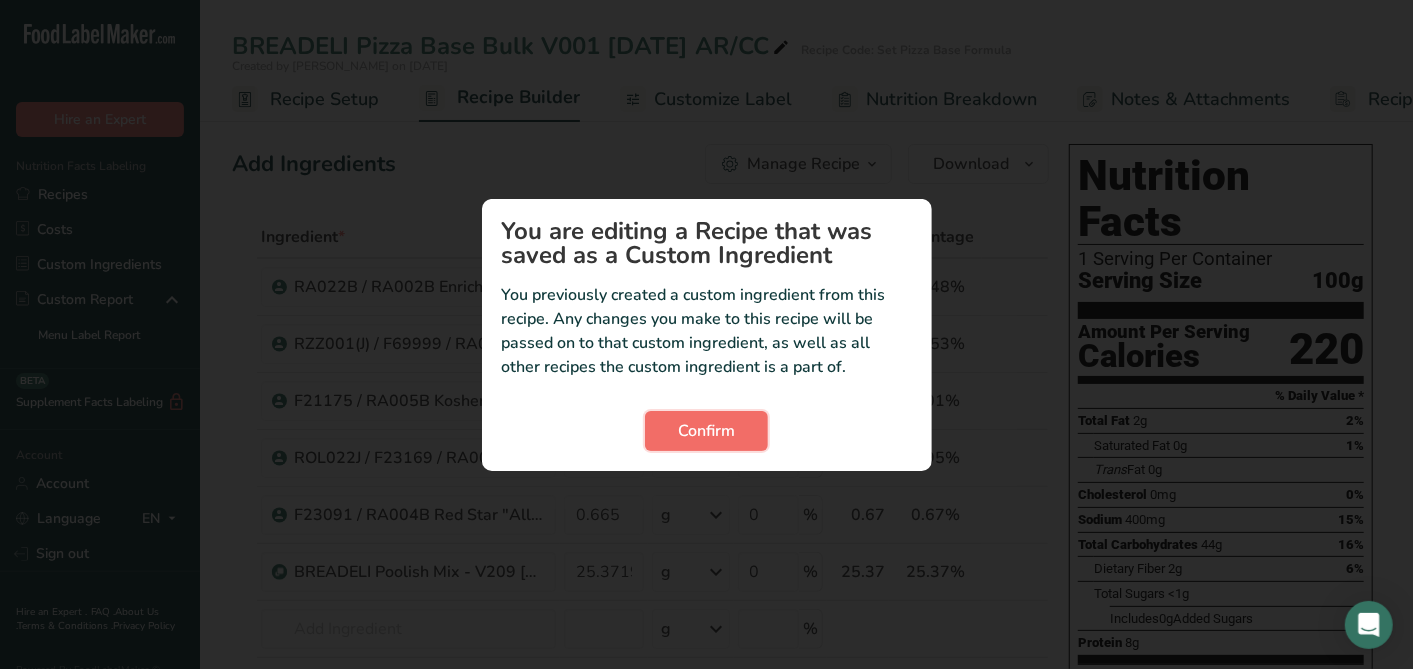 click on "Confirm" at bounding box center [706, 431] 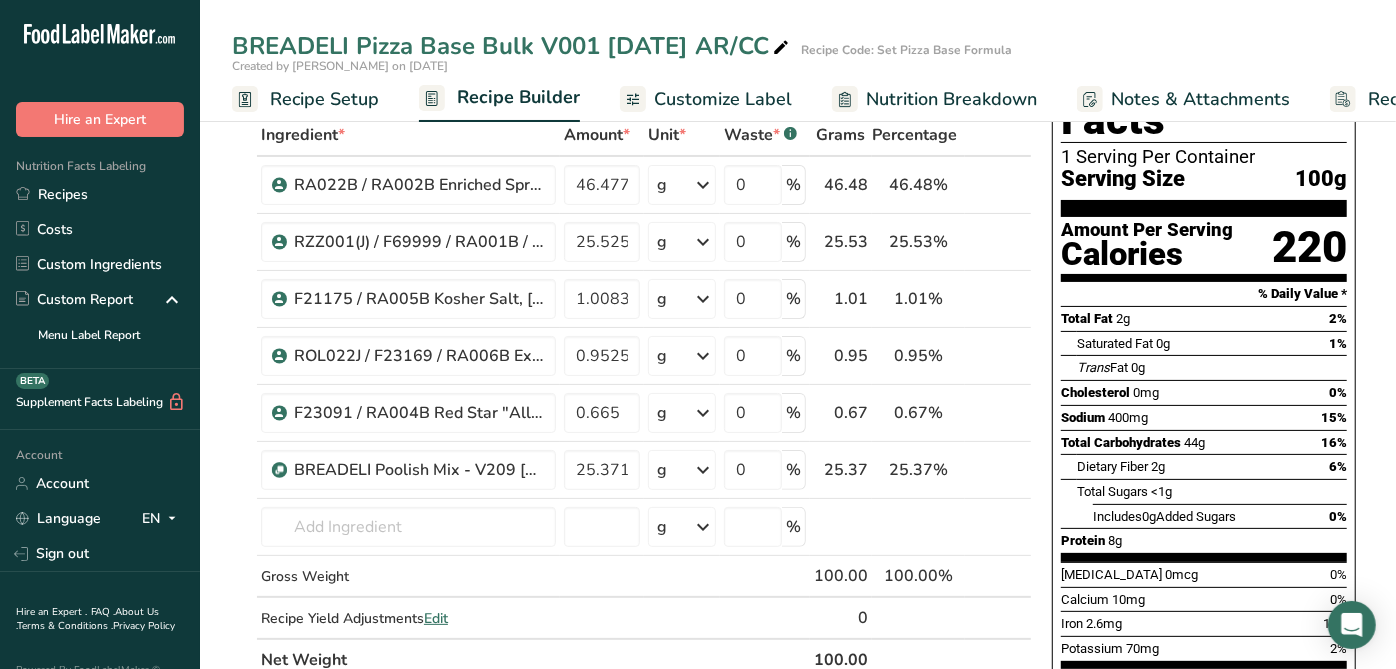 scroll, scrollTop: 55, scrollLeft: 0, axis: vertical 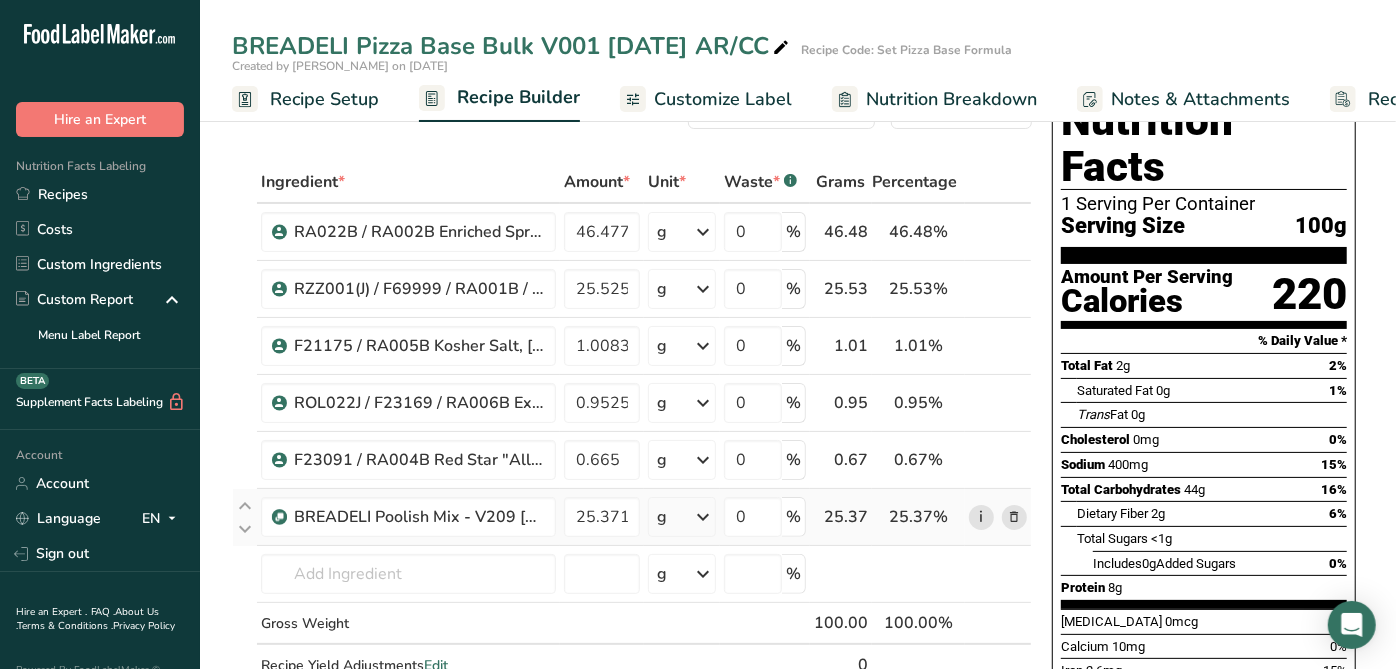 click on "i" at bounding box center (981, 517) 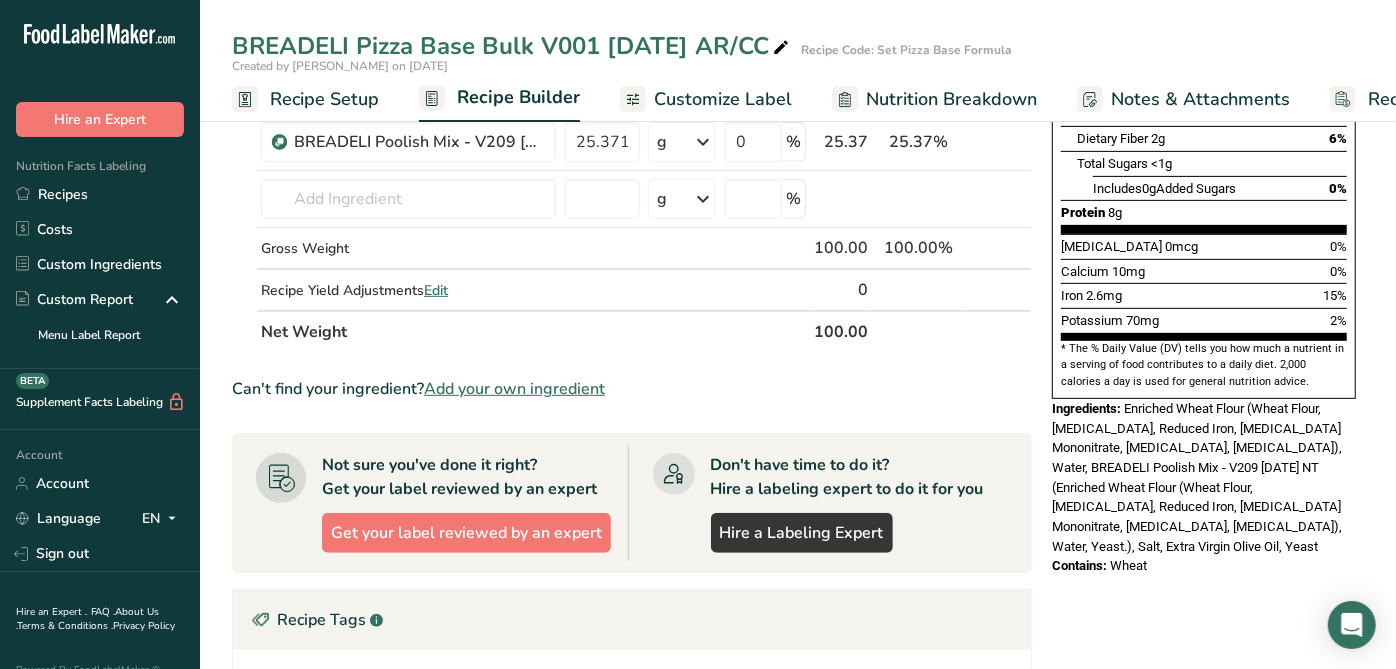 scroll, scrollTop: 433, scrollLeft: 0, axis: vertical 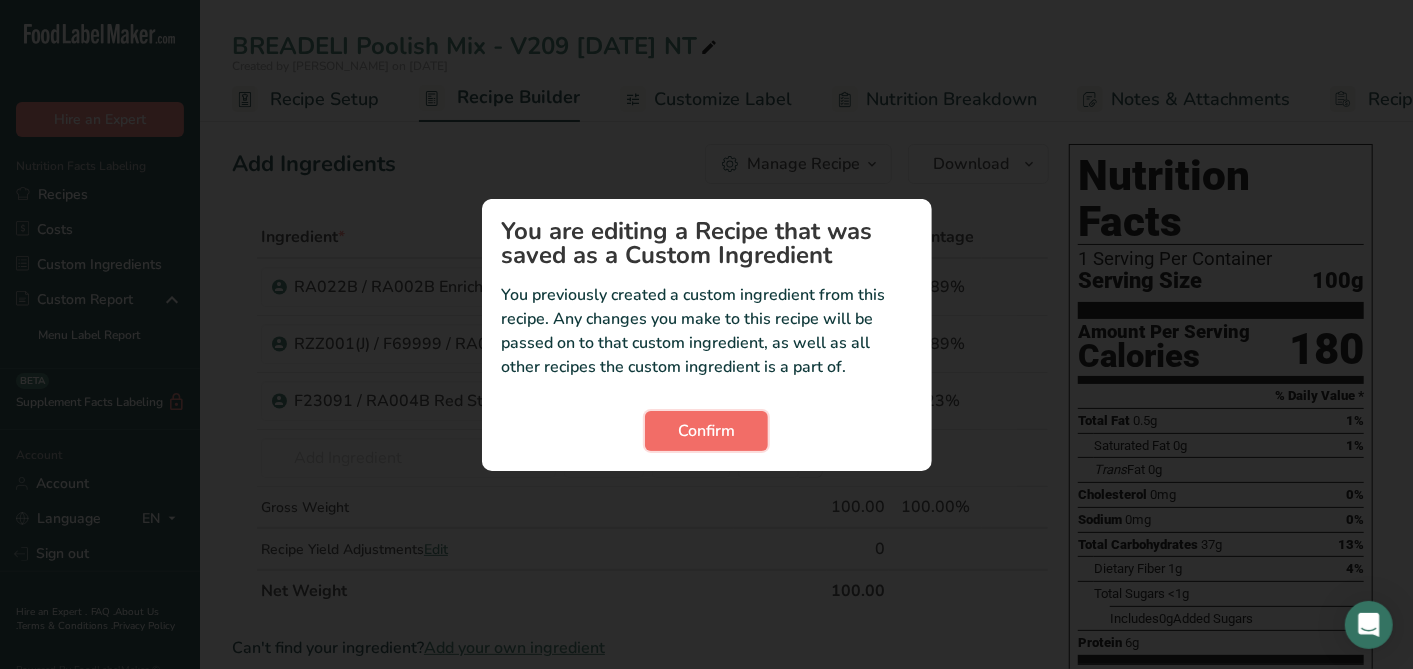 click on "Confirm" at bounding box center [706, 431] 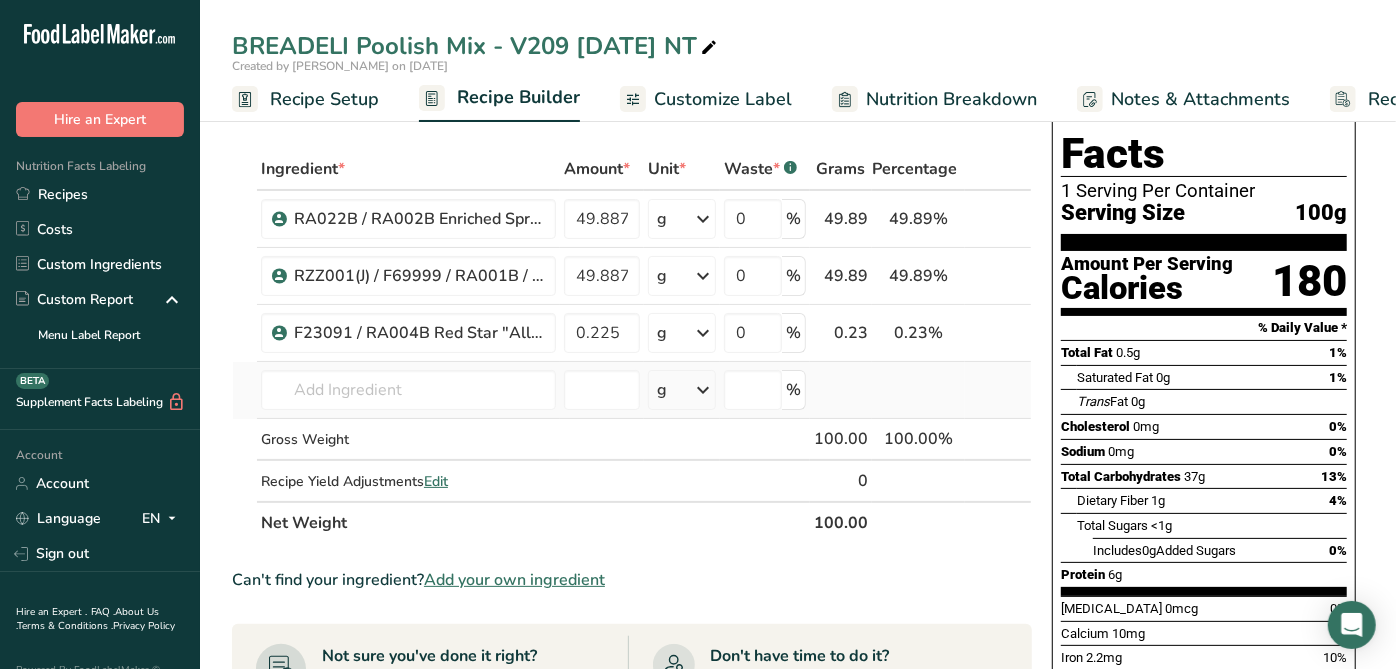 scroll, scrollTop: 66, scrollLeft: 0, axis: vertical 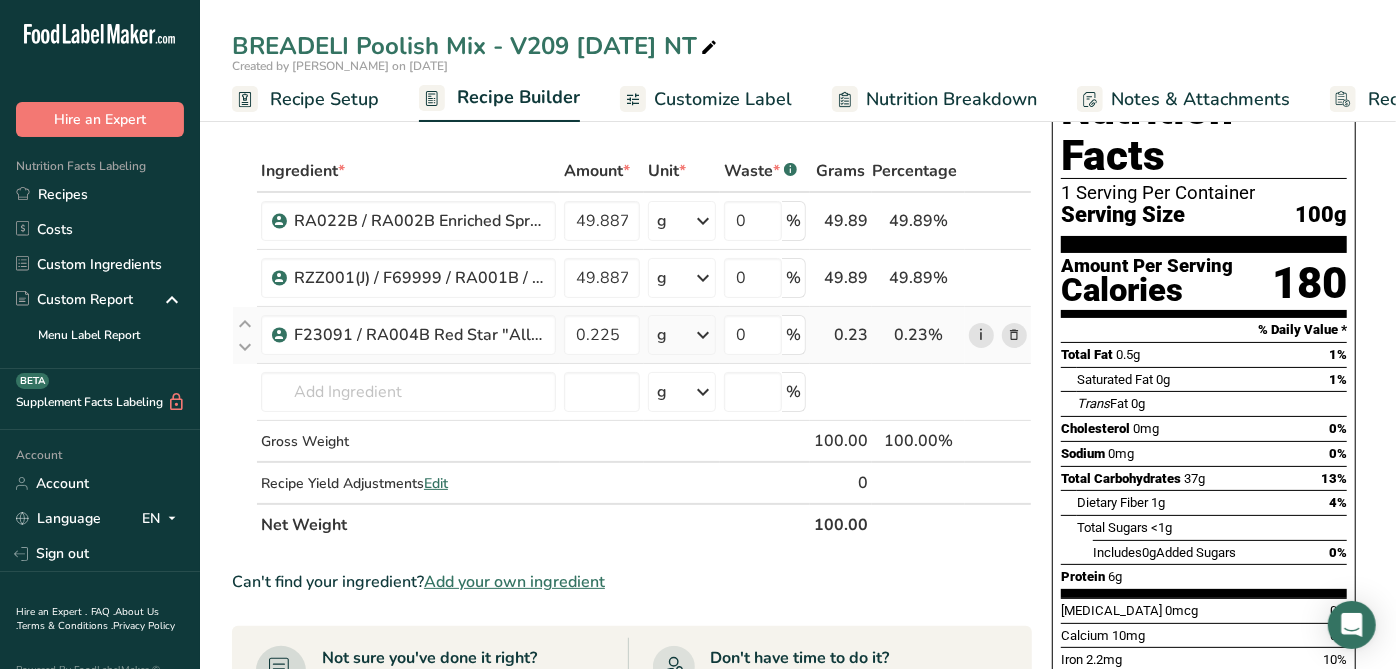click on "i" at bounding box center (981, 335) 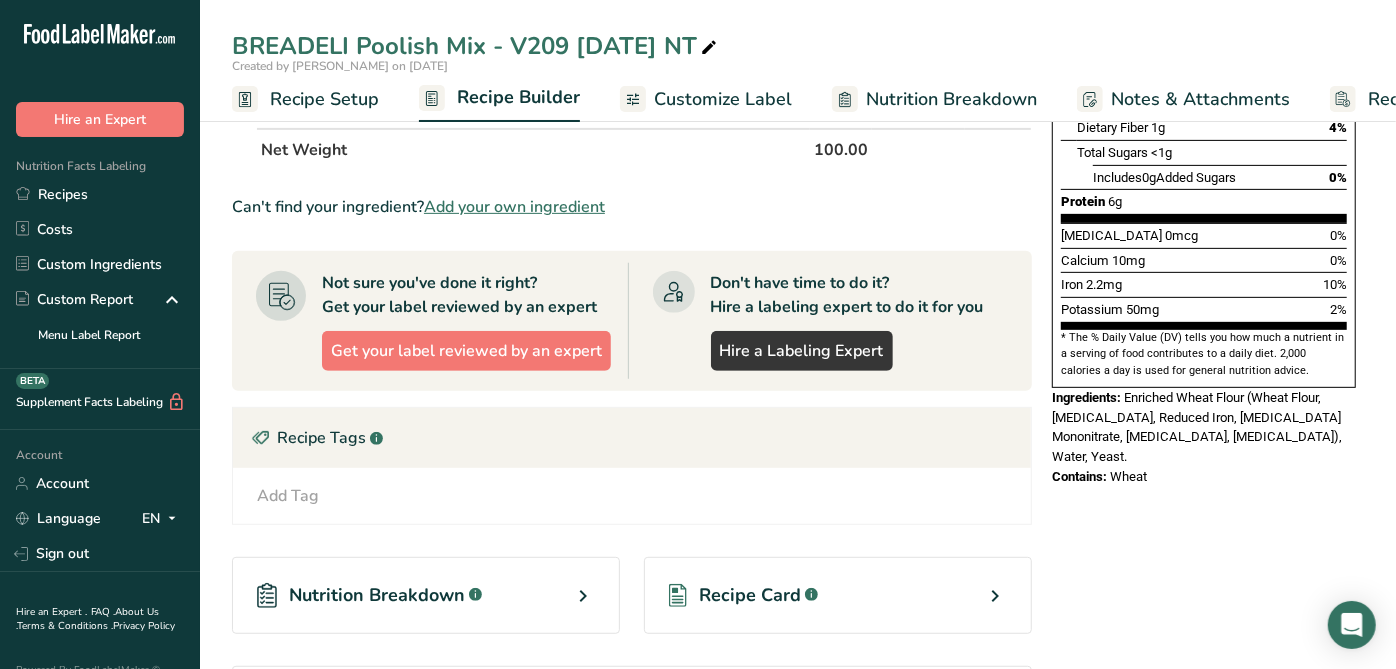 scroll, scrollTop: 442, scrollLeft: 0, axis: vertical 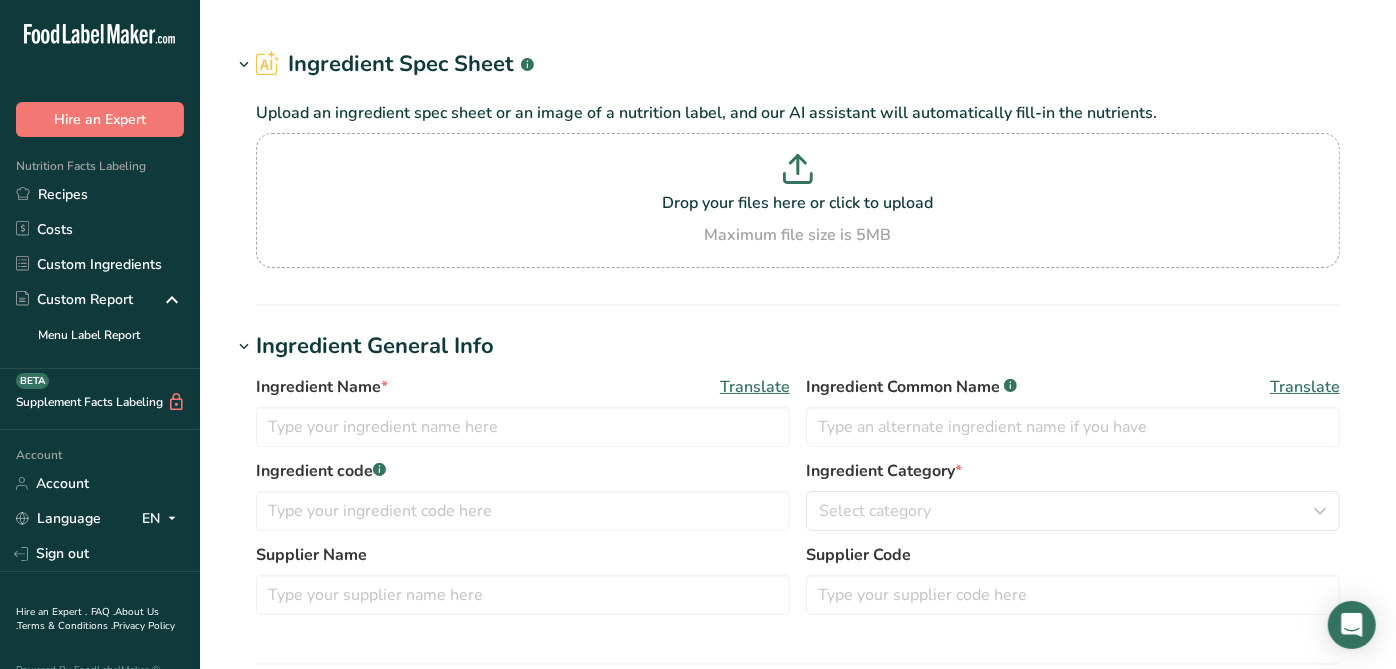 type on "F23091 / RA004B Red Star "All Natural" Active Dry Yeast, Lesaffre 07-22-21 CC" 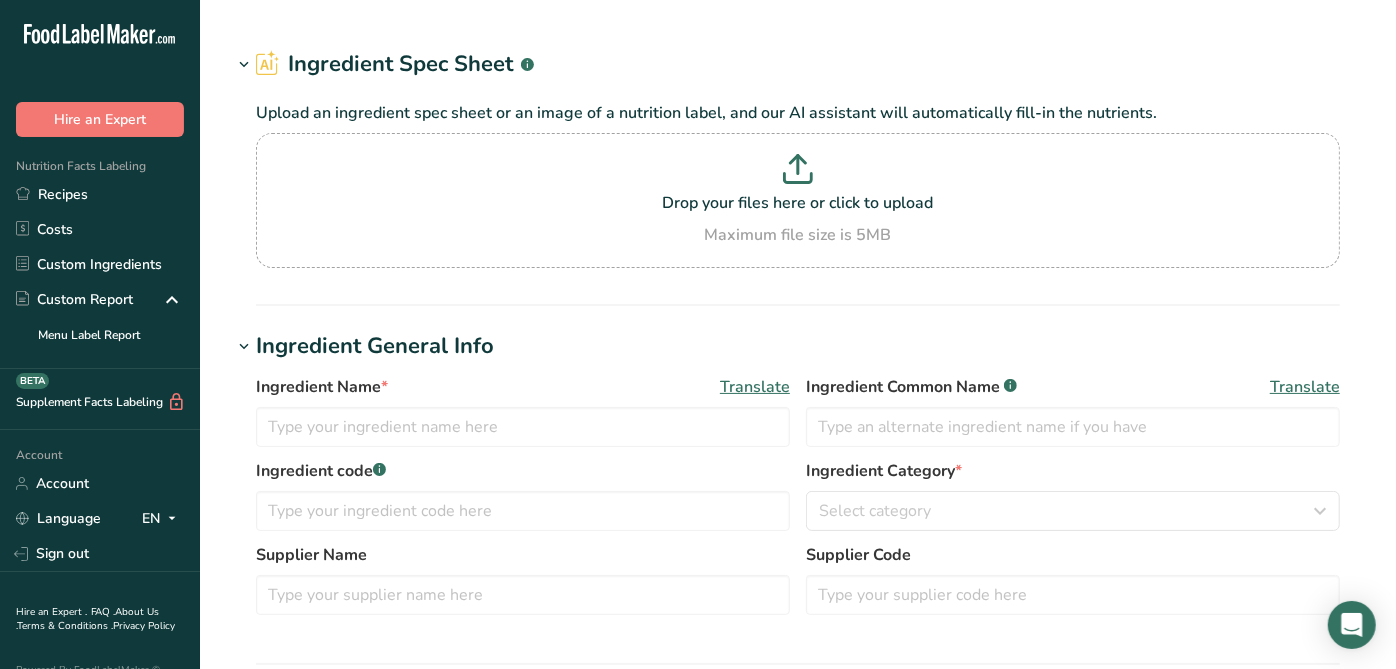 type on "Yeast" 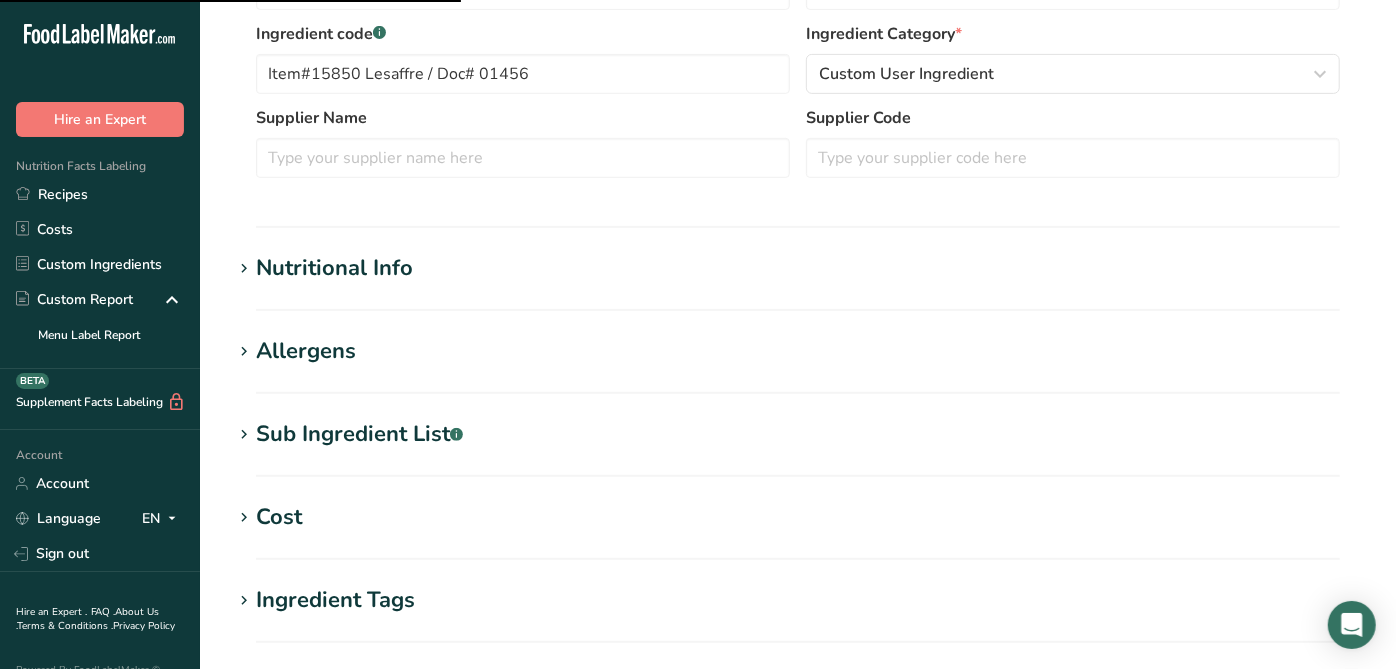 scroll, scrollTop: 538, scrollLeft: 0, axis: vertical 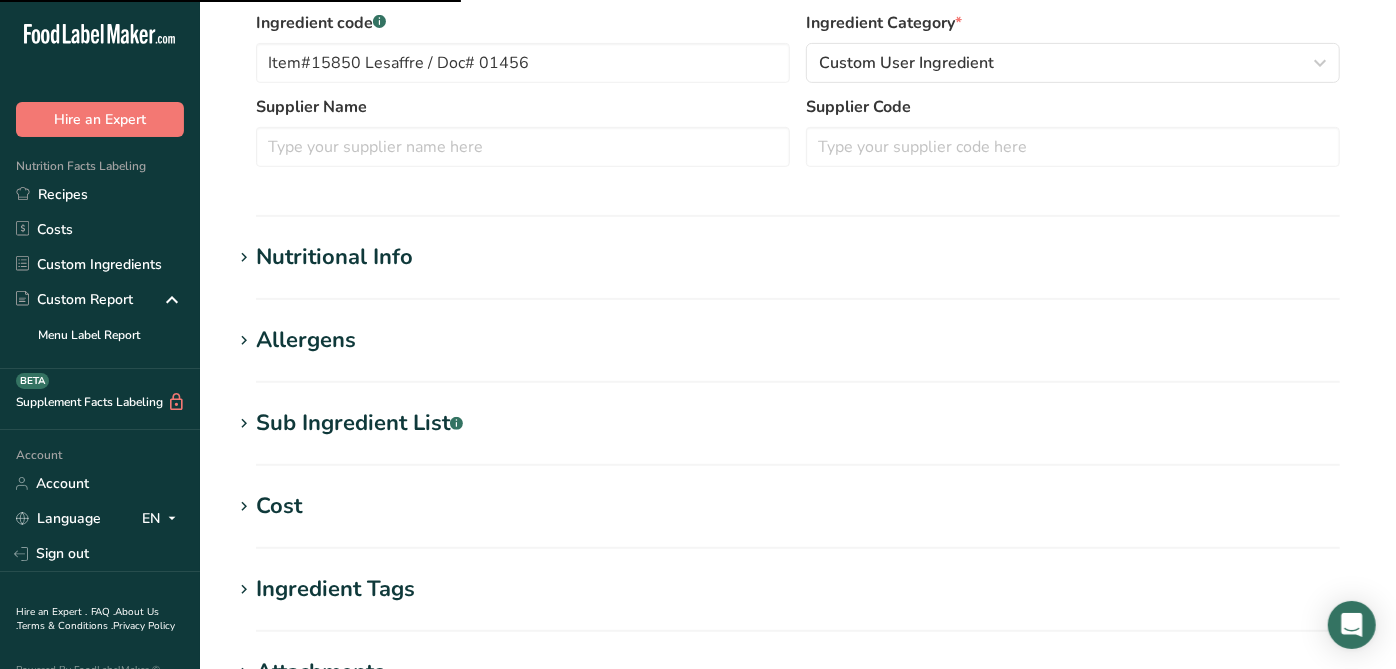 click on "Edit F23091 / RA004B Red Star "All Natural" Active Dry Yeast, Lesaffre 07-22-21 CC
Ingredient Spec Sheet
.a-a{fill:#347362;}.b-a{fill:#fff;}
Upload an ingredient spec sheet or an image of a nutrition label, and our AI assistant will automatically fill-in the nutrients.
Drop your files here or click to upload
Maximum file size is 5MB
Ingredient General Info
Ingredient Name *
Translate
F23091 / RA004B Red Star "All Natural" Active Dry Yeast, Lesaffre 07-22-21 CC
Ingredient Common Name
.a-a{fill:#347362;}.b-a{fill:#fff;}
Translate
Yeast
Ingredient code
.a-a{fill:#347362;}.b-a{fill:#fff;}           Item#15850 Lesaffre / Doc# 01456
Ingredient Category *" at bounding box center (798, 219) 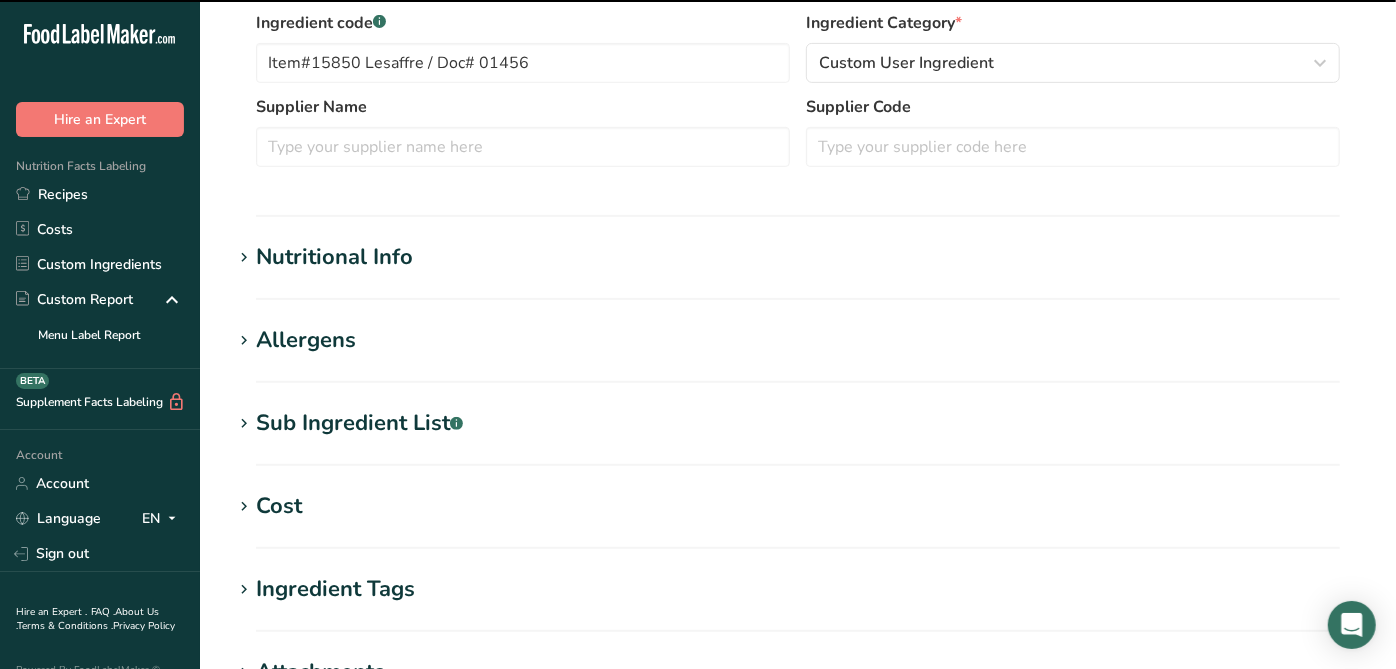 click on "Sub Ingredient List
.a-a{fill:#347362;}.b-a{fill:#fff;}" at bounding box center (359, 423) 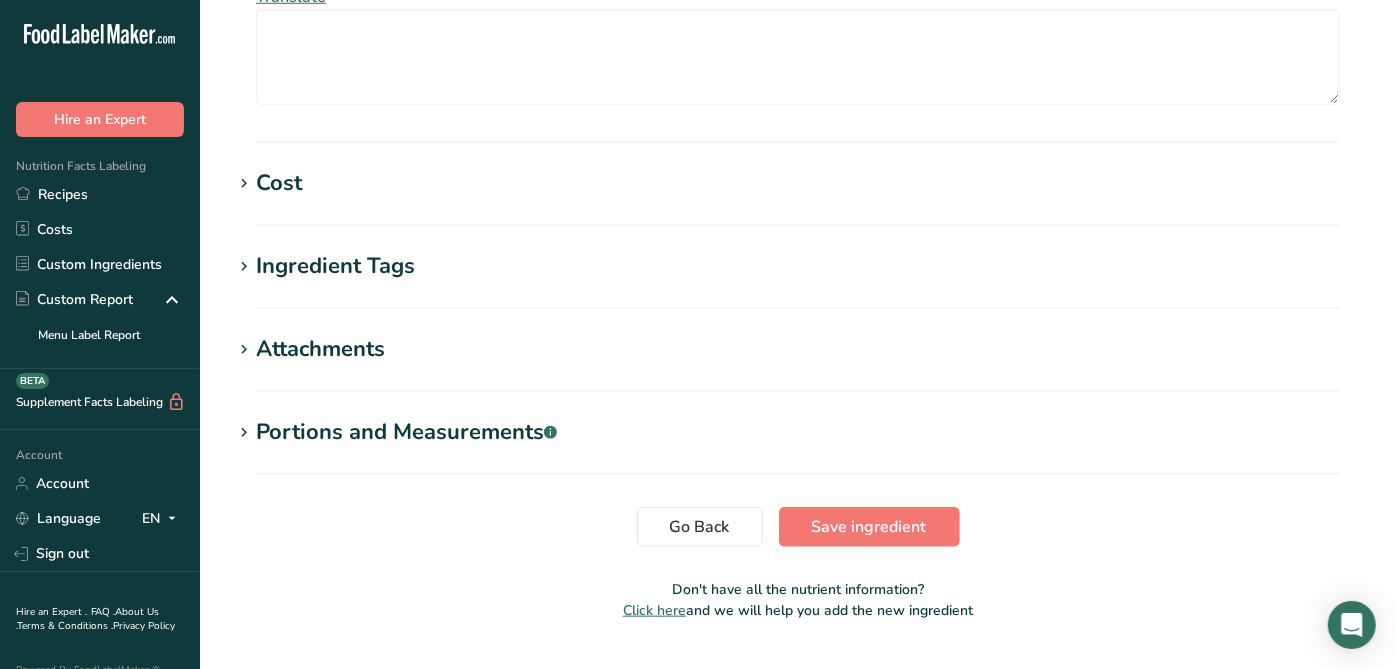 scroll, scrollTop: 1051, scrollLeft: 0, axis: vertical 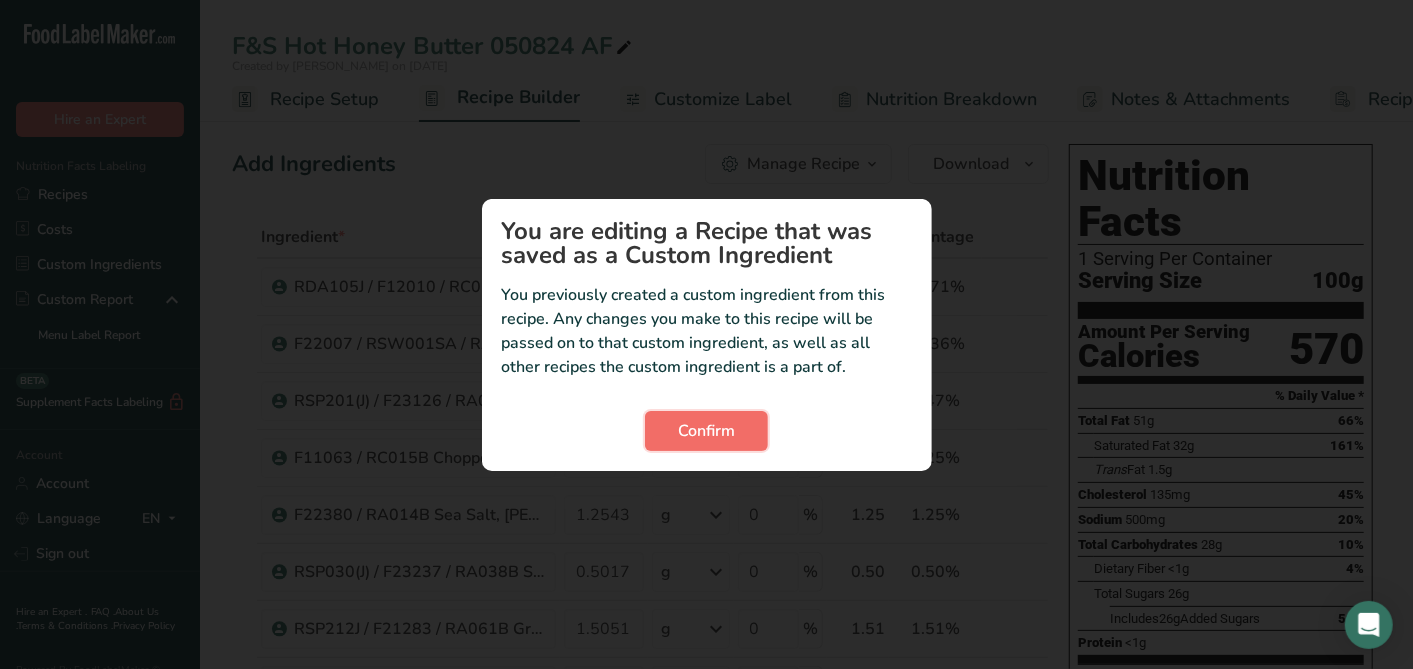 click on "Confirm" at bounding box center [706, 431] 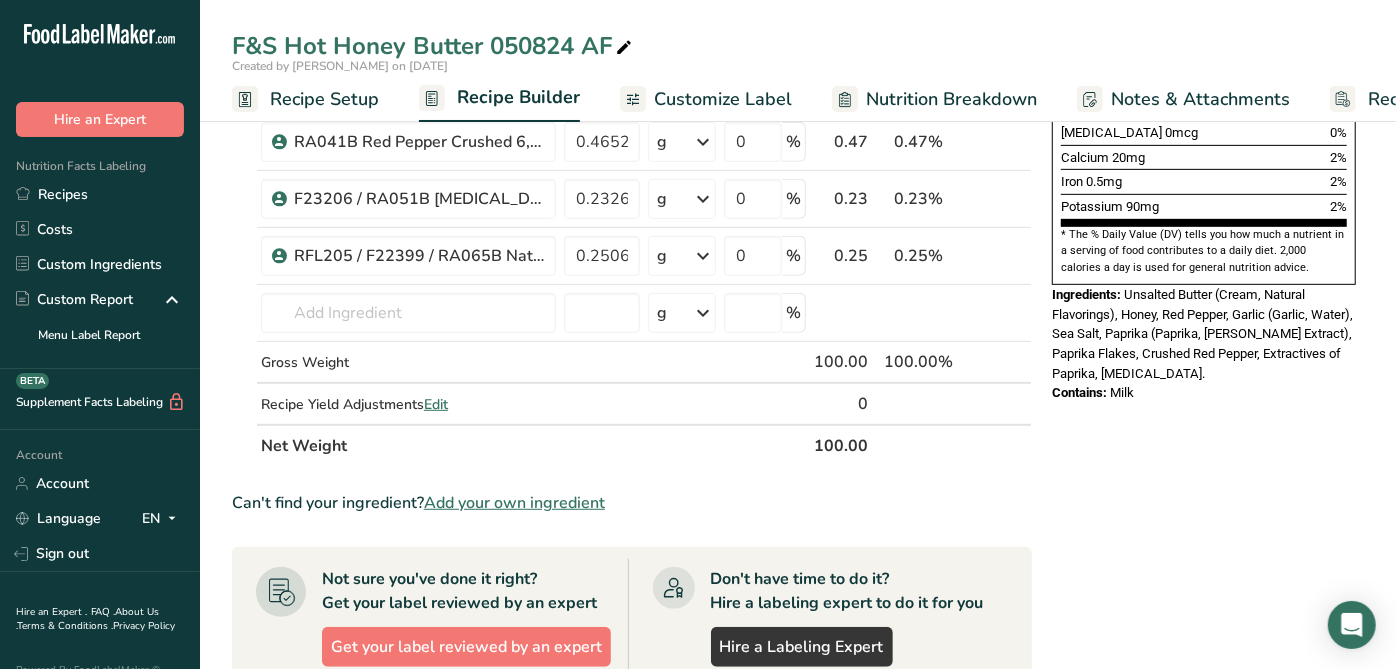 scroll, scrollTop: 602, scrollLeft: 0, axis: vertical 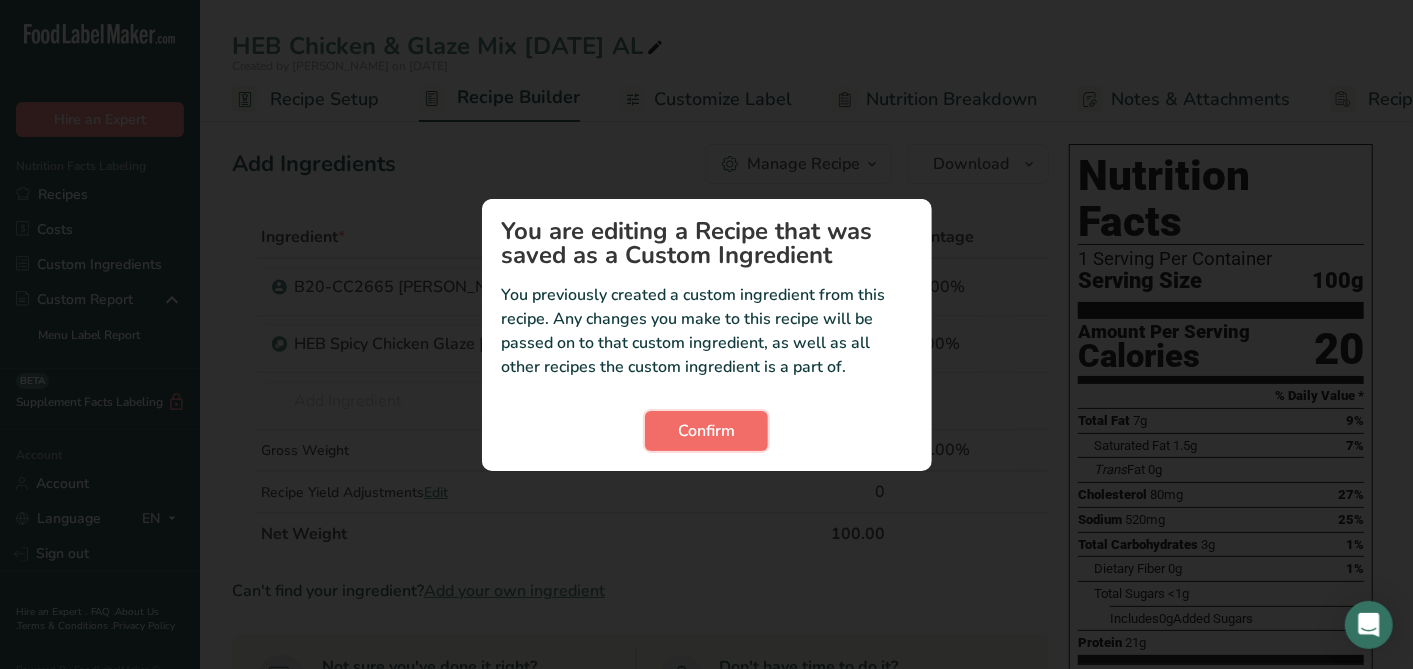click on "Confirm" at bounding box center (706, 431) 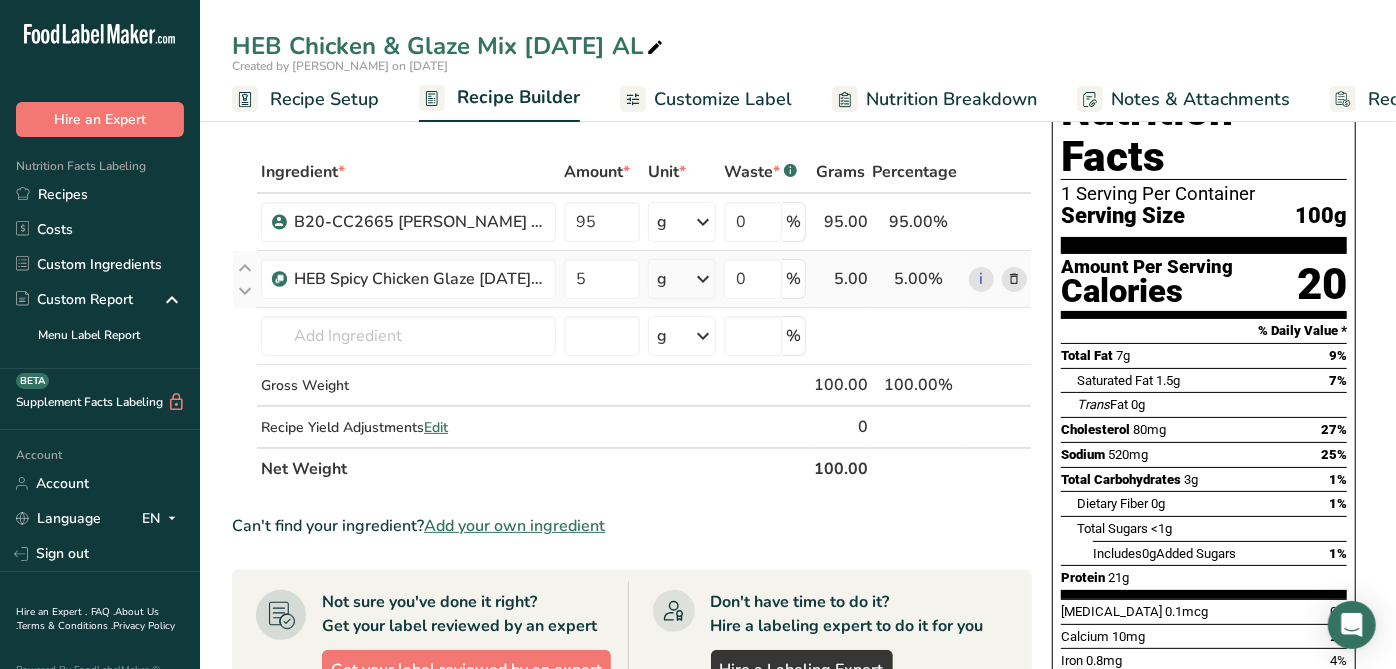 scroll, scrollTop: 66, scrollLeft: 0, axis: vertical 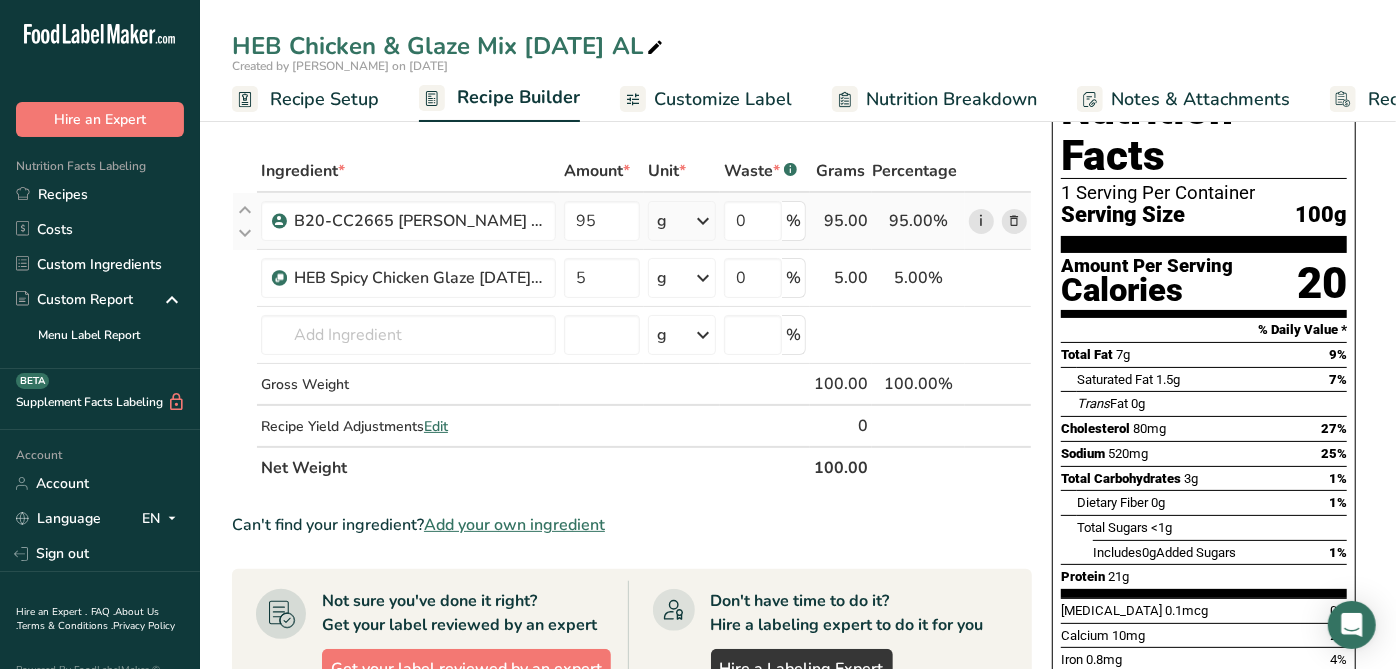 click on "i" at bounding box center (981, 221) 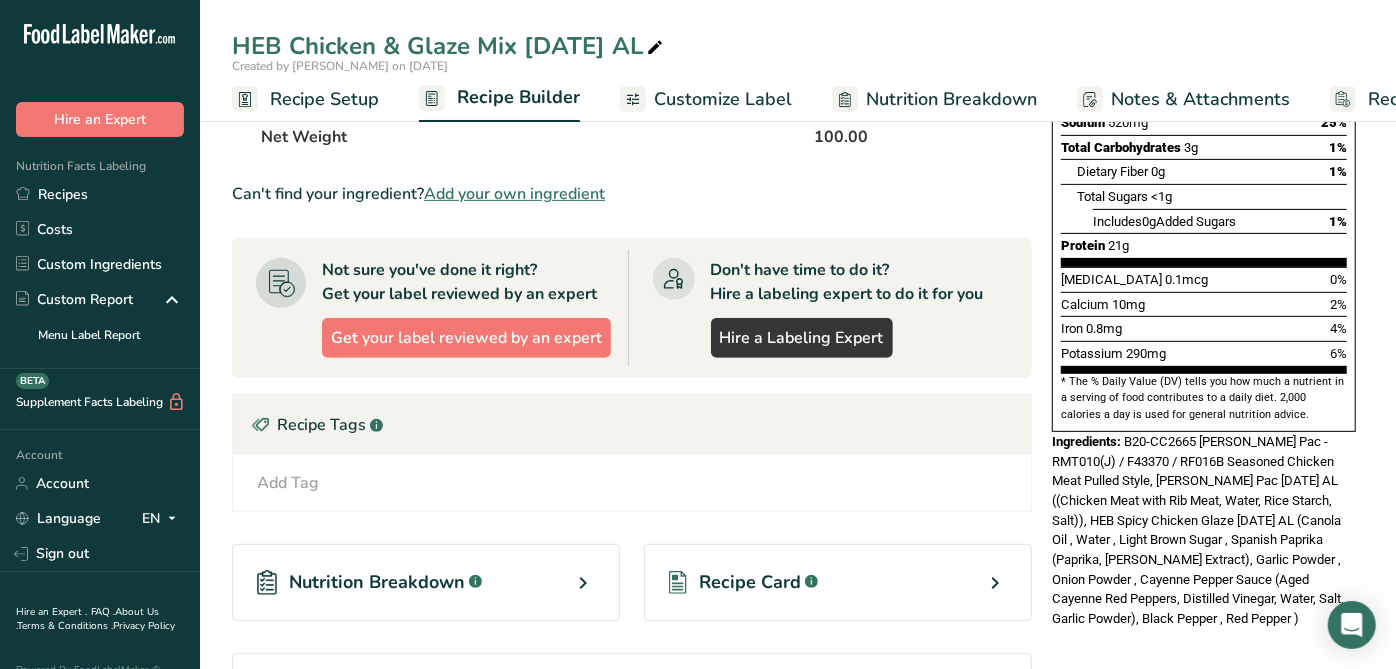 scroll, scrollTop: 393, scrollLeft: 0, axis: vertical 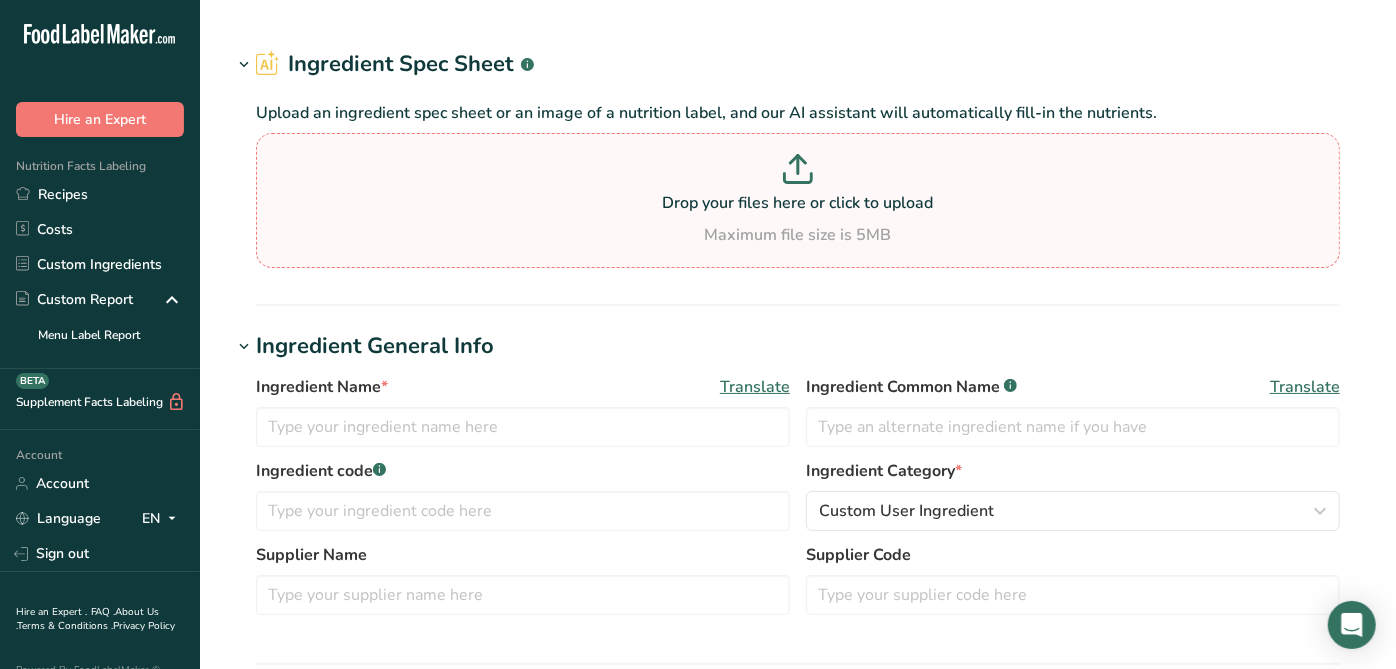 type on "B20-CC2665 [PERSON_NAME] - RMT010(J) / F43370 / RF016B Seasoned Chicken Meat Pulled Style, [PERSON_NAME] Pac [DATE] AL" 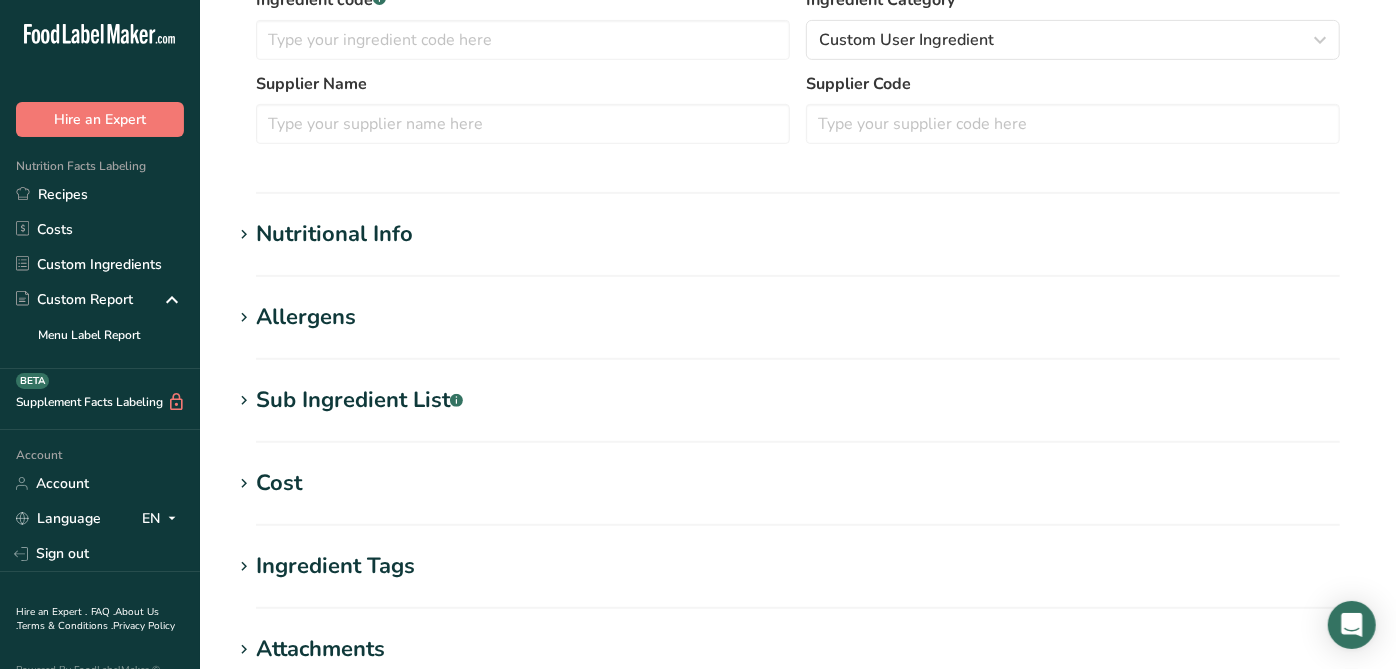 scroll, scrollTop: 560, scrollLeft: 0, axis: vertical 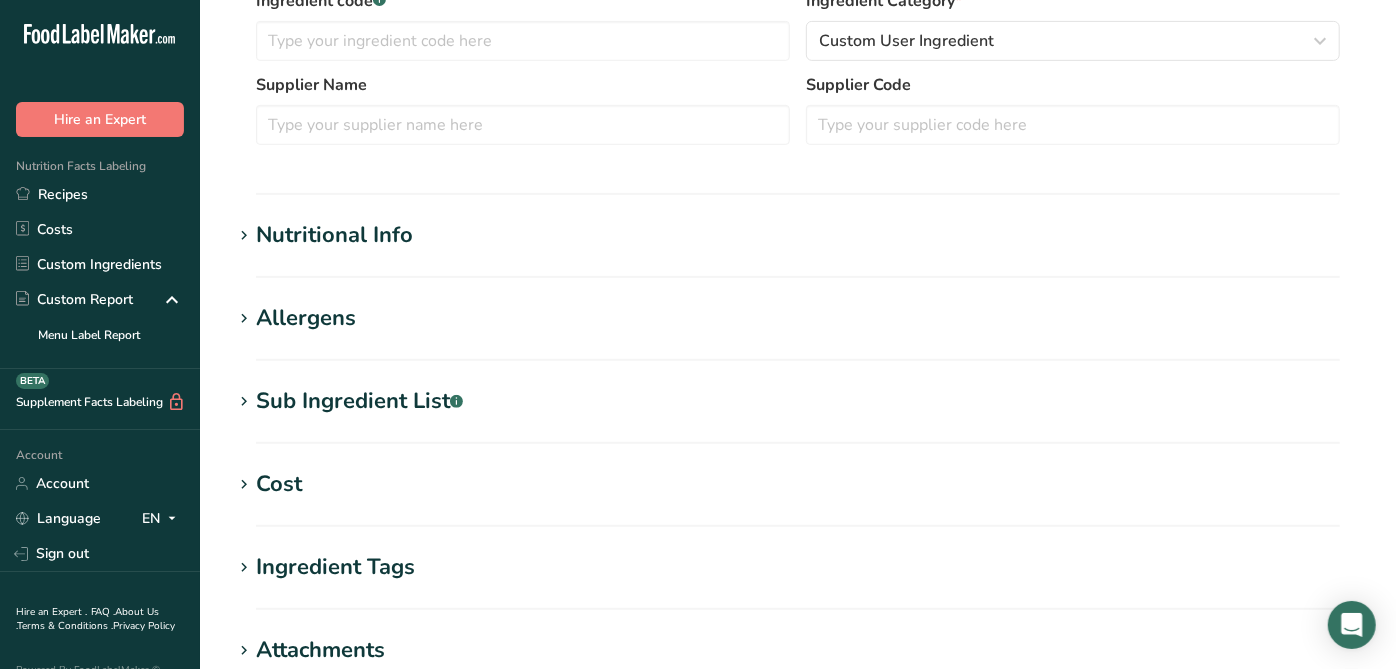 click on "Sub Ingredient List
.a-a{fill:#347362;}.b-a{fill:#fff;}" at bounding box center [359, 401] 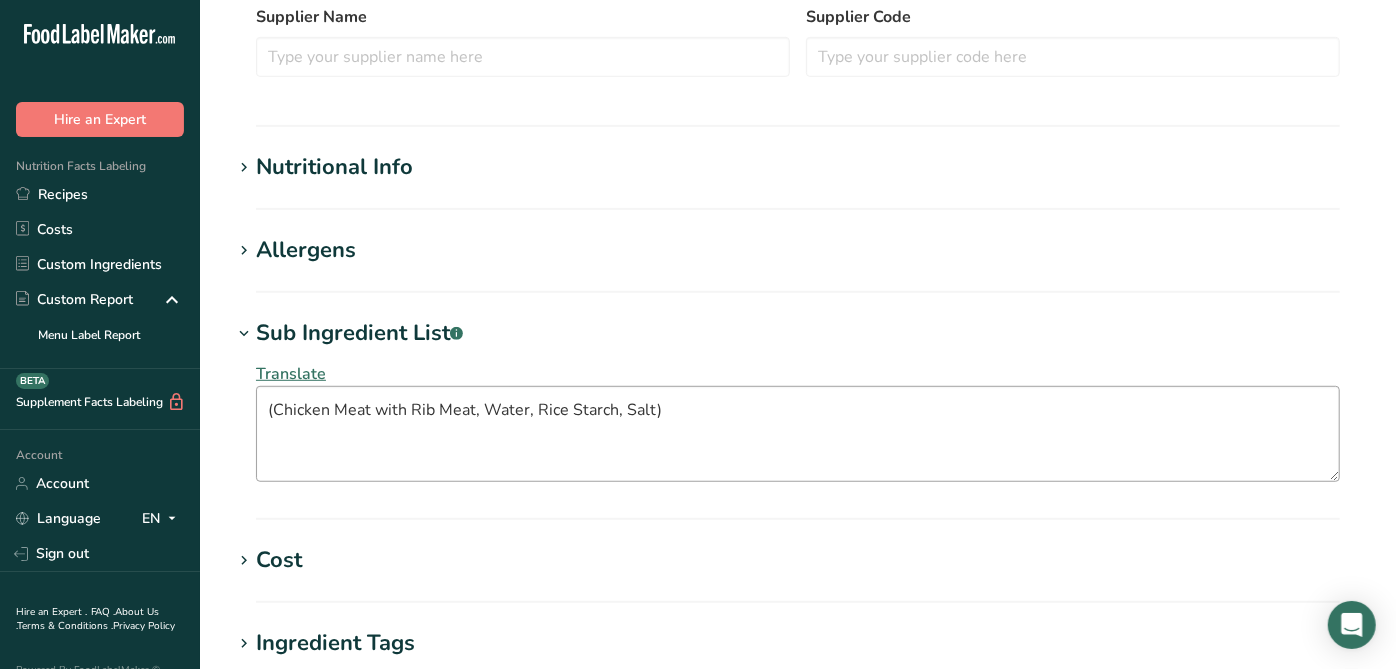 scroll, scrollTop: 630, scrollLeft: 0, axis: vertical 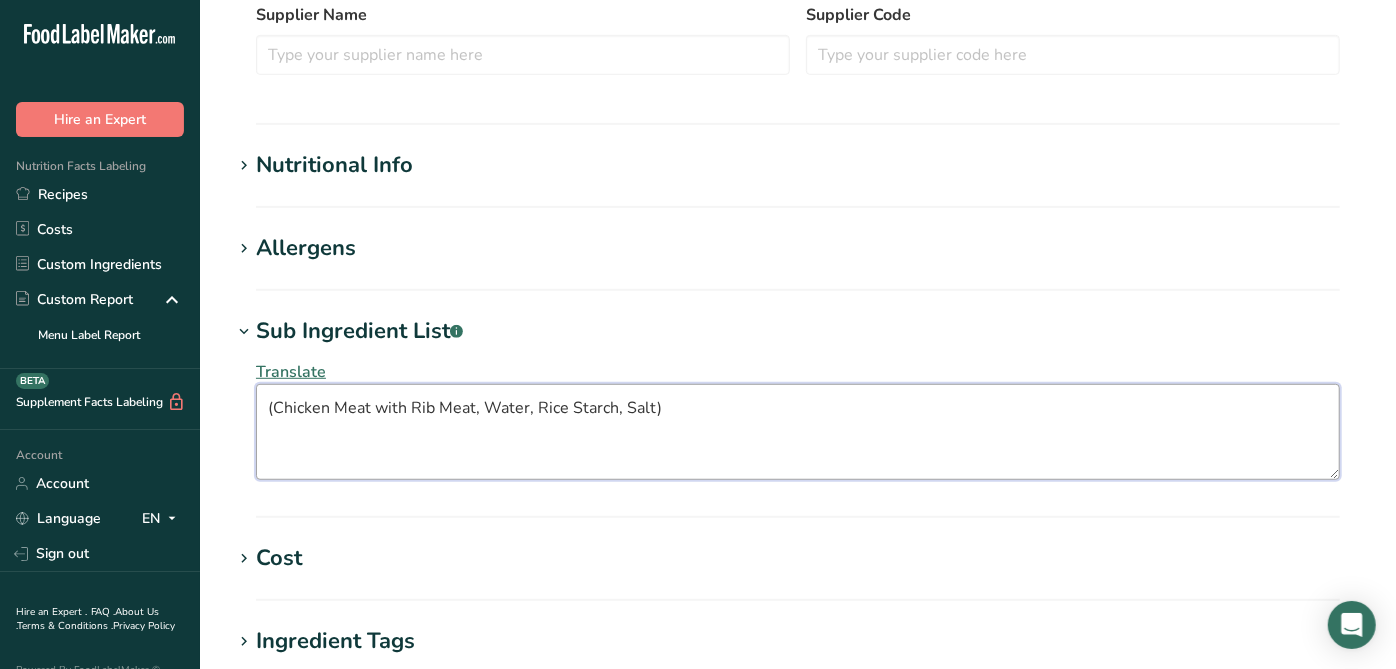 click on "(Chicken Meat with Rib Meat, Water, Rice Starch, Salt)" at bounding box center (798, 432) 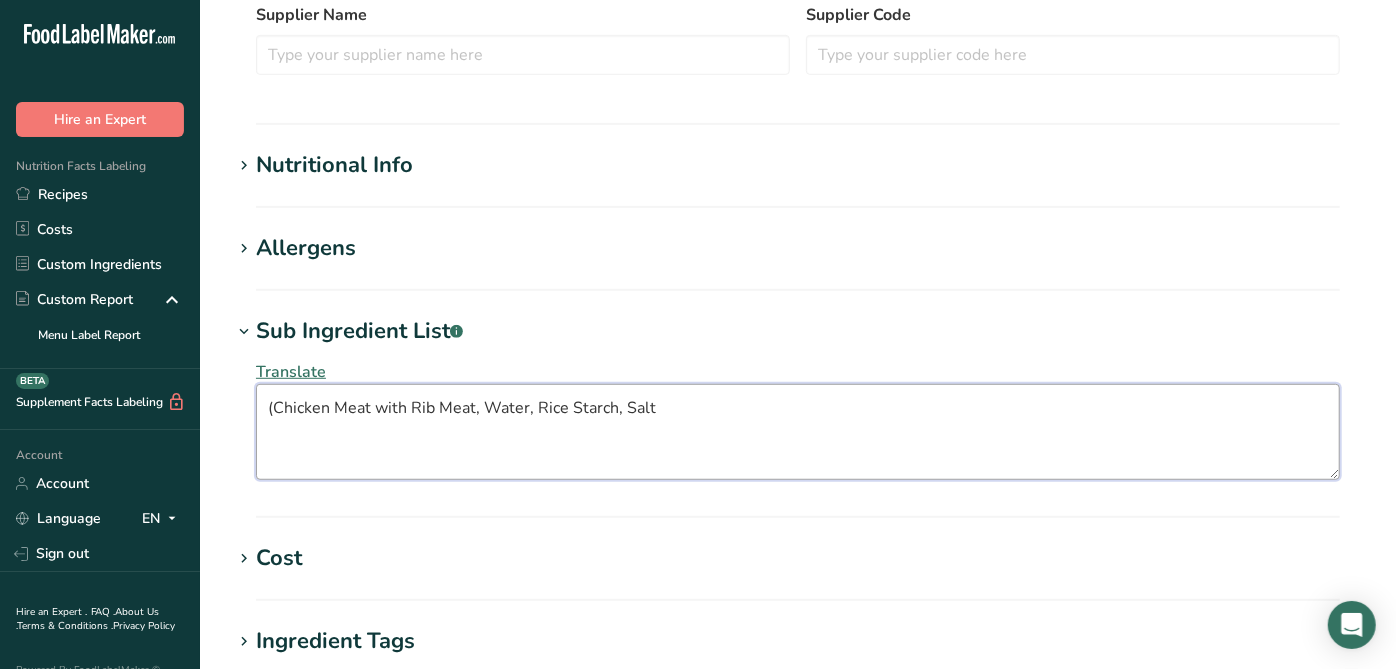 click on "(Chicken Meat with Rib Meat, Water, Rice Starch, Salt" at bounding box center [798, 432] 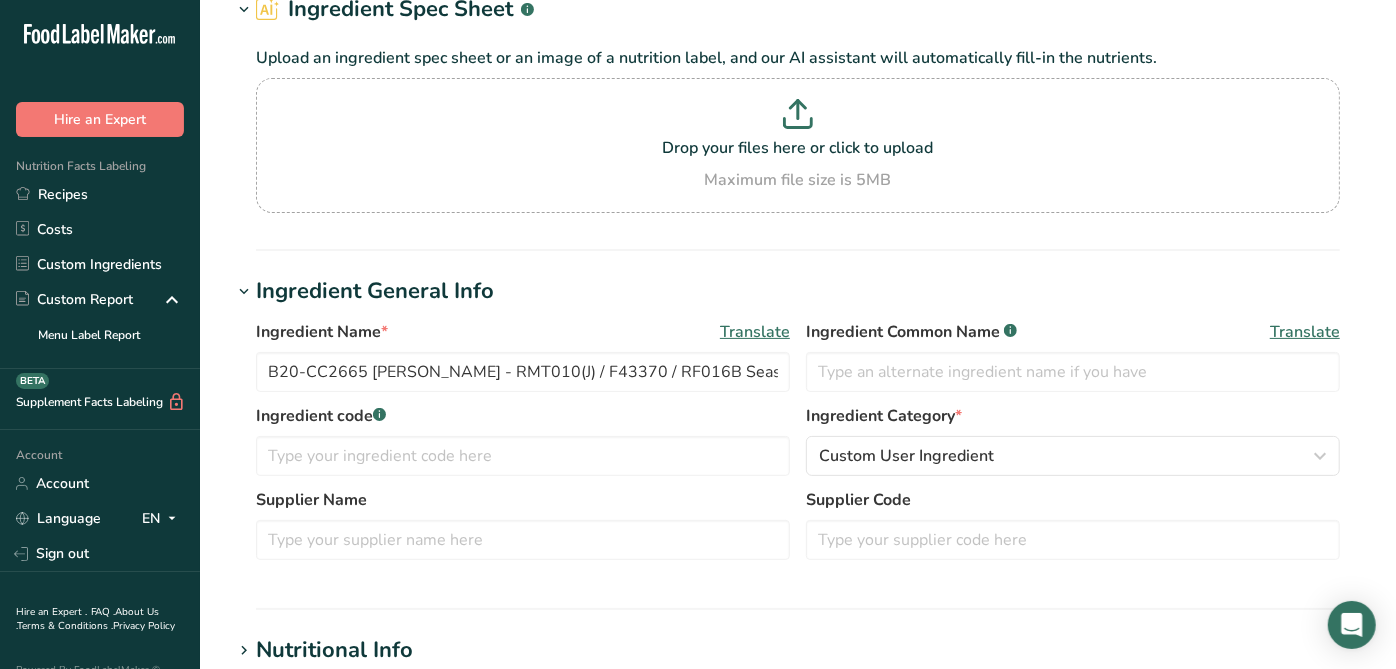 scroll, scrollTop: 139, scrollLeft: 0, axis: vertical 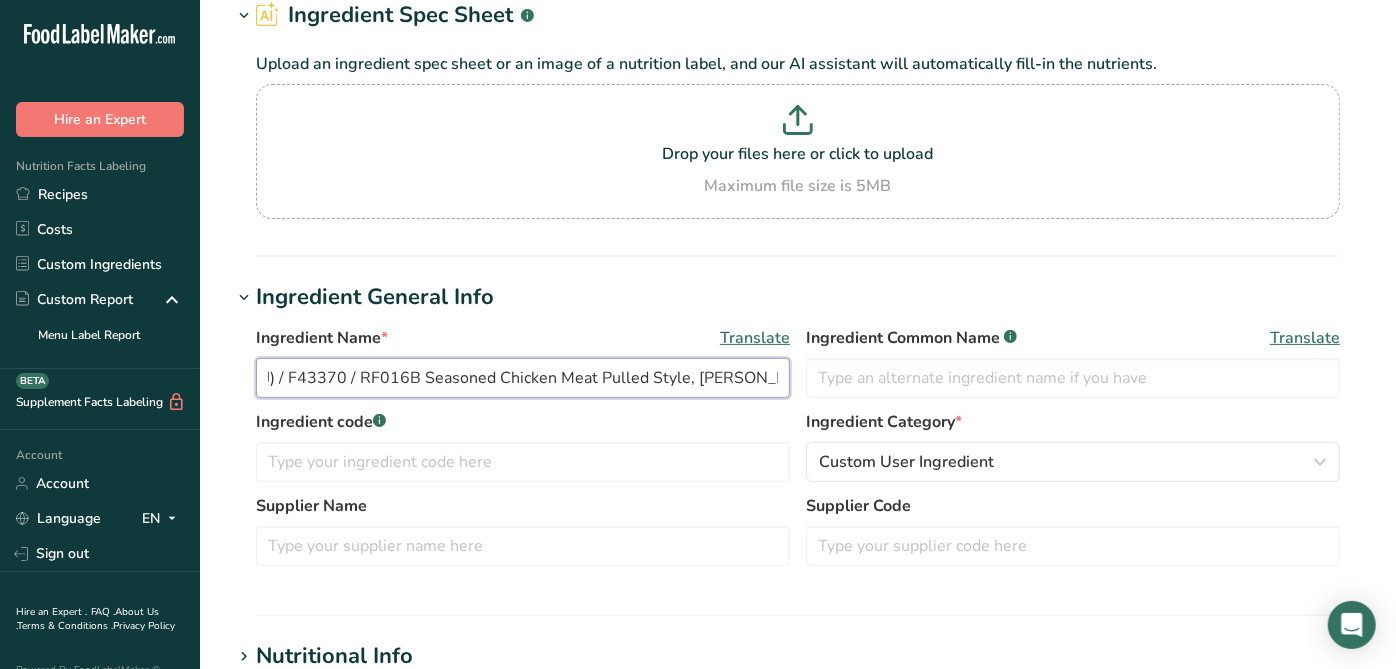 drag, startPoint x: 670, startPoint y: 375, endPoint x: 816, endPoint y: 405, distance: 149.05032 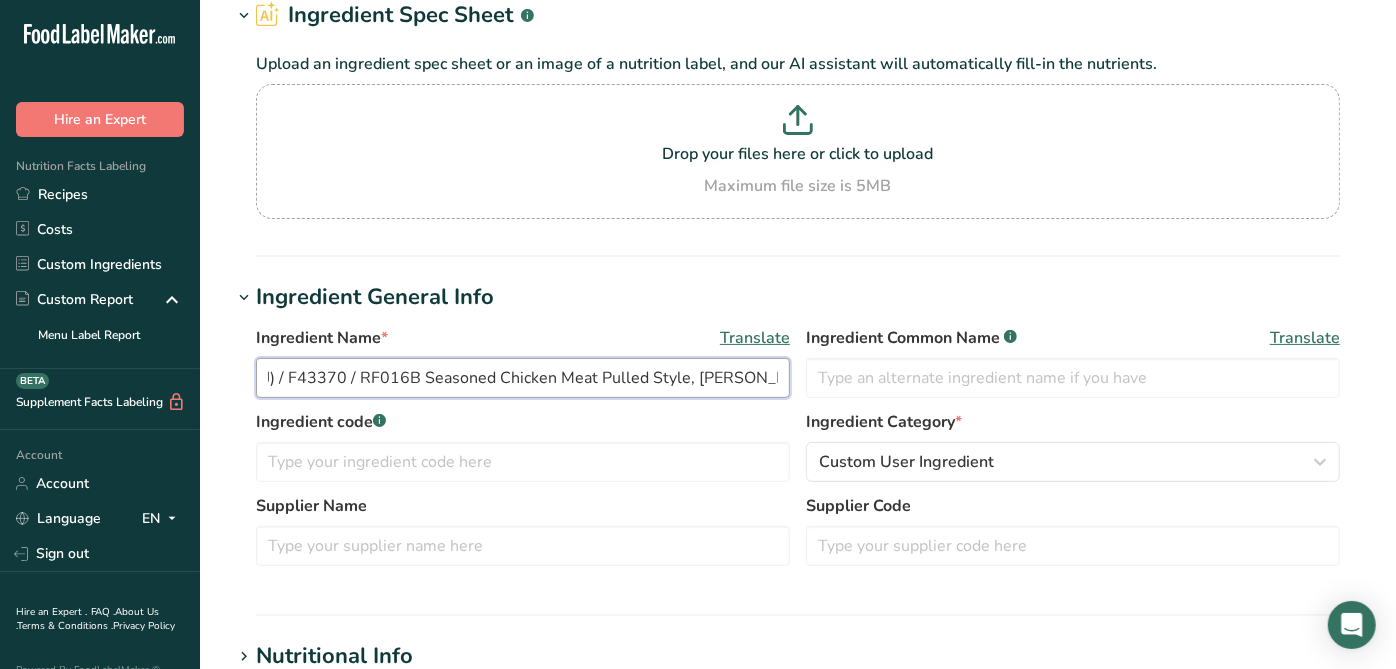 drag, startPoint x: 357, startPoint y: 376, endPoint x: 614, endPoint y: 404, distance: 258.52078 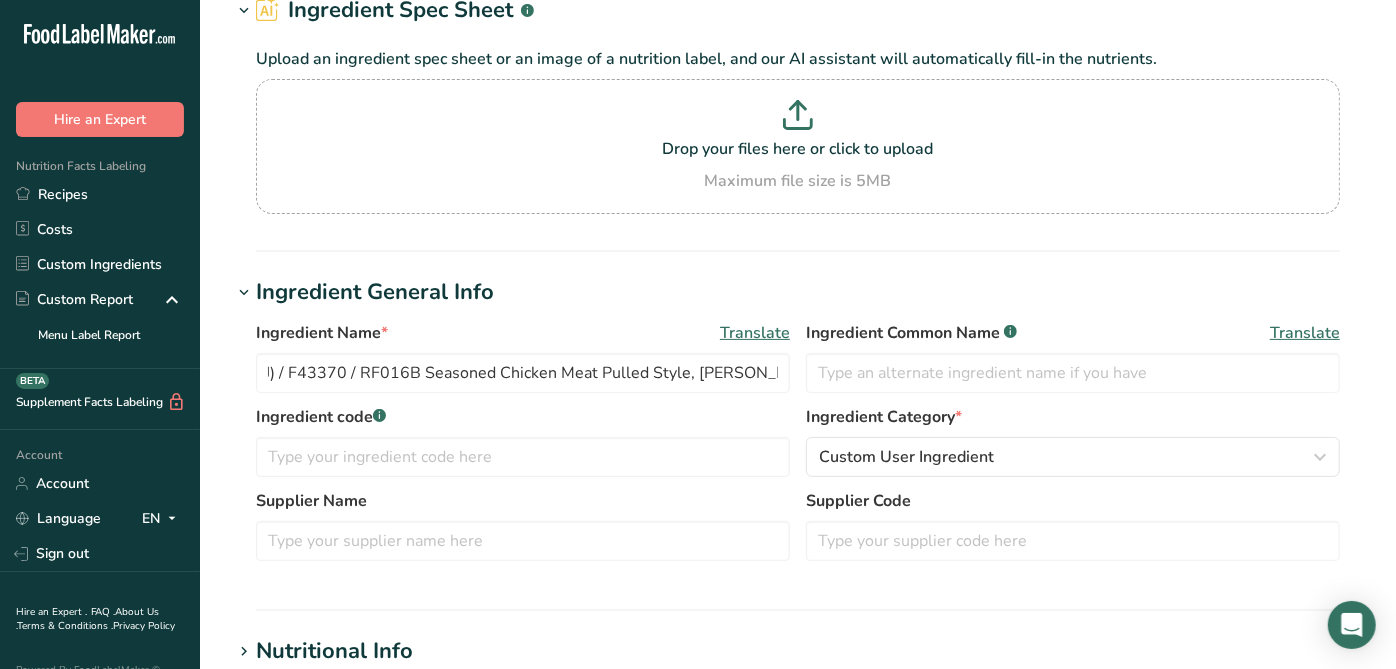 scroll, scrollTop: 0, scrollLeft: 0, axis: both 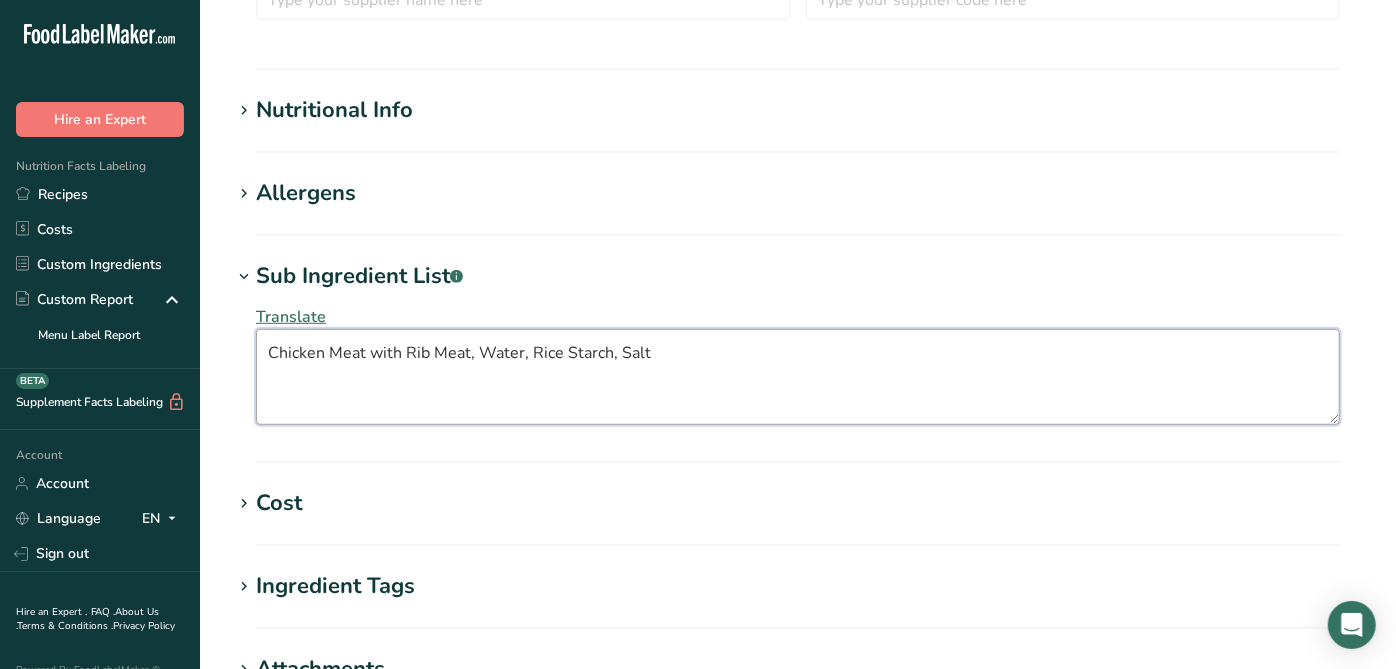 drag, startPoint x: 465, startPoint y: 354, endPoint x: 595, endPoint y: 302, distance: 140.01428 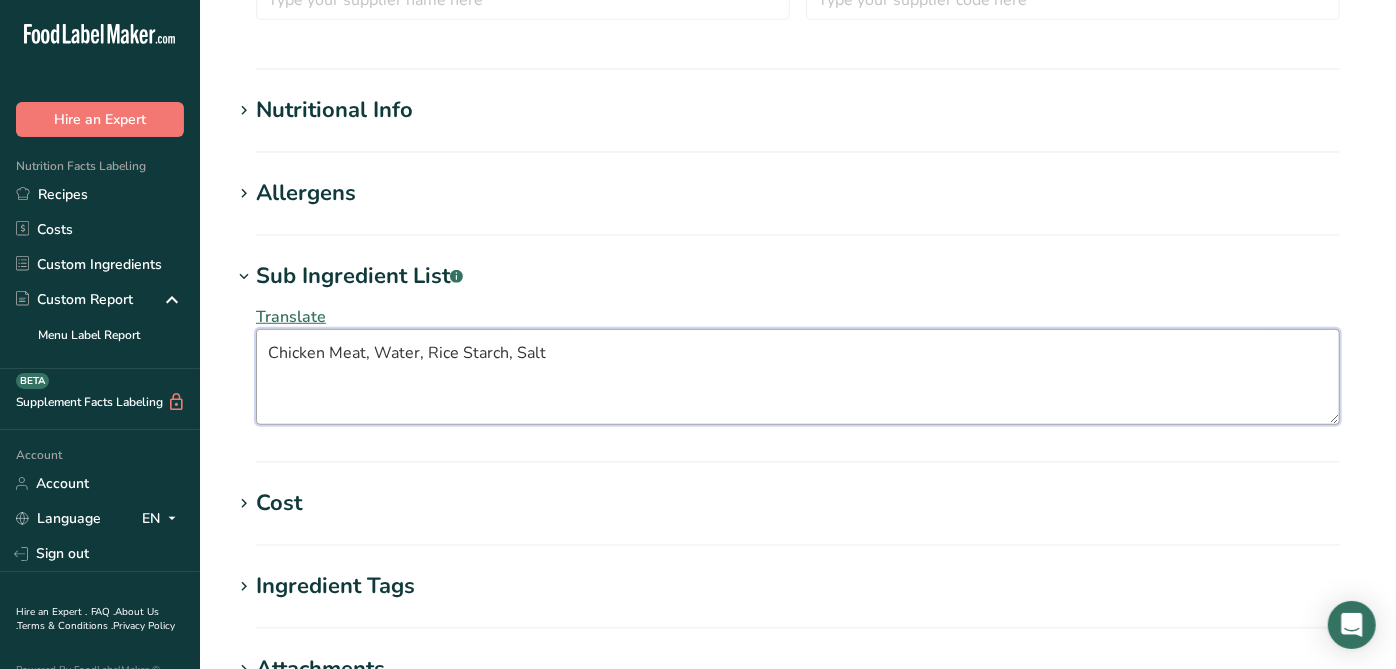 type on "Chicken Meat, Water, Rice Starch, Salt" 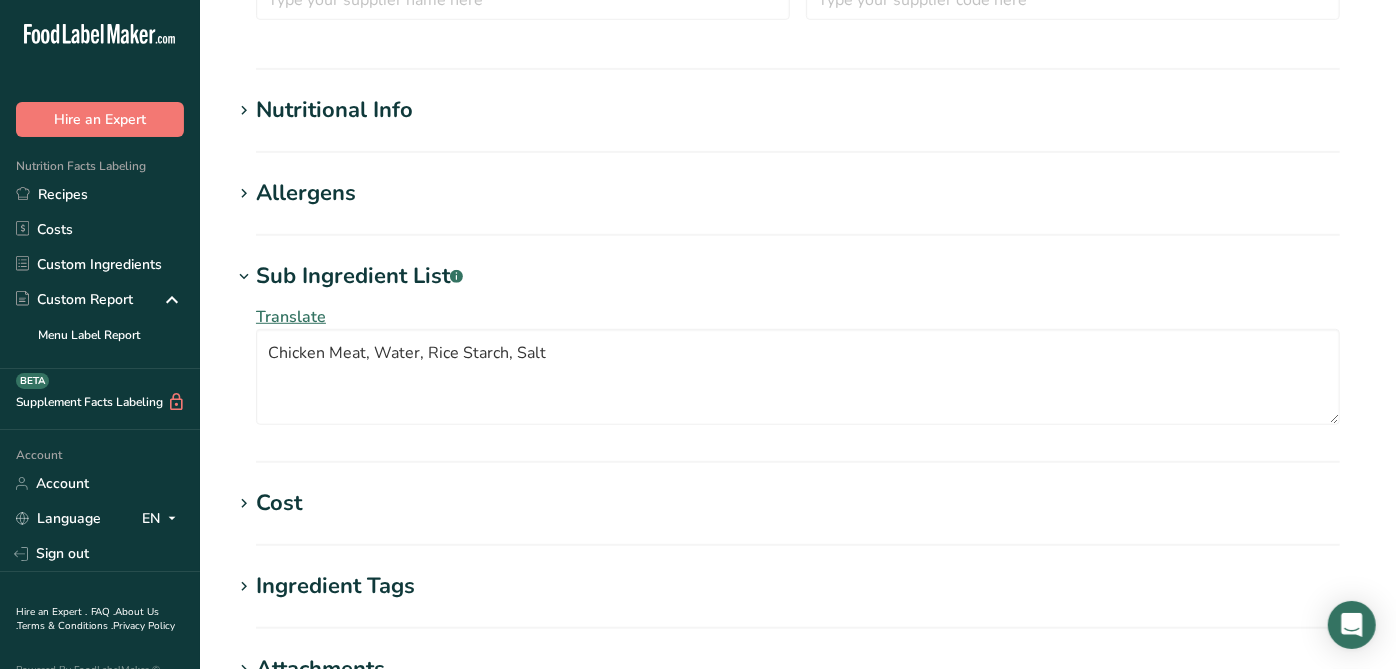 click on "Sub Ingredient List
.a-a{fill:#347362;}.b-a{fill:#fff;}
Translate
Chicken Meat, Water, Rice Starch, Salt" at bounding box center [798, 361] 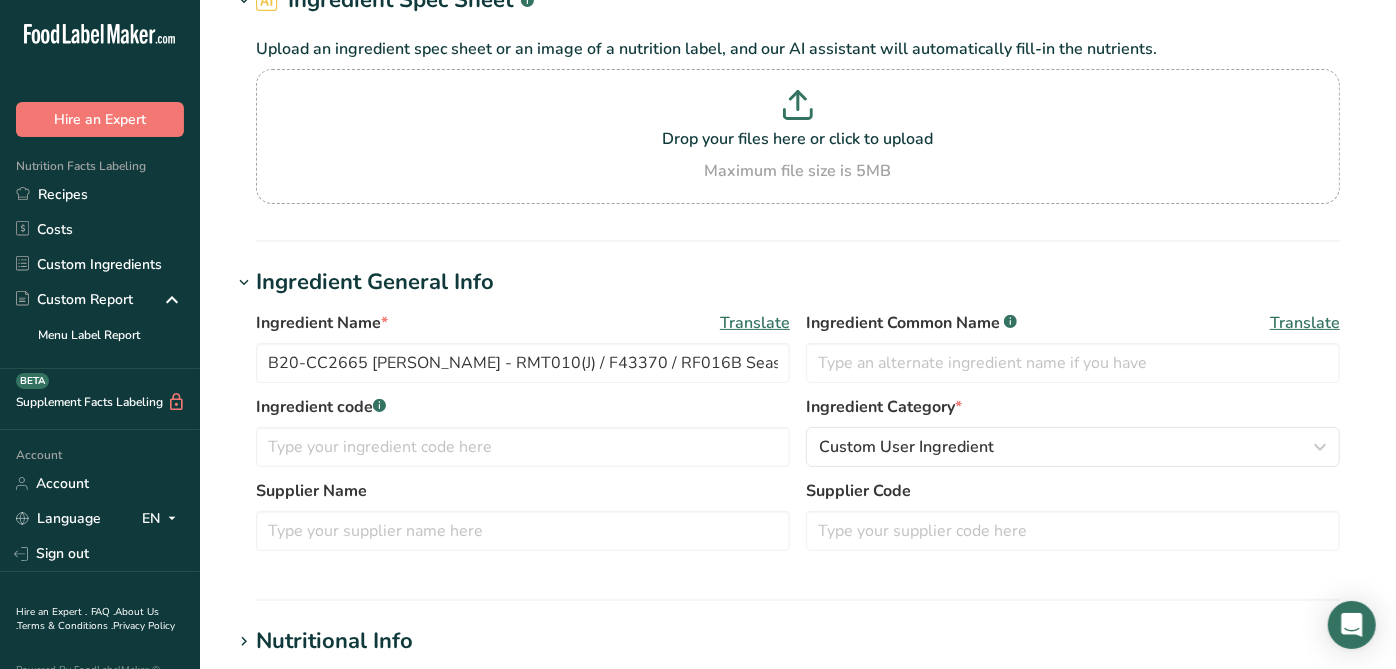 scroll, scrollTop: 0, scrollLeft: 0, axis: both 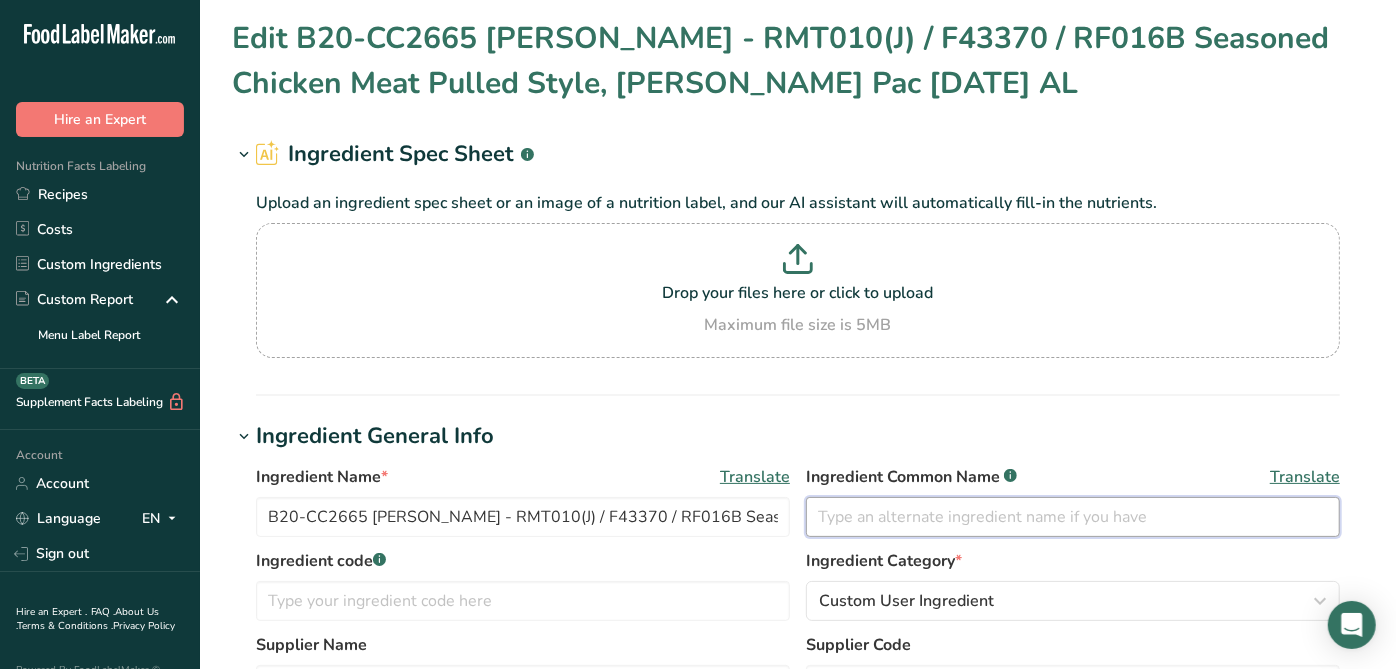 click at bounding box center (1073, 517) 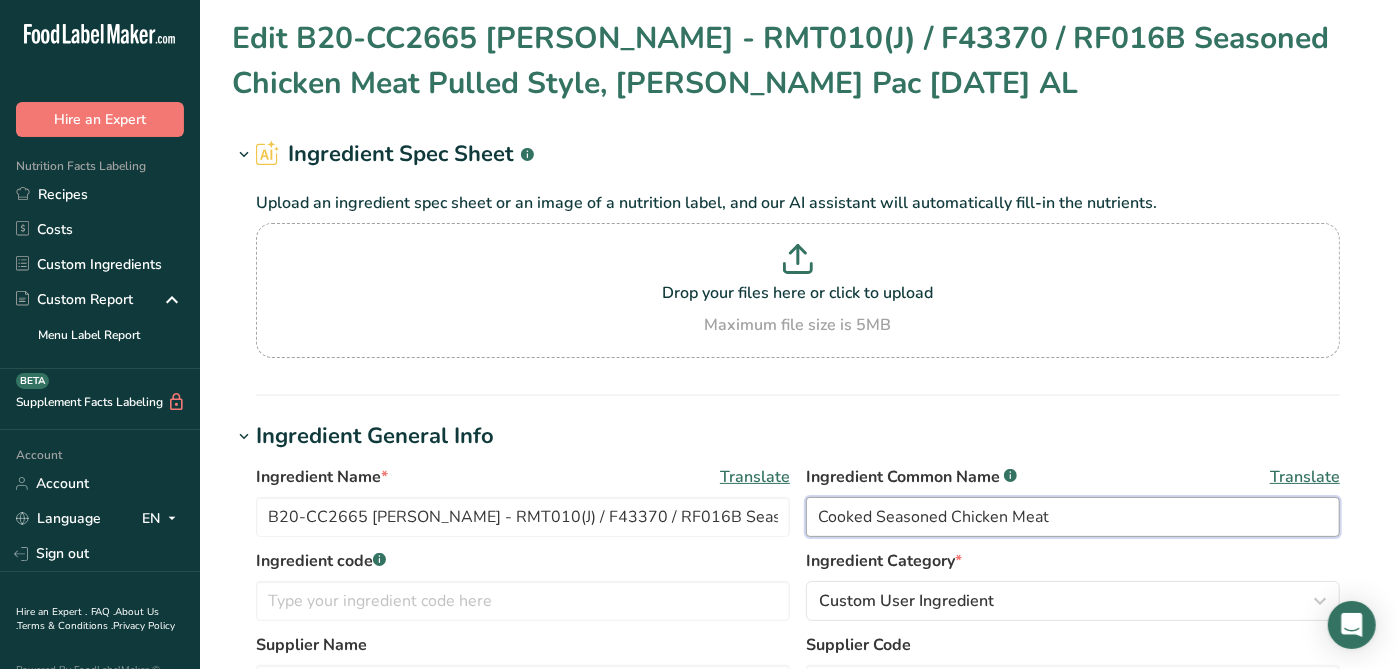 type on "Cooked Seasoned Chicken Meat" 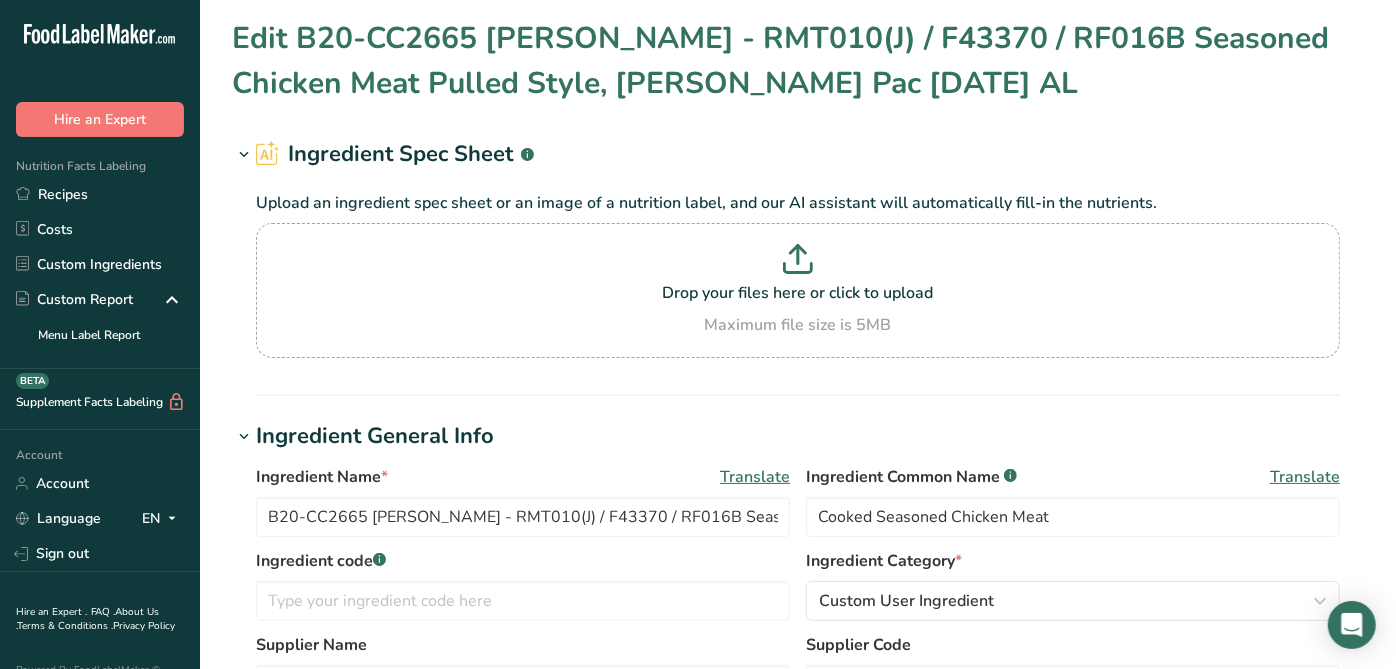 click on "Edit B20-CC2665 Bruce Pac - RMT010(J) / F43370 / RF016B Seasoned Chicken Meat Pulled Style, Bruce Pac 1-4-22 AL
Ingredient Spec Sheet
.a-a{fill:#347362;}.b-a{fill:#fff;}
Upload an ingredient spec sheet or an image of a nutrition label, and our AI assistant will automatically fill-in the nutrients.
Drop your files here or click to upload
Maximum file size is 5MB
Ingredient General Info
Ingredient Name *
Translate
B20-CC2665 Bruce Pac - RMT010(J) / F43370 / RF016B Seasoned Chicken Meat Pulled Style, Bruce Pac 1-4-22 AL
Ingredient Common Name
.a-a{fill:#347362;}.b-a{fill:#fff;}
Translate
Cooked Seasoned Chicken Meat
Ingredient code
*" at bounding box center (798, 829) 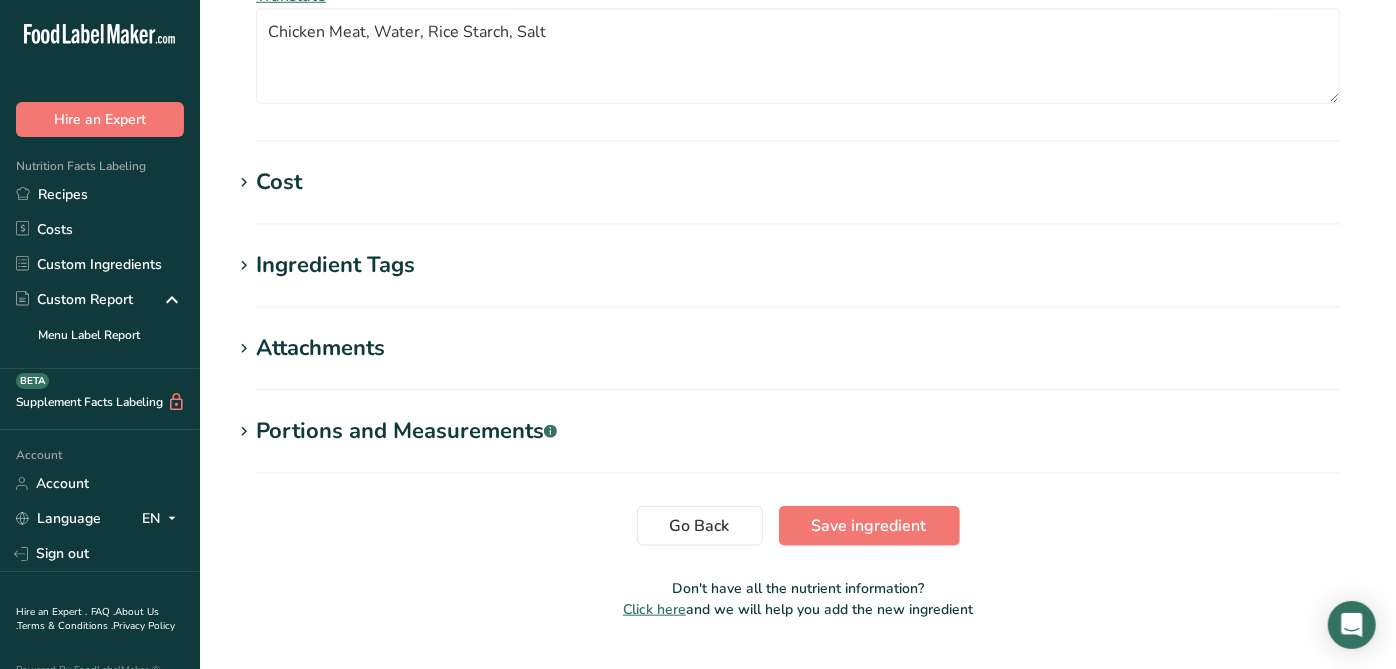 scroll, scrollTop: 1051, scrollLeft: 0, axis: vertical 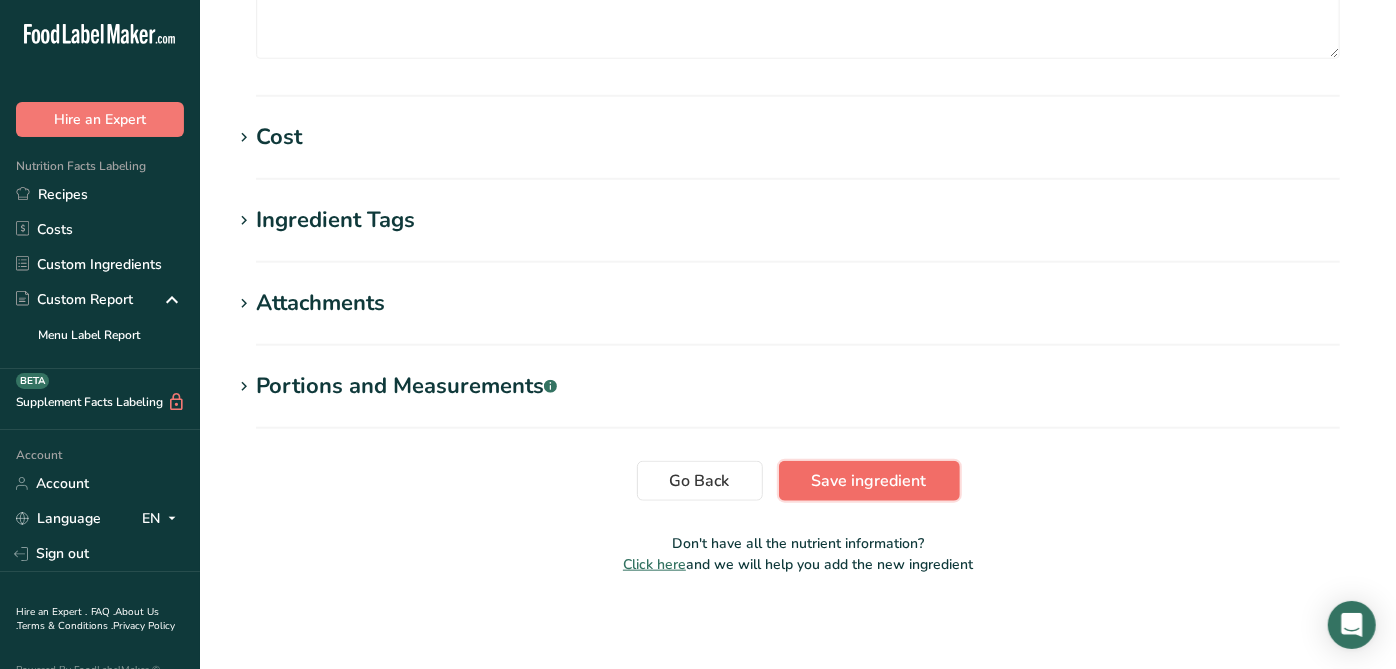 click on "Save ingredient" at bounding box center (869, 481) 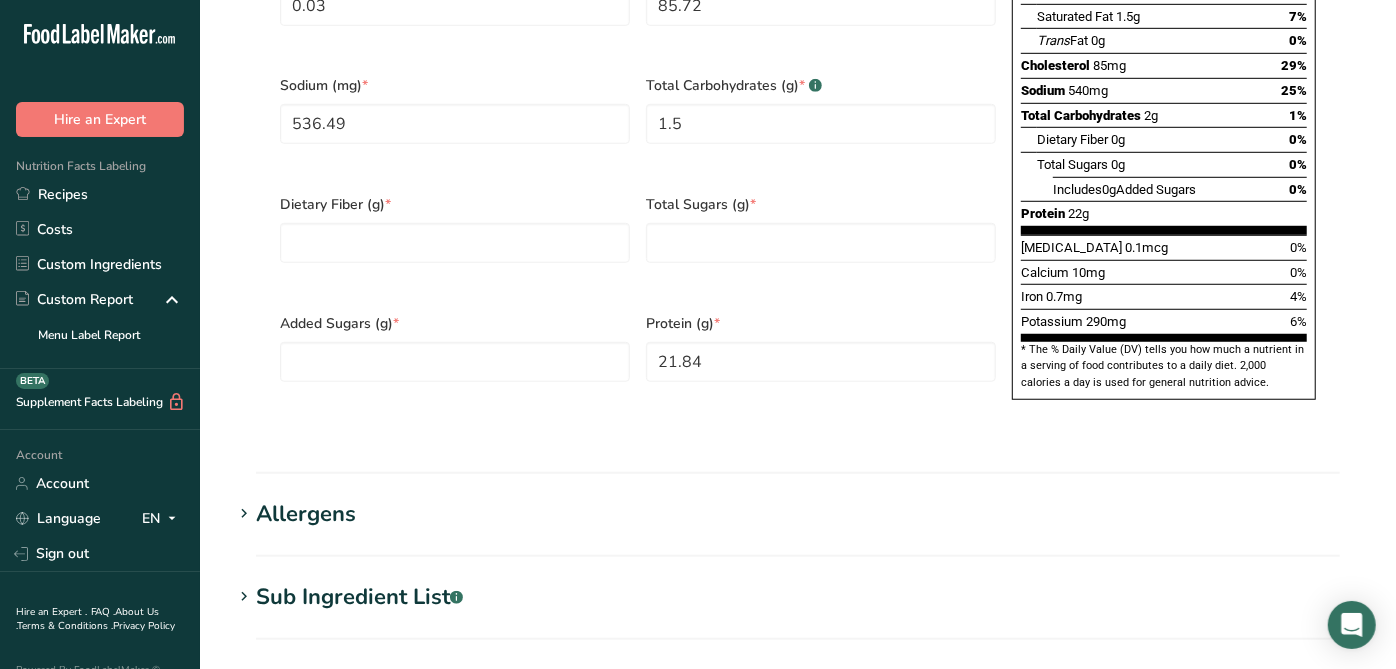scroll, scrollTop: 778, scrollLeft: 0, axis: vertical 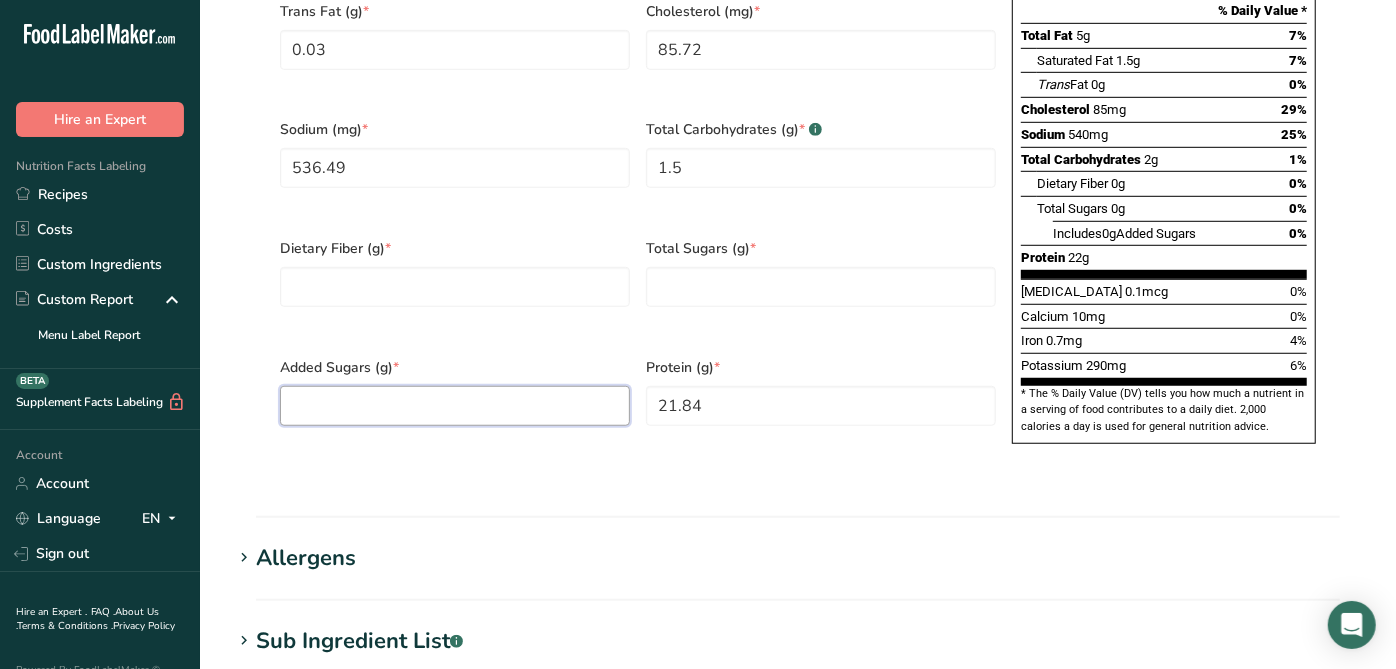 click at bounding box center (455, 406) 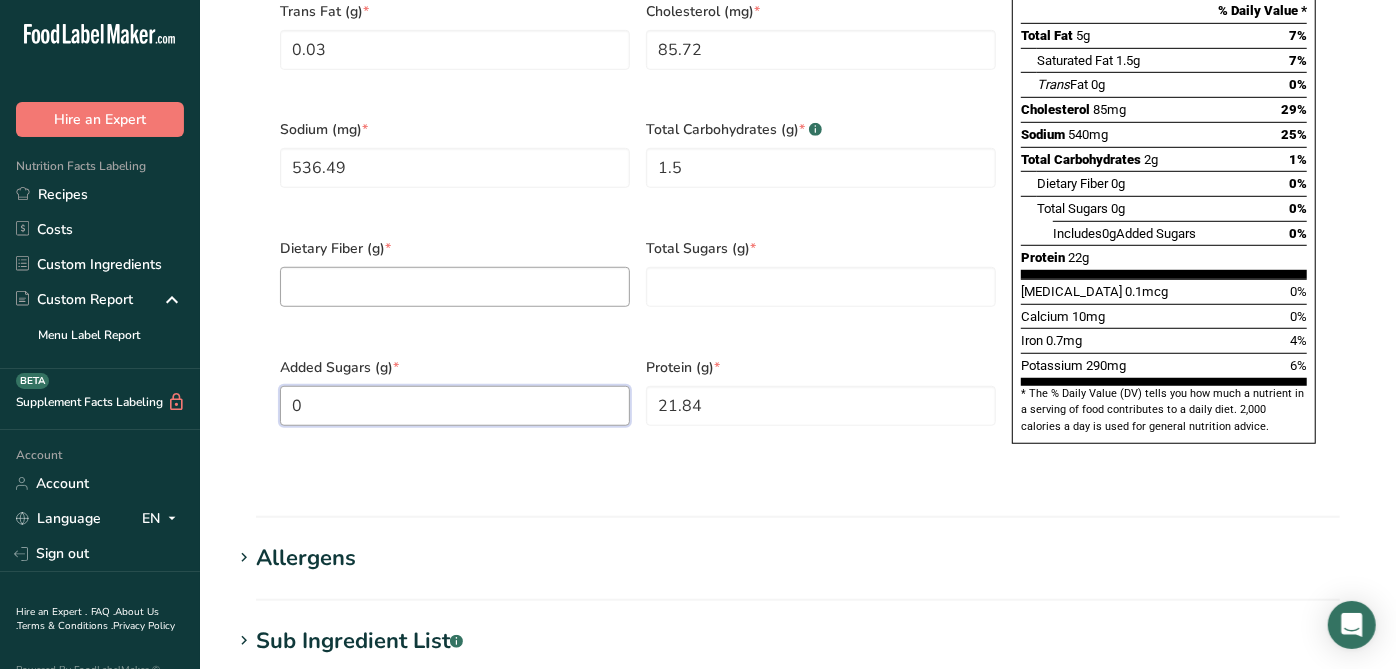 type on "0" 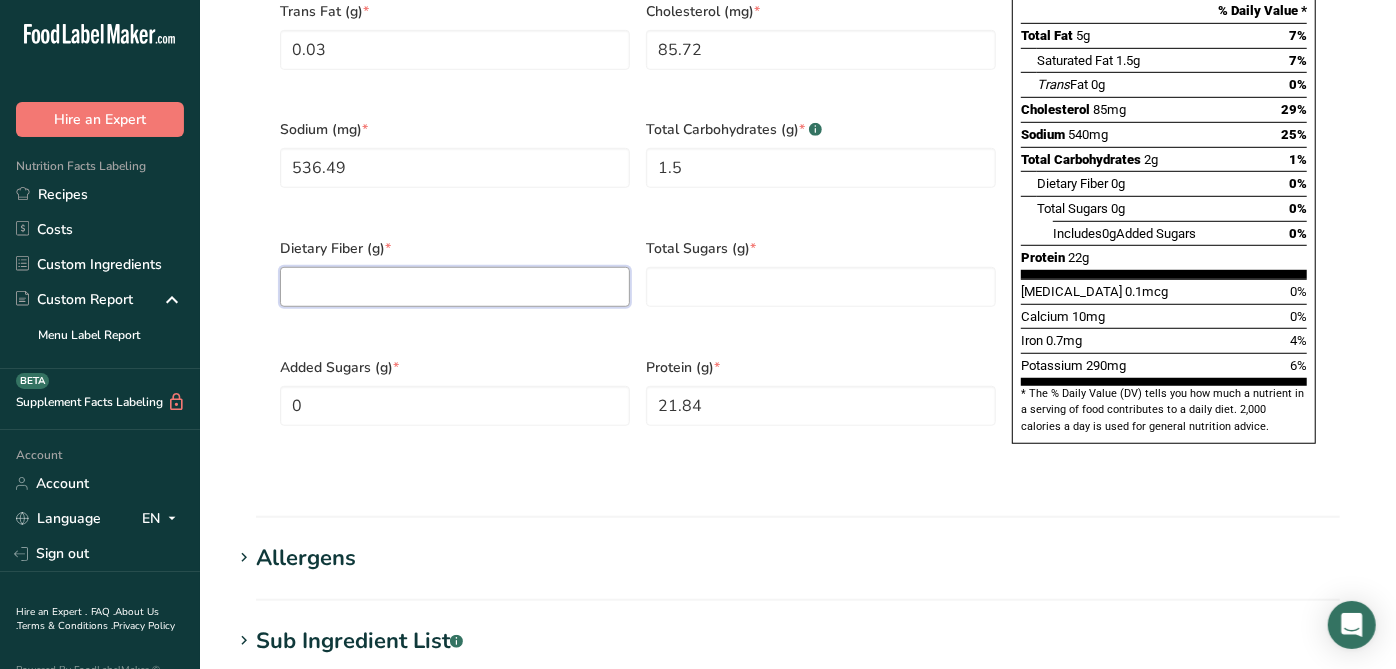 click at bounding box center [455, 287] 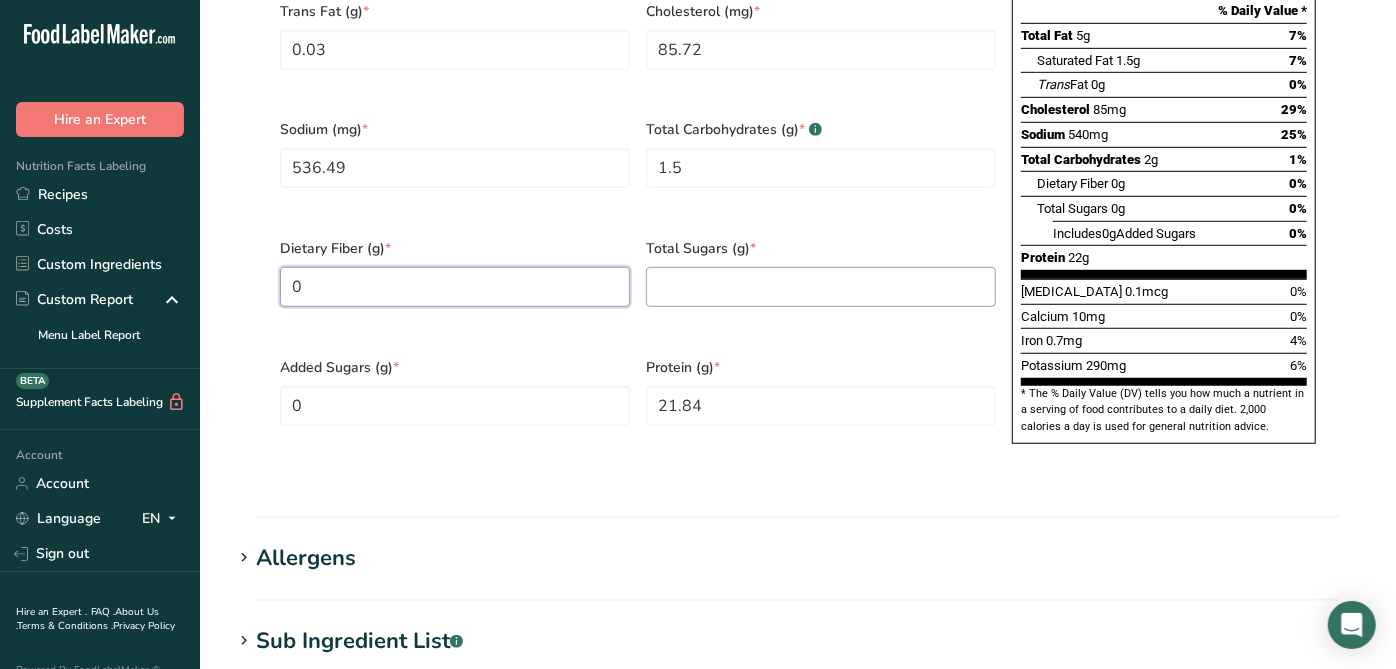 type on "0" 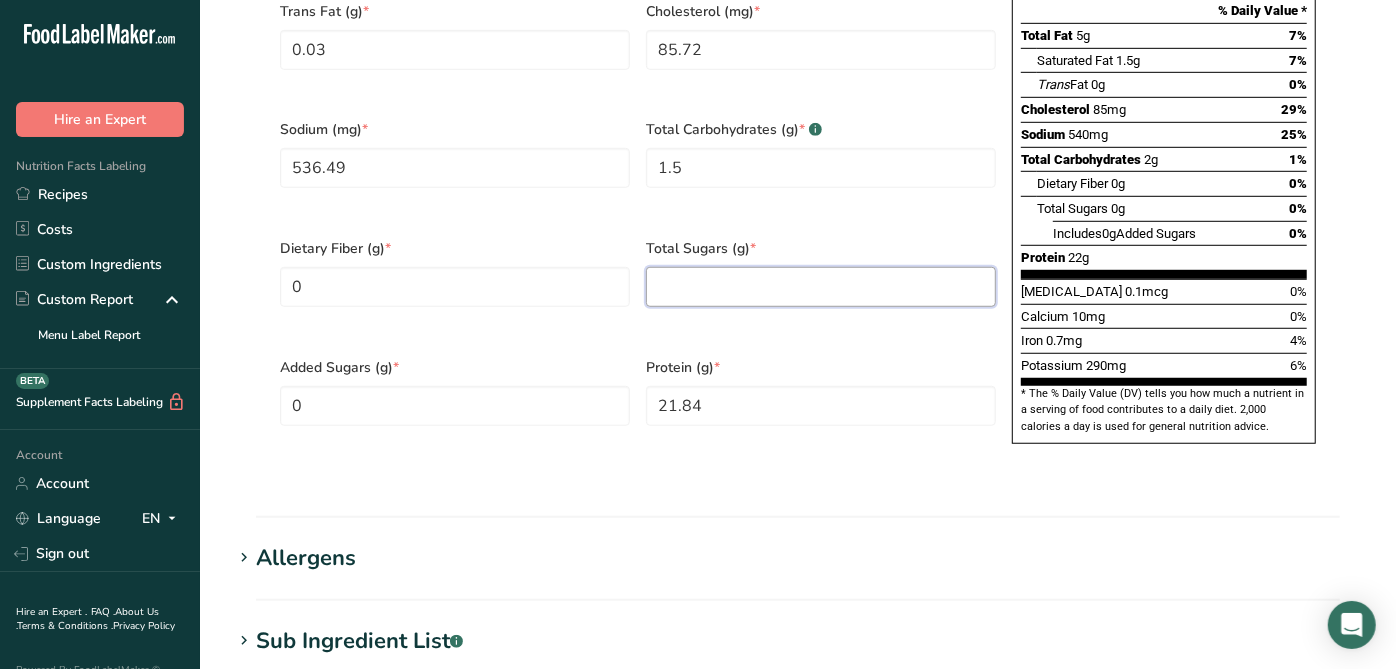 click at bounding box center (821, 287) 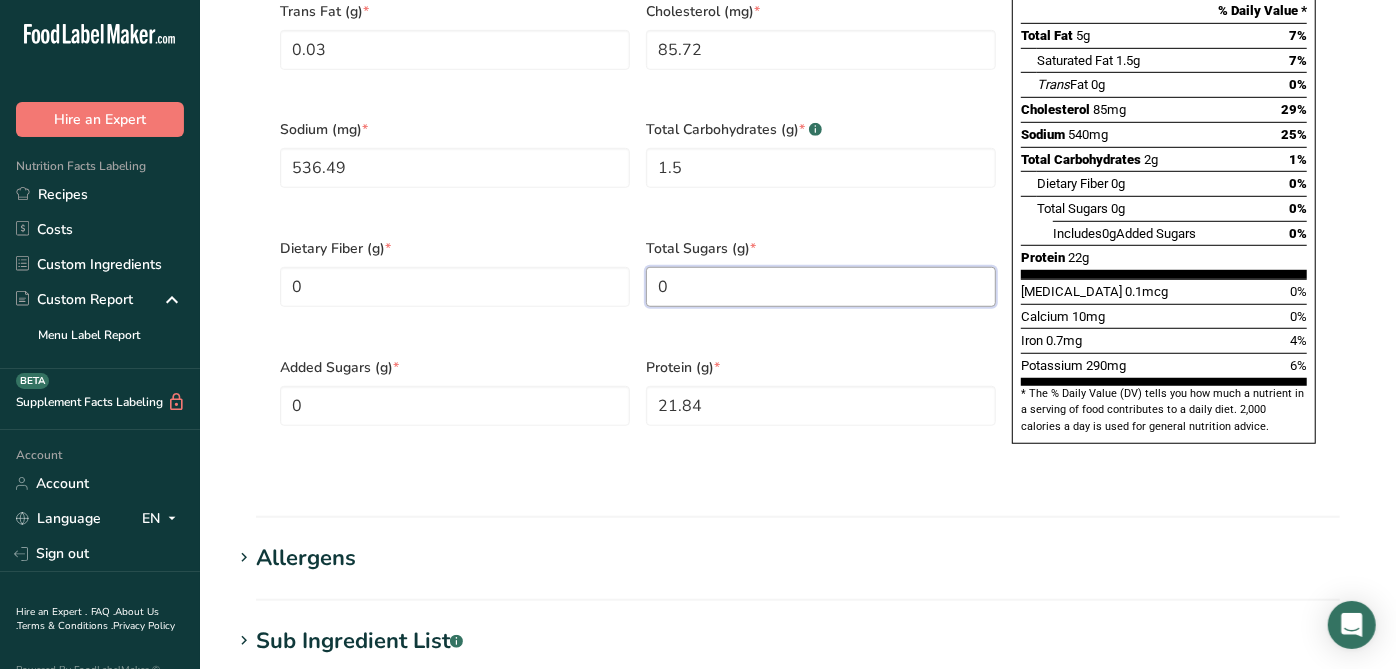 type on "0" 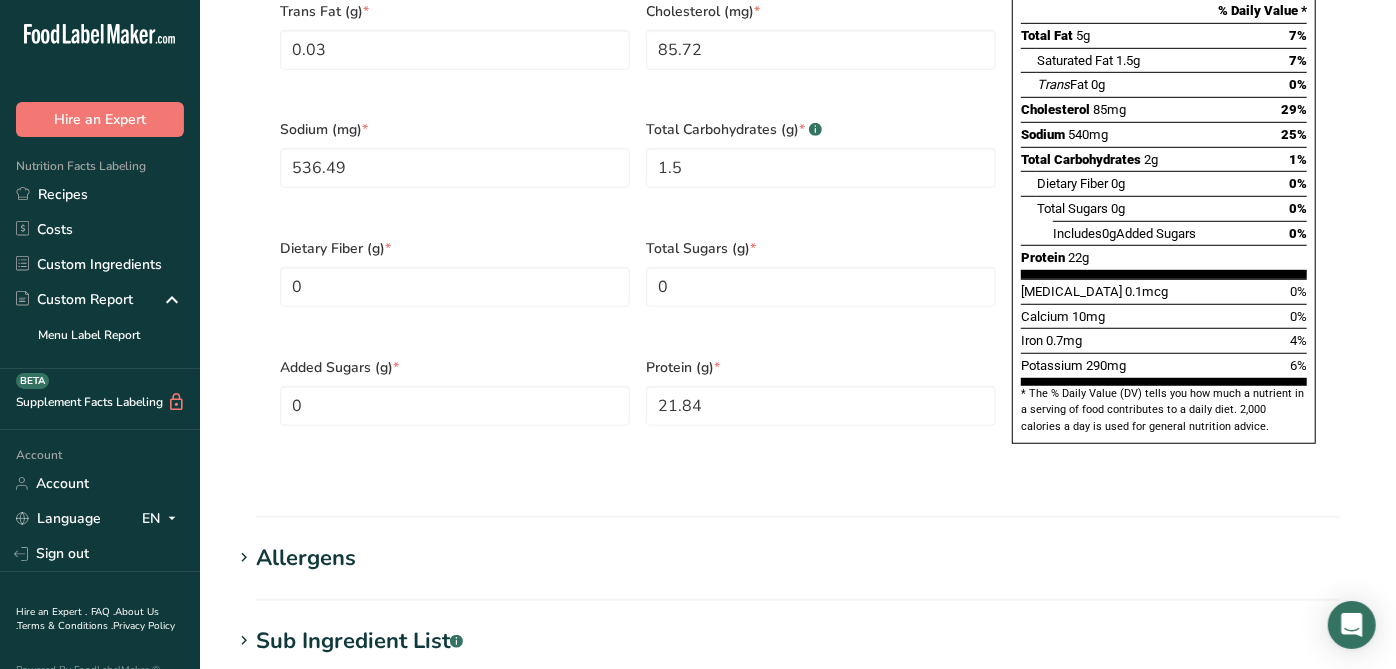 click on "Protein
(g) *     21.84" at bounding box center (821, 404) 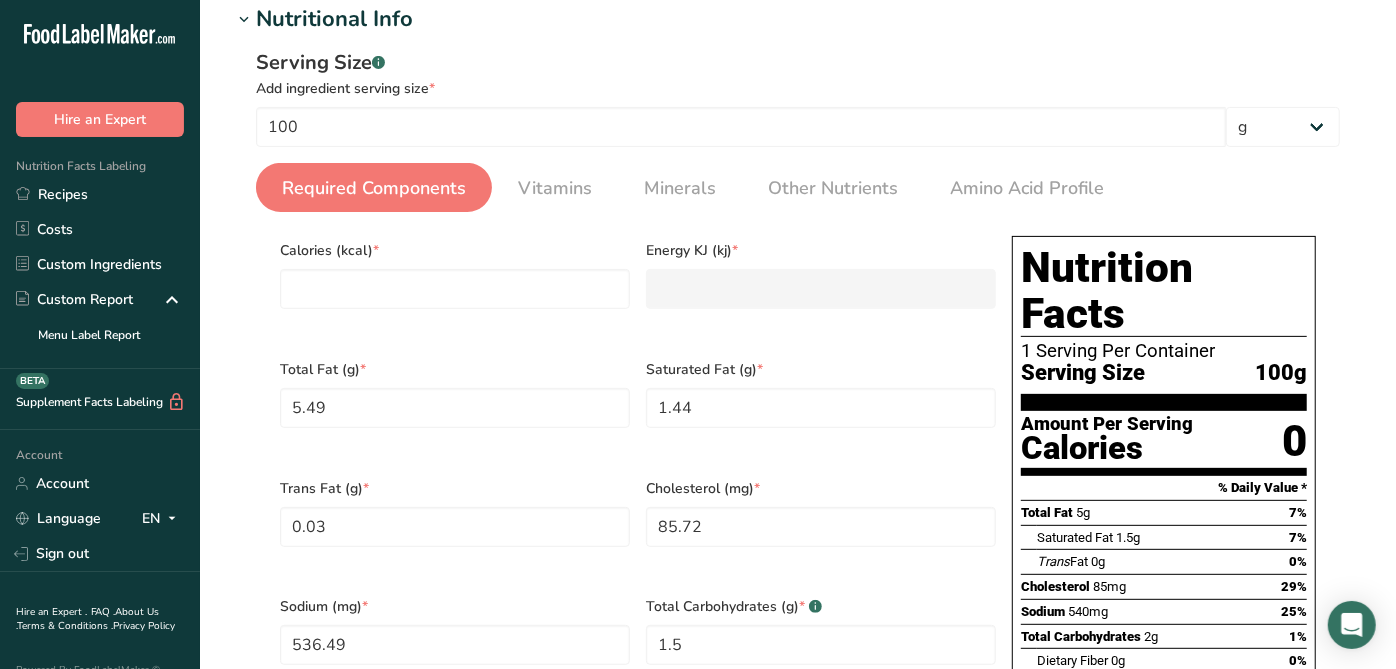scroll, scrollTop: 309, scrollLeft: 0, axis: vertical 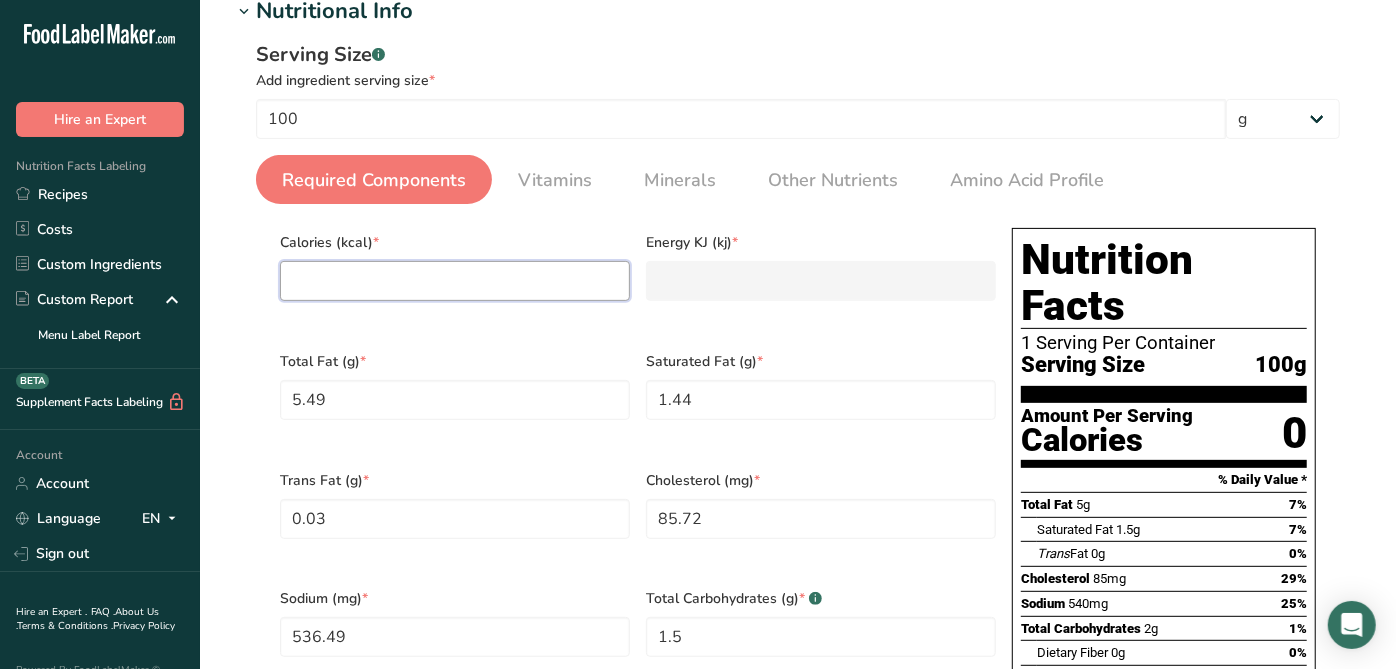 click at bounding box center [455, 281] 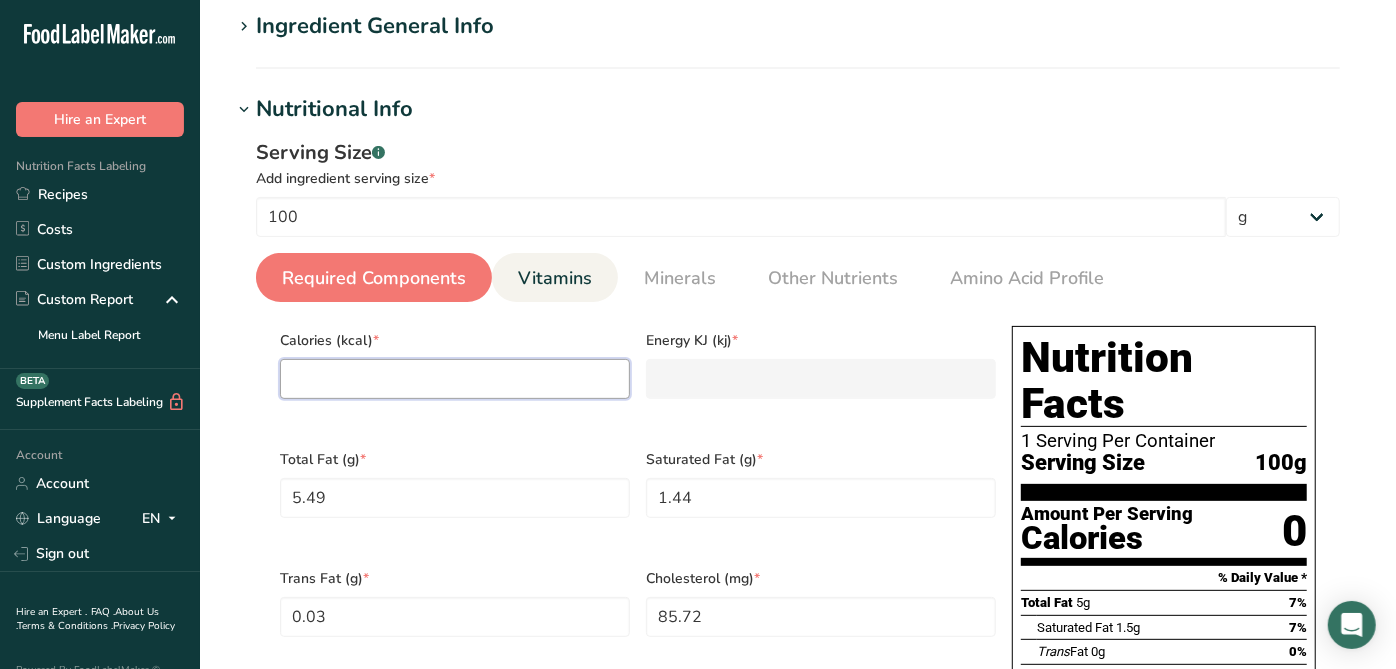 scroll, scrollTop: 208, scrollLeft: 0, axis: vertical 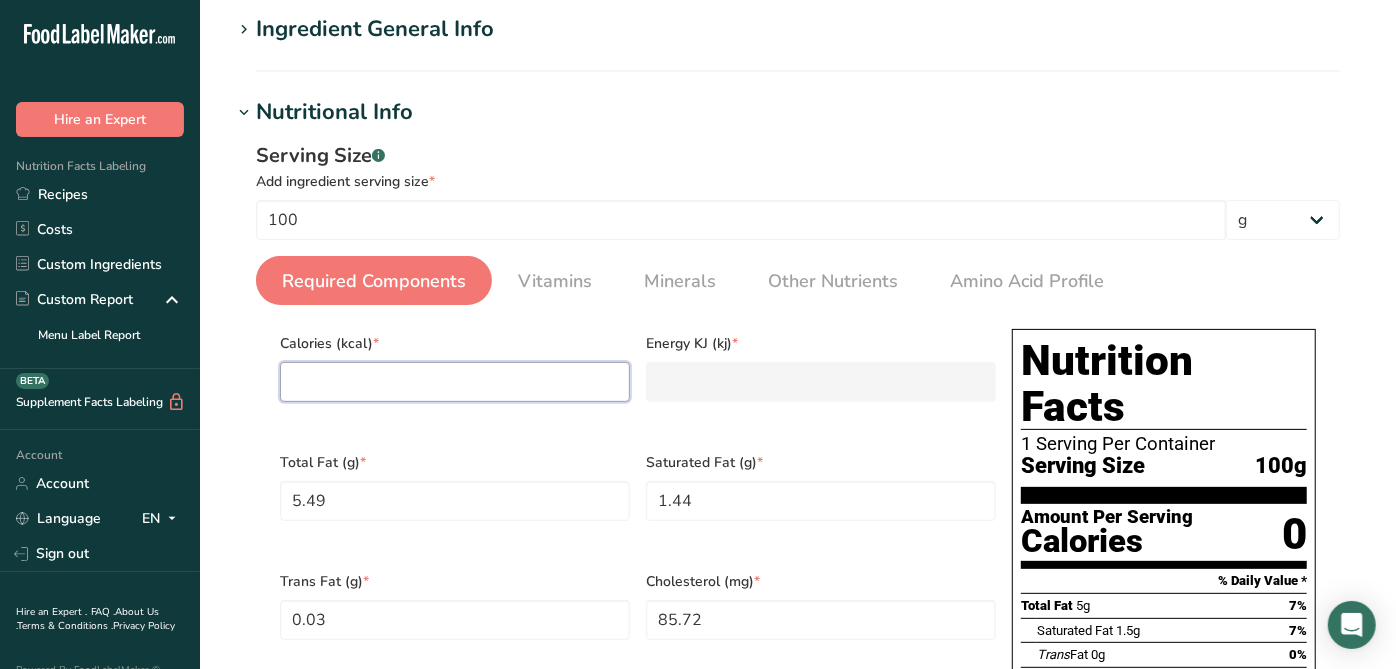 click at bounding box center [455, 382] 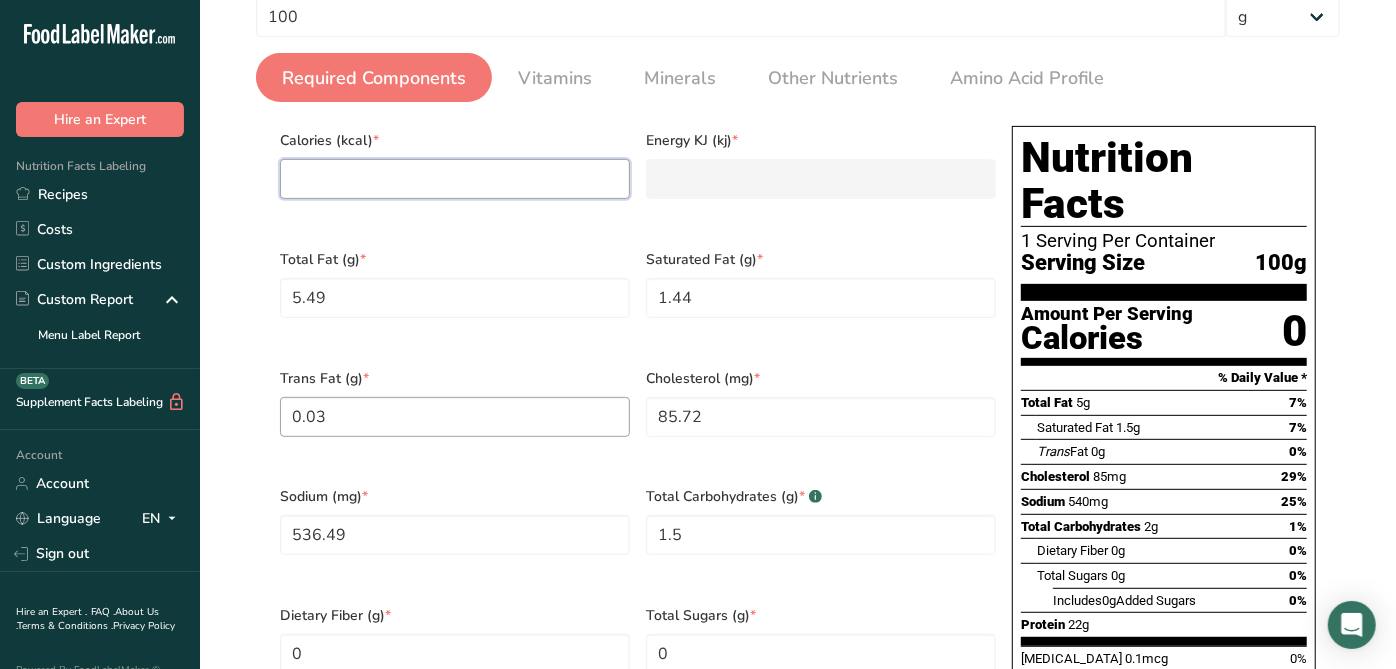 scroll, scrollTop: 411, scrollLeft: 0, axis: vertical 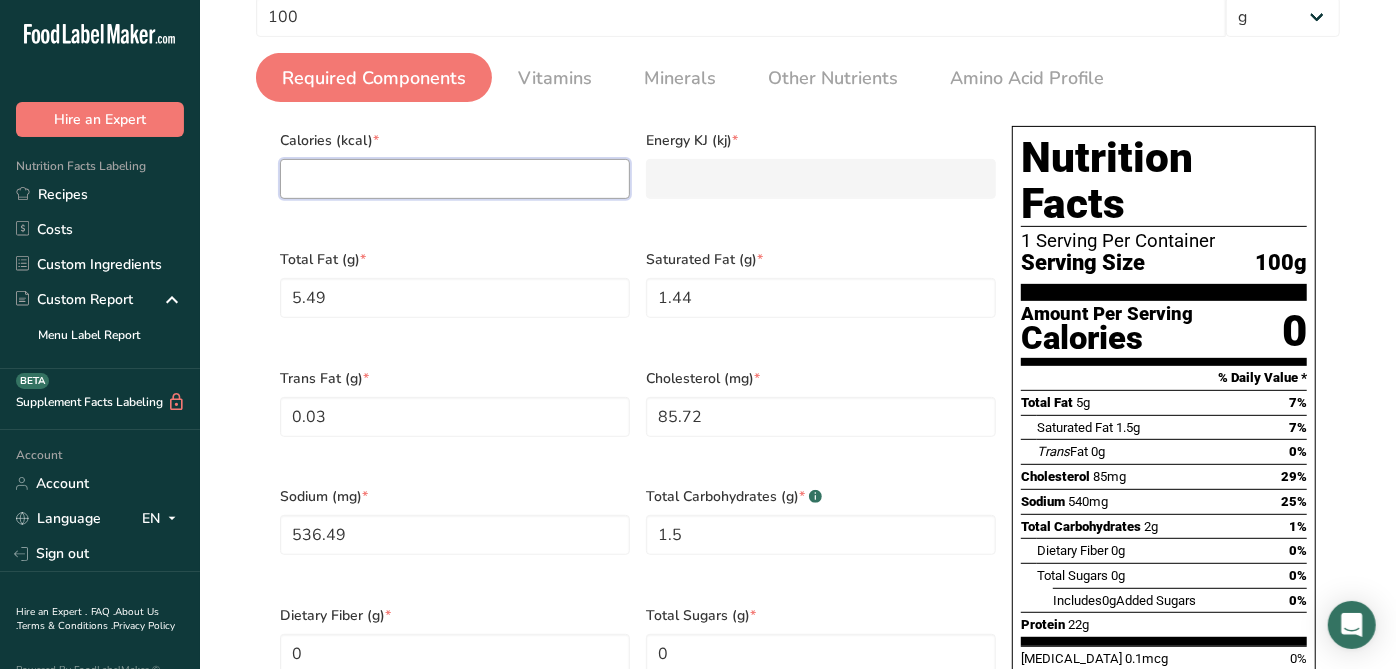 type on "1" 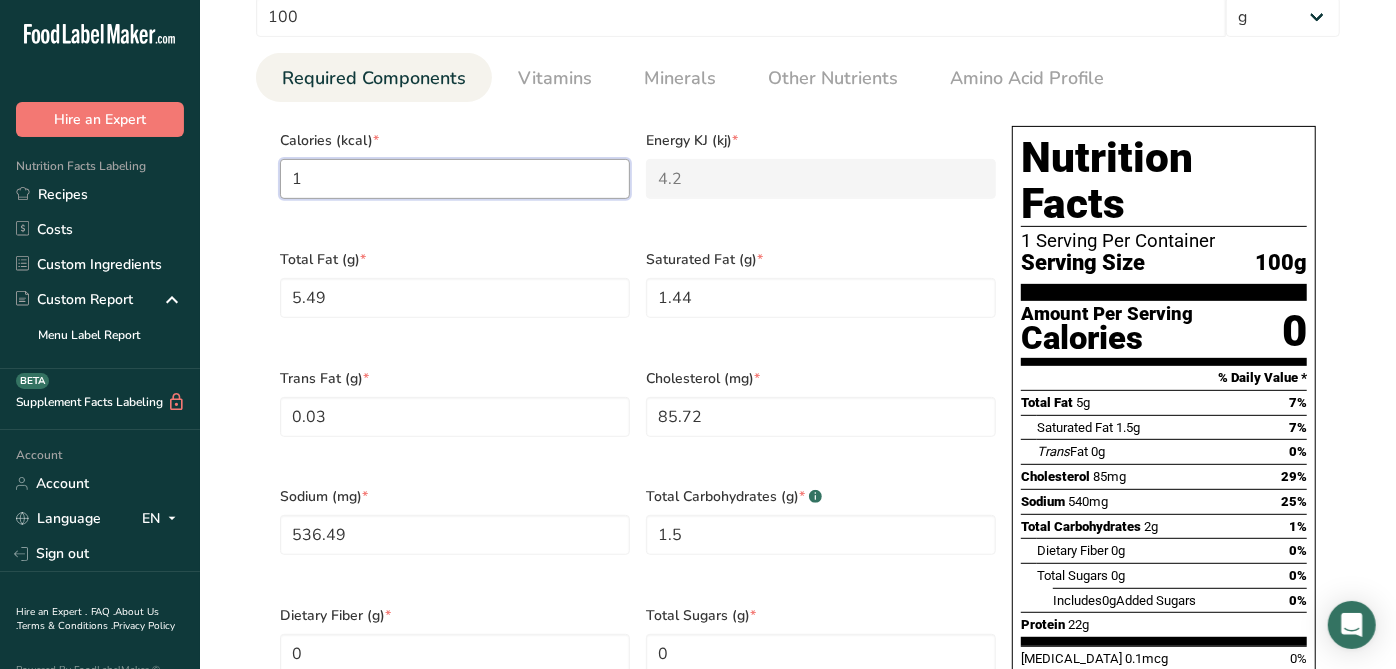 type on "14" 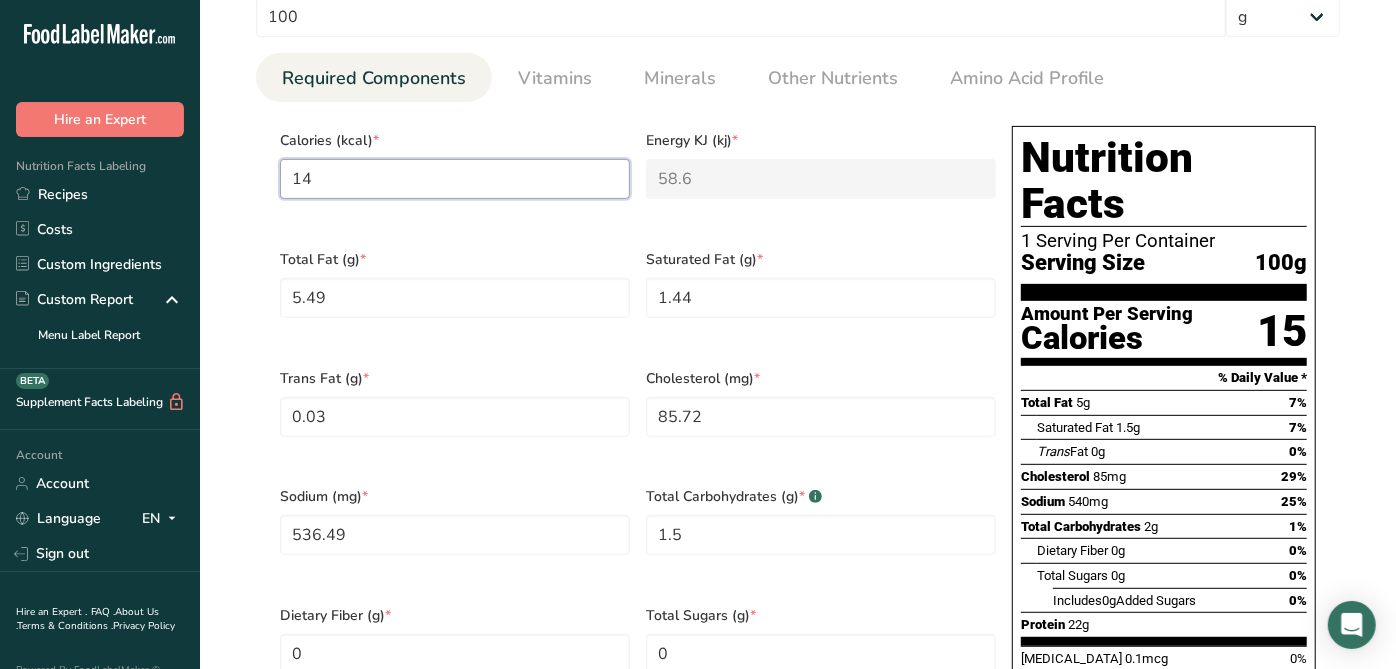 type on "148" 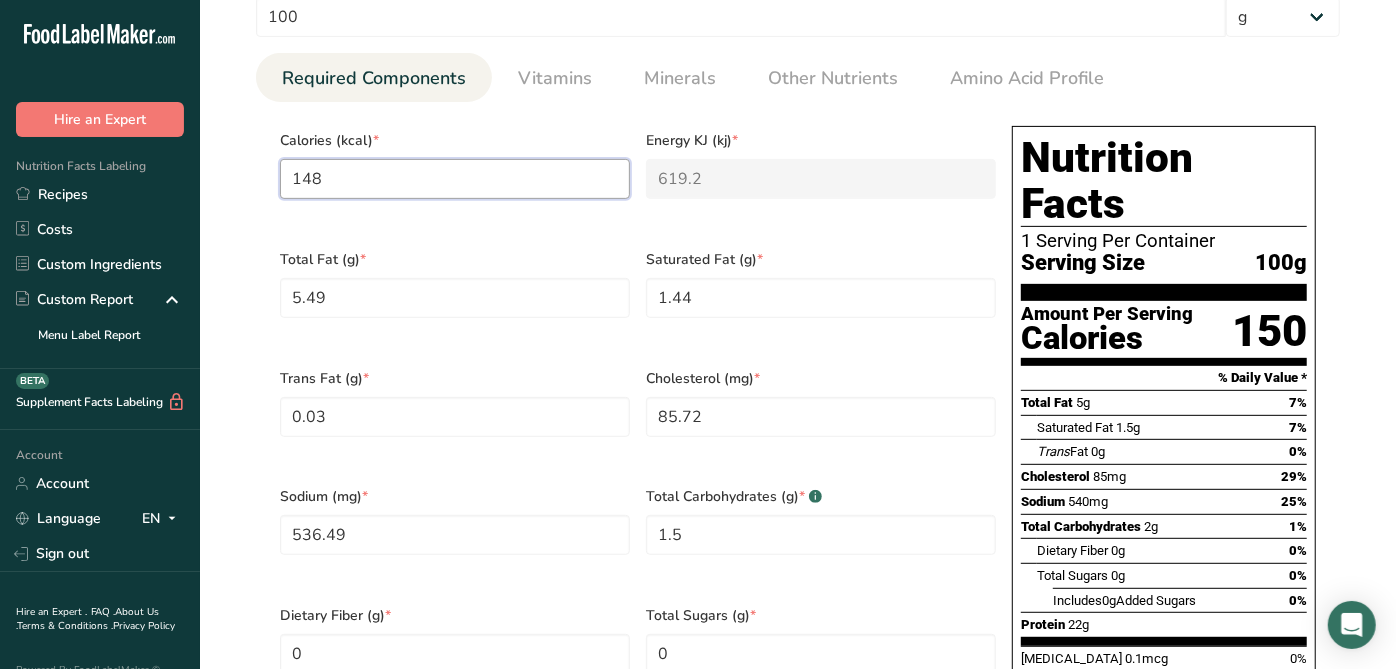 type on "148.7" 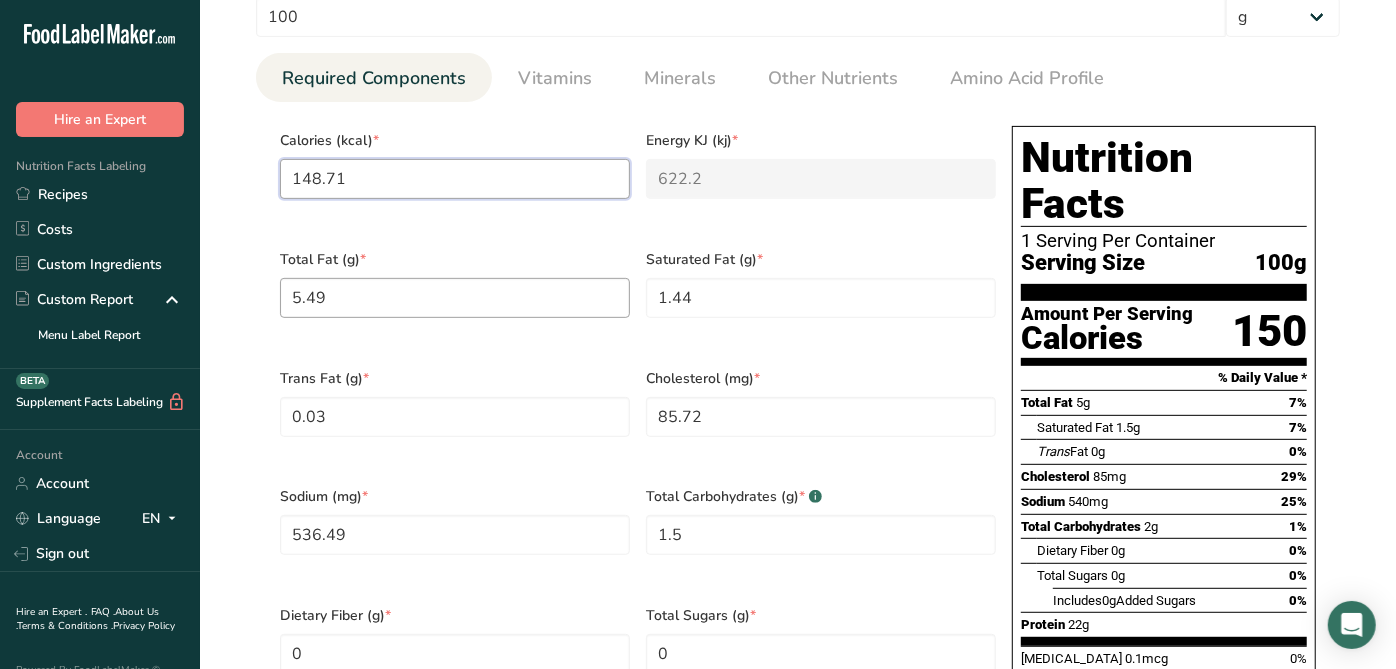 type on "148.71" 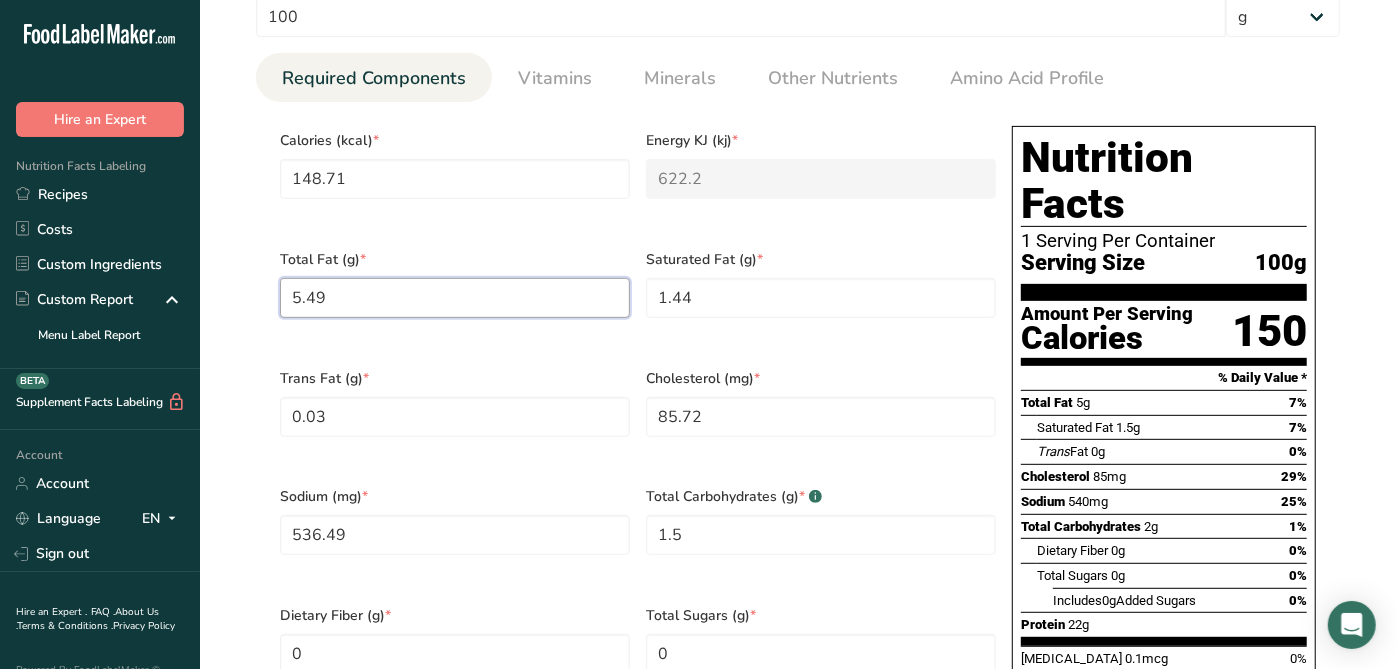 click on "5.49" at bounding box center [455, 298] 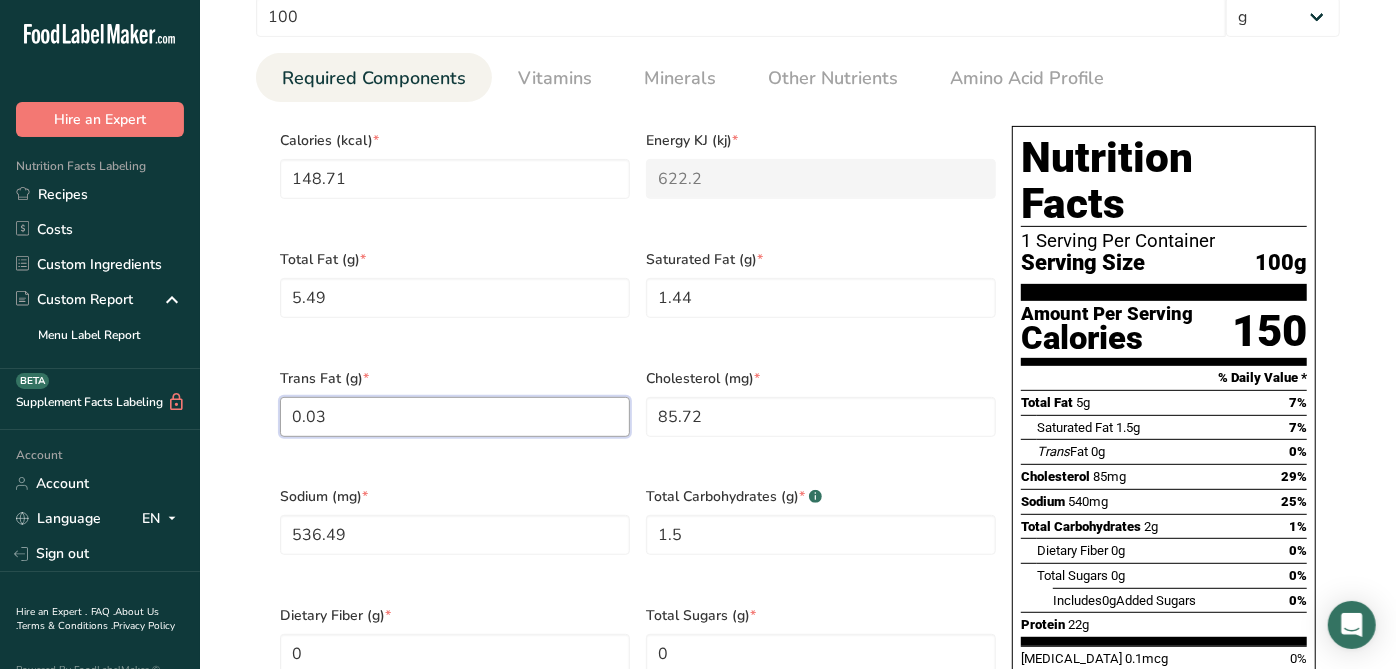 click on "0.03" at bounding box center [455, 417] 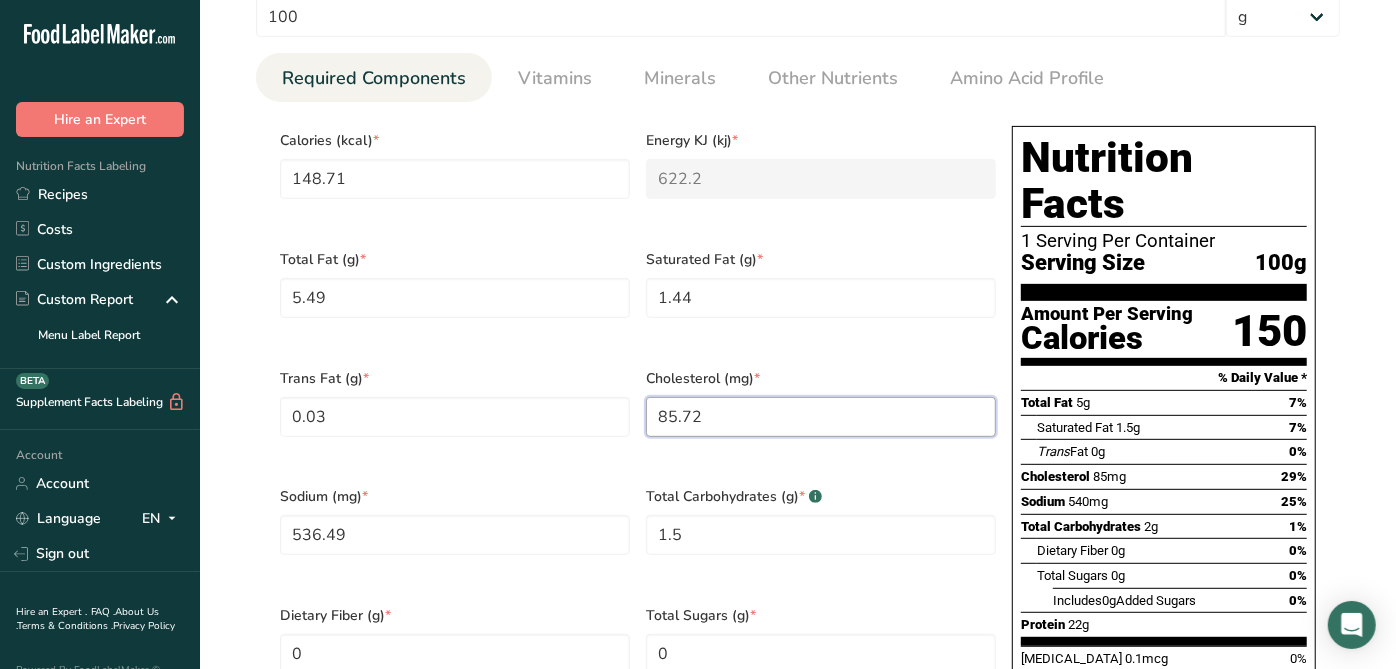 click on "85.72" at bounding box center [821, 417] 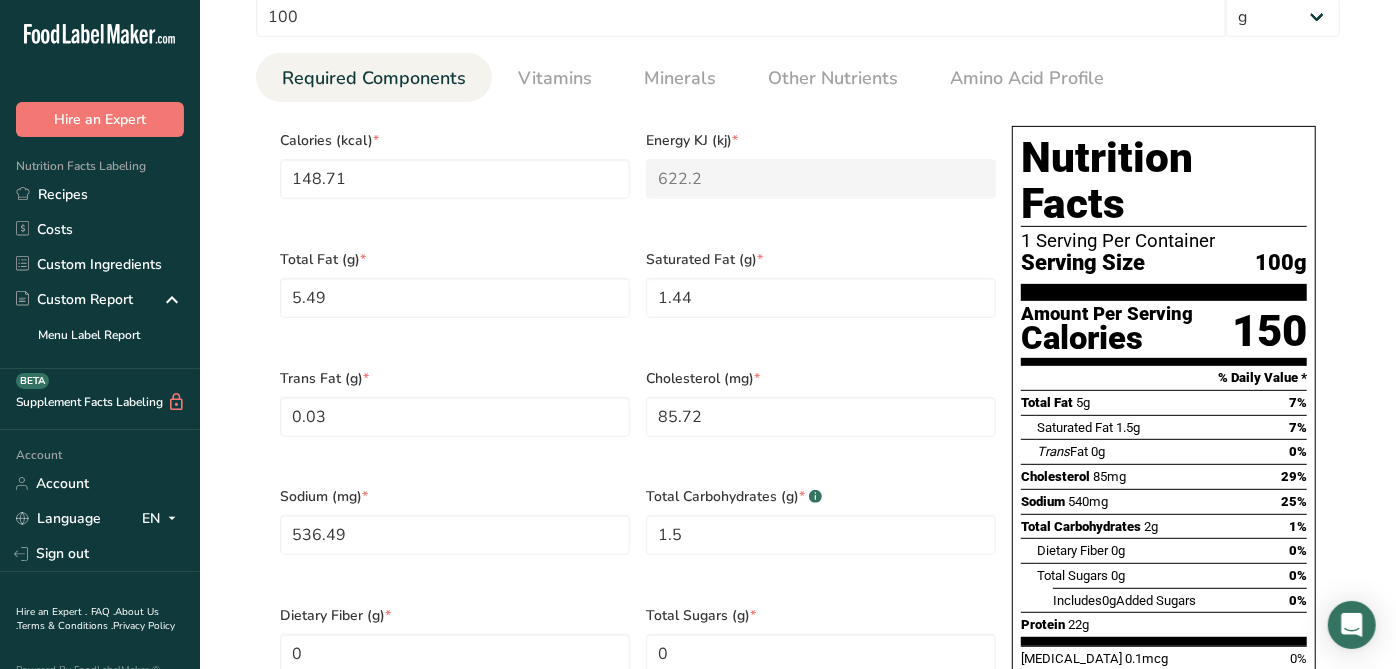 click on "Total Carbohydrates
(g) *   .a-a{fill:#347362;}.b-a{fill:#fff;}           1.5" at bounding box center [821, 533] 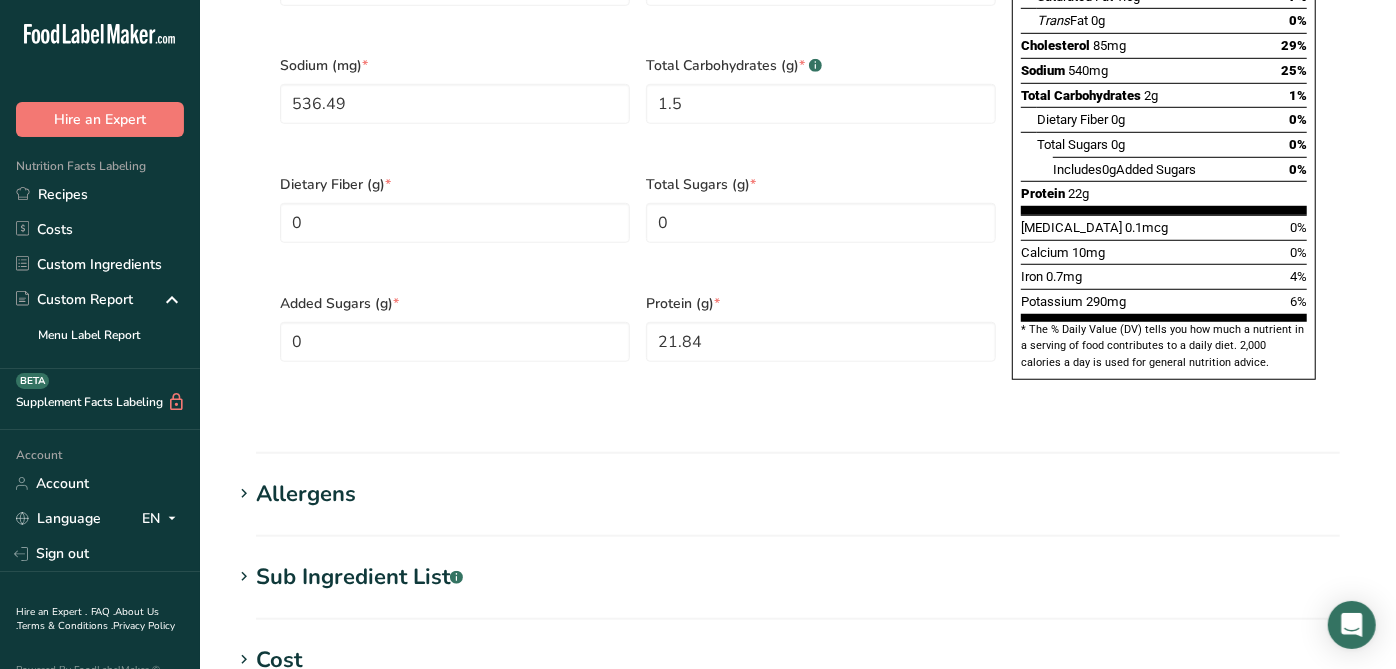 scroll, scrollTop: 842, scrollLeft: 0, axis: vertical 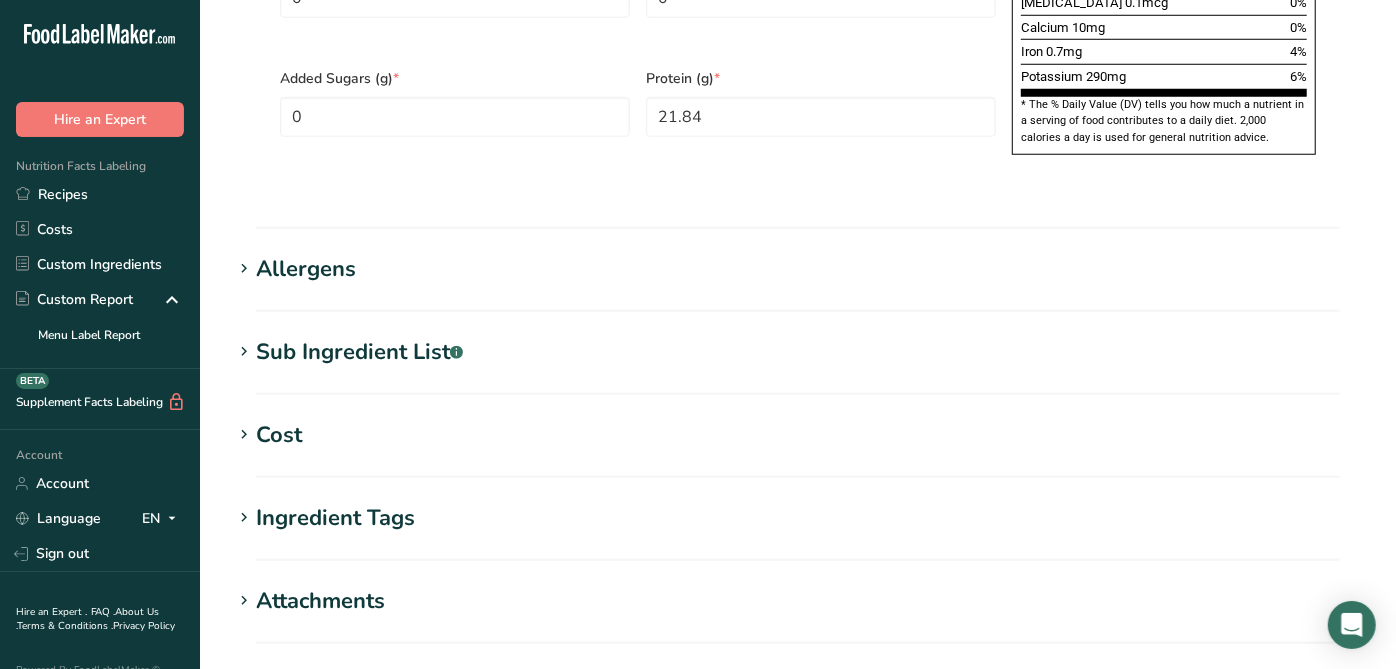 click on "Allergens" at bounding box center [306, 269] 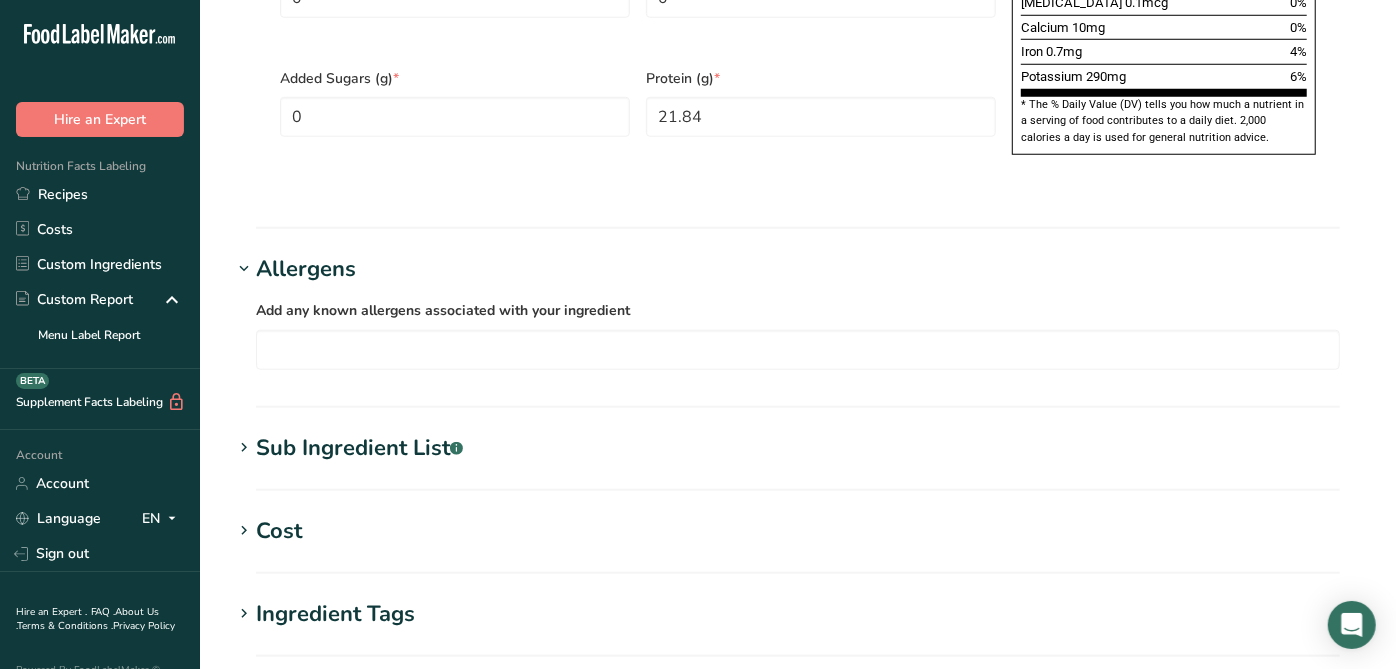 click on "Allergens" at bounding box center (306, 269) 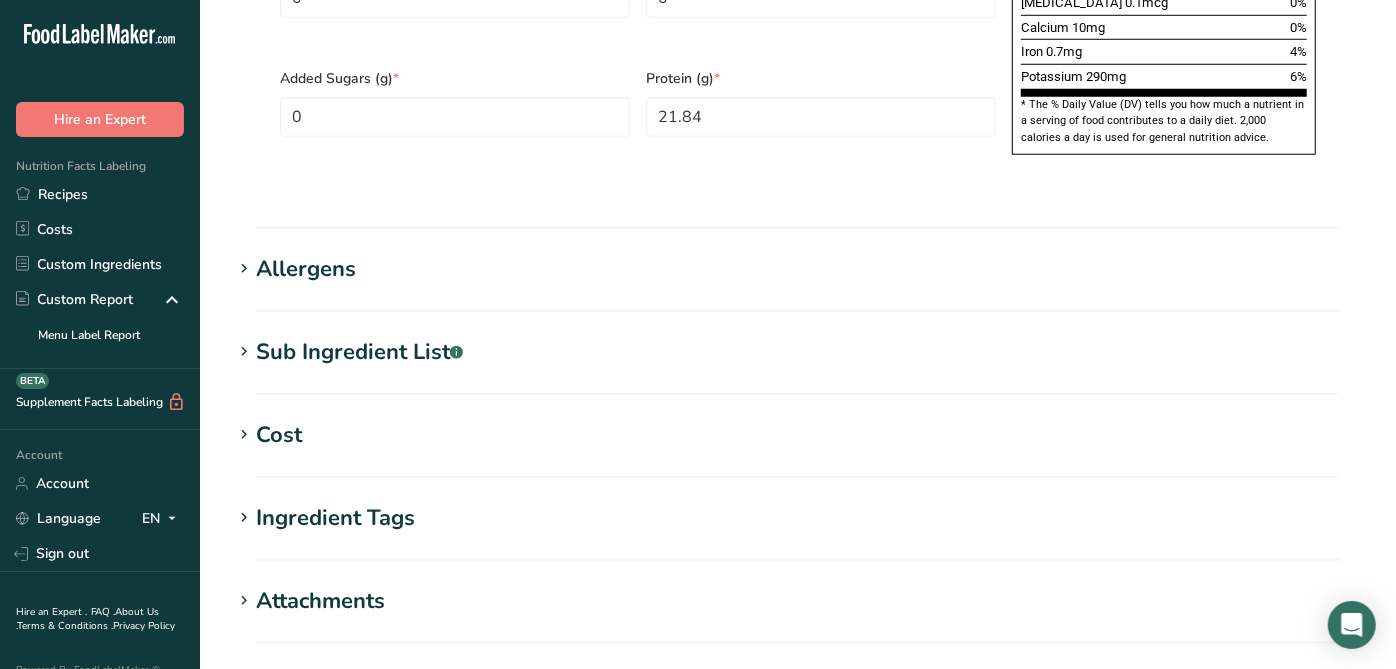click on "Sub Ingredient List
.a-a{fill:#347362;}.b-a{fill:#fff;}" at bounding box center [359, 352] 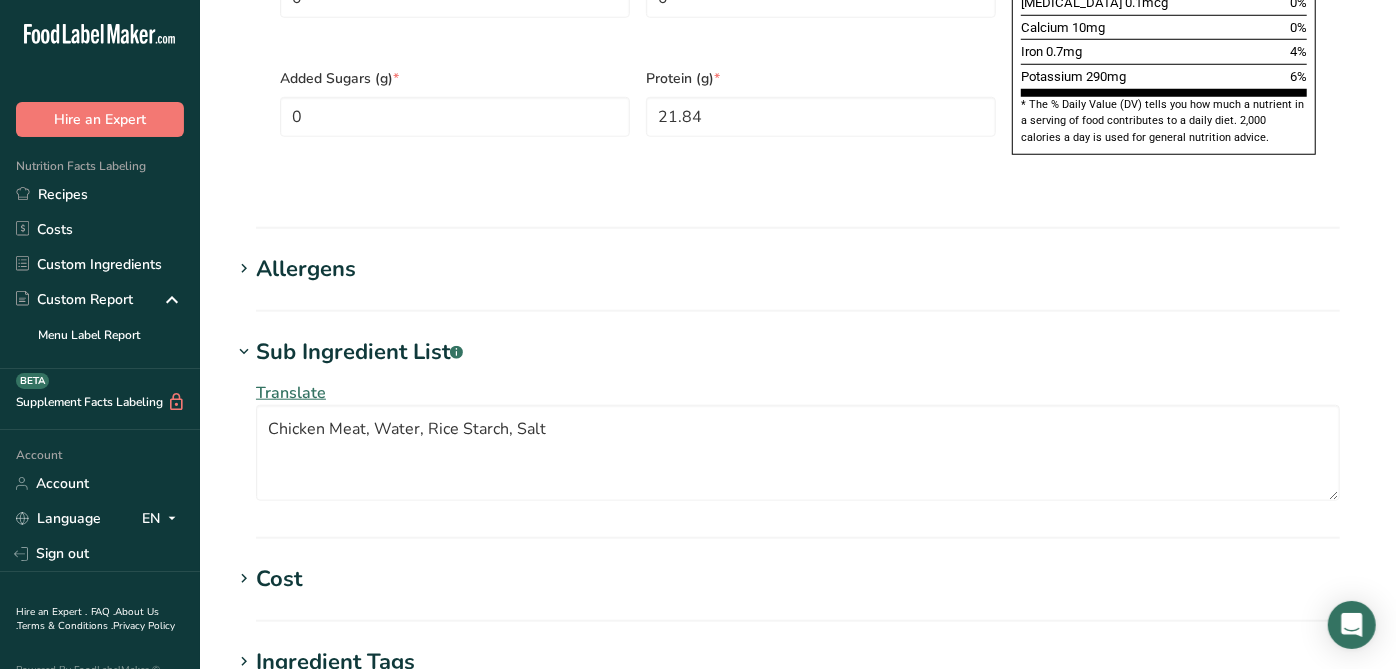 click on "Sub Ingredient List
.a-a{fill:#347362;}.b-a{fill:#fff;}" at bounding box center (359, 352) 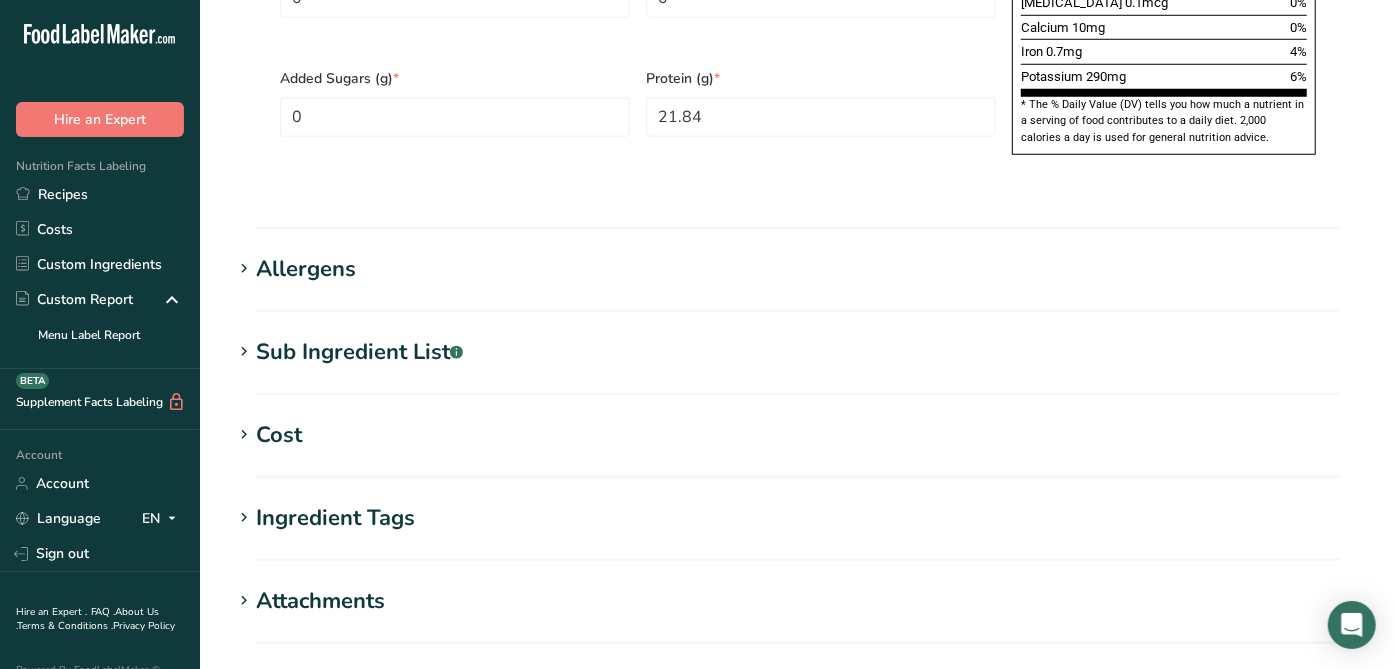 scroll, scrollTop: 1314, scrollLeft: 0, axis: vertical 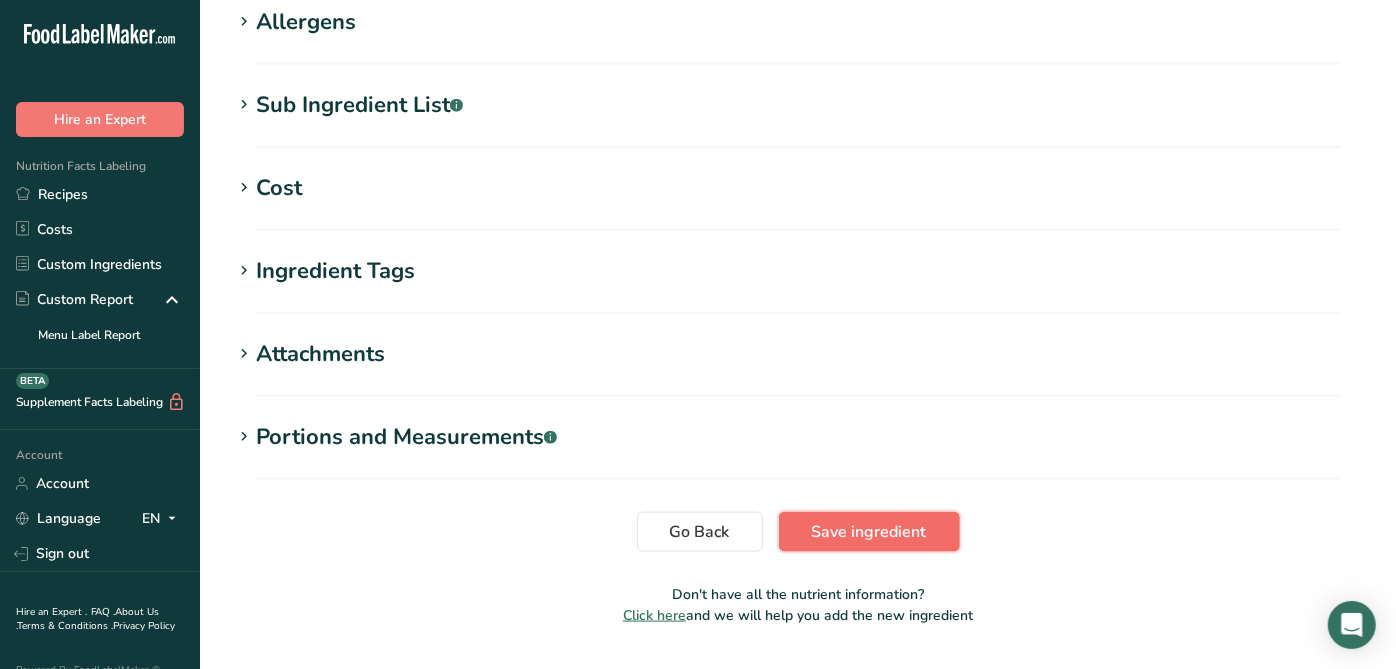 click on "Save ingredient" at bounding box center [869, 532] 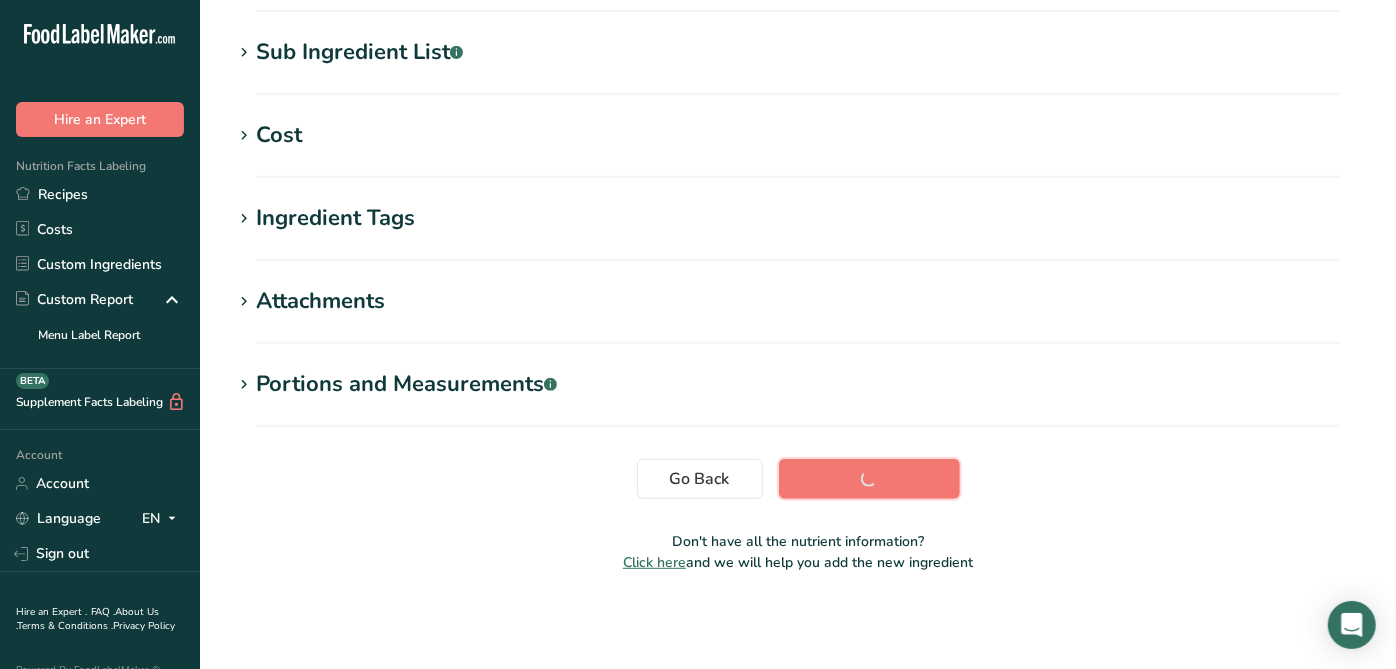 scroll, scrollTop: 433, scrollLeft: 0, axis: vertical 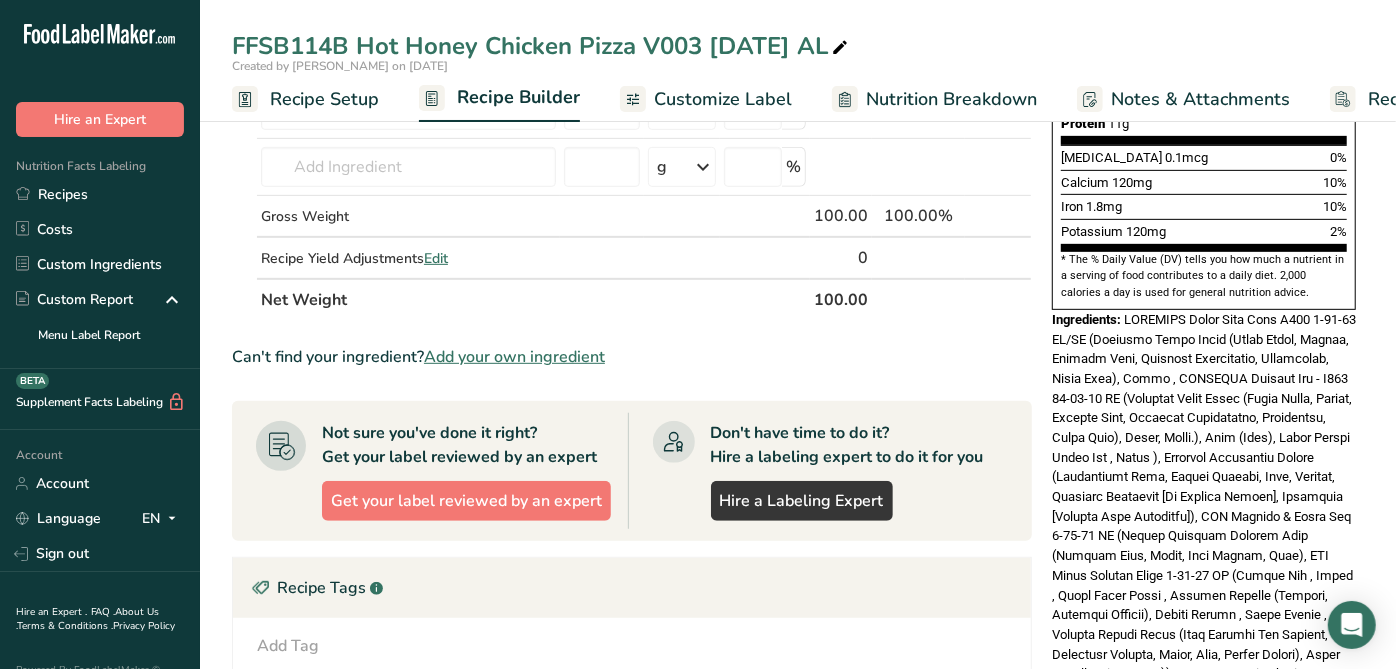 click on "Ingredient *
Amount *
Unit *
Waste *   .a-a{fill:#347362;}.b-a{fill:#fff;}          Grams
Percentage
BREADELI Pizza Base Bulk V001 9-19-22 AR/CC
59.8179
g
Weight Units
g
kg
mg
See more
Volume Units
l
mL
fl oz
See more
0
%
59.82
59.82%
i
RC008B Shredded Low Moisture Mozzarella Cheese, Talamo Foods 06-20-23 AF
15.9512
g
Weight Units
g
kg
mg
See more
Volume Units
l
mL
fl oz
See more
0
%" at bounding box center [632, 338] 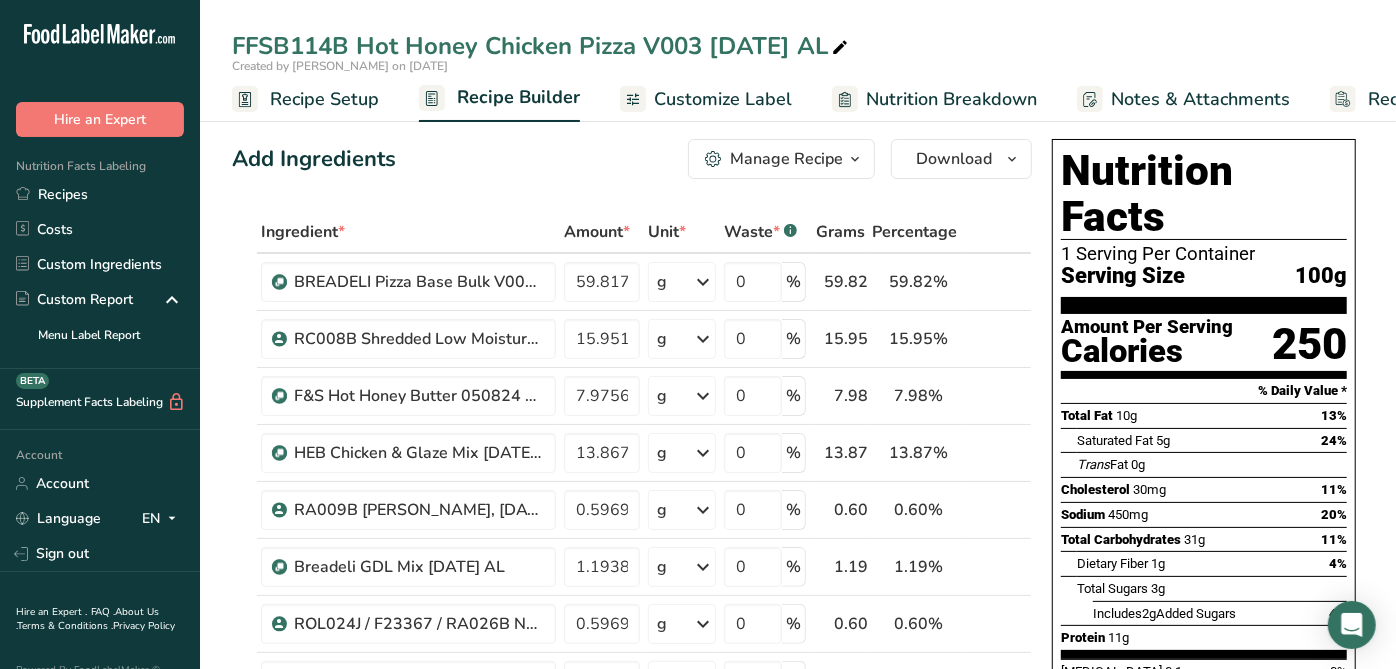 scroll, scrollTop: 0, scrollLeft: 0, axis: both 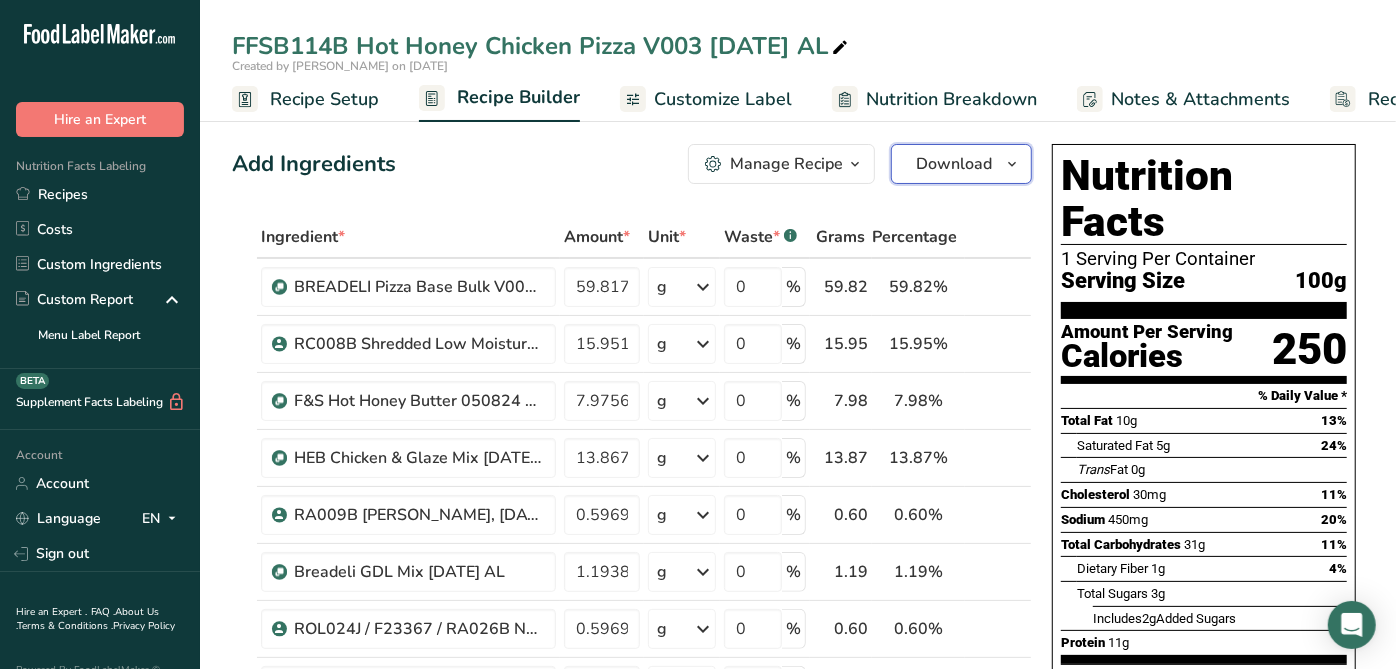 click on "Download" at bounding box center [954, 164] 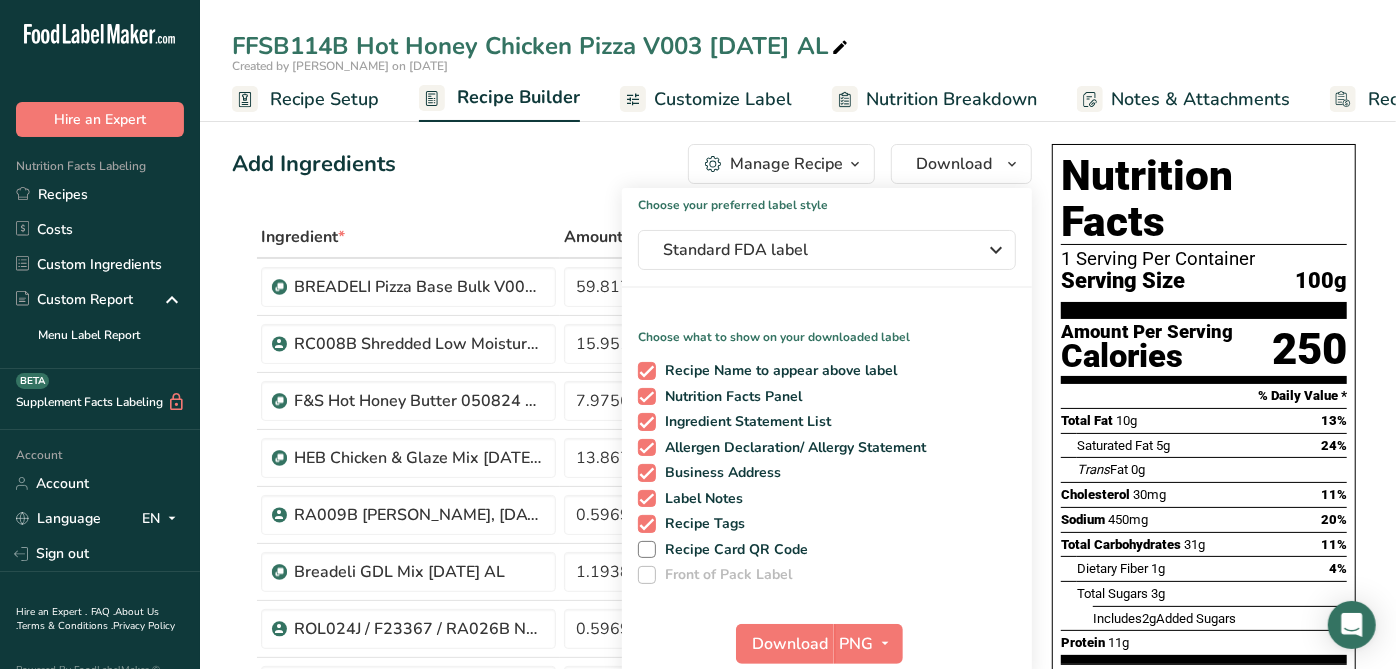 click on "Serving Size" at bounding box center (1123, 281) 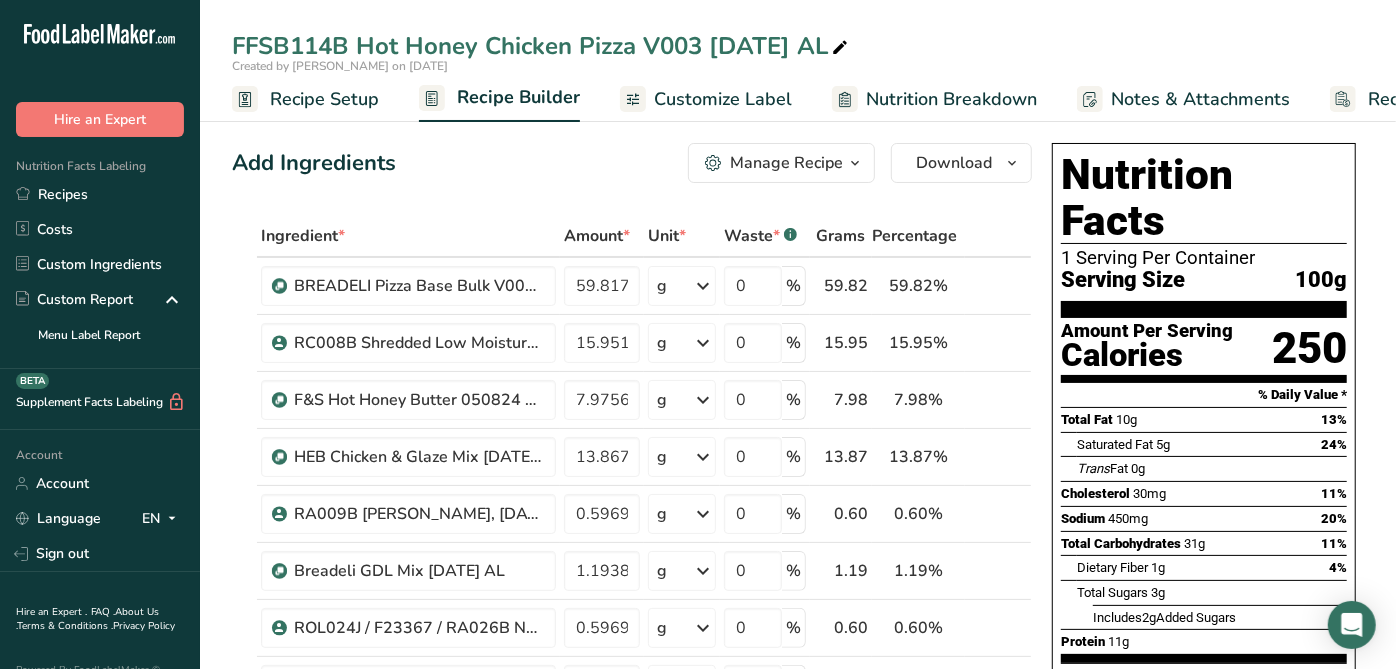 scroll, scrollTop: 0, scrollLeft: 0, axis: both 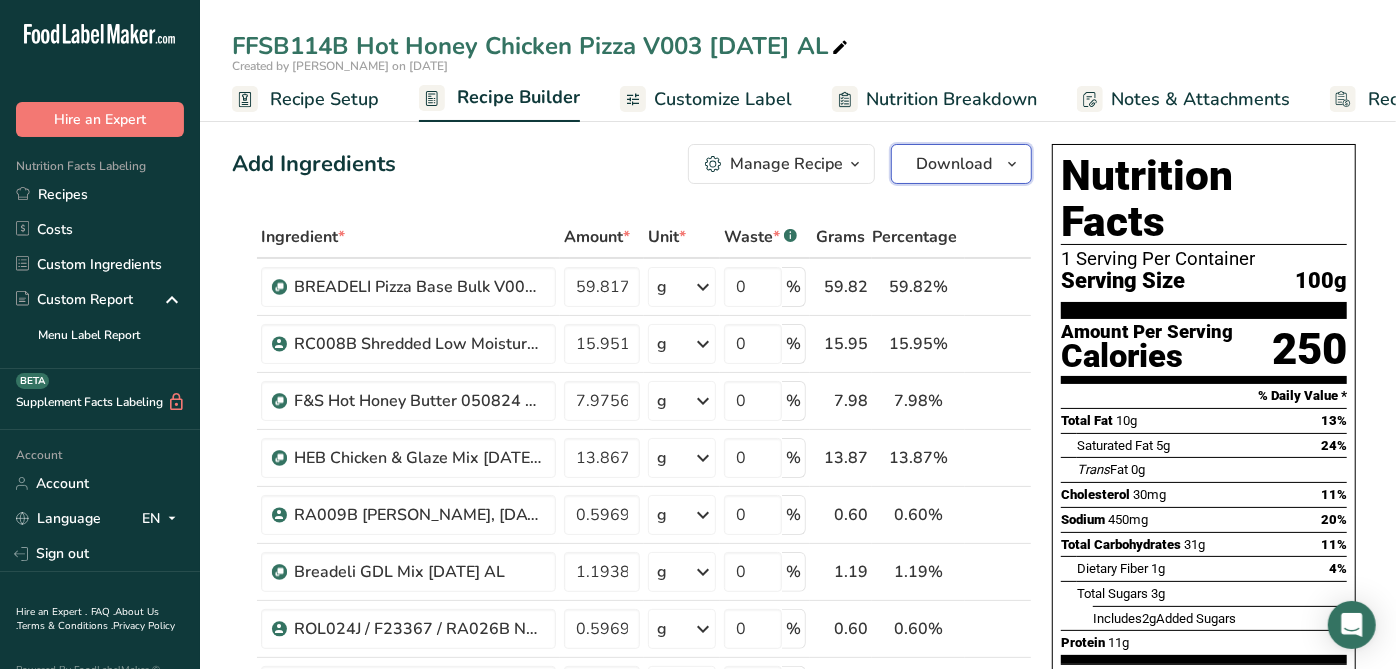 click on "Download" at bounding box center [954, 164] 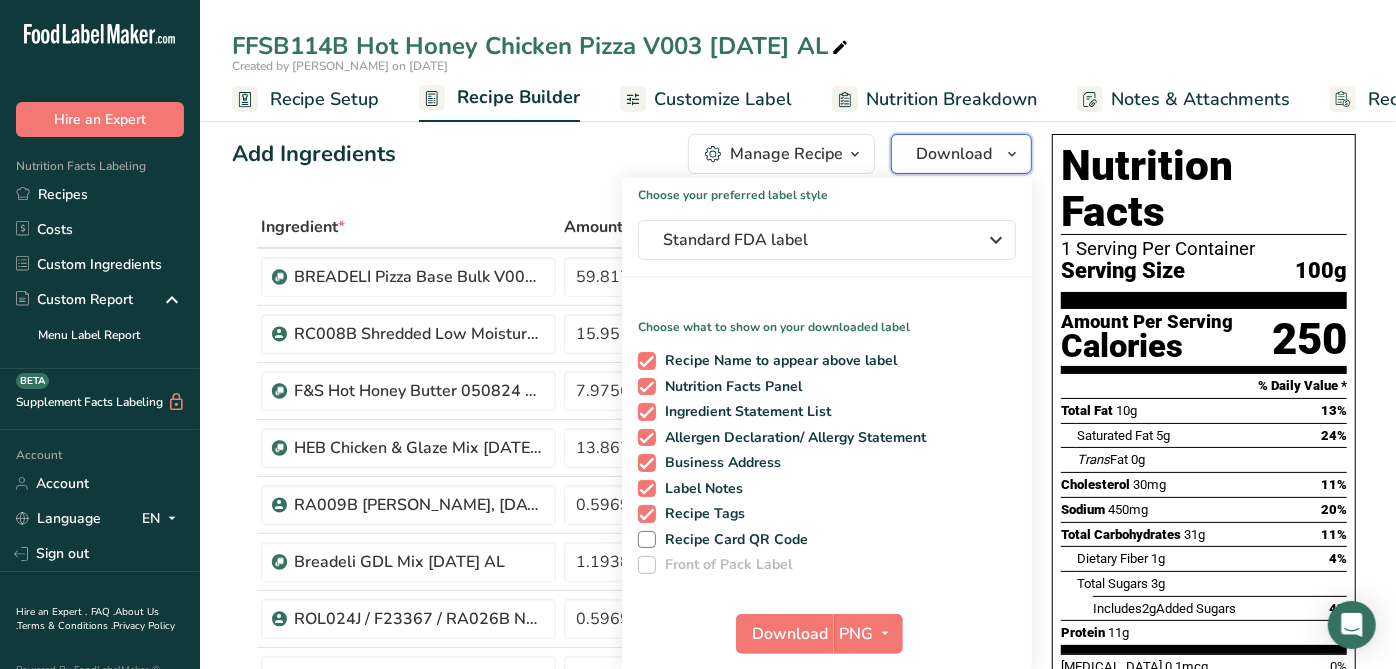 scroll, scrollTop: 8, scrollLeft: 0, axis: vertical 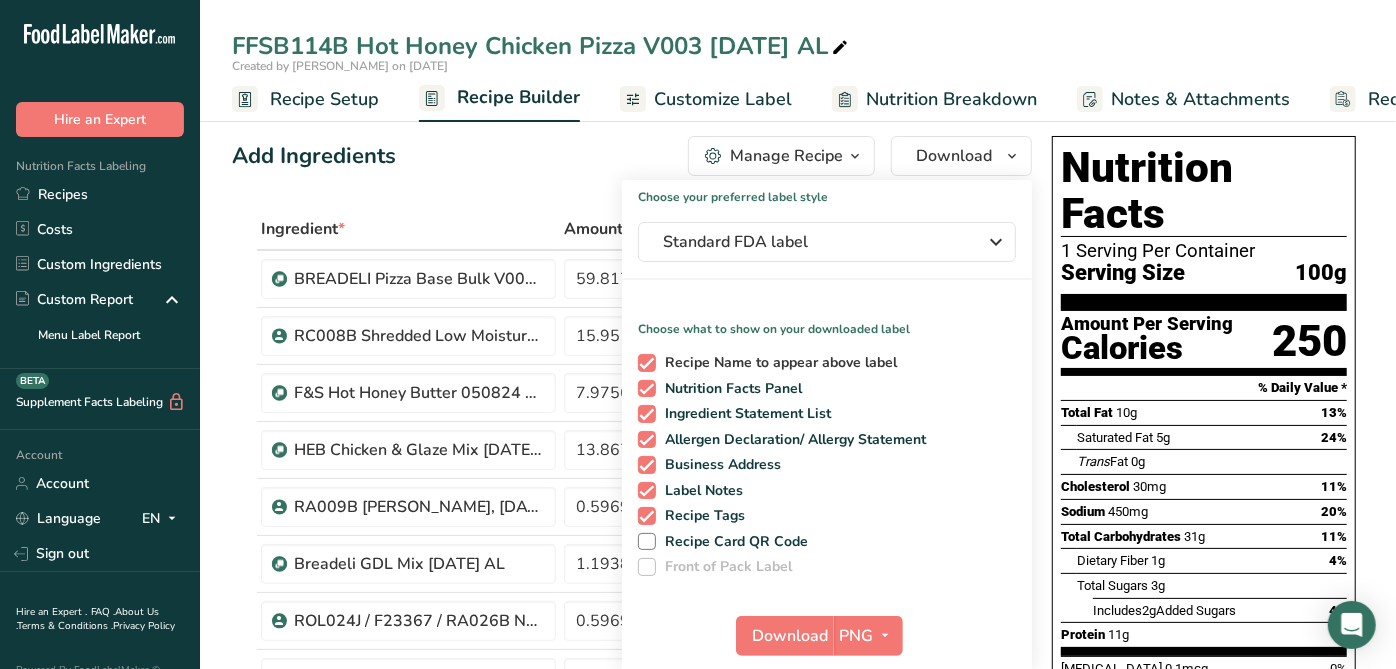 click at bounding box center (647, 363) 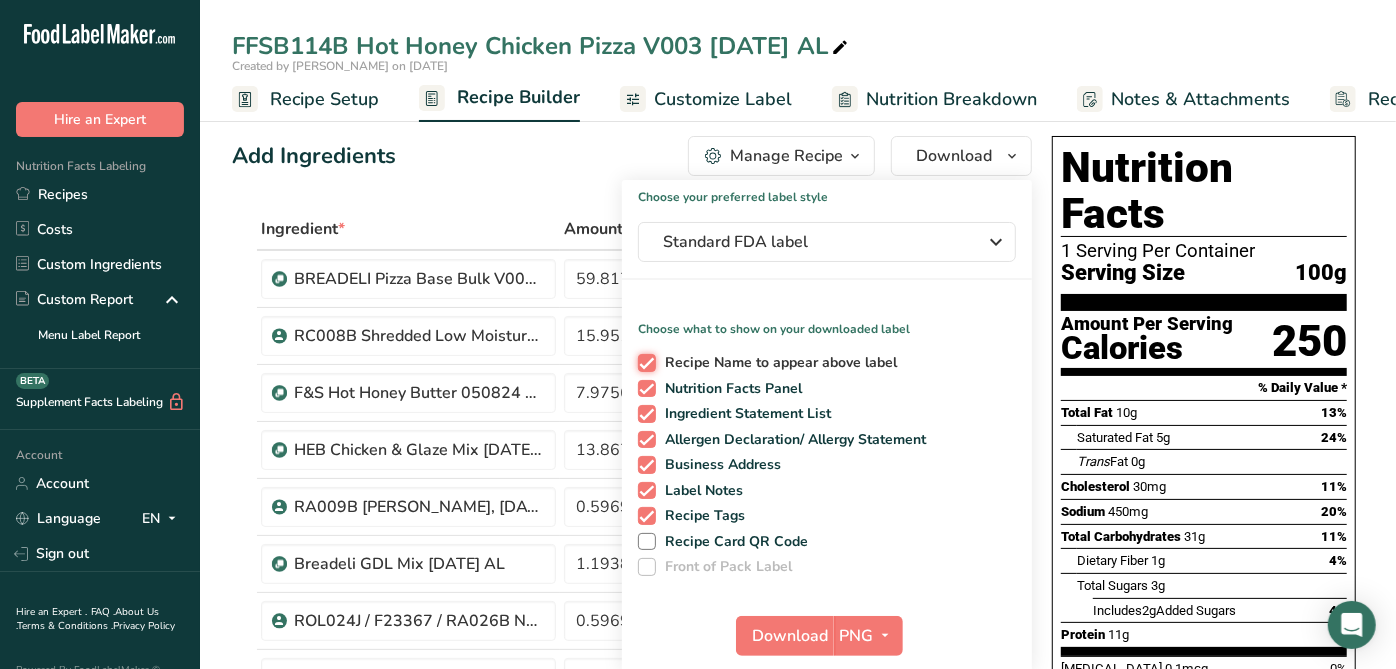 click on "Recipe Name to appear above label" at bounding box center (644, 362) 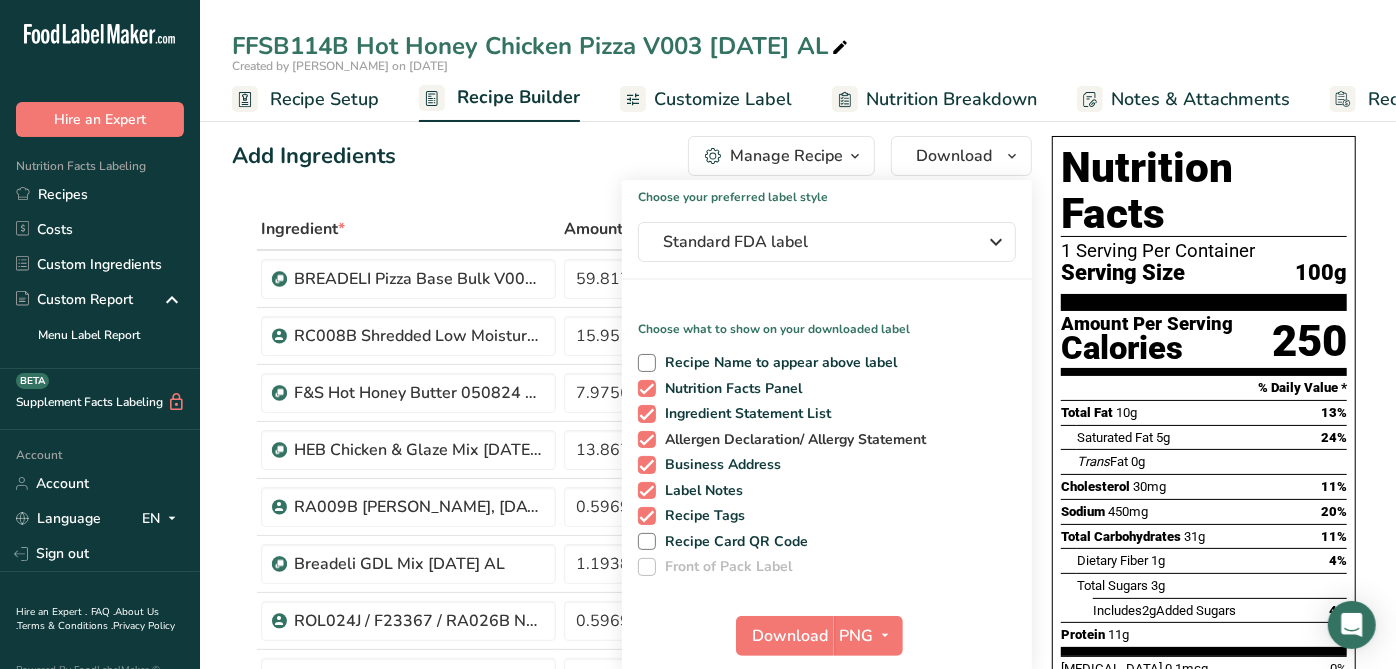 drag, startPoint x: 649, startPoint y: 409, endPoint x: 651, endPoint y: 437, distance: 28.071337 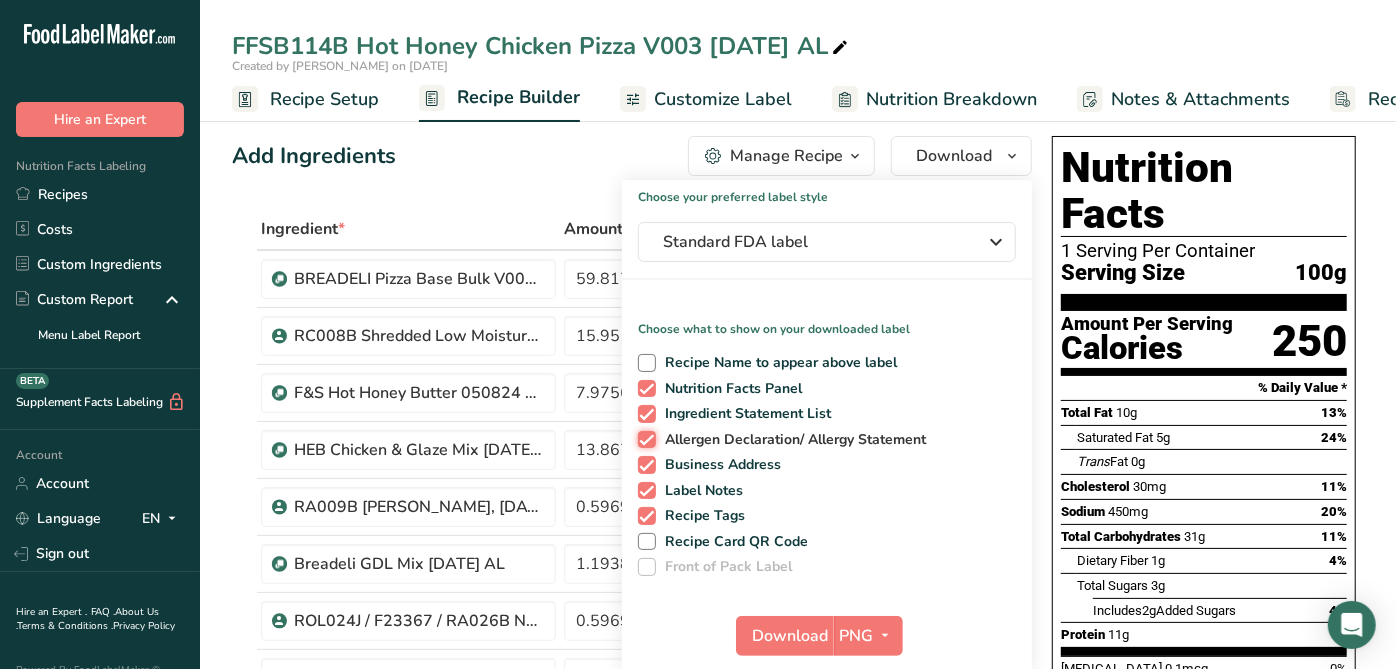 click on "Allergen Declaration/ Allergy Statement" at bounding box center [644, 439] 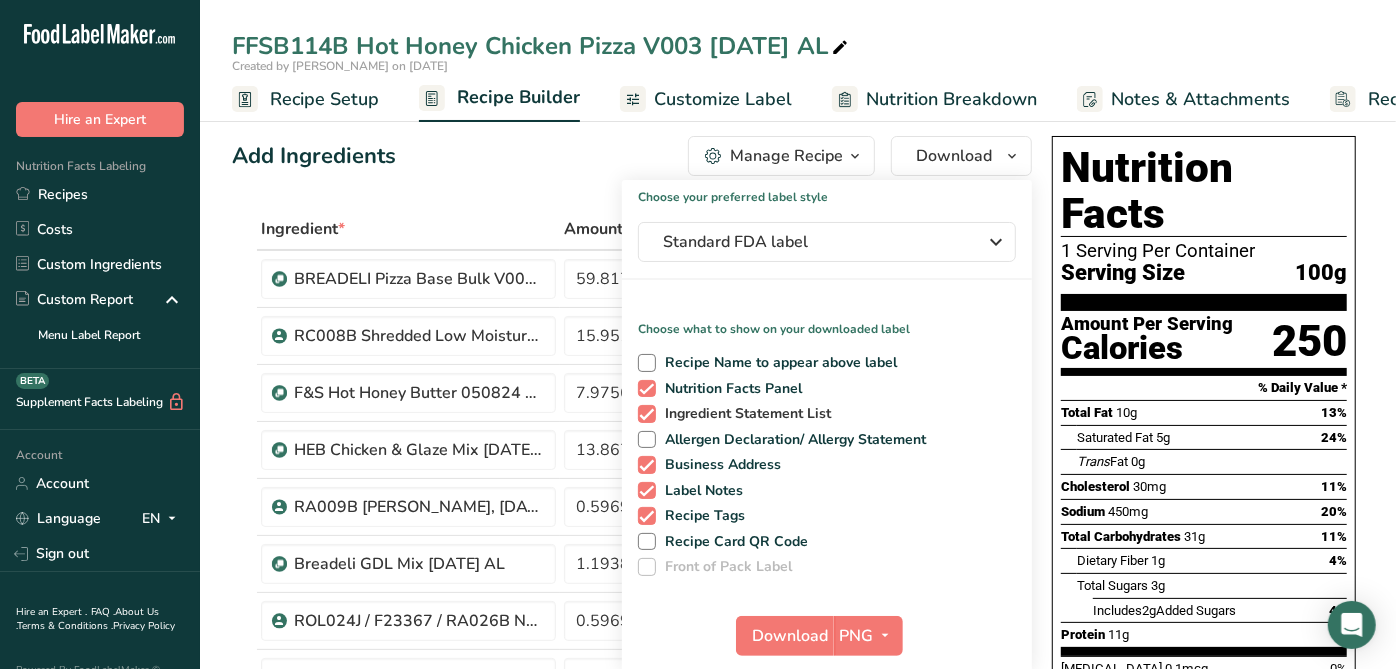 click on "Ingredient Statement List" at bounding box center [744, 414] 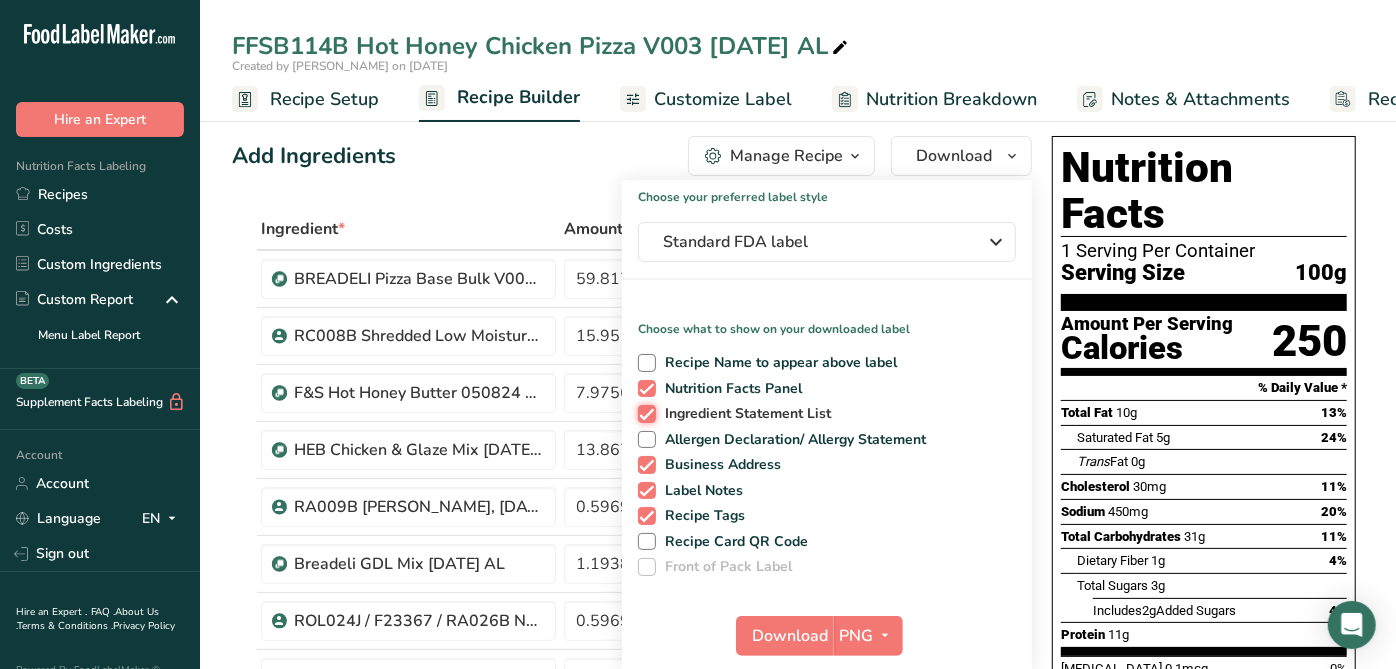 click on "Ingredient Statement List" at bounding box center (644, 413) 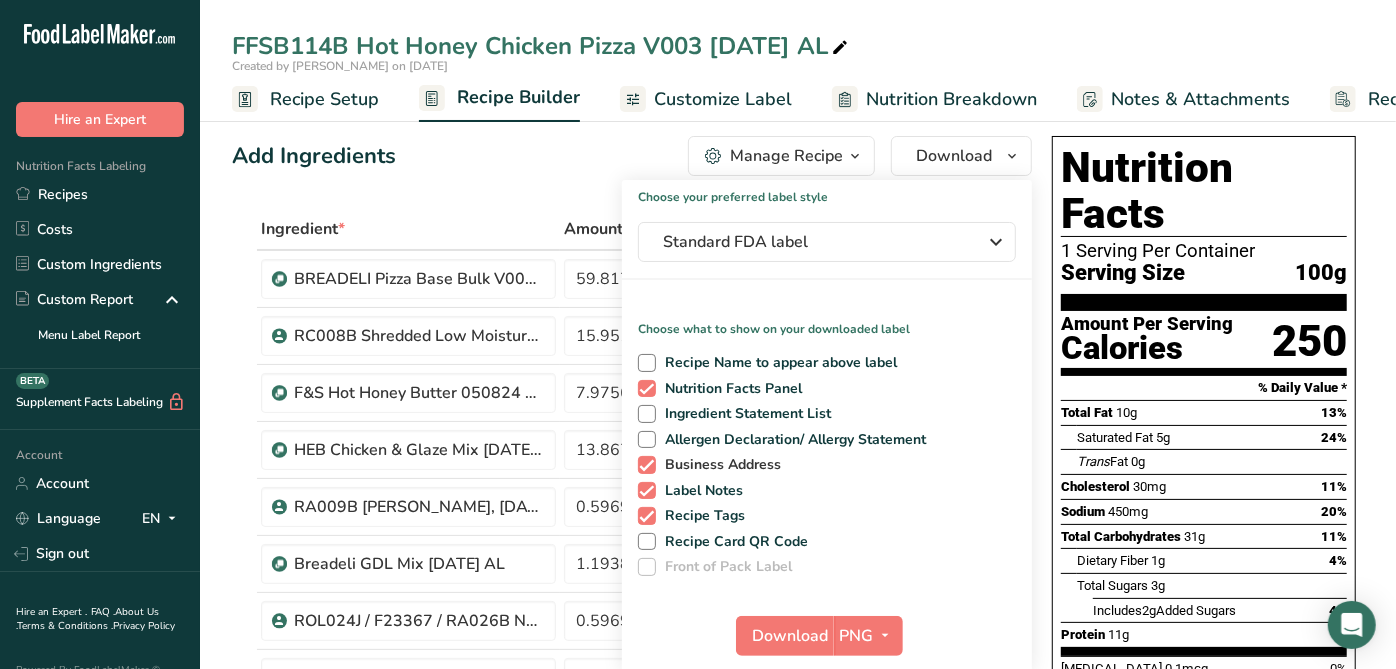 click at bounding box center (647, 465) 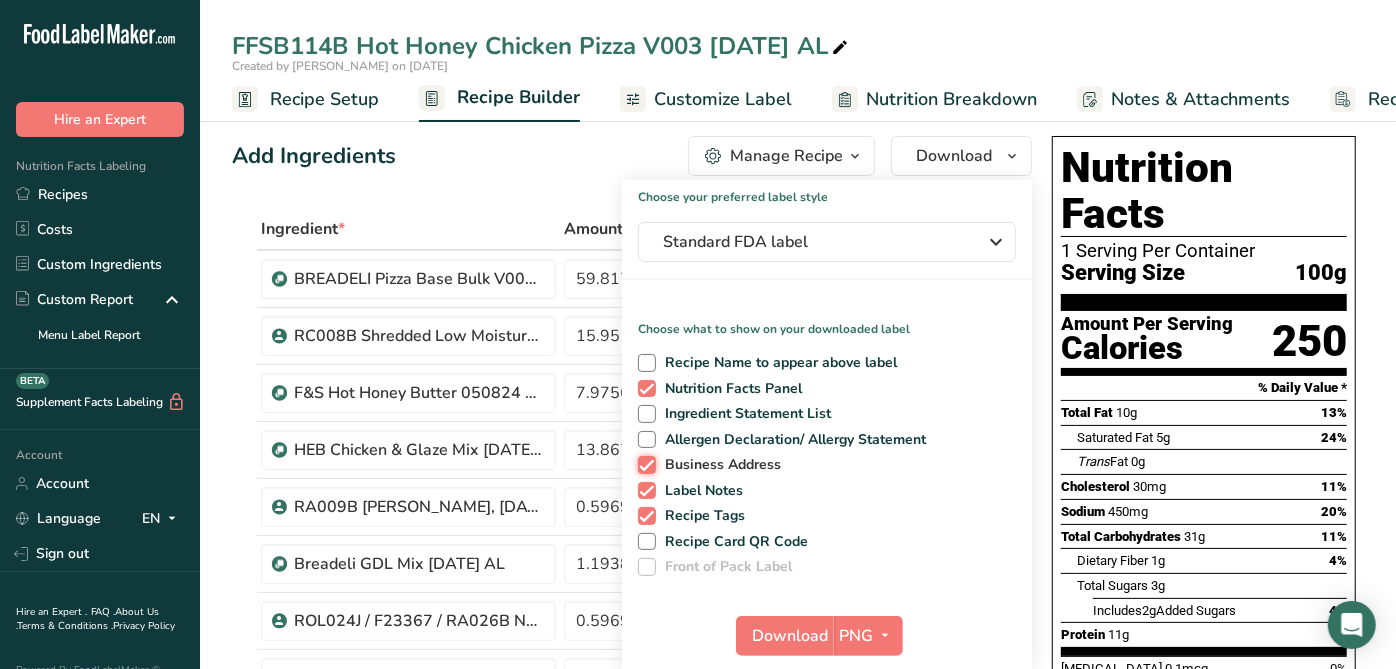 click on "Business Address" at bounding box center (644, 464) 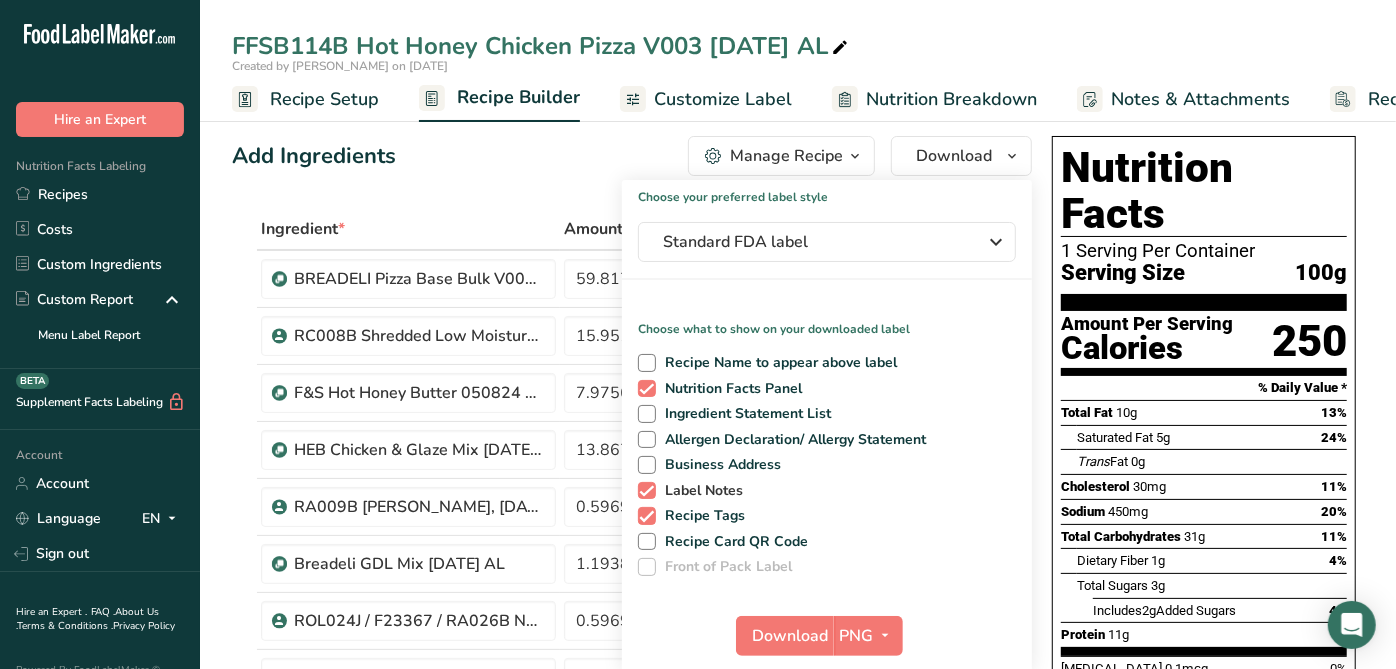click at bounding box center [647, 491] 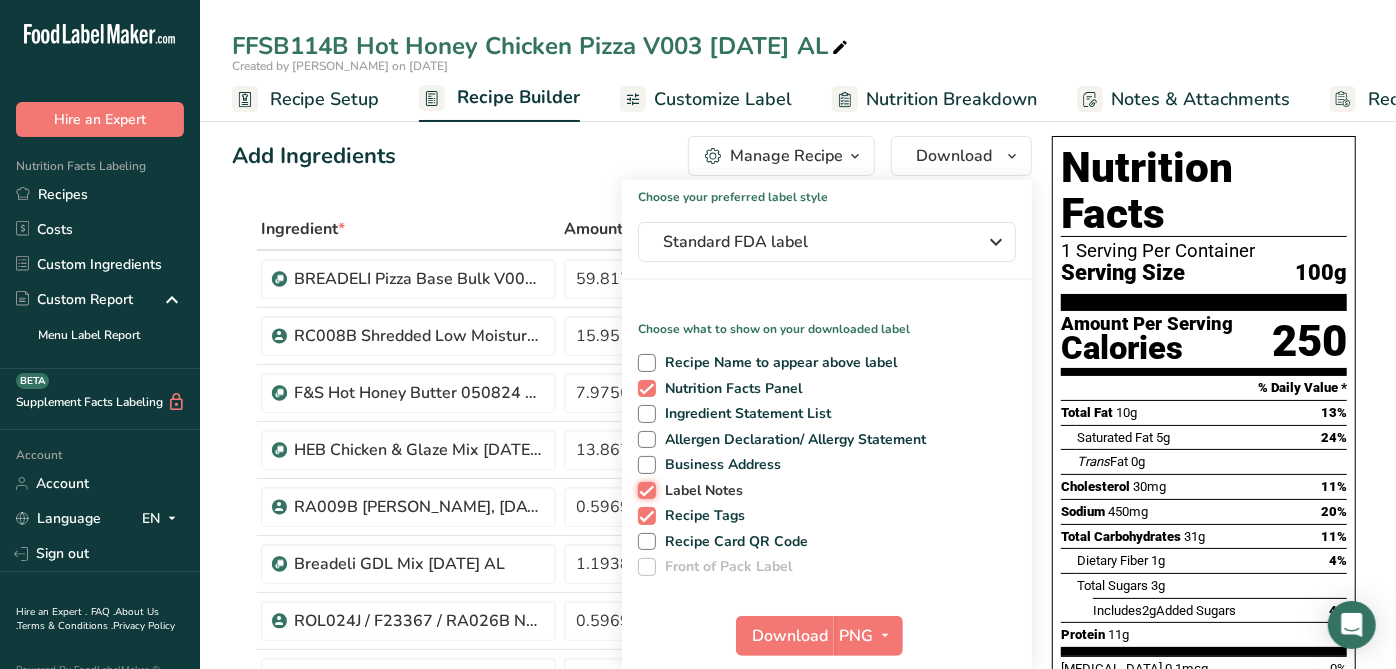 click on "Label Notes" at bounding box center (644, 490) 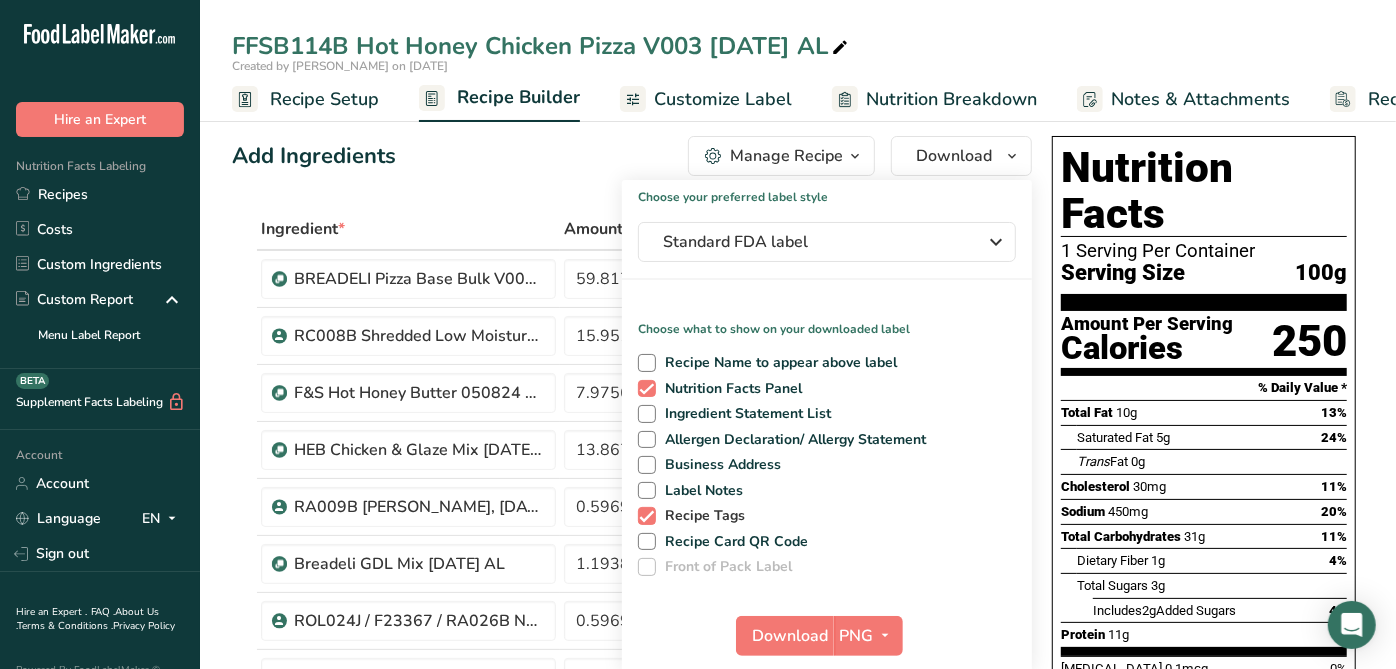 click at bounding box center (647, 516) 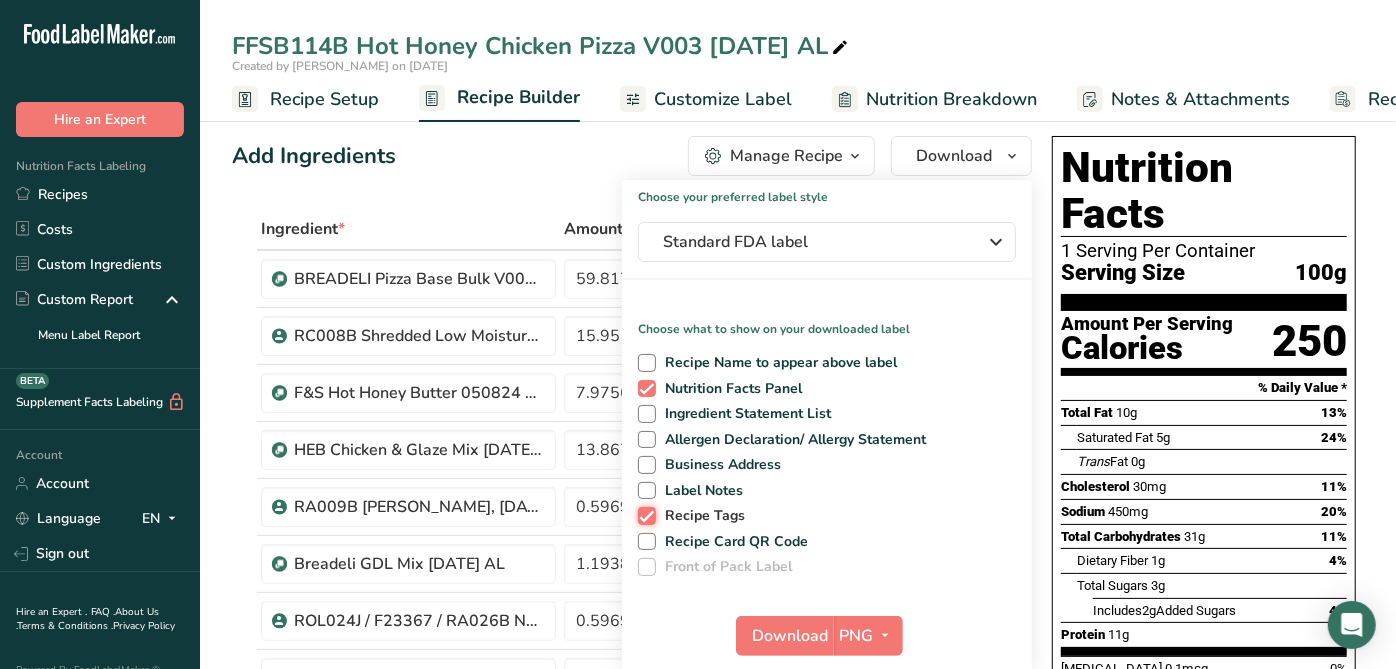 click on "Recipe Tags" at bounding box center (644, 515) 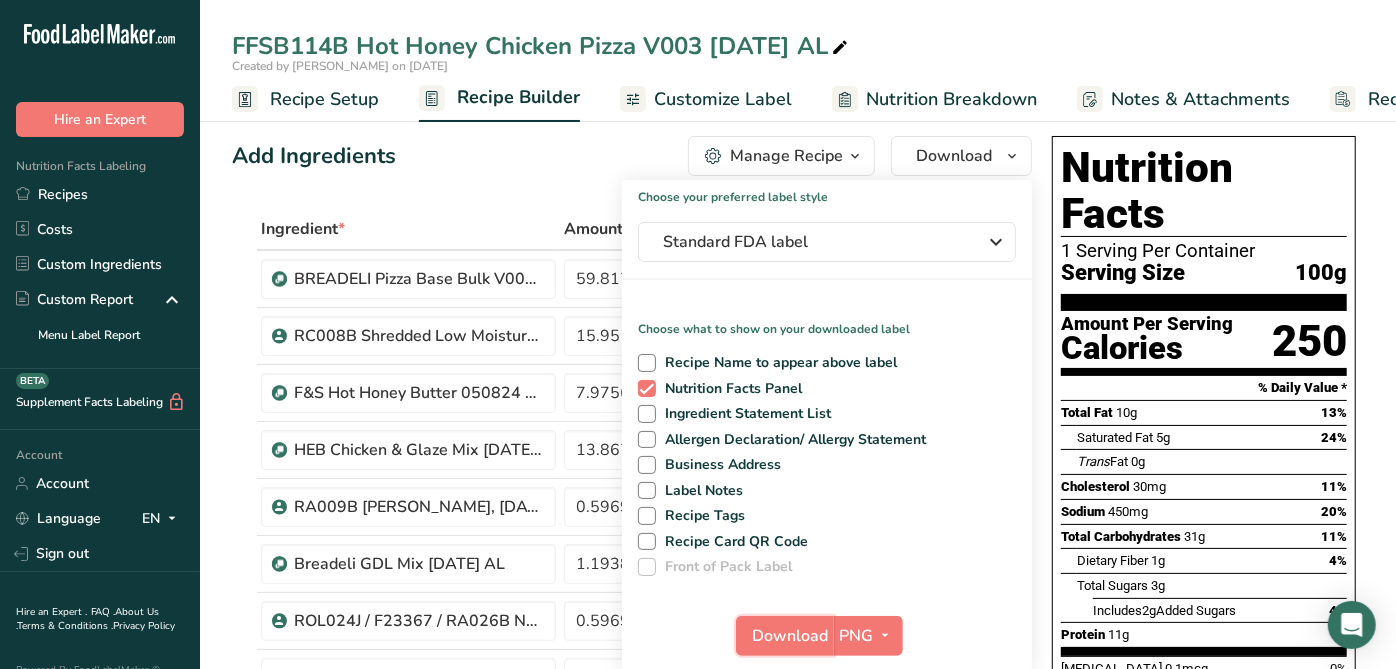 click on "Download" at bounding box center [785, 636] 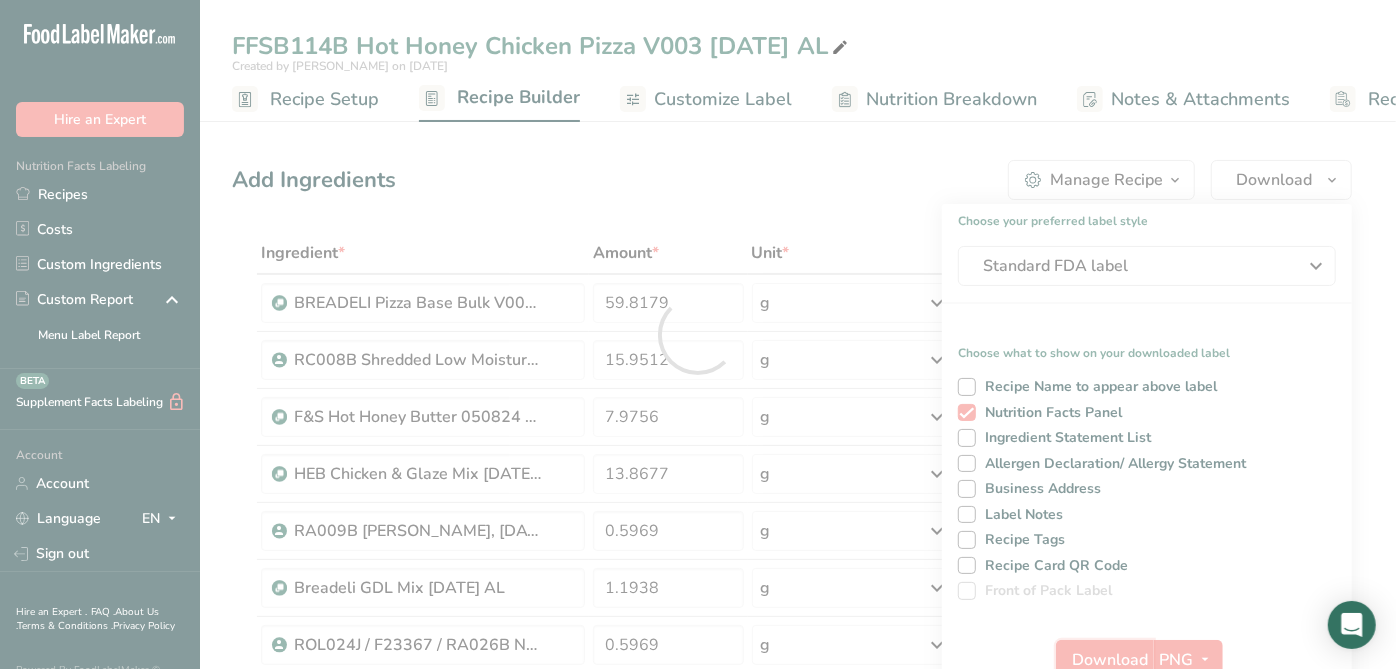 scroll, scrollTop: 0, scrollLeft: 0, axis: both 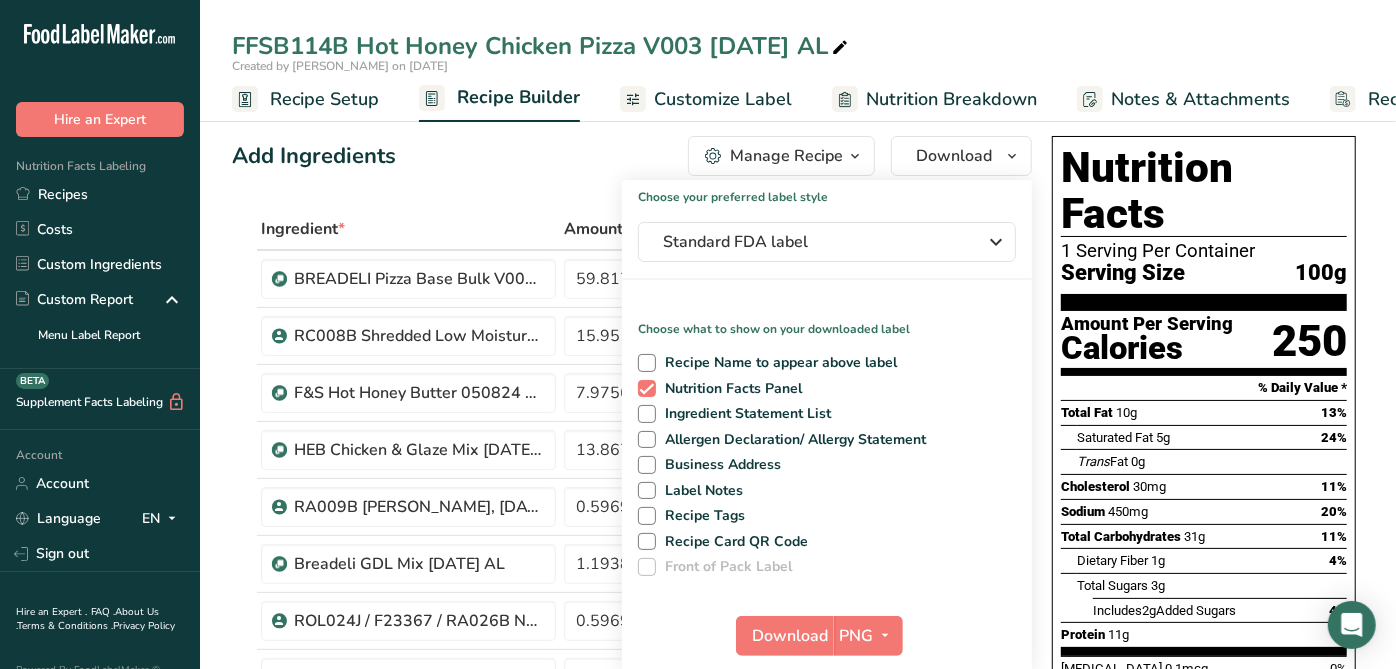 click on "Add Ingredients
Manage Recipe         Delete Recipe           Duplicate Recipe             Scale Recipe             Save as Sub-Recipe   .a-a{fill:#347362;}.b-a{fill:#fff;}                               Nutrition Breakdown                 Recipe Card
NEW
Amino Acids Pattern Report           Activity History
Download
Choose your preferred label style
Standard FDA label
Standard FDA label
The most common format for nutrition facts labels in compliance with the FDA's typeface, style and requirements
Tabular FDA label
A label format compliant with the FDA regulations presented in a tabular (horizontal) display.
Linear FDA label
A simple linear display for small sized packages.
Simplified FDA label" at bounding box center (632, 156) 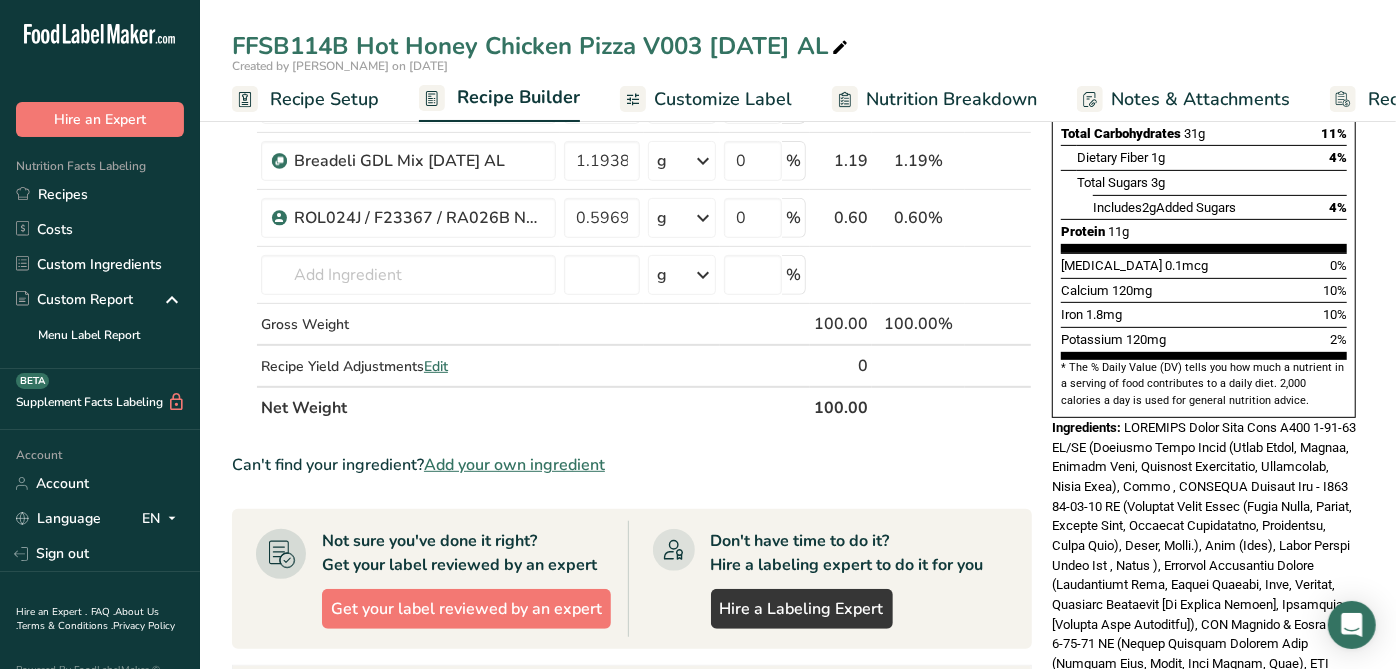 scroll, scrollTop: 453, scrollLeft: 0, axis: vertical 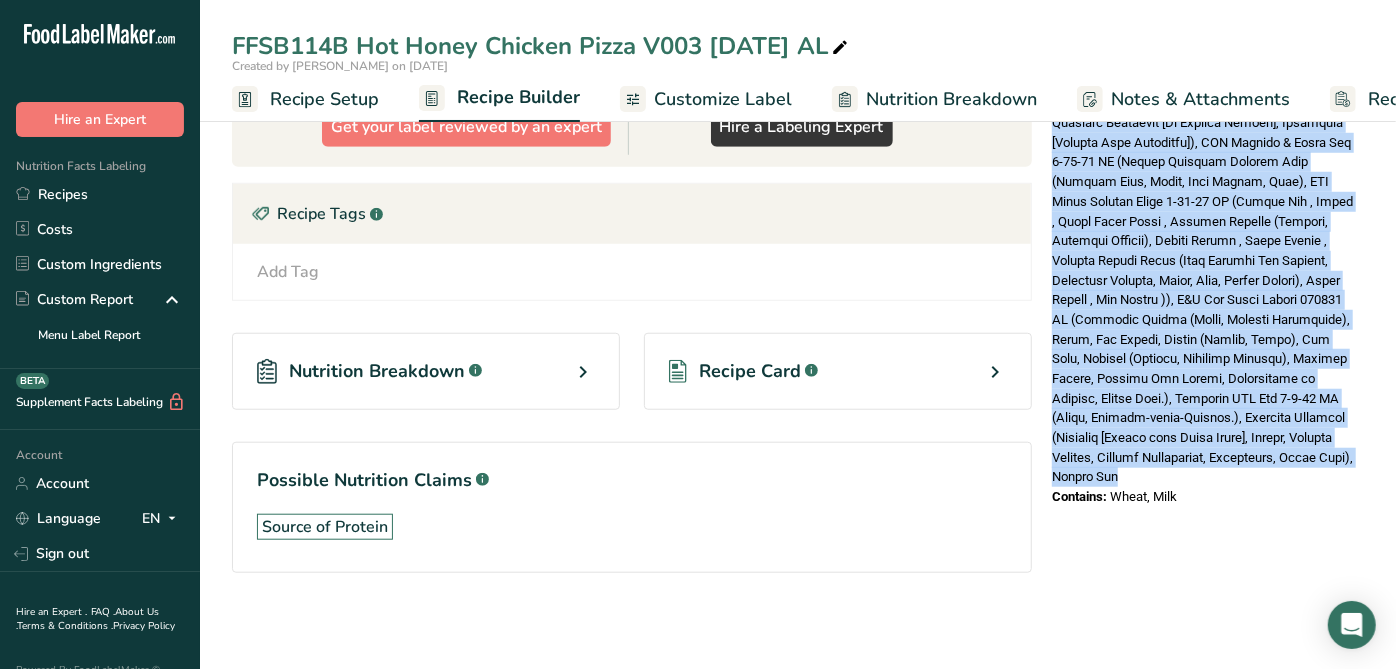 drag, startPoint x: 1124, startPoint y: 337, endPoint x: 1335, endPoint y: 399, distance: 219.92044 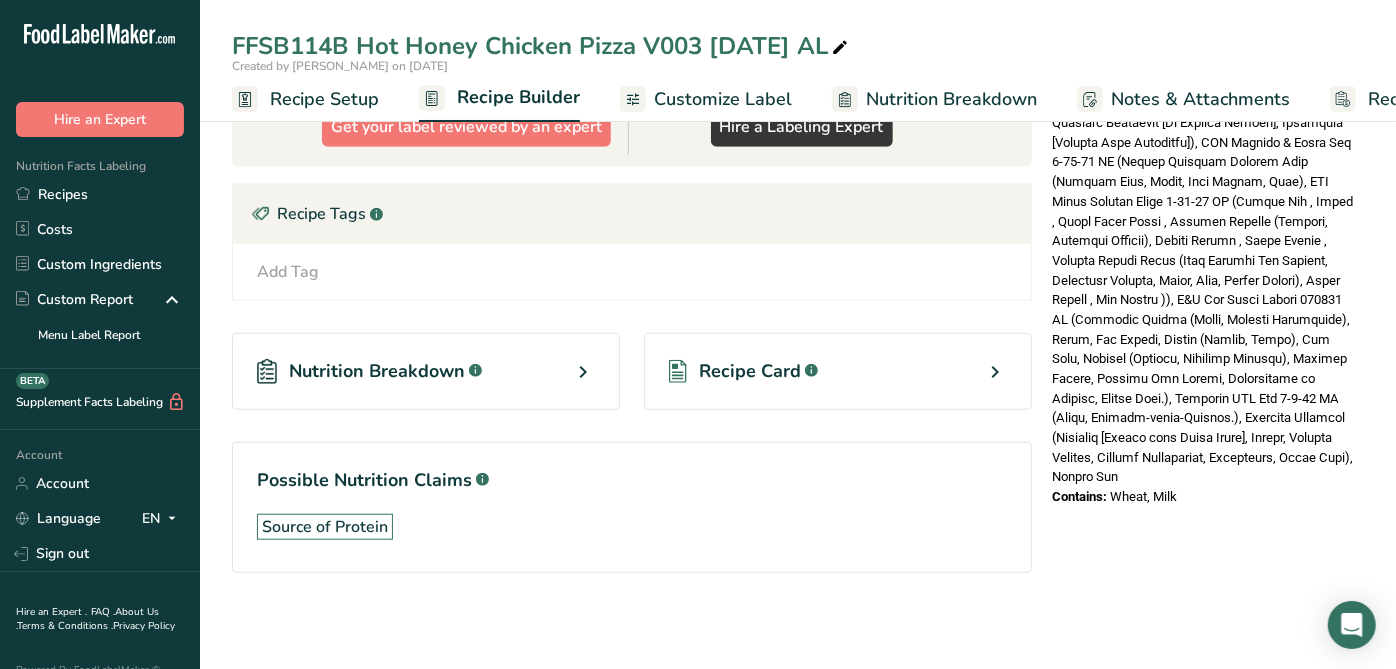 click on "Nutrition Breakdown
.a-a{fill:#347362;}.b-a{fill:#fff;}
Recipe Card
.a-a{fill:#347362;}.b-a{fill:#fff;}" at bounding box center (632, 371) 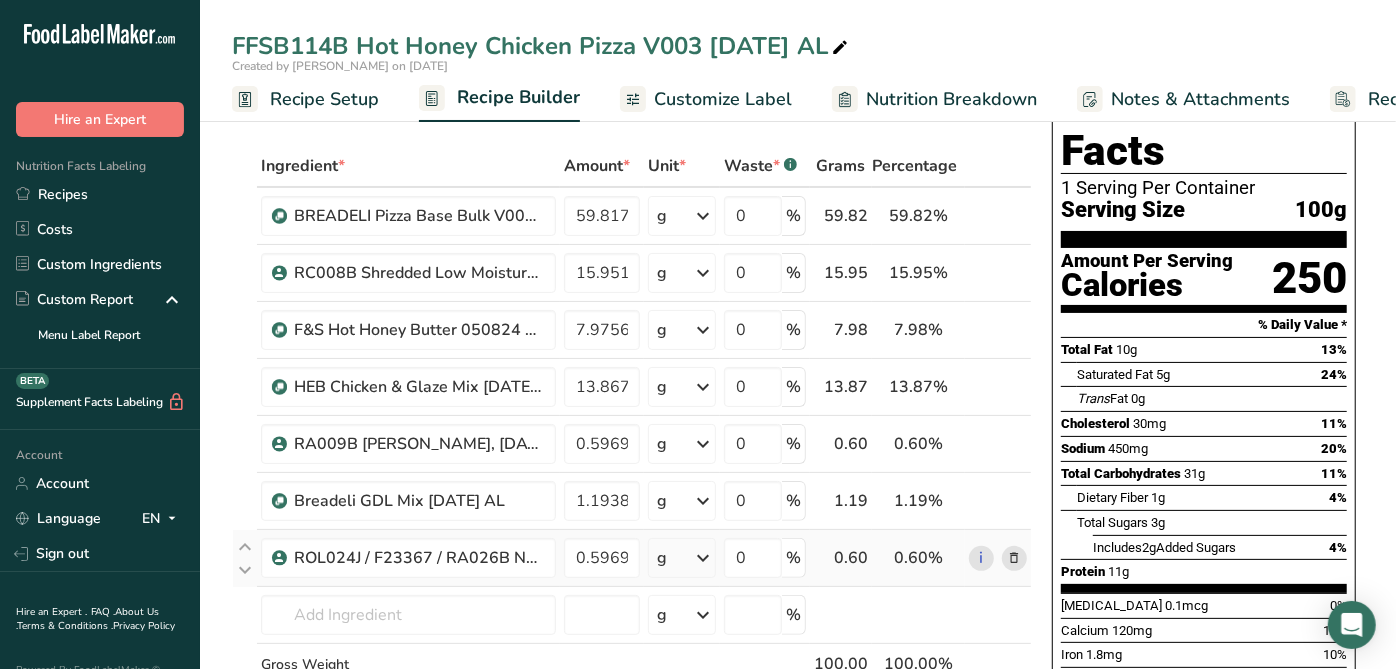 scroll, scrollTop: 71, scrollLeft: 0, axis: vertical 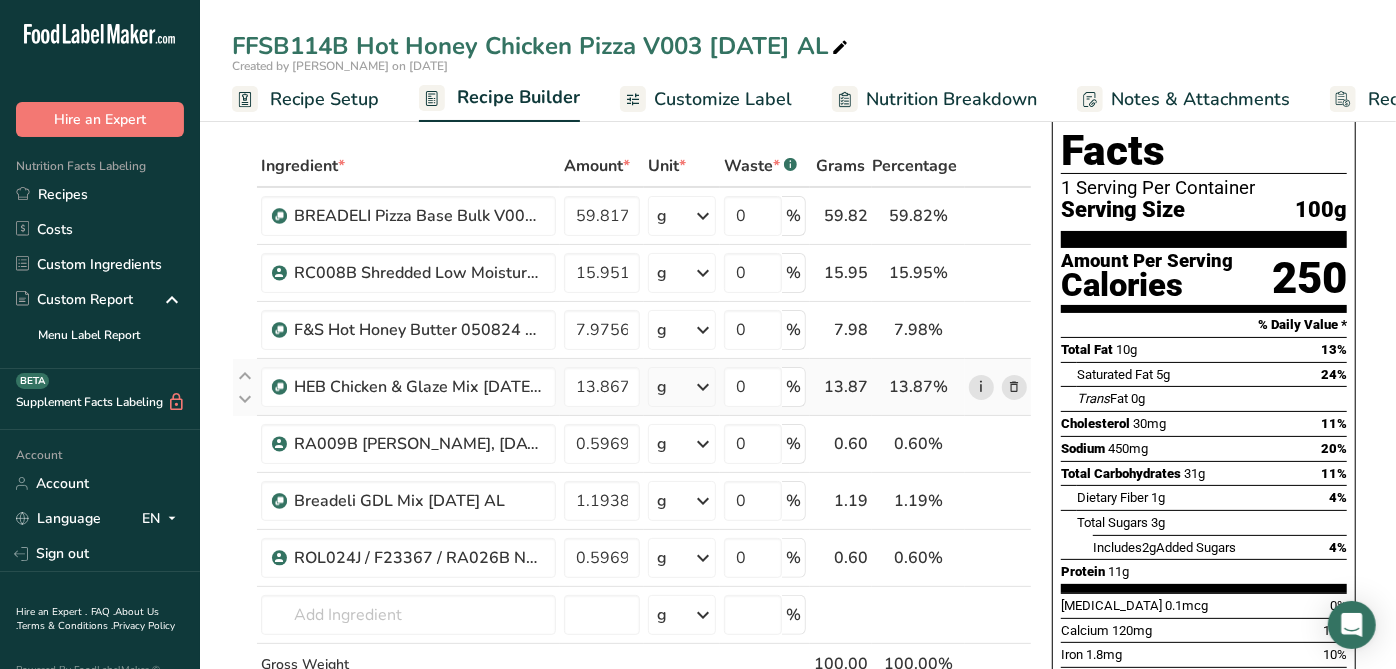 click on "i" at bounding box center (981, 387) 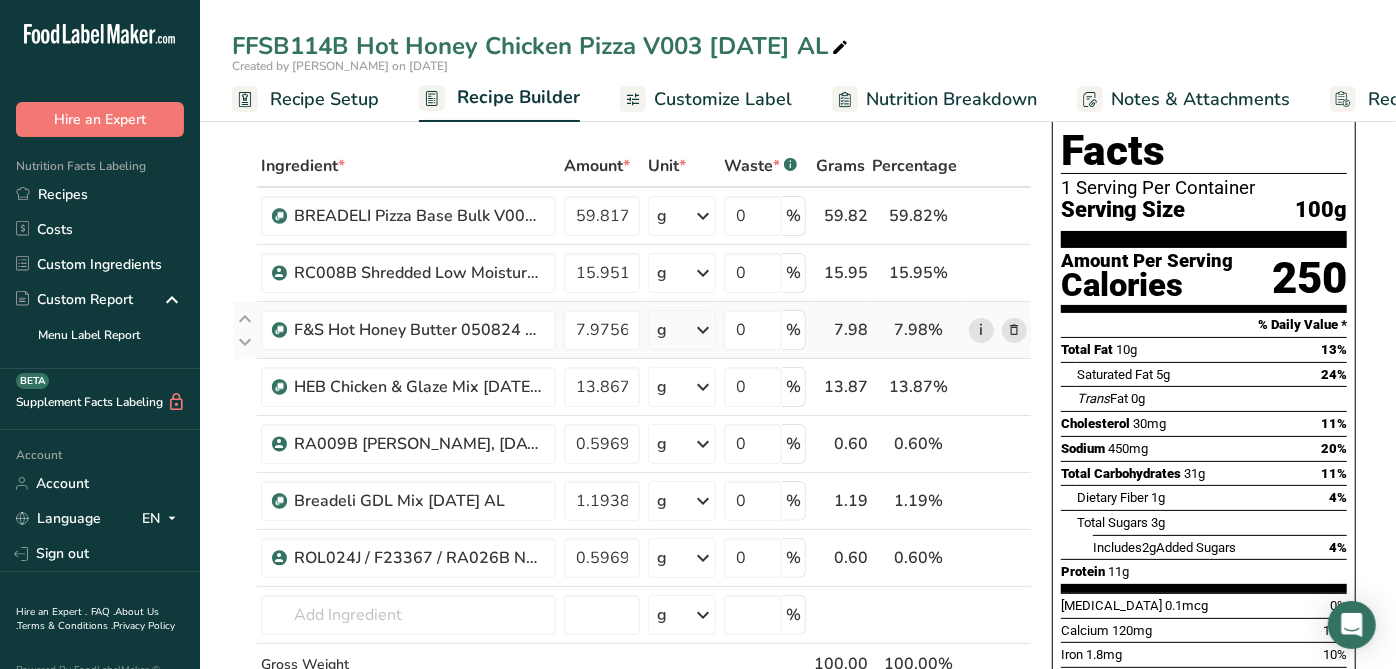 click on "i" at bounding box center [981, 330] 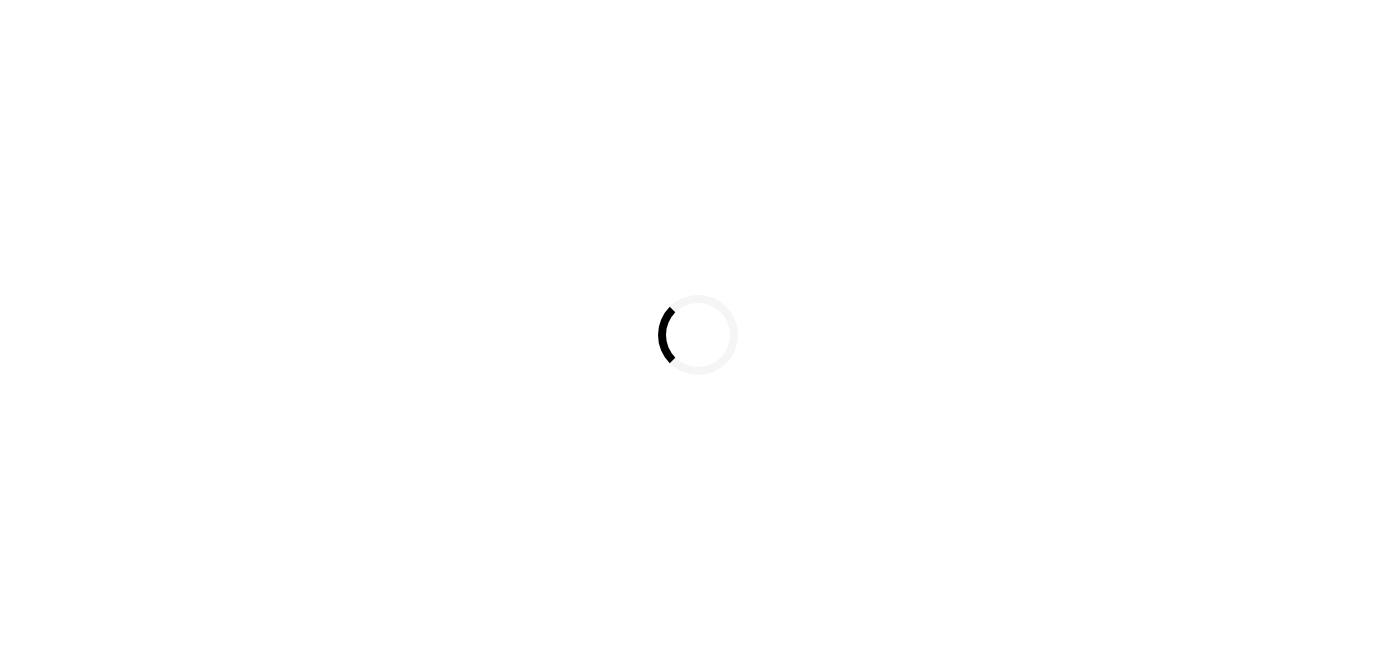 scroll, scrollTop: 0, scrollLeft: 0, axis: both 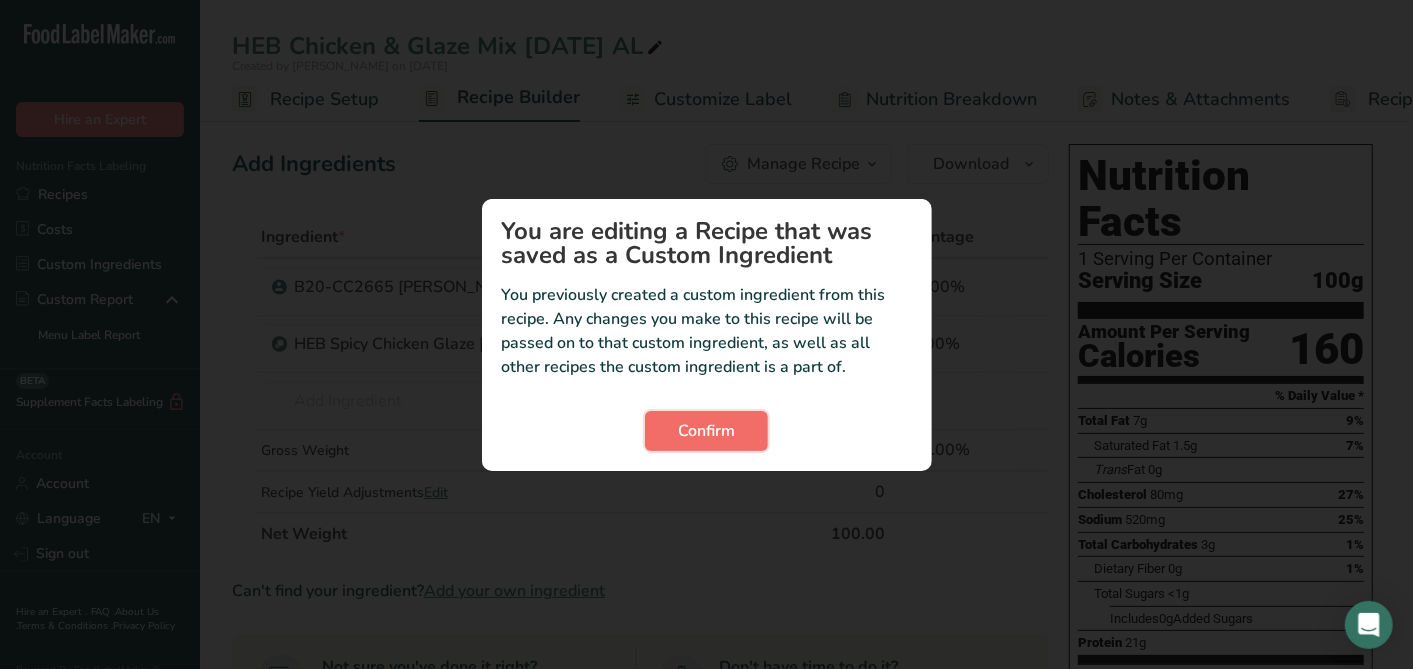 click on "Confirm" at bounding box center [706, 431] 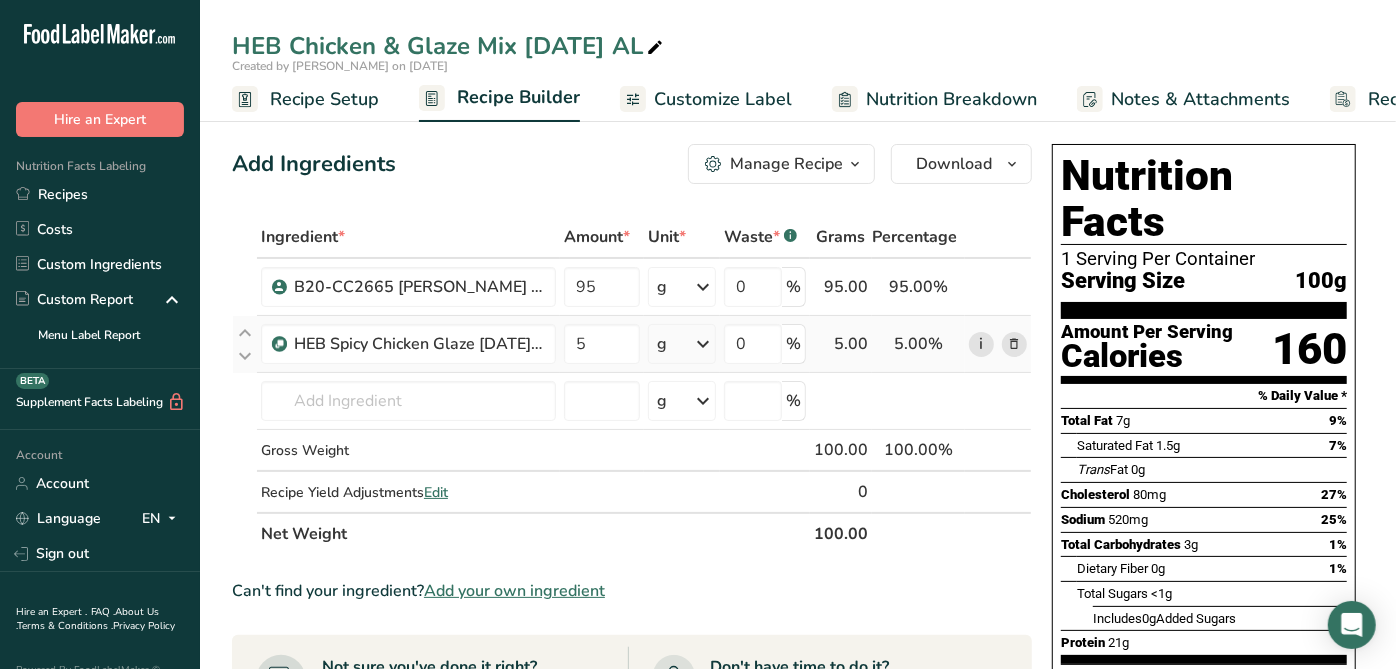 click on "i" at bounding box center (981, 344) 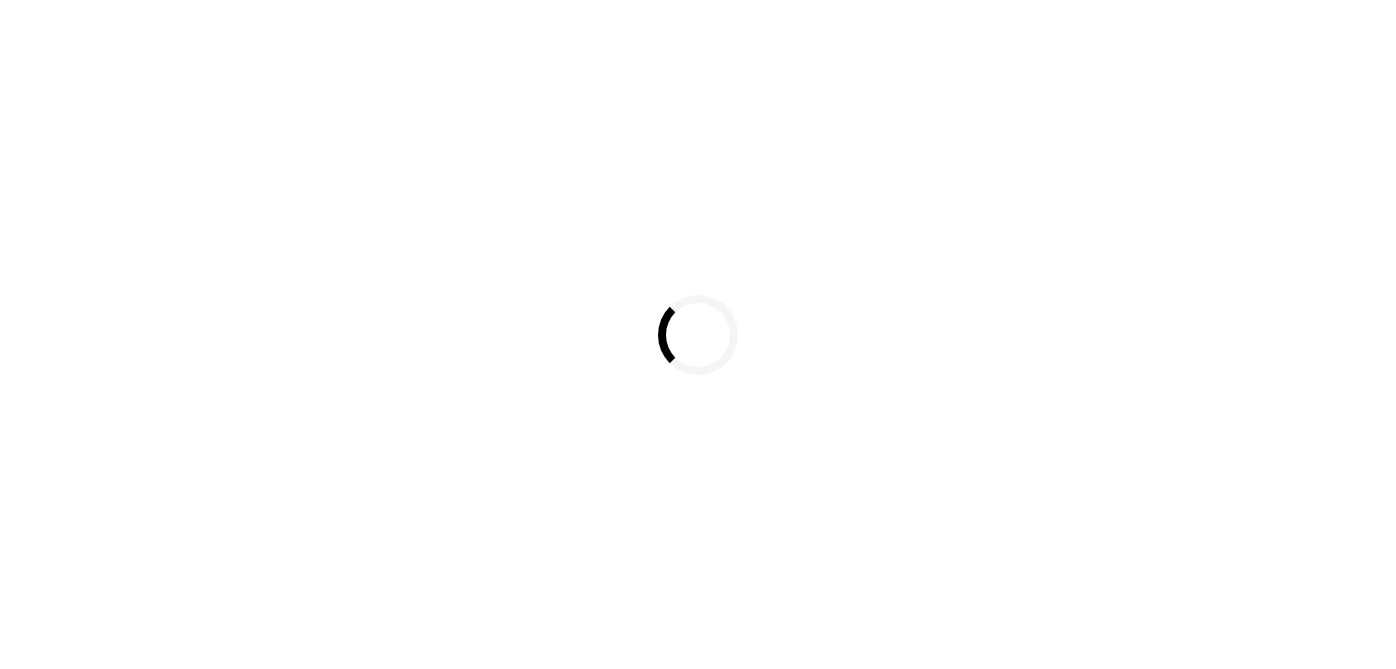scroll, scrollTop: 0, scrollLeft: 0, axis: both 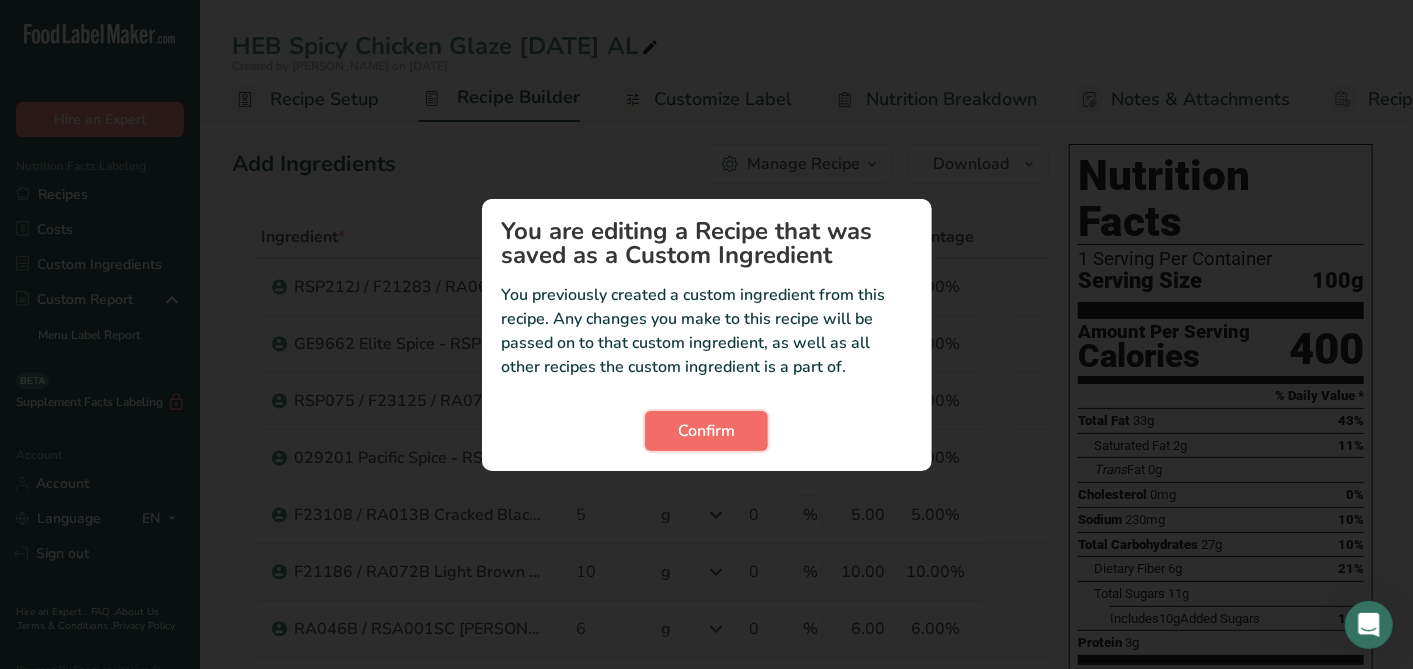 click on "Confirm" at bounding box center (706, 431) 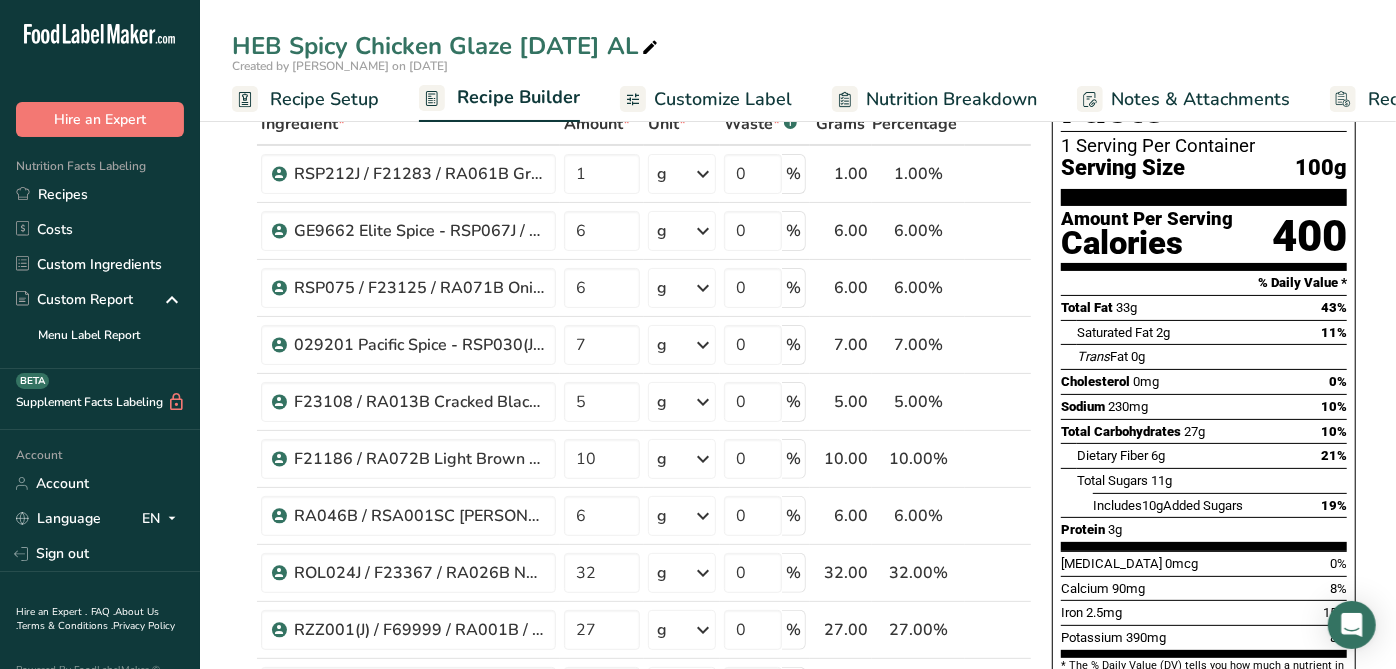 scroll, scrollTop: 112, scrollLeft: 0, axis: vertical 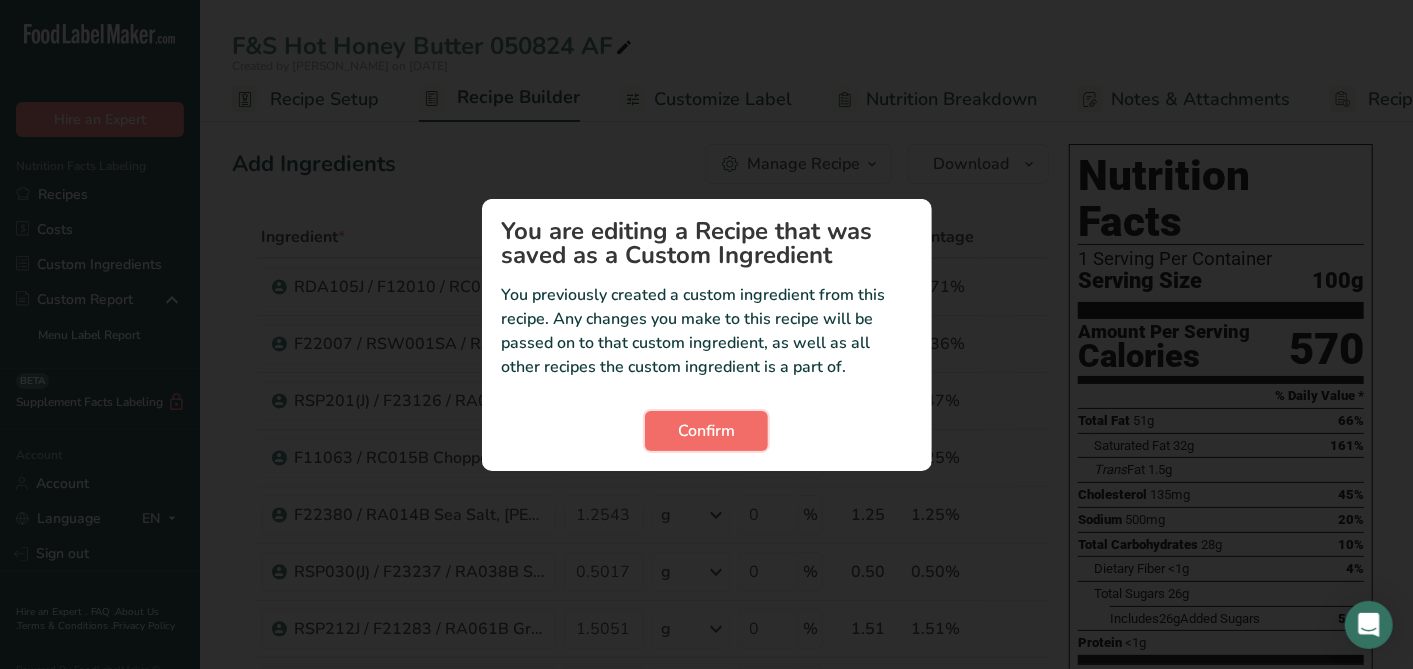 click on "Confirm" at bounding box center (706, 431) 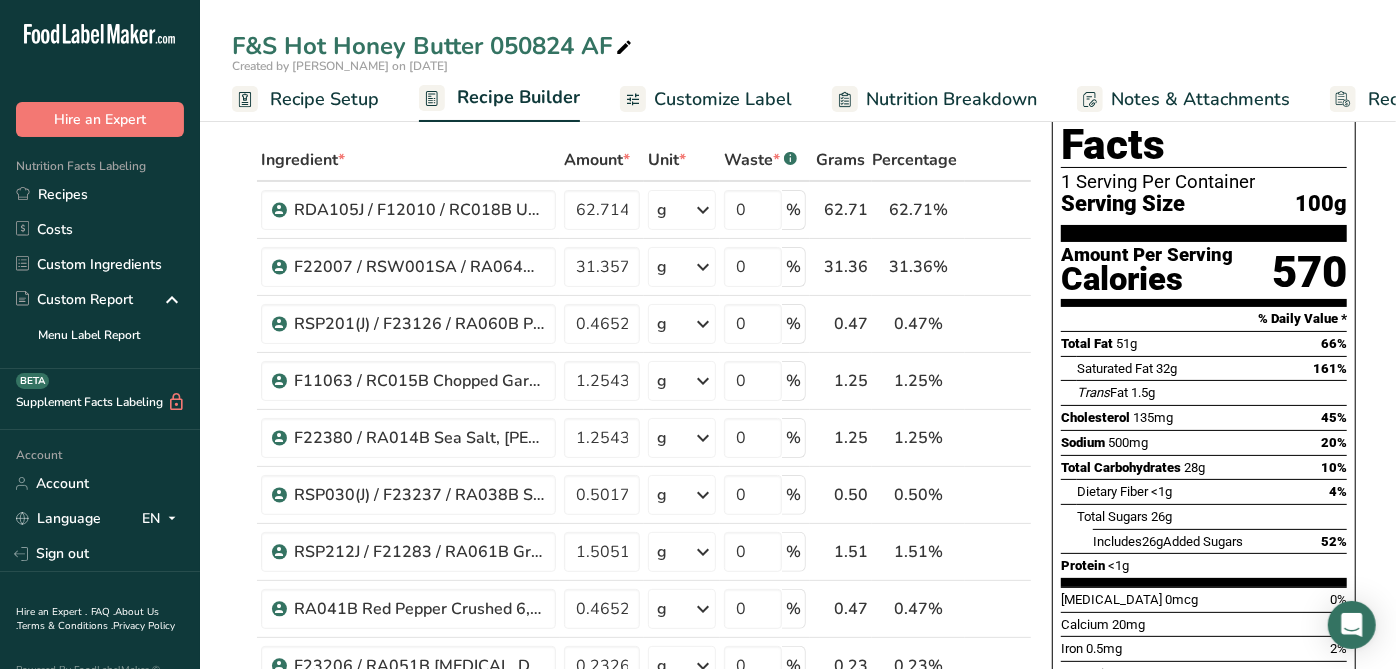 scroll, scrollTop: 111, scrollLeft: 0, axis: vertical 